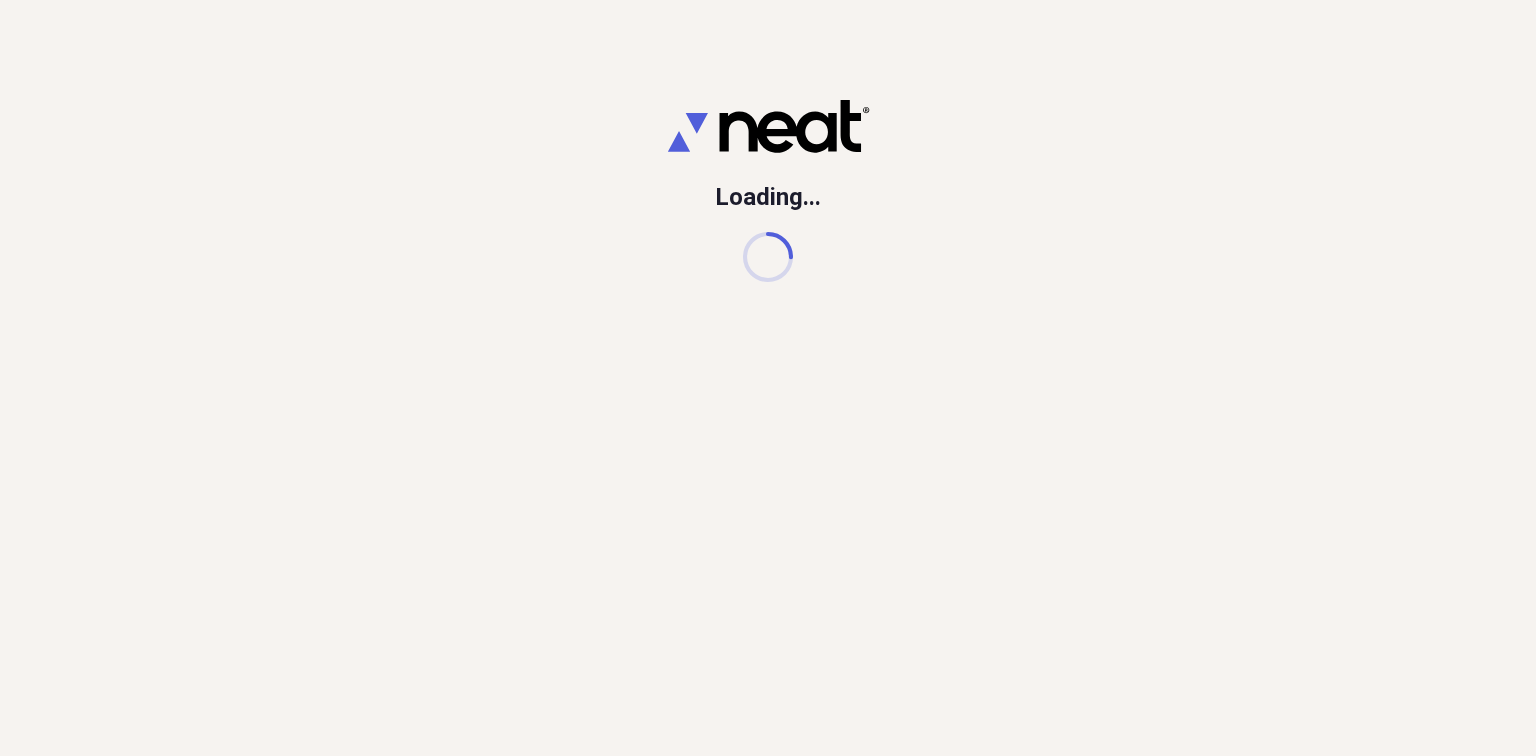 scroll, scrollTop: 0, scrollLeft: 0, axis: both 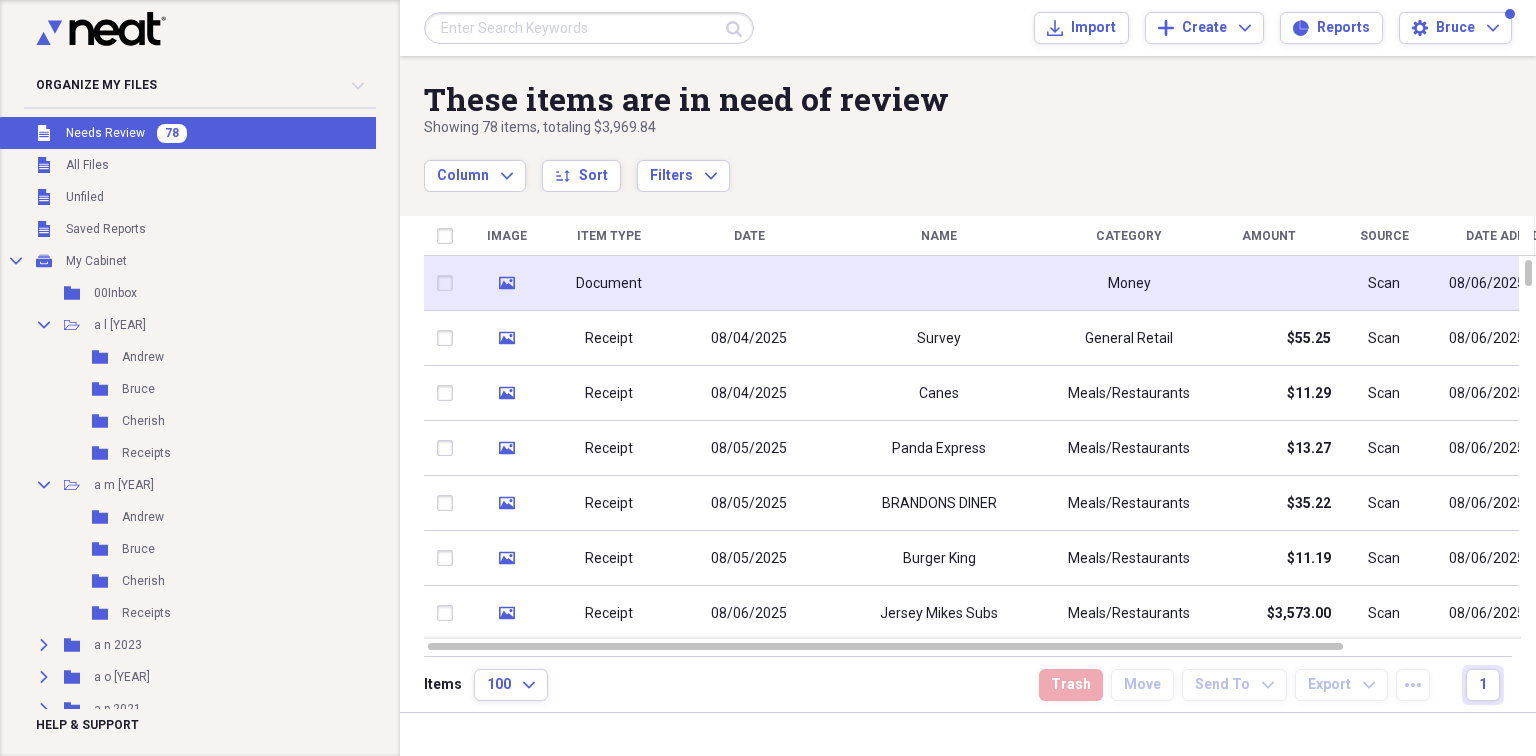 click on "Document" at bounding box center (609, 283) 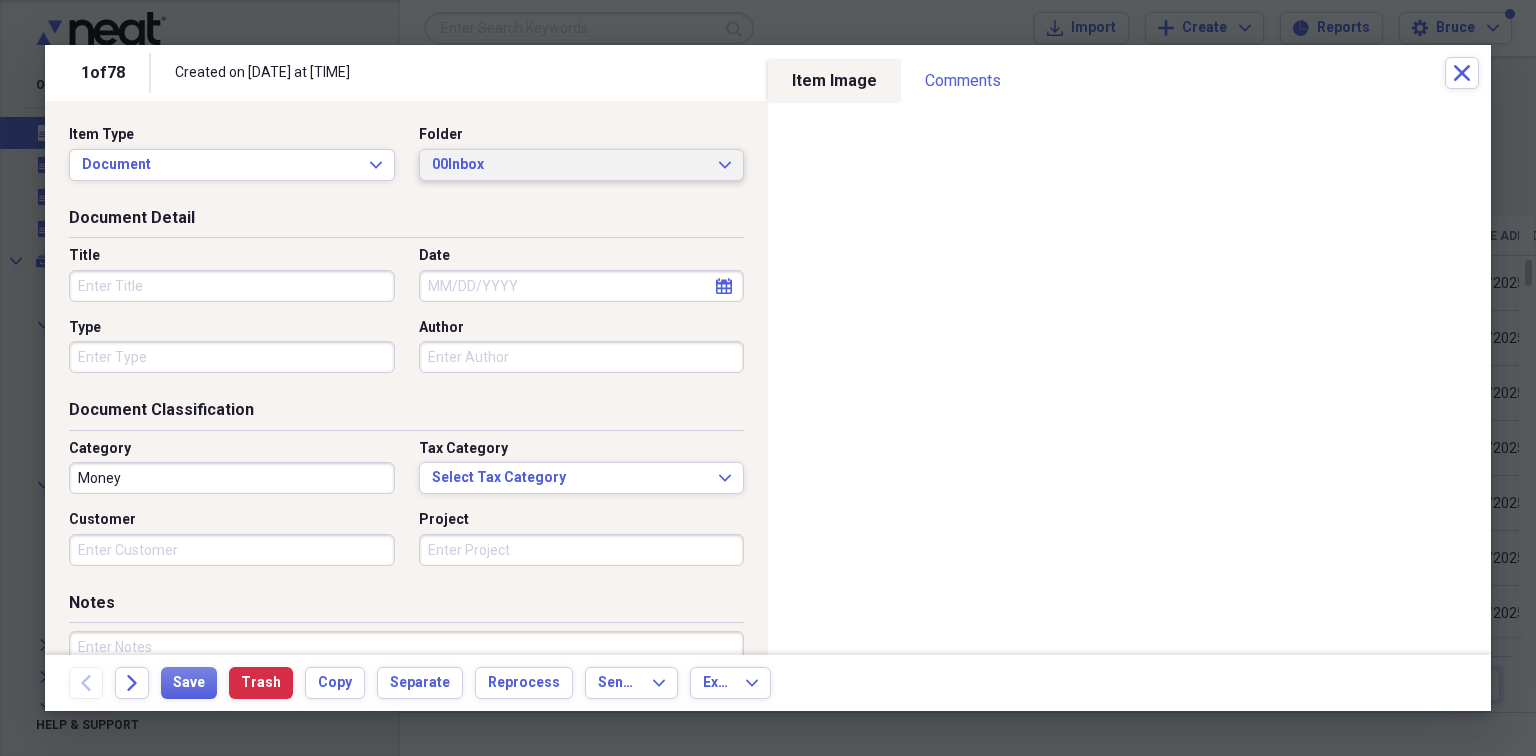 click on "00Inbox Expand" at bounding box center [582, 165] 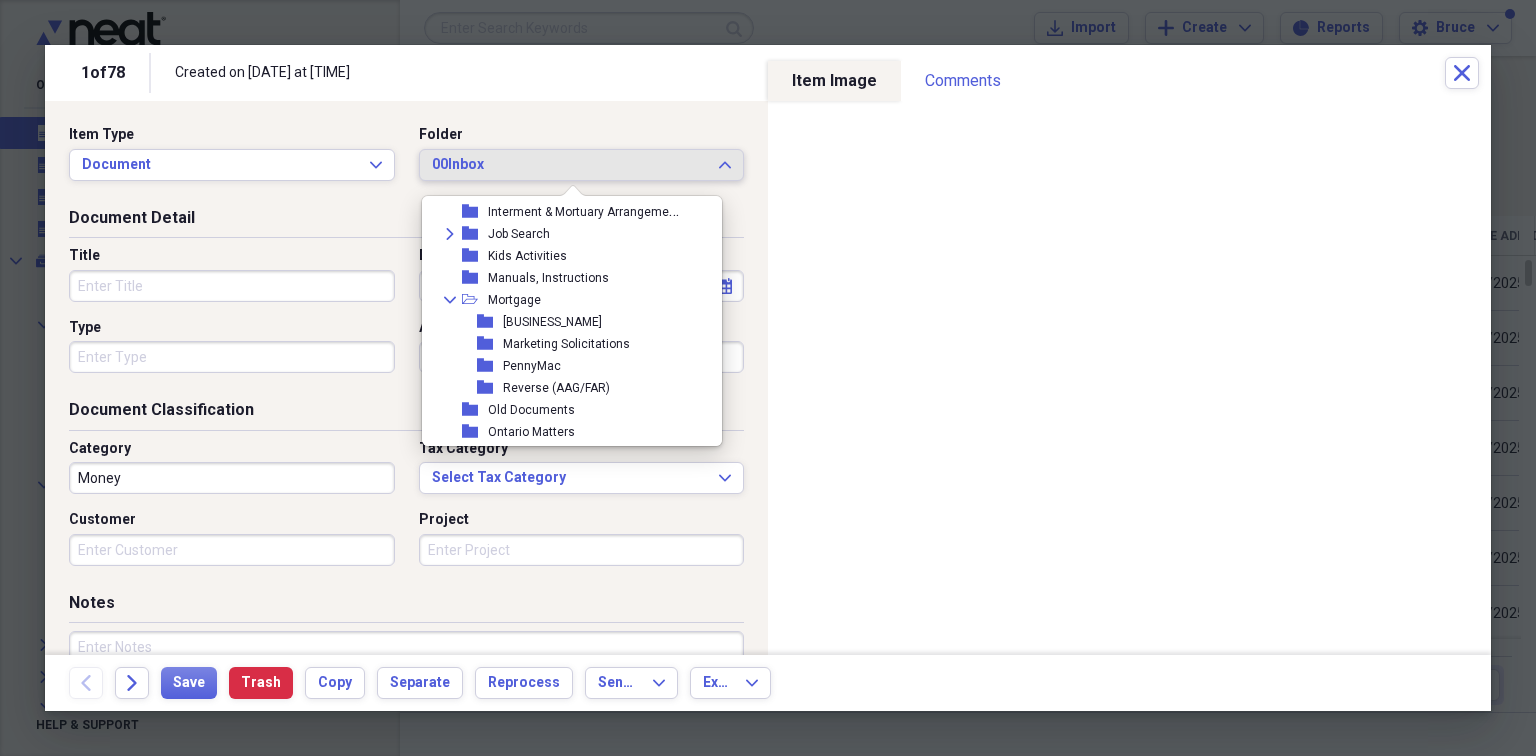 scroll, scrollTop: 1199, scrollLeft: 0, axis: vertical 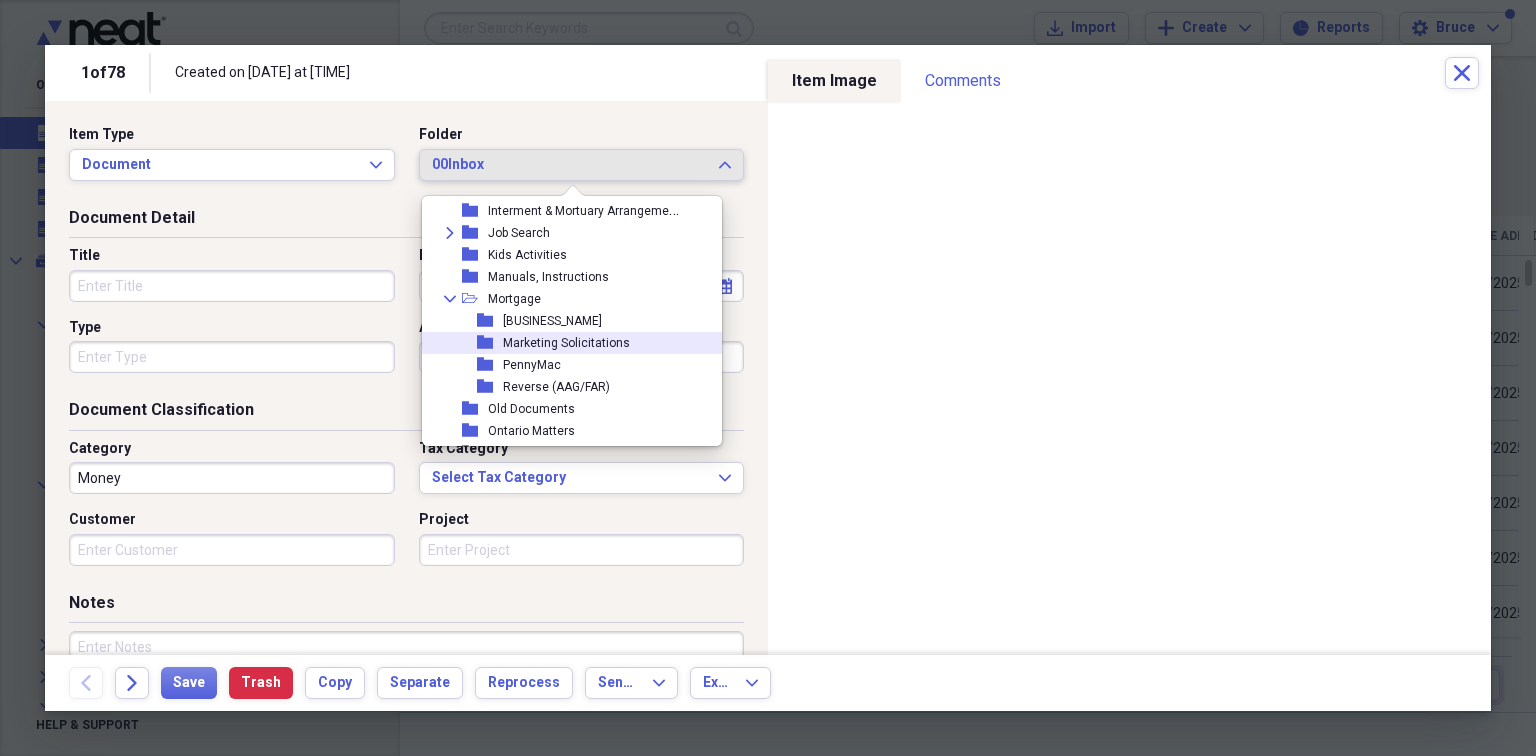 click on "Marketing Solicitations" at bounding box center (566, 343) 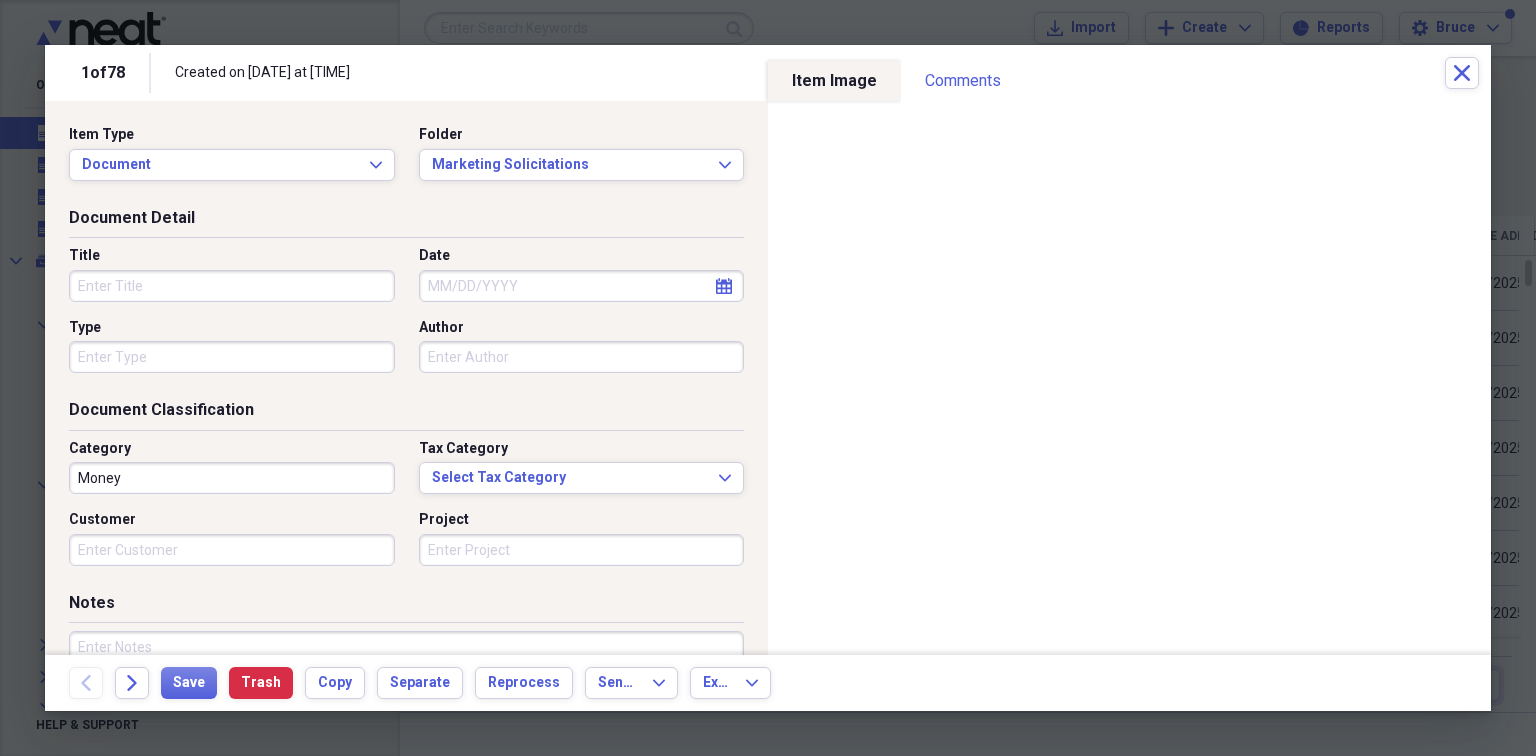 click on "Title" at bounding box center (232, 286) 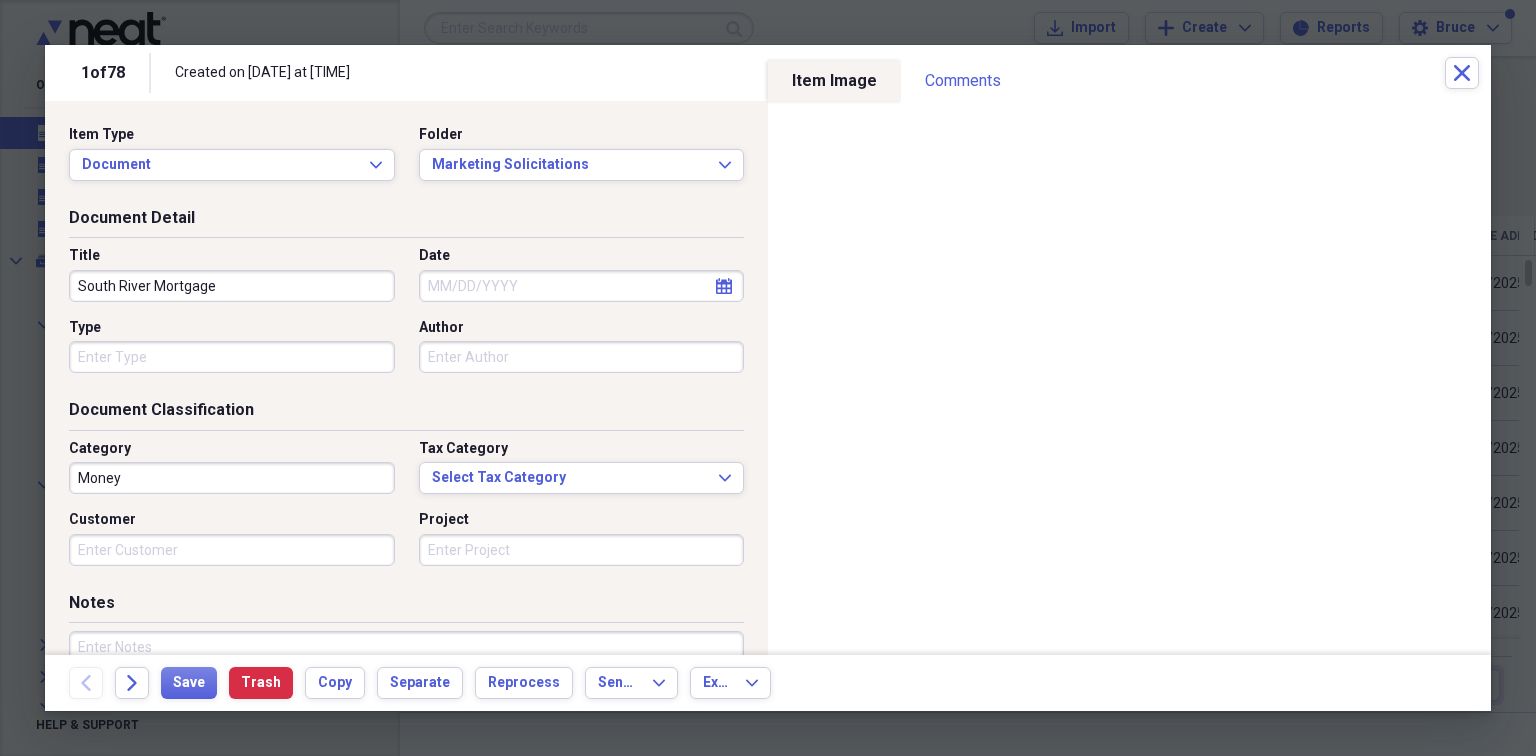 type on "South River Mortgage" 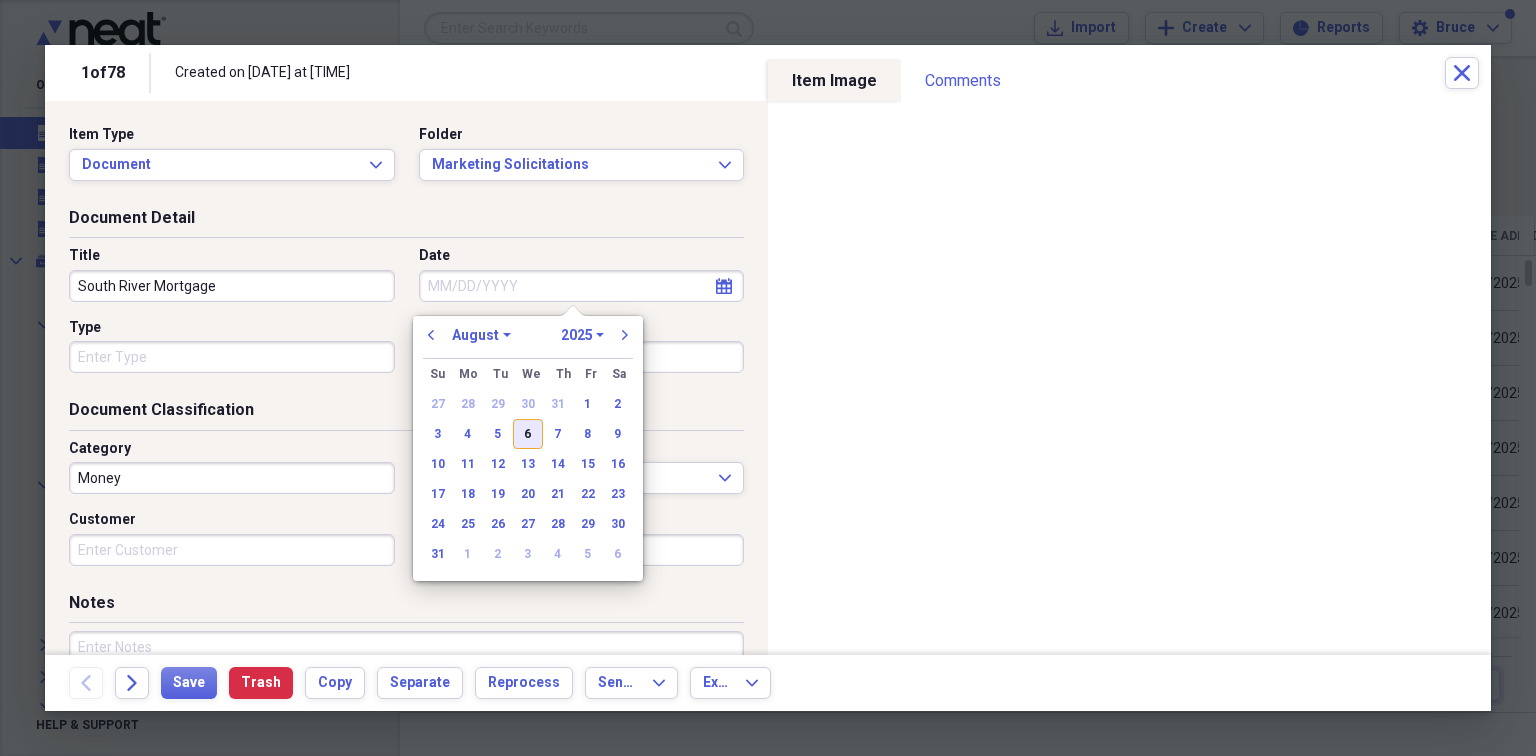 click on "6" at bounding box center [528, 434] 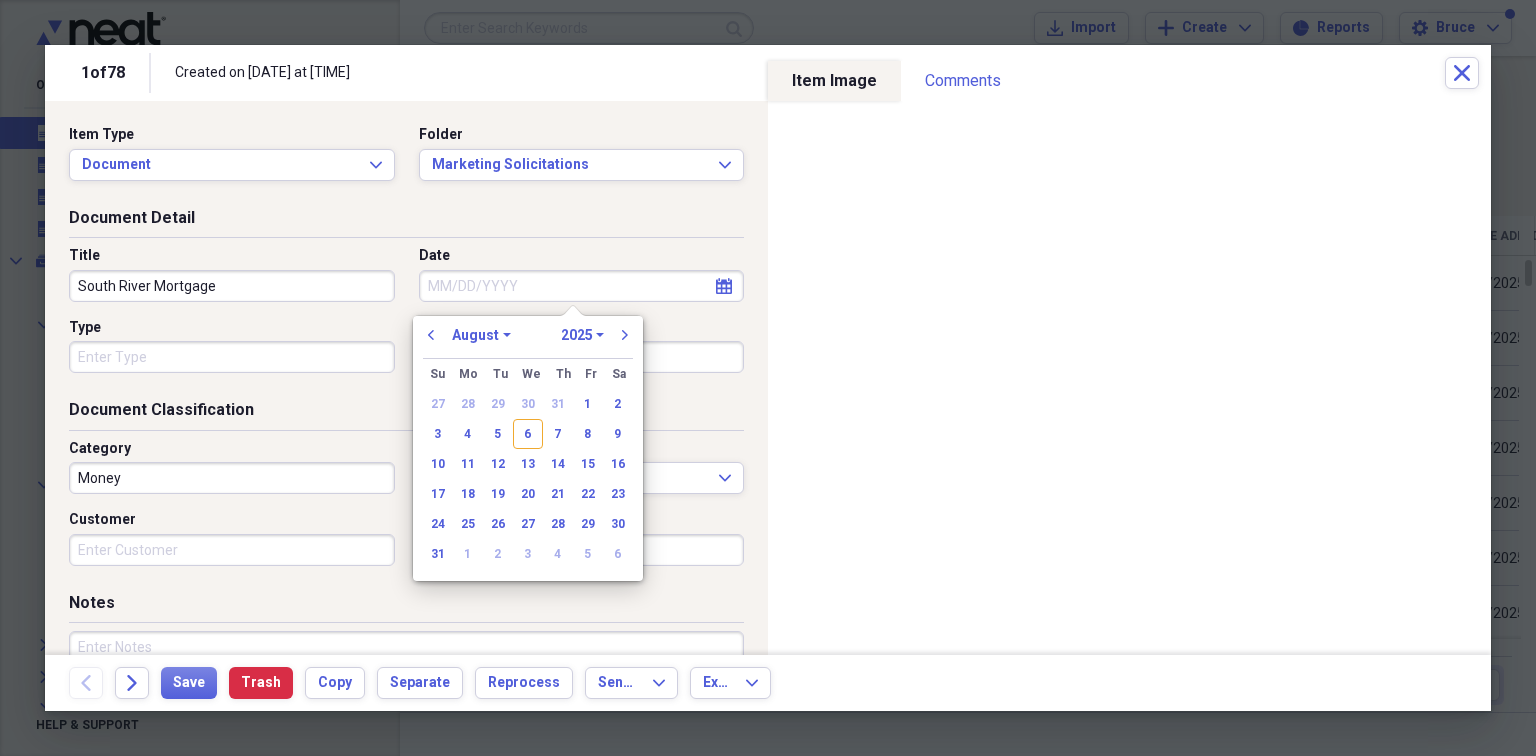 type on "08/06/2025" 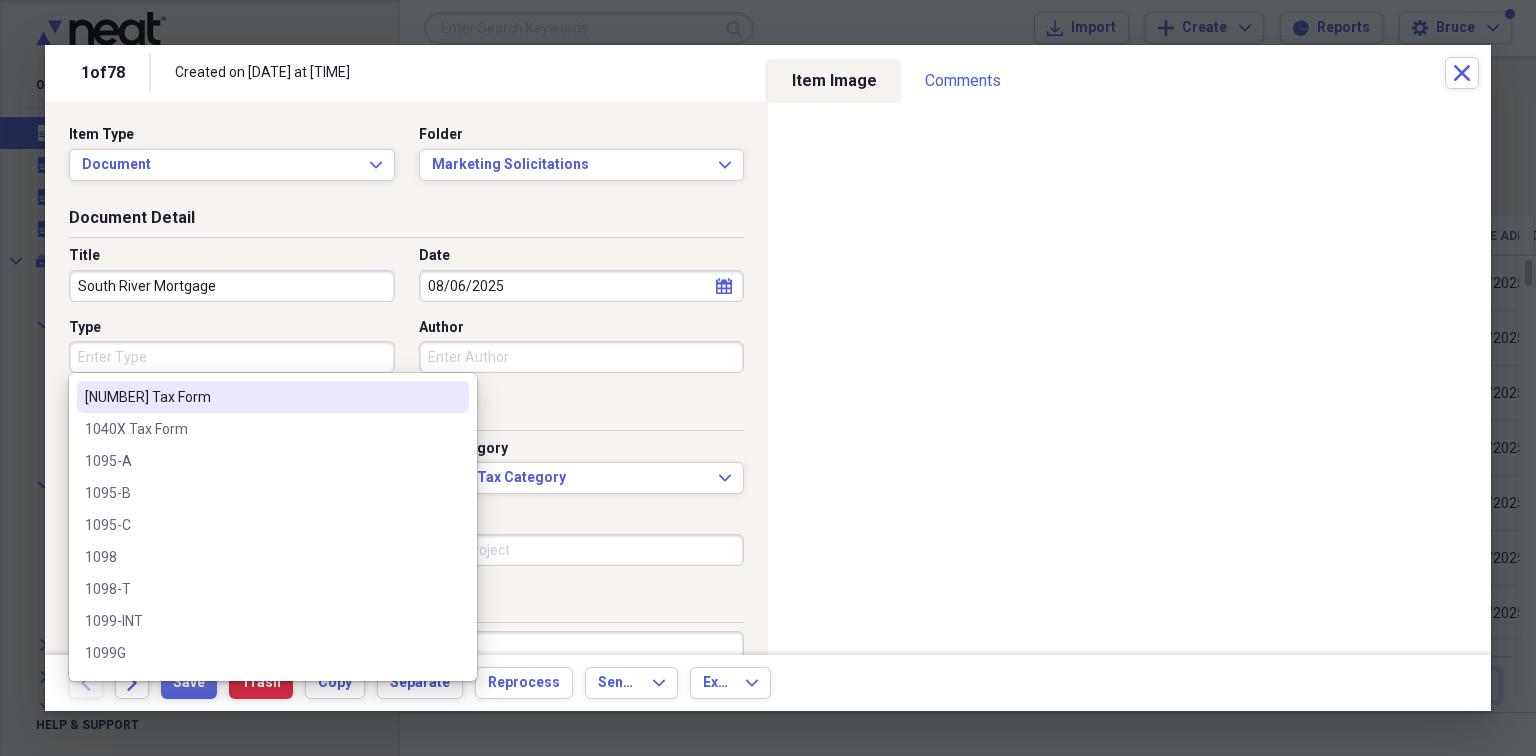 click on "Type" at bounding box center (232, 357) 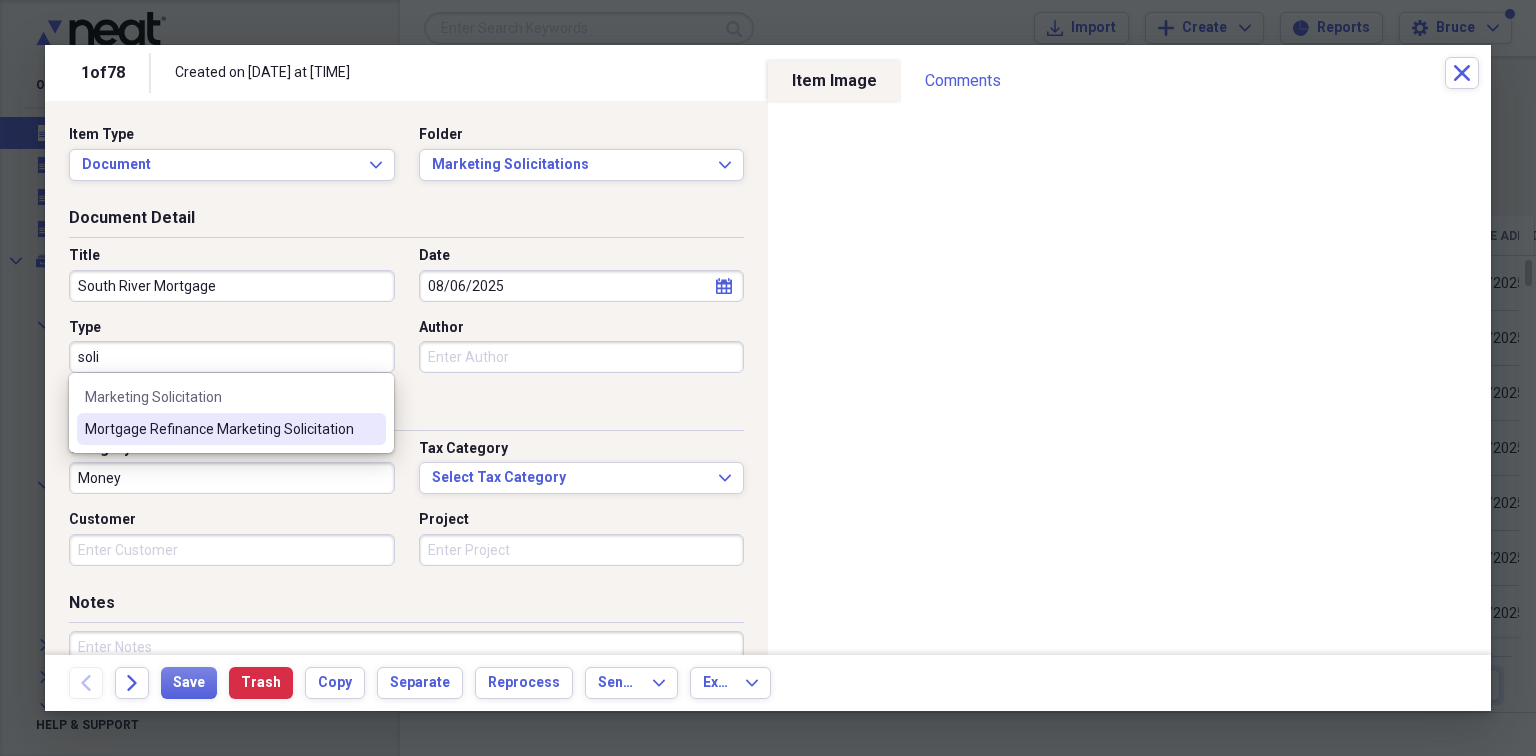 click on "Mortgage Refinance Marketing Solicitation" at bounding box center [219, 429] 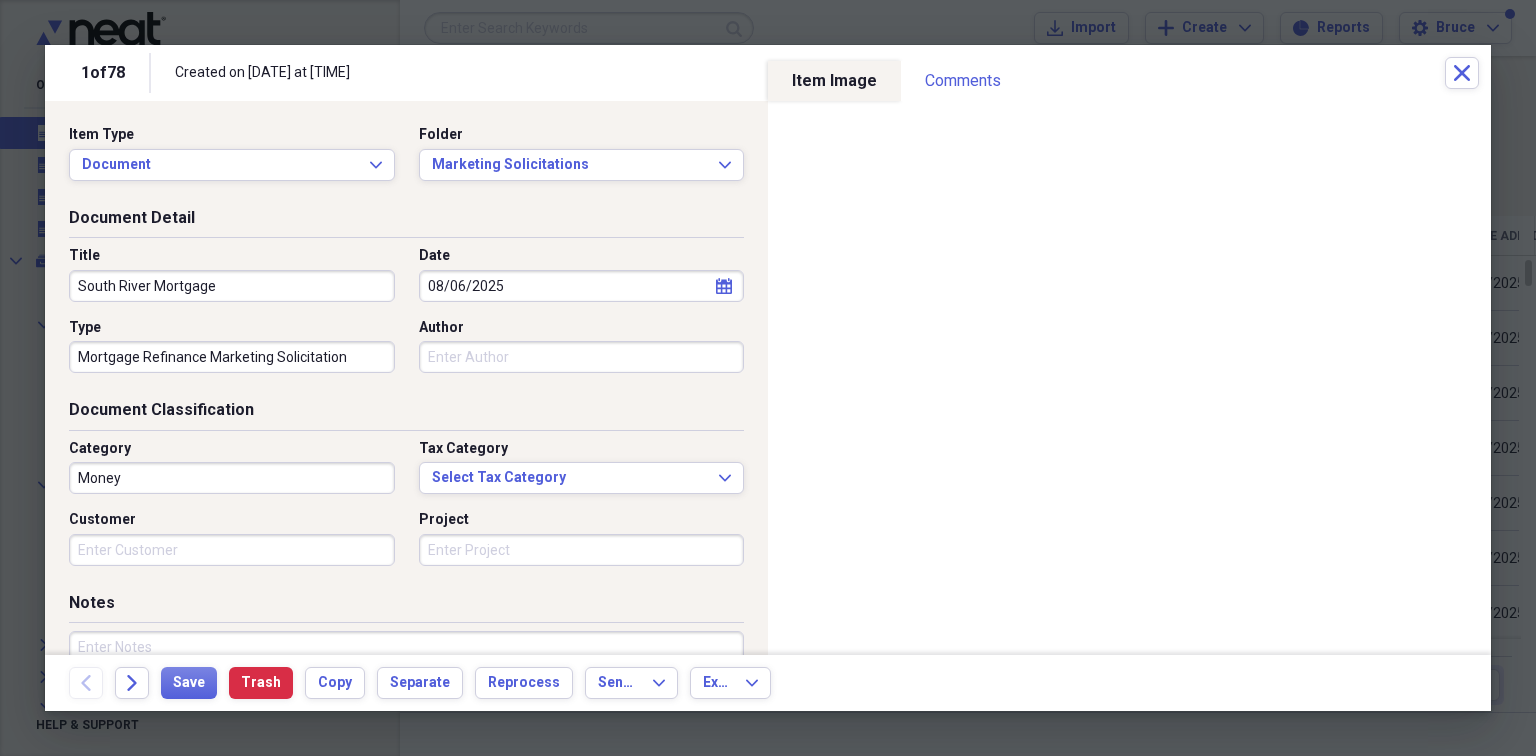click on "Money" at bounding box center [232, 478] 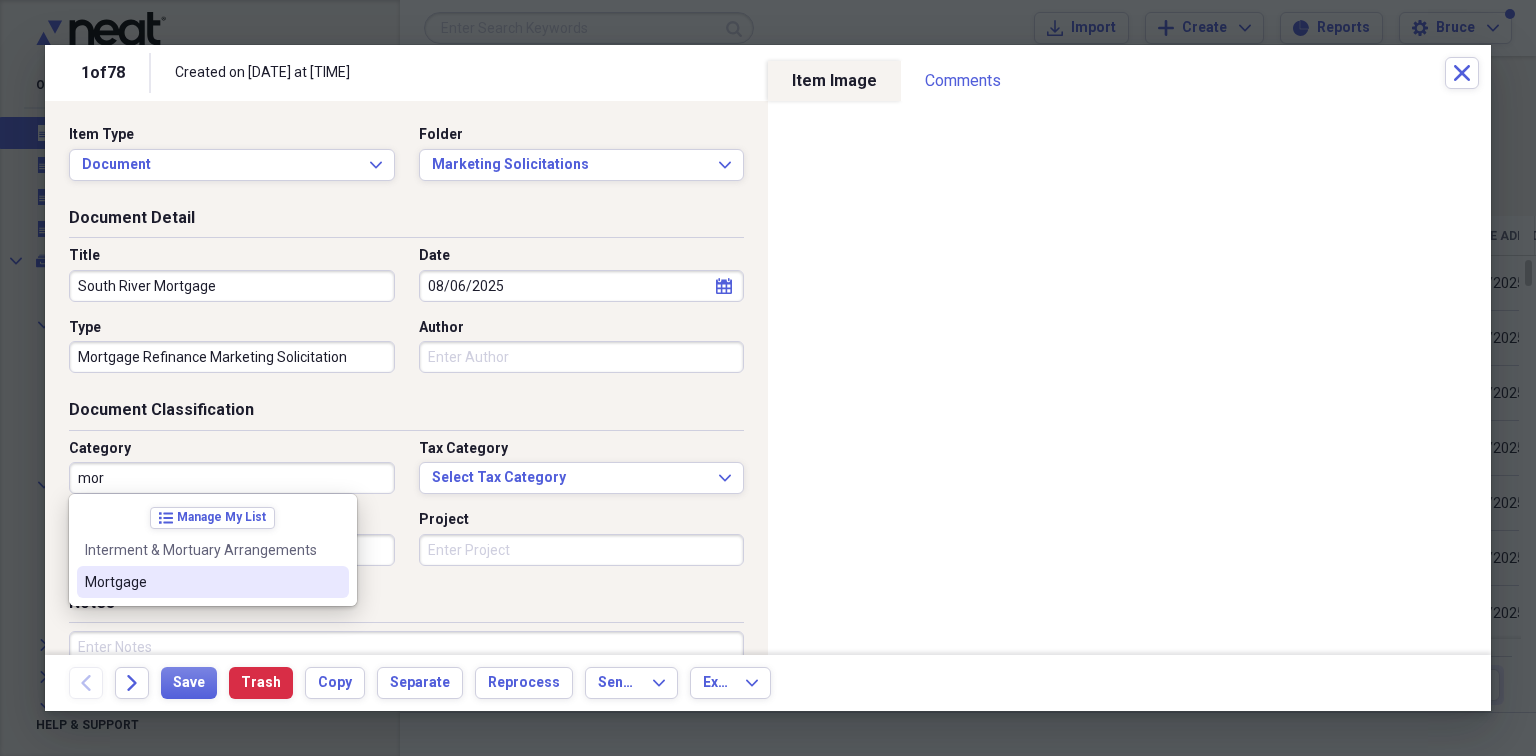 click on "Mortgage" at bounding box center [201, 582] 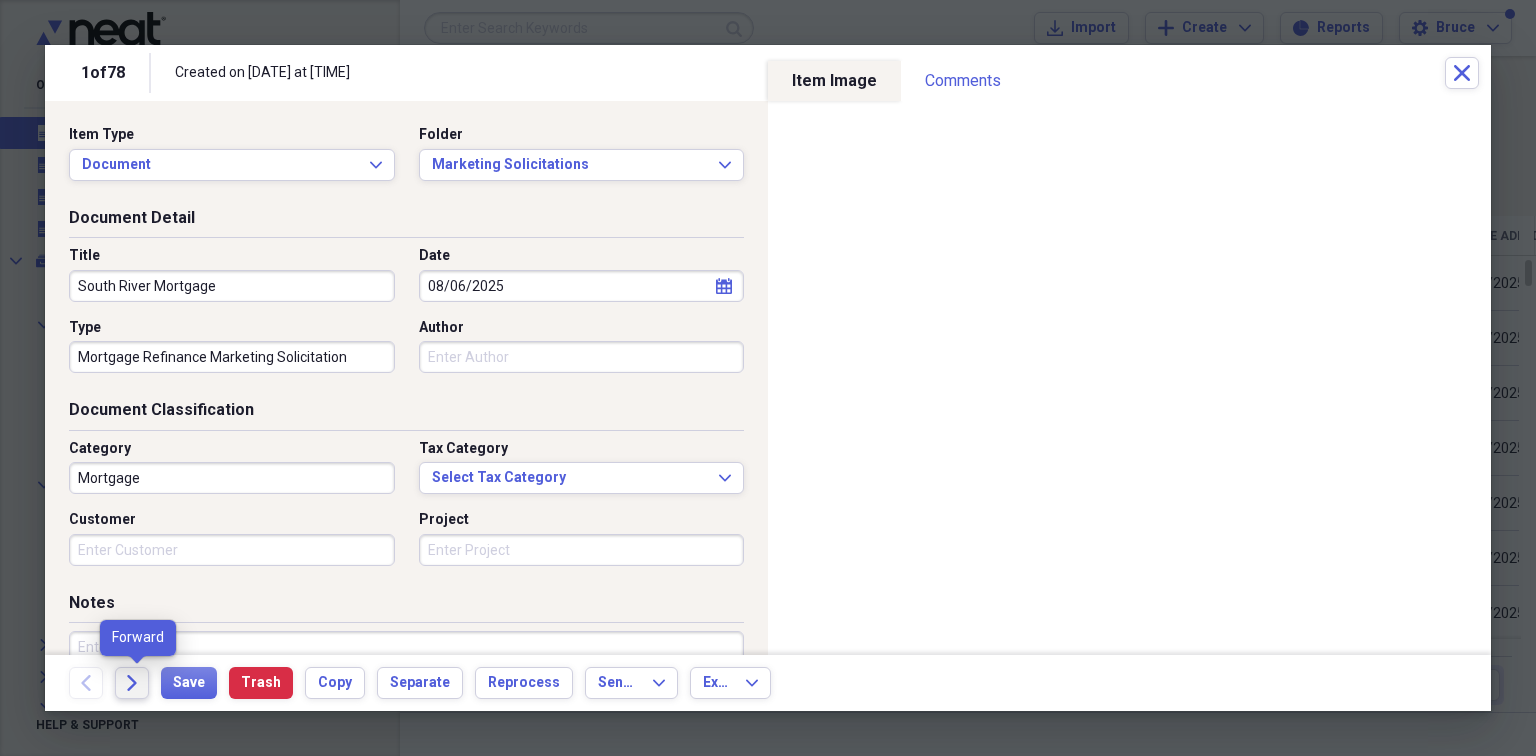 click on "Forward" at bounding box center [132, 683] 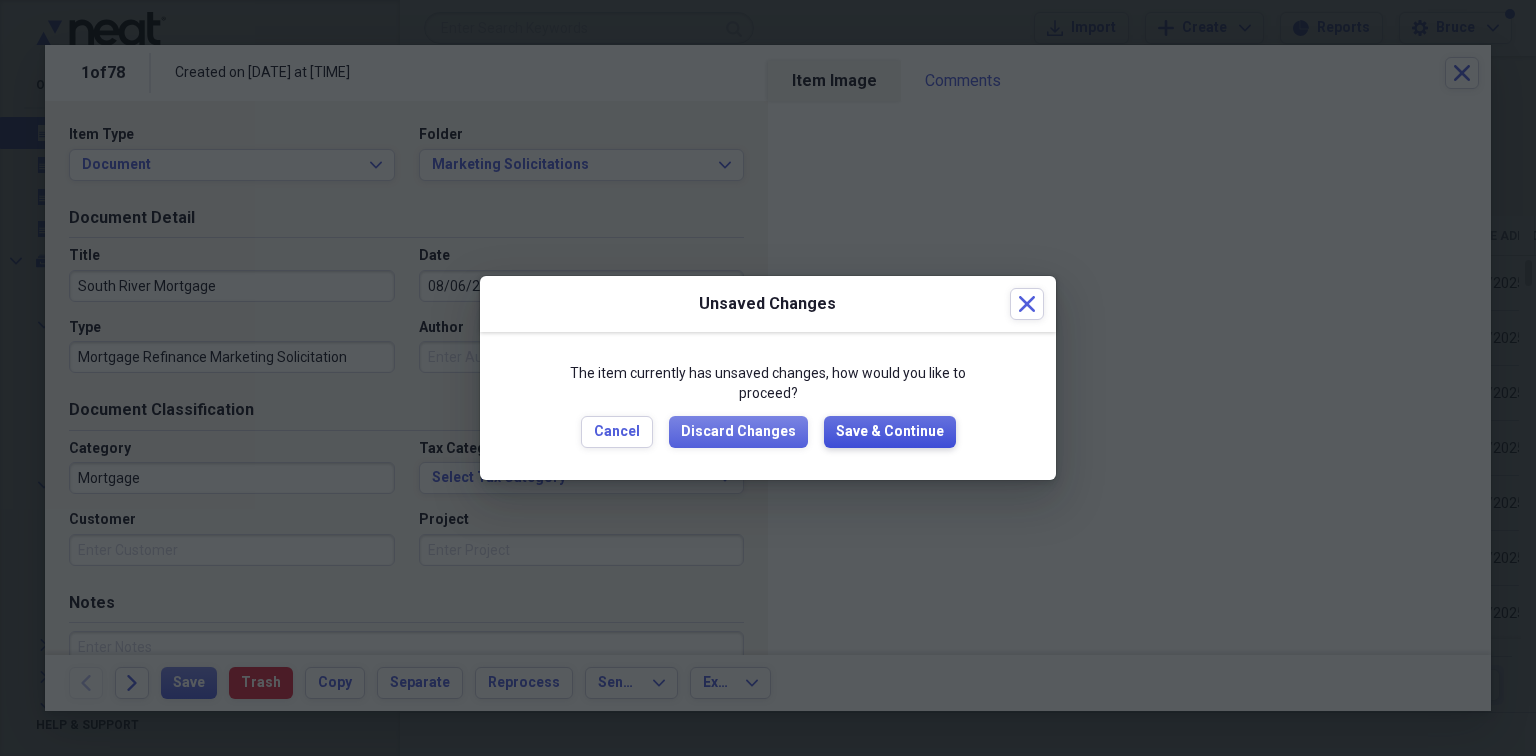 click on "Save & Continue" at bounding box center (890, 432) 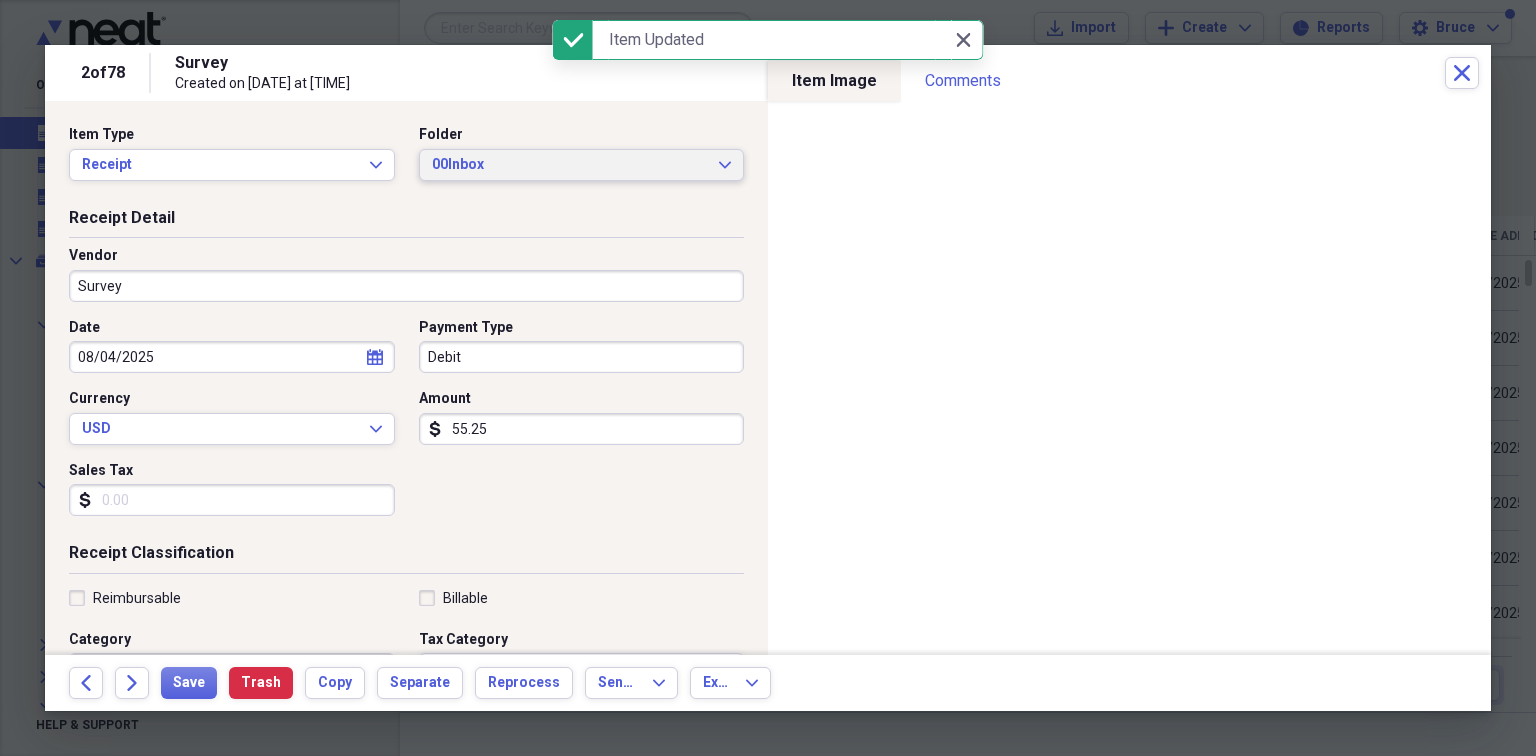 click on "00Inbox" at bounding box center (570, 165) 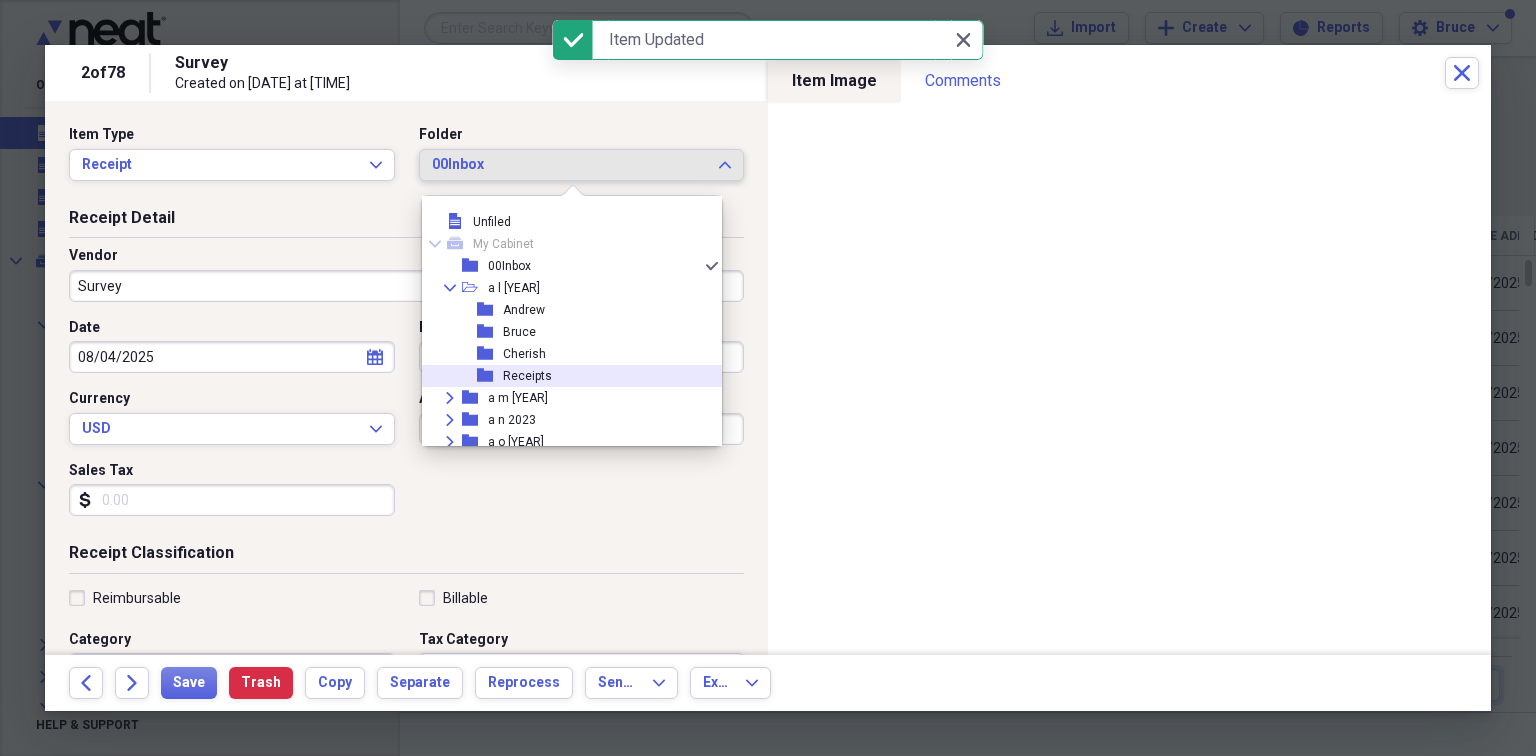 click on "Receipts" at bounding box center (527, 376) 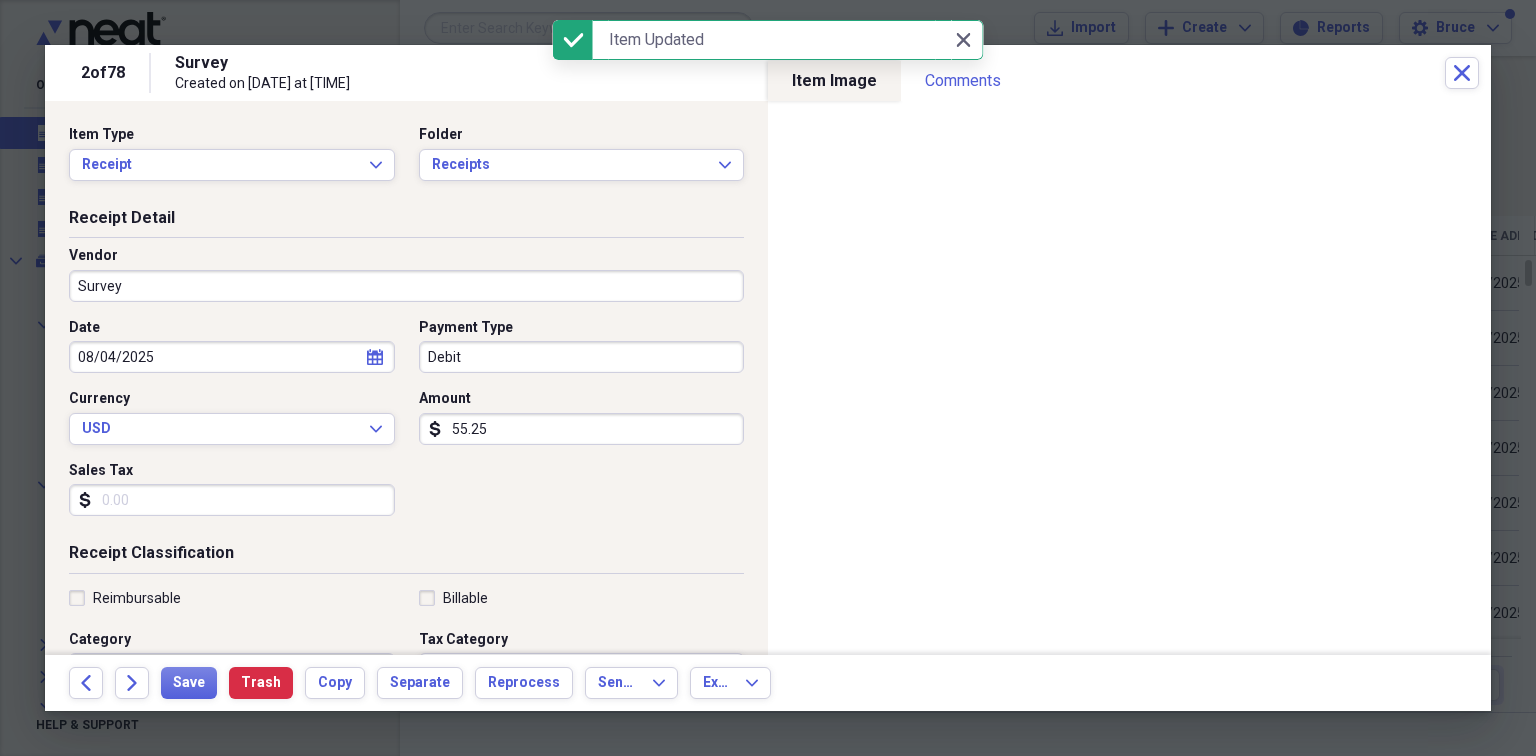 click on "Survey" at bounding box center [406, 286] 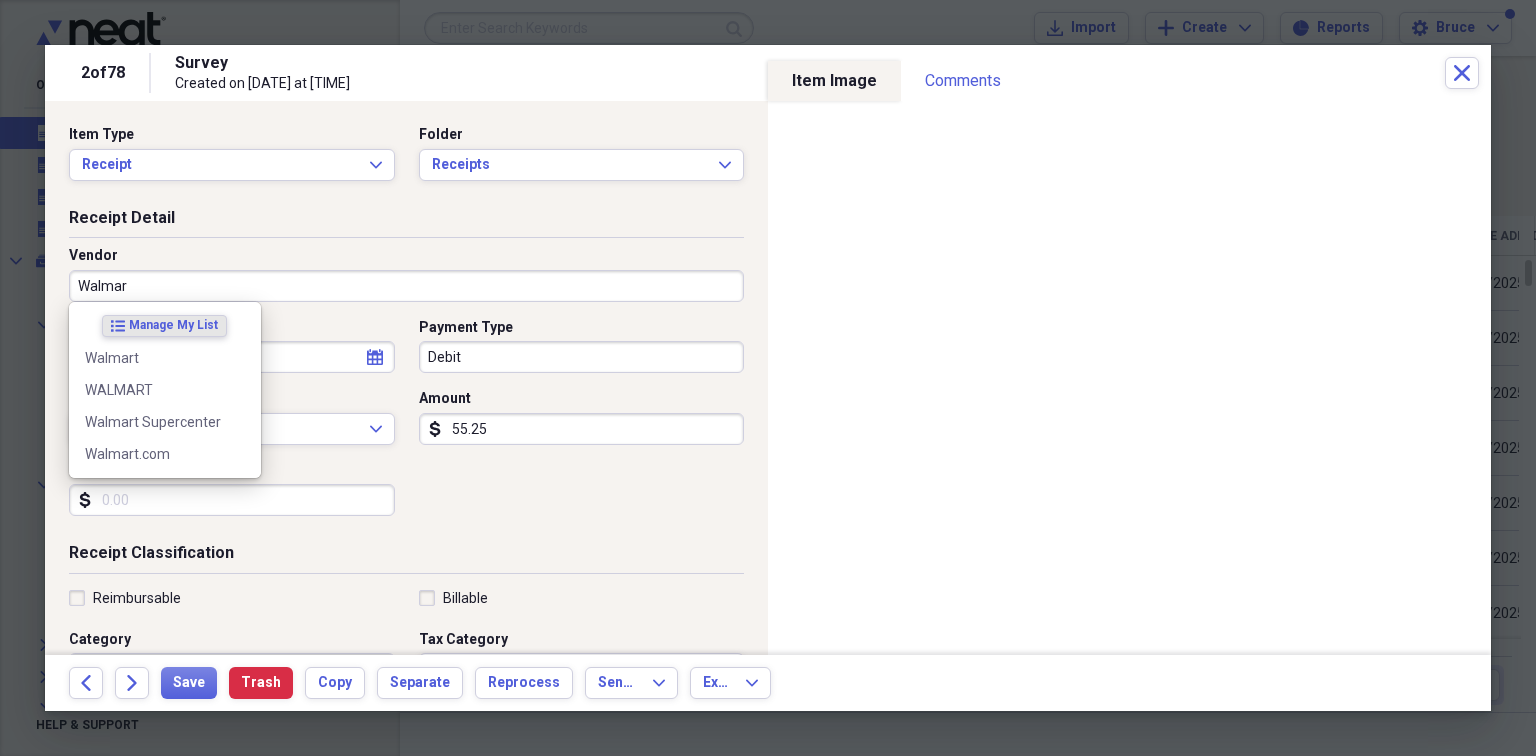 type on "Walmart" 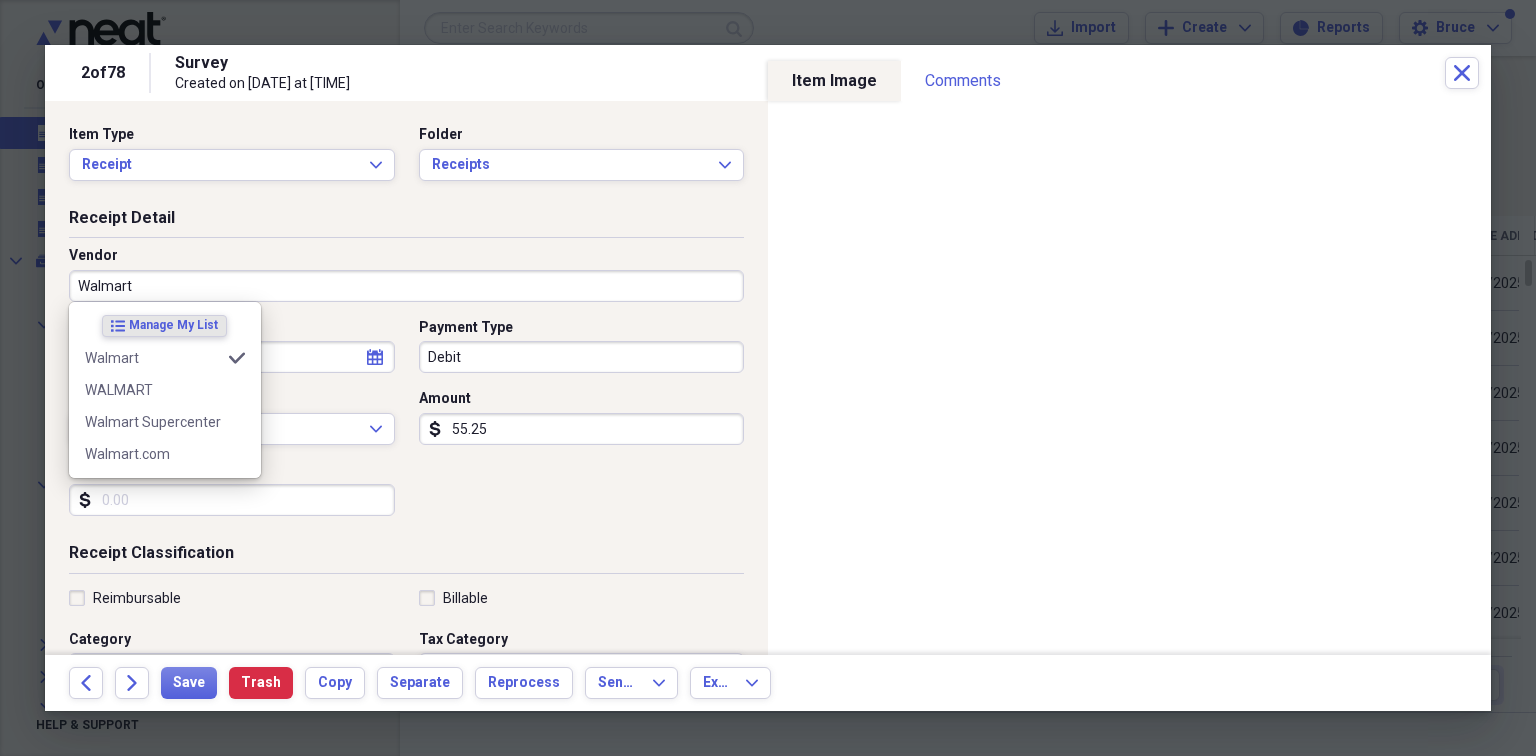 type on "Meals/Restaurants" 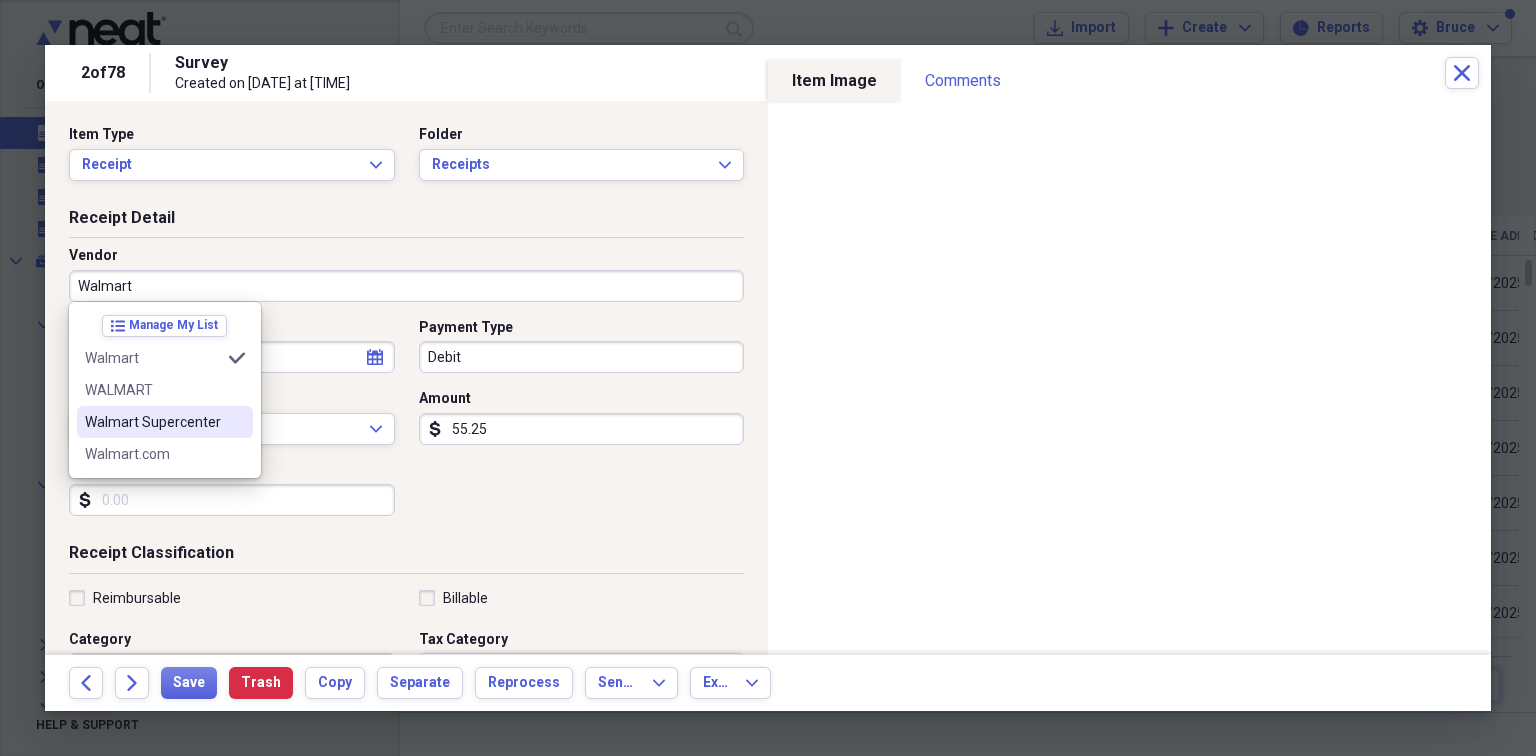 click on "Walmart Supercenter" at bounding box center (153, 422) 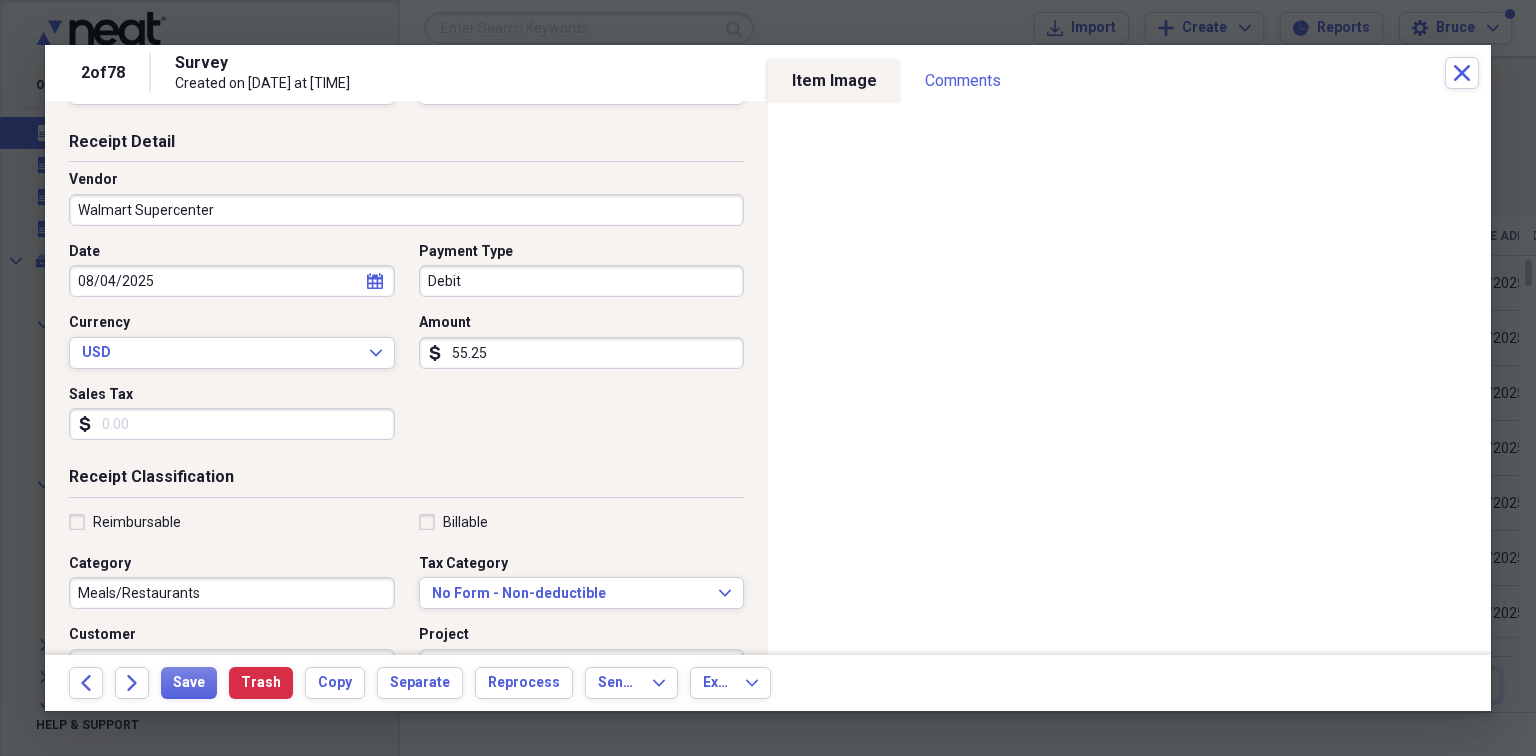 click on "Meals/Restaurants" at bounding box center [232, 593] 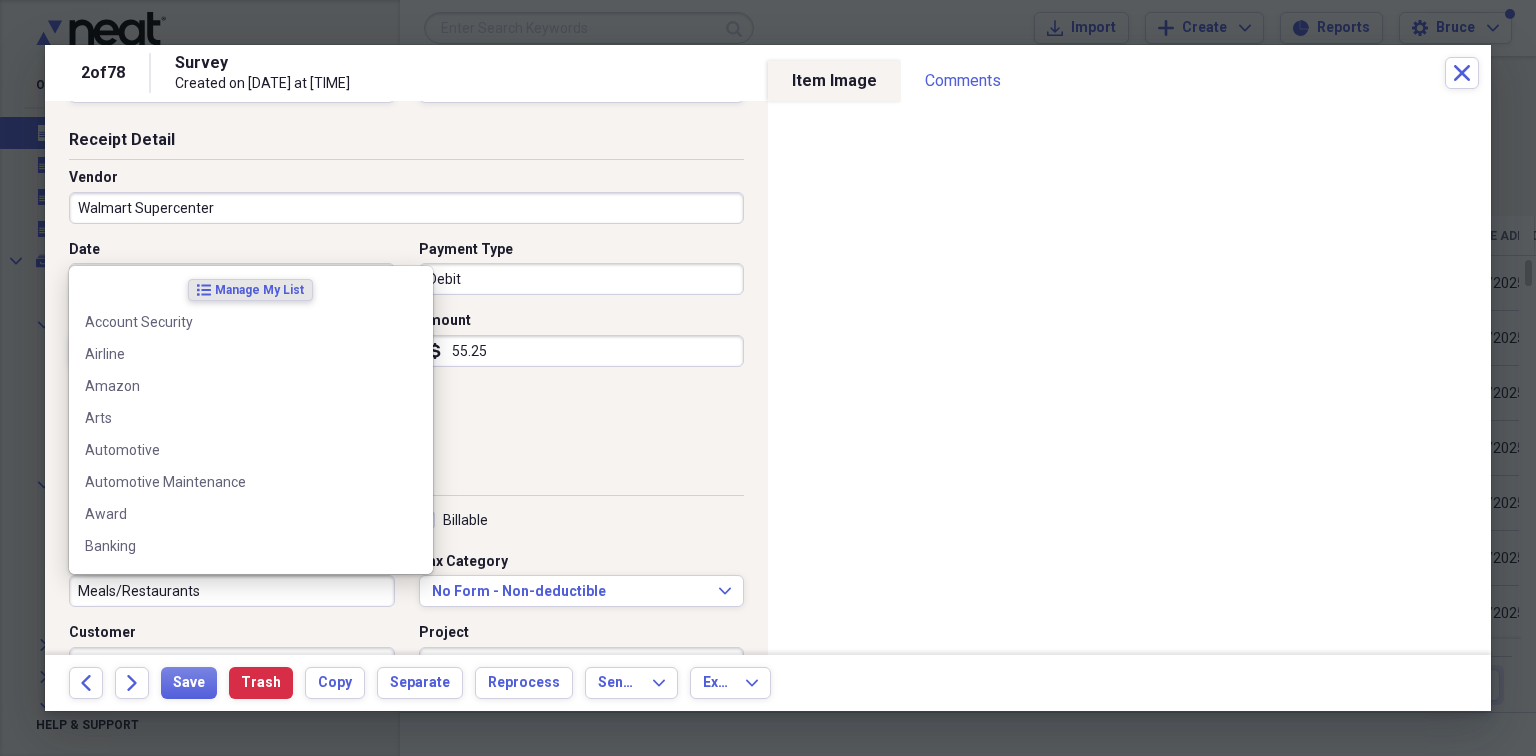 scroll, scrollTop: 79, scrollLeft: 0, axis: vertical 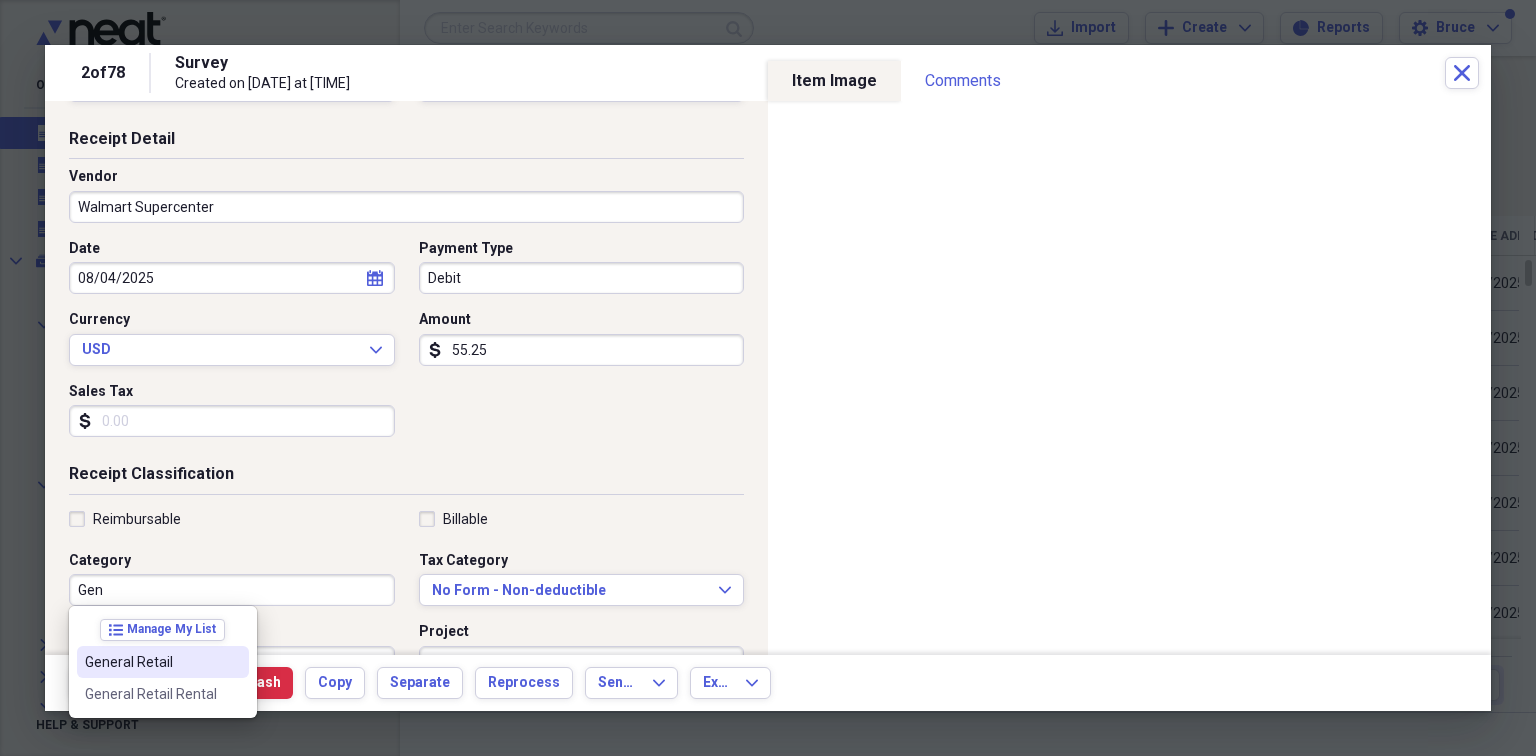 click on "General Retail" at bounding box center [151, 662] 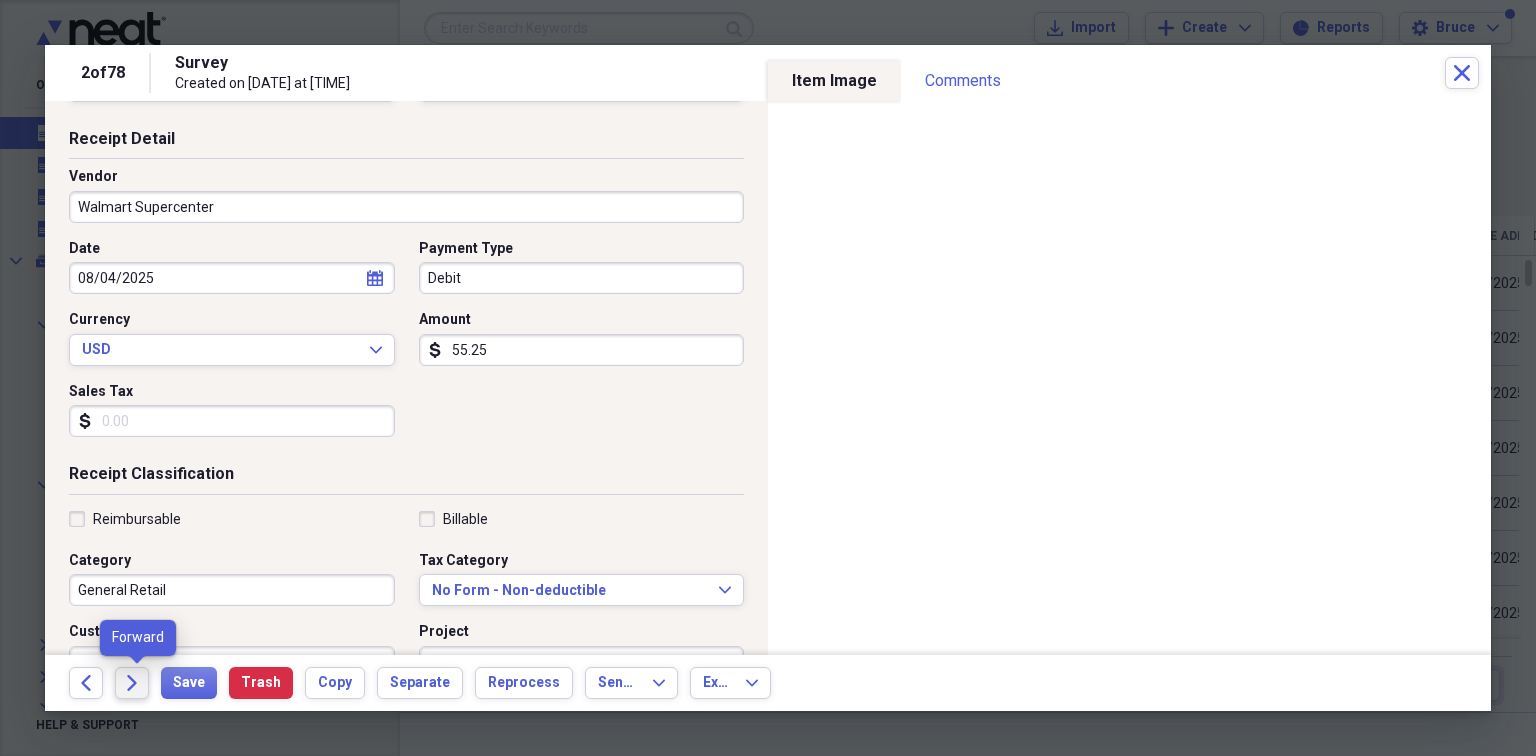 click on "Forward" 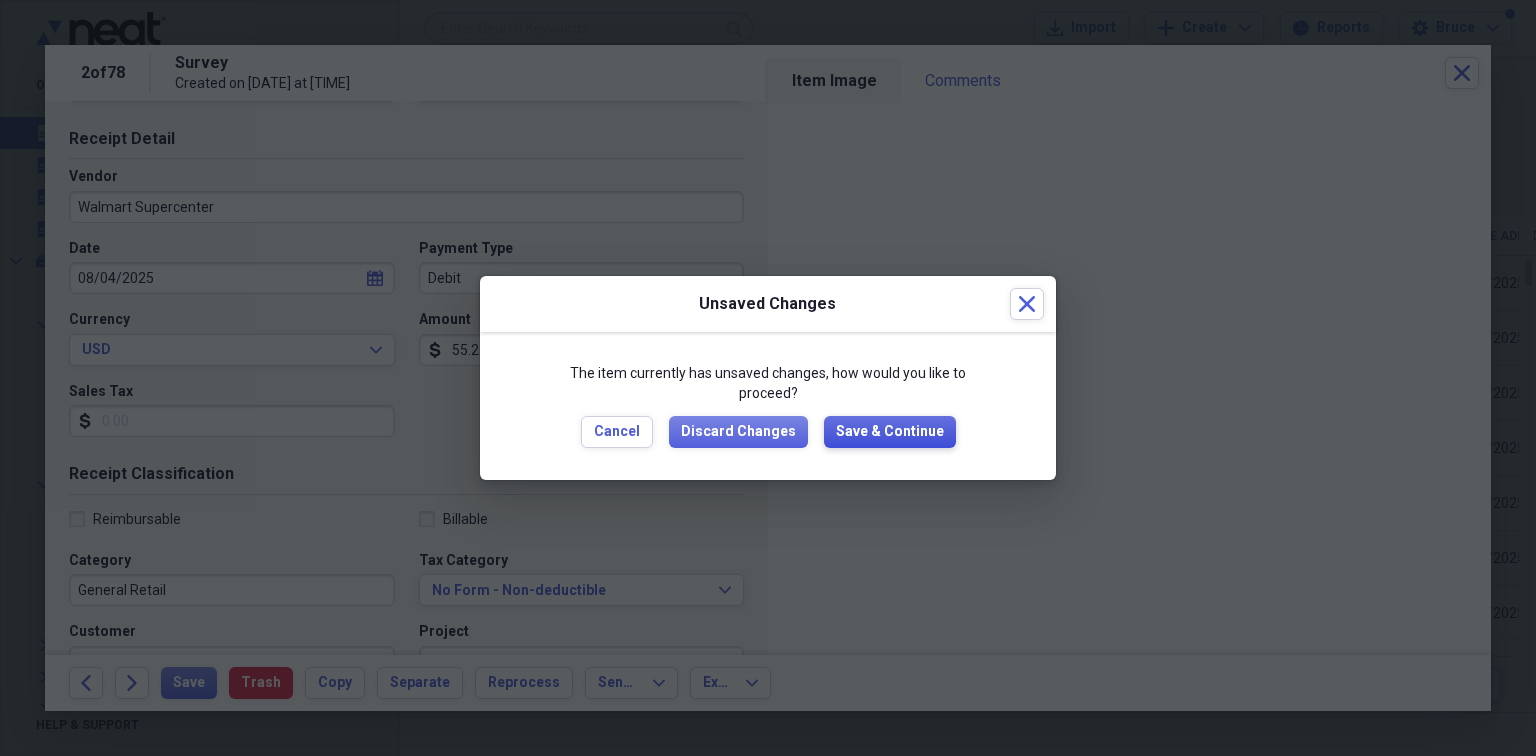 click on "Save & Continue" at bounding box center (890, 432) 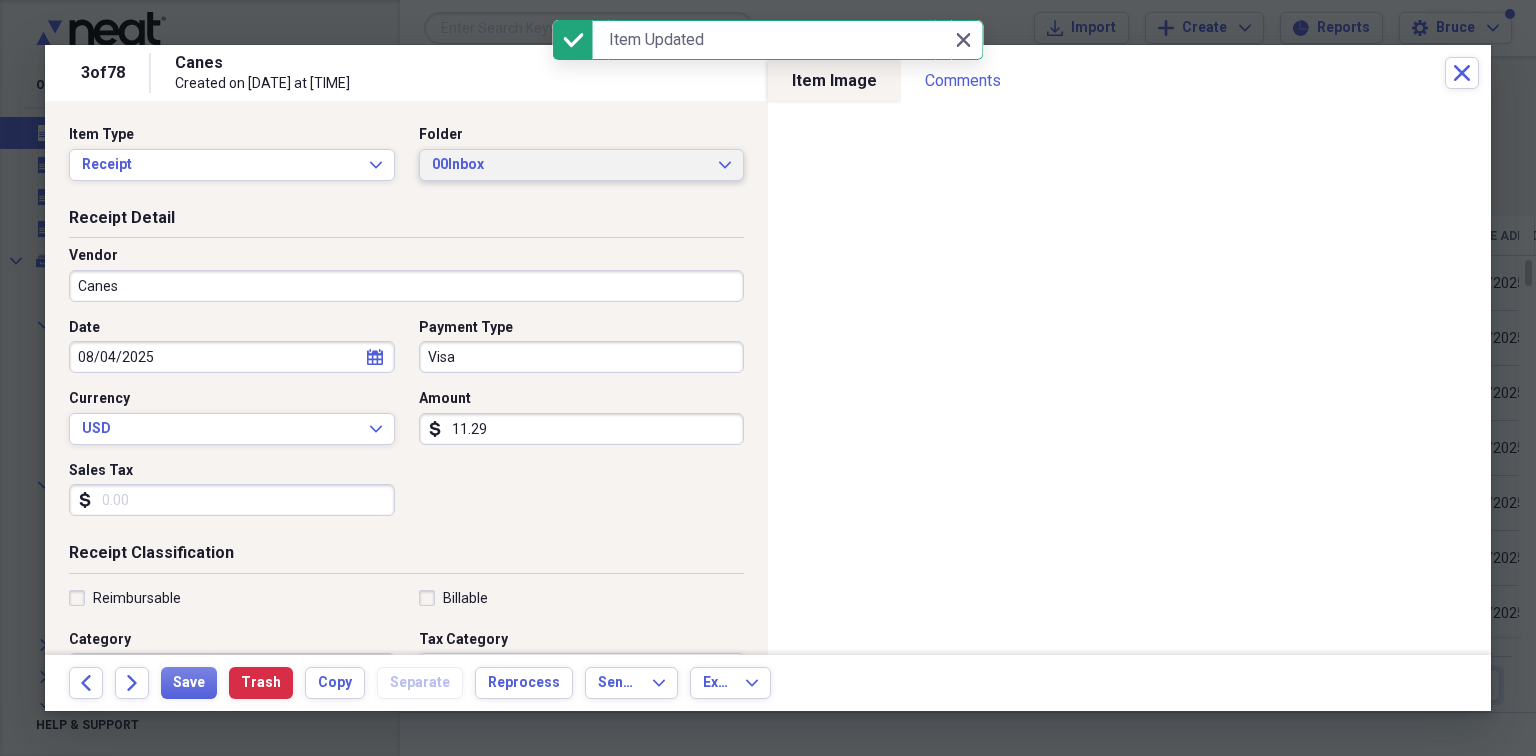 click on "00Inbox" at bounding box center [570, 165] 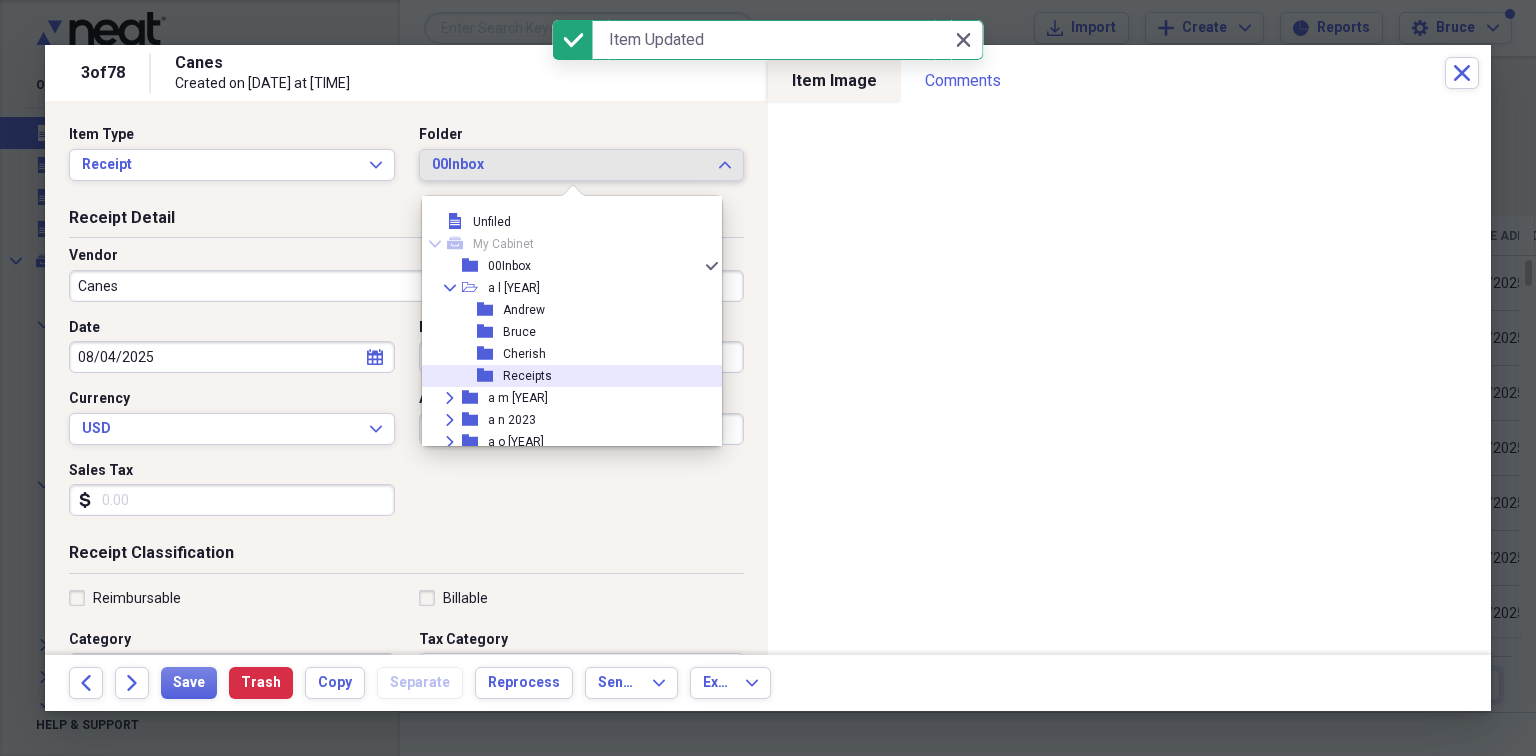 click on "Receipts" at bounding box center [527, 376] 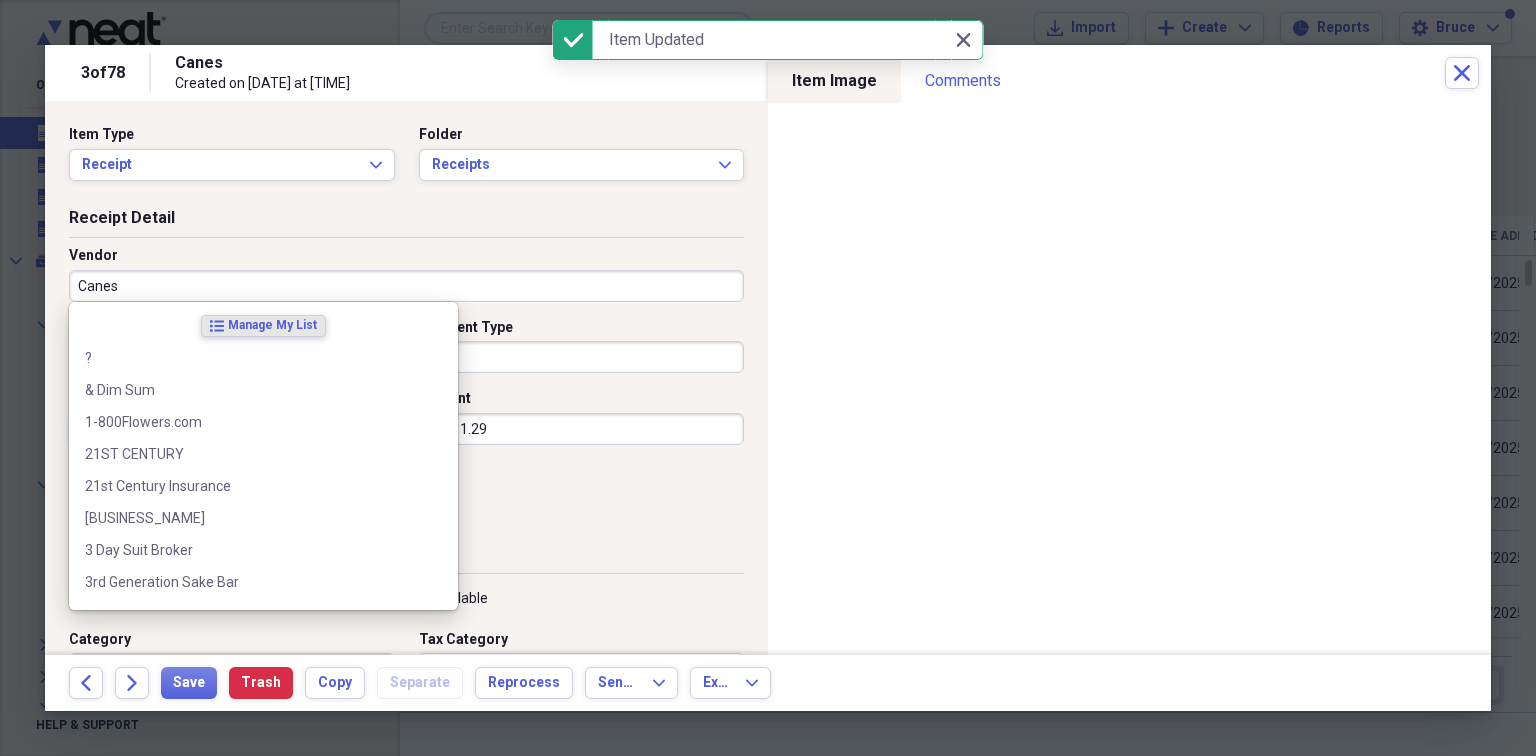click on "Canes" at bounding box center [406, 286] 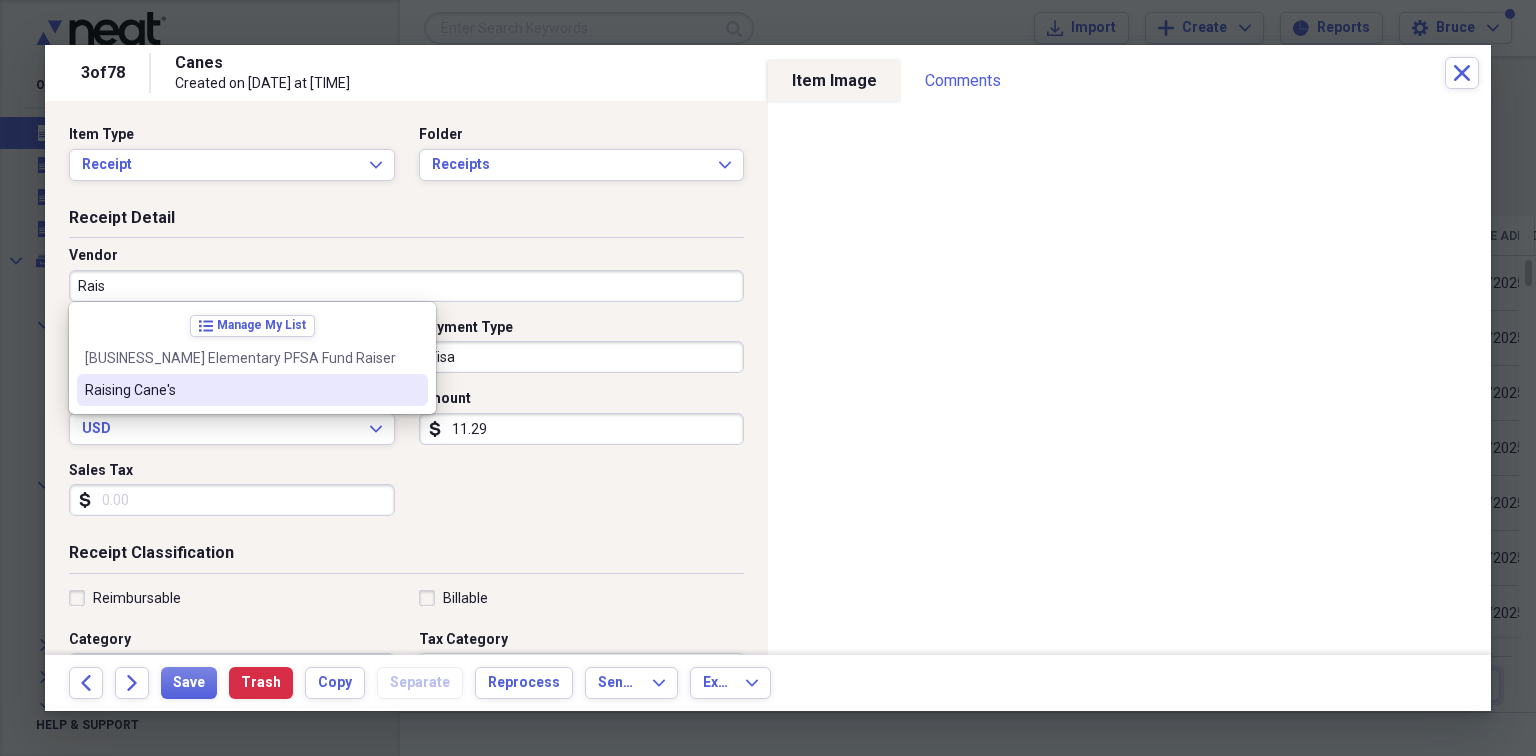 click on "Raising Cane's" at bounding box center [240, 390] 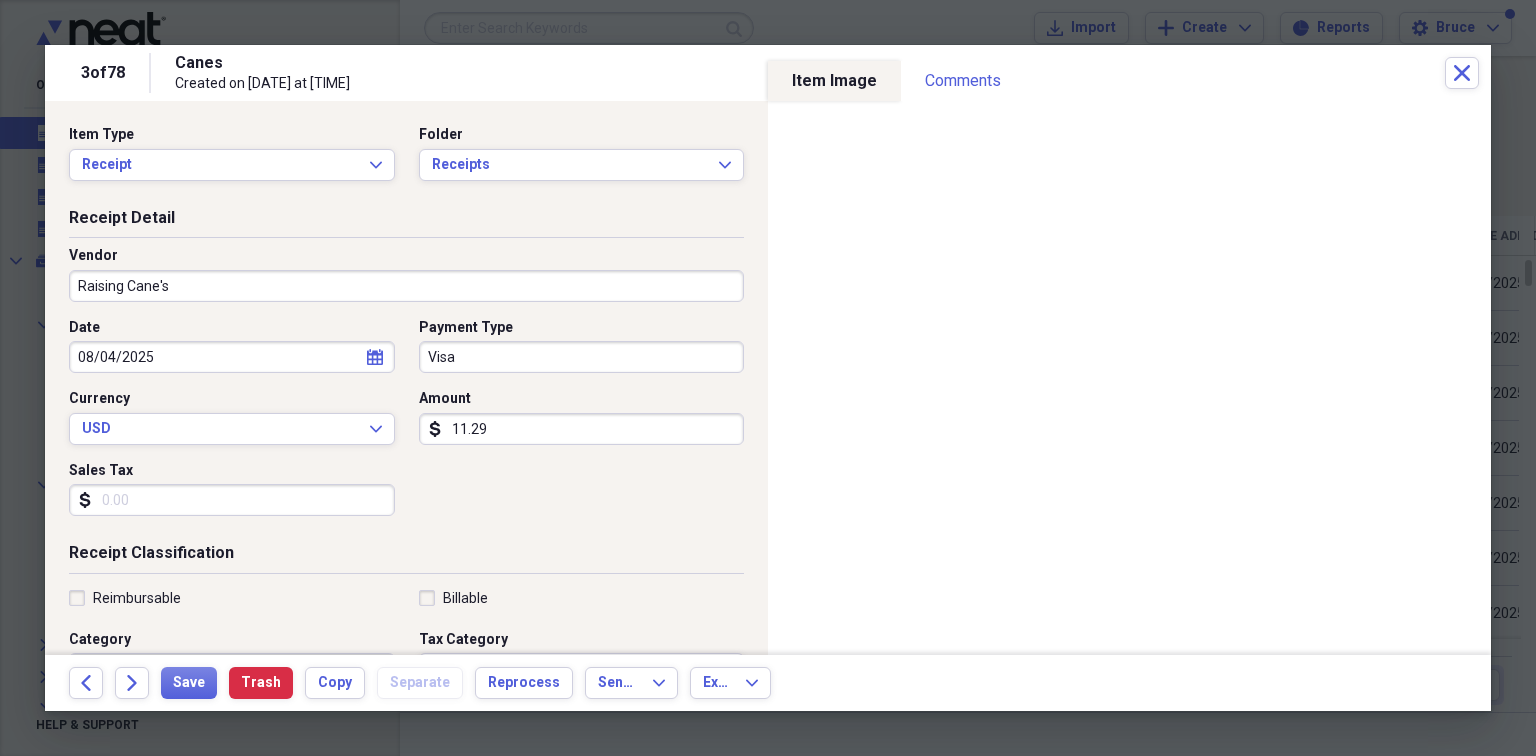 scroll, scrollTop: 0, scrollLeft: 0, axis: both 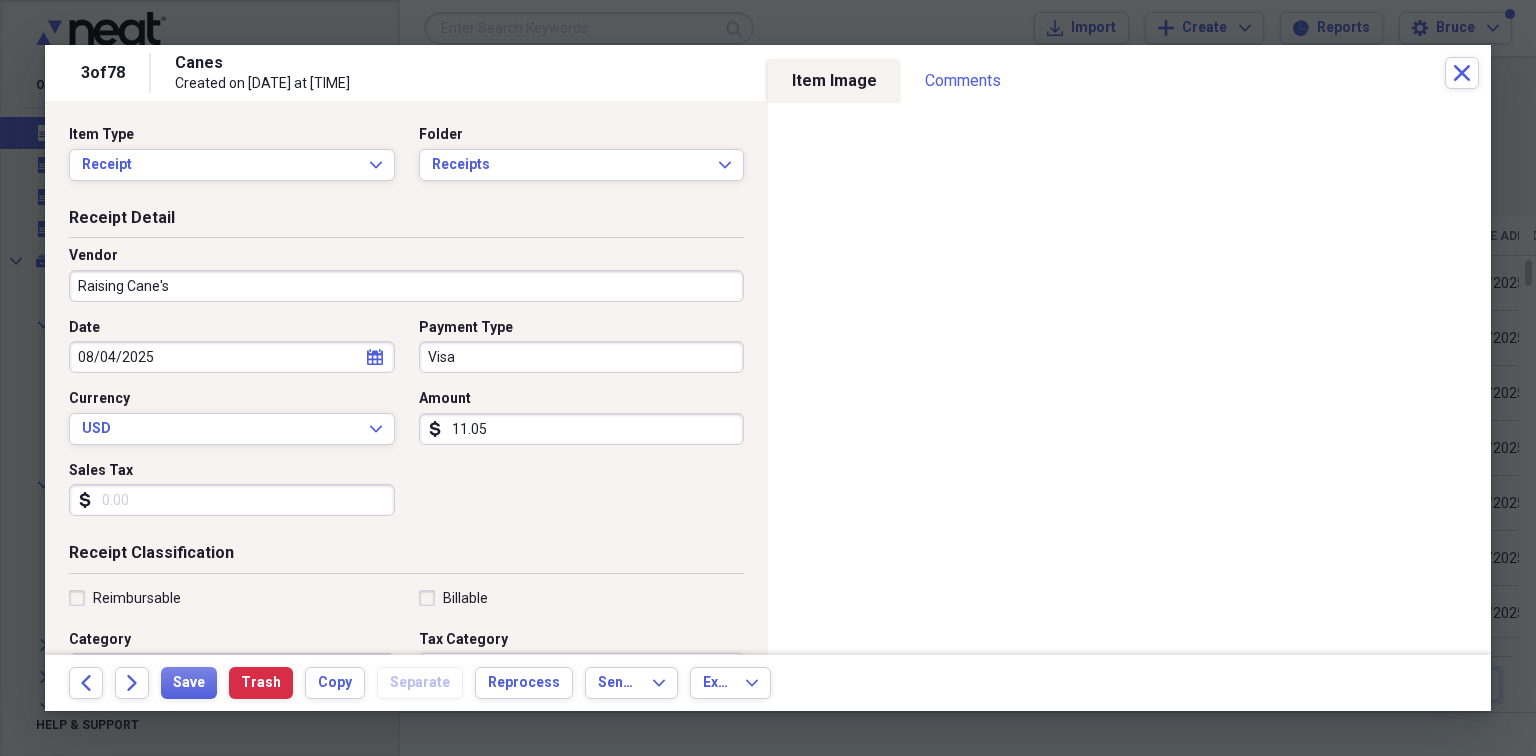type on "11.05" 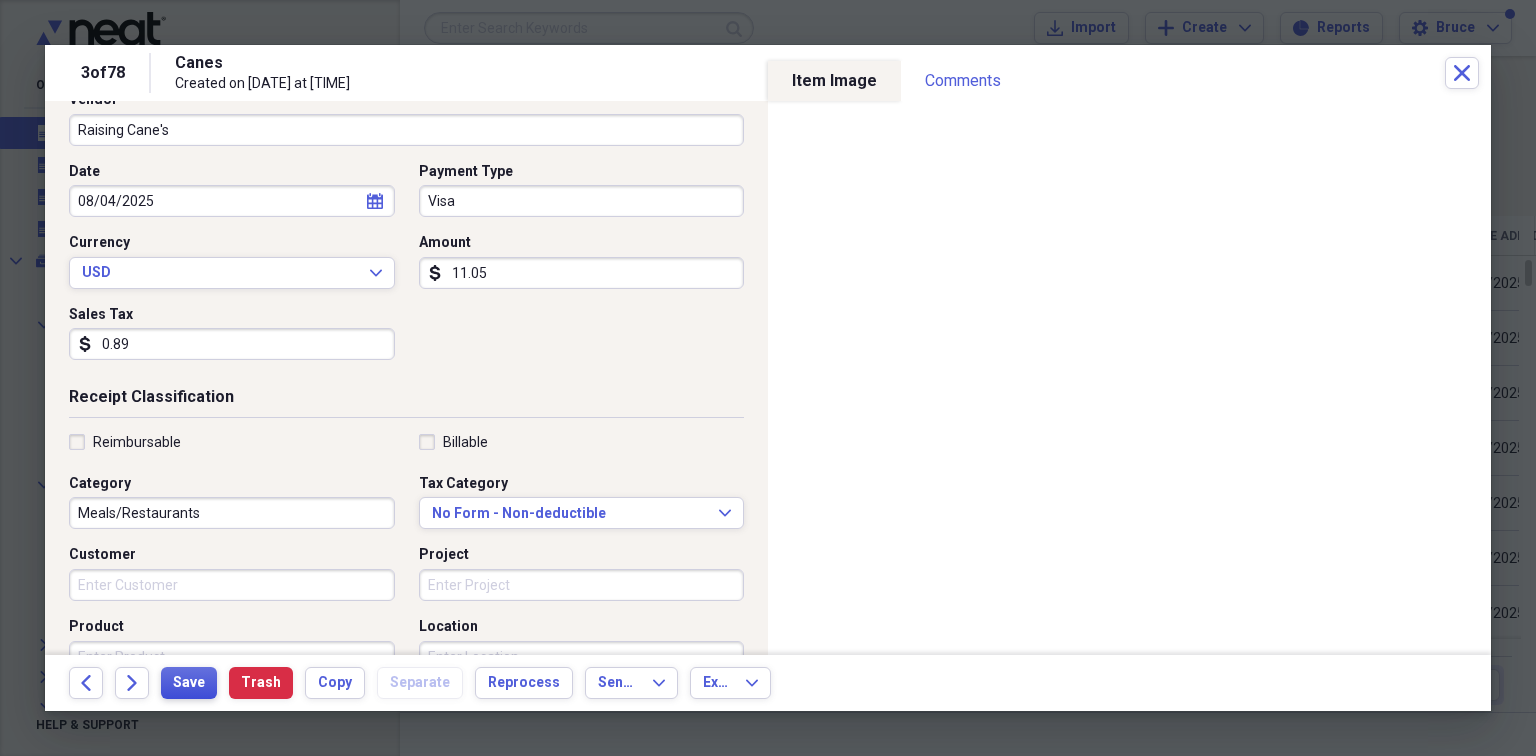 scroll, scrollTop: 158, scrollLeft: 0, axis: vertical 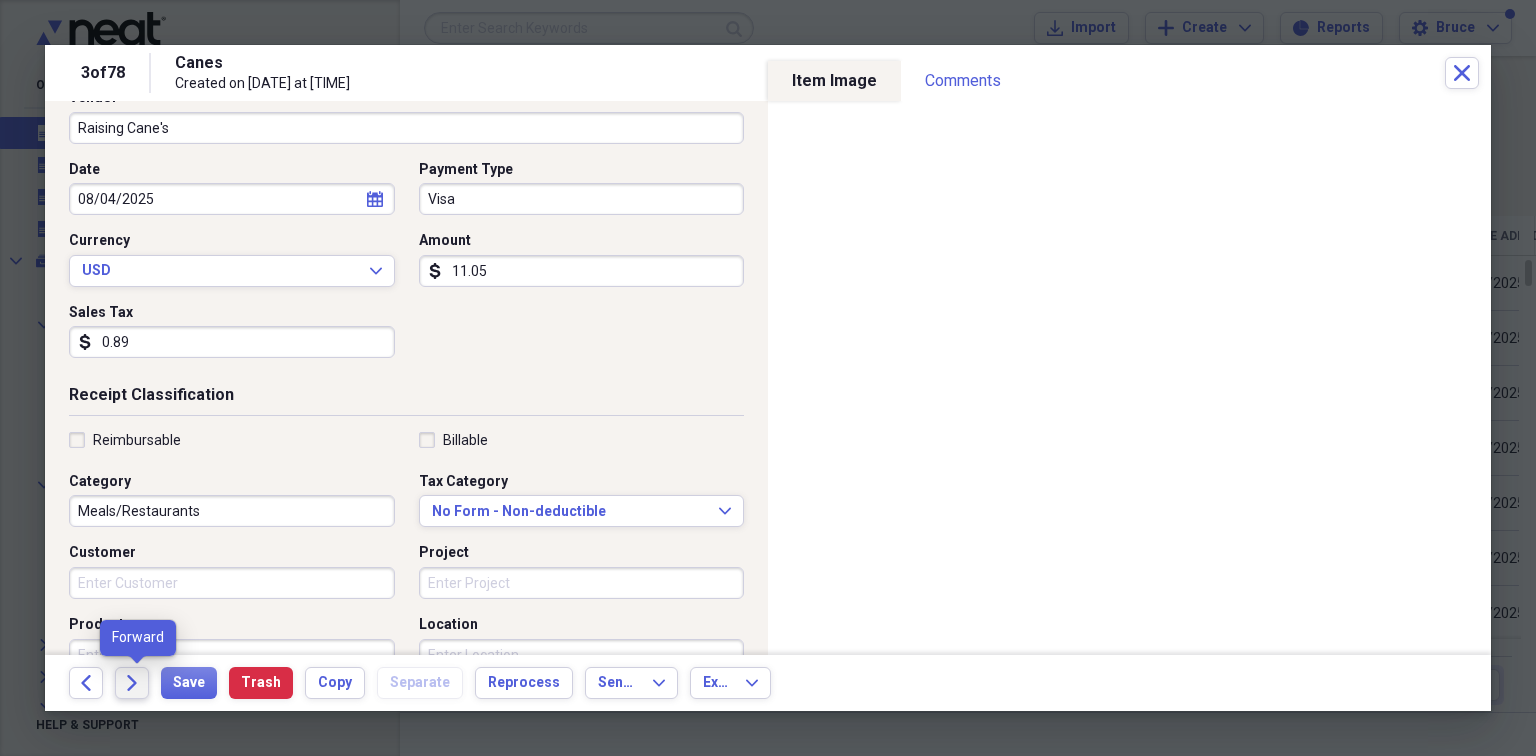 type on "0.89" 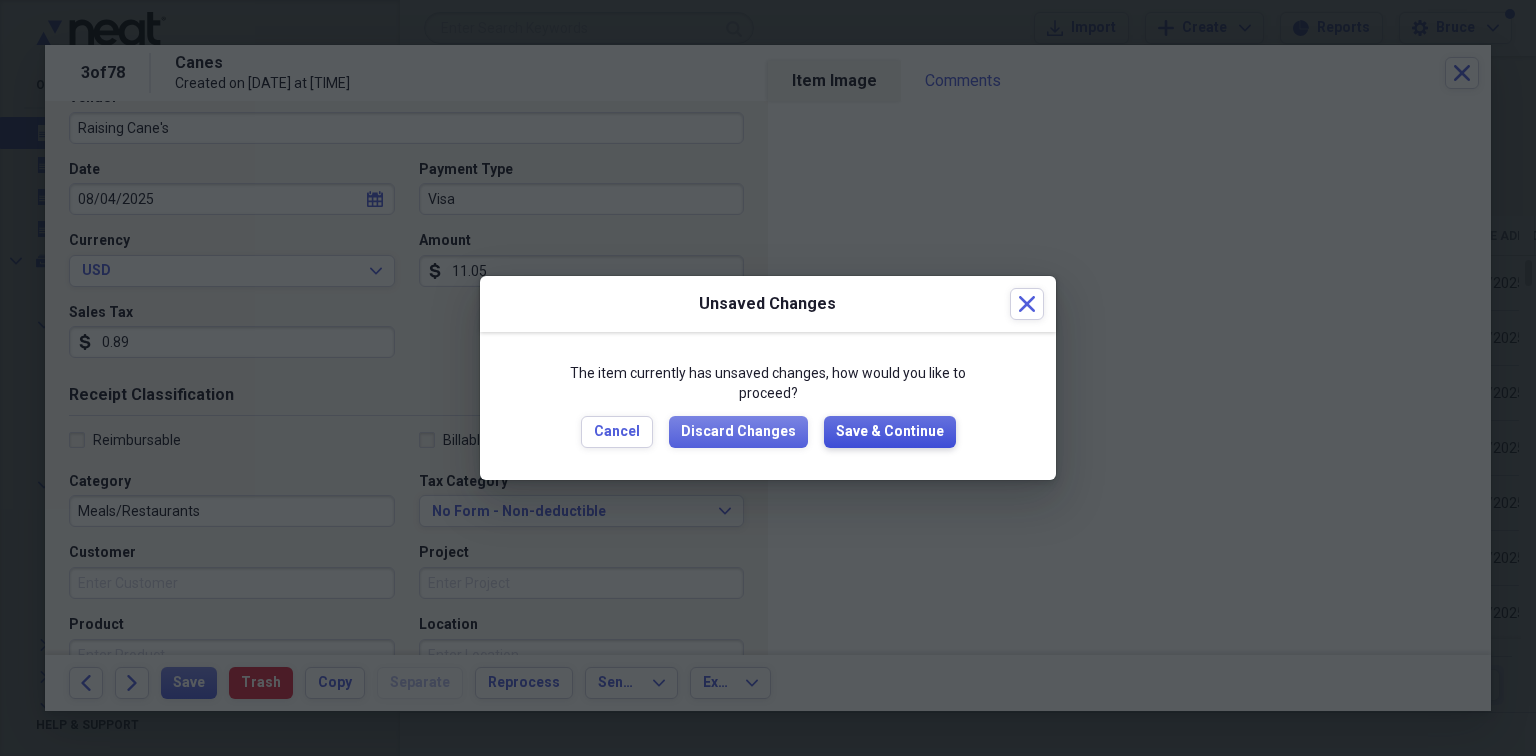 click on "Save & Continue" at bounding box center (890, 432) 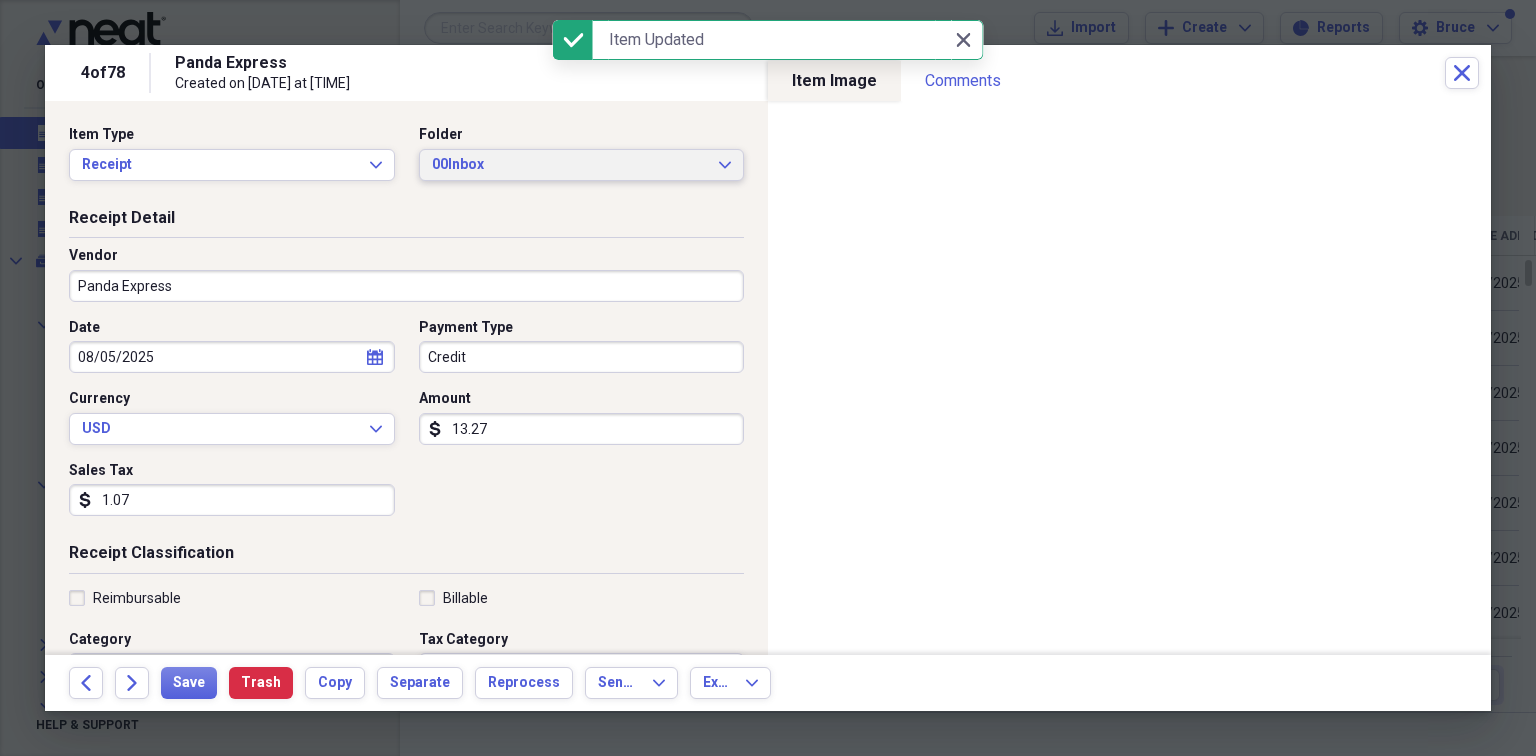 click on "00Inbox" at bounding box center [570, 165] 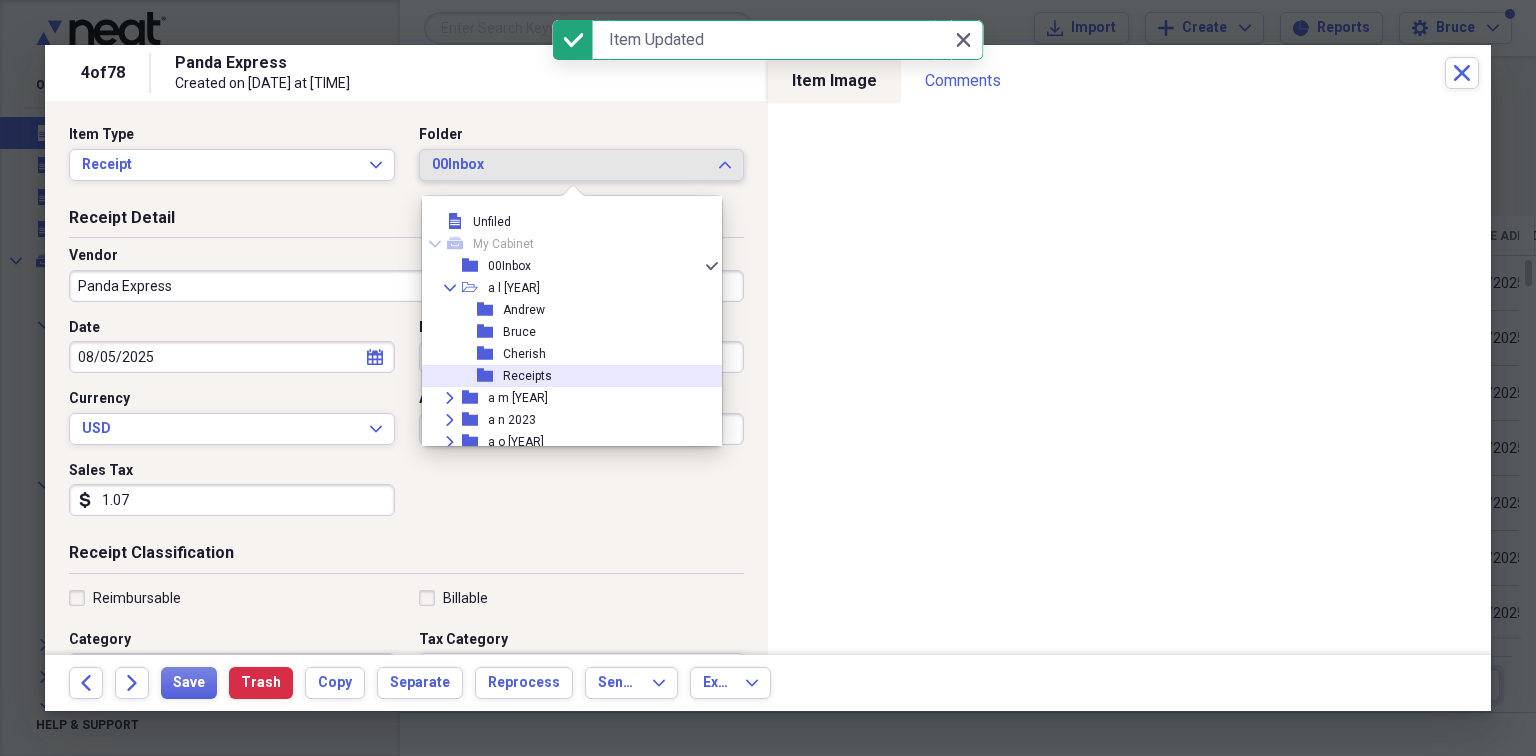 click on "Receipts" at bounding box center (527, 376) 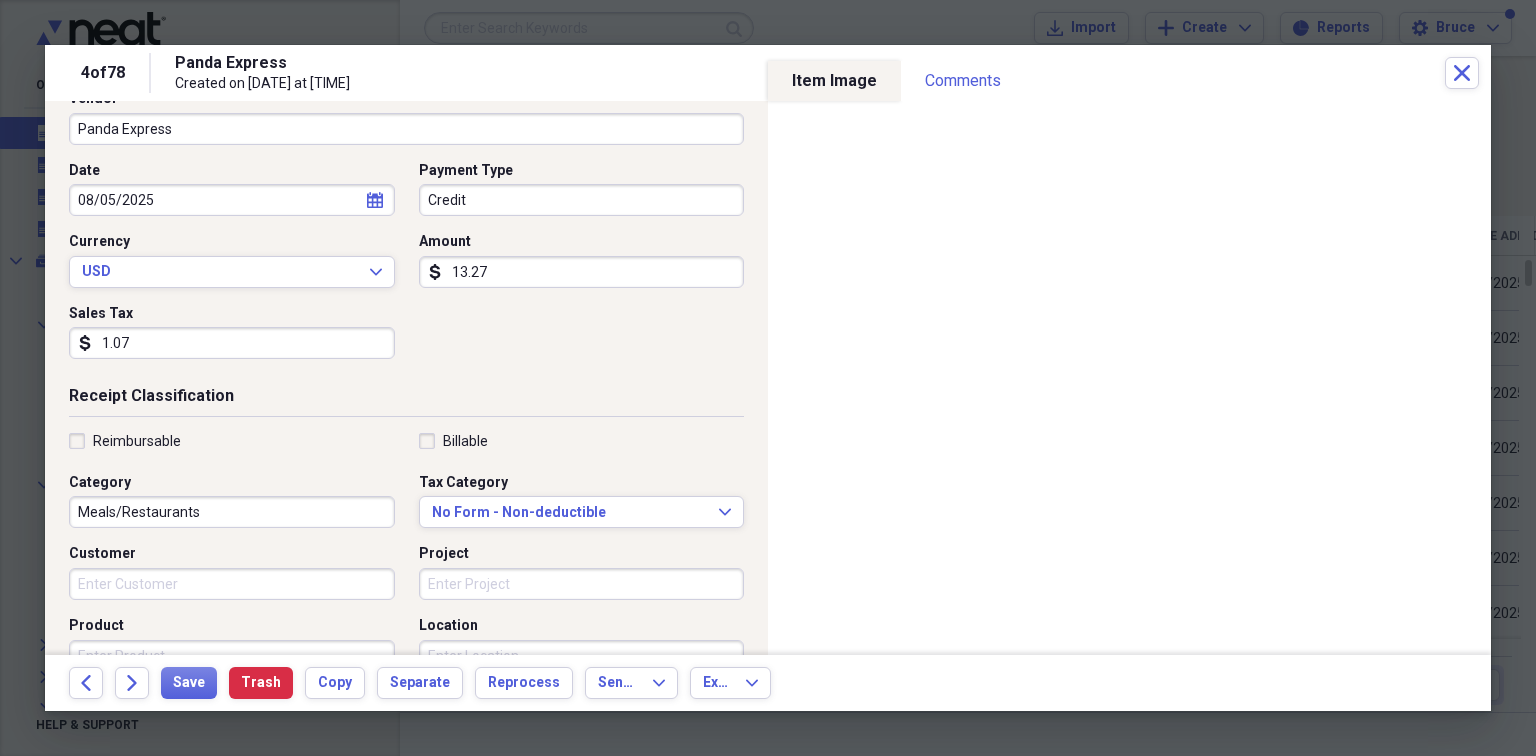 scroll, scrollTop: 159, scrollLeft: 0, axis: vertical 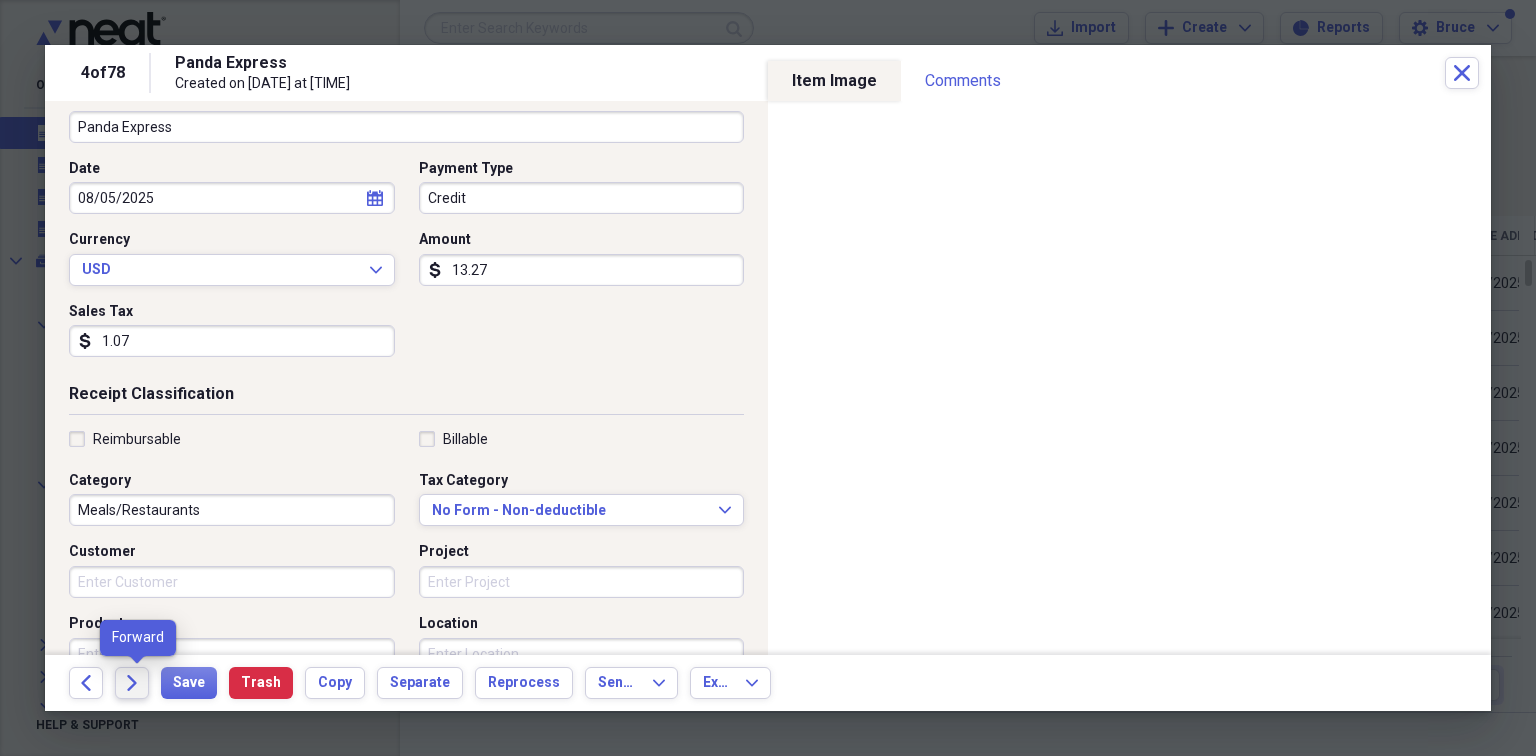 click 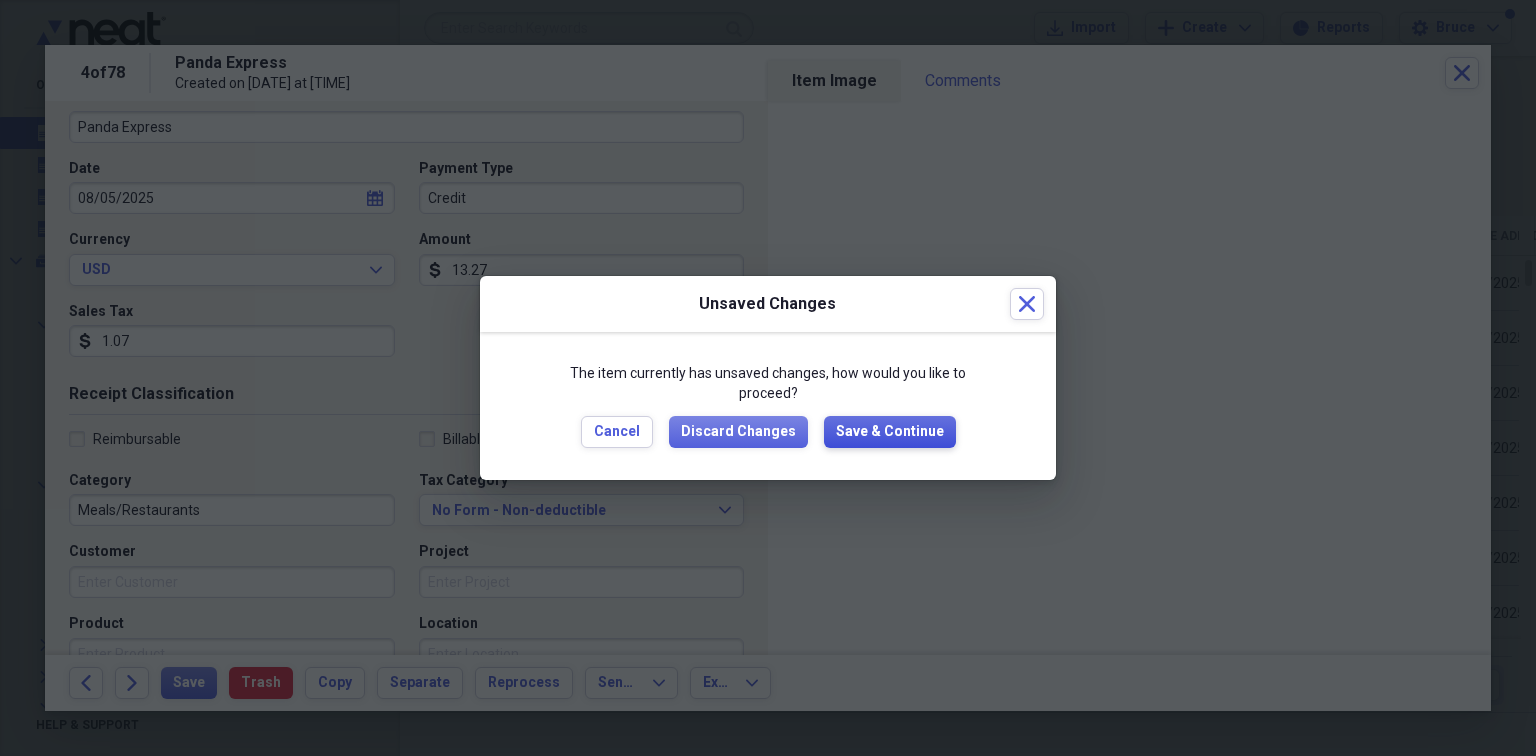 click on "Save & Continue" at bounding box center [890, 432] 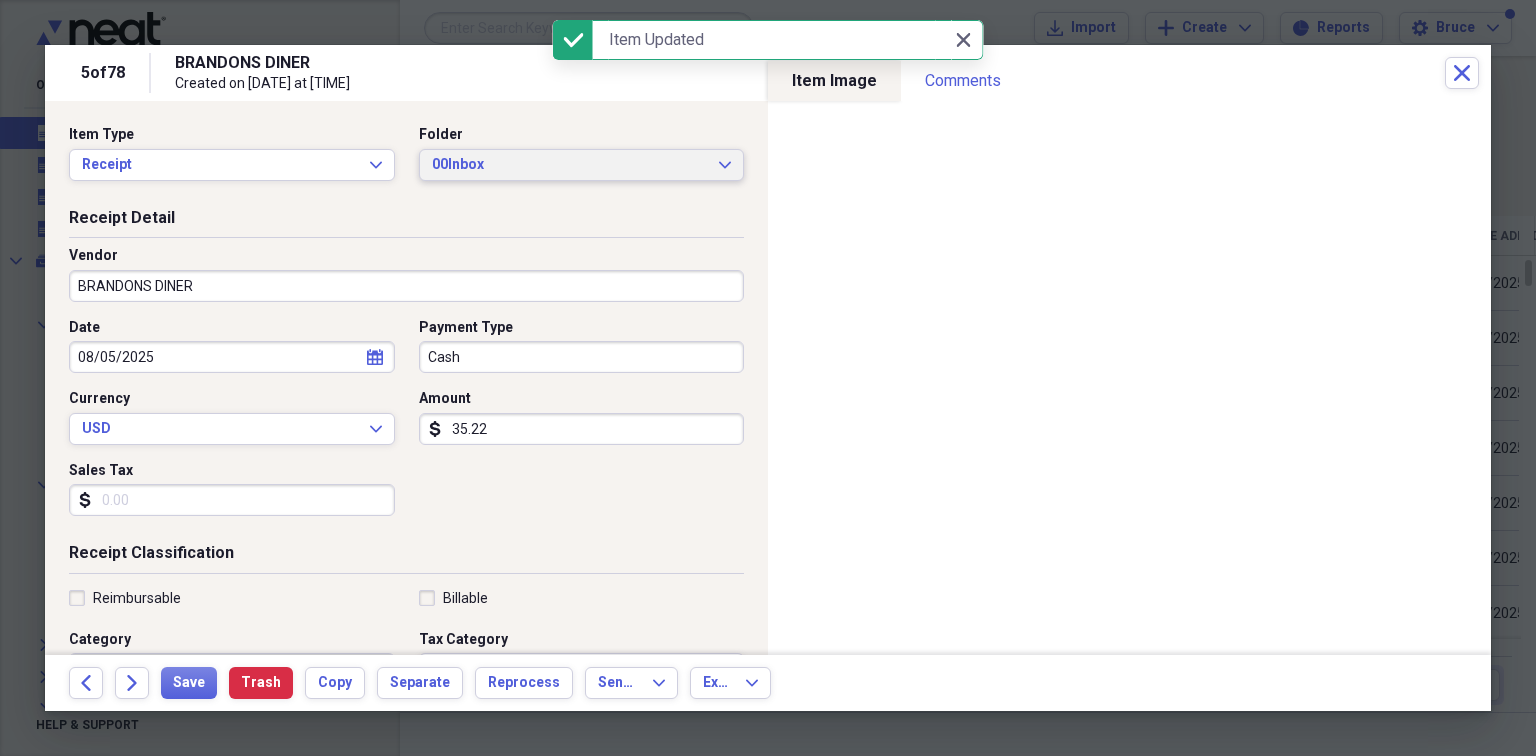 click on "00Inbox" at bounding box center [570, 165] 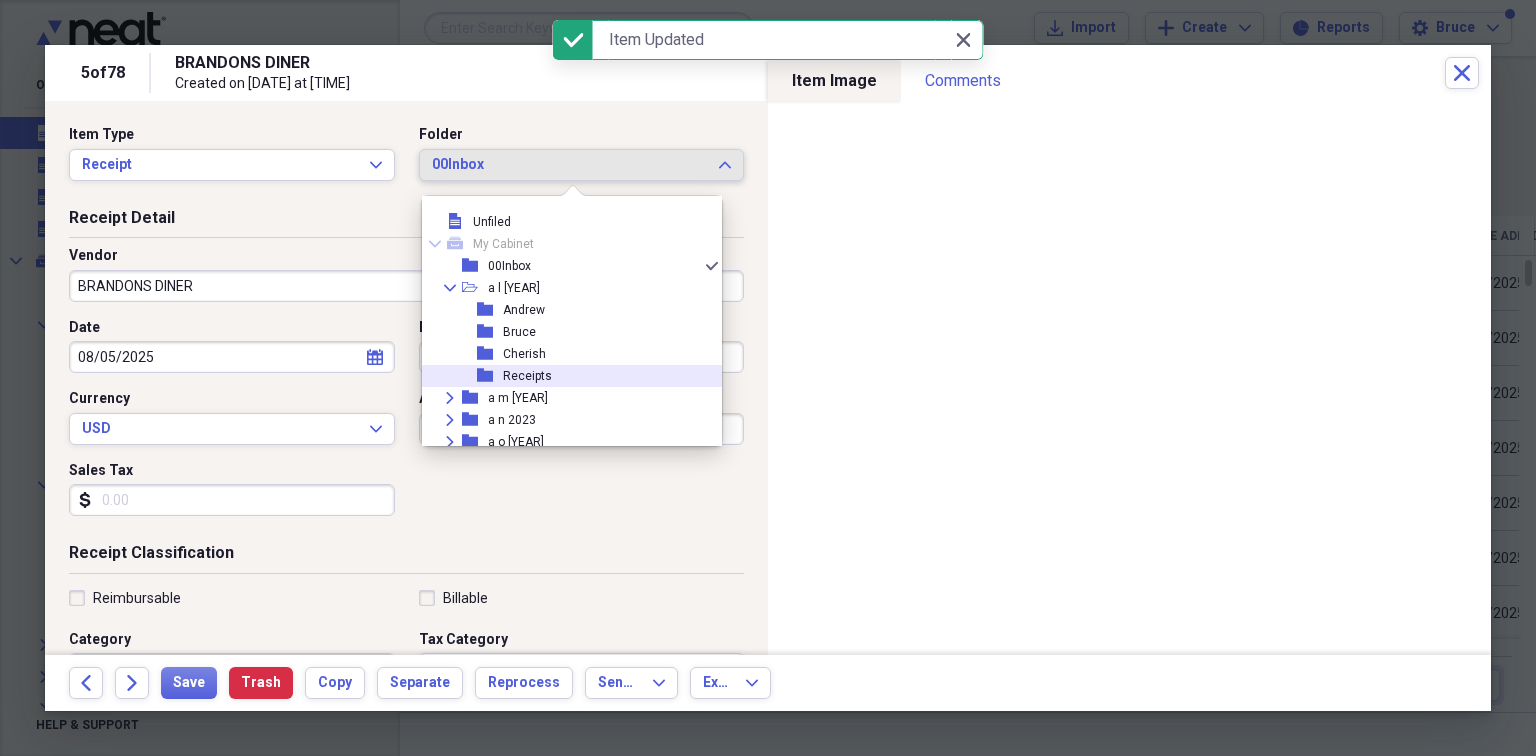 click on "Receipts" at bounding box center (527, 376) 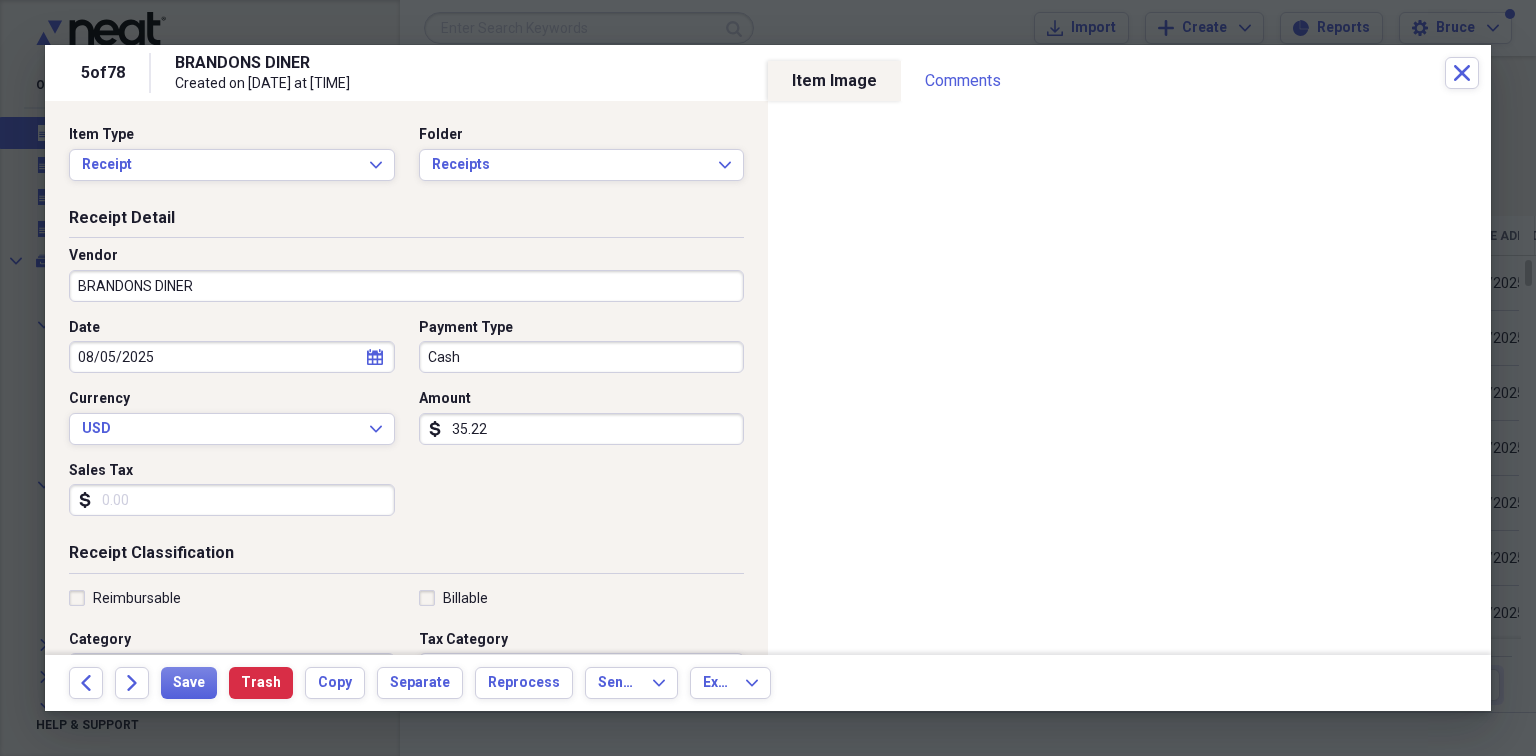 click on "Sales Tax" at bounding box center [232, 500] 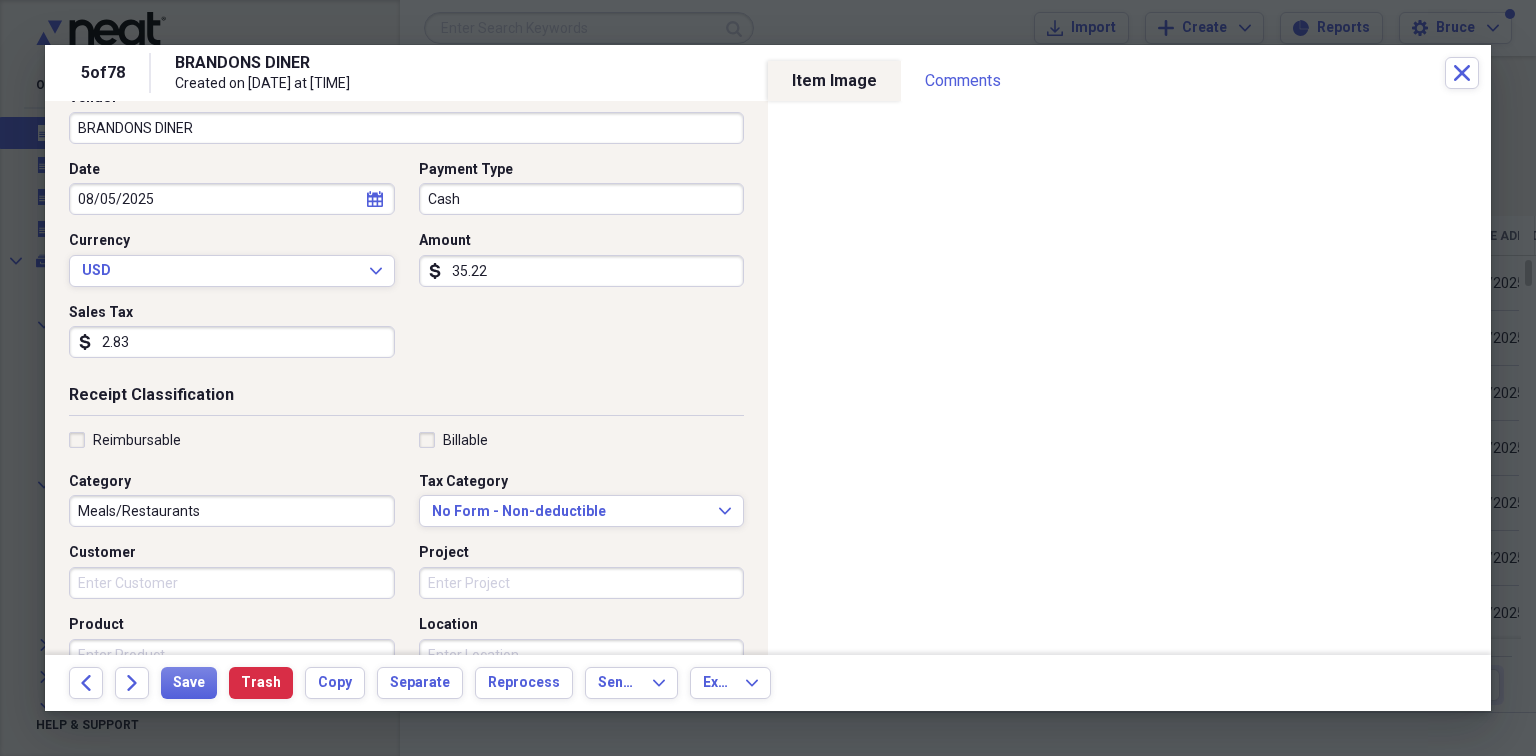 scroll, scrollTop: 159, scrollLeft: 0, axis: vertical 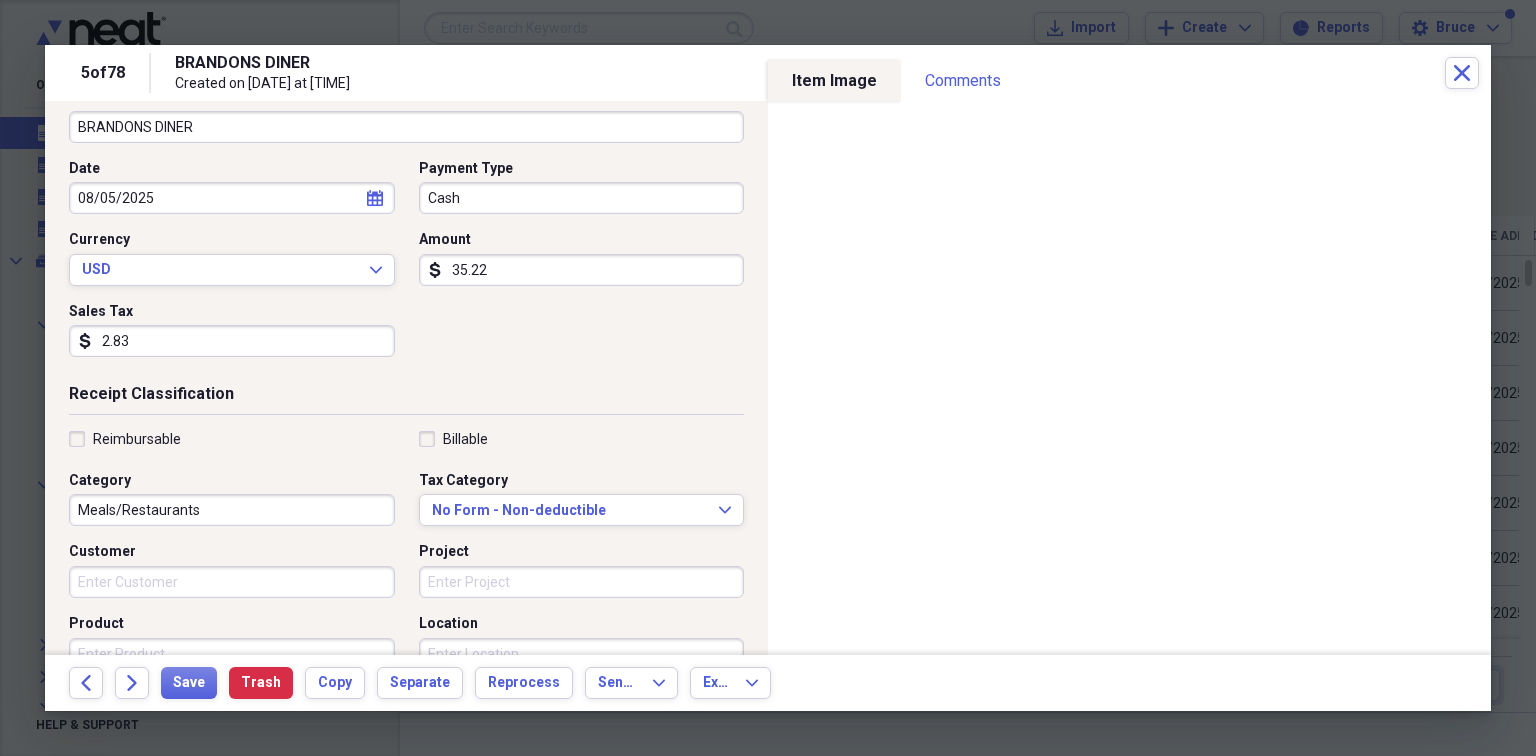 type on "2.83" 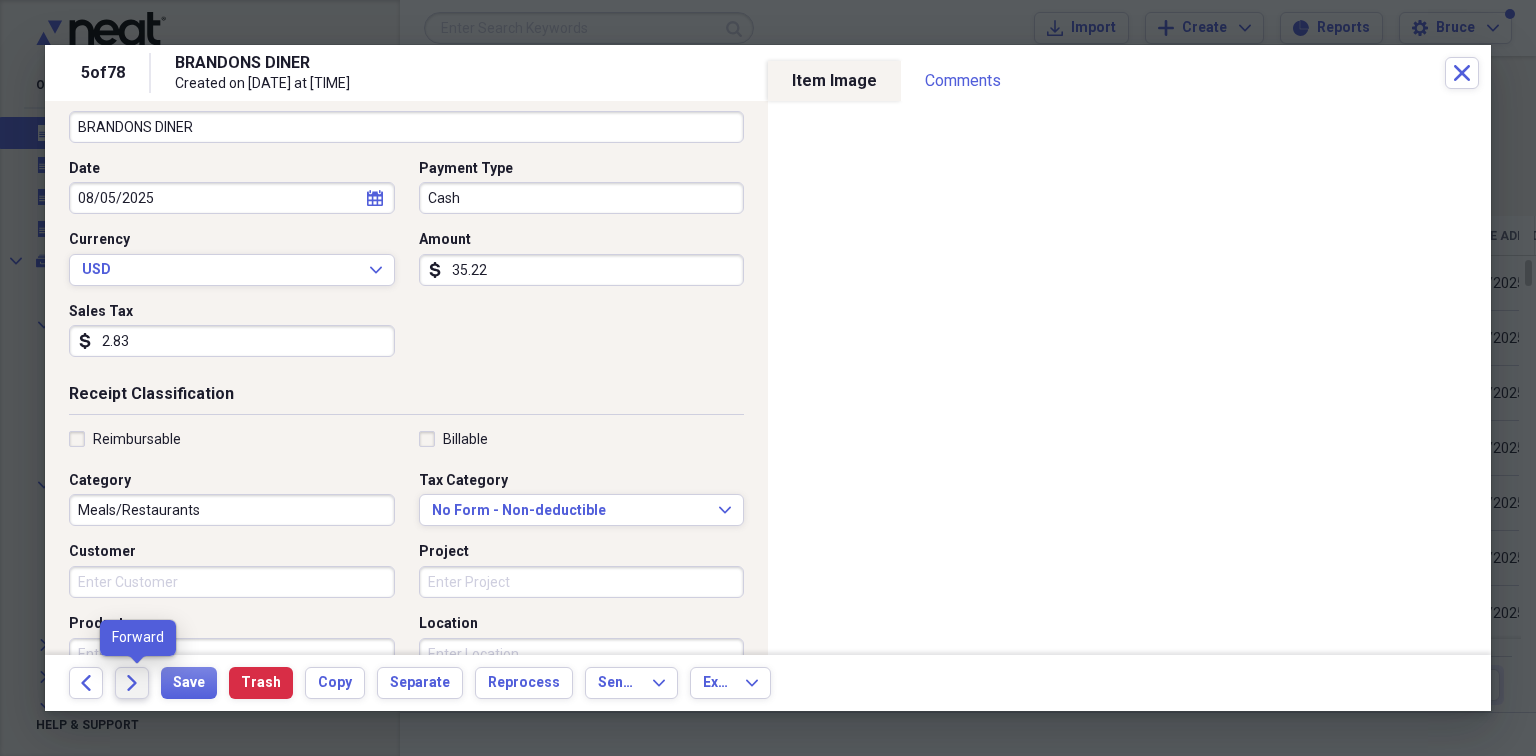 click on "Forward" 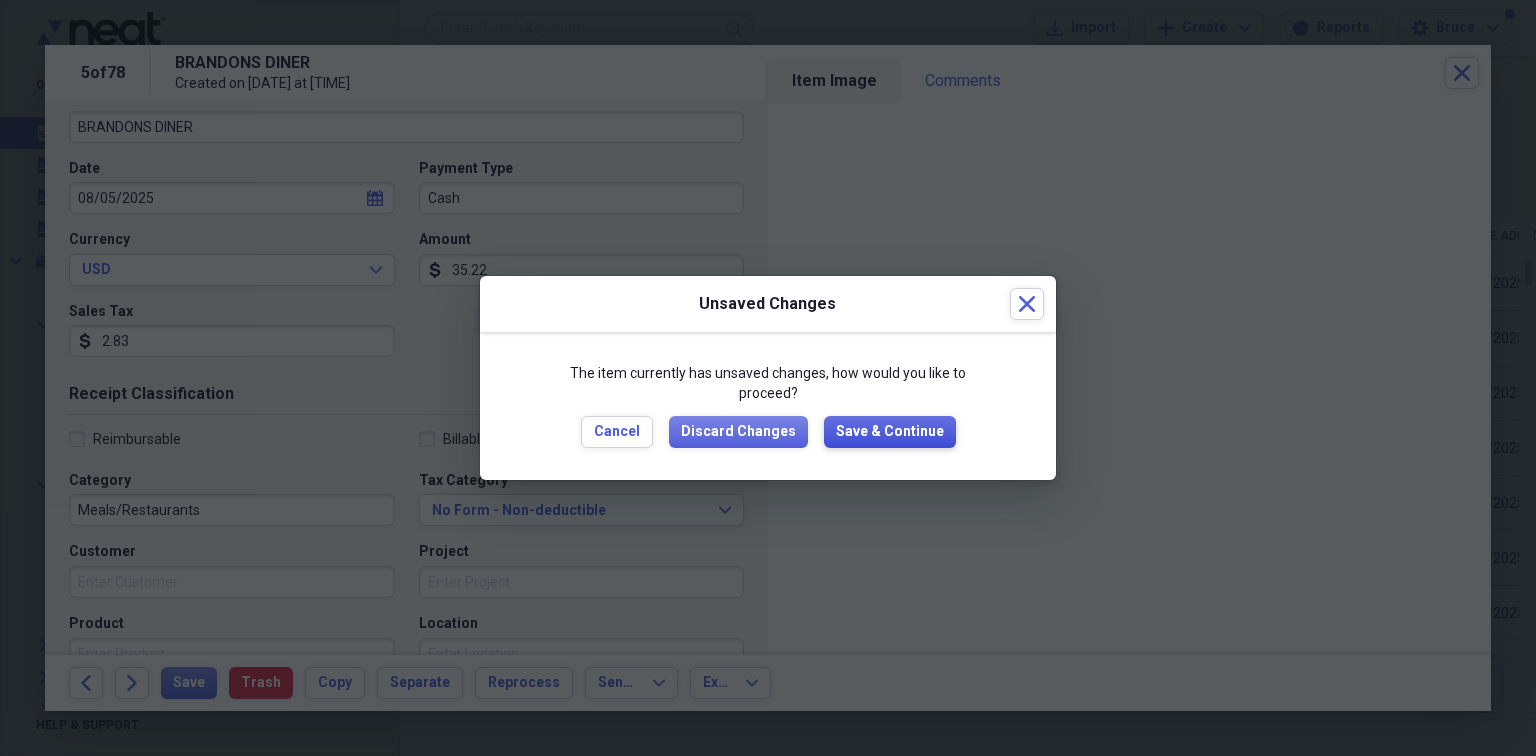 click on "Save & Continue" at bounding box center [890, 432] 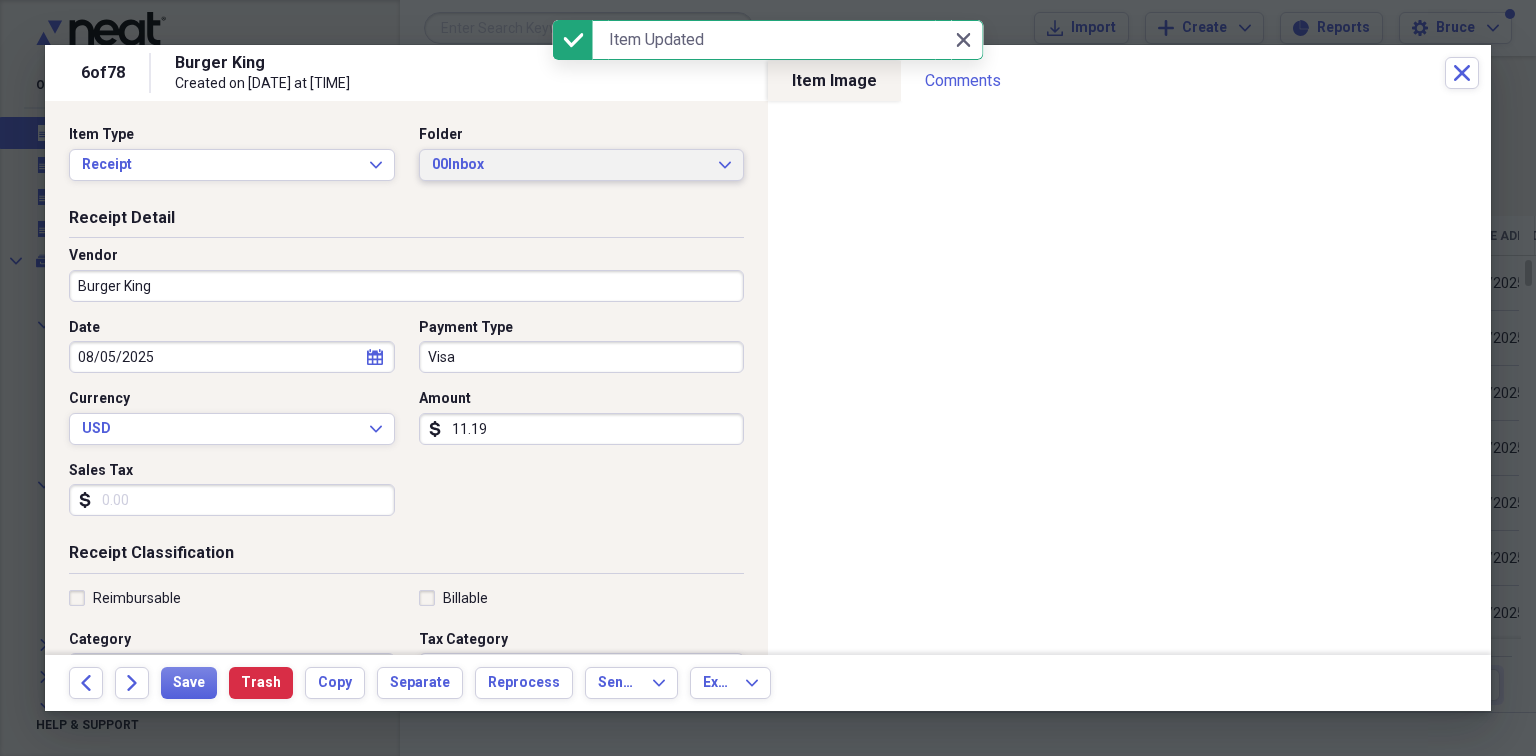 click on "00Inbox" at bounding box center [570, 165] 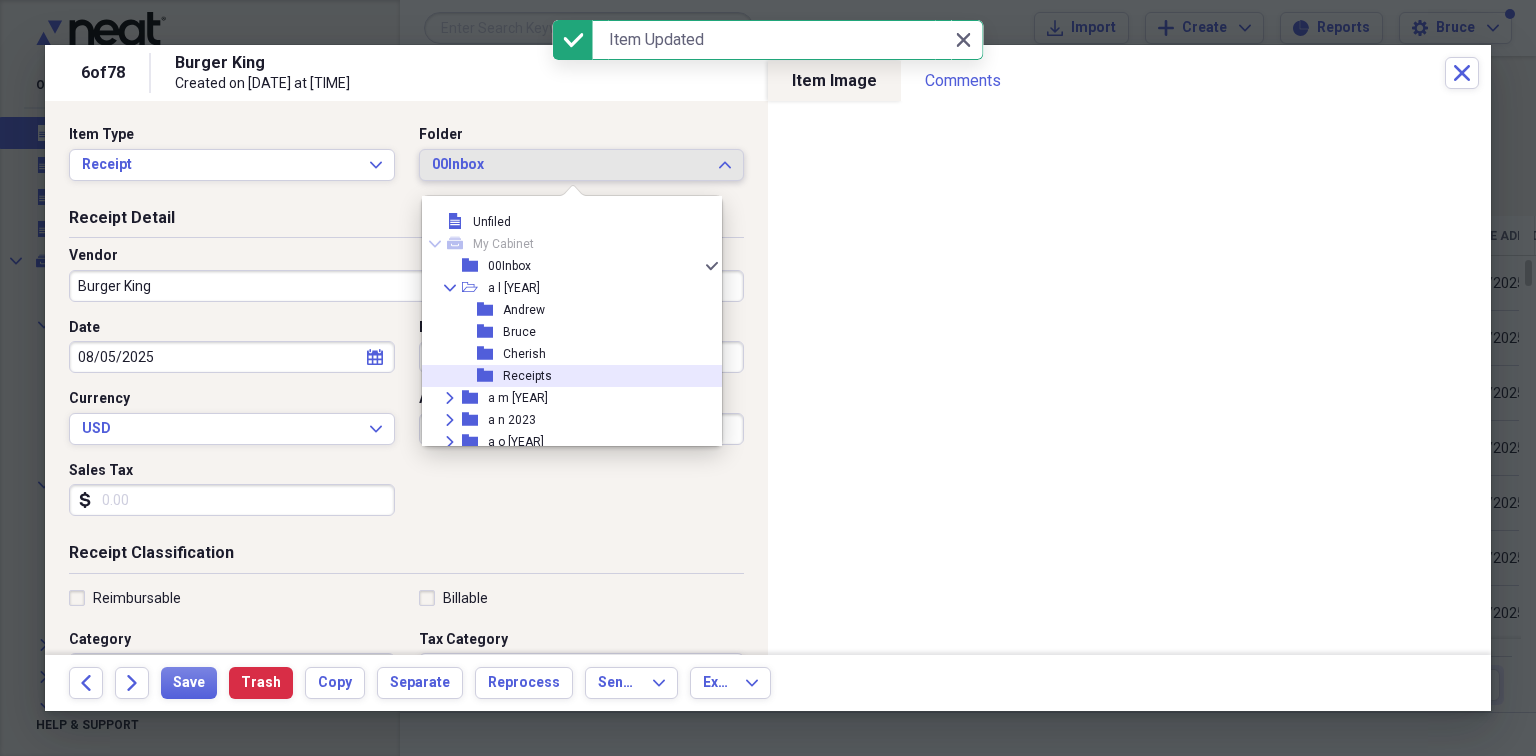 click on "Receipts" at bounding box center (527, 376) 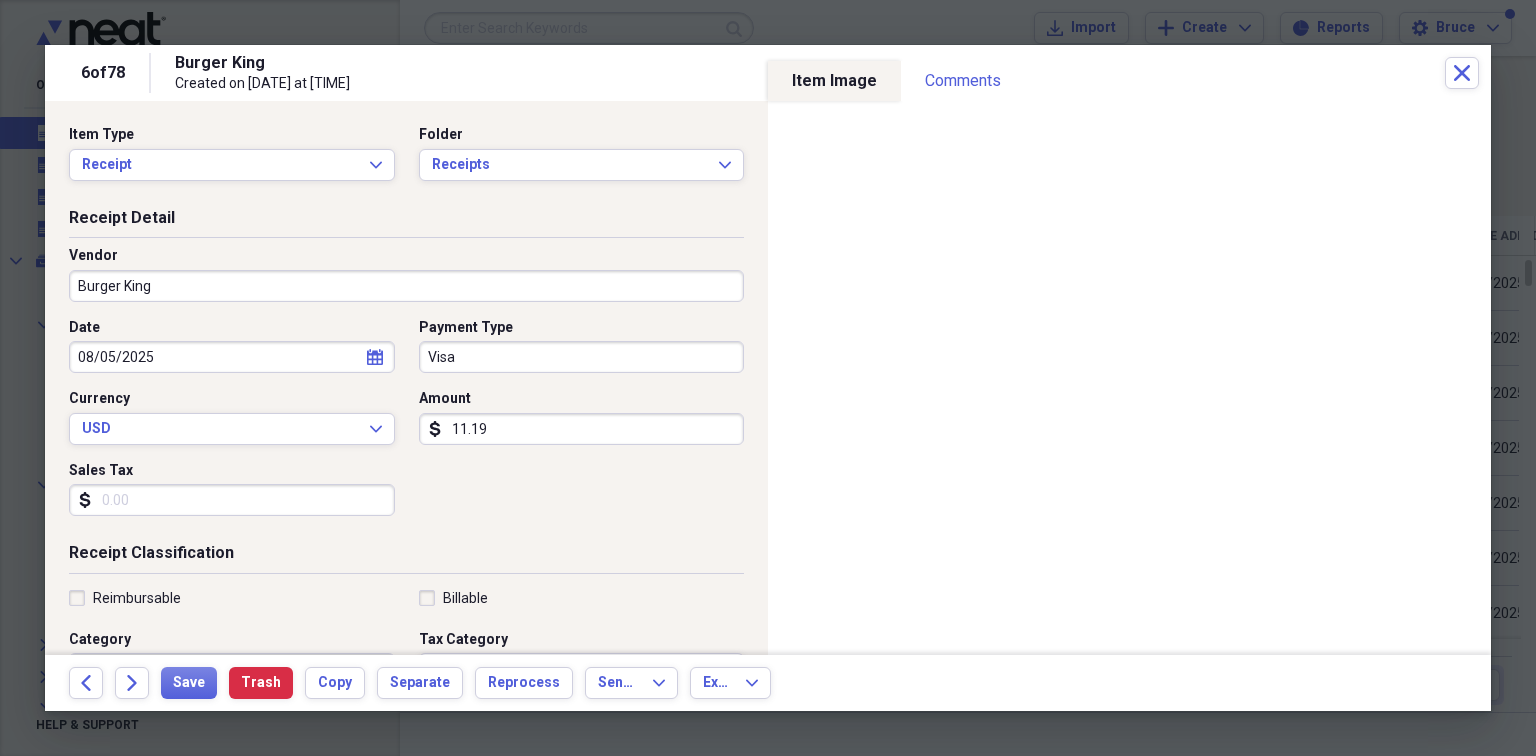 click on "Sales Tax" at bounding box center (232, 500) 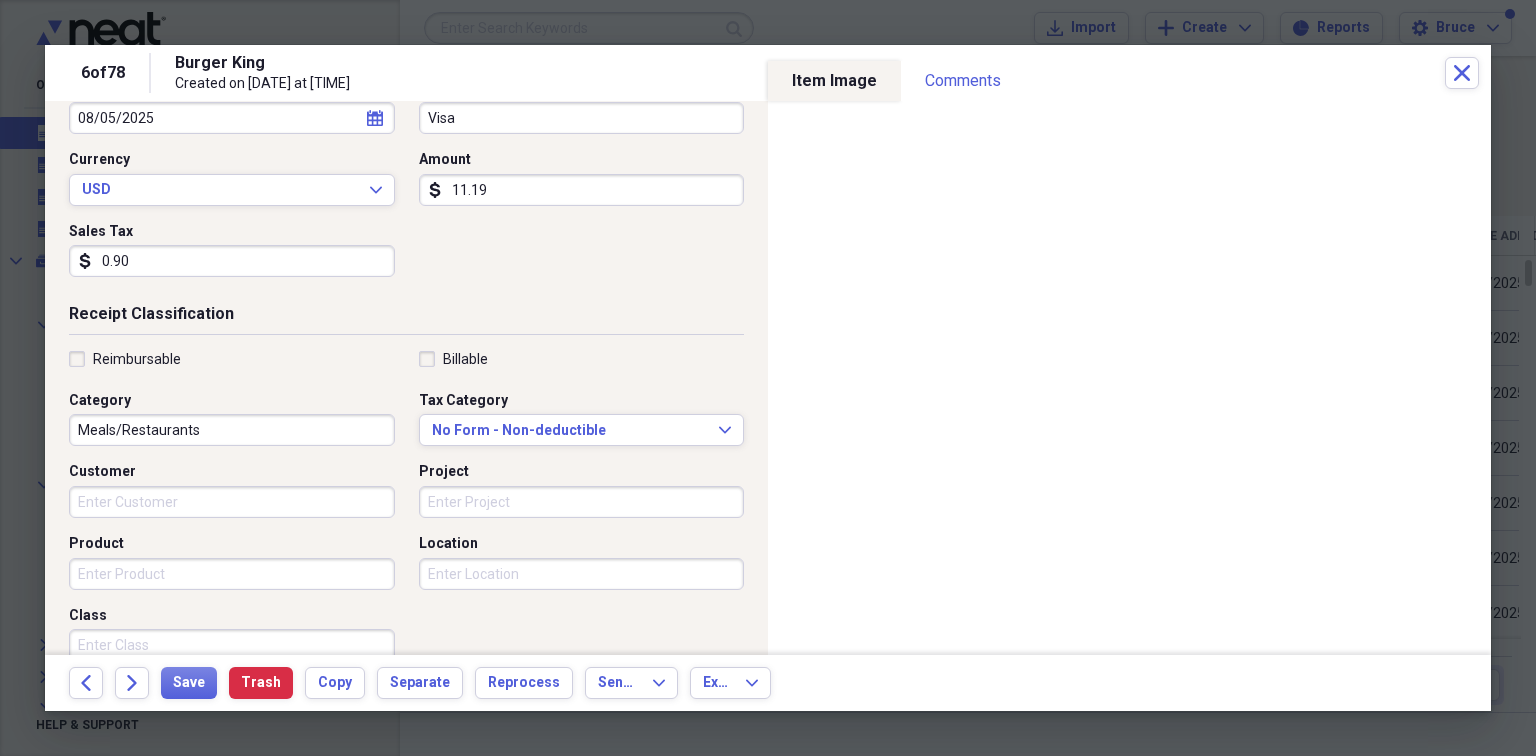 scroll, scrollTop: 240, scrollLeft: 0, axis: vertical 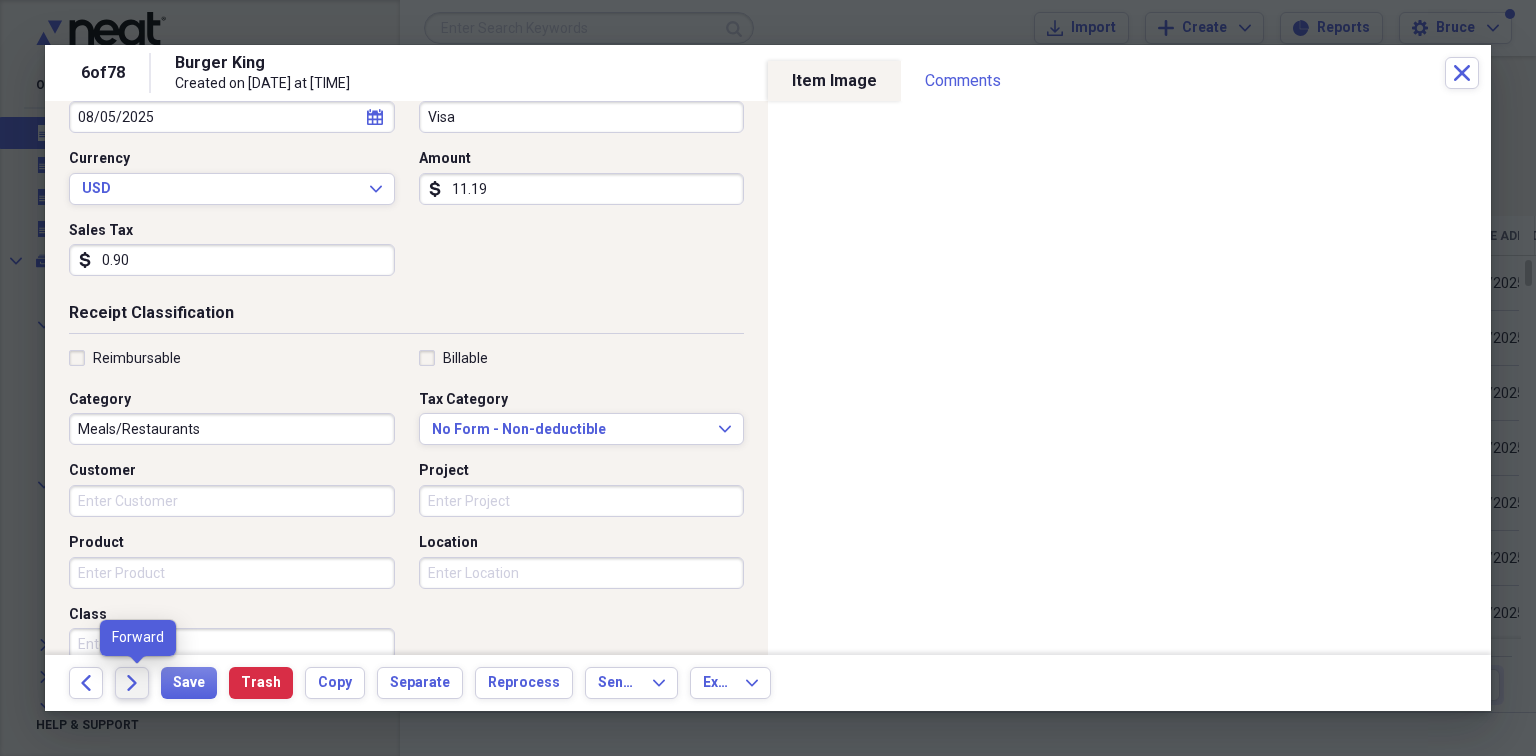 type on "0.90" 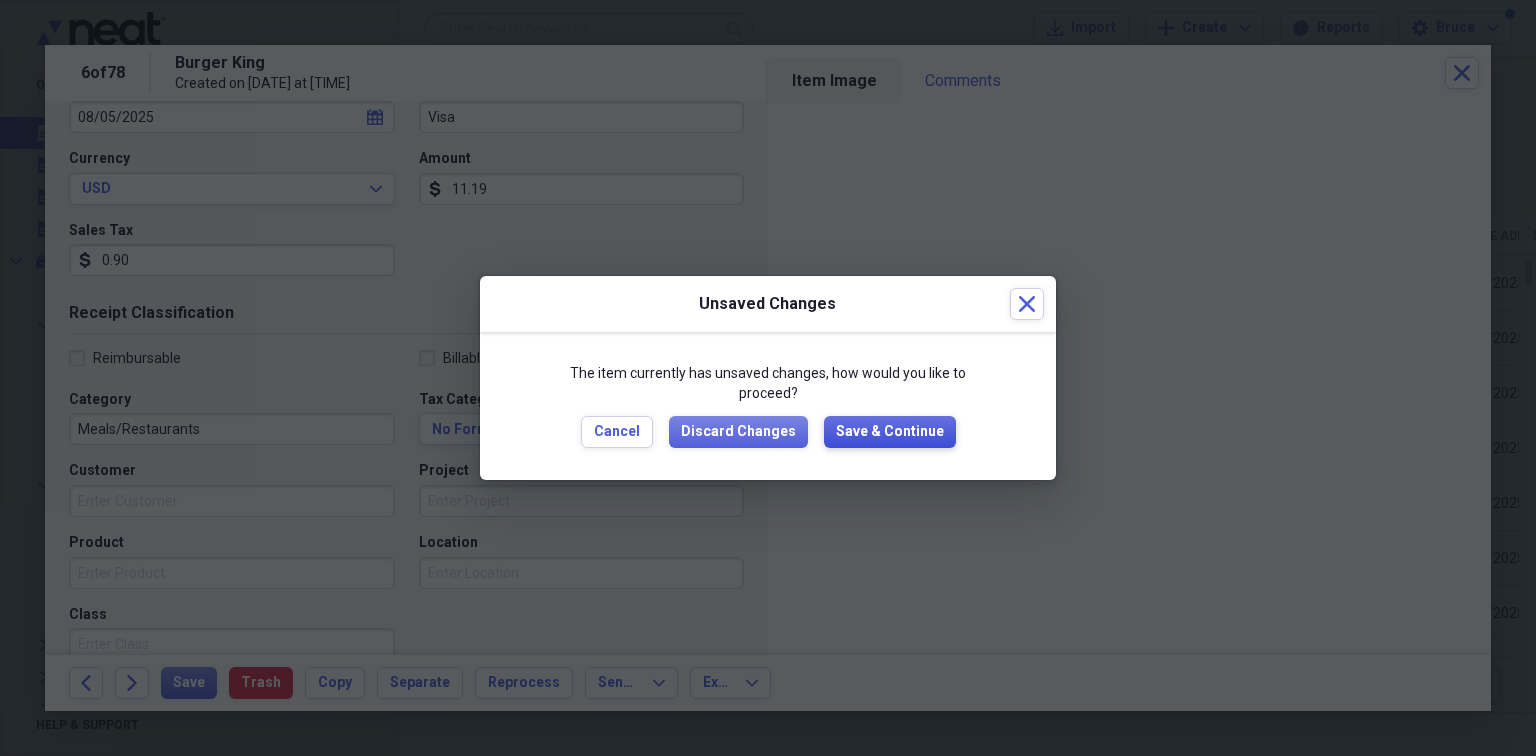 click on "Save & Continue" at bounding box center [890, 432] 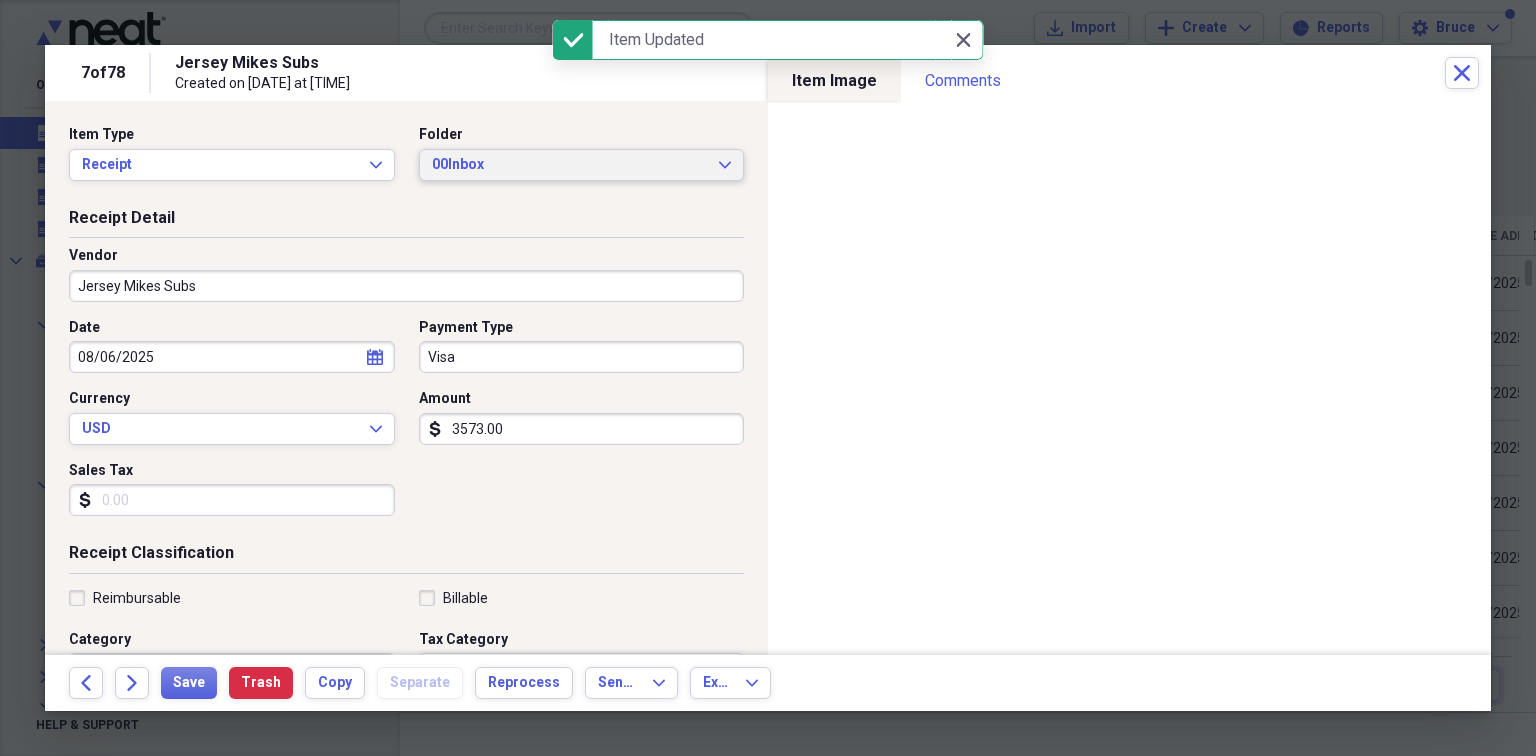 click on "00Inbox" at bounding box center (570, 165) 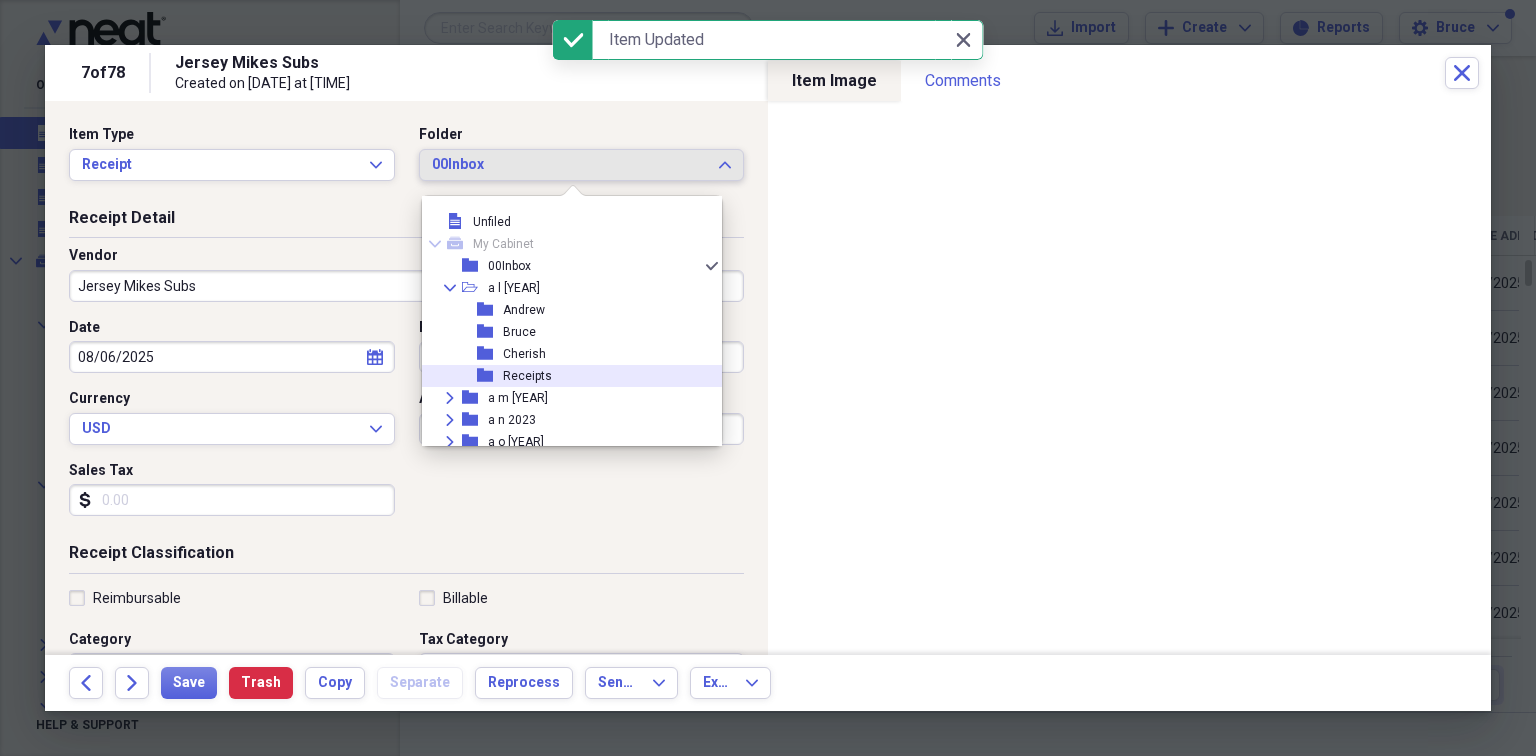 click on "Receipts" at bounding box center [527, 376] 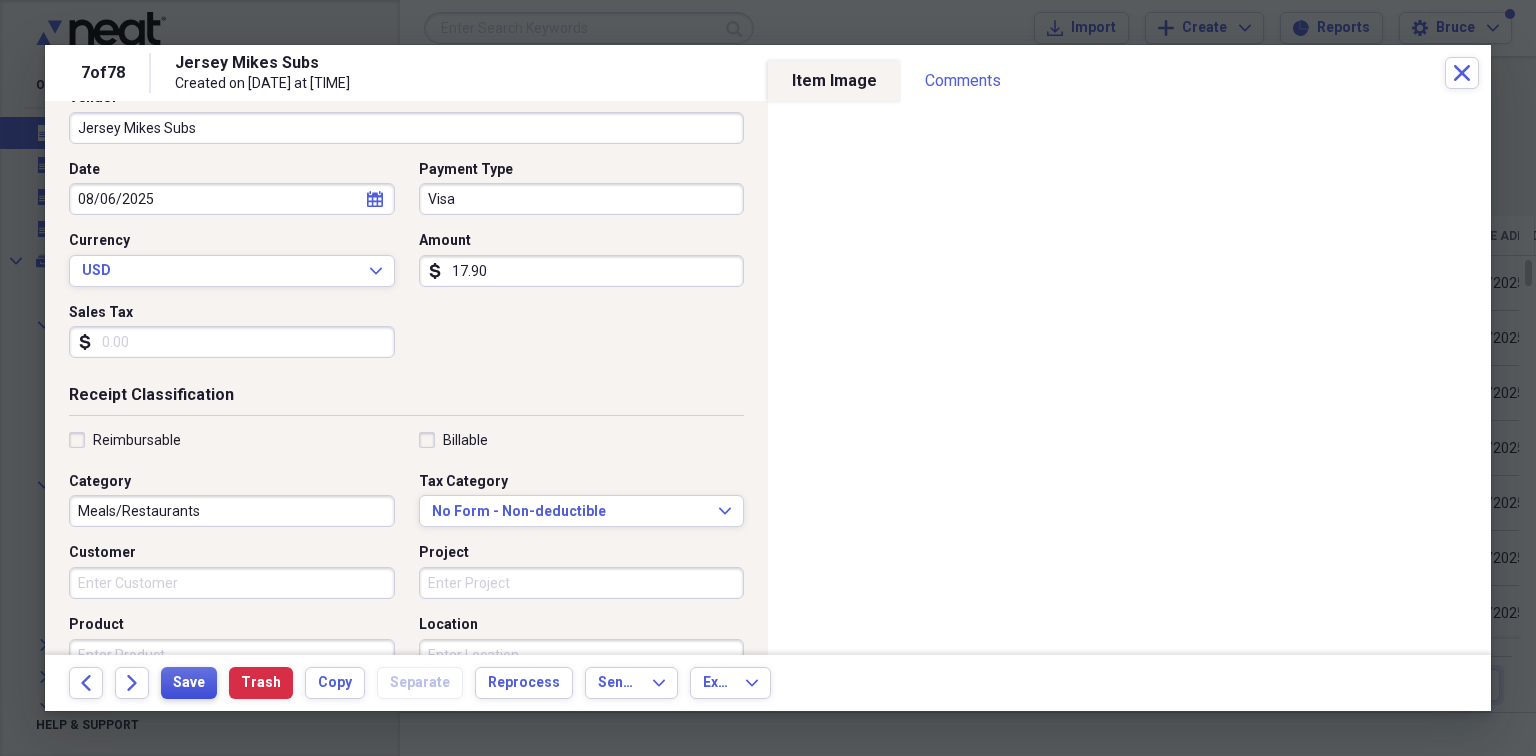 scroll, scrollTop: 159, scrollLeft: 0, axis: vertical 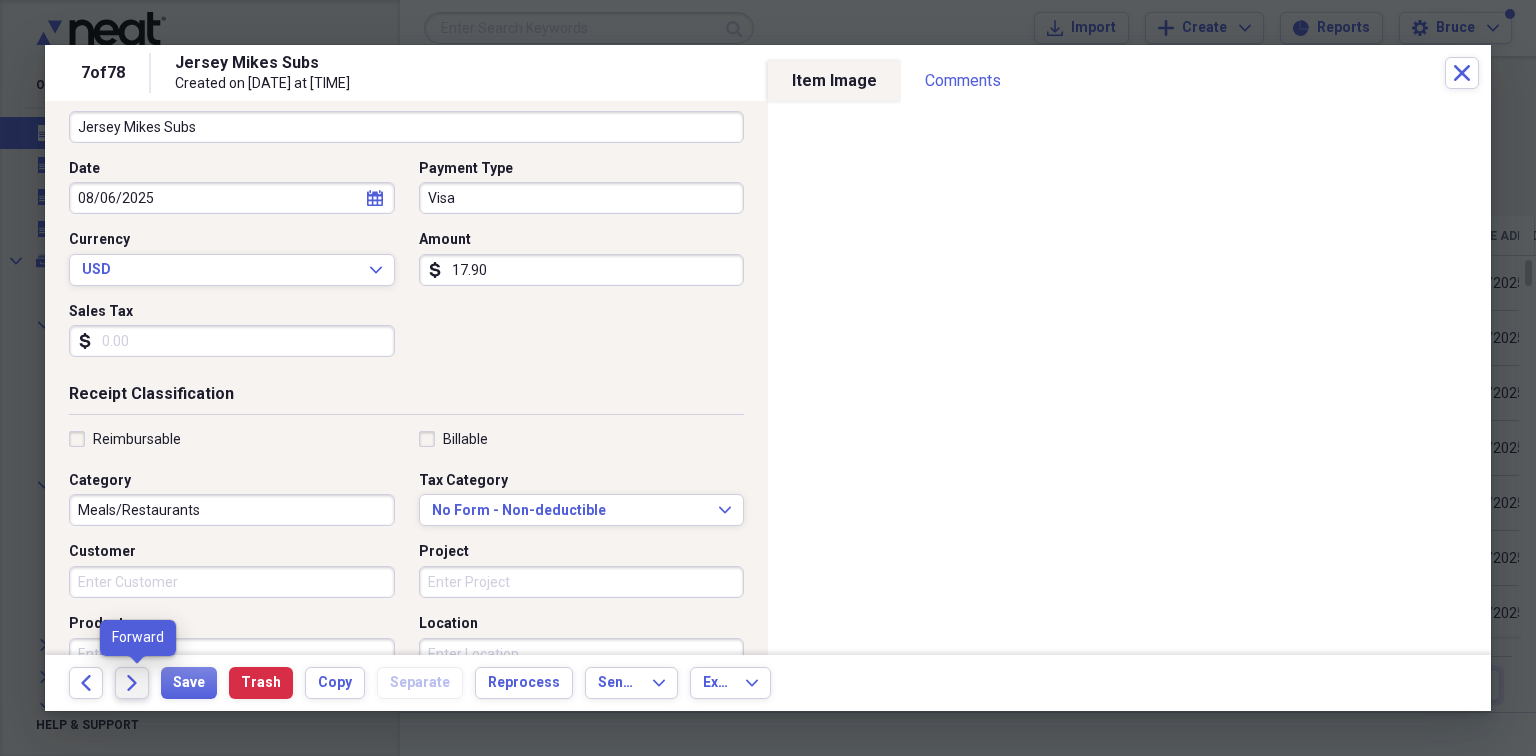 type on "17.90" 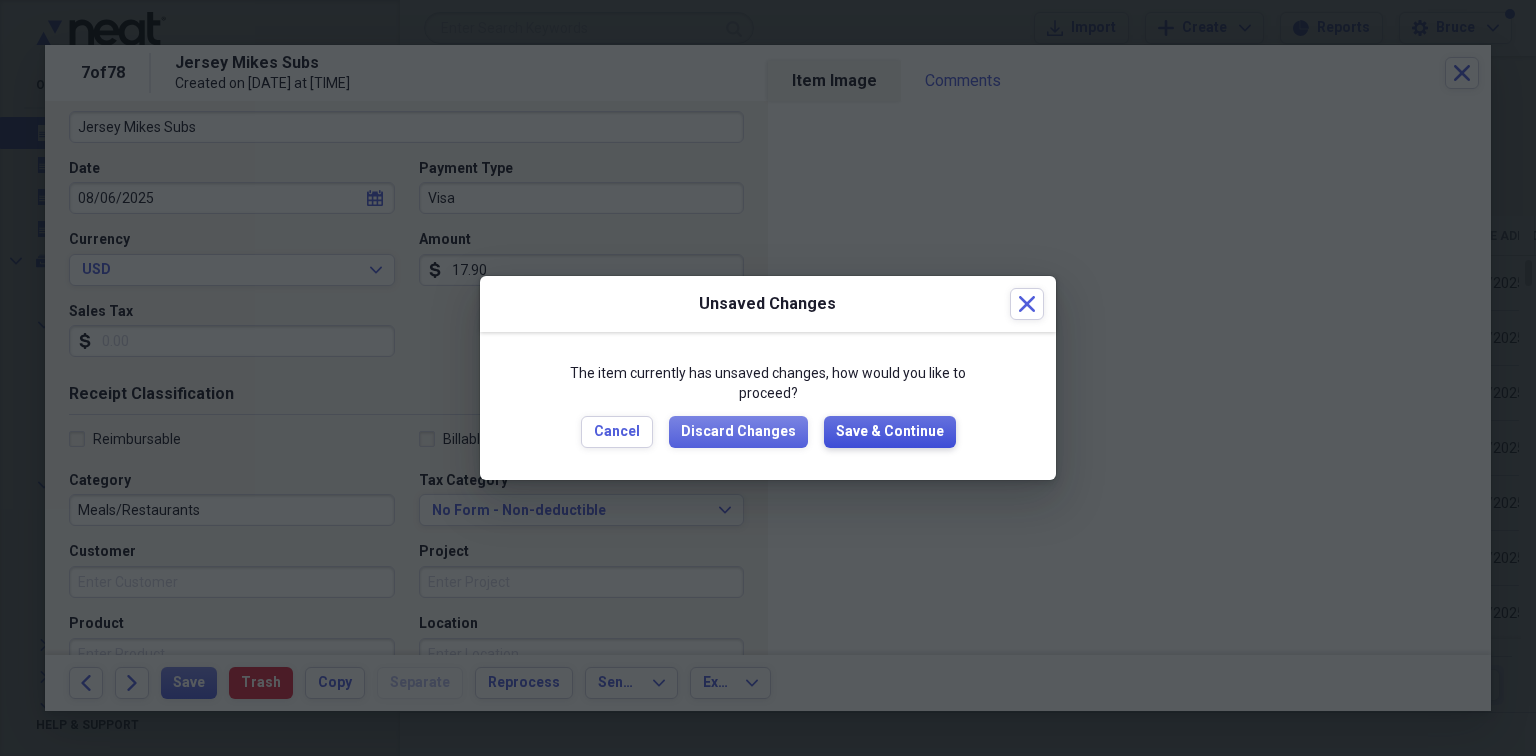click on "Save & Continue" at bounding box center (890, 432) 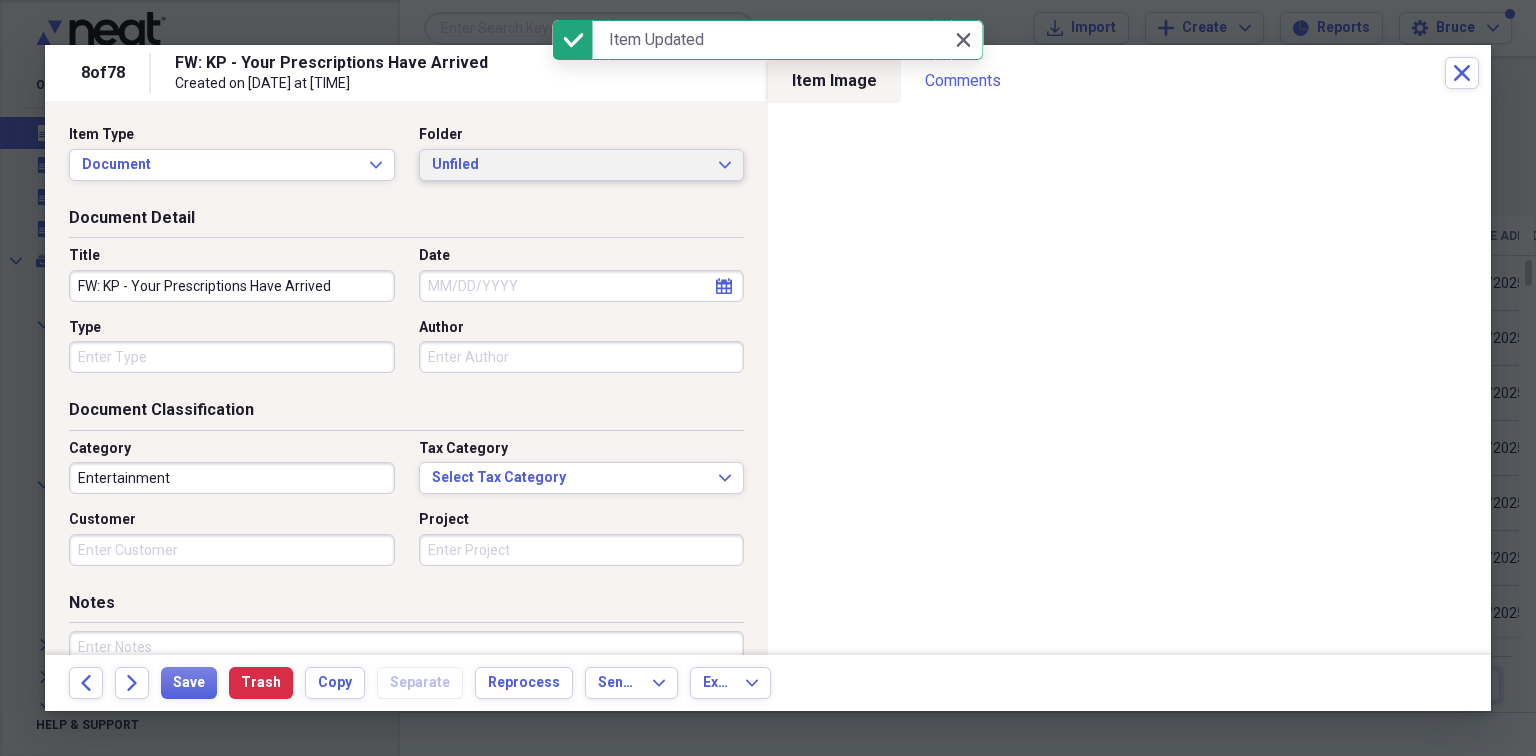 click on "Unfiled Expand" at bounding box center (582, 165) 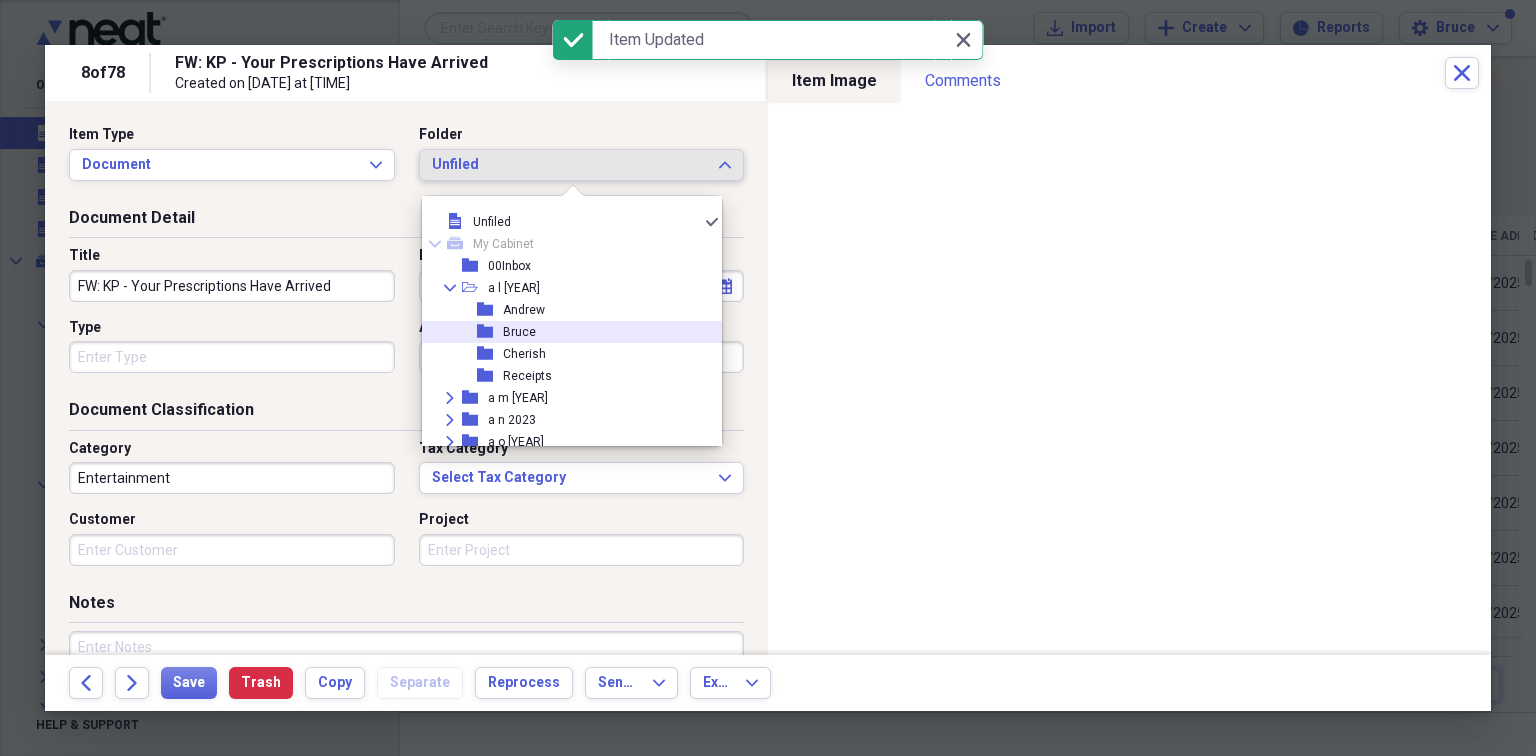 click on "Bruce" at bounding box center [519, 332] 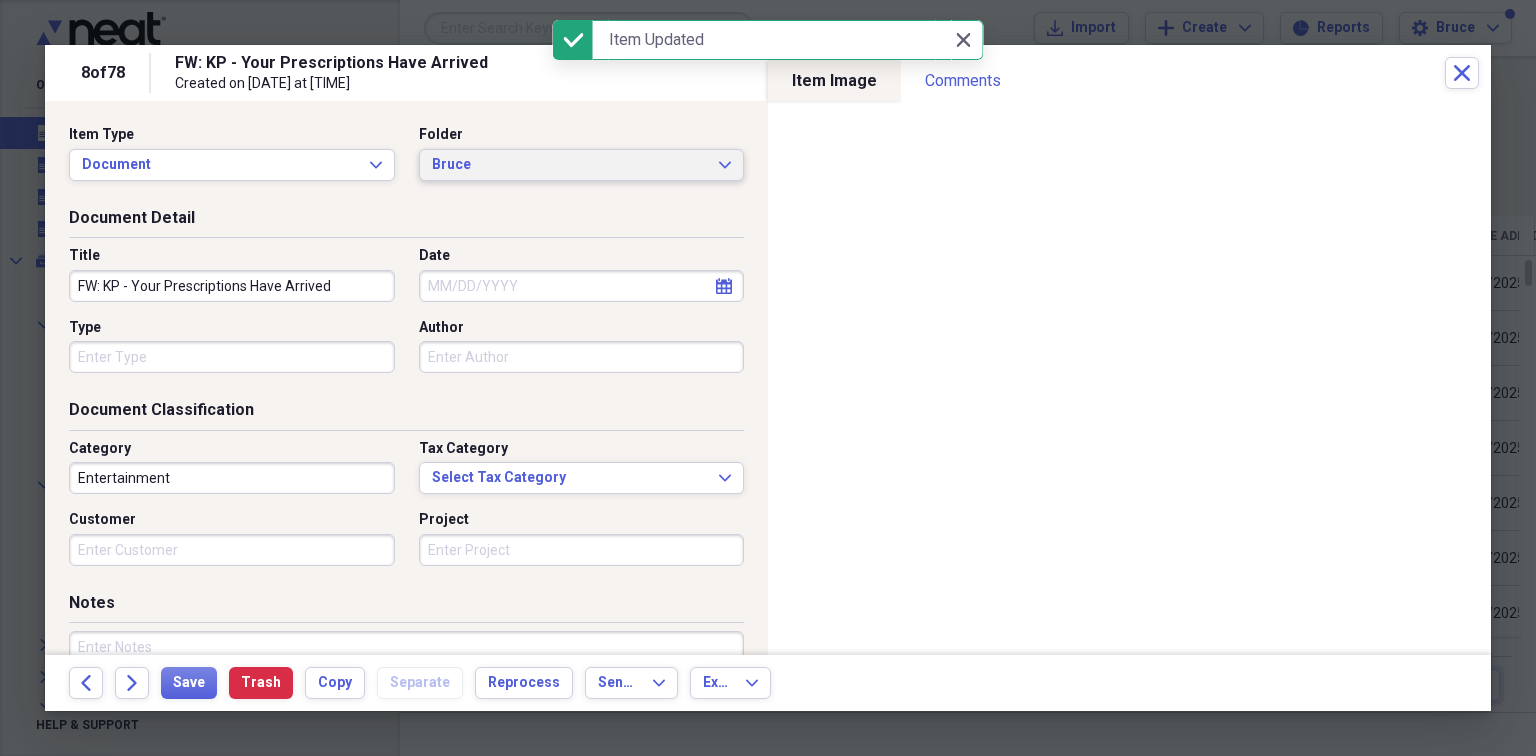 click on "Bruce" at bounding box center (570, 165) 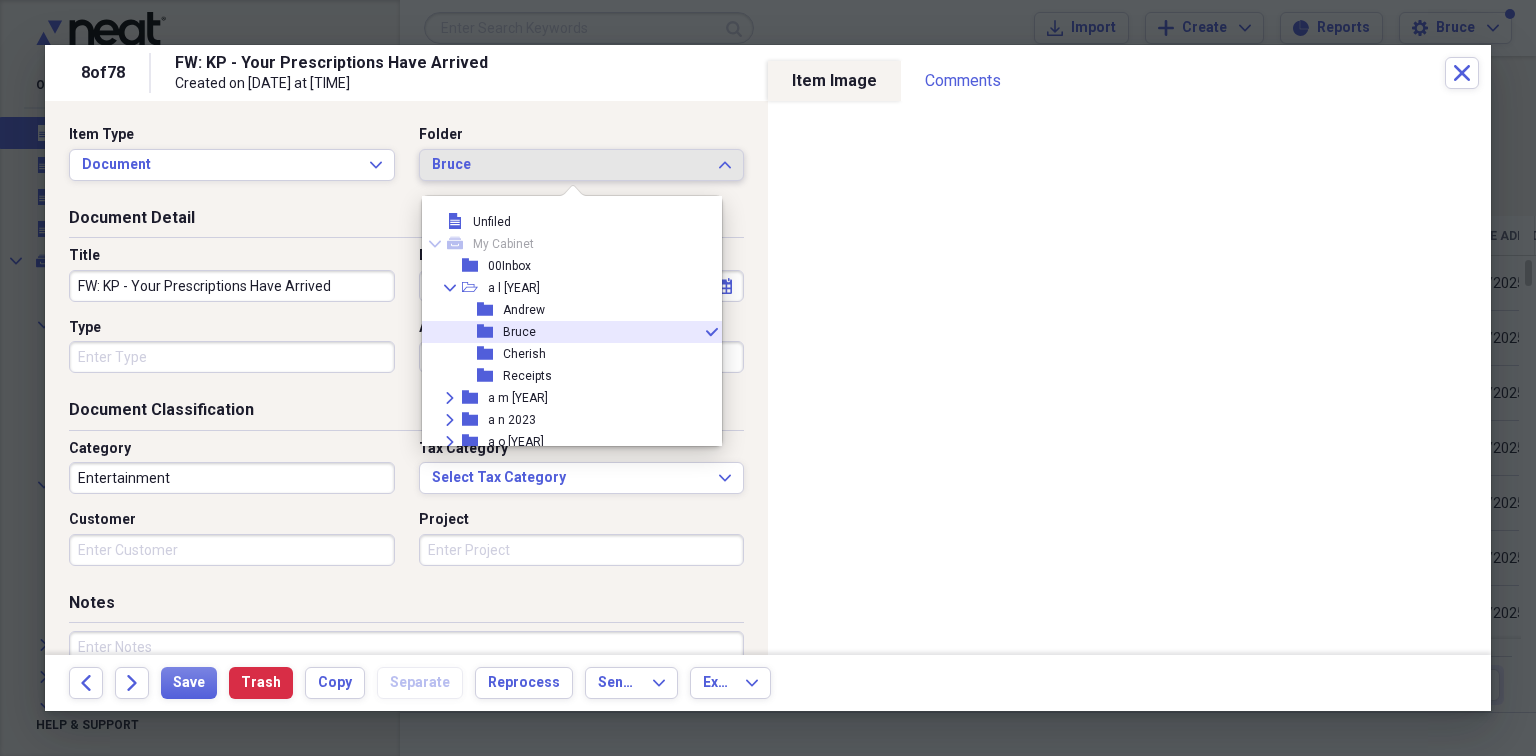 scroll, scrollTop: 11, scrollLeft: 0, axis: vertical 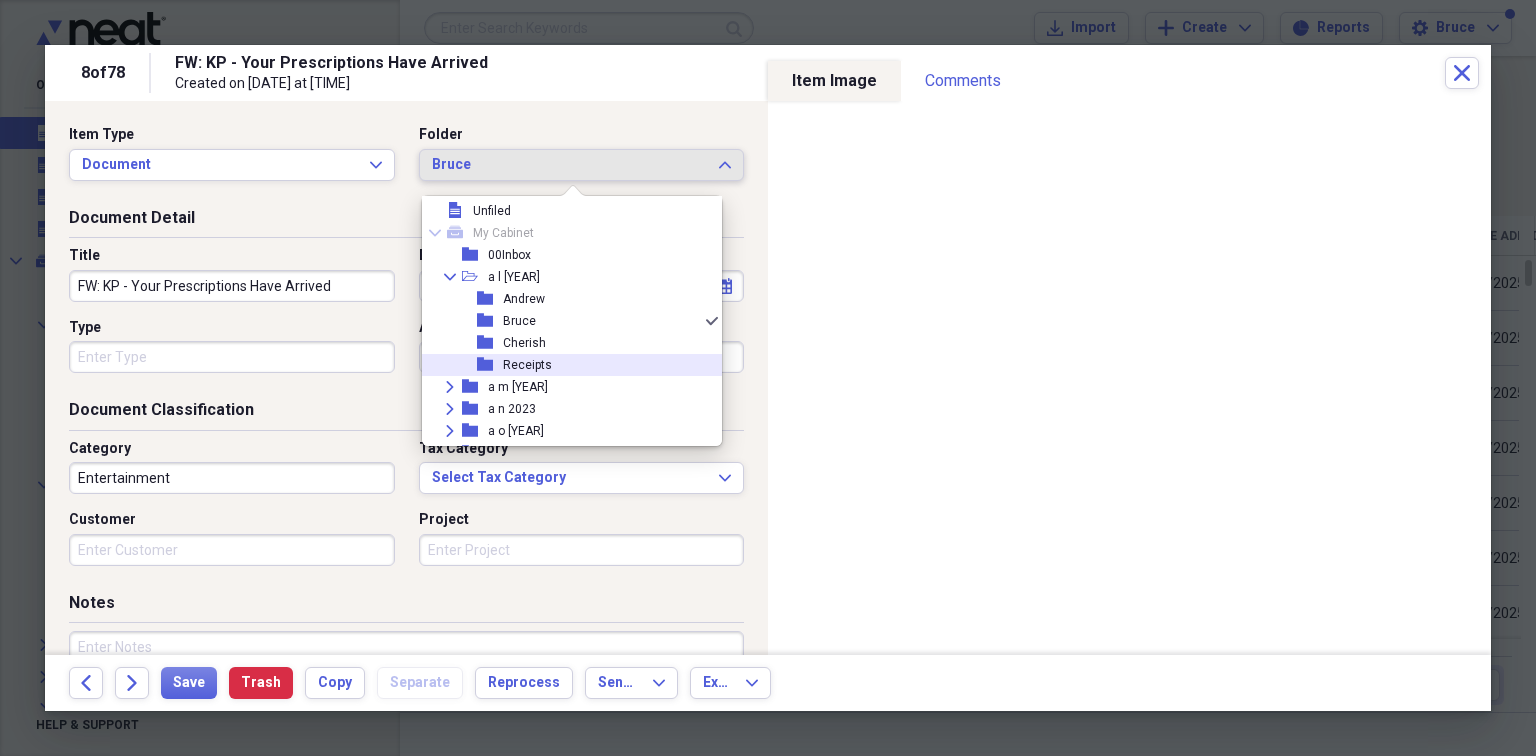 click on "Receipts" at bounding box center (527, 365) 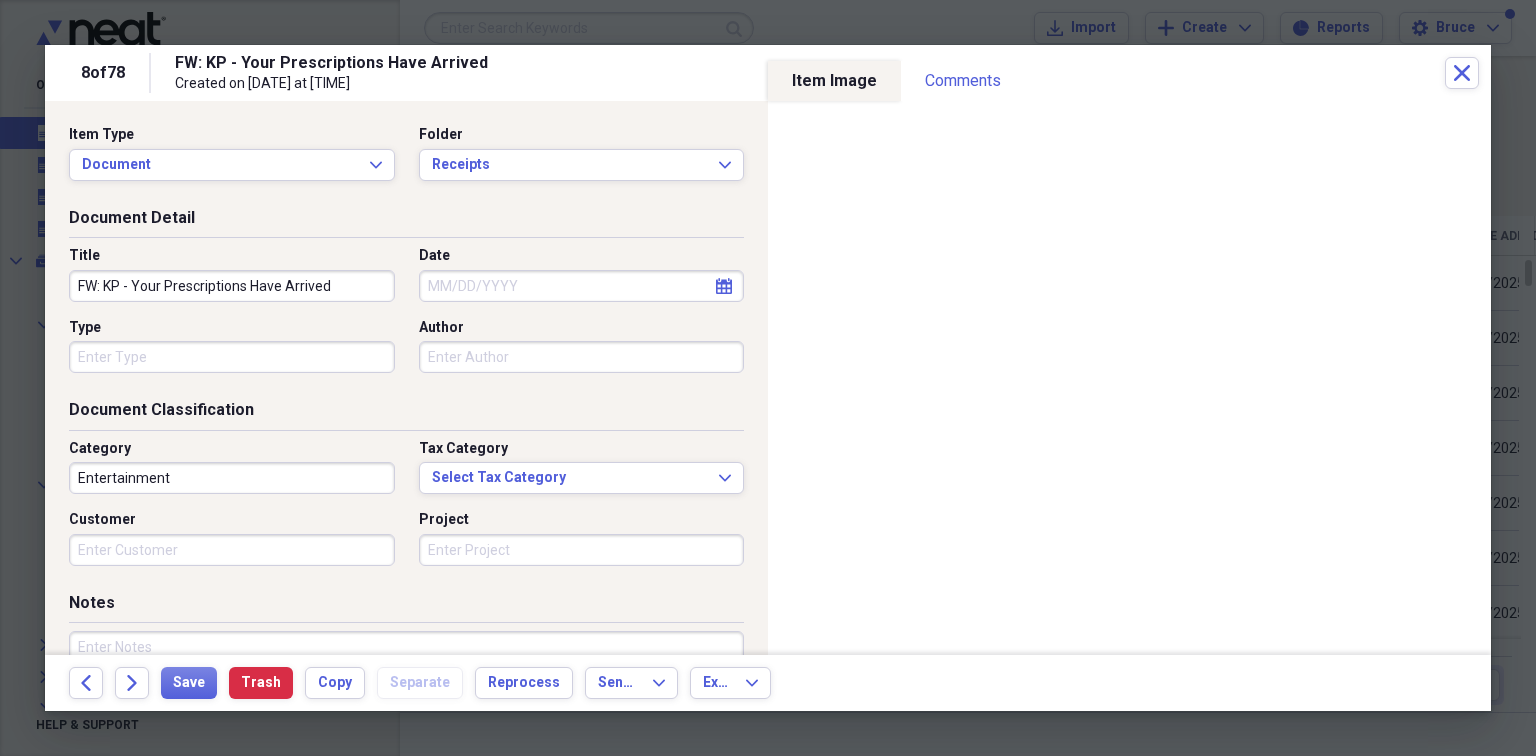 drag, startPoint x: 376, startPoint y: 292, endPoint x: 0, endPoint y: 291, distance: 376.00134 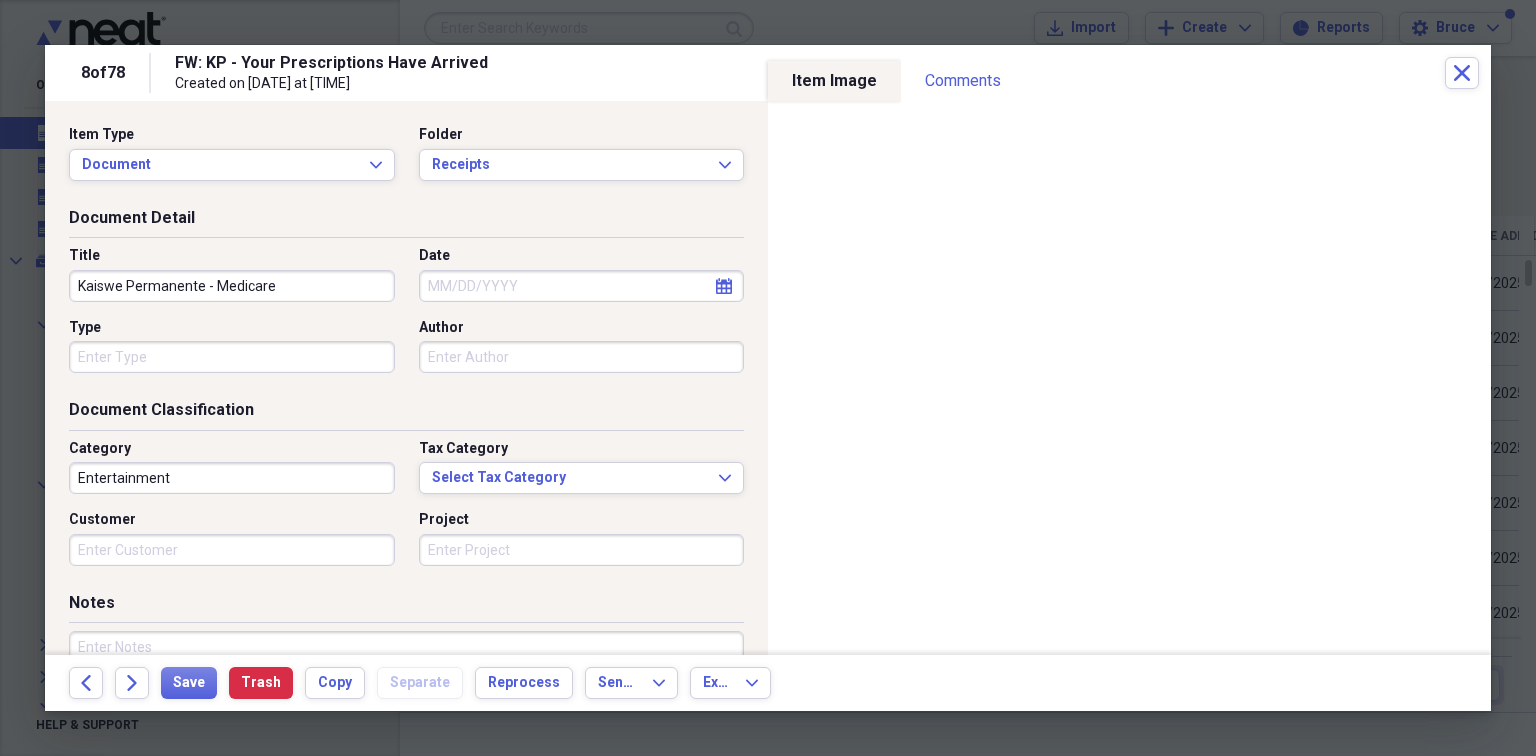 type on "Kaiswe Permanente - Medicare" 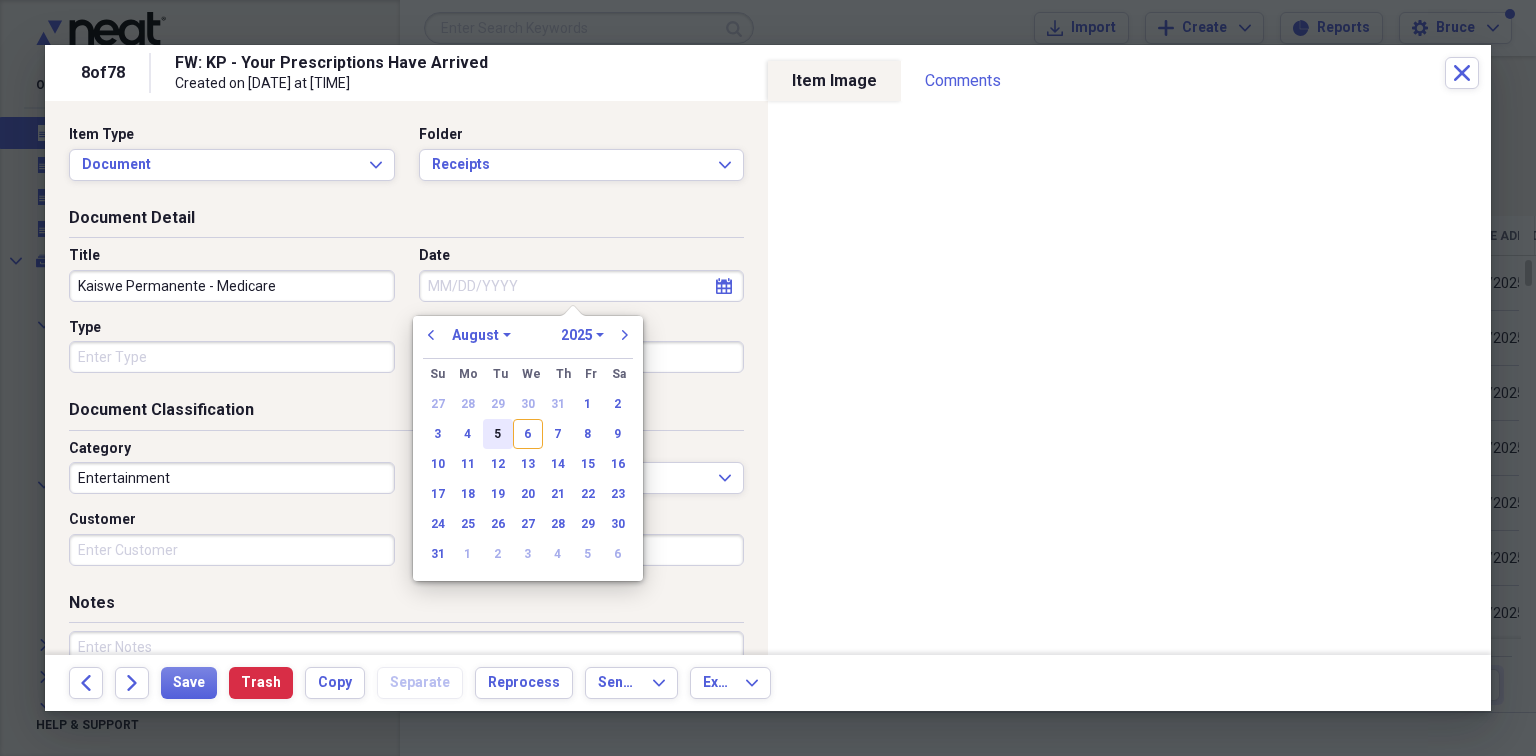 click on "5" at bounding box center [498, 434] 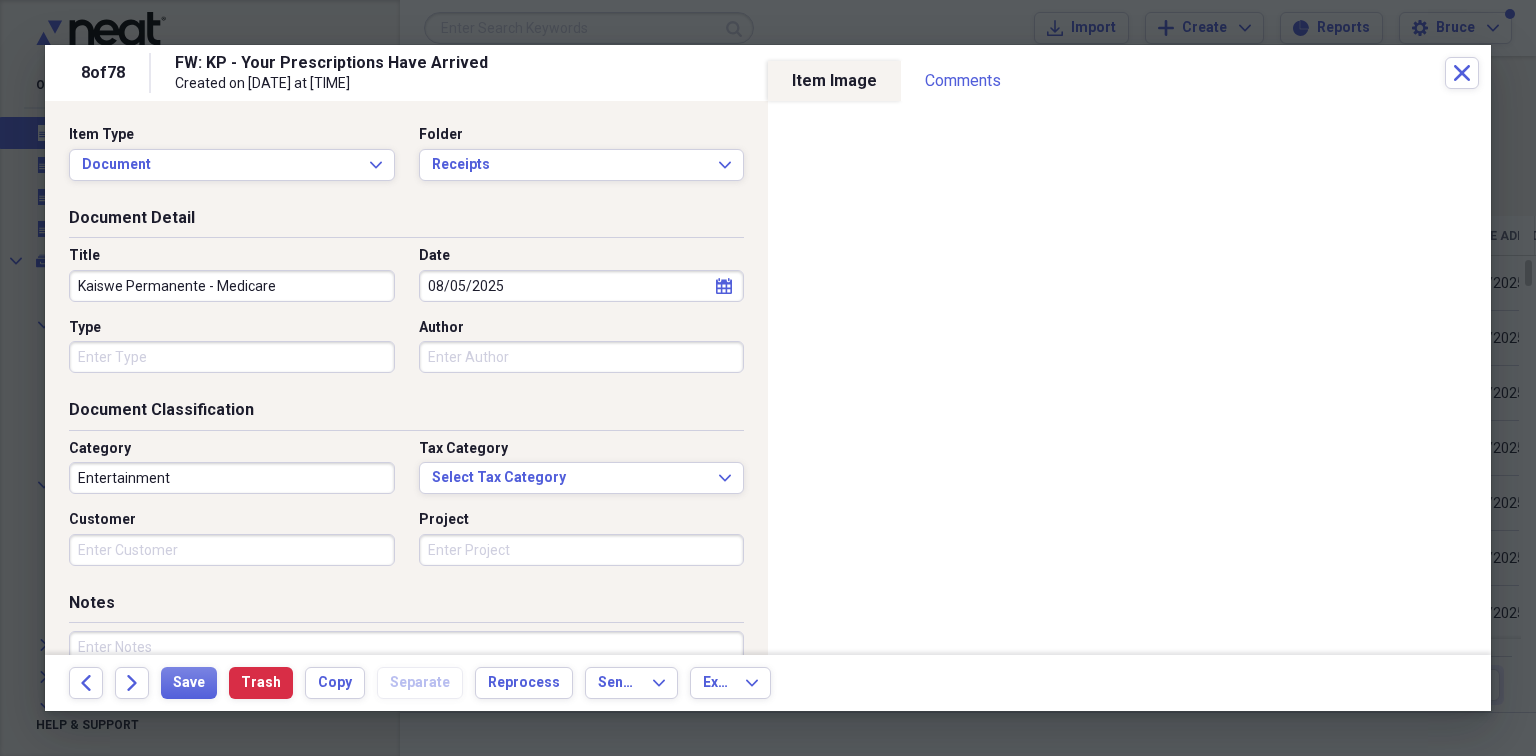 type on "08/05/2025" 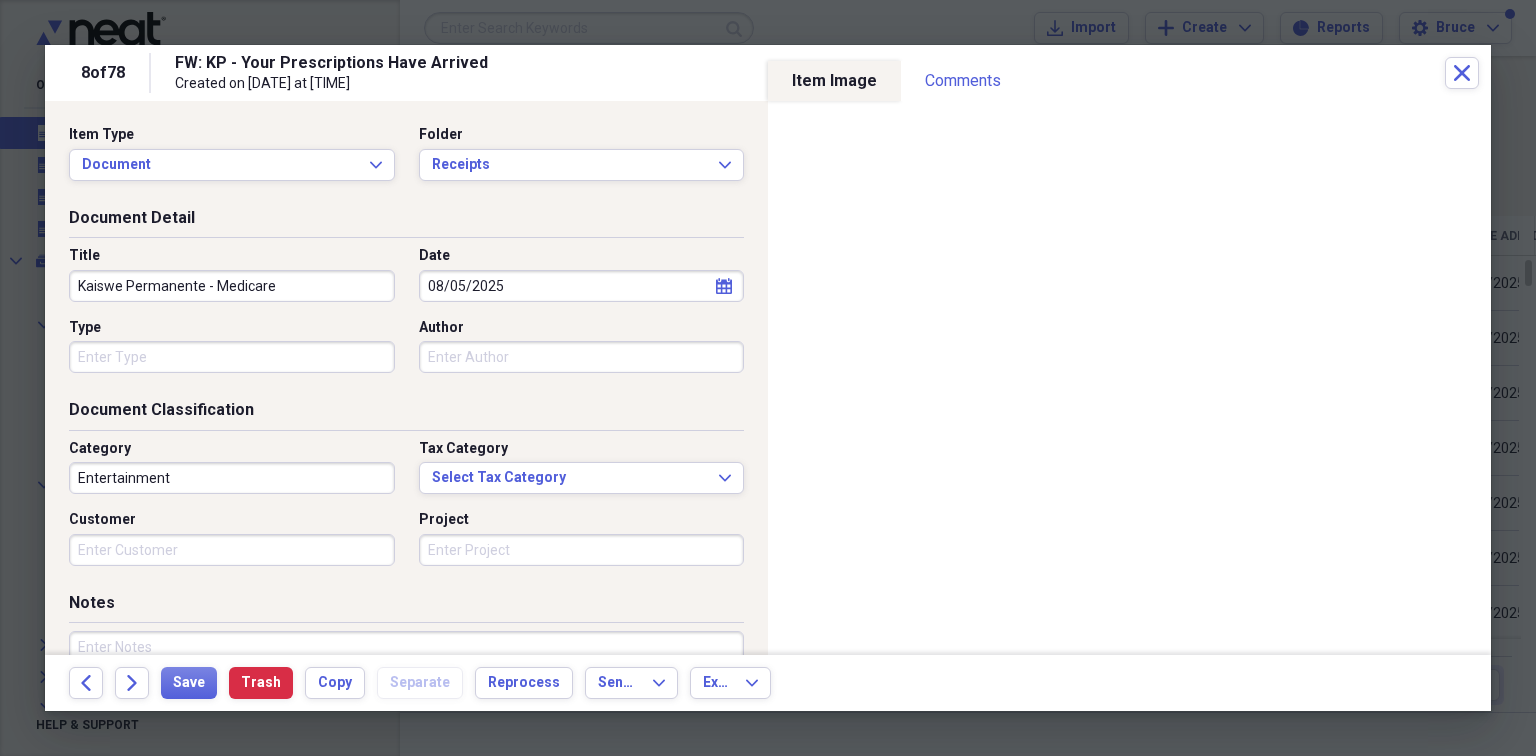 click on "Type" at bounding box center (232, 357) 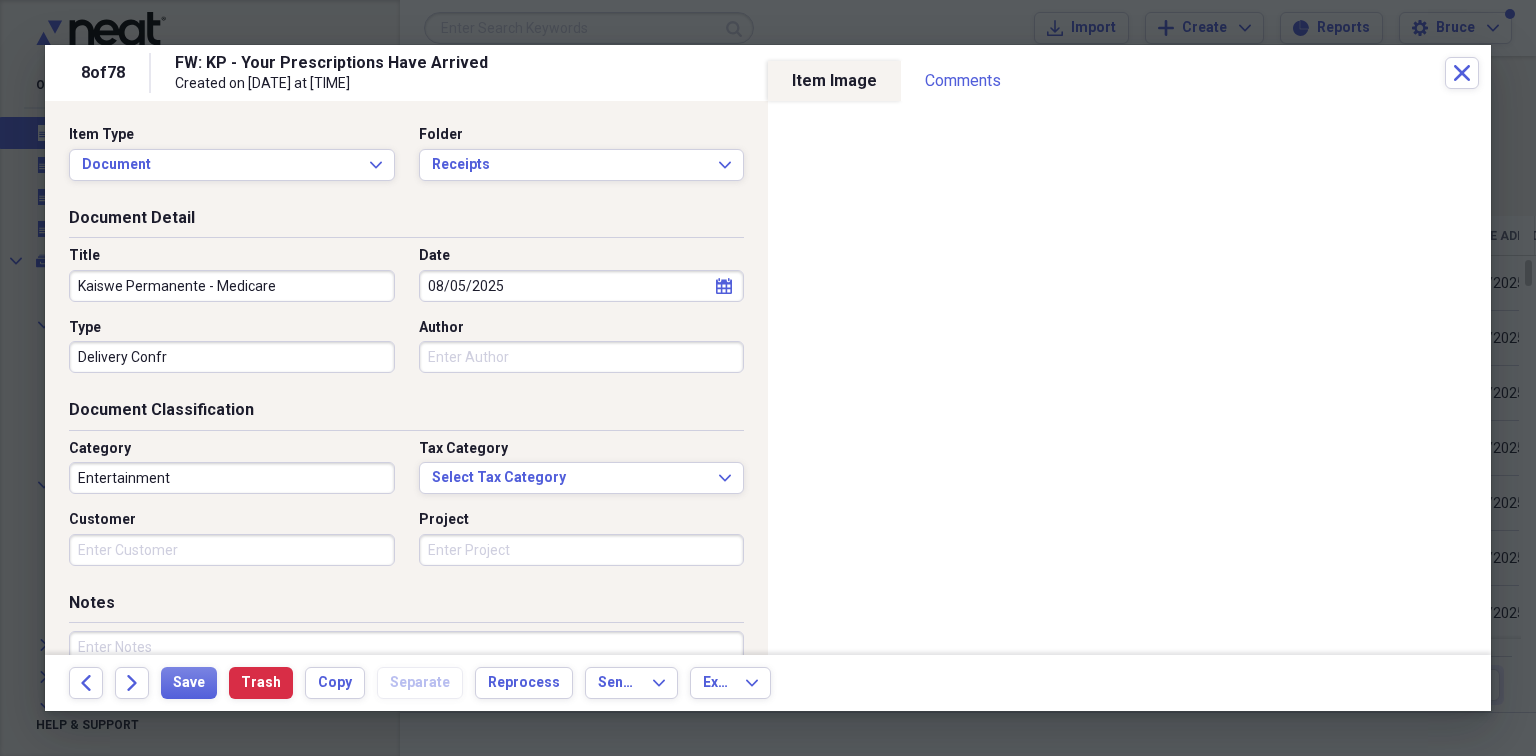 click on "Delivery Confr" at bounding box center [232, 357] 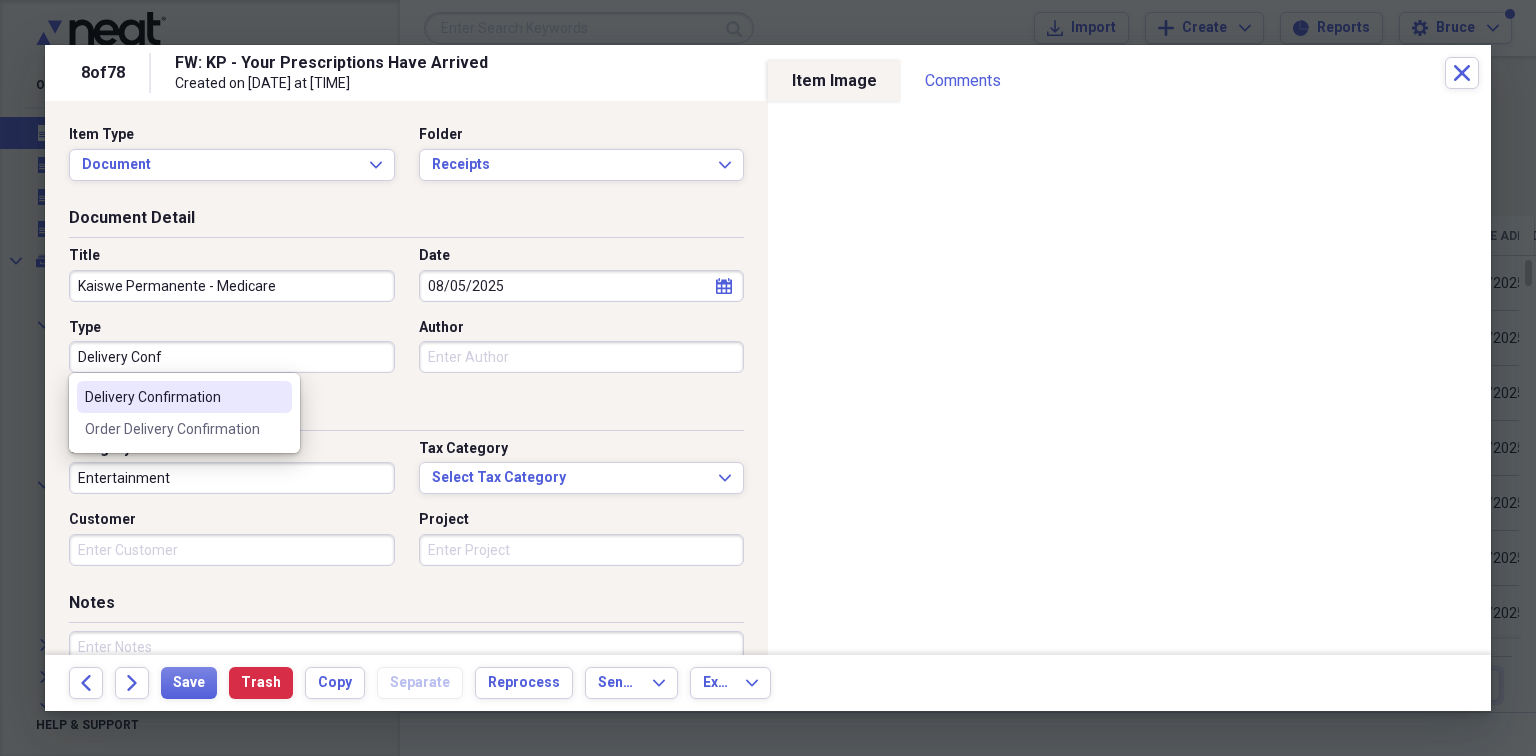 click on "Delivery Confirmation" at bounding box center (172, 397) 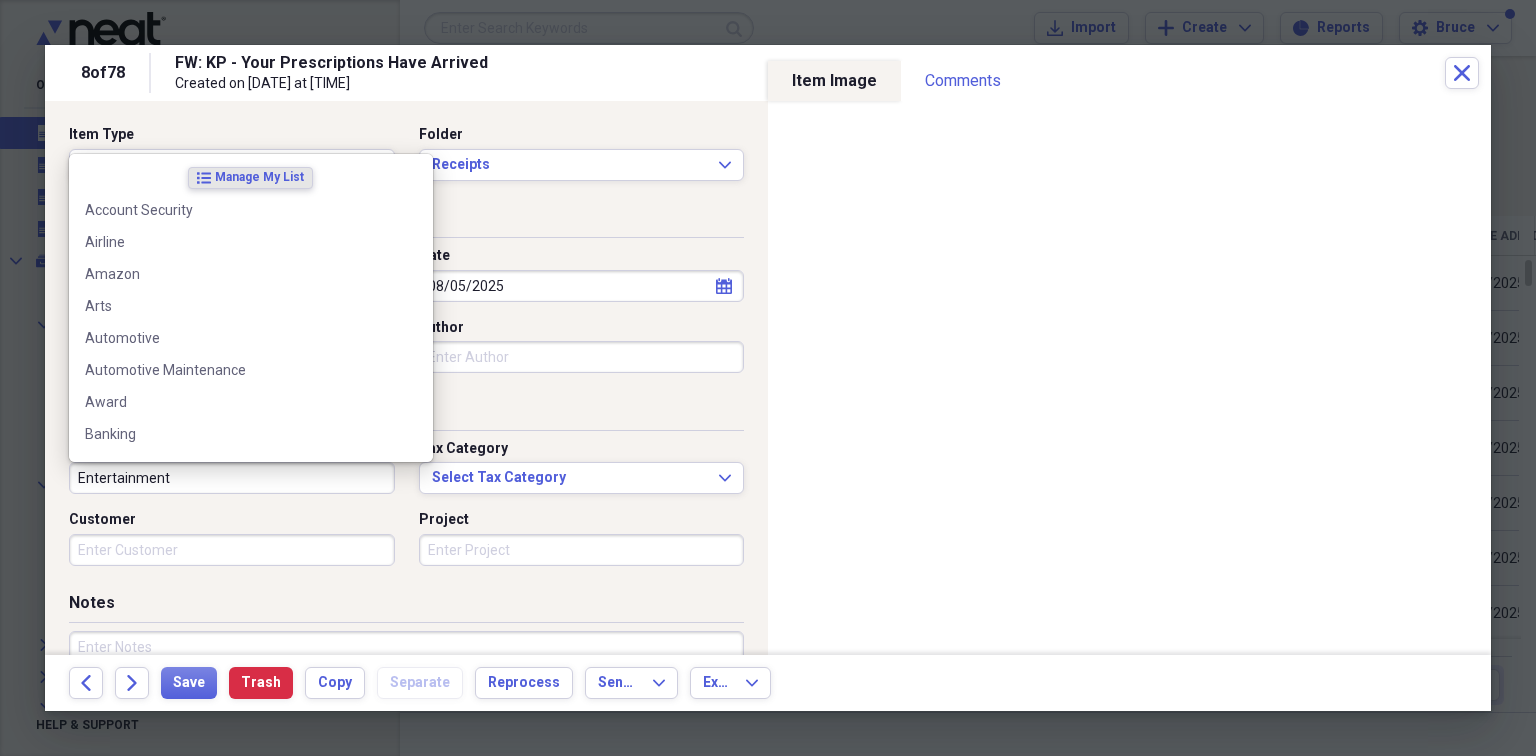 click on "Entertainment" at bounding box center [232, 478] 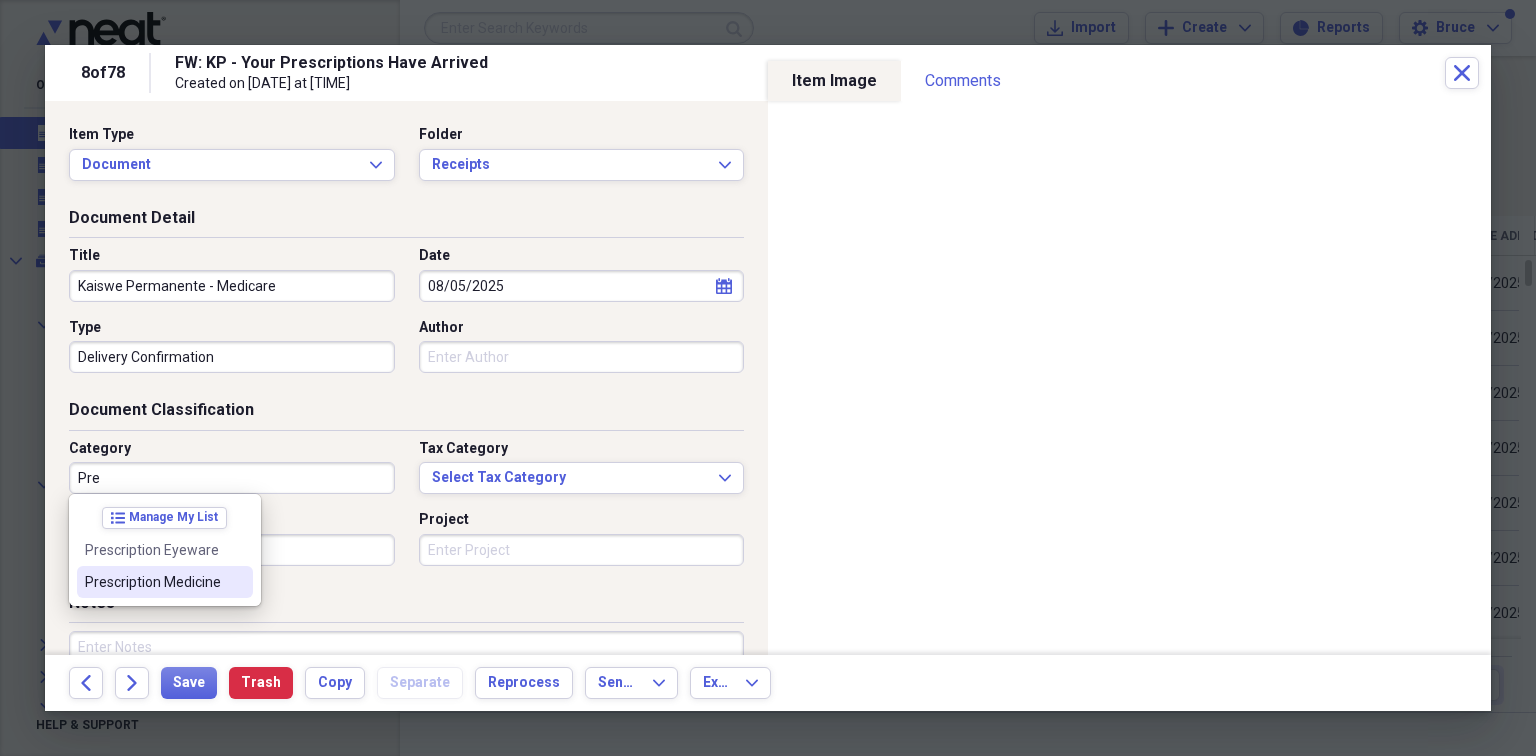 click on "Prescription Medicine" at bounding box center [153, 582] 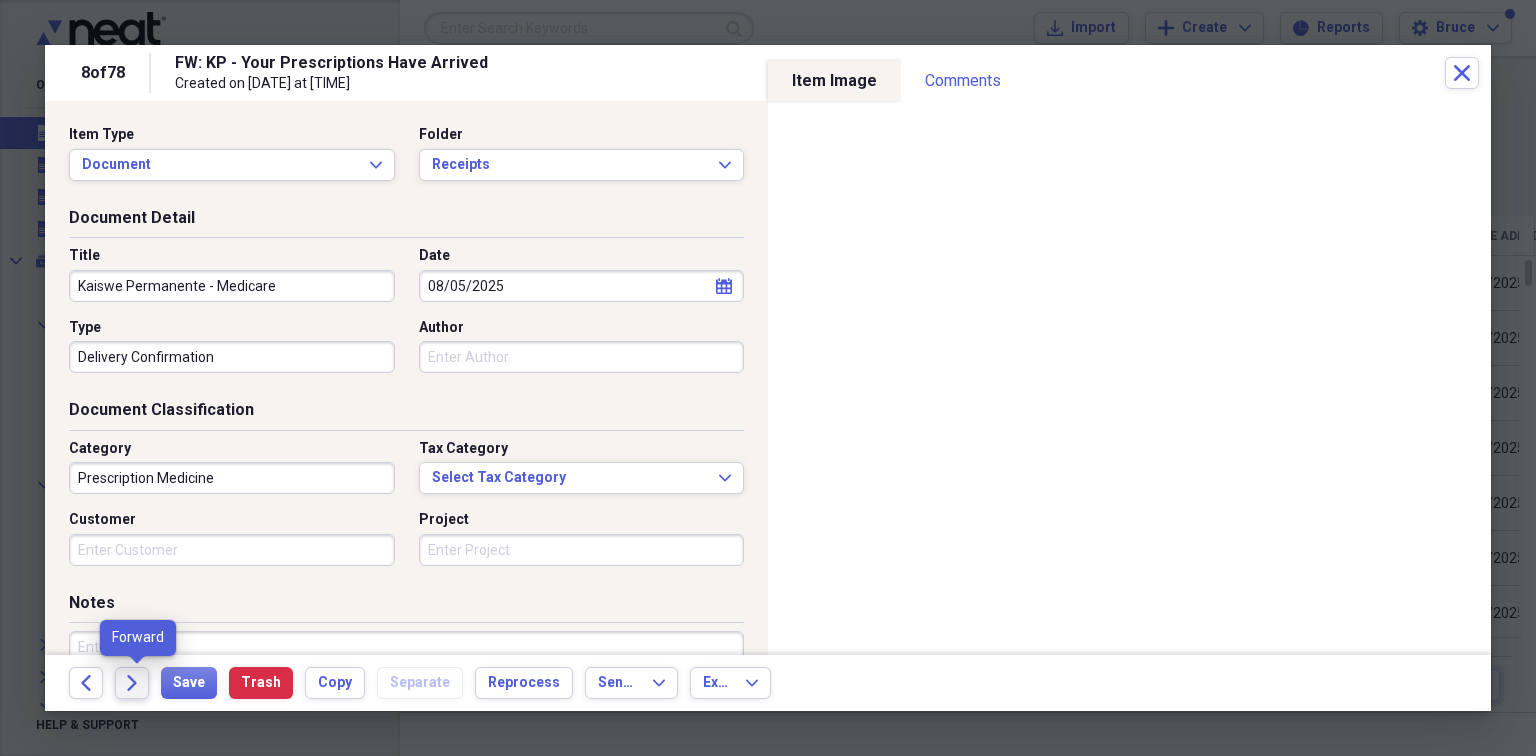 click on "Forward" at bounding box center [132, 683] 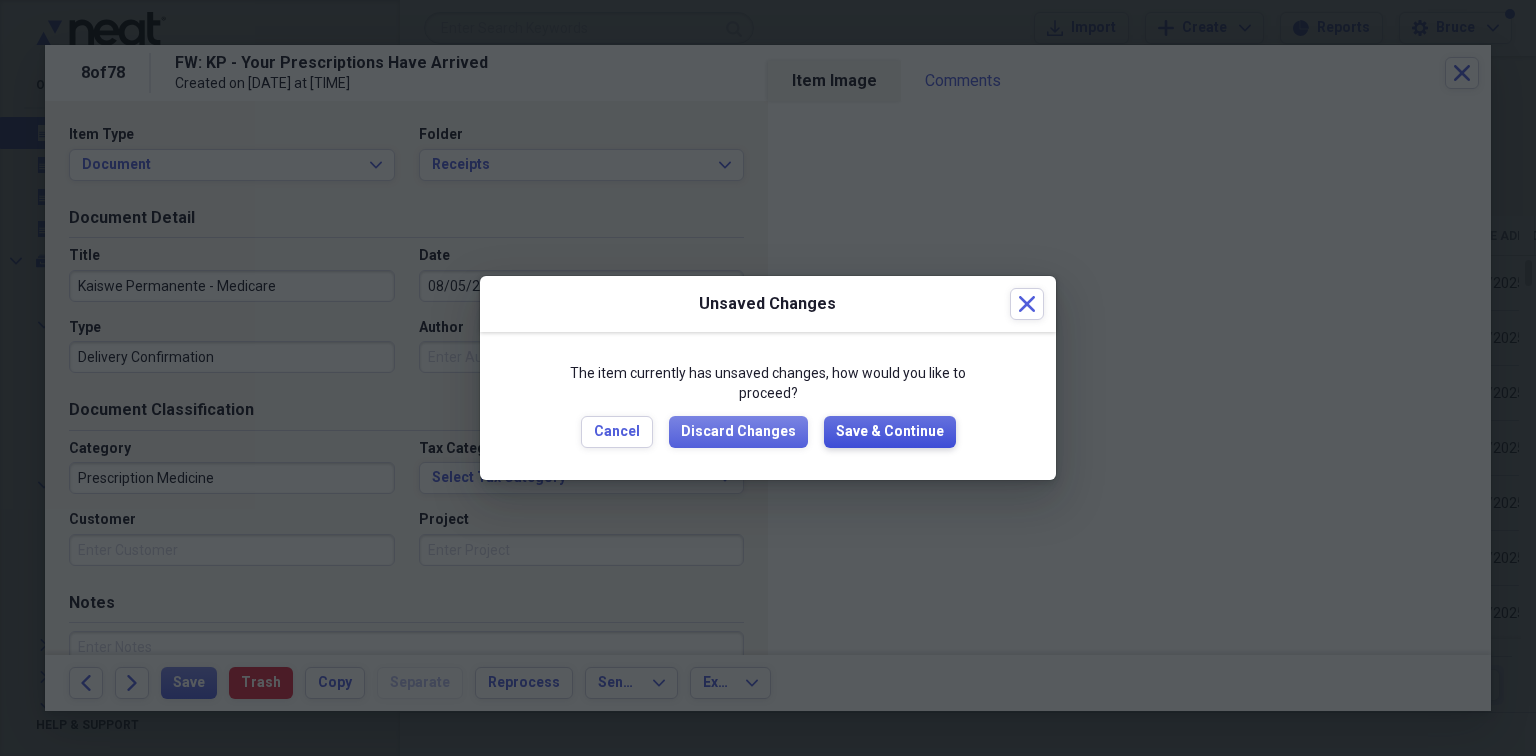 click on "Save & Continue" at bounding box center [890, 432] 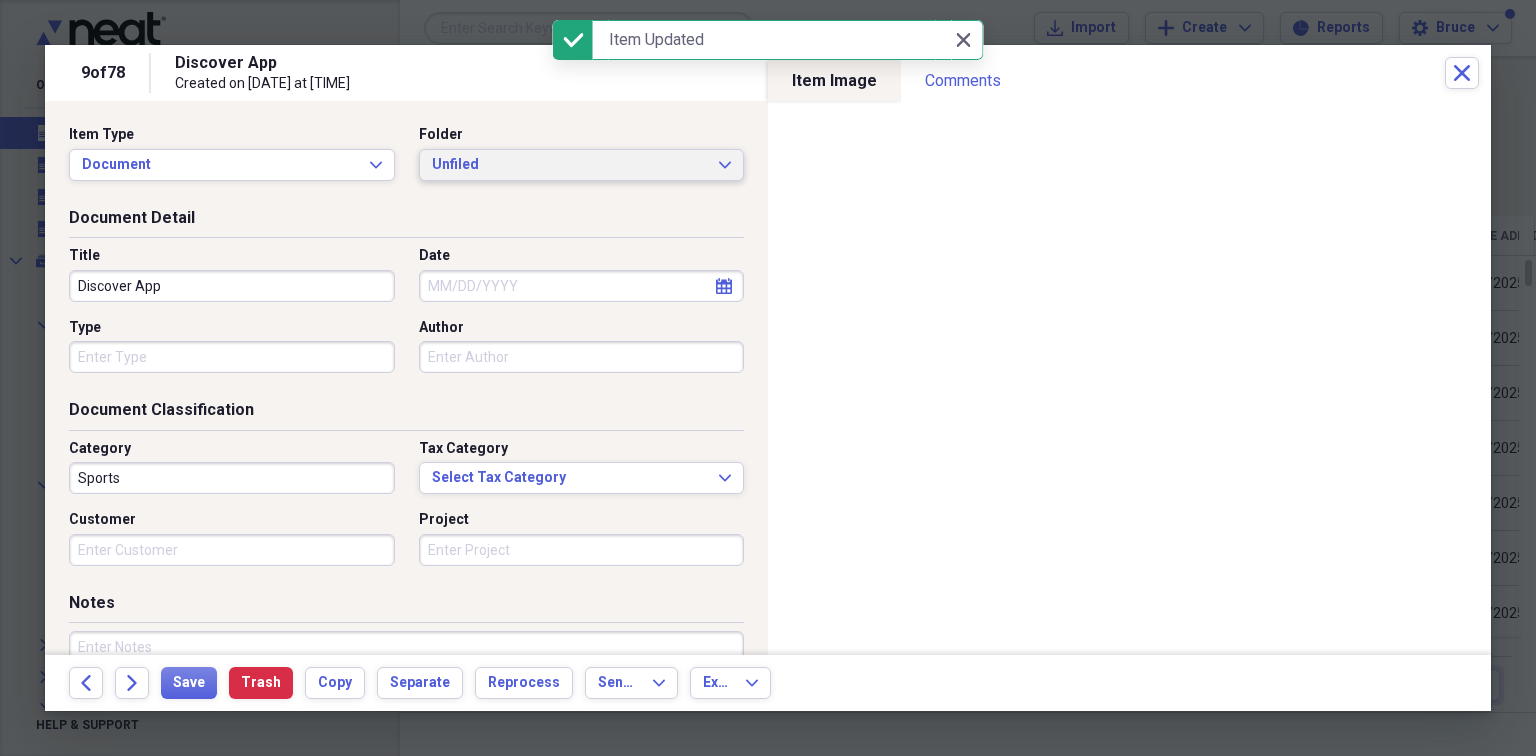 click on "Unfiled" at bounding box center [570, 165] 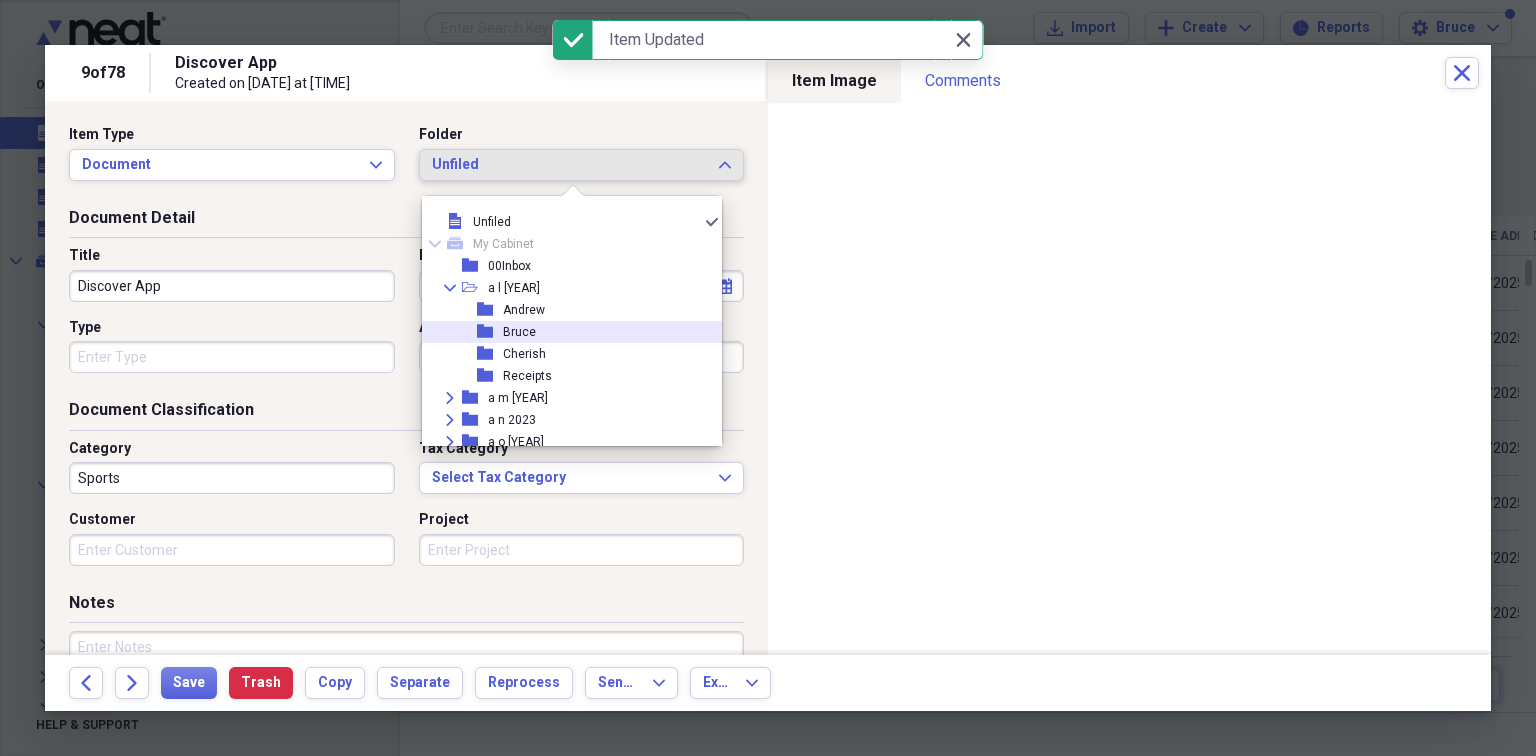 click on "Bruce" at bounding box center (519, 332) 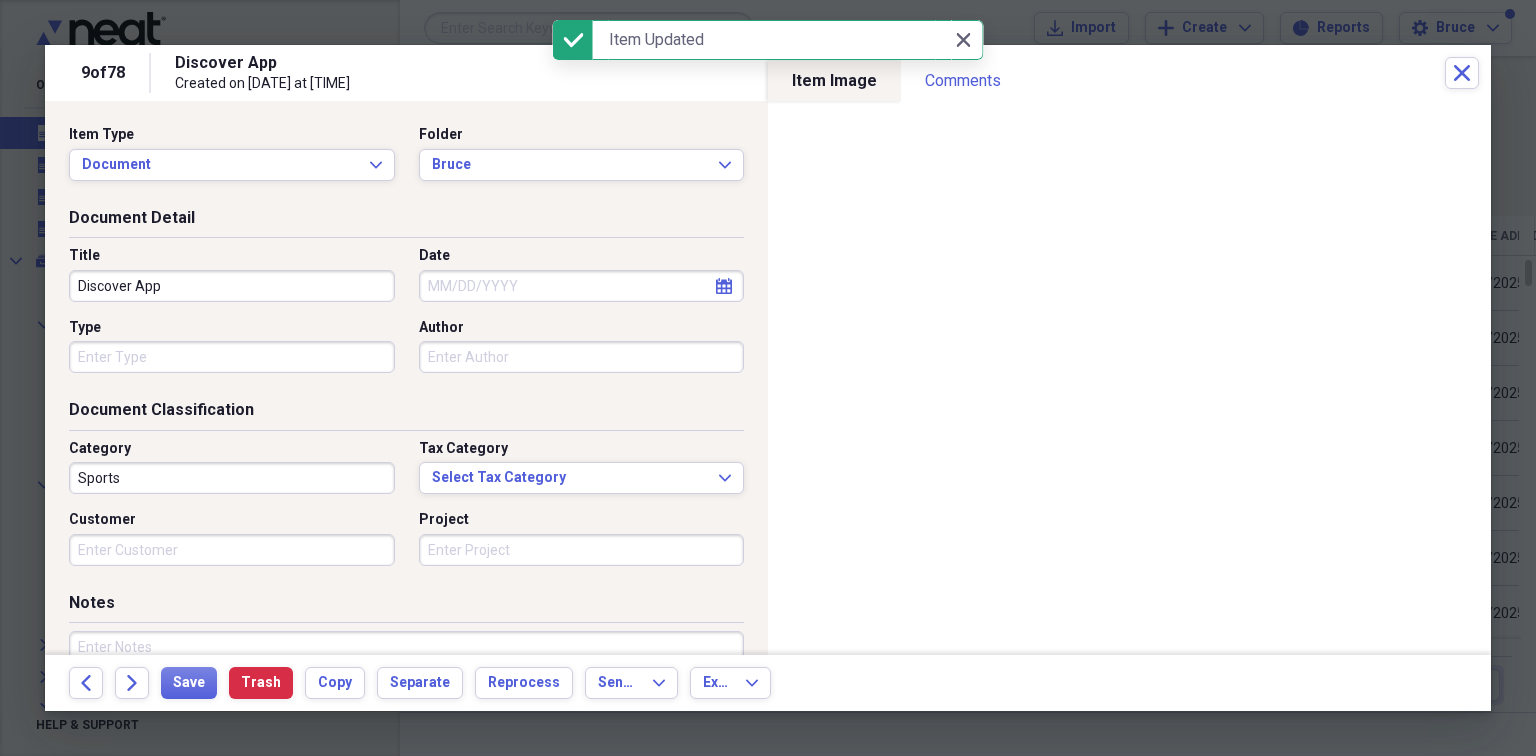 click on "Discover App" at bounding box center [232, 286] 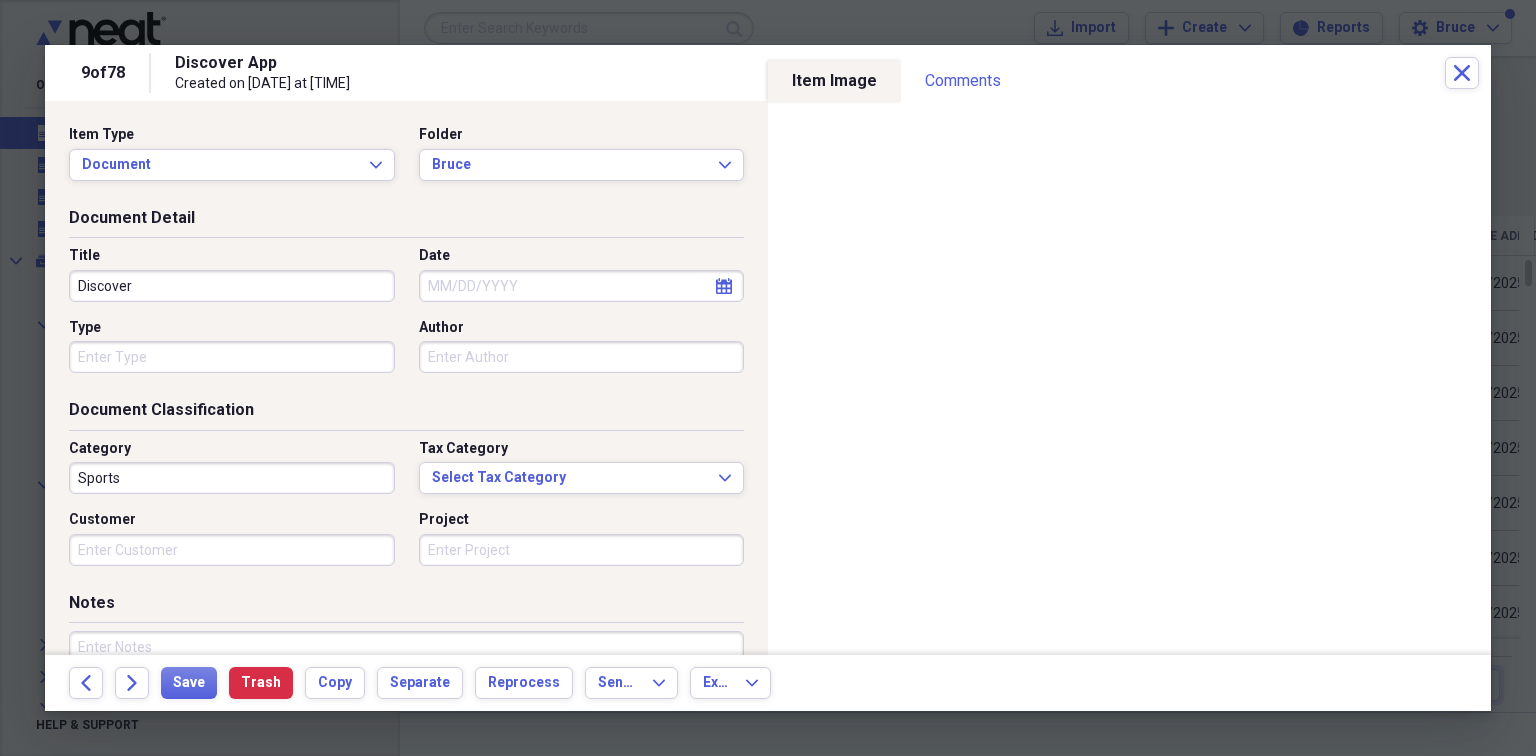 type on "Discover" 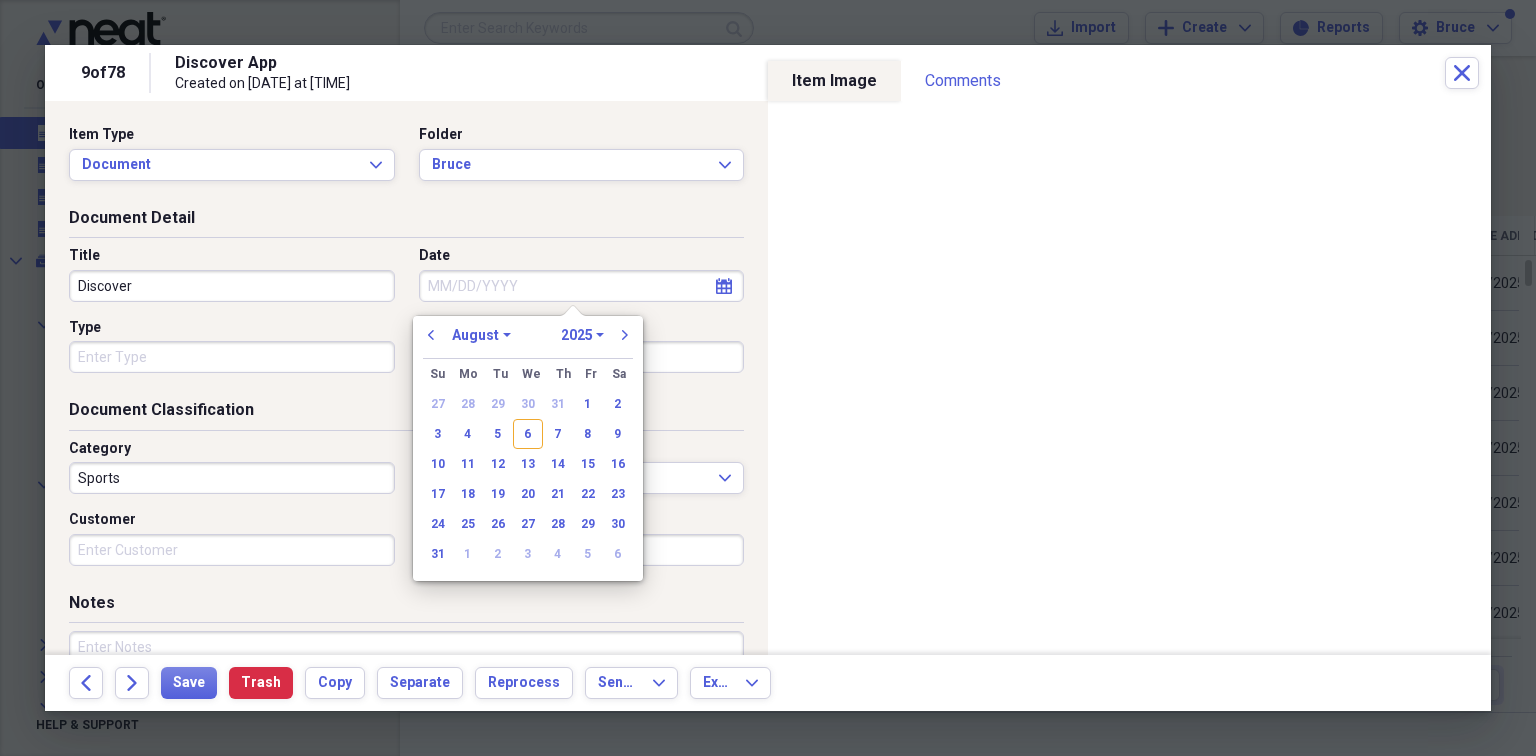 click on "Date" at bounding box center (582, 286) 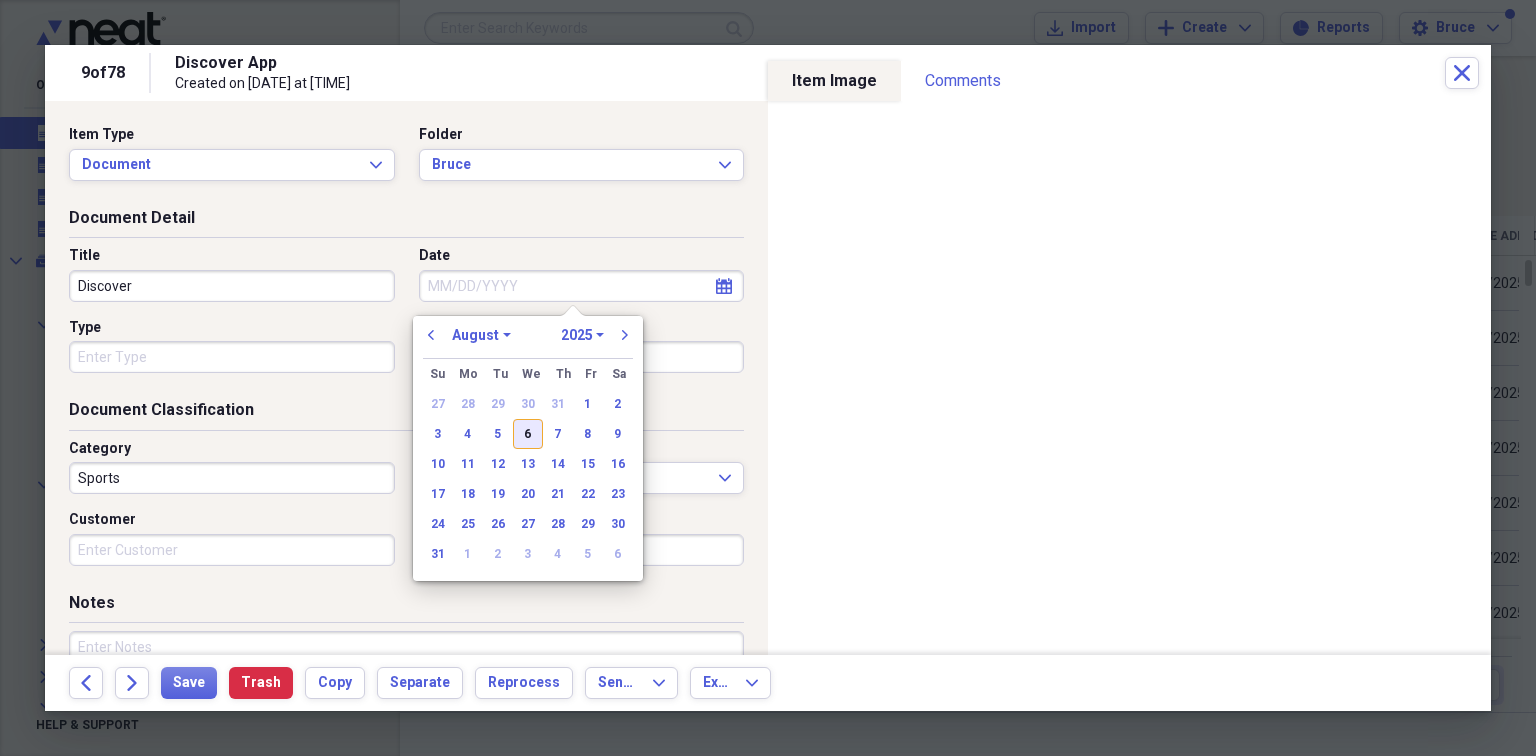 click on "6" at bounding box center (528, 434) 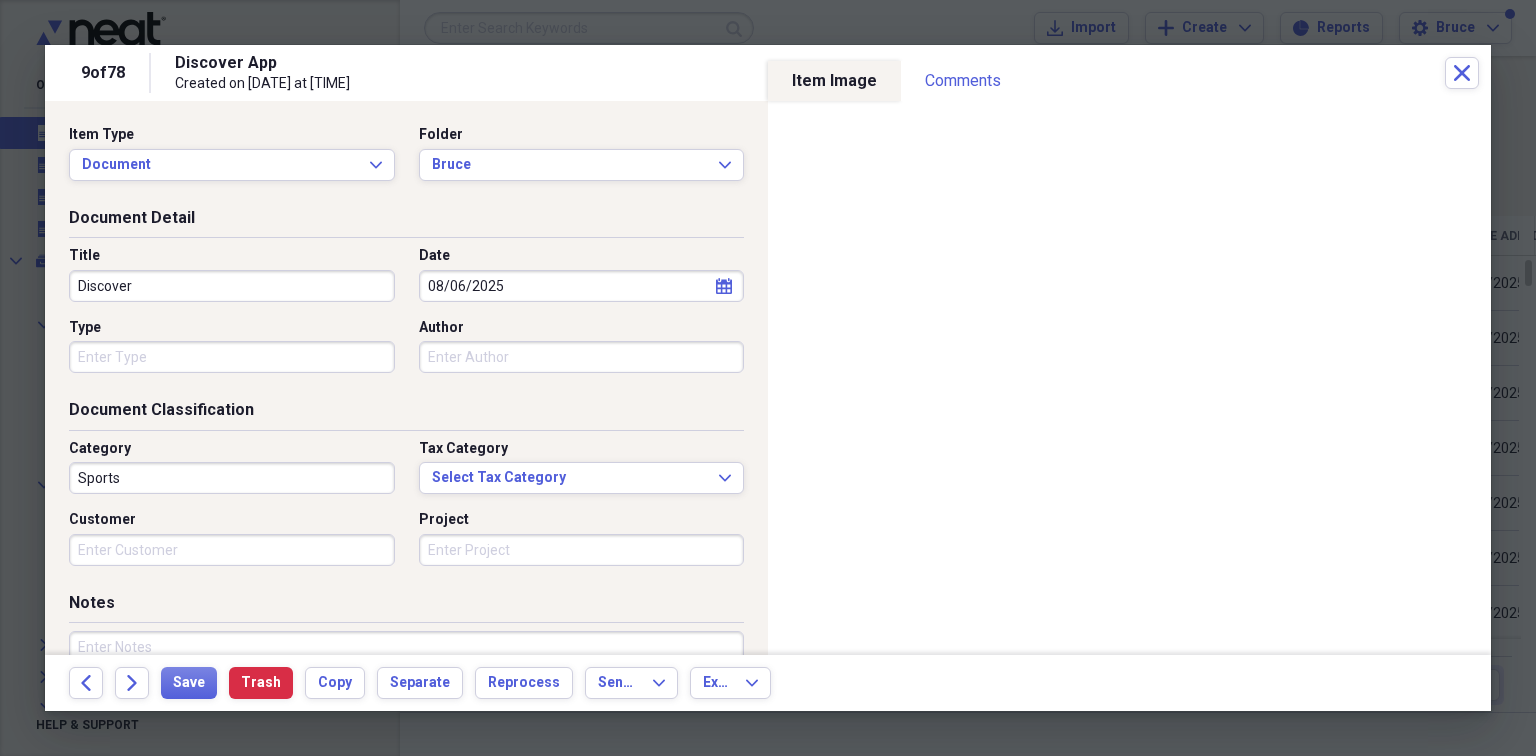click on "Type" at bounding box center [232, 357] 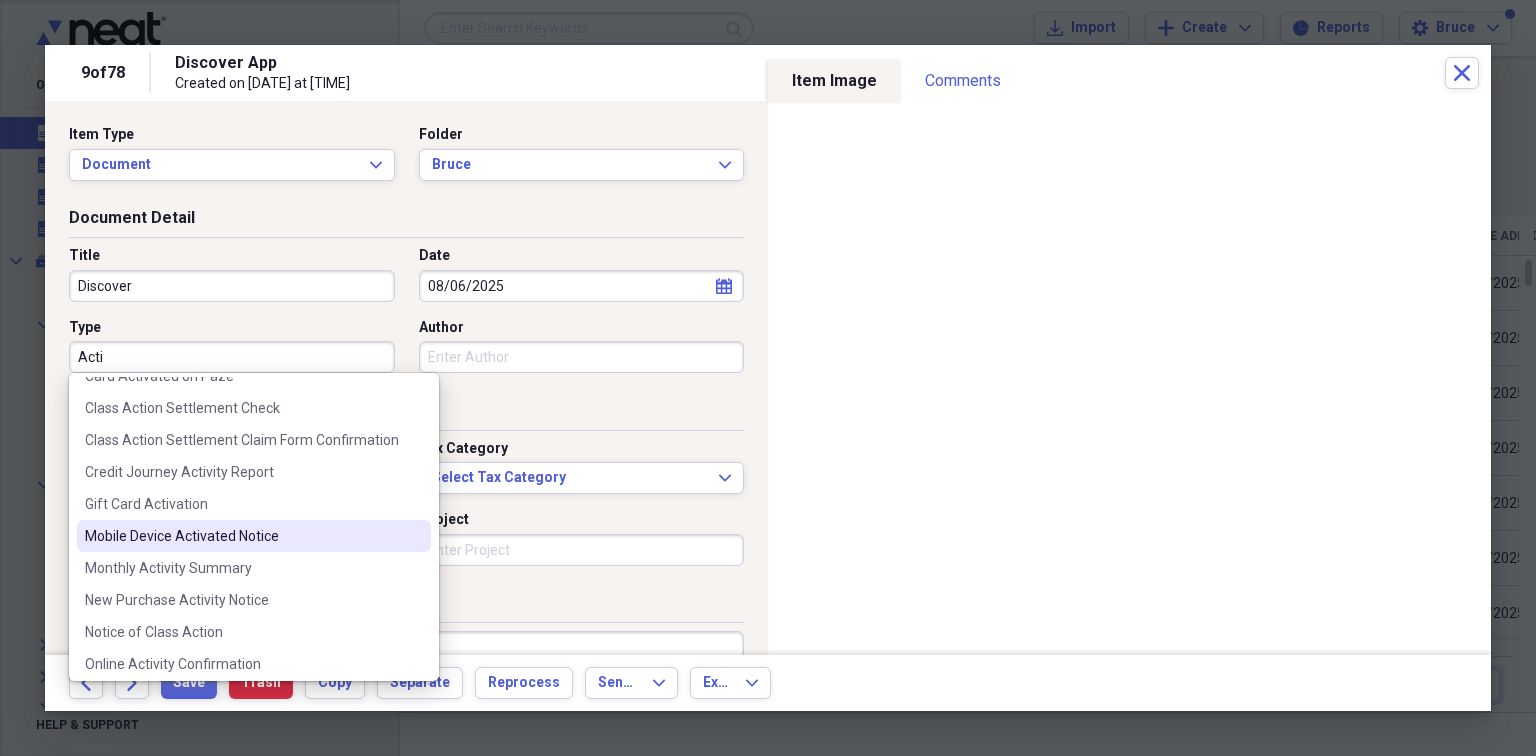 scroll, scrollTop: 0, scrollLeft: 0, axis: both 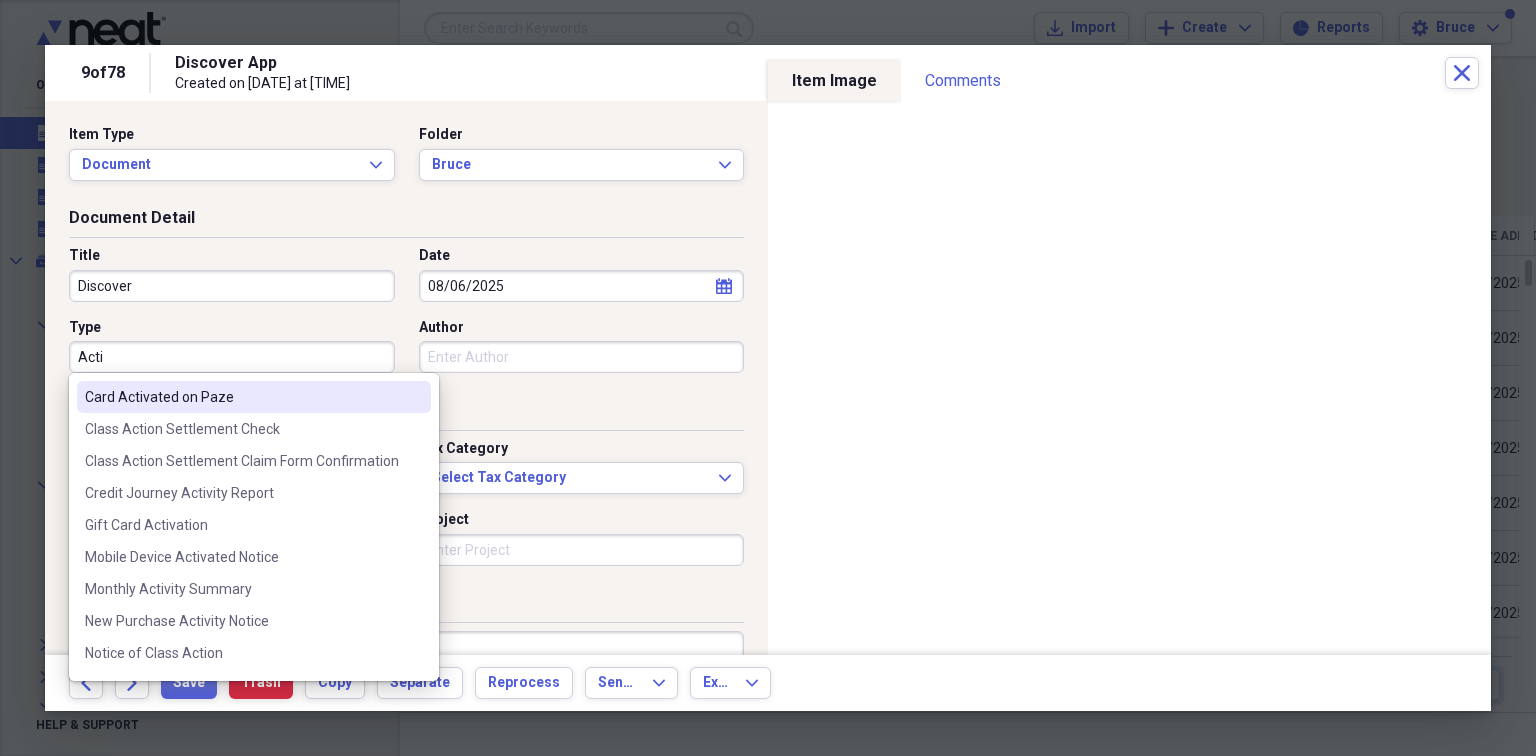 click on "Acti" at bounding box center (232, 357) 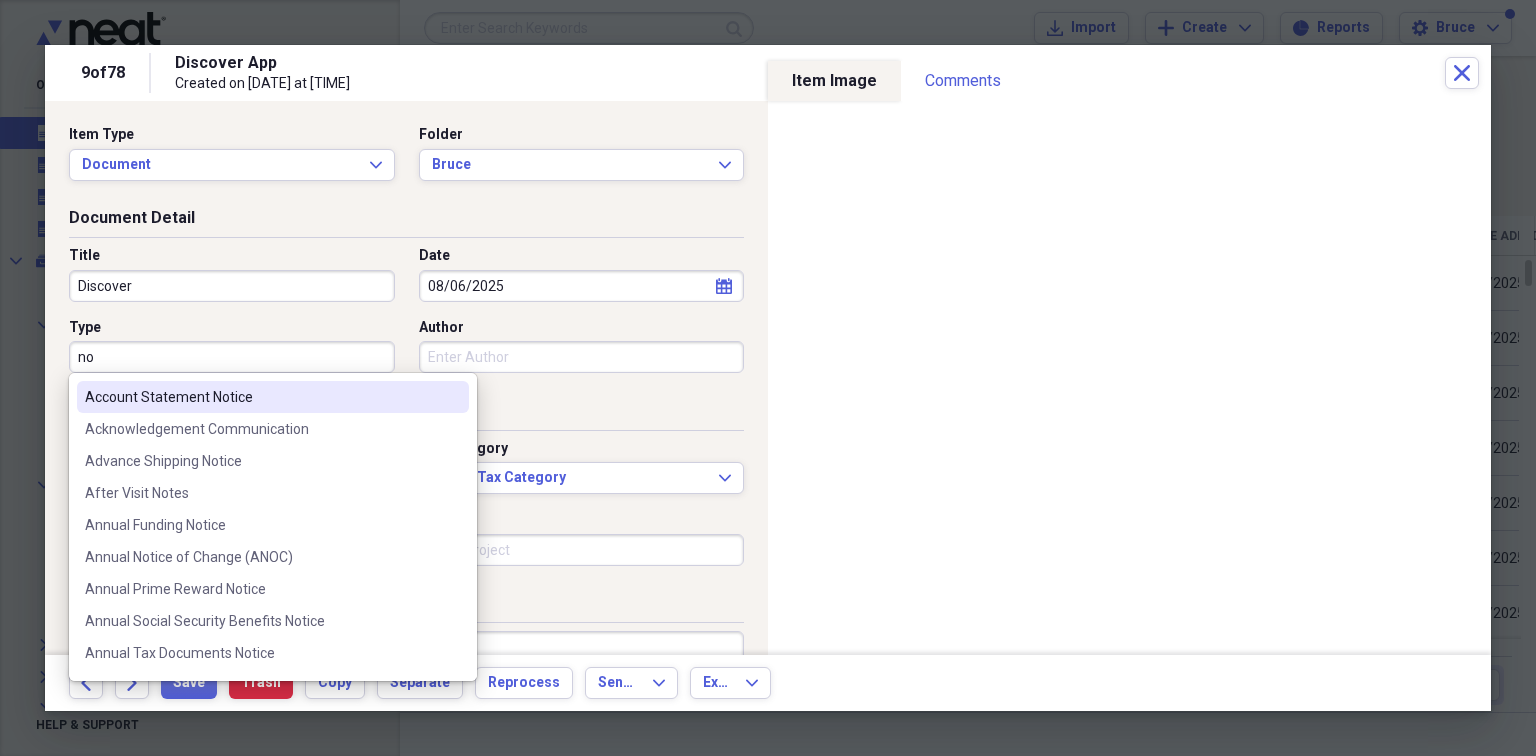 type on "n" 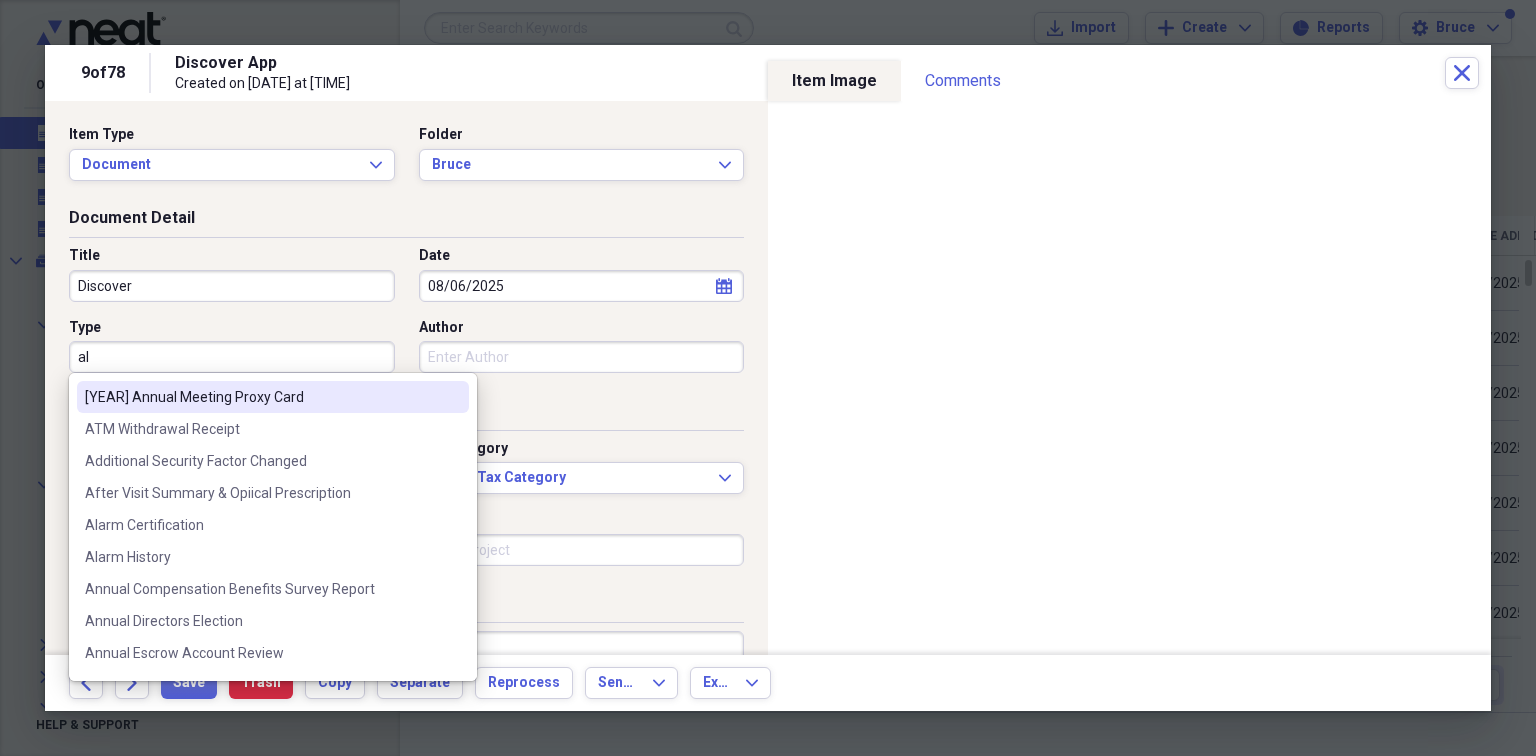 type on "a" 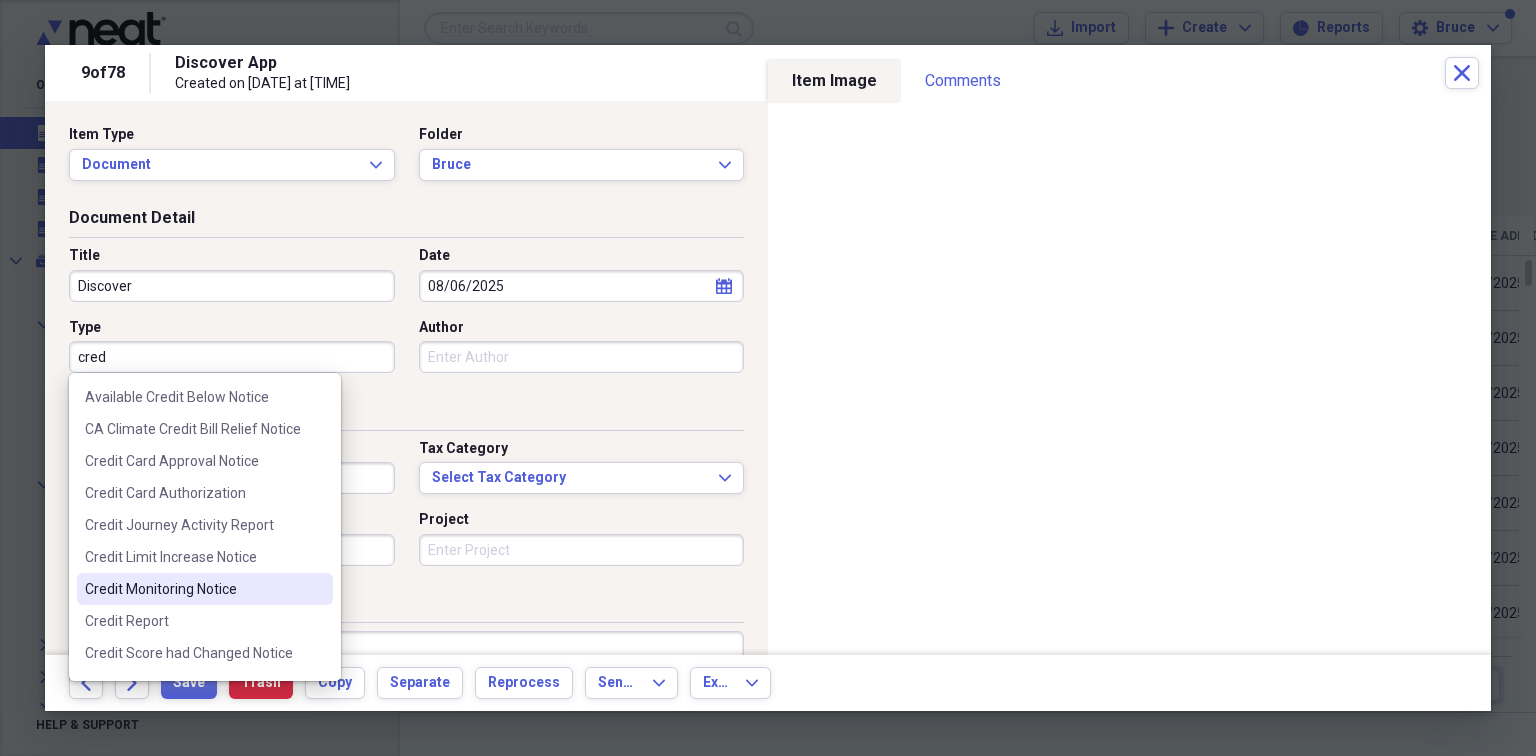 click on "Credit Monitoring Notice" at bounding box center (193, 589) 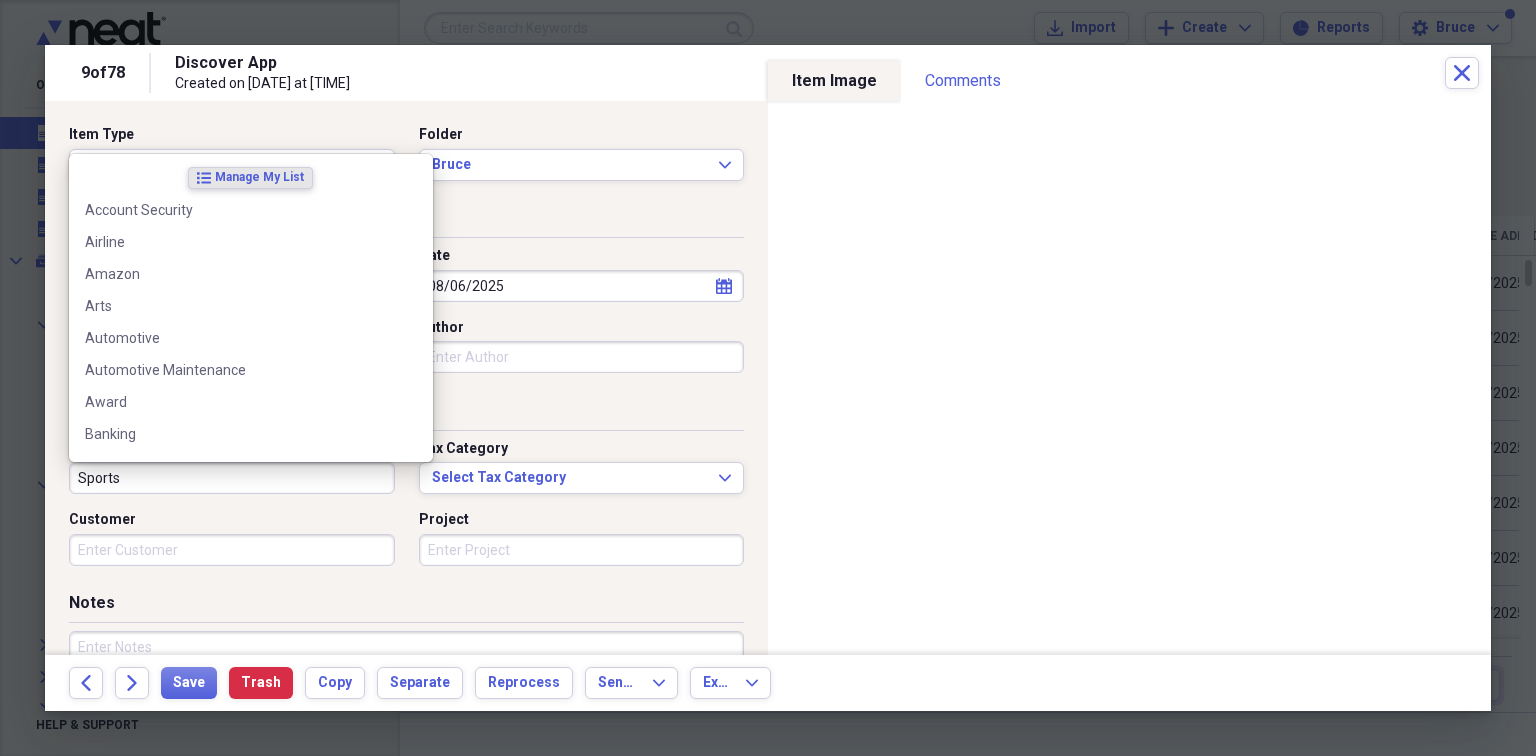 click on "Sports" at bounding box center [232, 478] 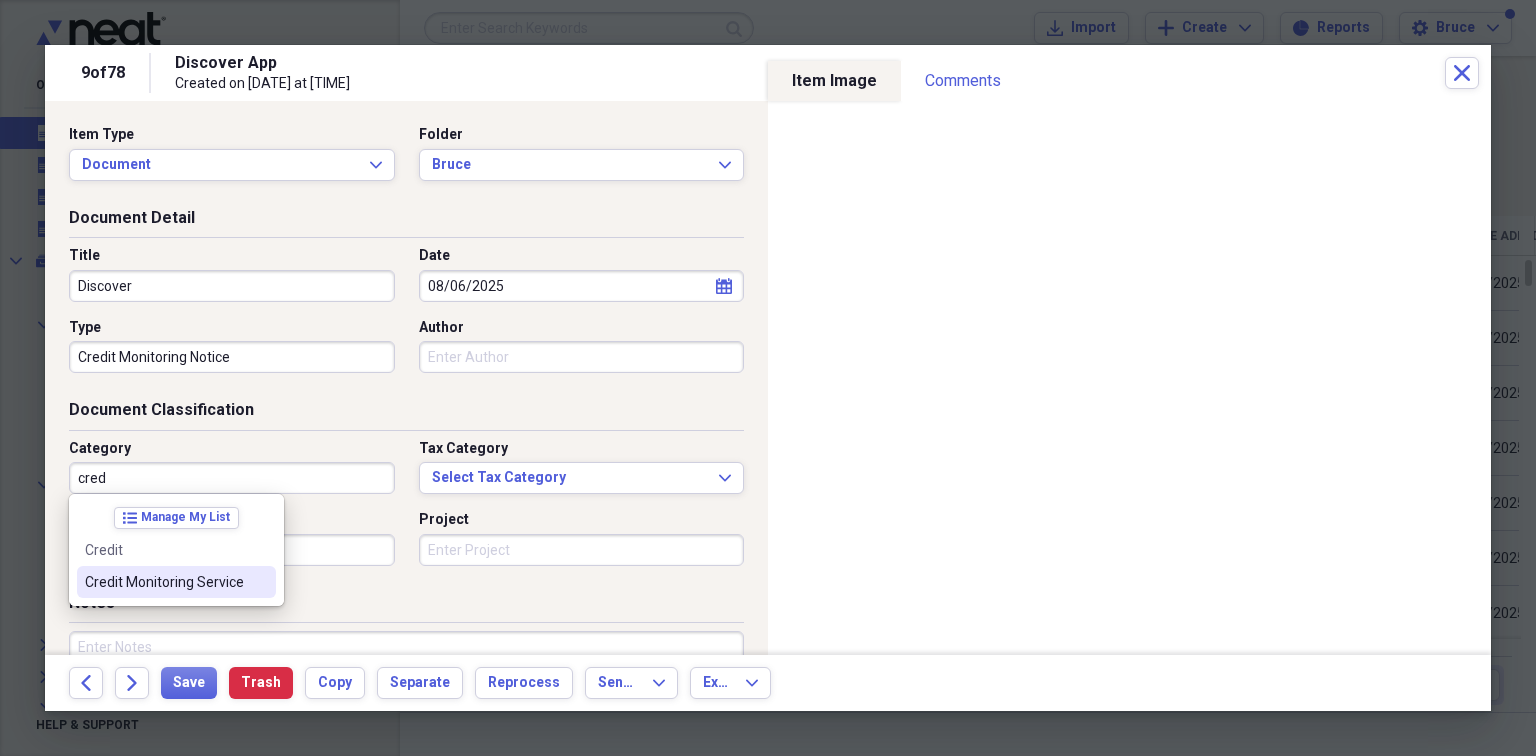 click on "Credit Monitoring Service" at bounding box center (164, 582) 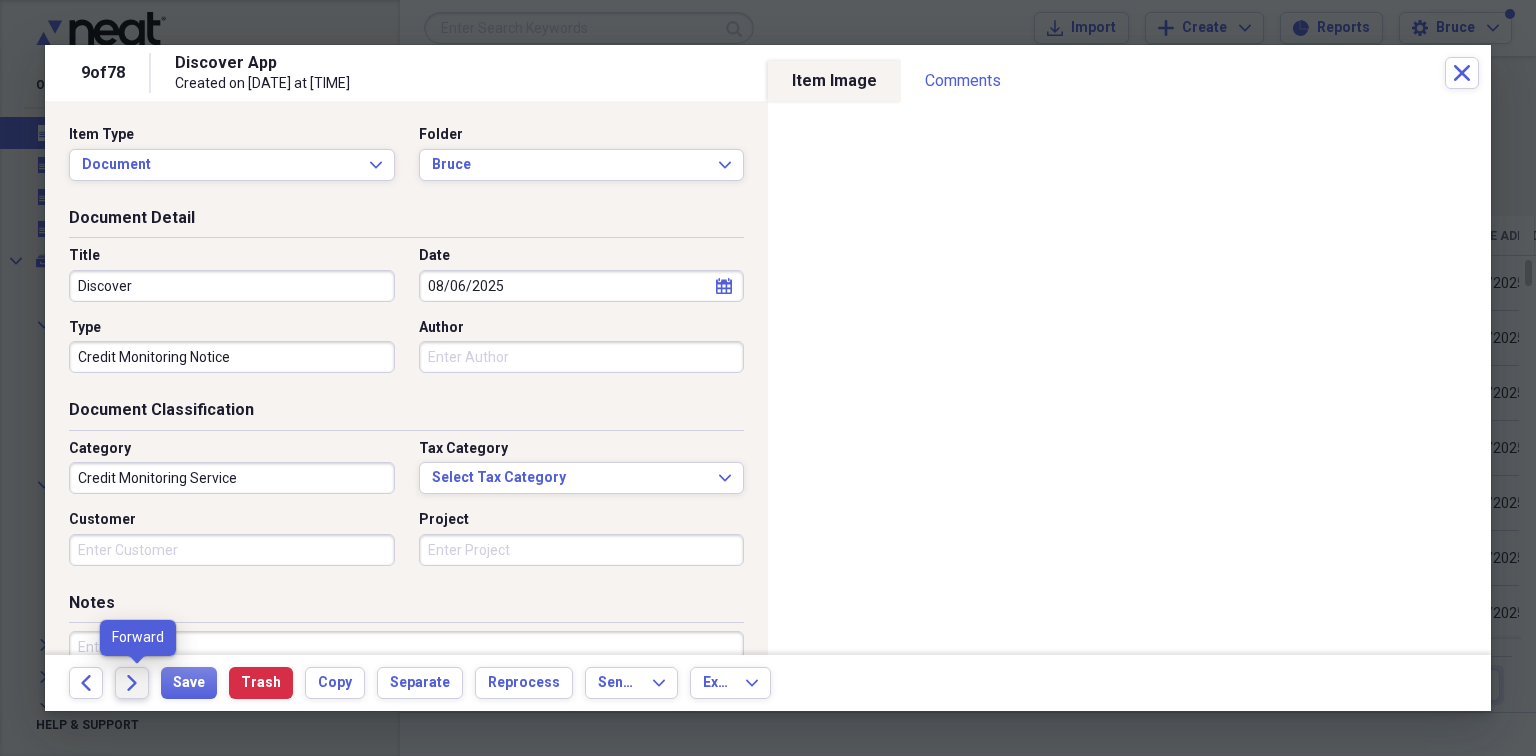 click on "Forward" at bounding box center (132, 683) 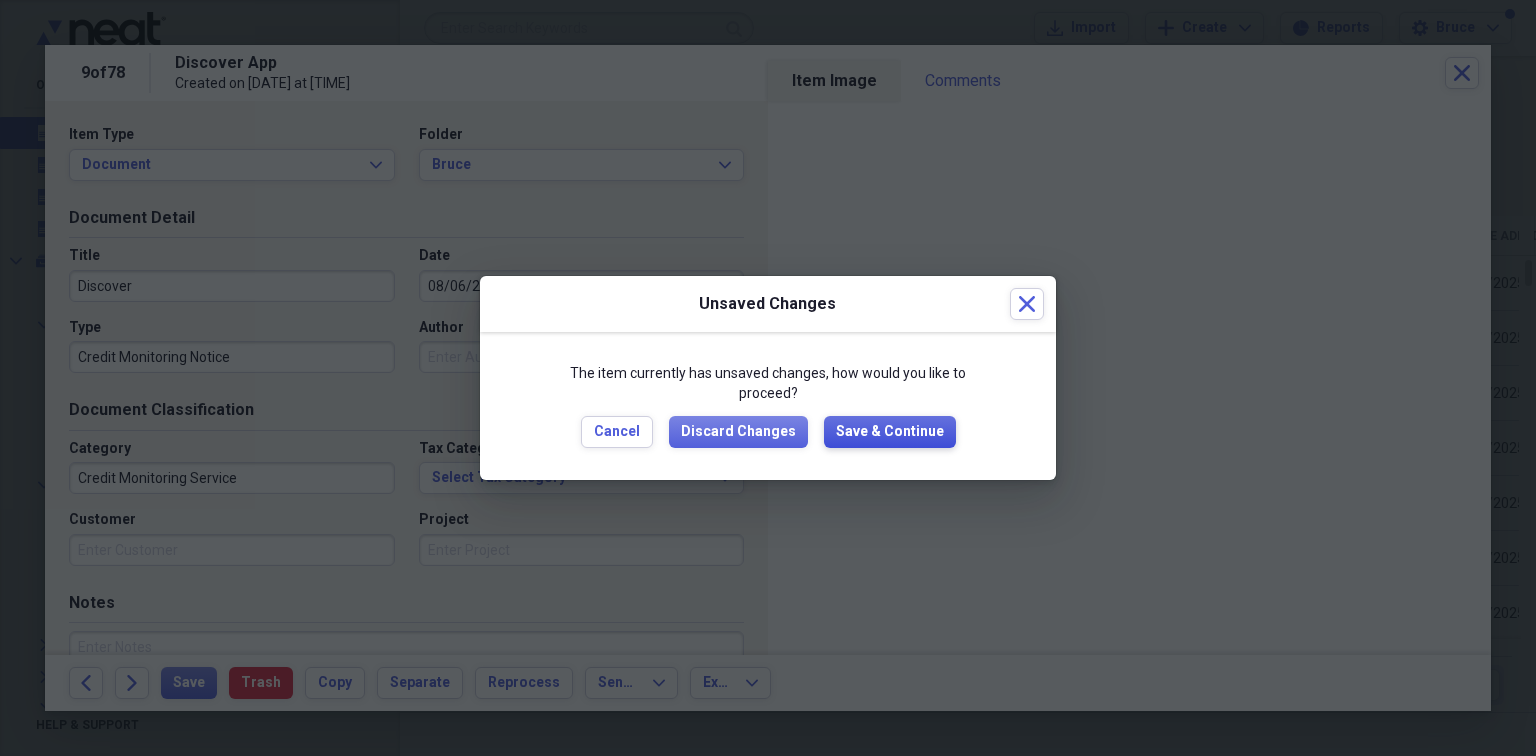click on "Save & Continue" at bounding box center [890, 432] 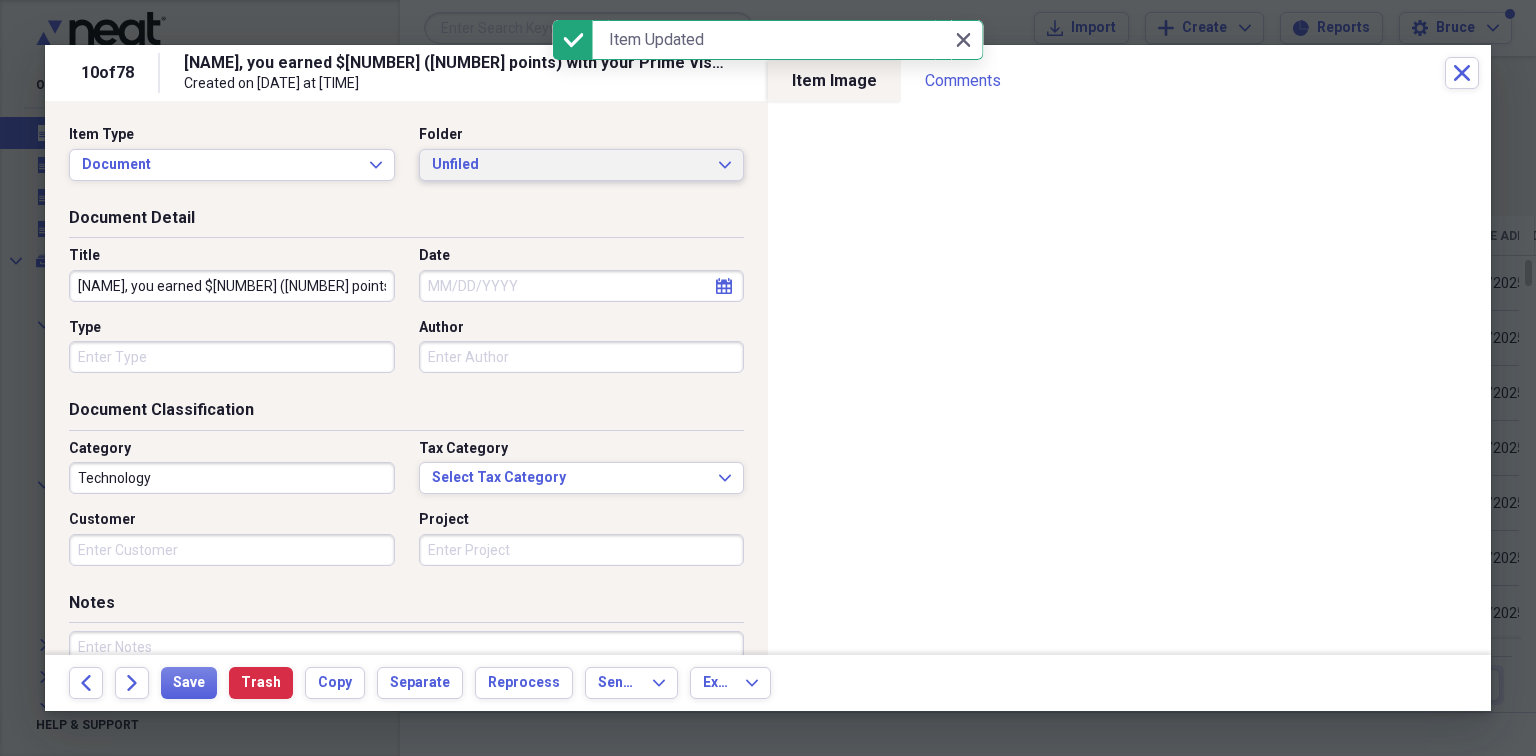 click on "Unfiled" at bounding box center [570, 165] 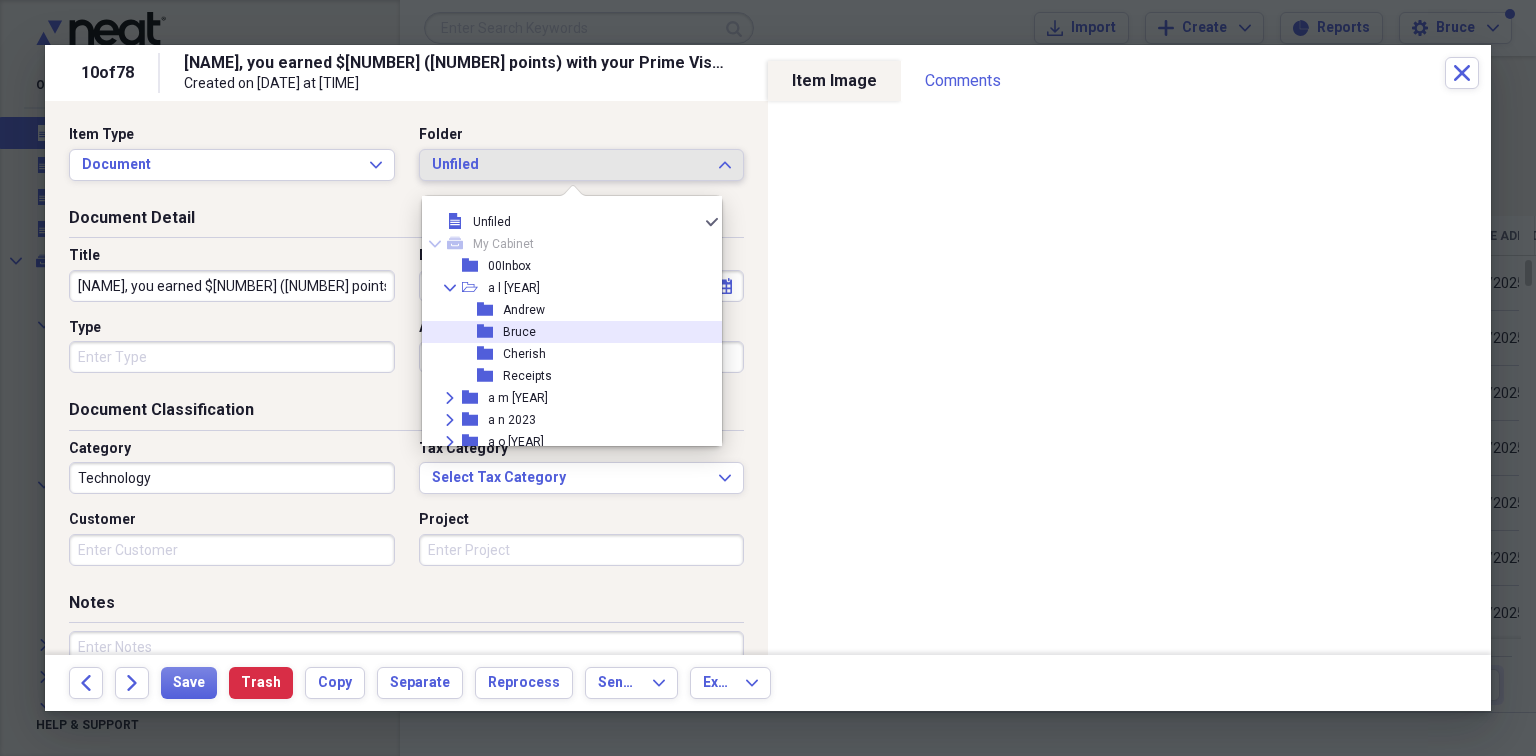 click on "Bruce" at bounding box center (519, 332) 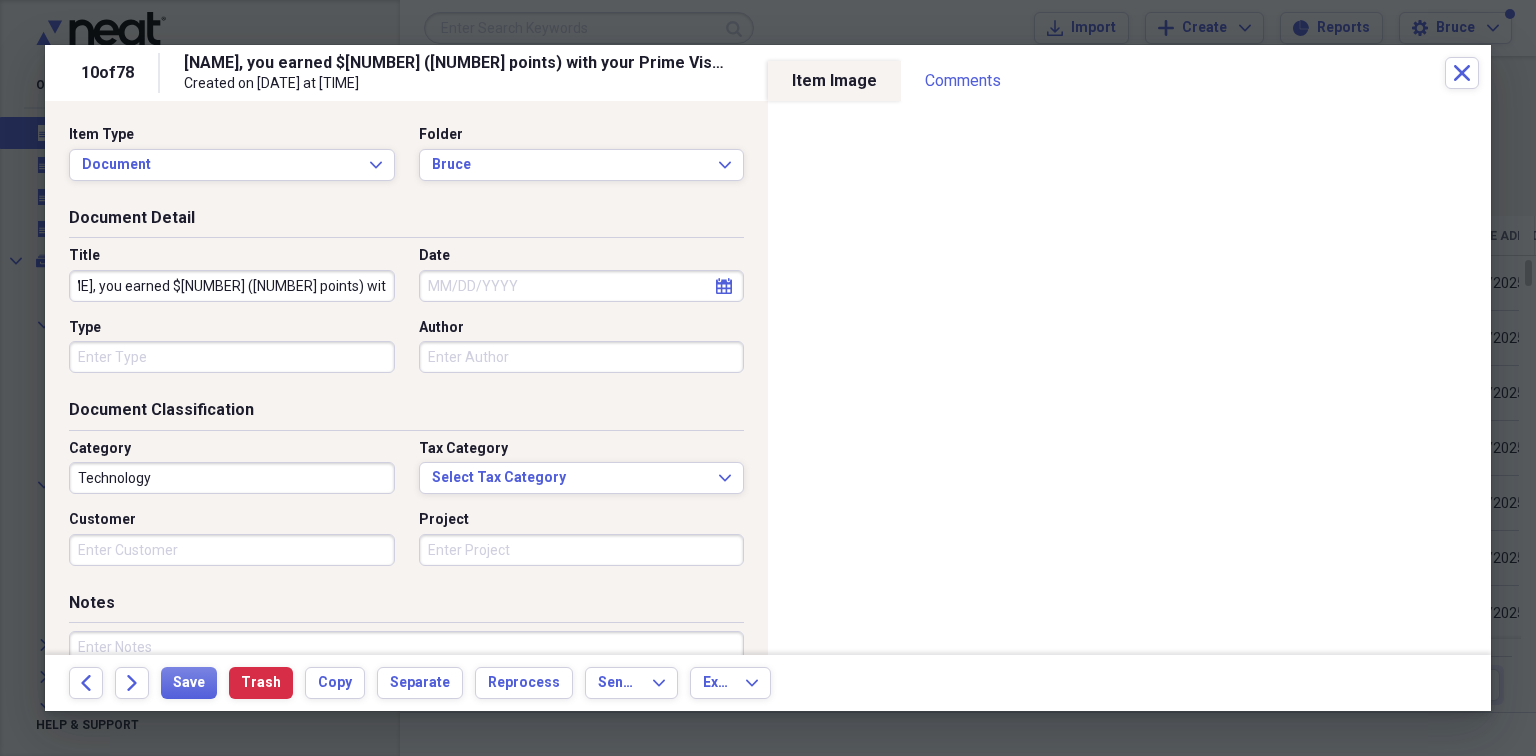 scroll, scrollTop: 0, scrollLeft: 201, axis: horizontal 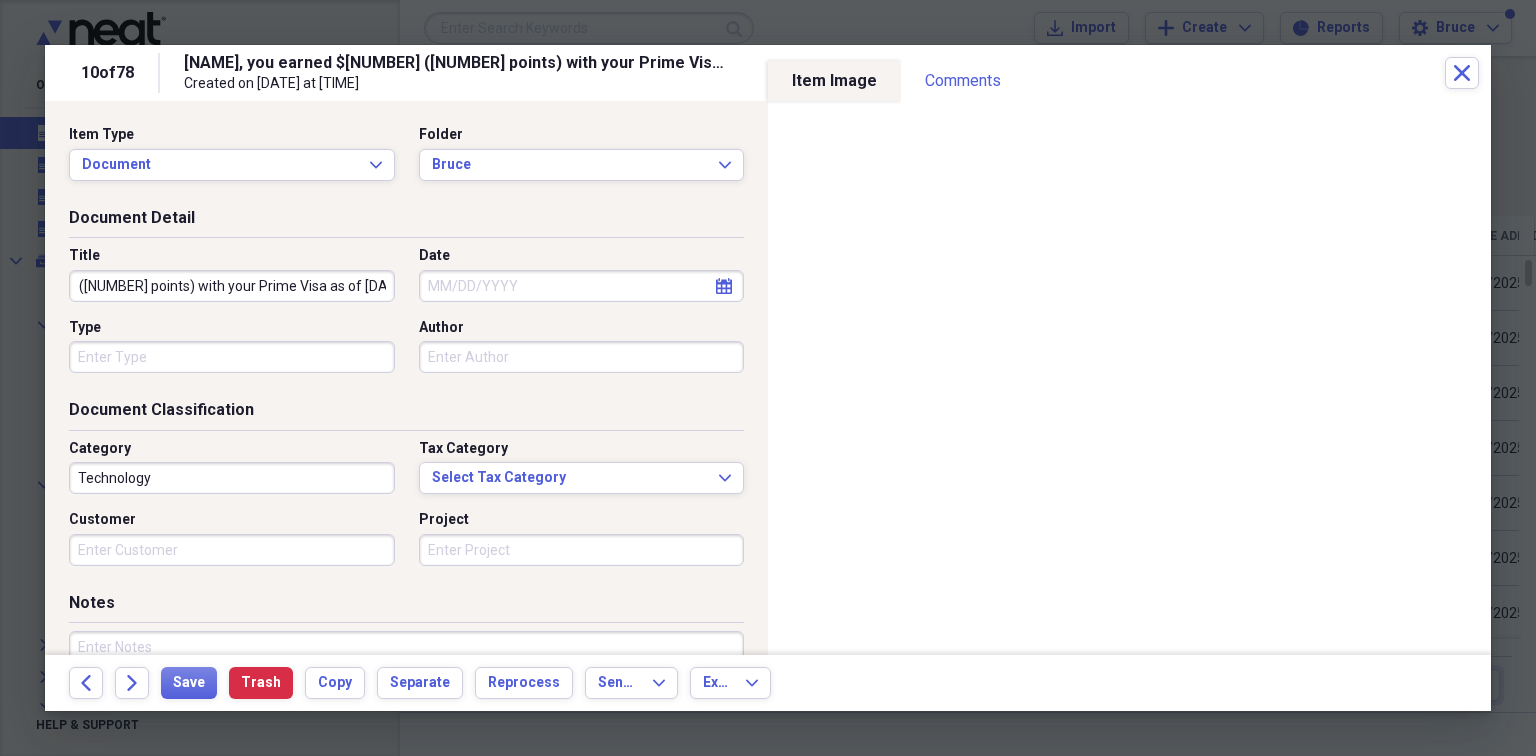 drag, startPoint x: 79, startPoint y: 286, endPoint x: 462, endPoint y: 301, distance: 383.2936 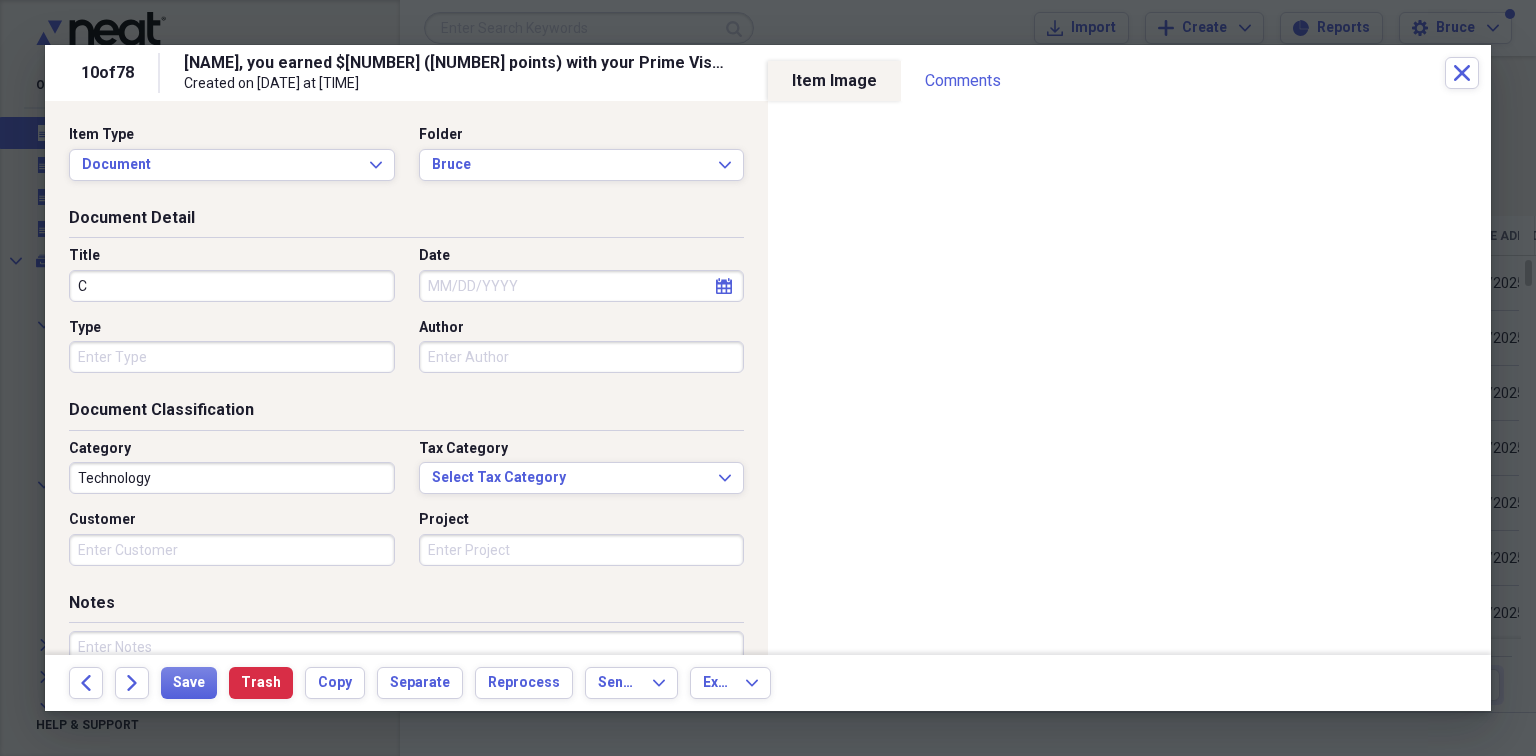 scroll, scrollTop: 0, scrollLeft: 0, axis: both 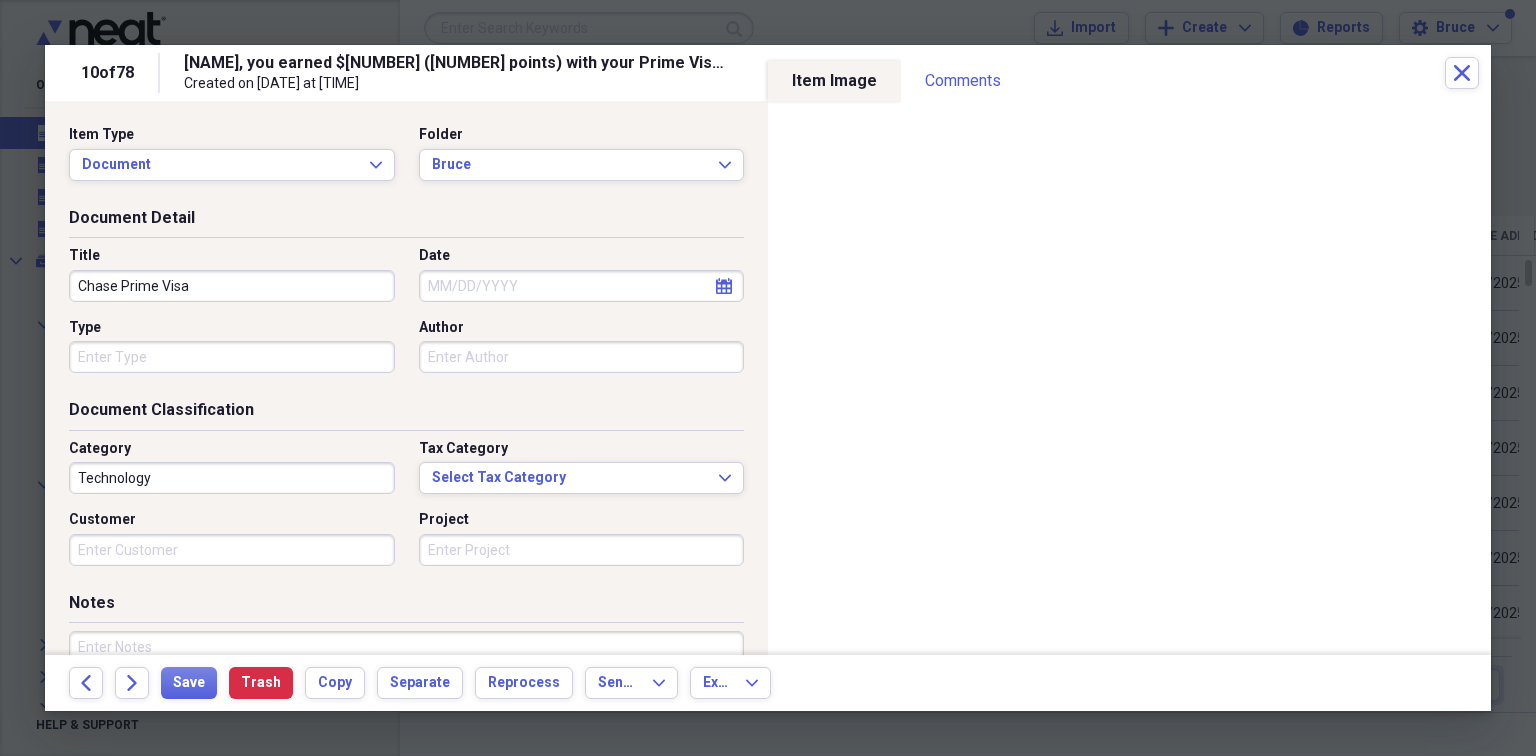 type on "Chase Prime Visa" 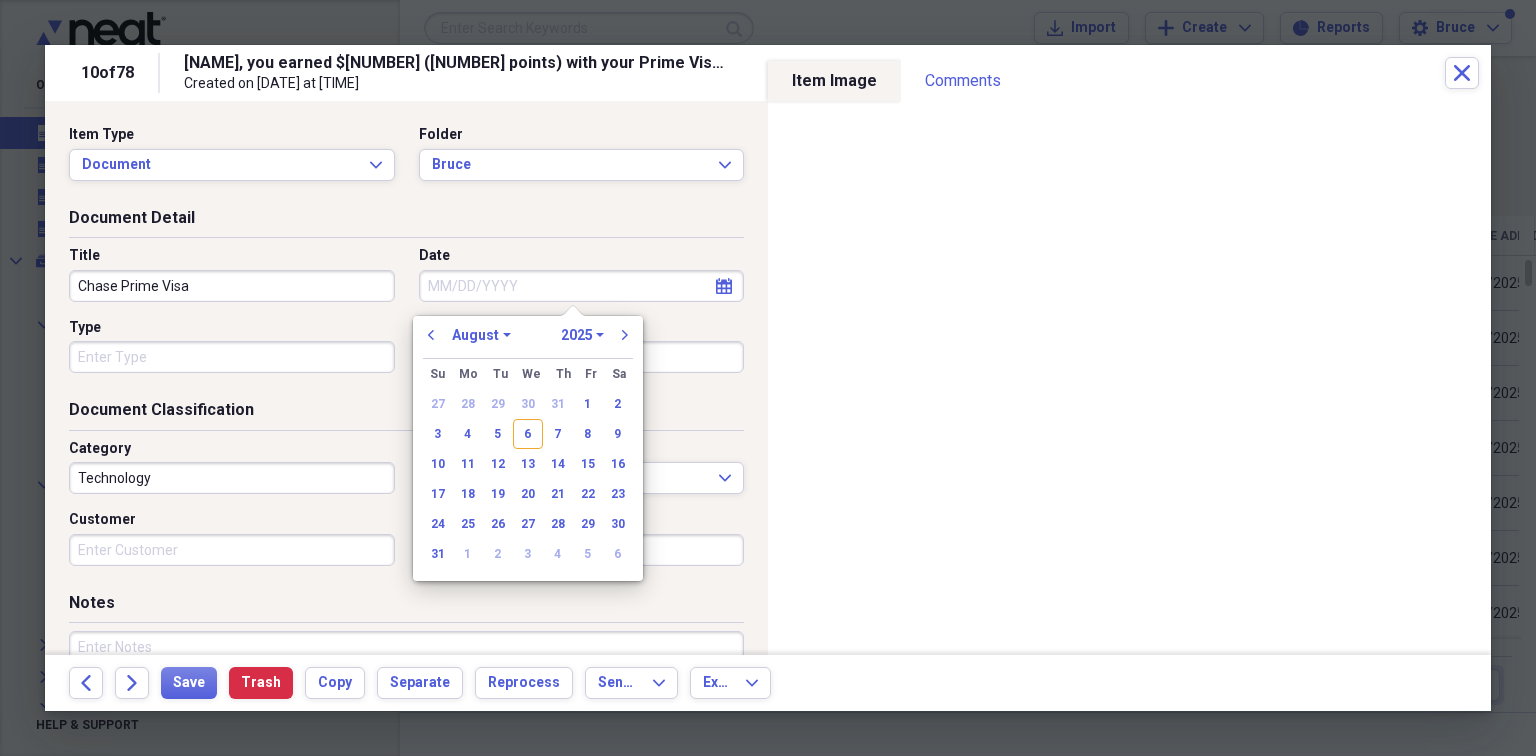 click on "Date" at bounding box center [582, 286] 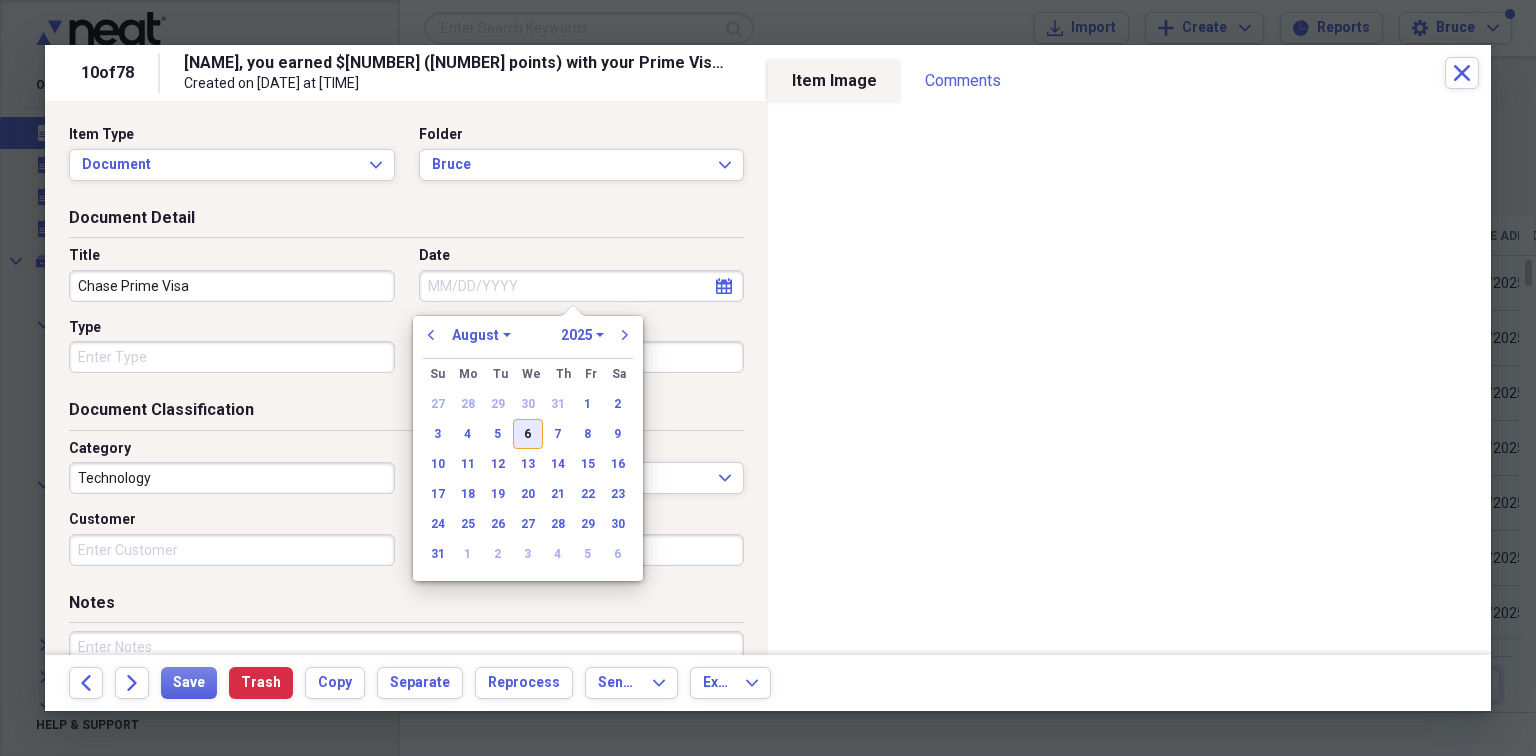 click on "6" at bounding box center (528, 434) 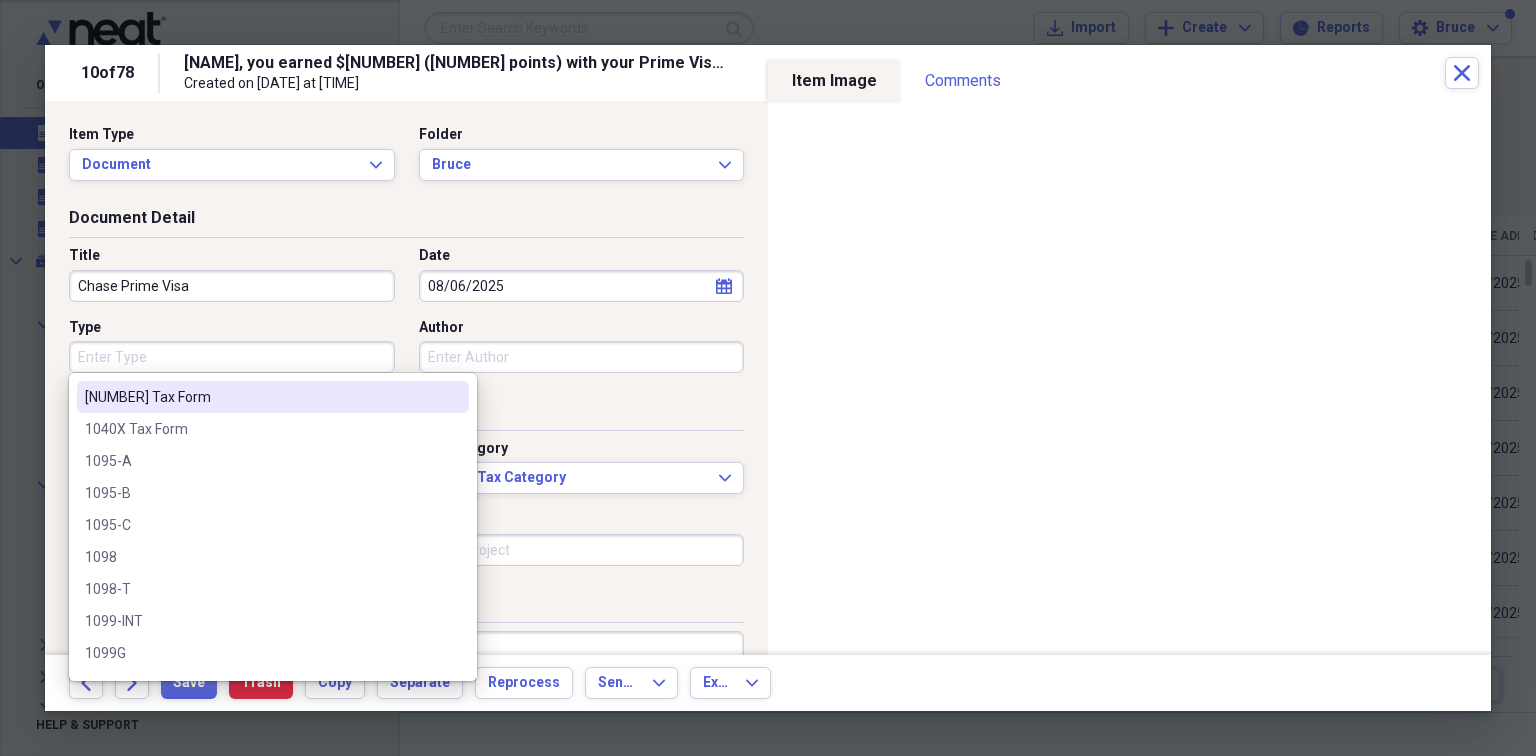 click on "Type" at bounding box center (232, 357) 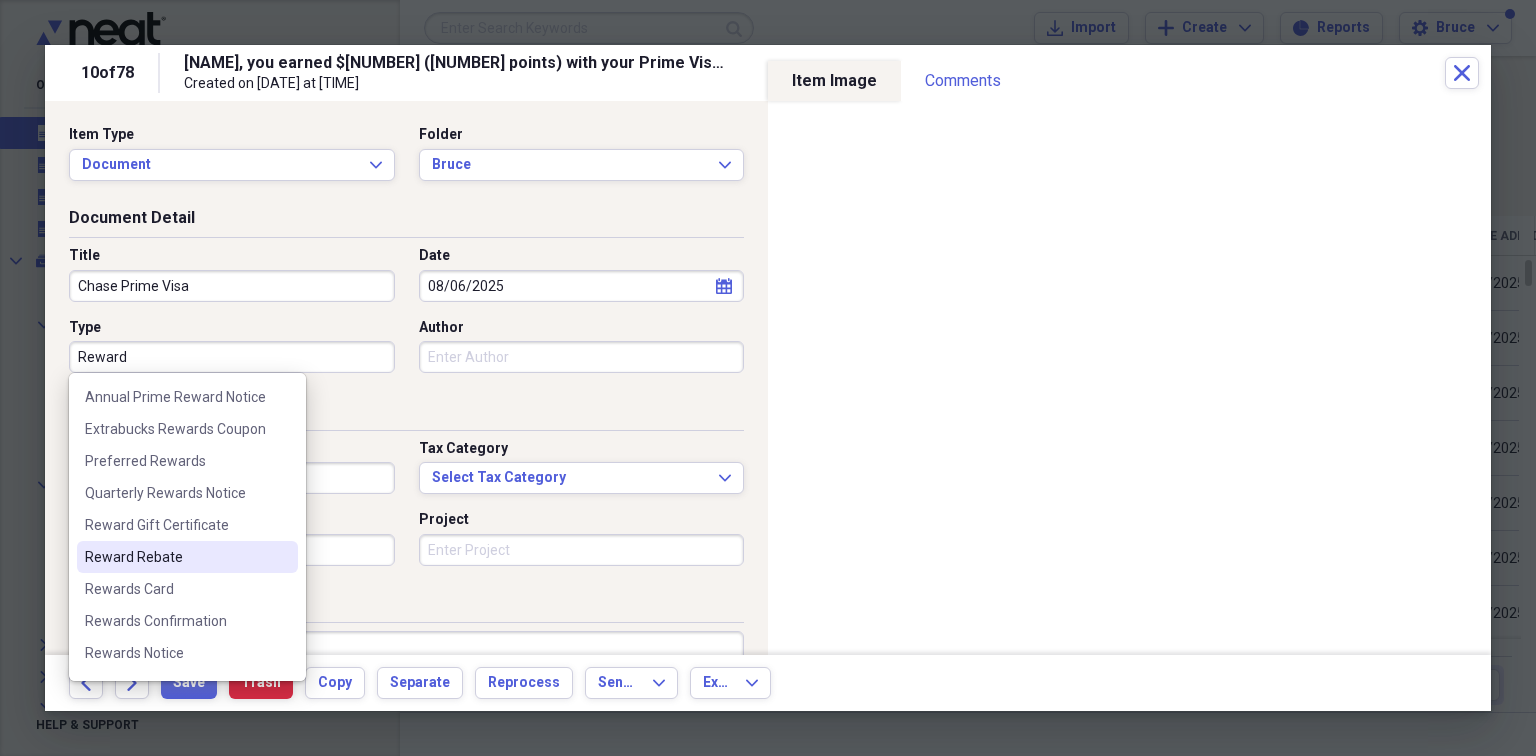 scroll, scrollTop: 28, scrollLeft: 0, axis: vertical 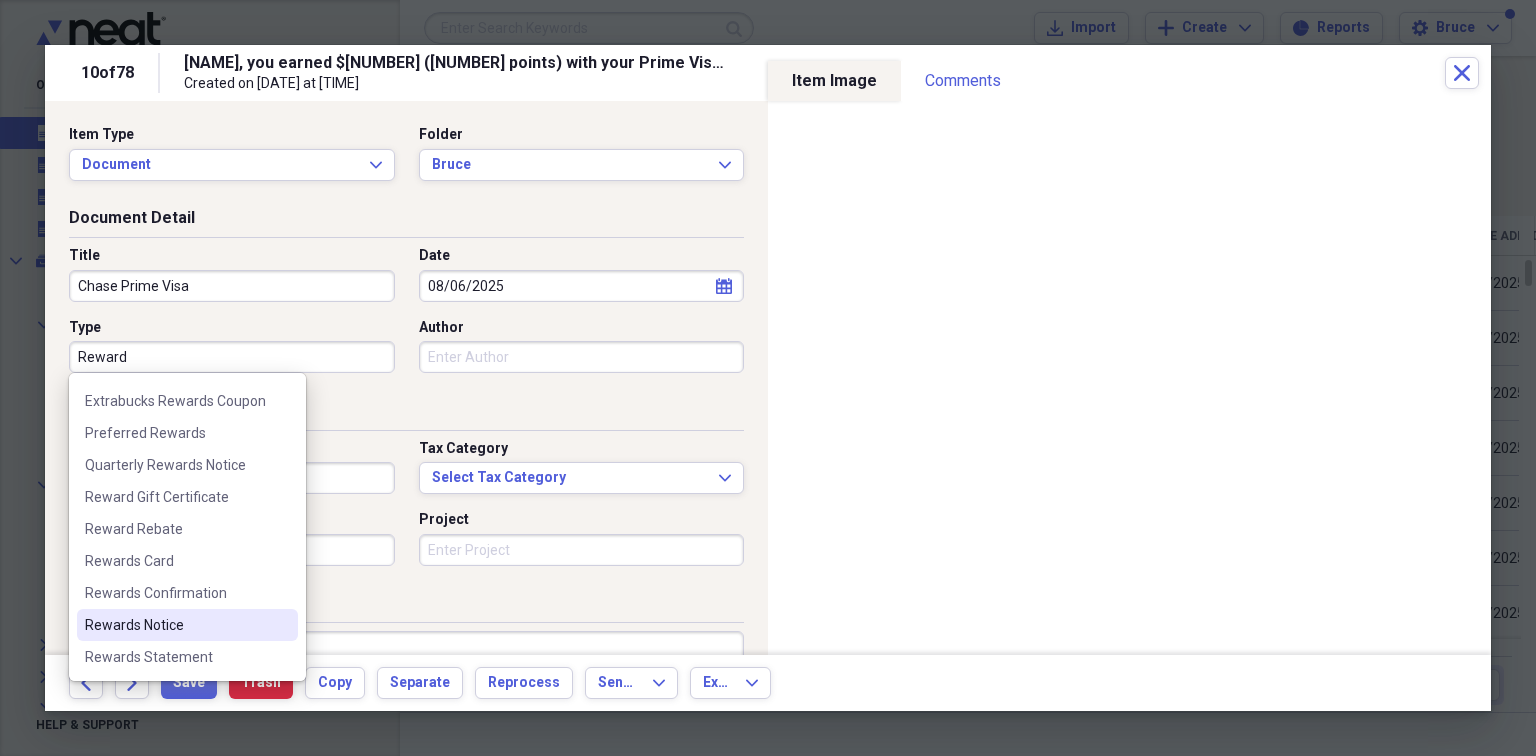 click on "Rewards Notice" at bounding box center [175, 625] 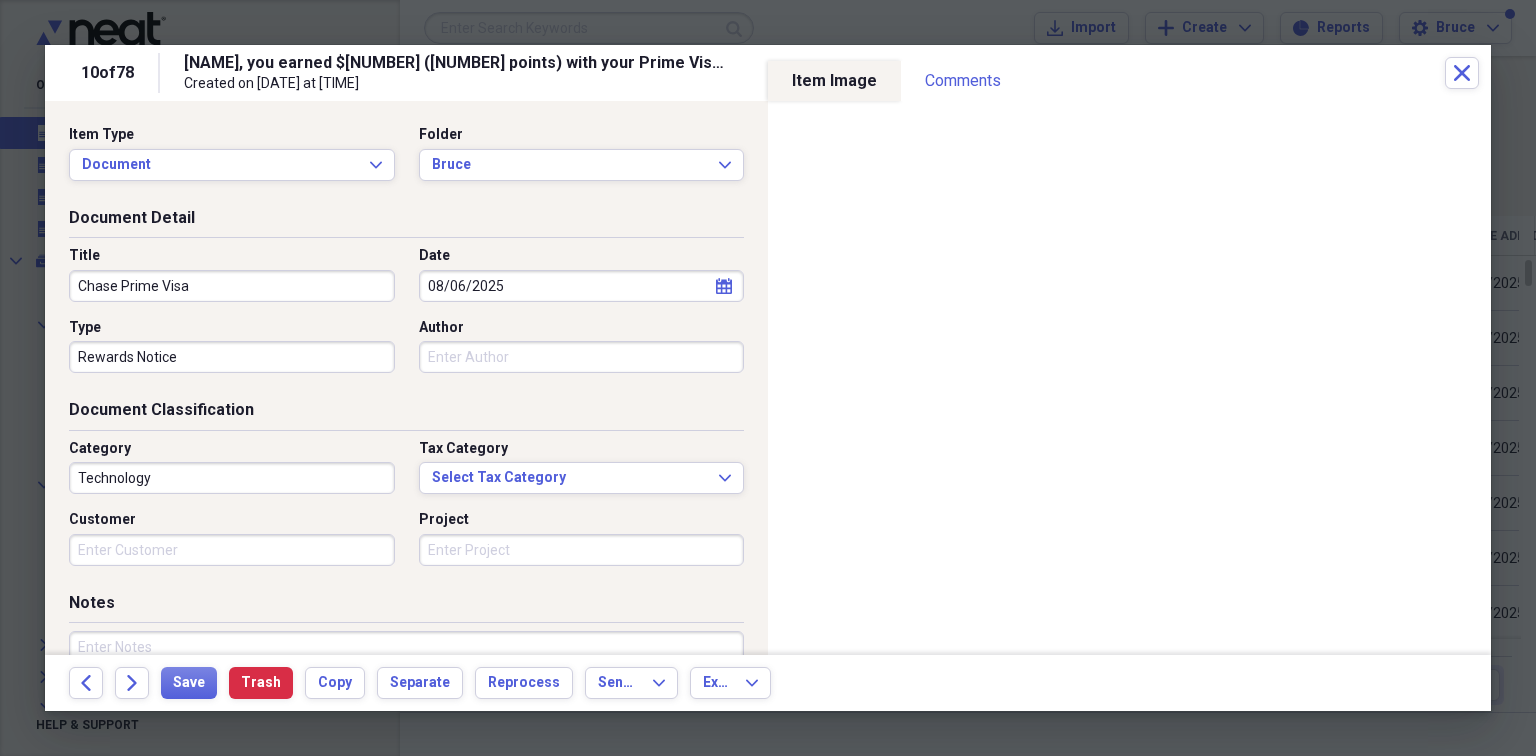click on "Technology" at bounding box center (232, 478) 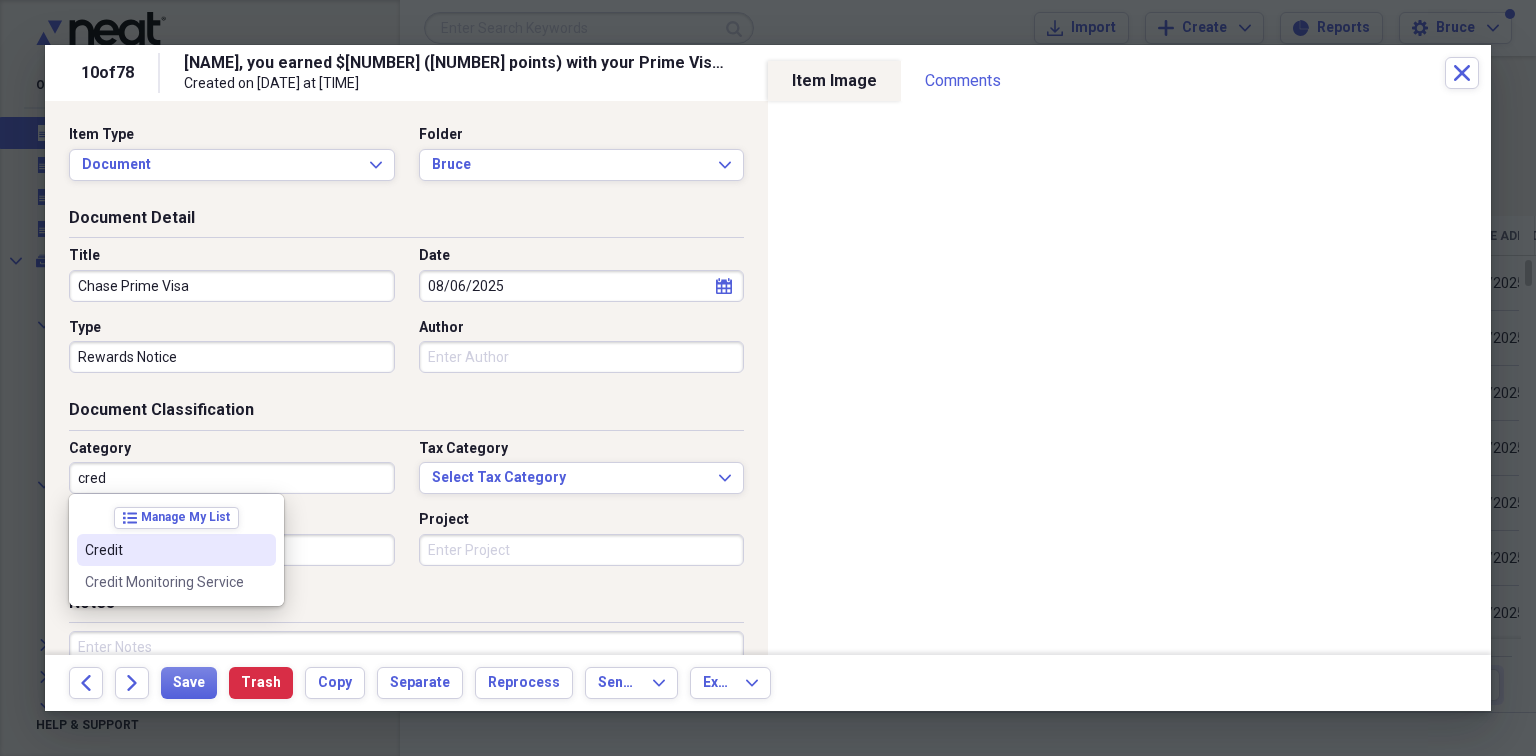 click on "Credit" at bounding box center [164, 550] 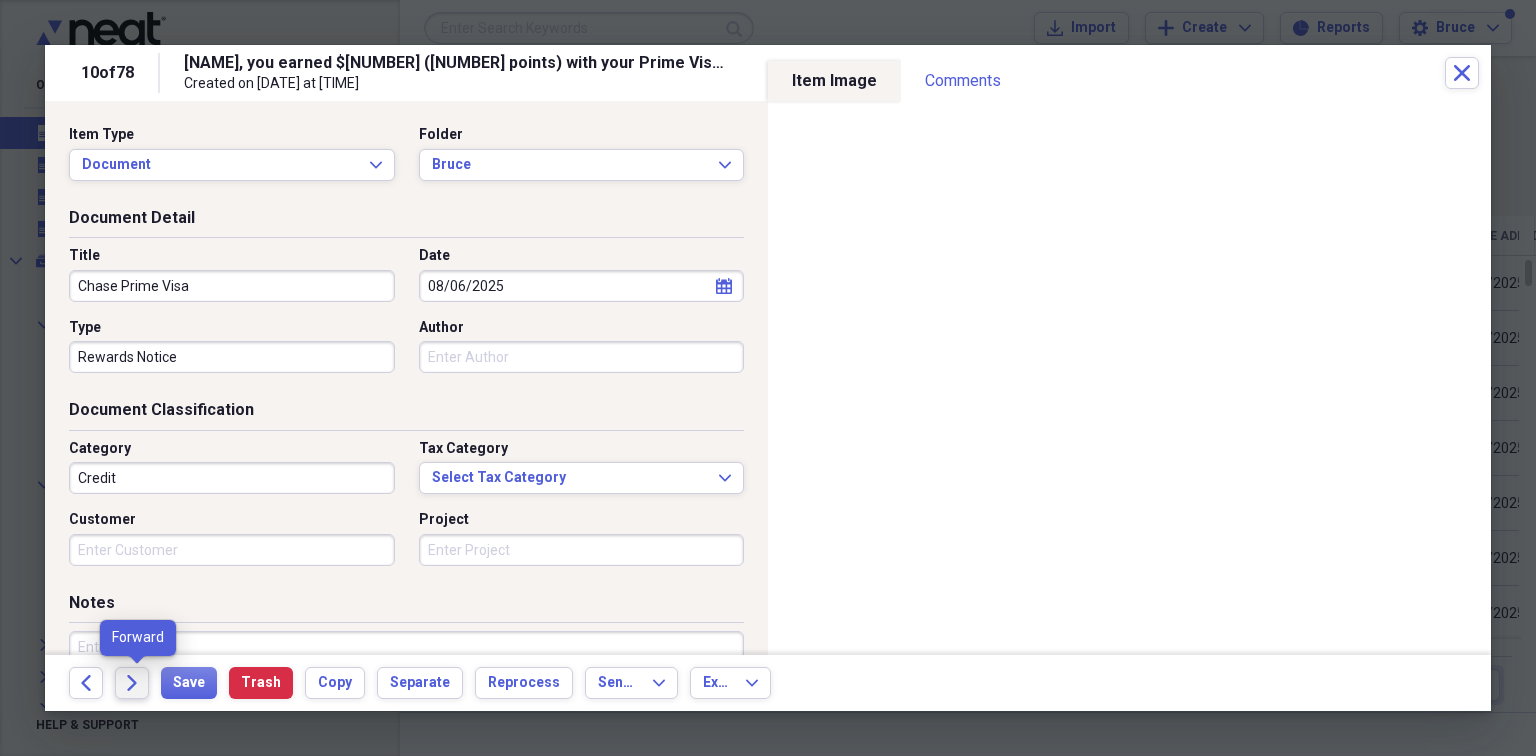 click on "Forward" at bounding box center (132, 683) 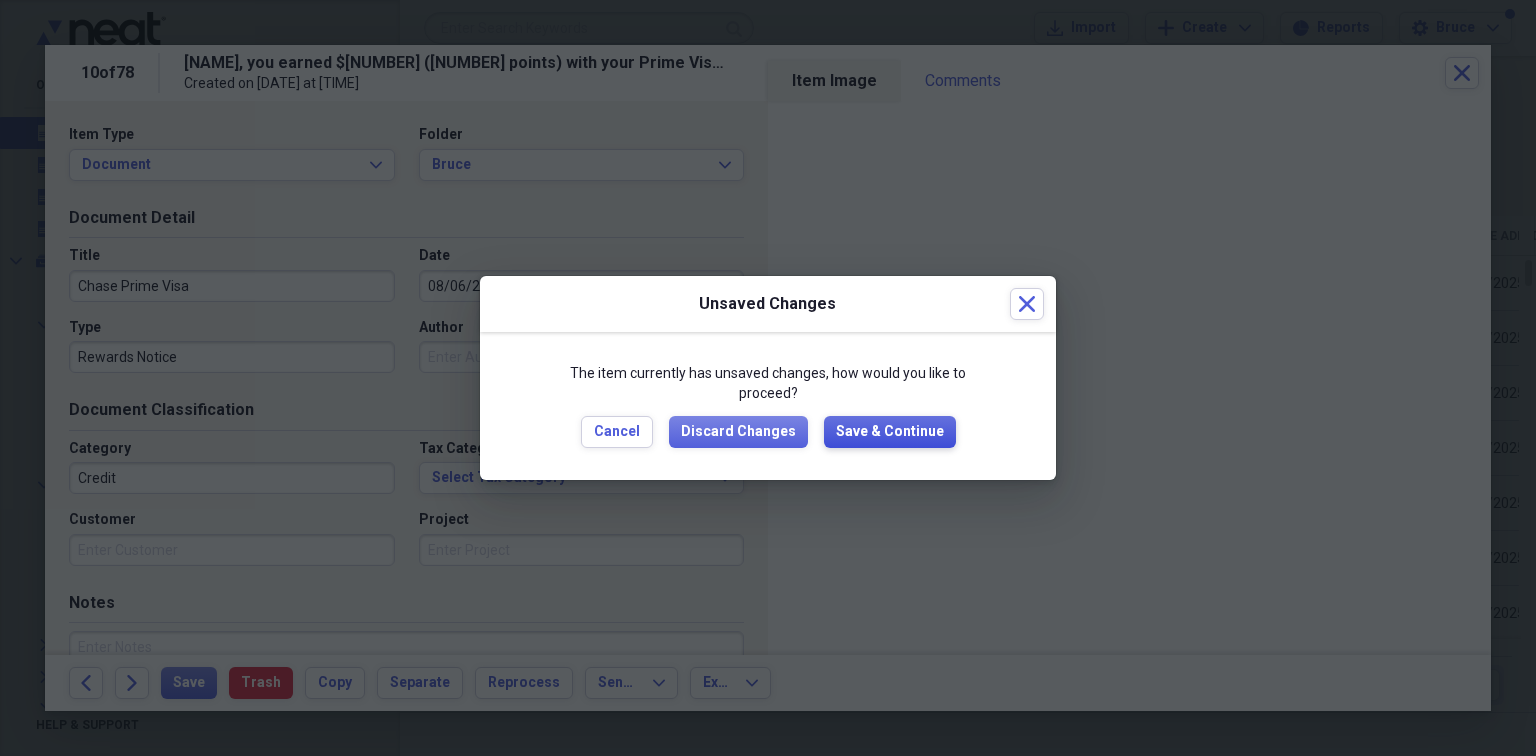 click on "Save & Continue" at bounding box center [890, 432] 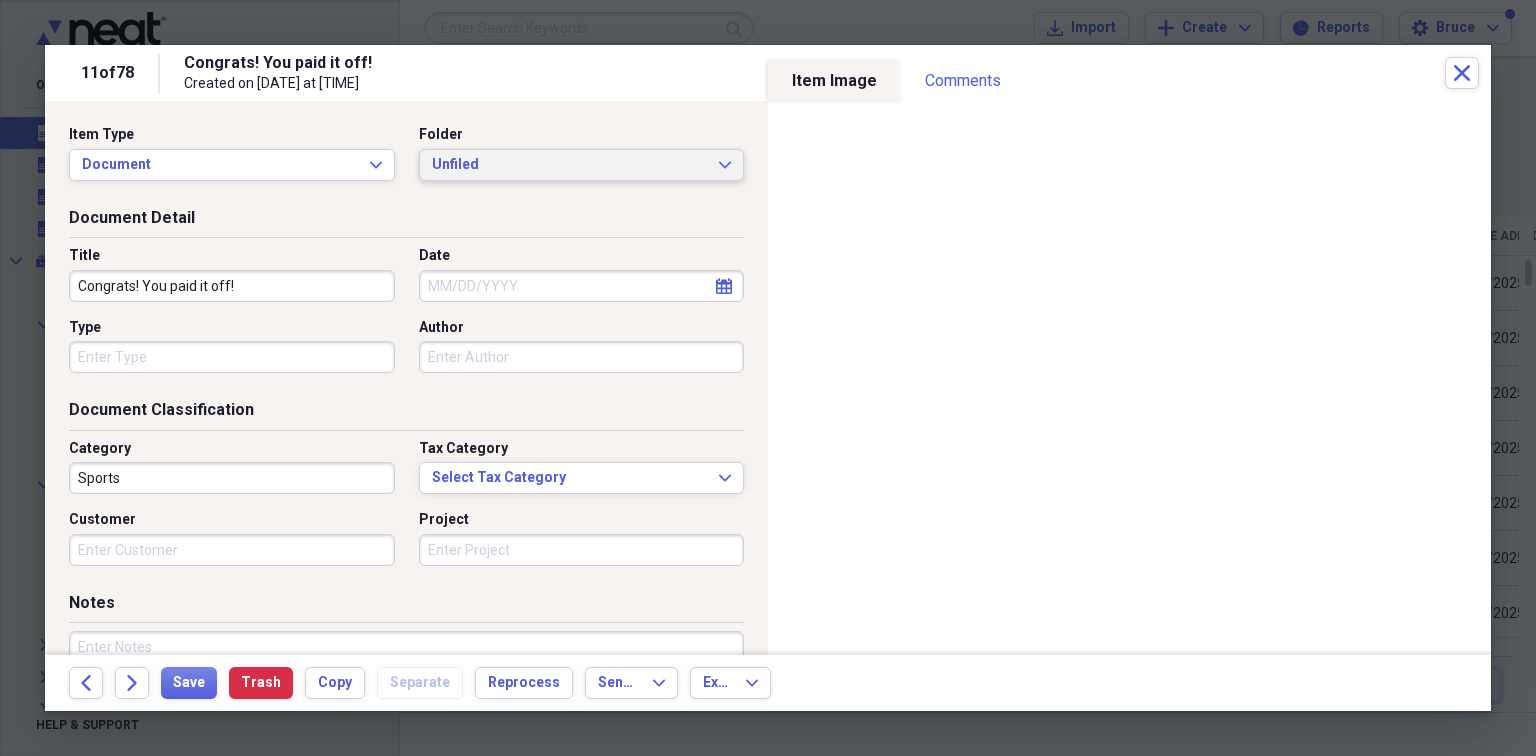 click on "Unfiled" at bounding box center [570, 165] 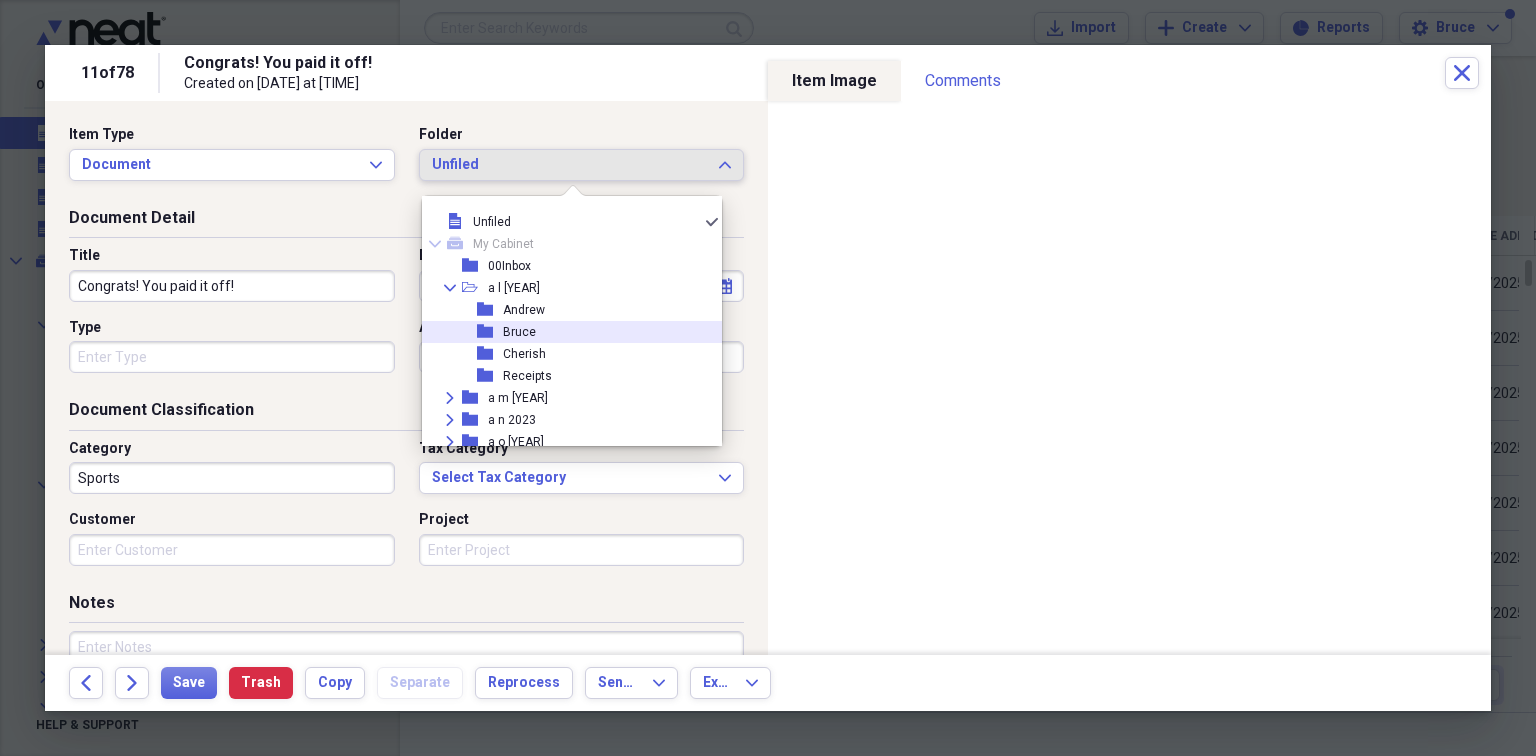 click on "folder" at bounding box center [490, 332] 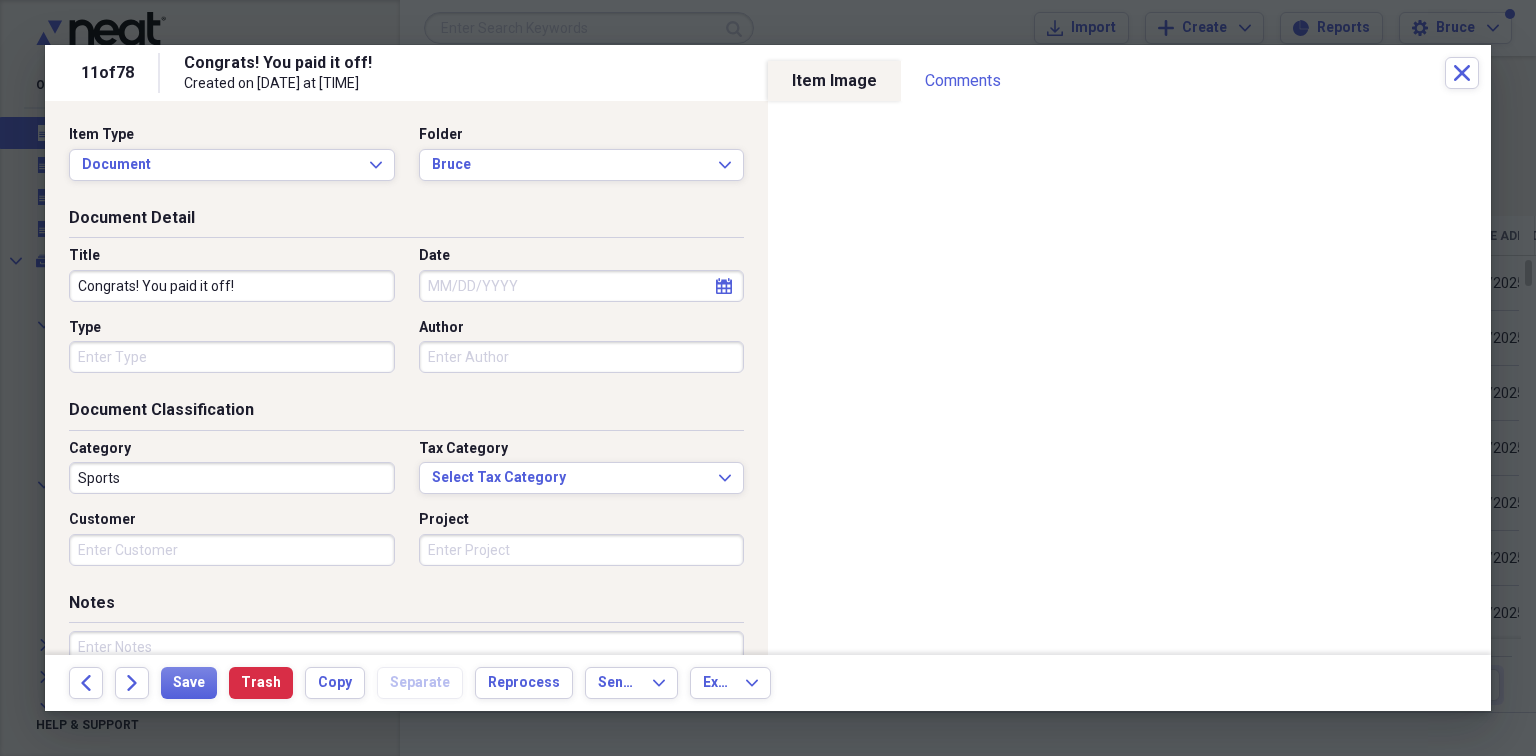 drag, startPoint x: 275, startPoint y: 288, endPoint x: 23, endPoint y: 286, distance: 252.00793 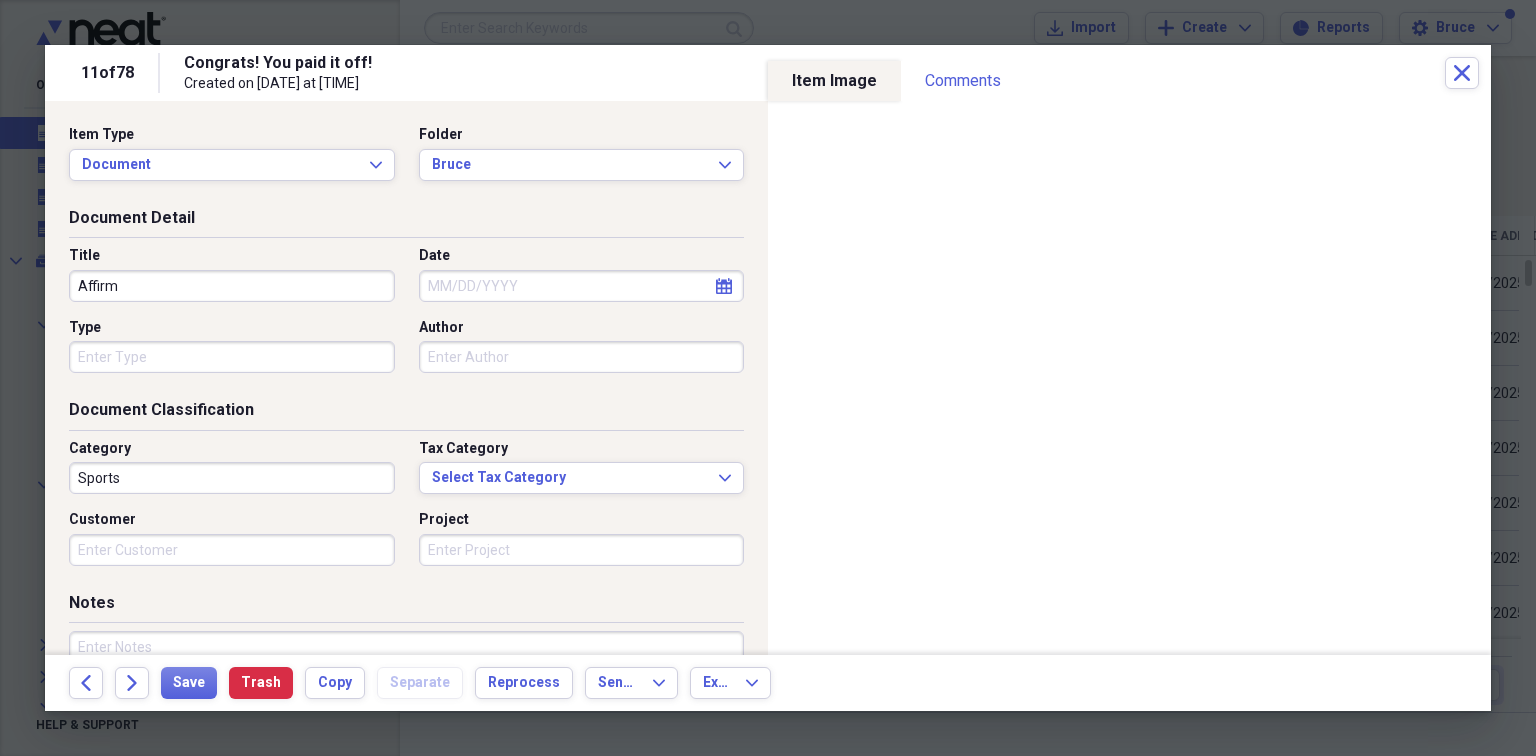 type on "Affirm" 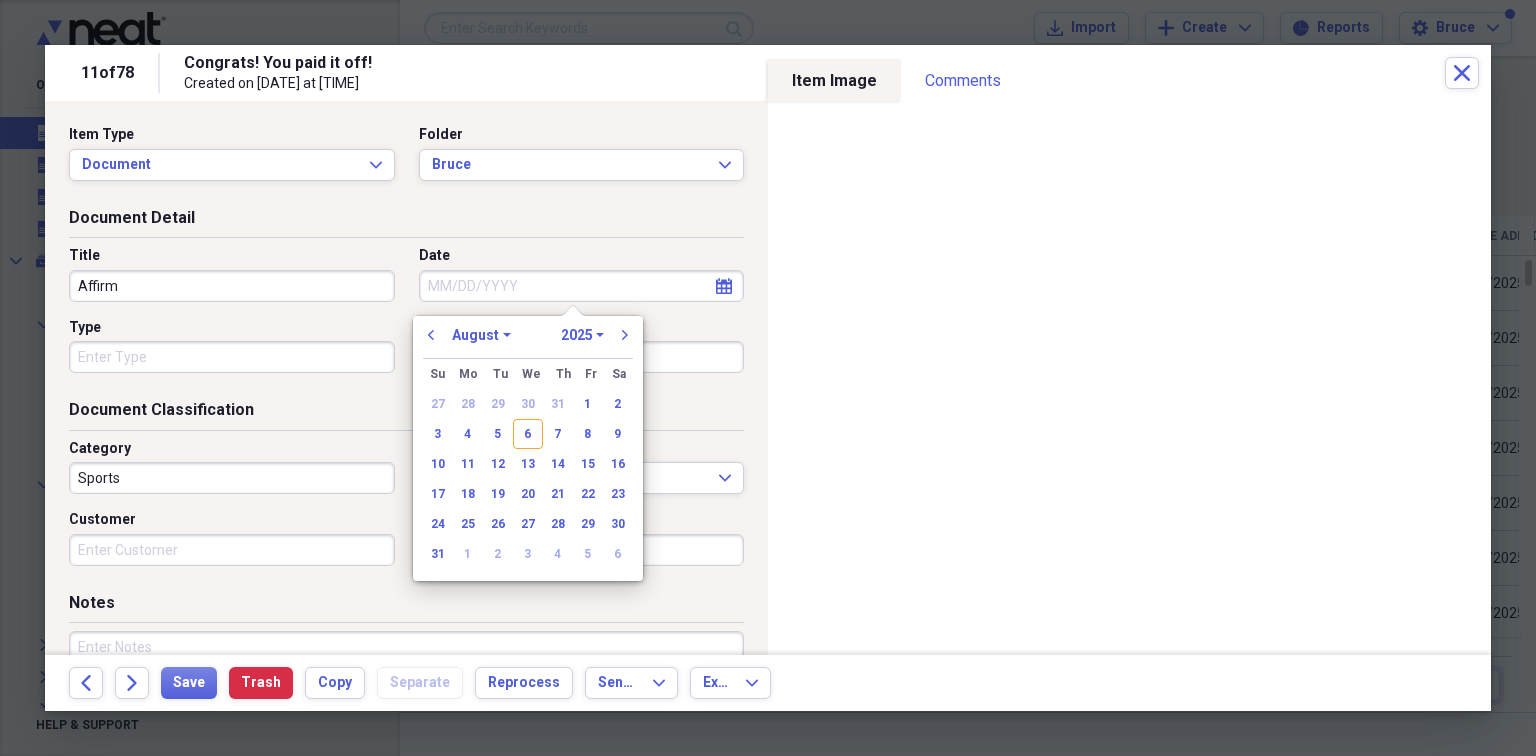 click on "Date" at bounding box center (582, 286) 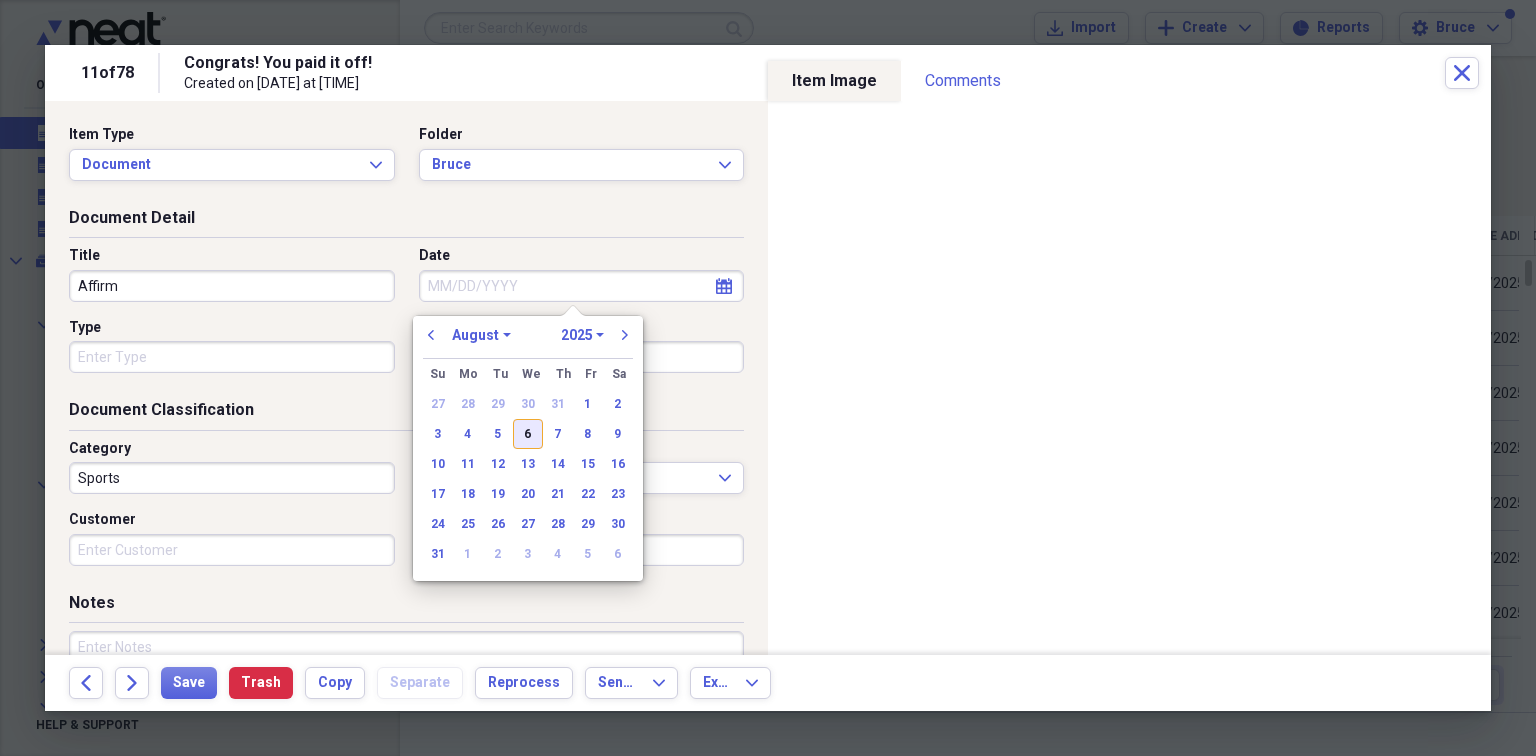 click on "6" at bounding box center (528, 434) 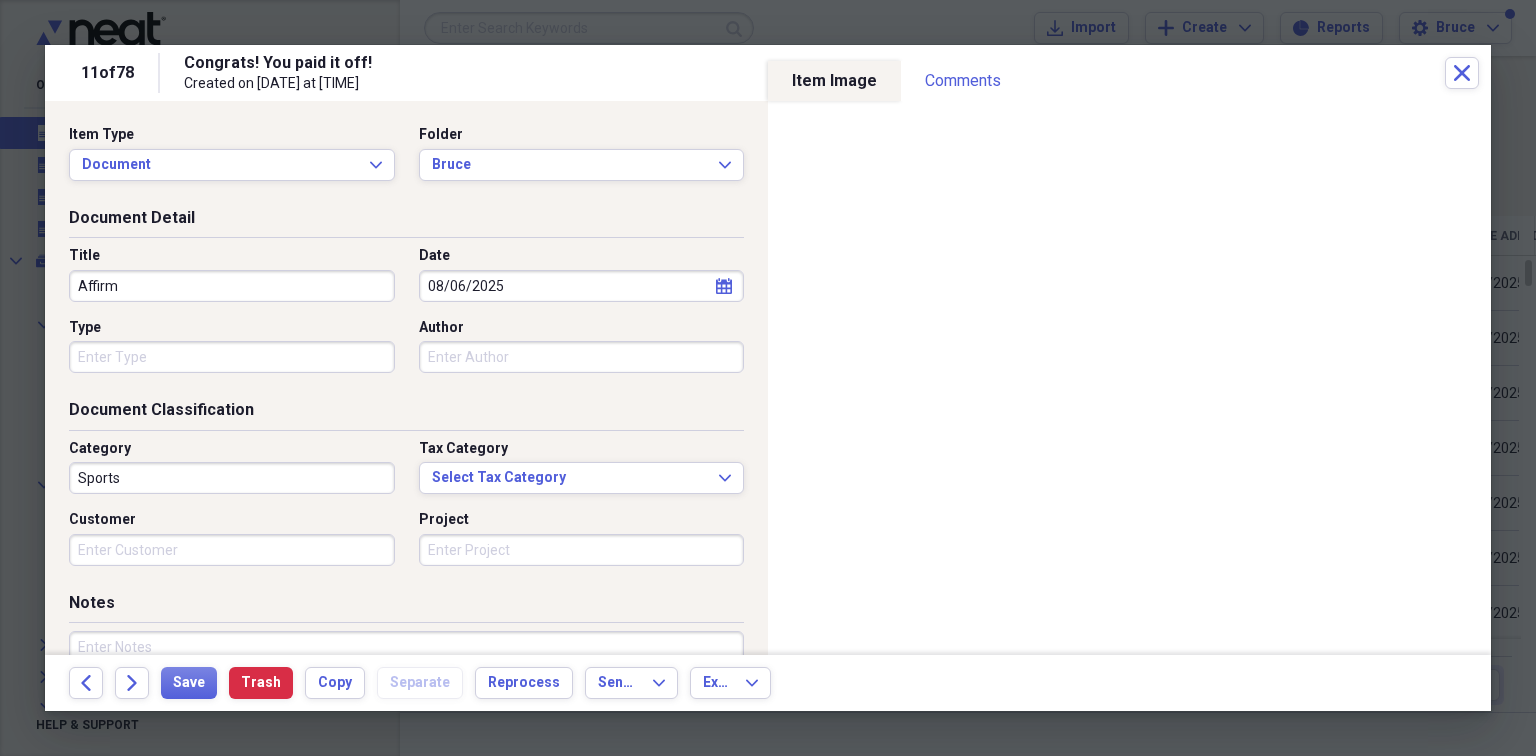 click on "Type" at bounding box center (232, 357) 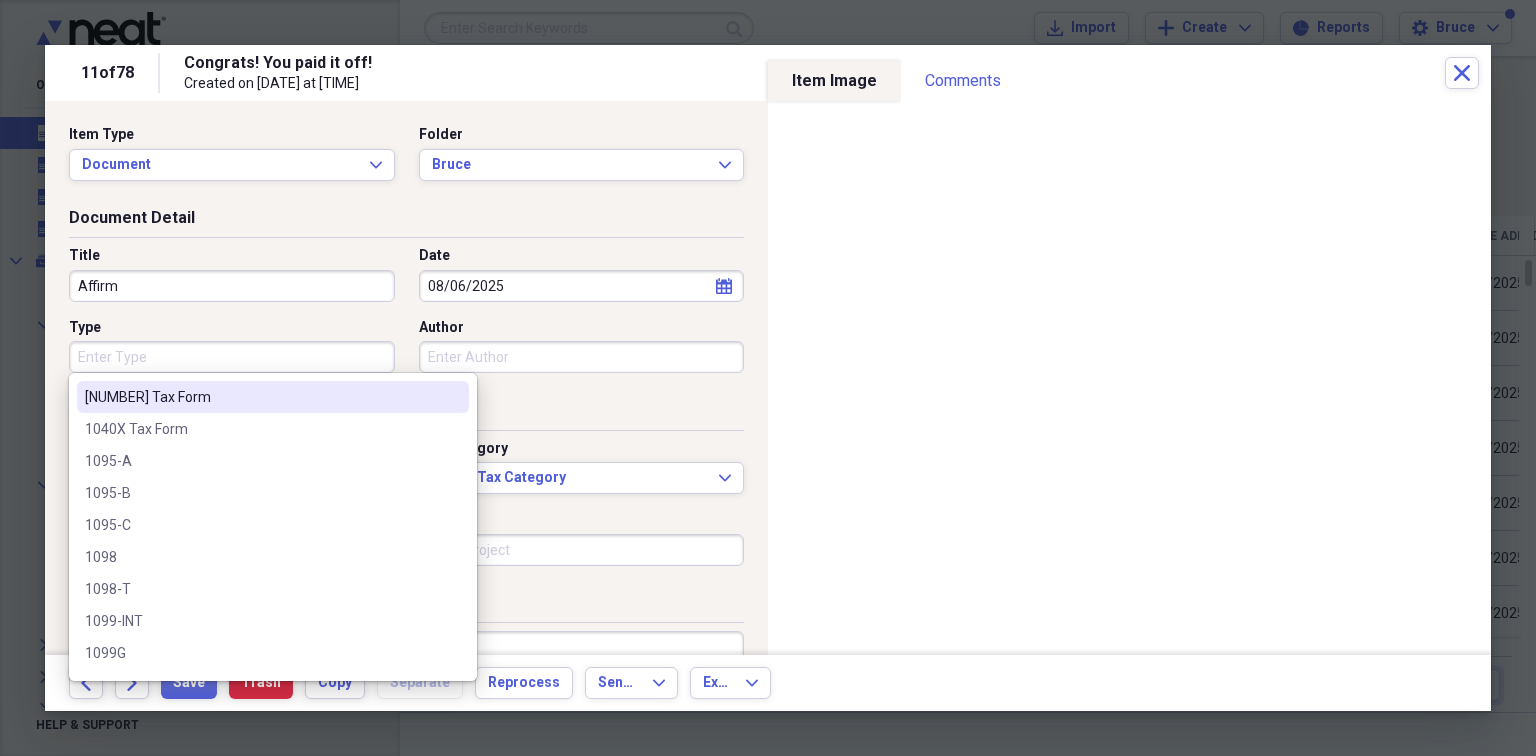 type on "C" 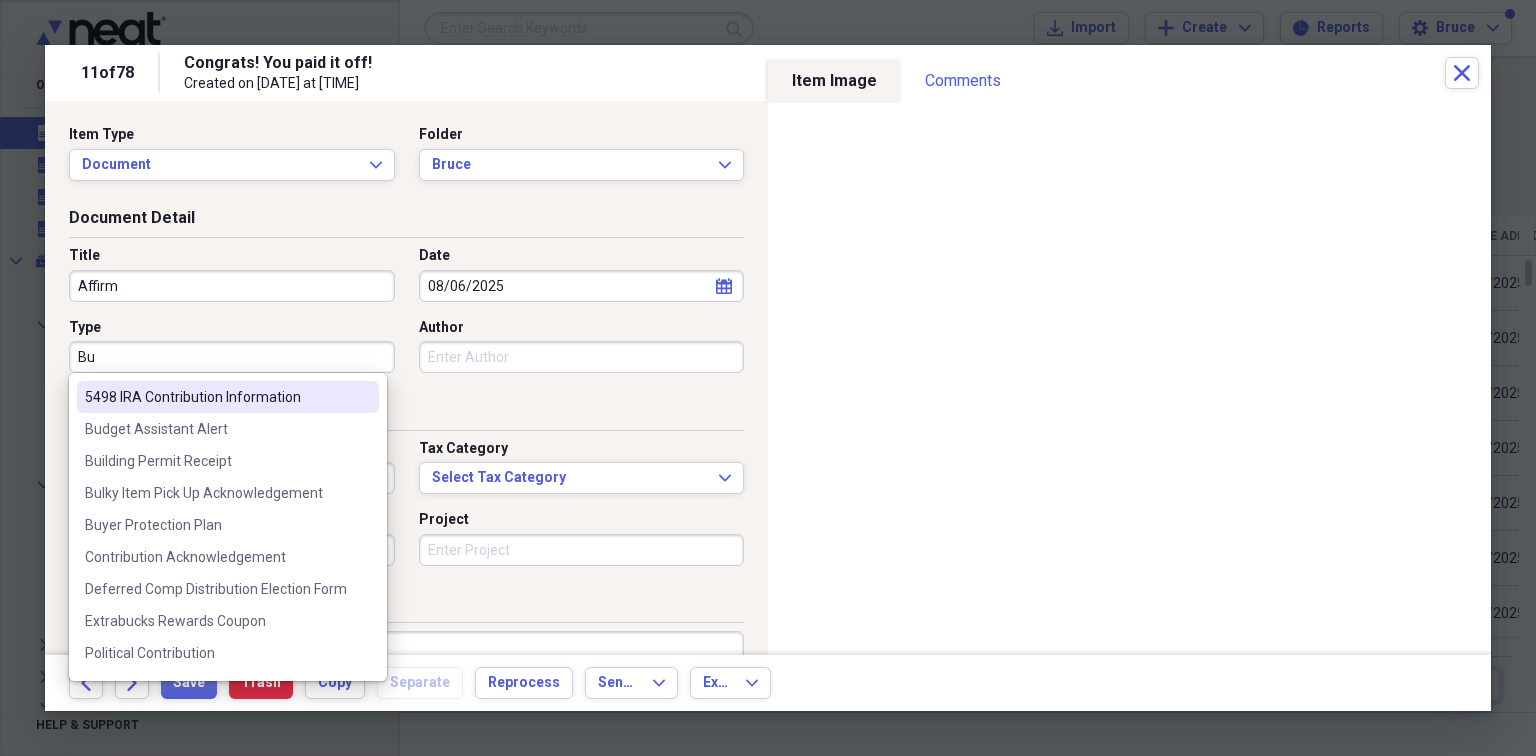 type on "B" 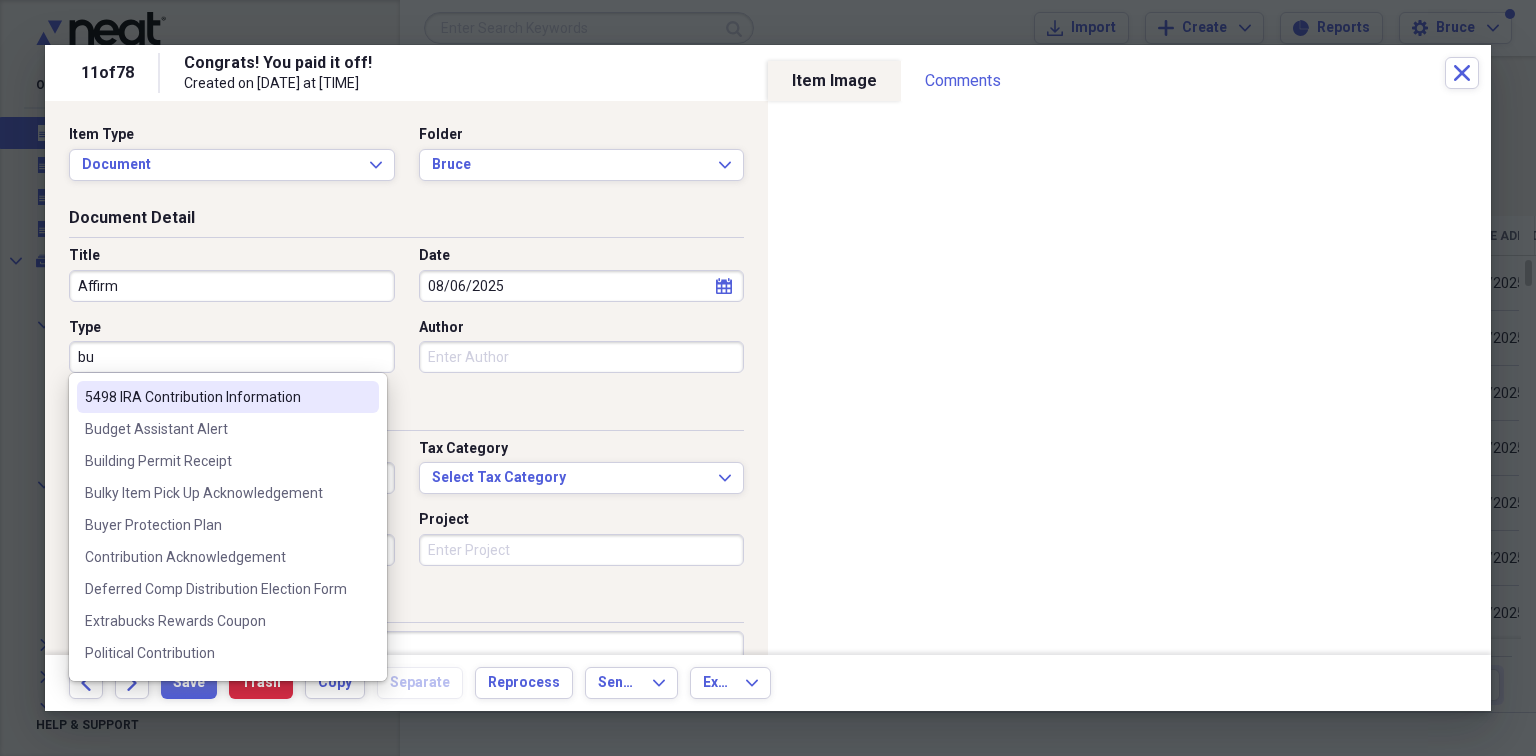 type on "b" 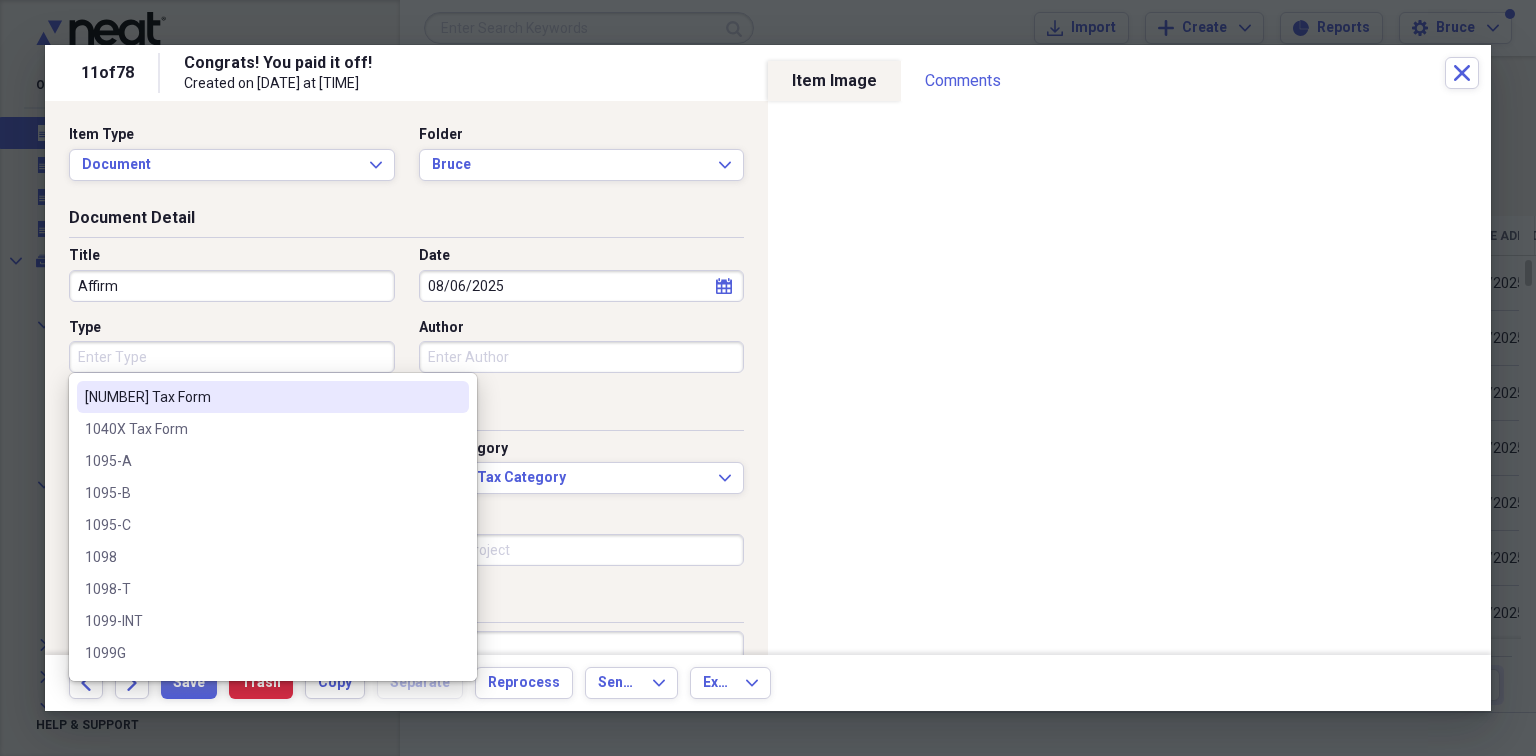 type on "B" 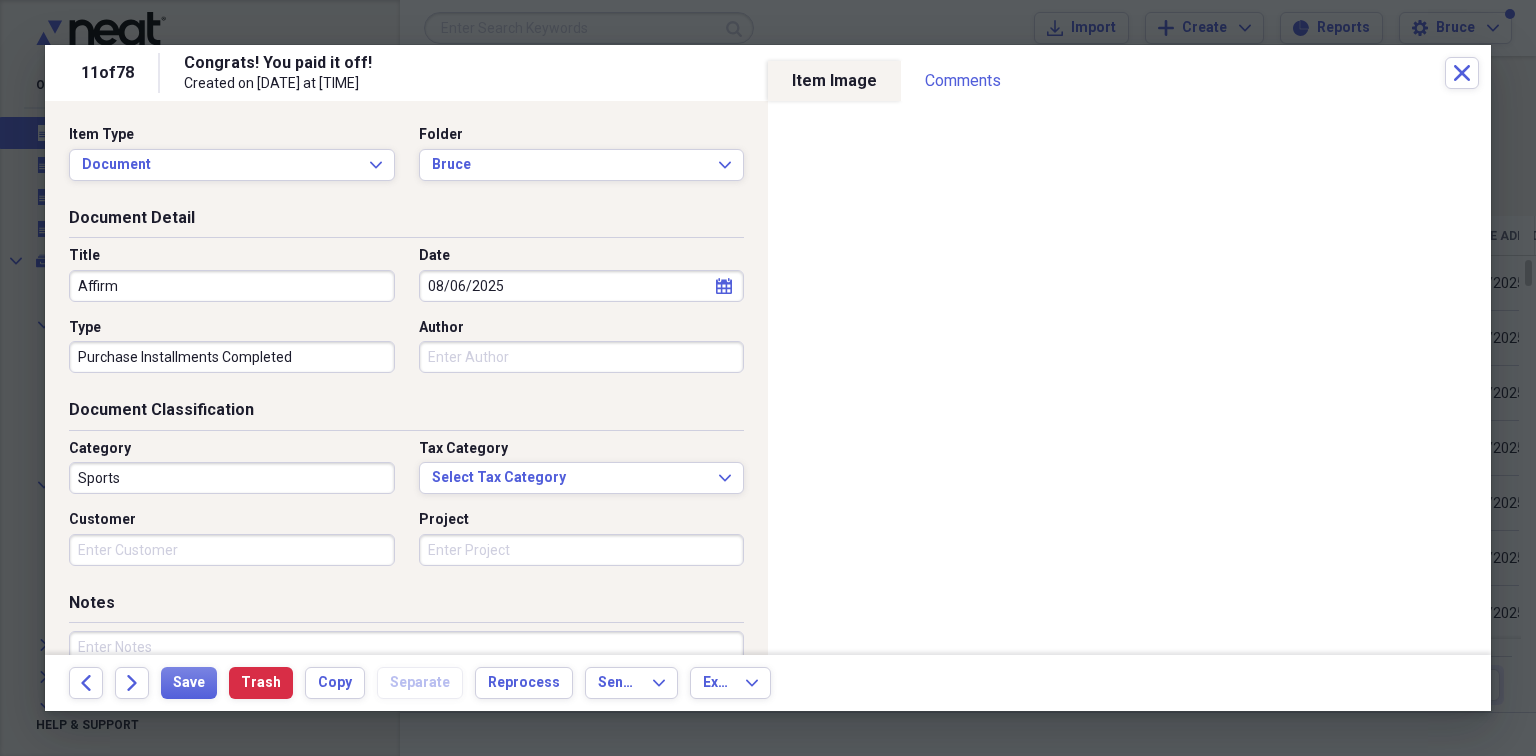 type on "Purchase Installments Completed" 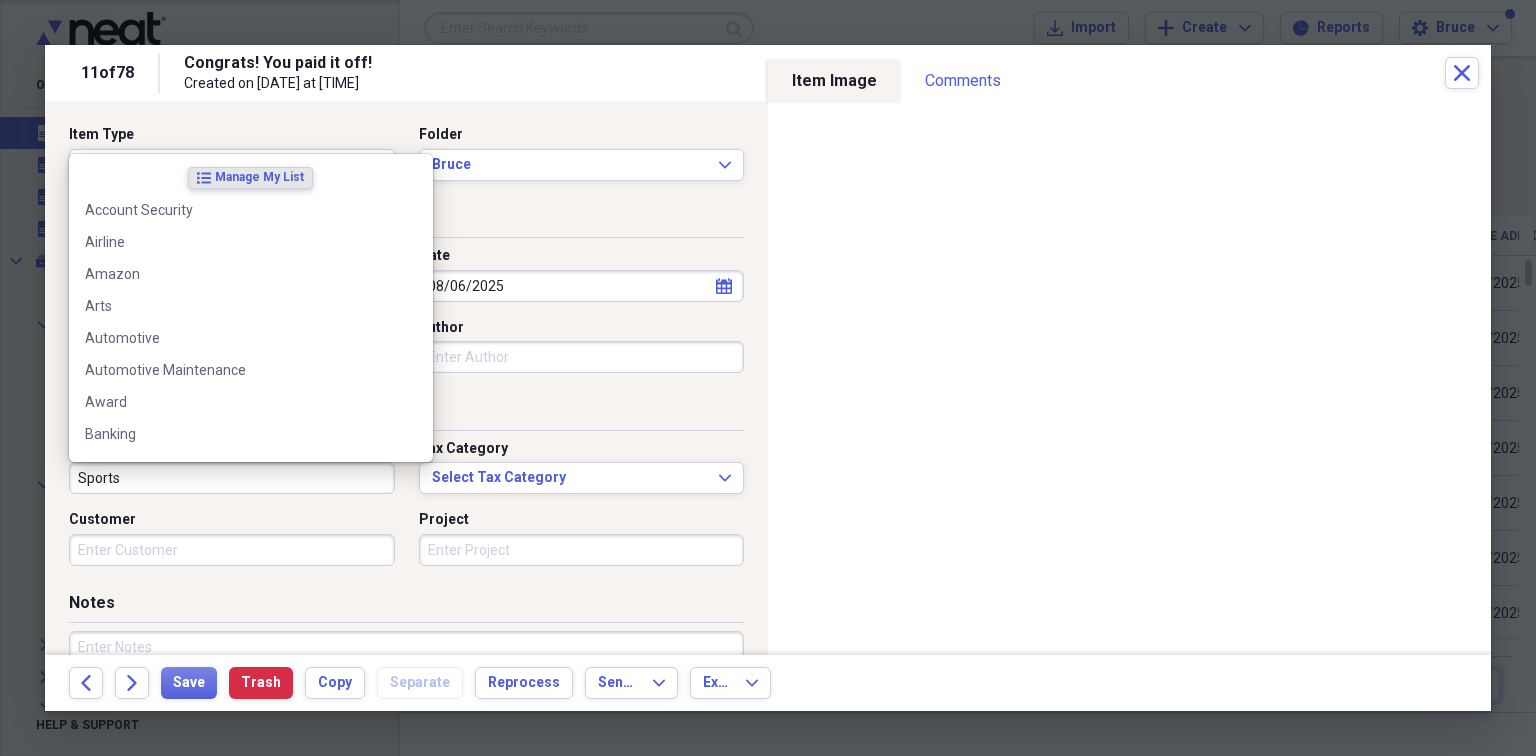 click on "Sports" at bounding box center [232, 478] 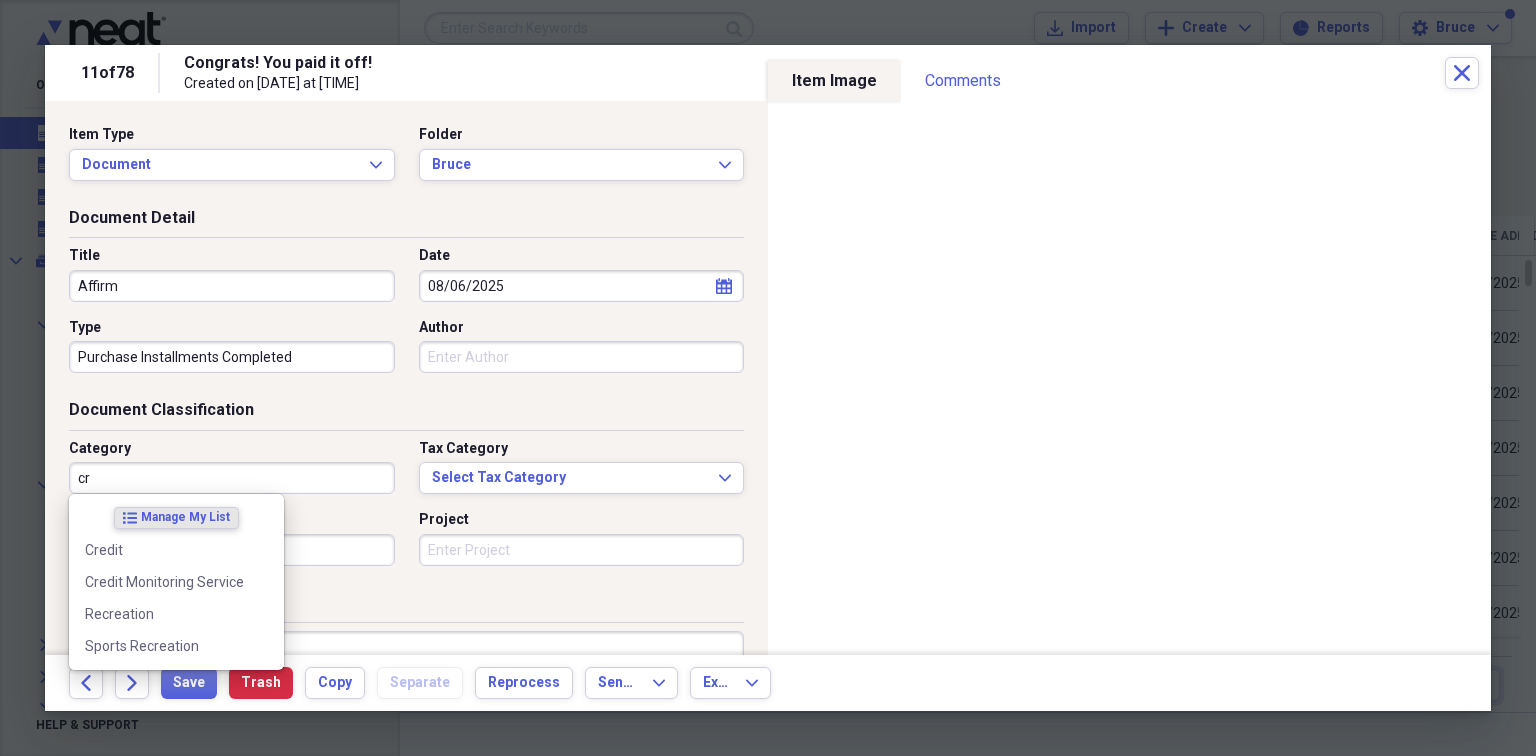 type on "c" 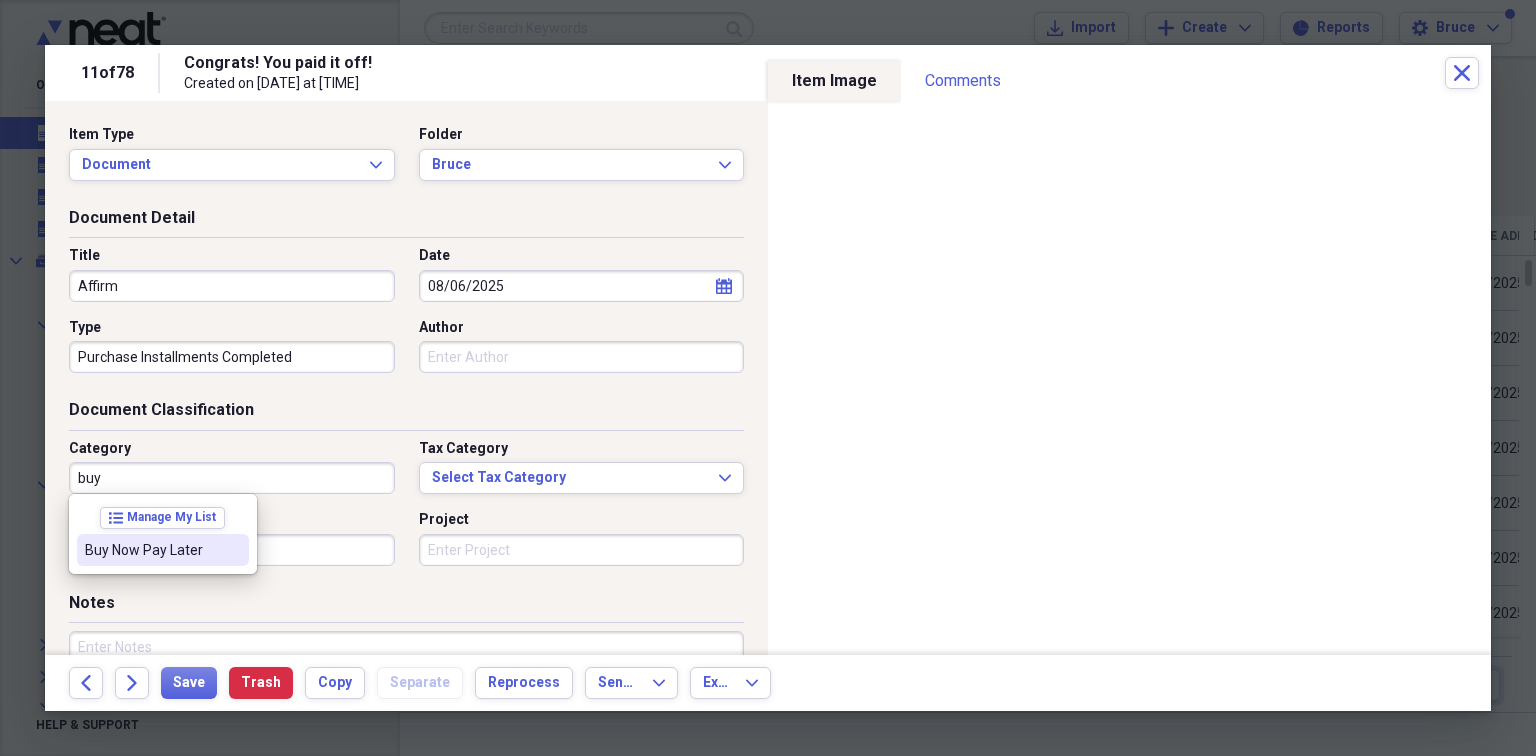 click on "Buy Now Pay Later" at bounding box center (151, 550) 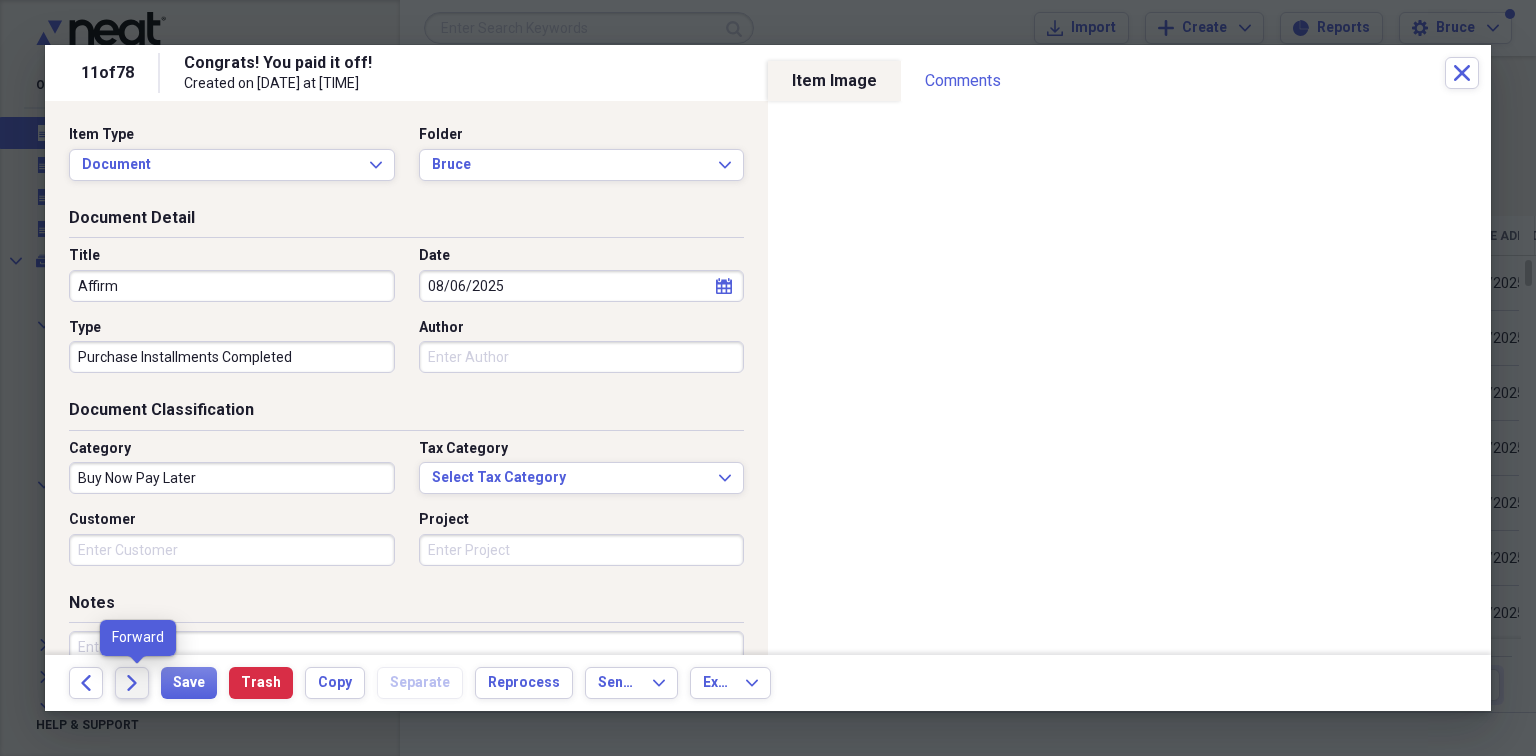 click on "Forward" 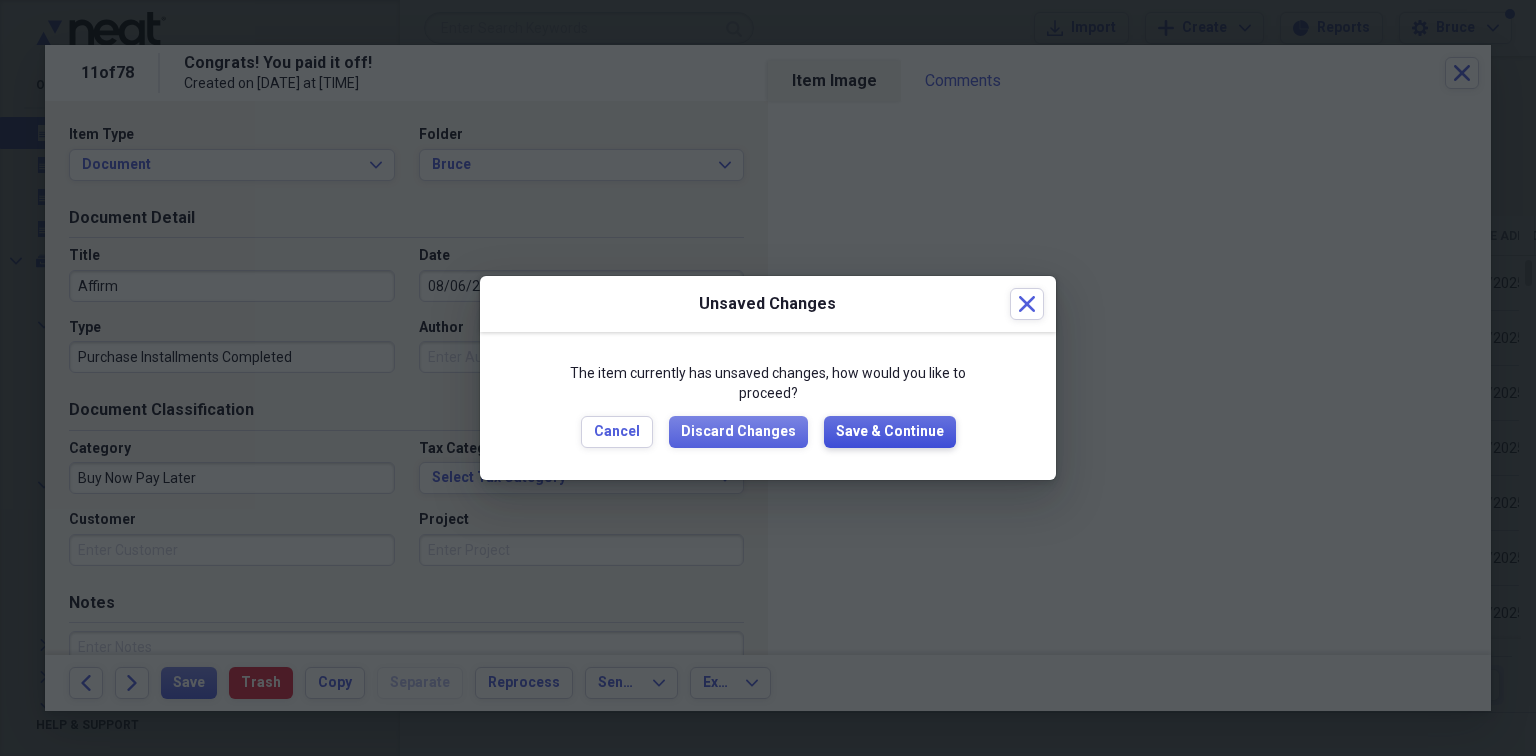 click on "Save & Continue" at bounding box center [890, 432] 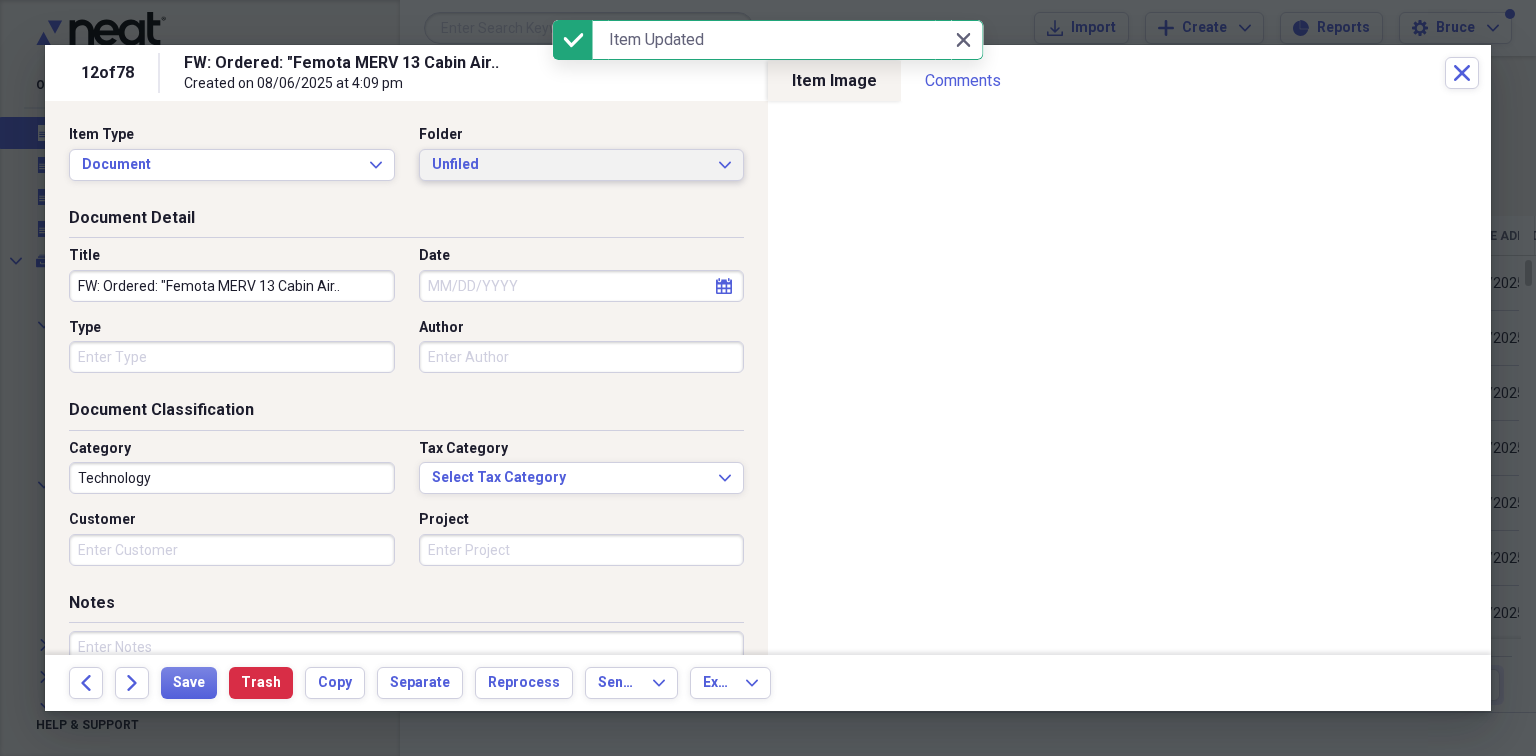click on "Unfiled" at bounding box center [570, 165] 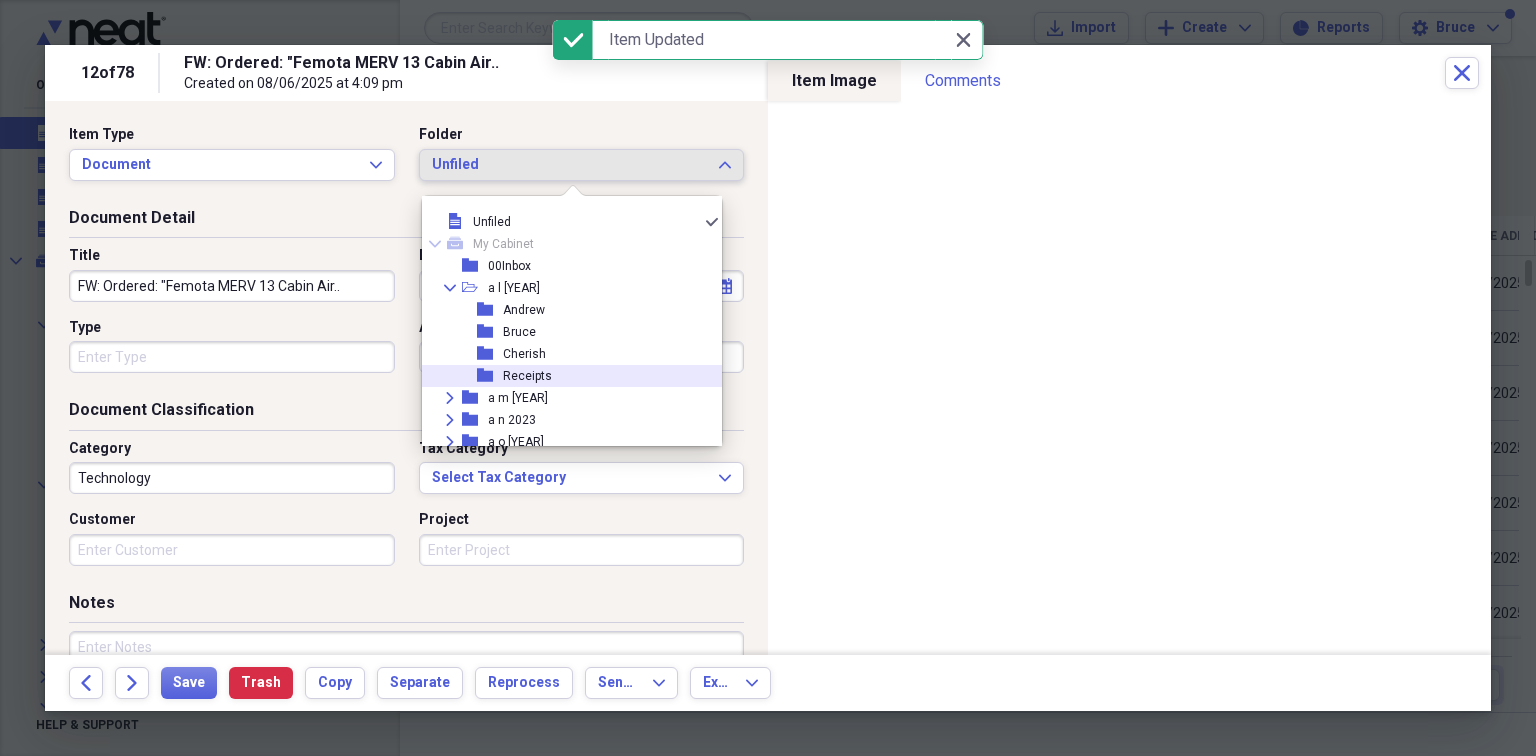 click on "Receipts" at bounding box center [527, 376] 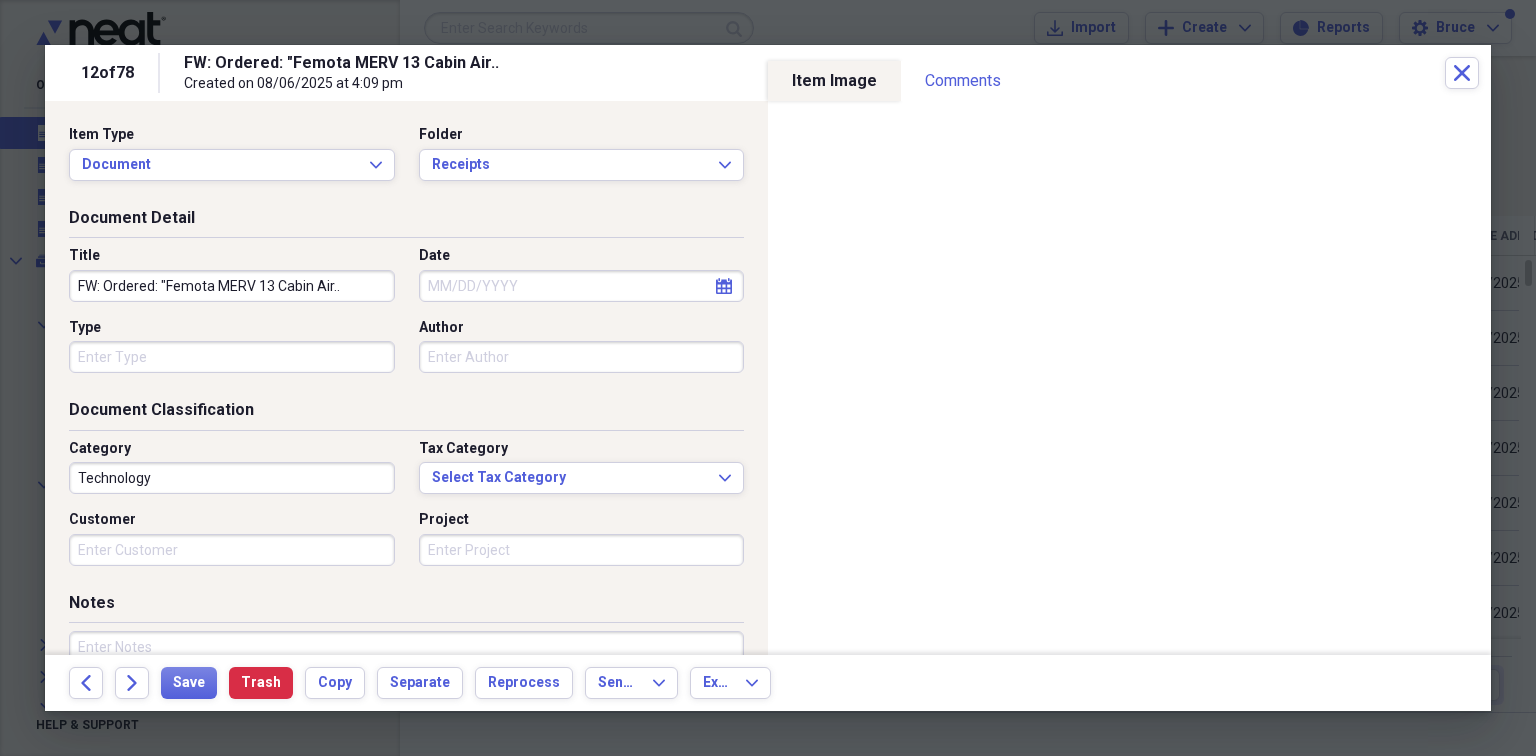 drag, startPoint x: 356, startPoint y: 284, endPoint x: 52, endPoint y: 278, distance: 304.0592 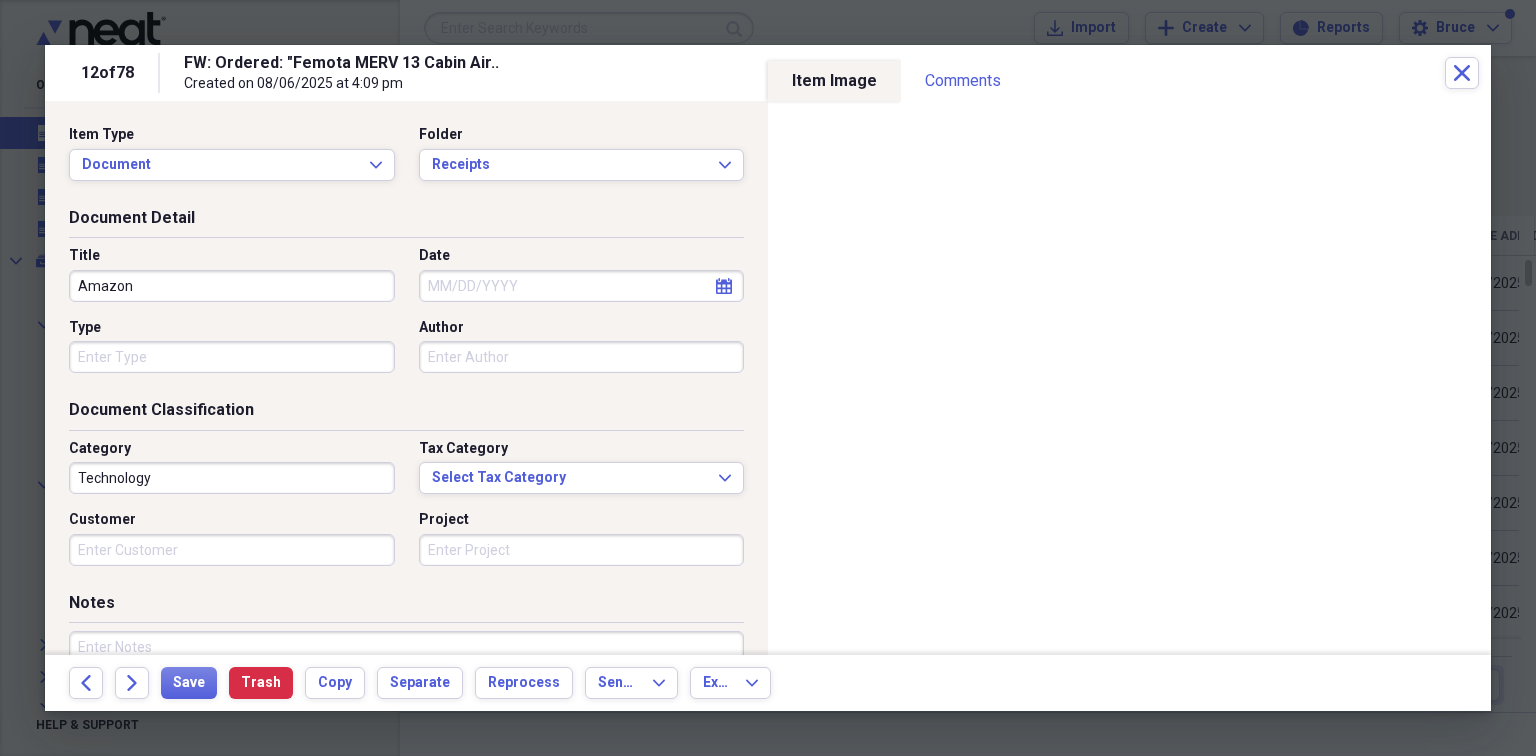 type on "Amazon" 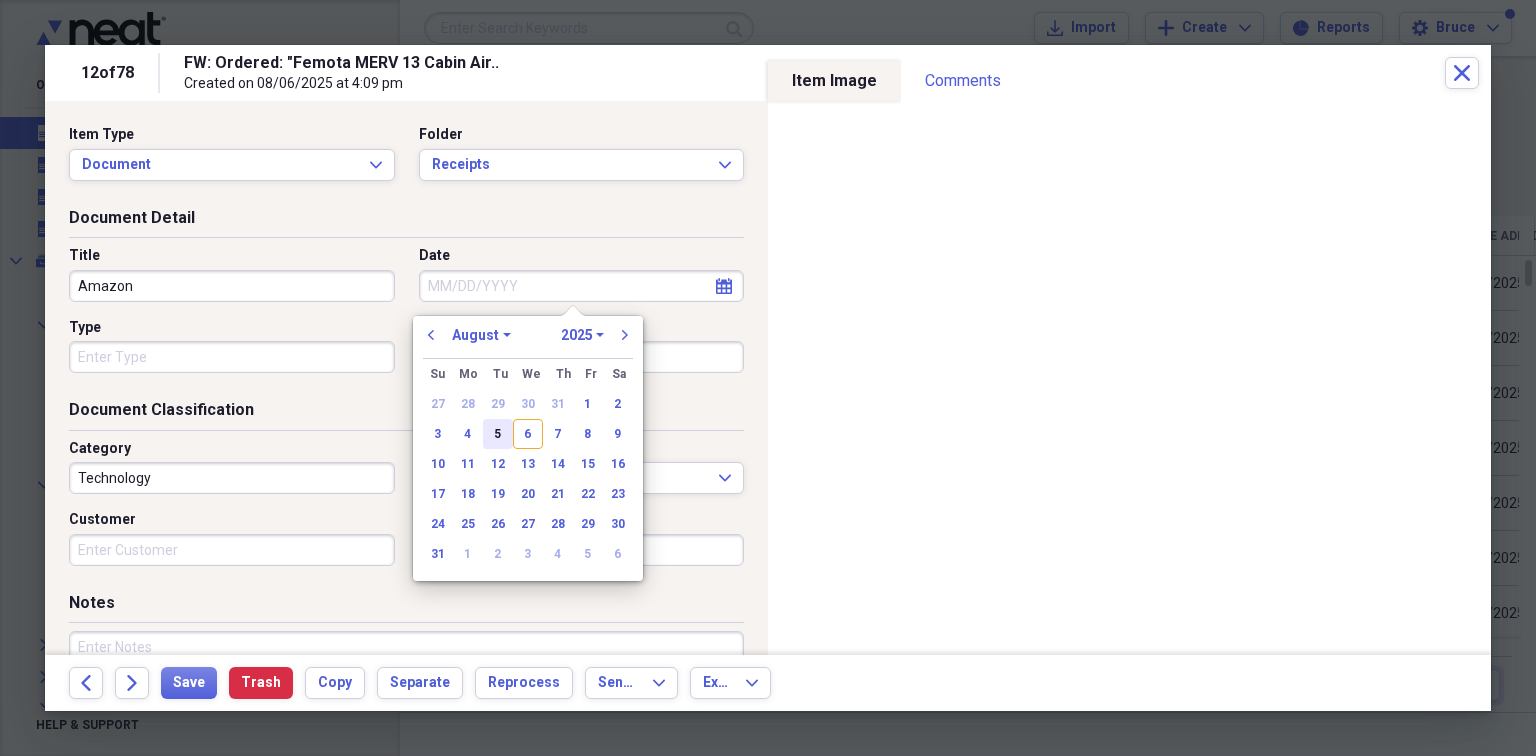 click on "5" at bounding box center [498, 434] 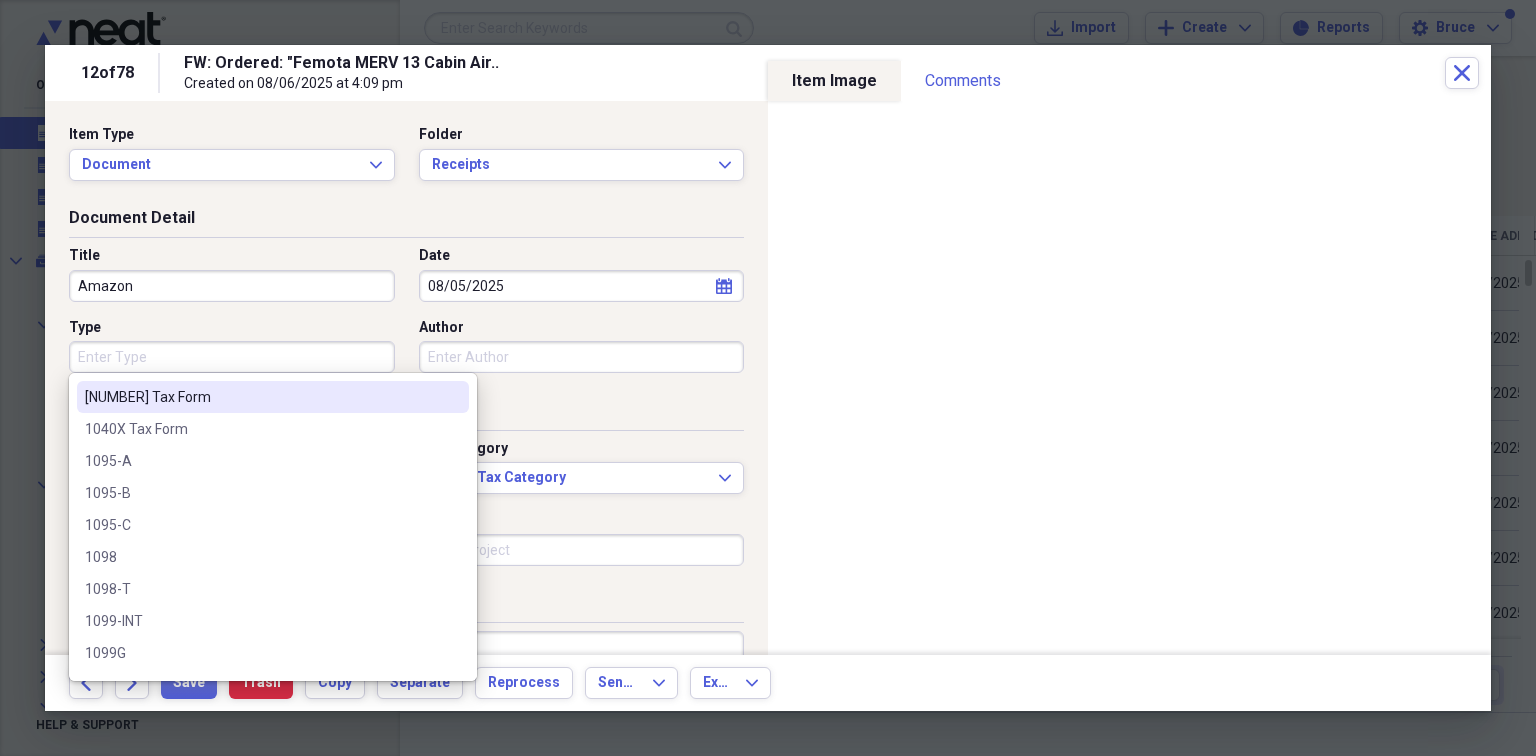 click on "Type" at bounding box center [232, 357] 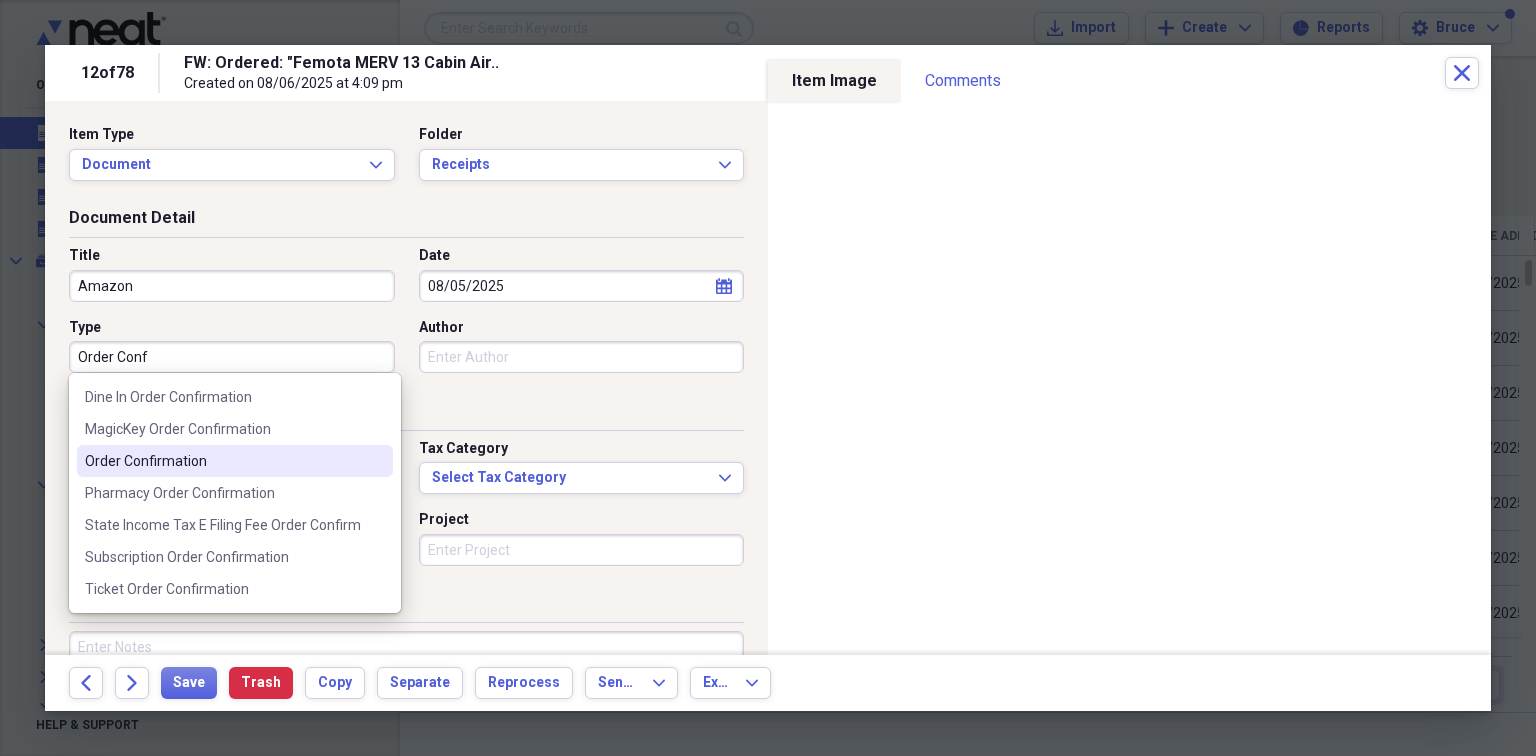 click on "Order Confirmation" at bounding box center [235, 461] 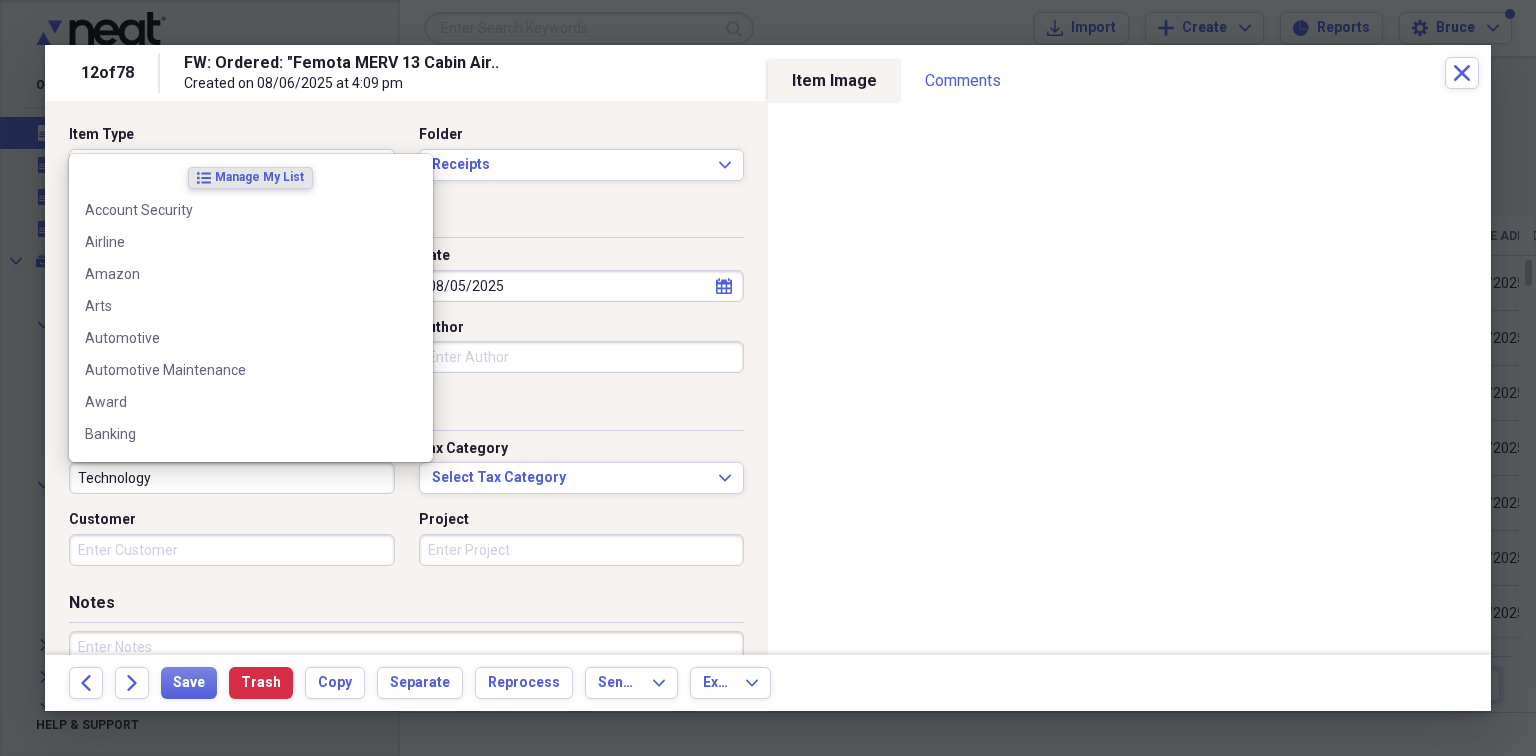 click on "Technology" at bounding box center [232, 478] 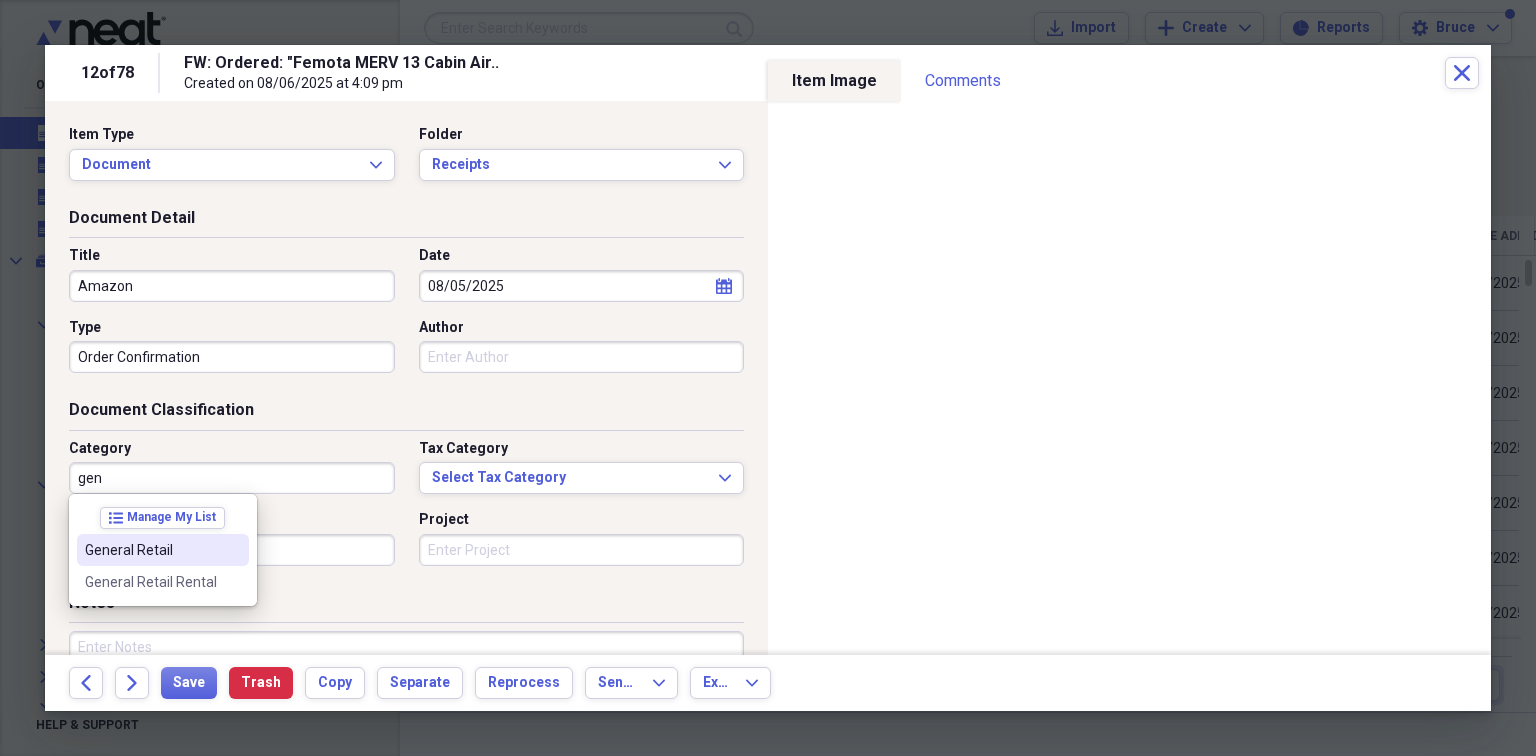 click on "General Retail" at bounding box center (151, 550) 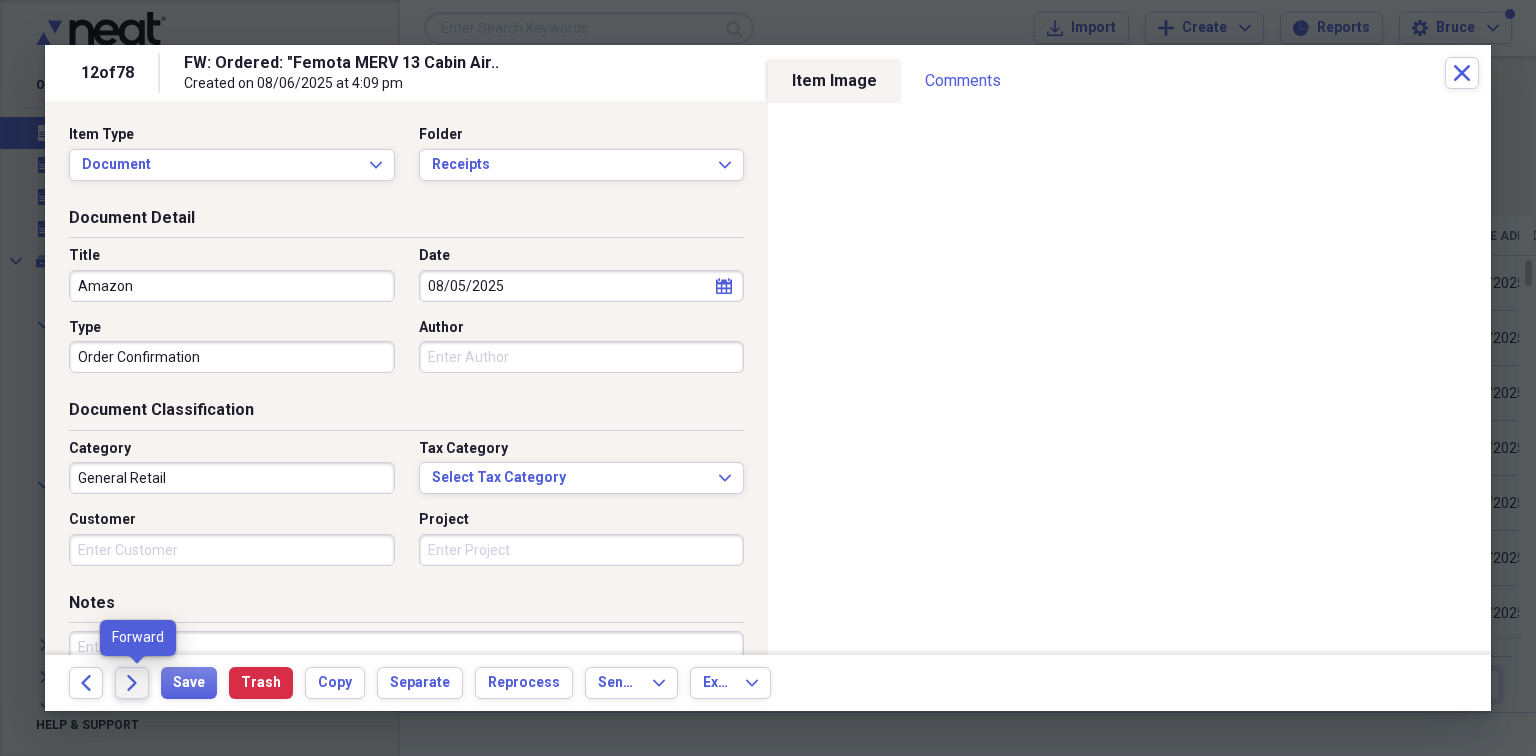 click on "Forward" at bounding box center (132, 683) 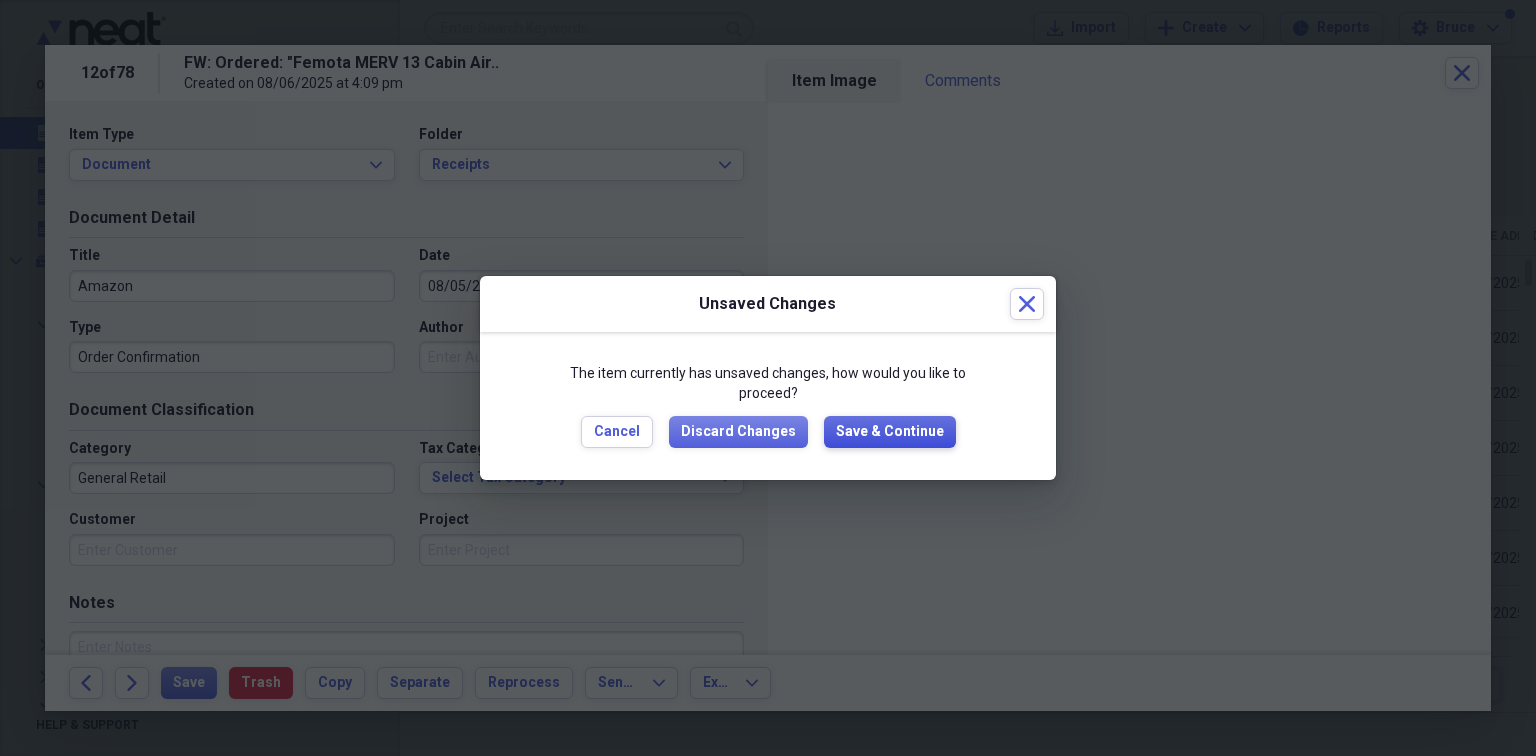 click on "Save & Continue" at bounding box center [890, 432] 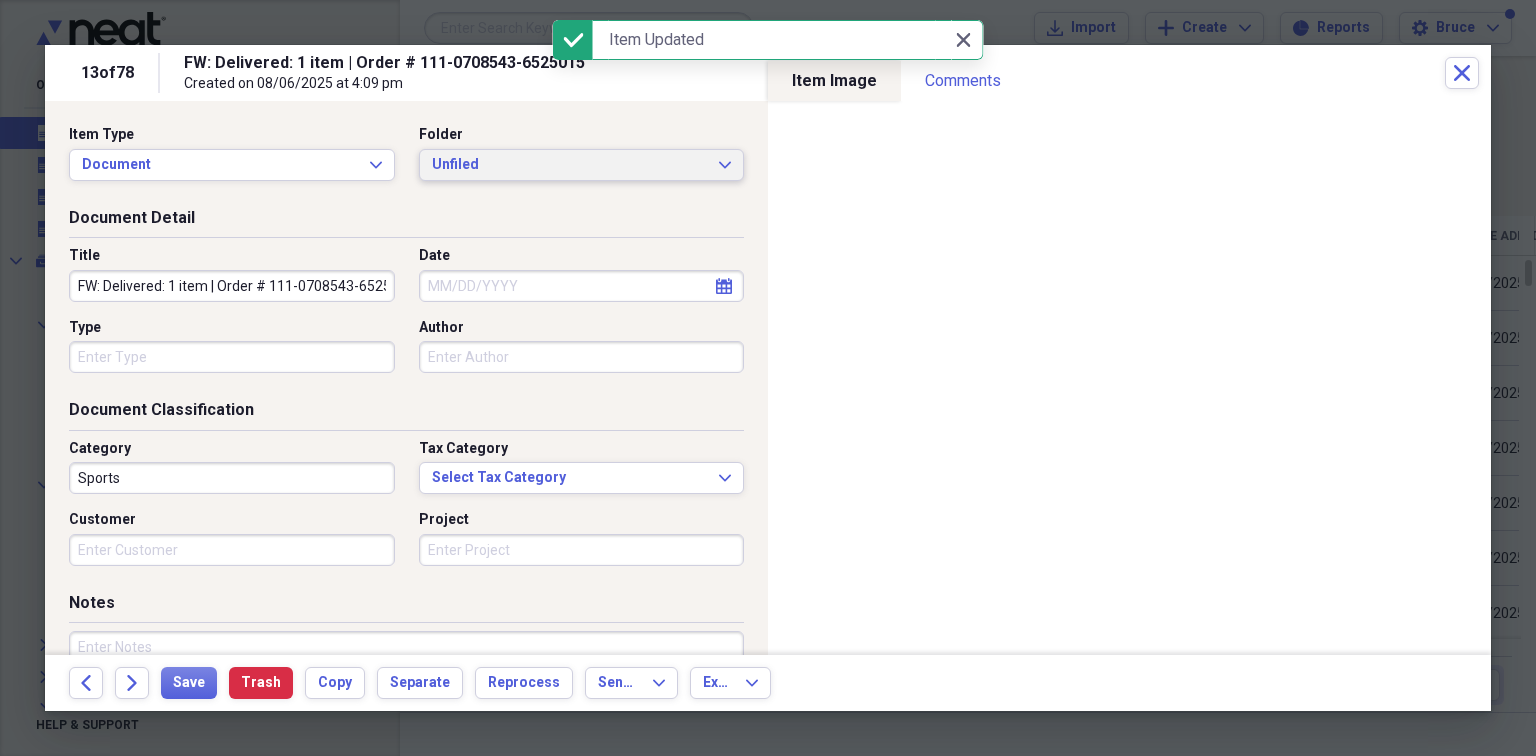 click on "Unfiled" at bounding box center [570, 165] 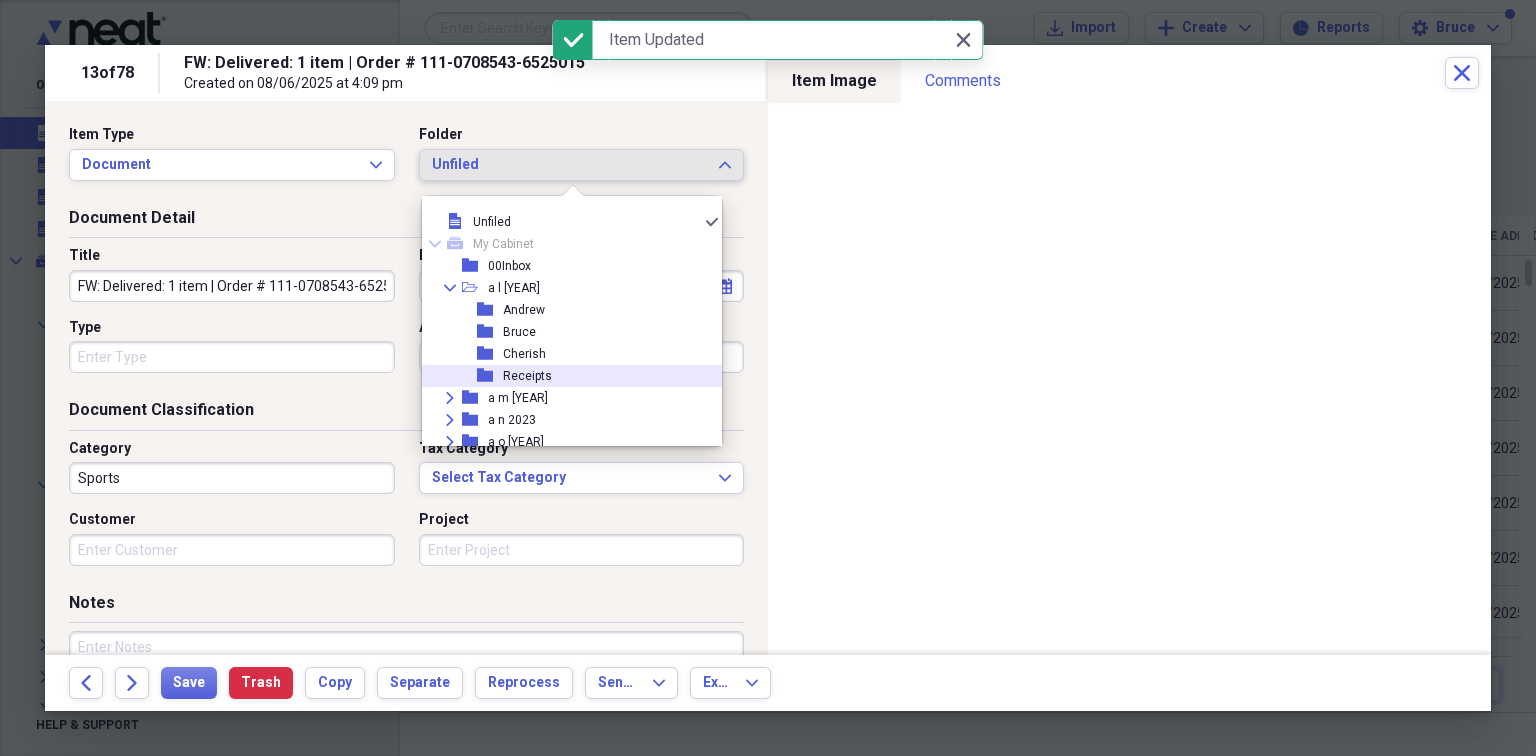 click on "Receipts" at bounding box center (527, 376) 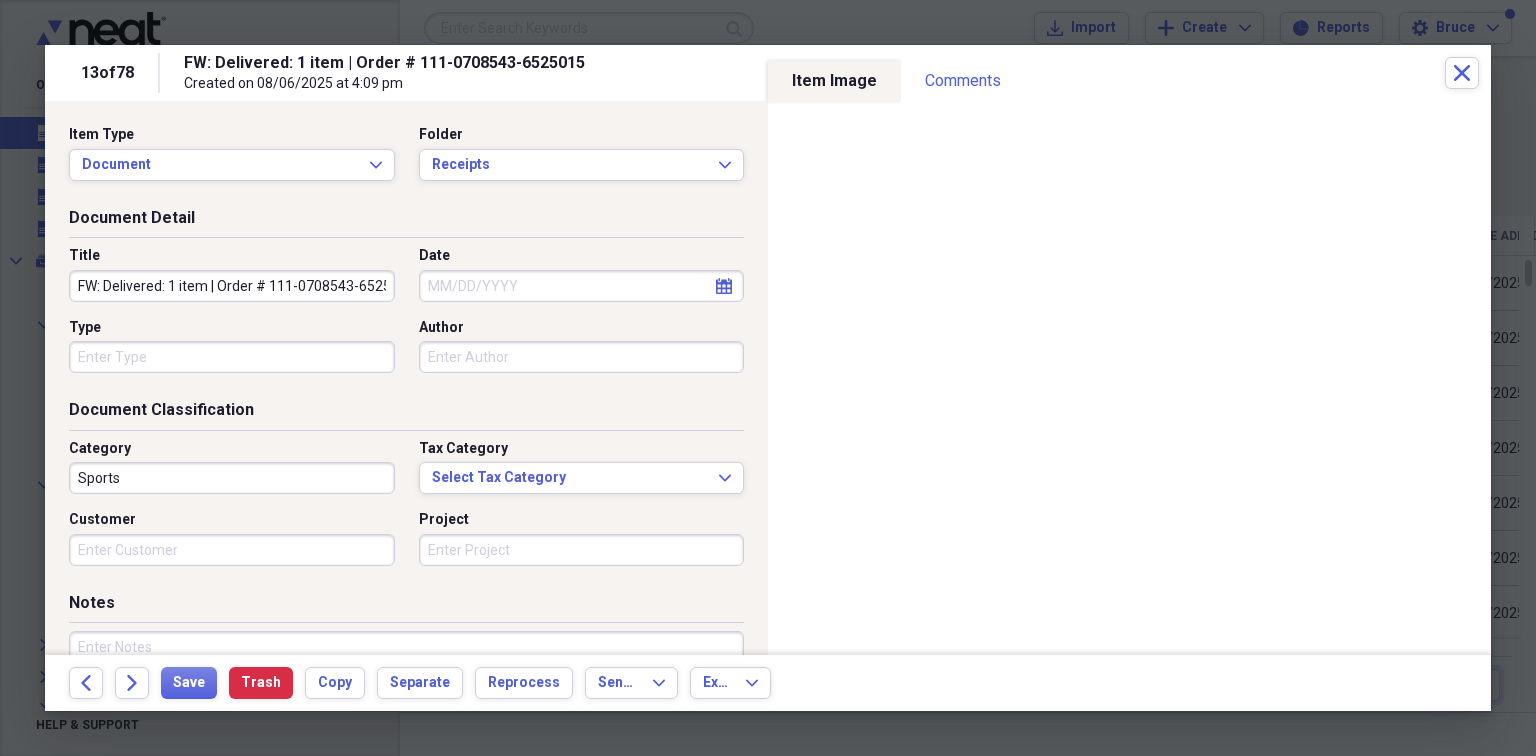 scroll, scrollTop: 0, scrollLeft: 30, axis: horizontal 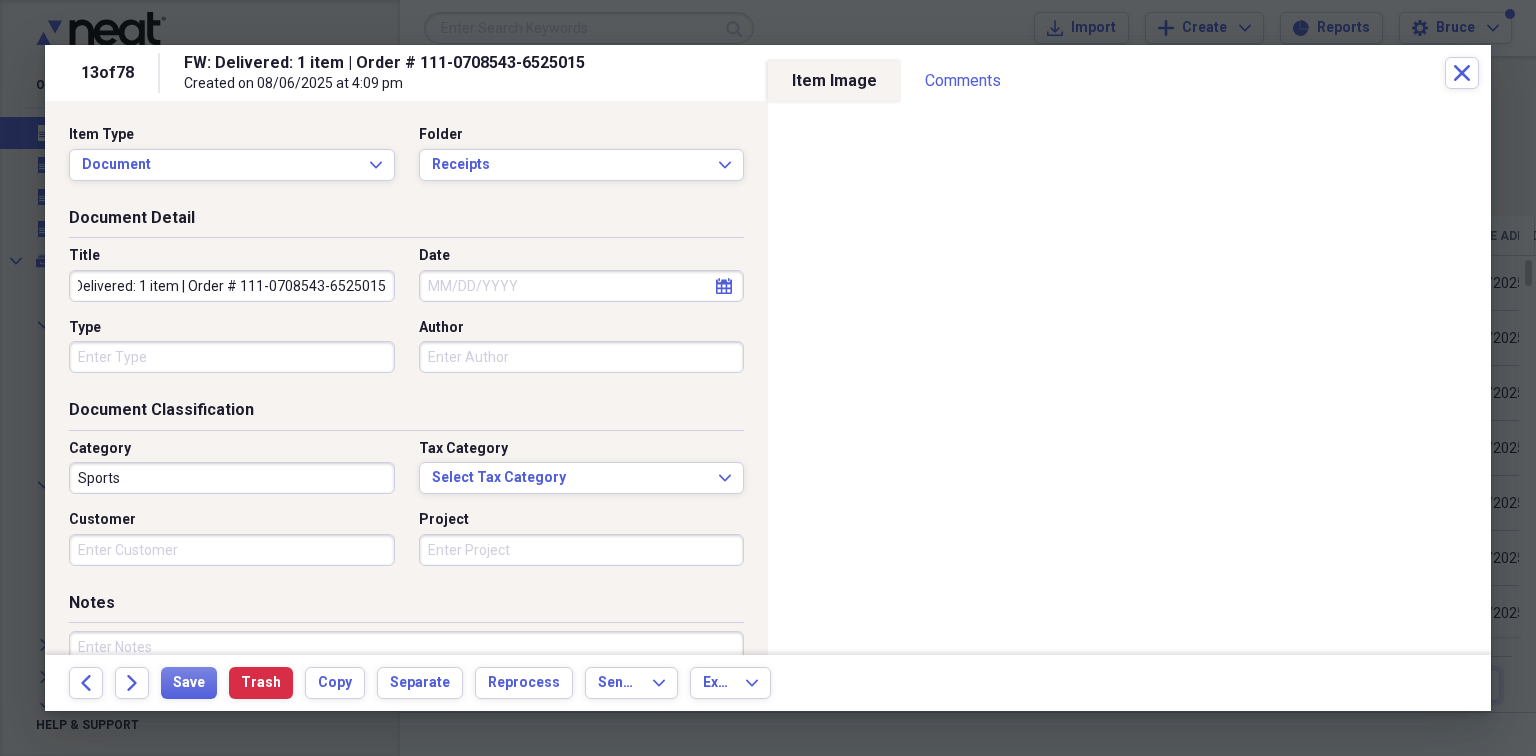 drag, startPoint x: 79, startPoint y: 284, endPoint x: 647, endPoint y: 292, distance: 568.05634 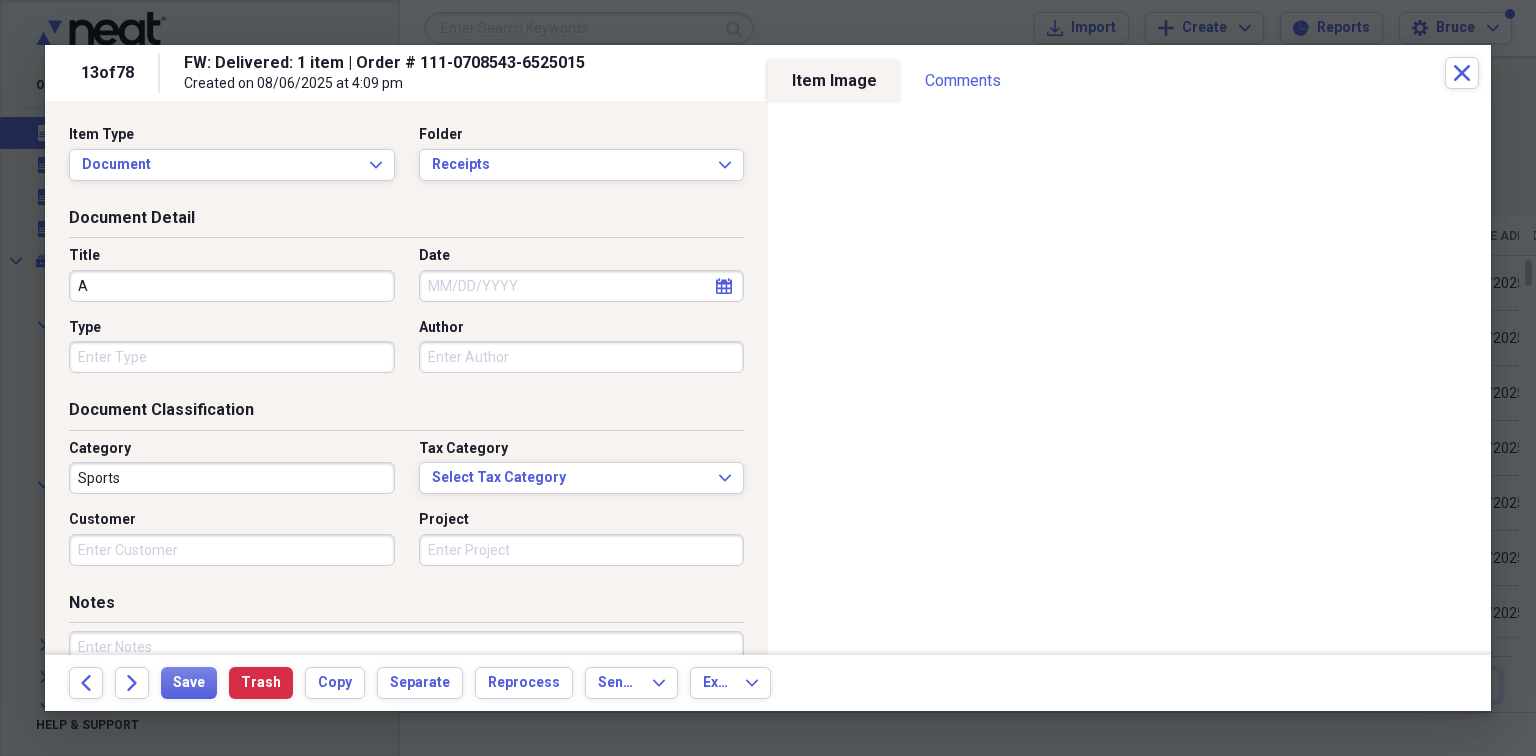 scroll, scrollTop: 0, scrollLeft: 0, axis: both 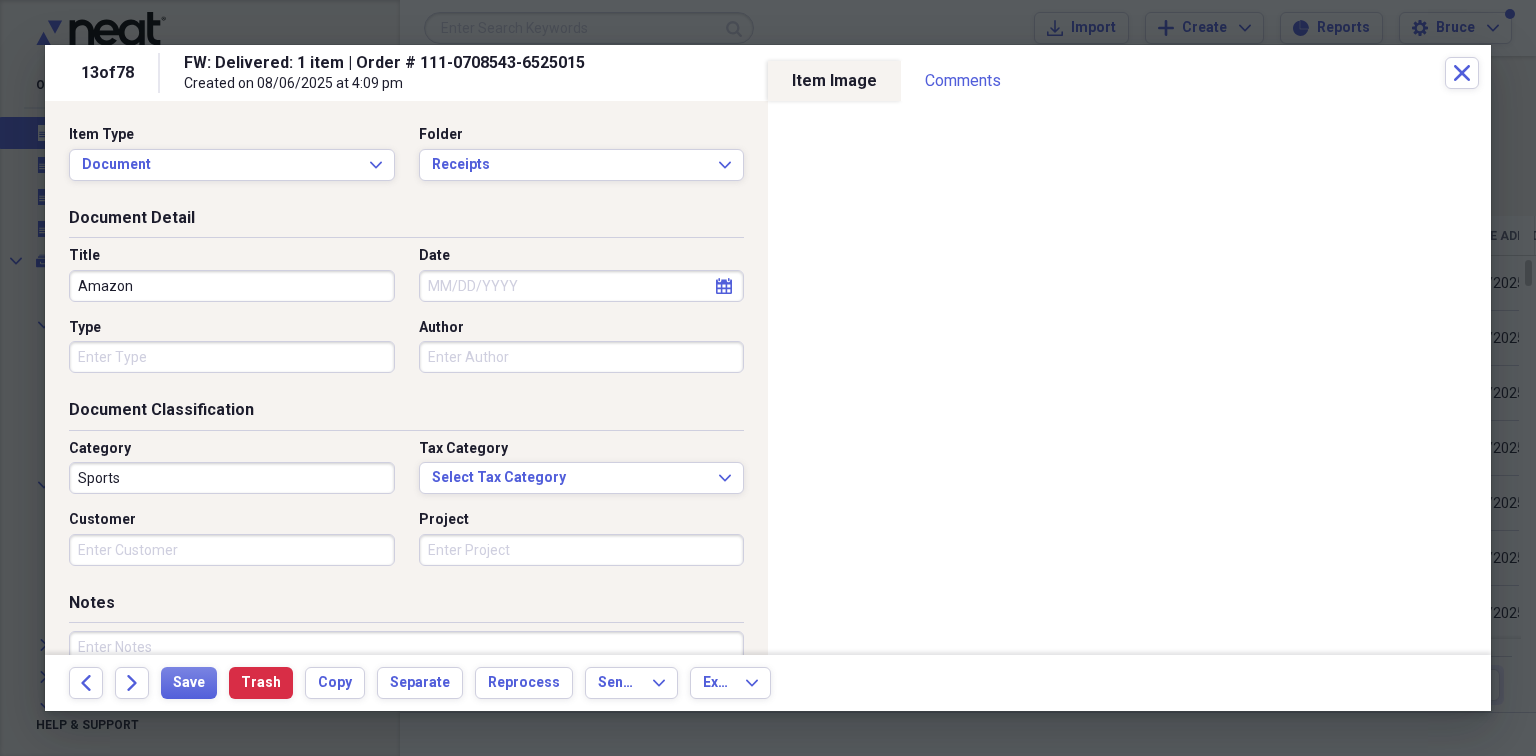 type on "Amazon" 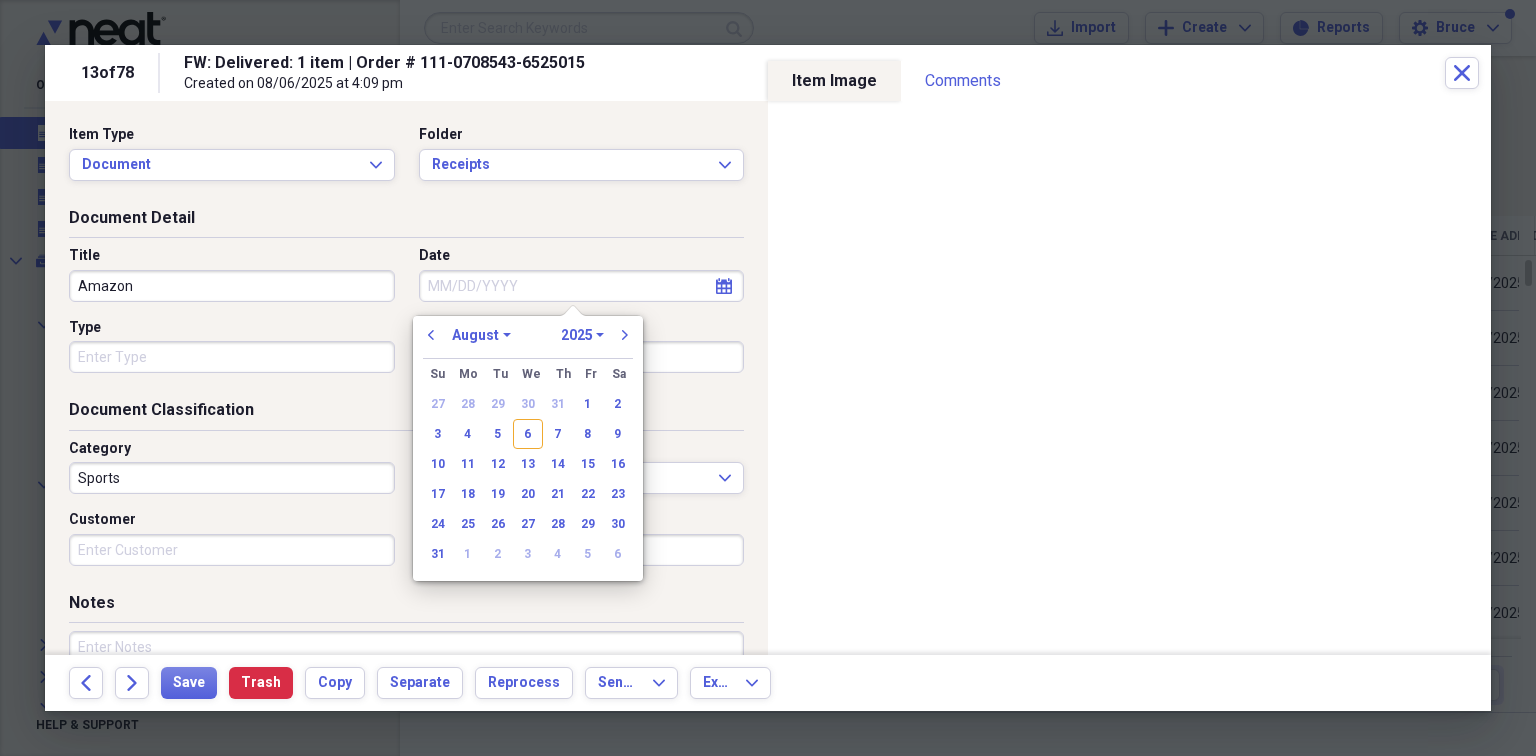 click on "Date" at bounding box center (582, 286) 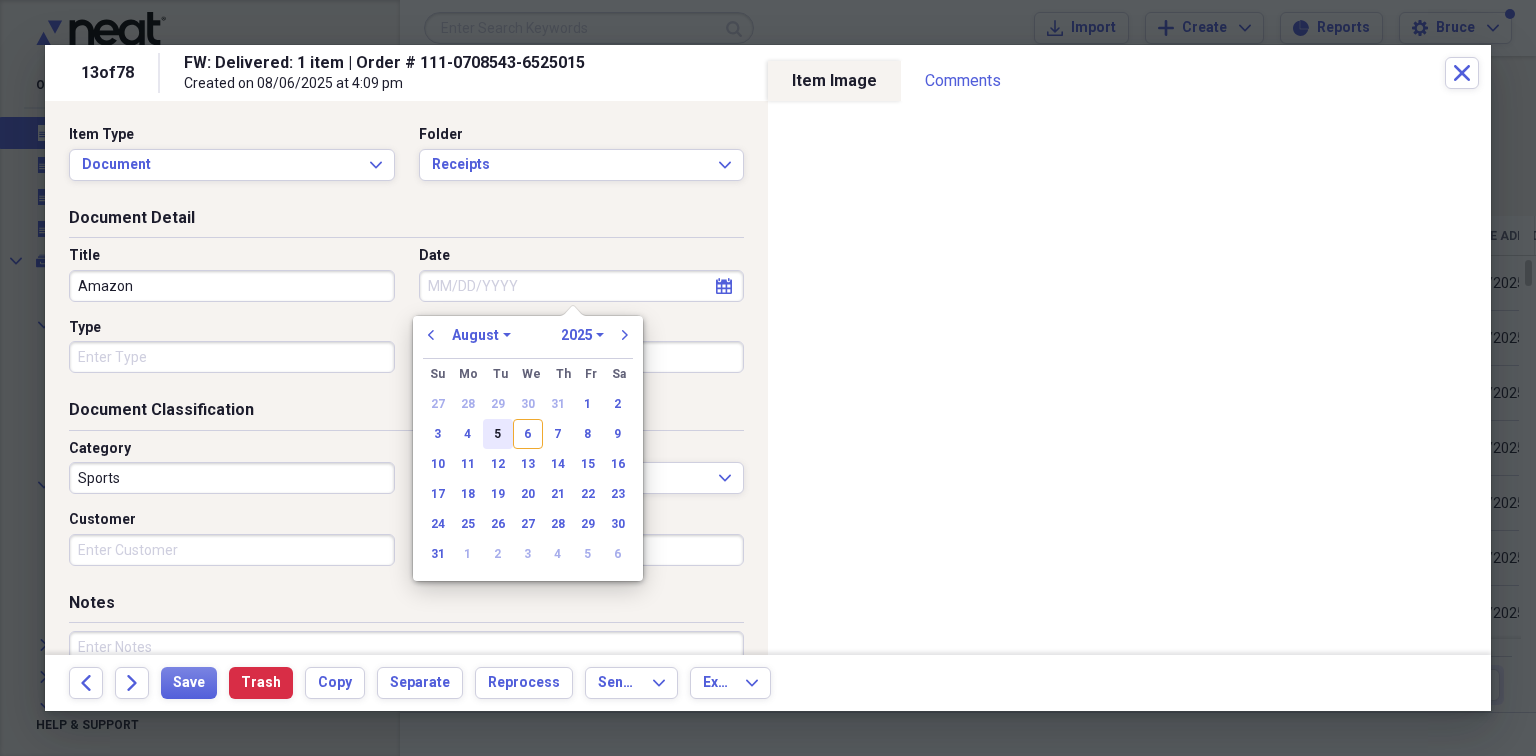 click on "5" at bounding box center (498, 434) 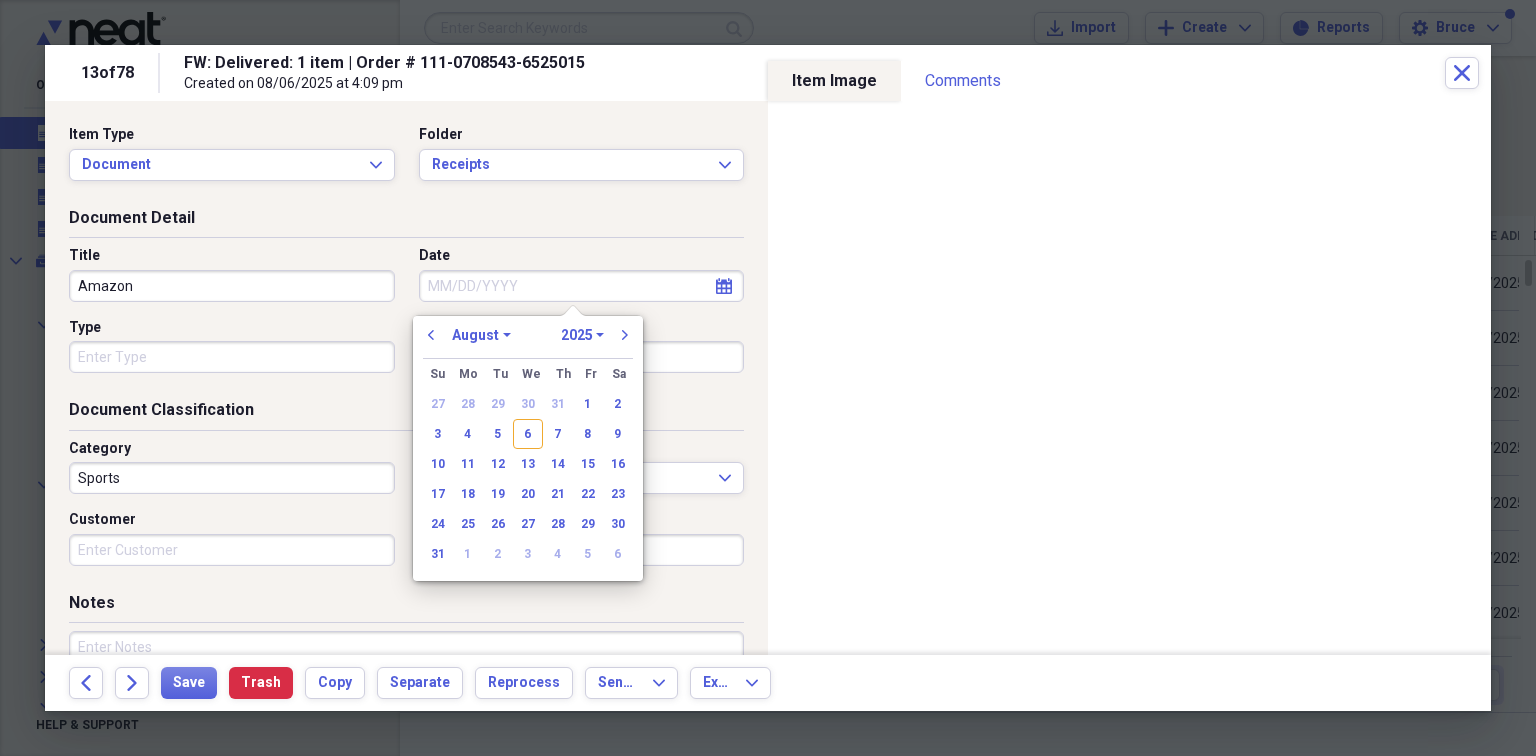 type on "08/05/2025" 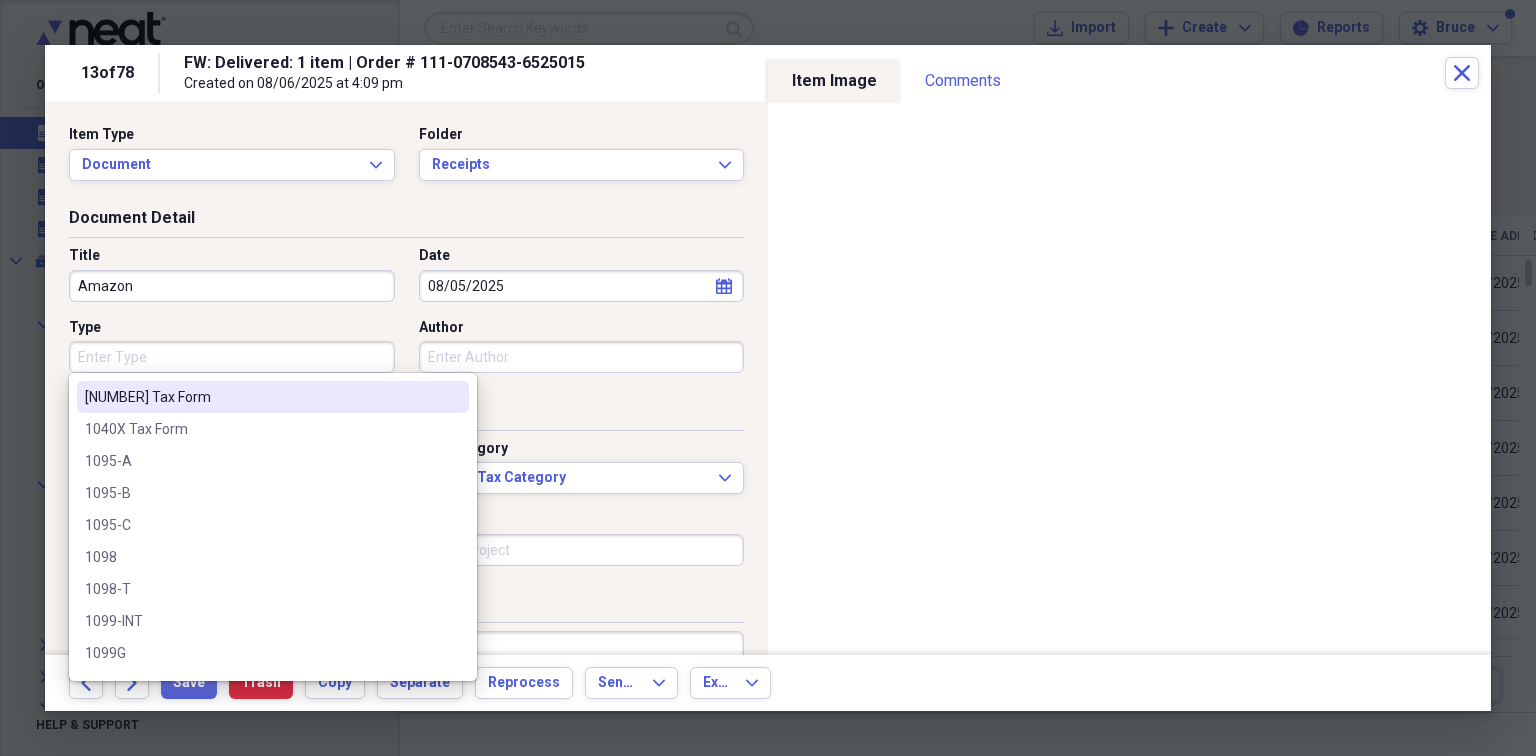 click on "Type" at bounding box center [232, 357] 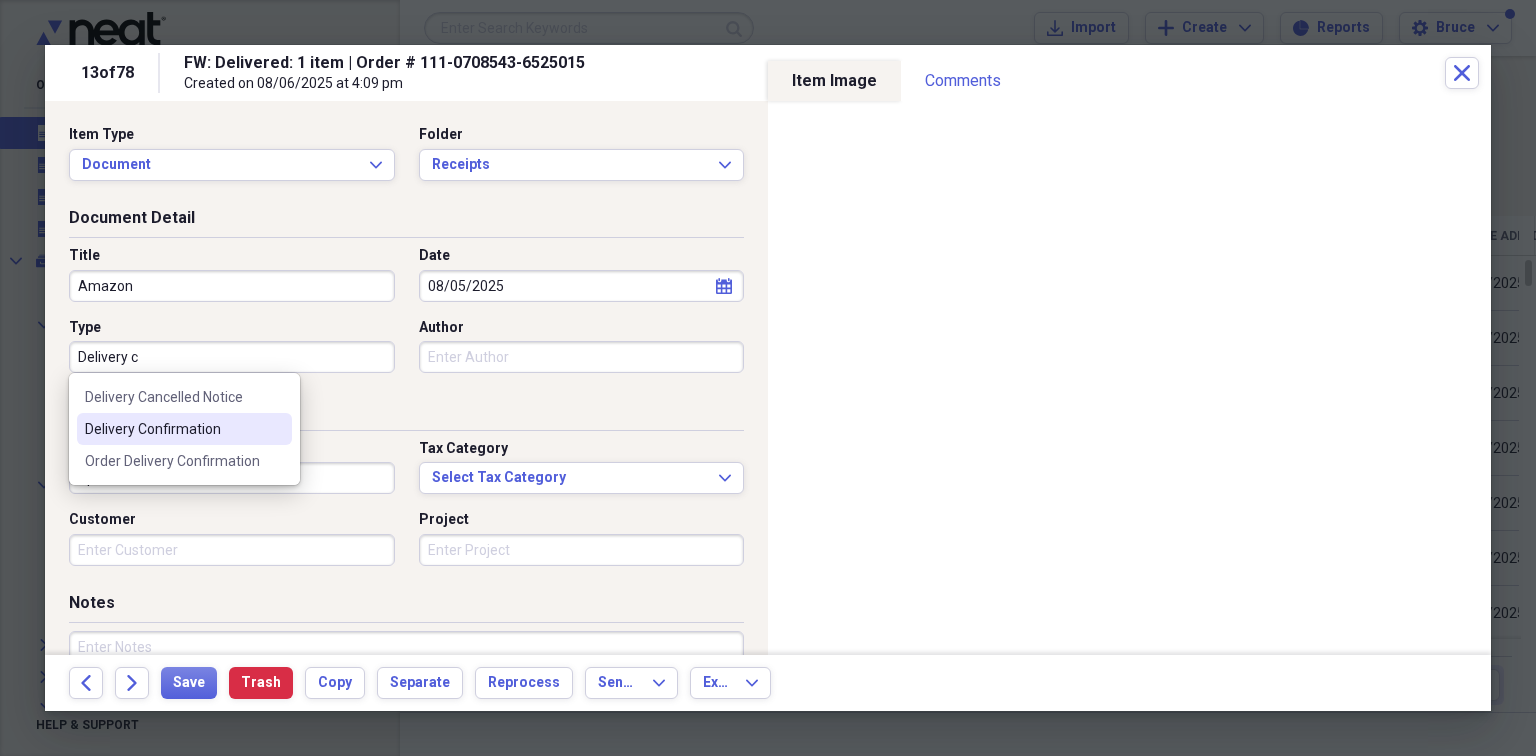 click on "Delivery Confirmation" at bounding box center (184, 429) 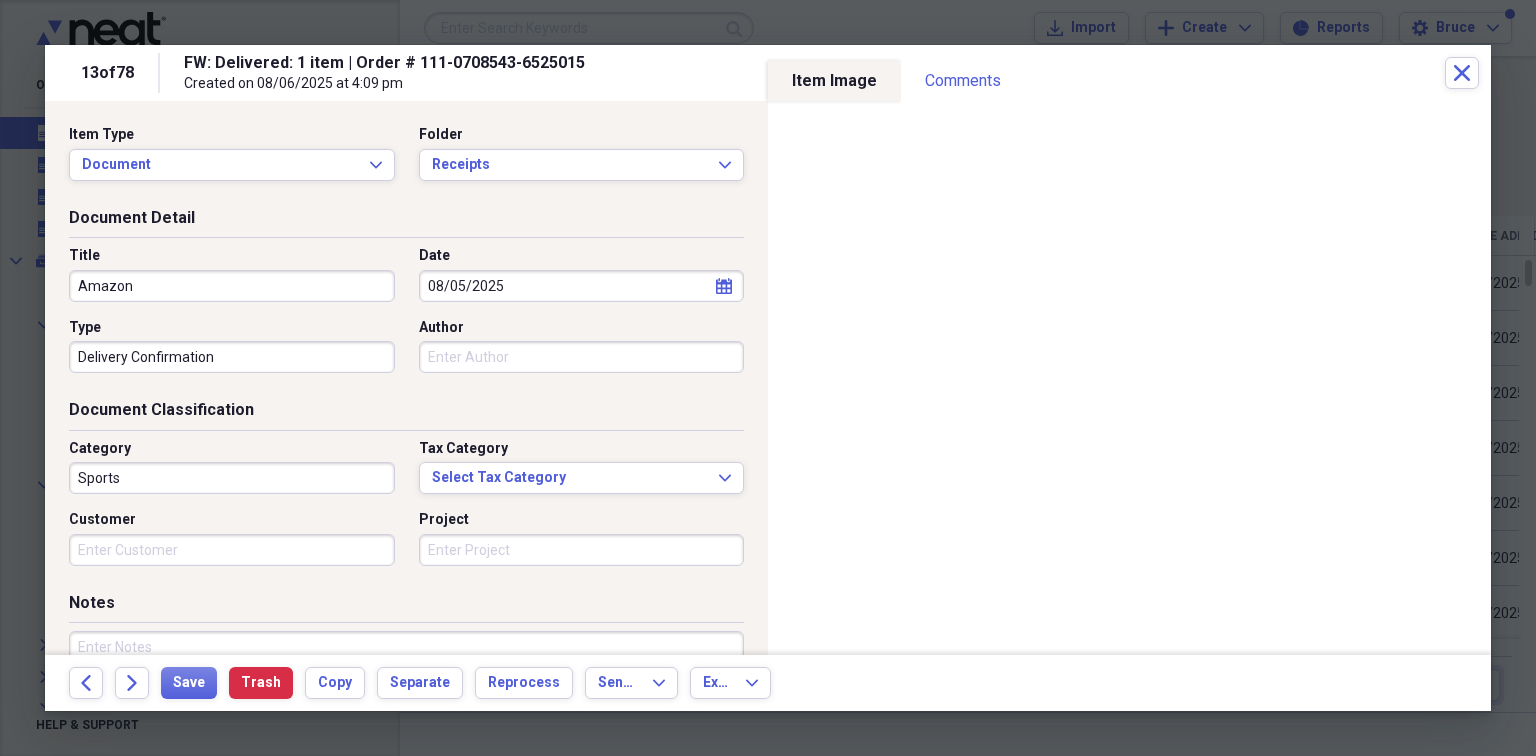 click on "Sports" at bounding box center [232, 478] 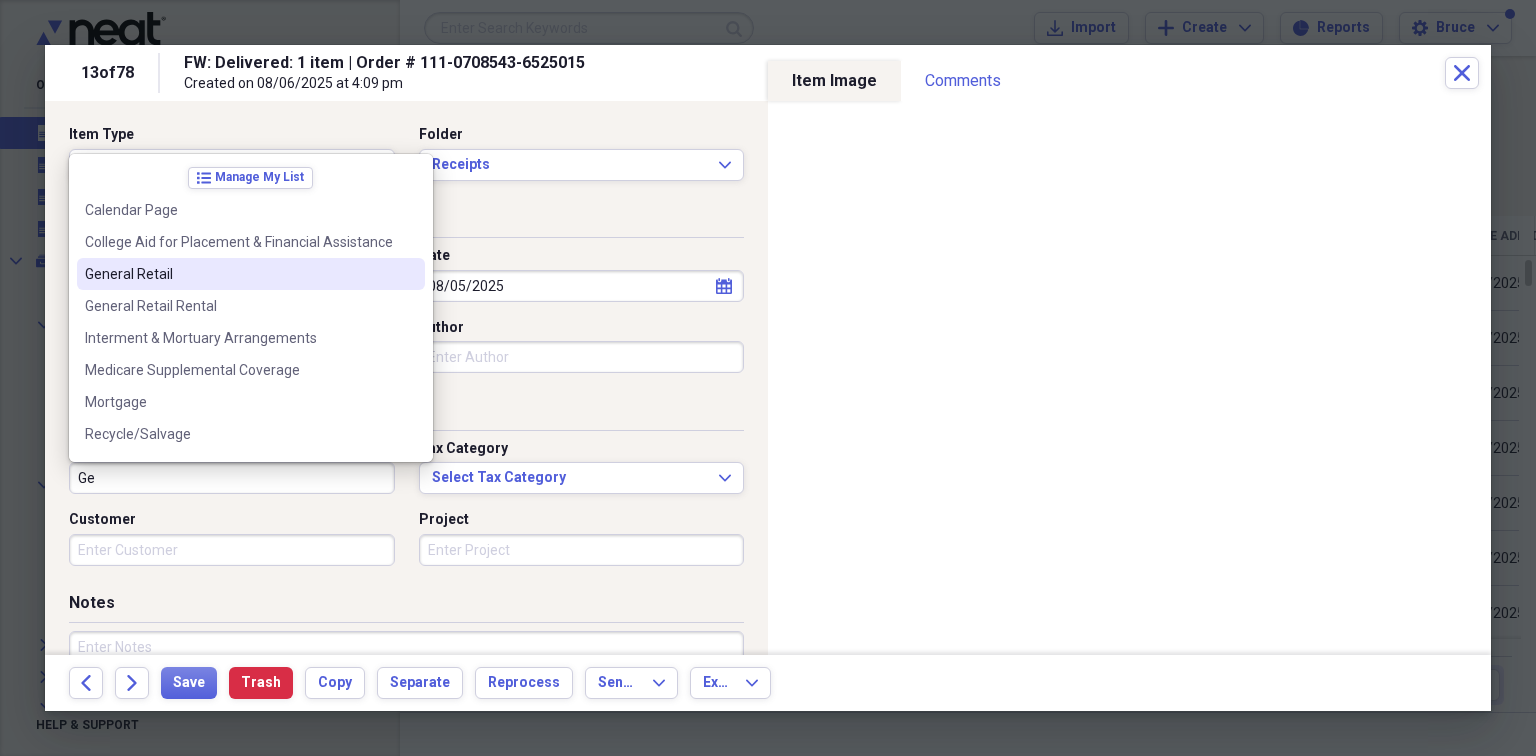 click on "General Retail" at bounding box center (239, 274) 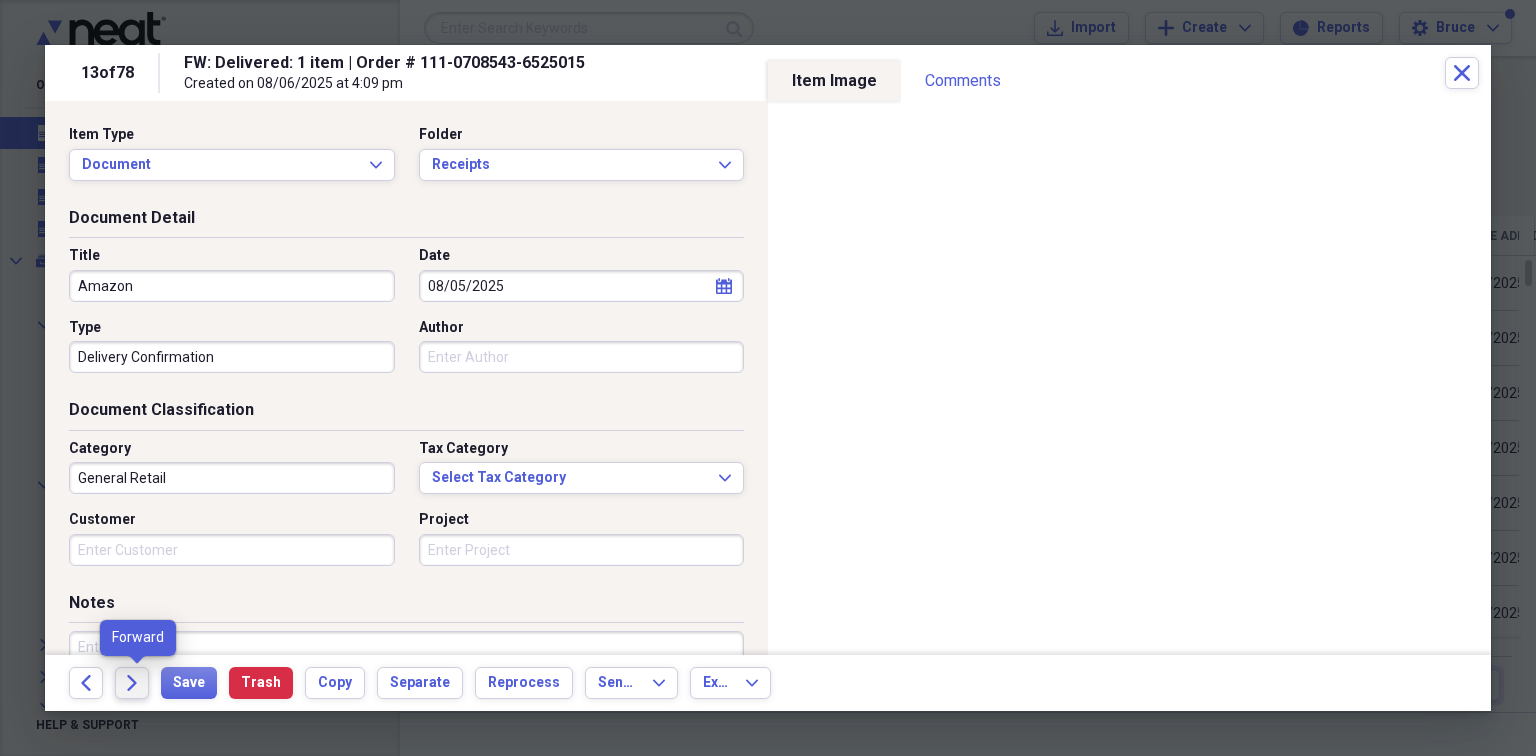 click 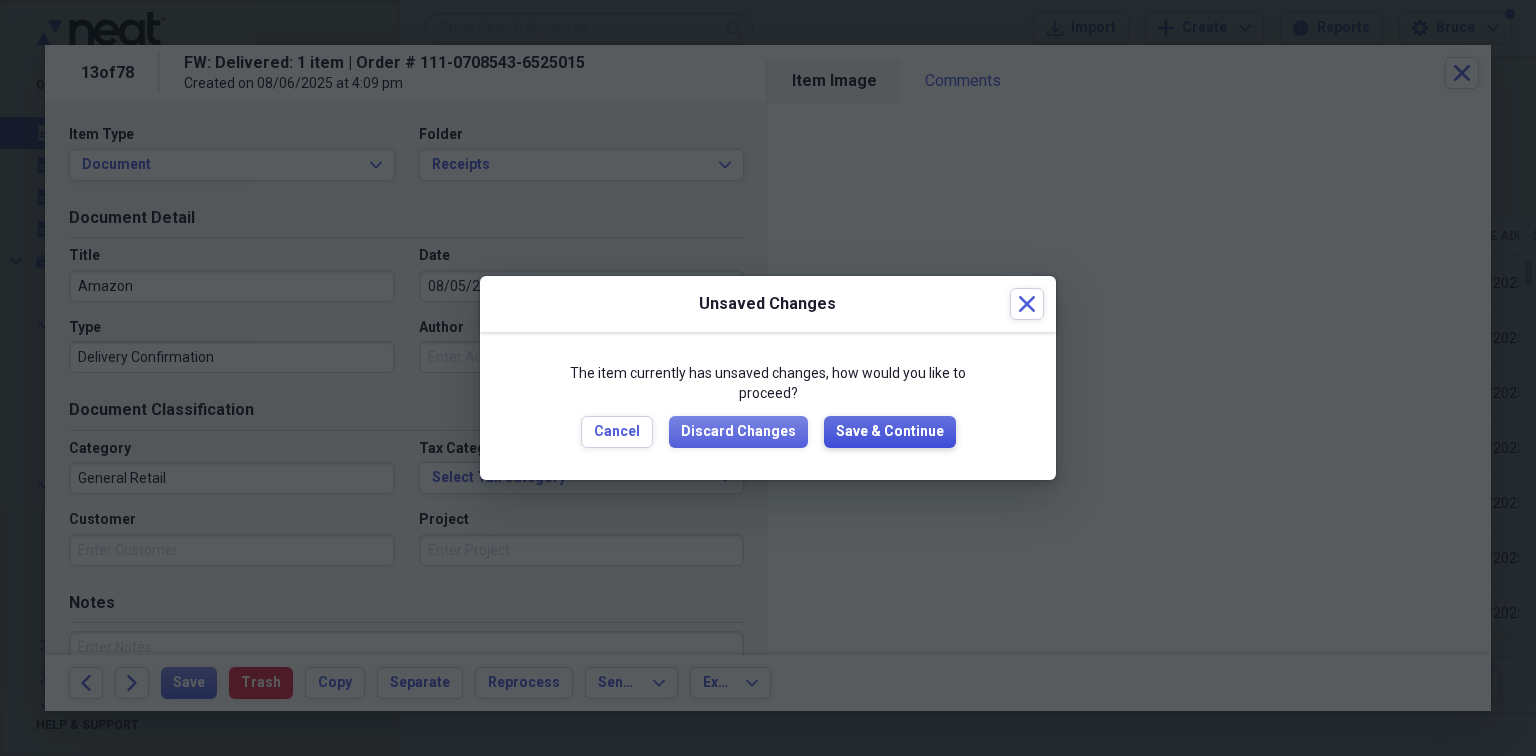 click on "Save & Continue" at bounding box center [890, 432] 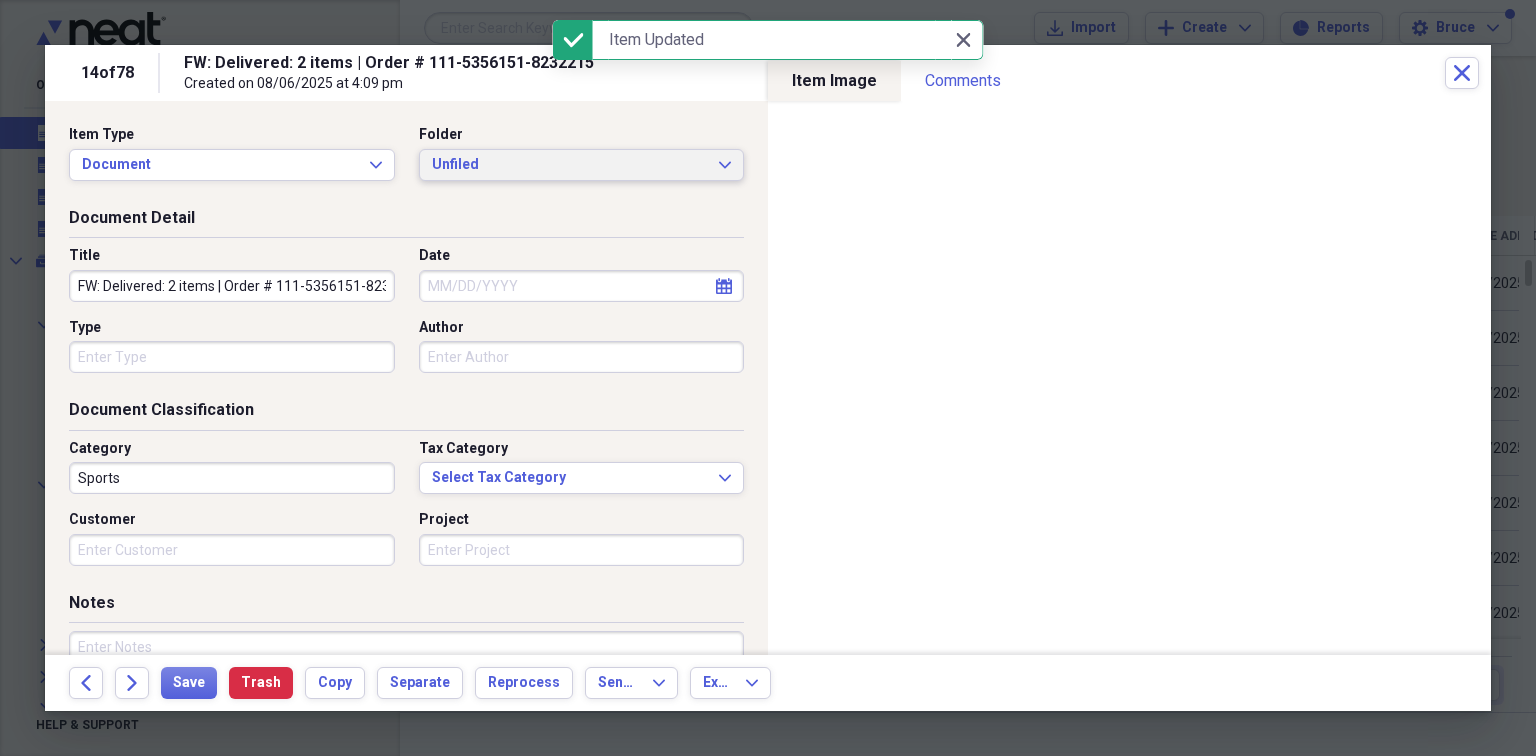 click on "Unfiled" at bounding box center (570, 165) 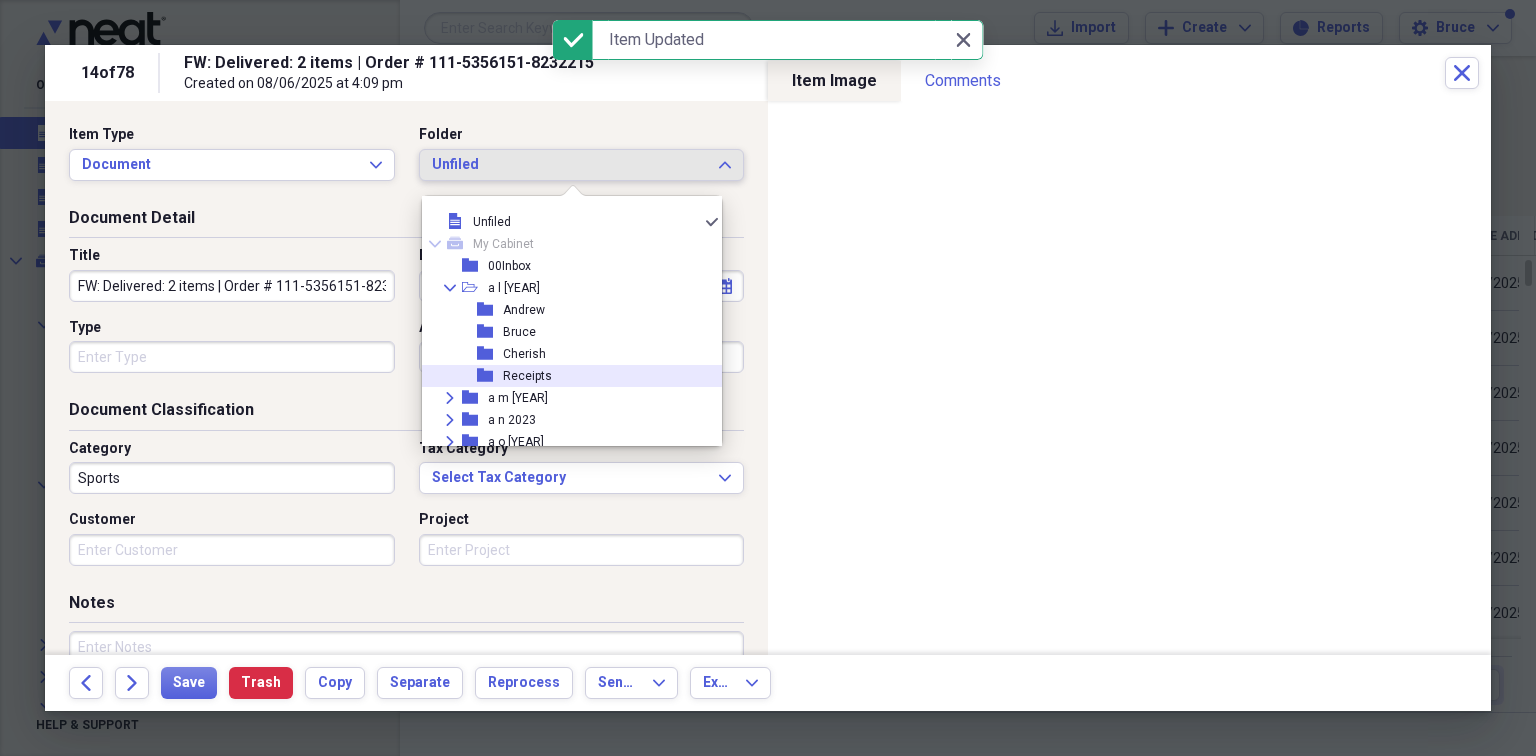 click on "Receipts" at bounding box center [527, 376] 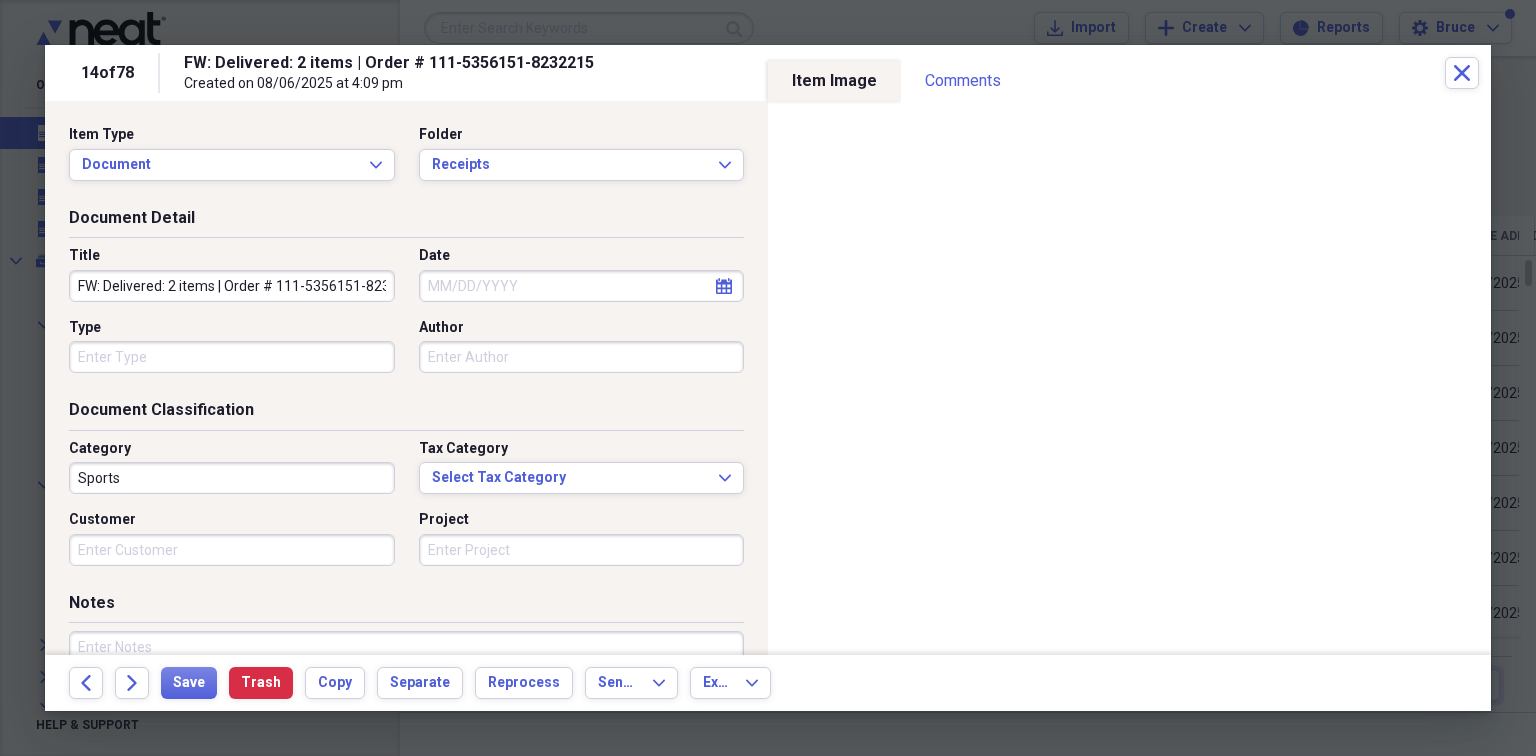 scroll, scrollTop: 0, scrollLeft: 37, axis: horizontal 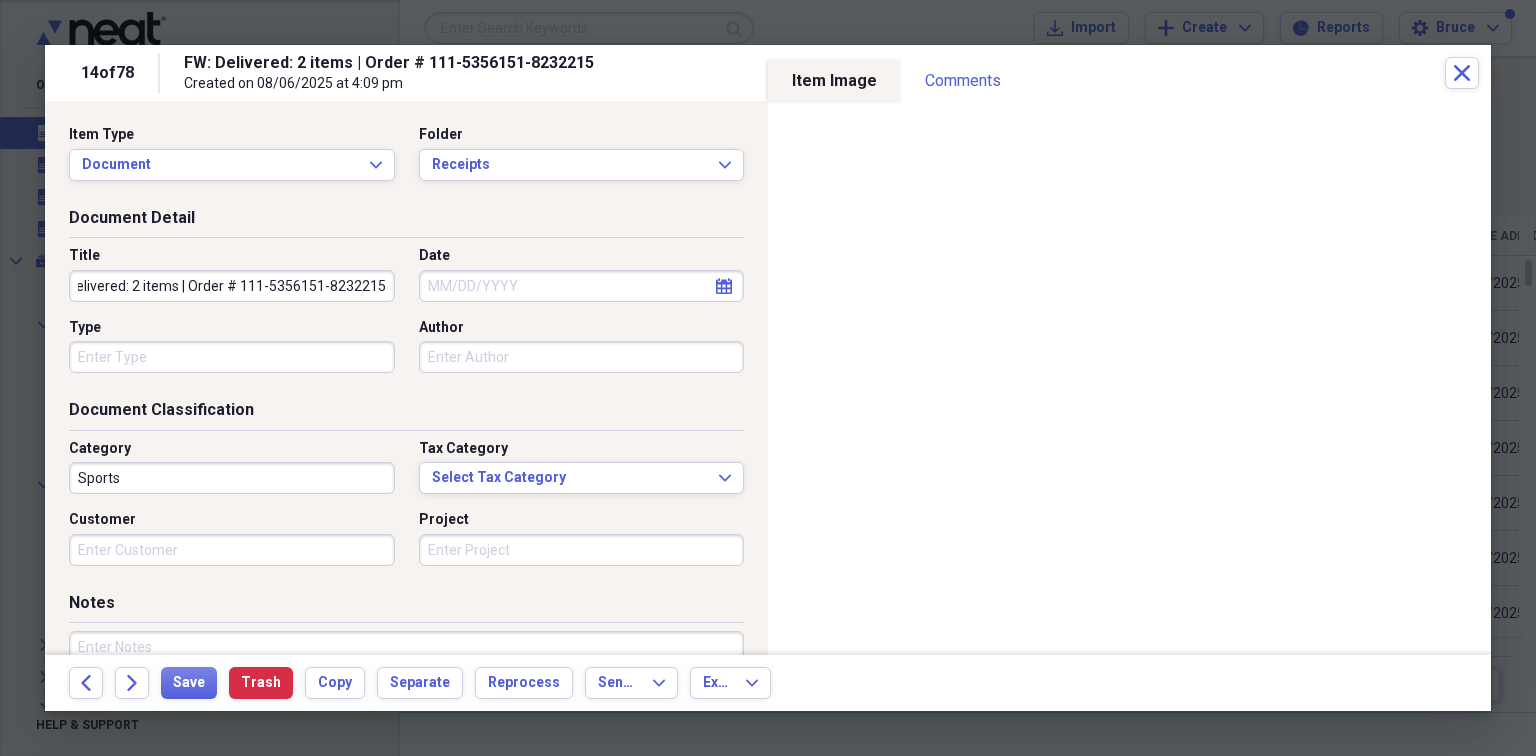 drag, startPoint x: 75, startPoint y: 285, endPoint x: 685, endPoint y: 297, distance: 610.11804 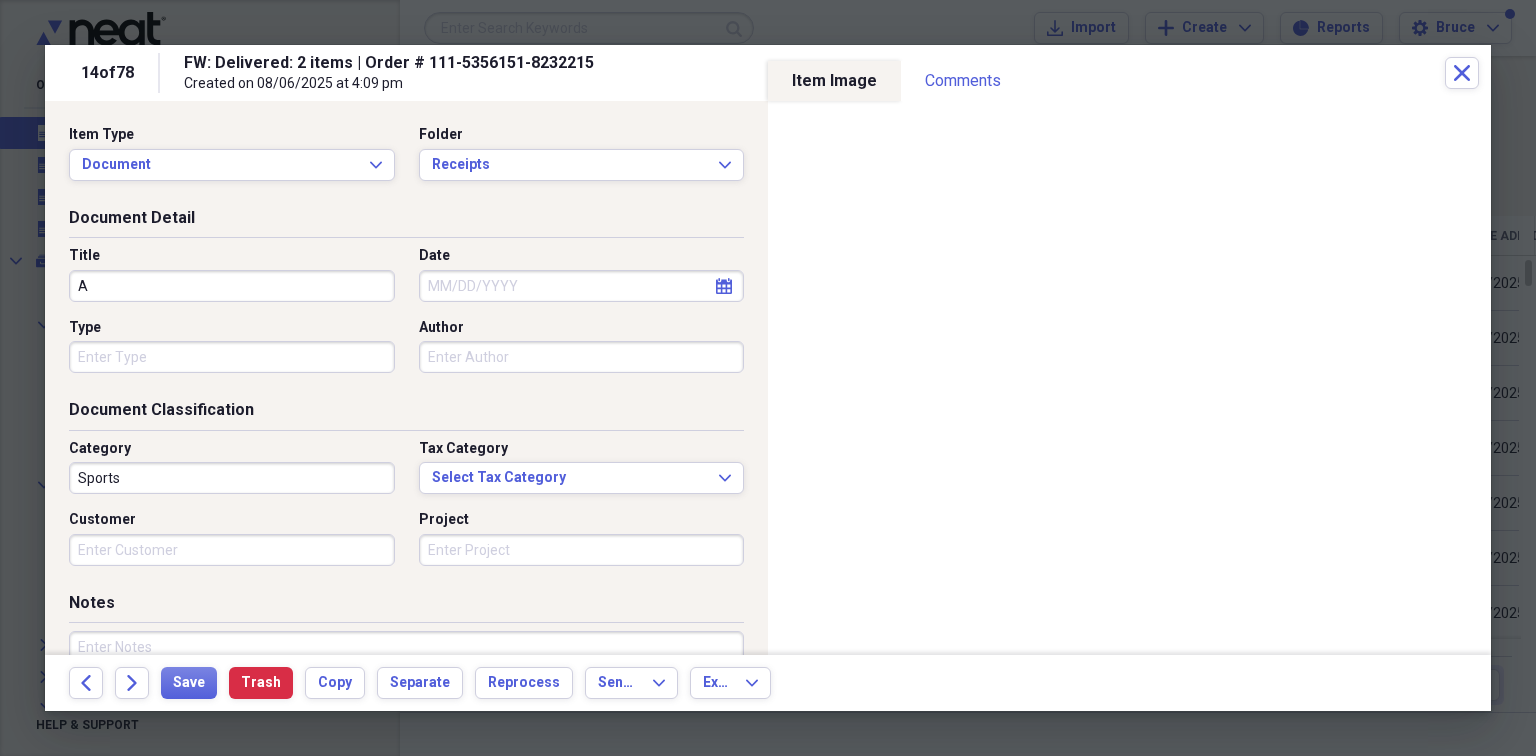 scroll, scrollTop: 0, scrollLeft: 0, axis: both 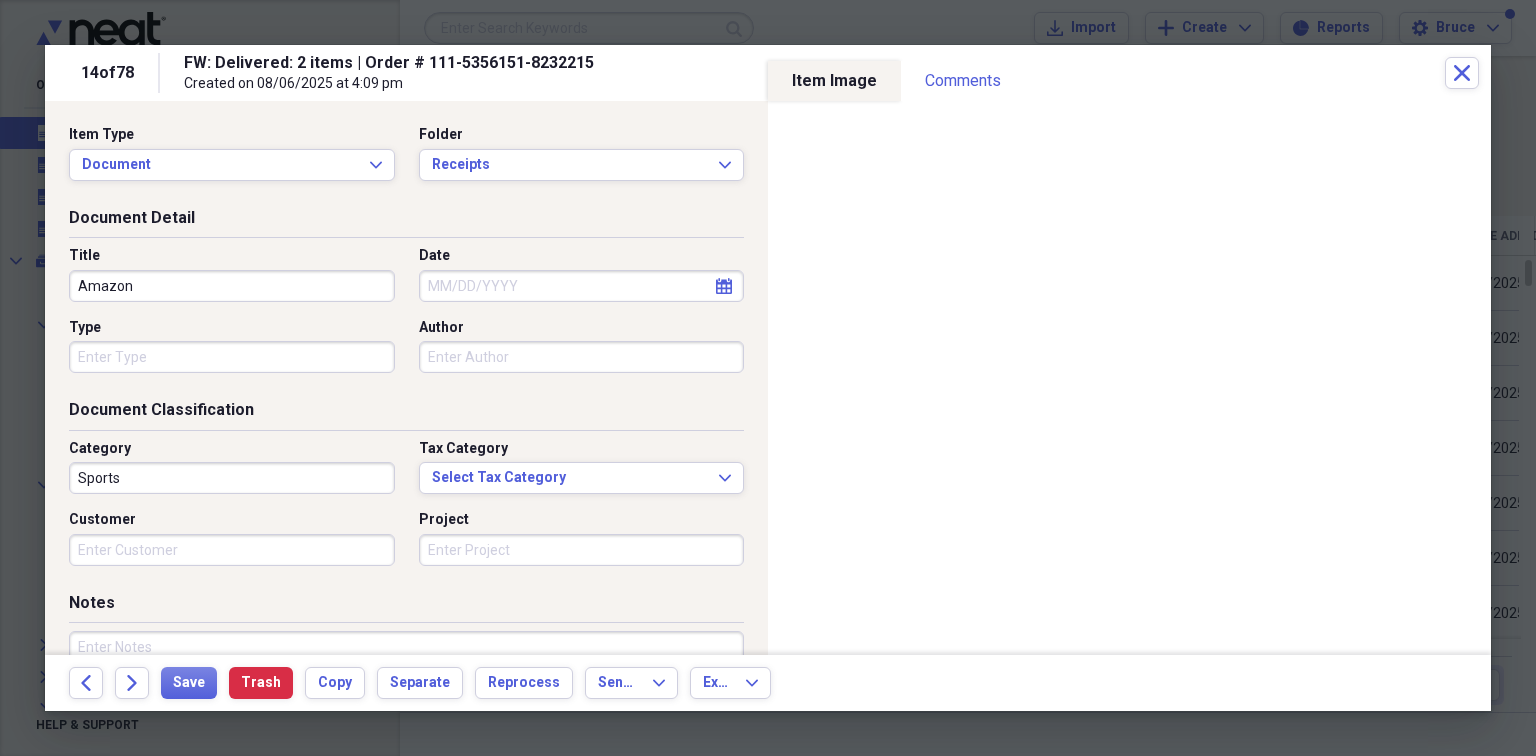 type on "Amazon" 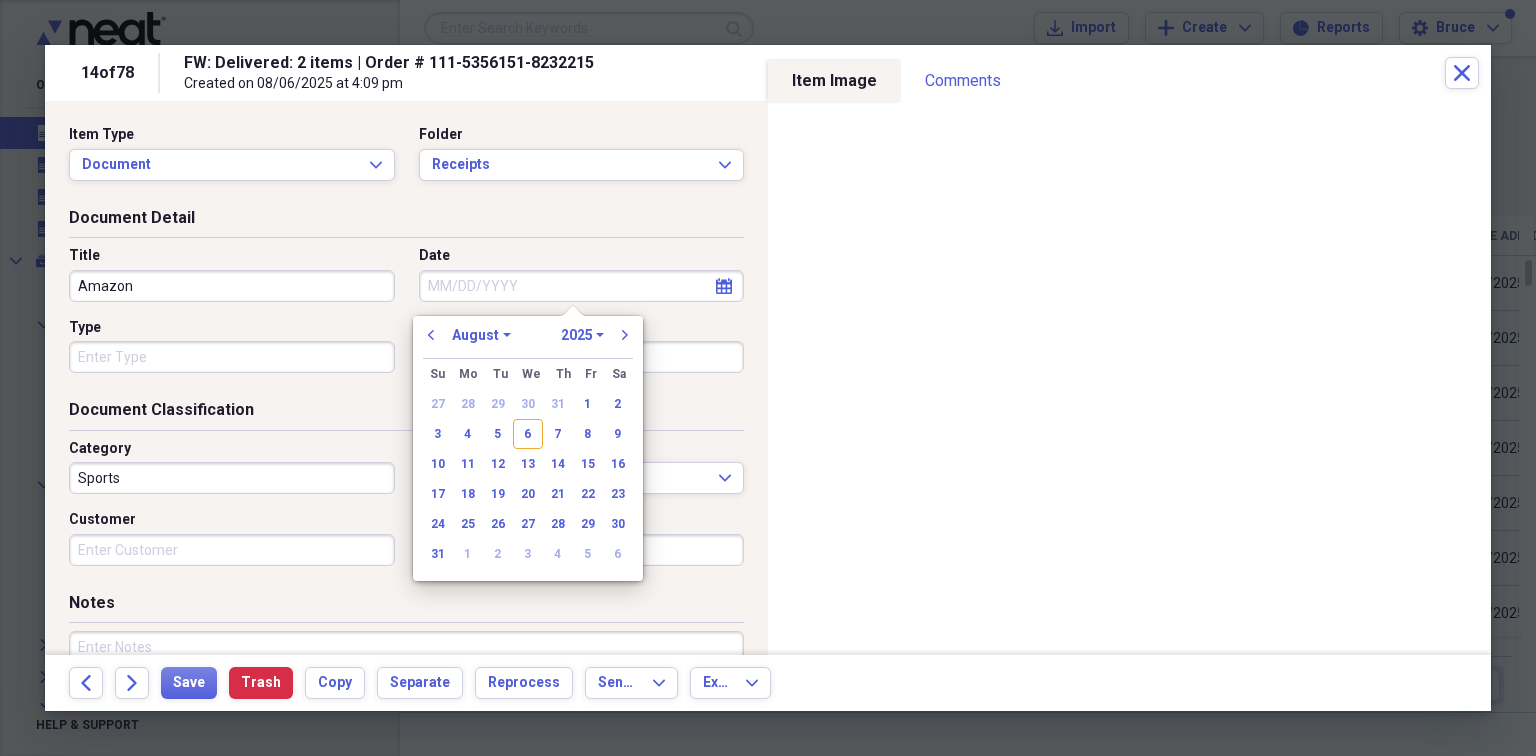 click on "Date" at bounding box center (582, 286) 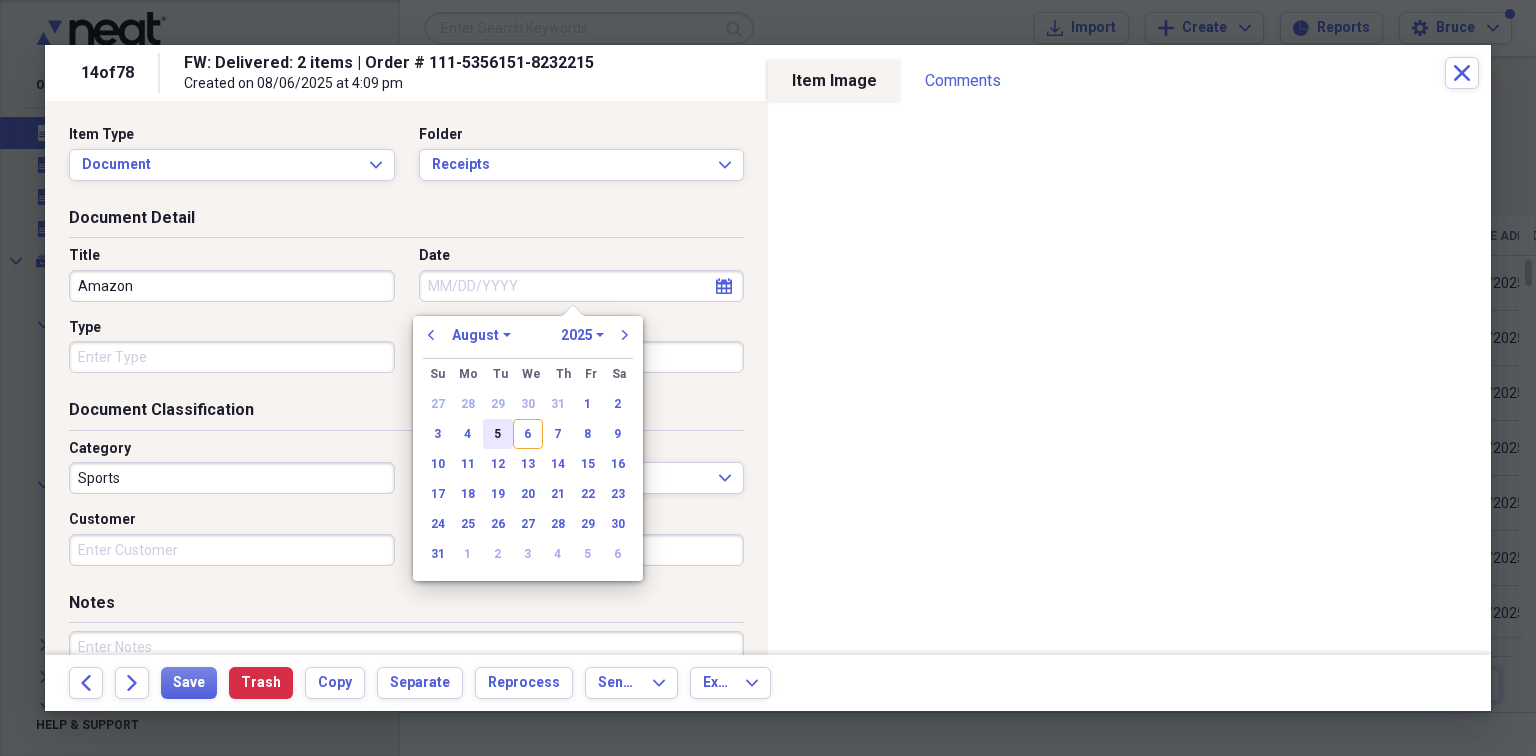 click on "5" at bounding box center (498, 434) 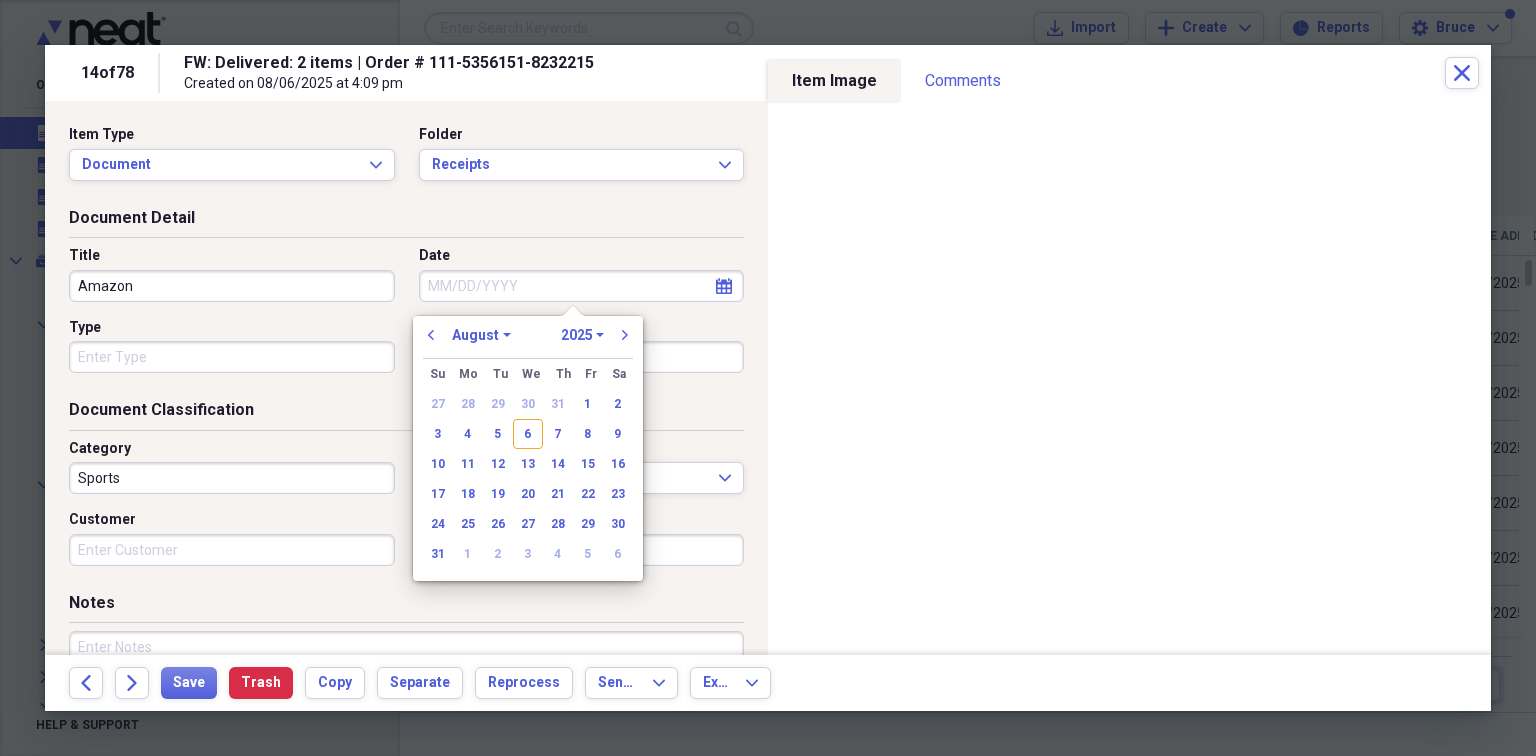 type on "08/05/2025" 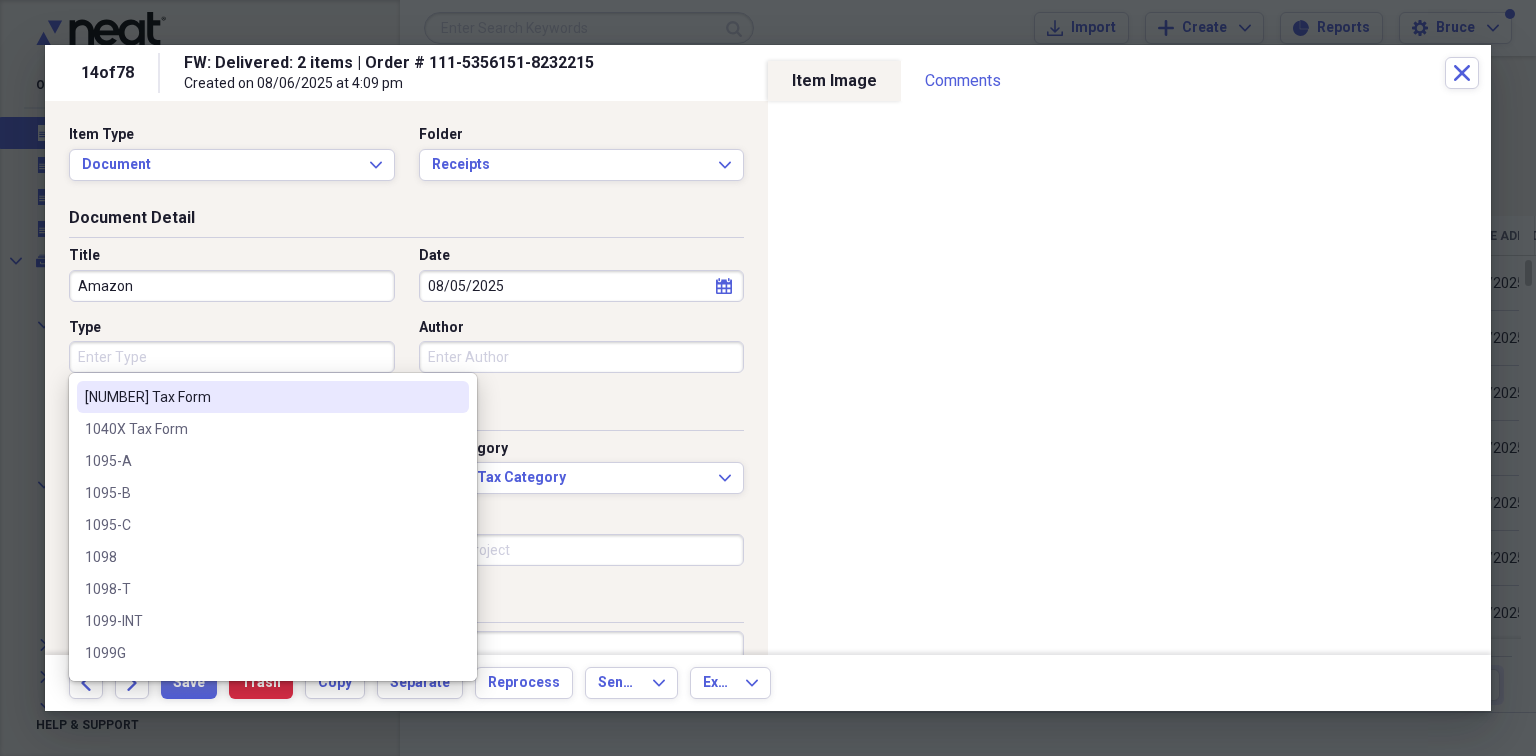 click on "Type" at bounding box center (232, 357) 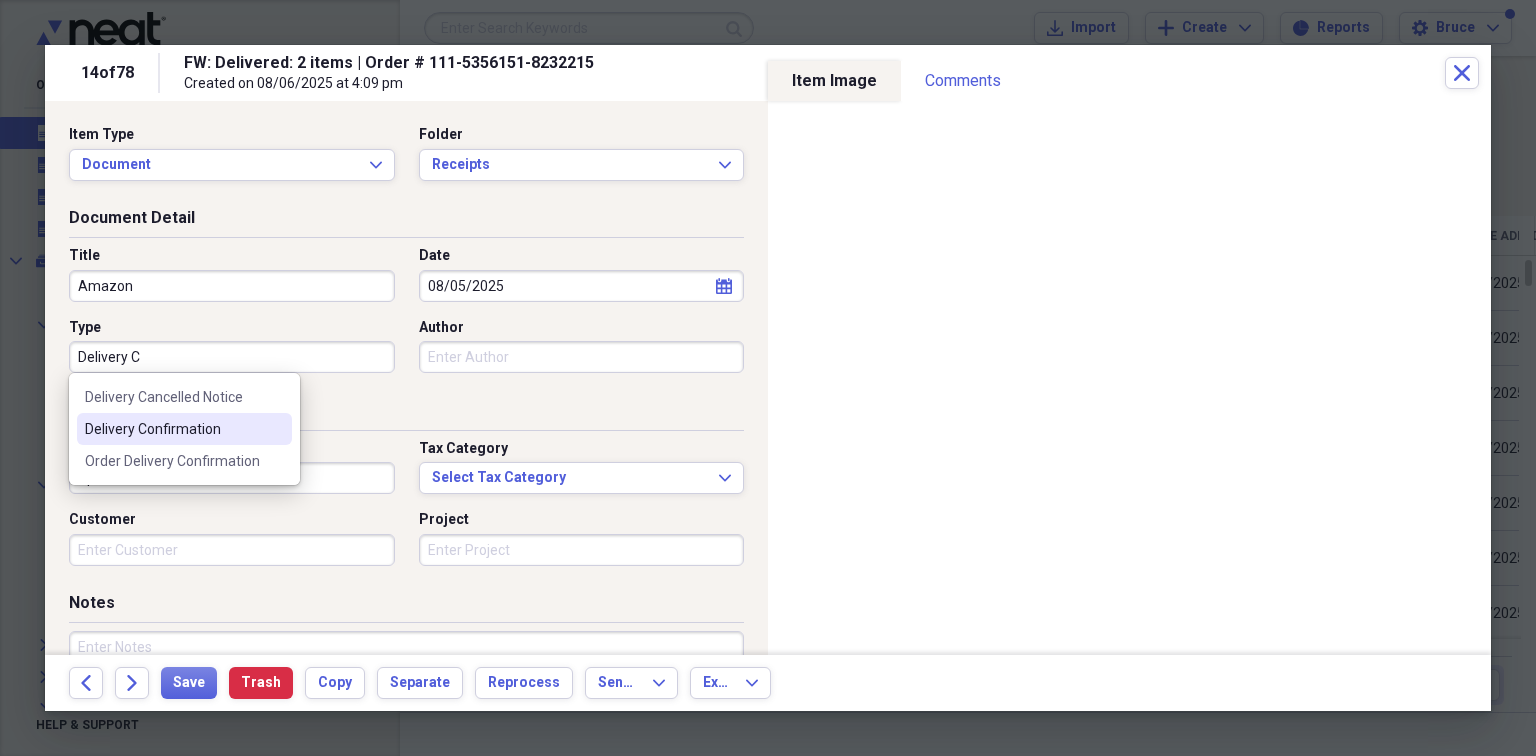 click on "Delivery Confirmation" at bounding box center [172, 429] 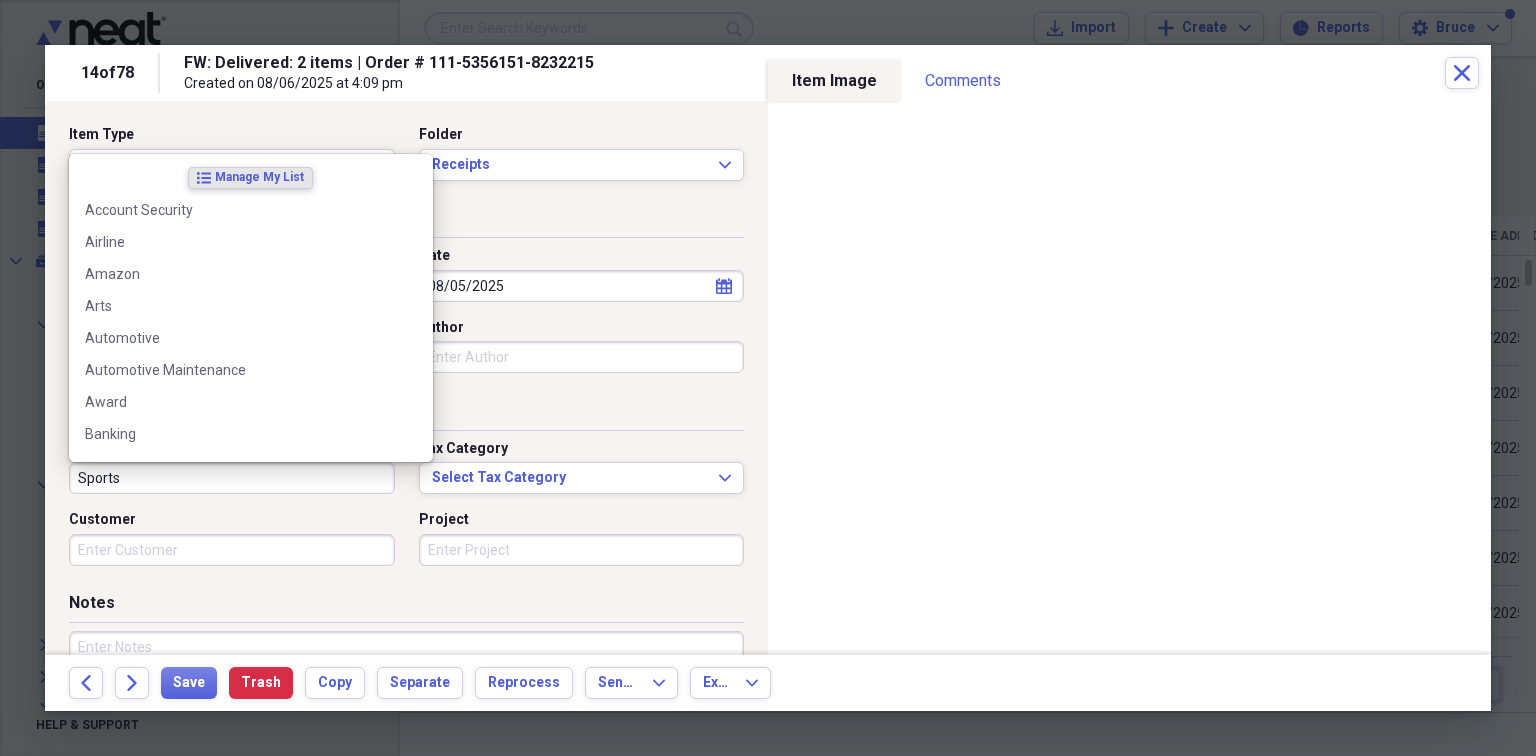 click on "Sports" at bounding box center [232, 478] 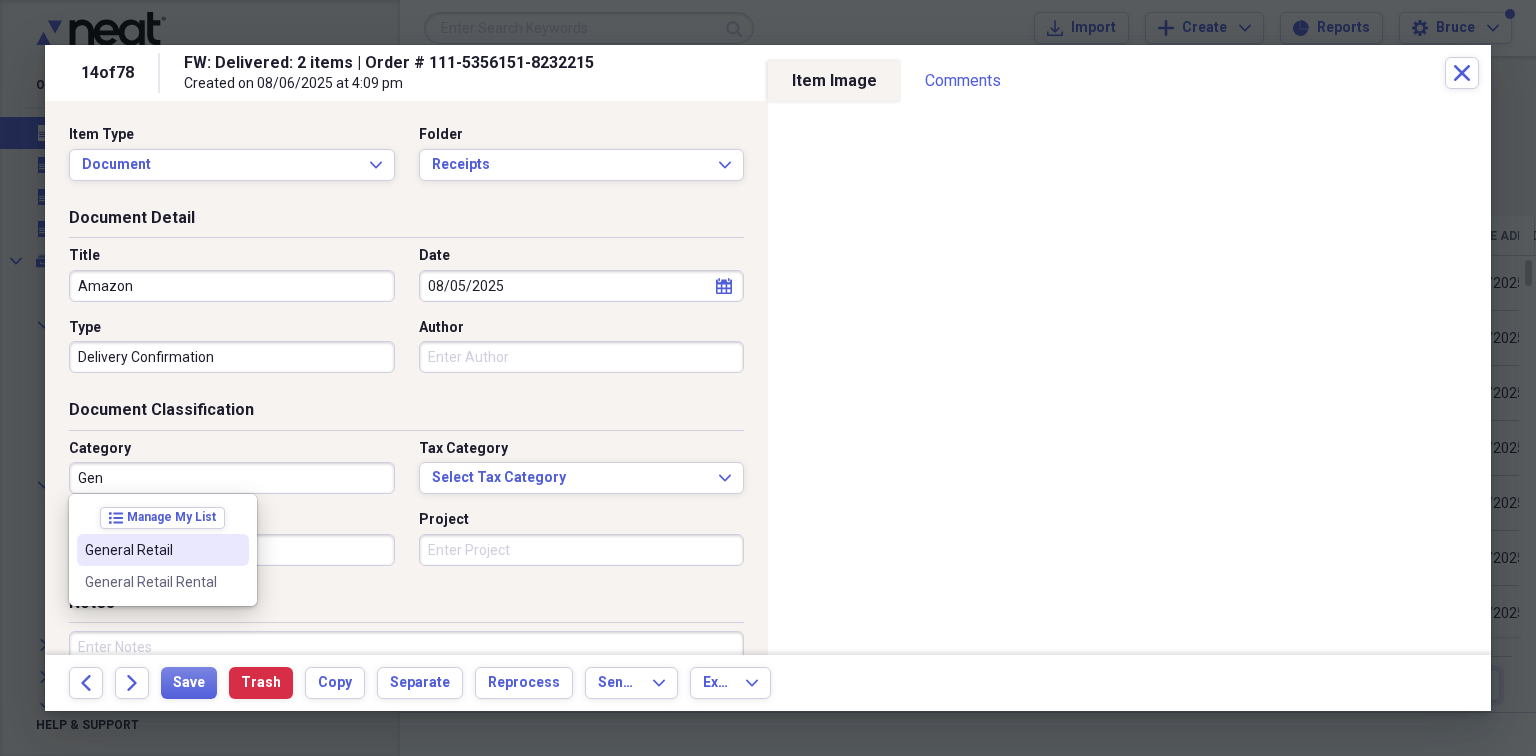 click on "General Retail" at bounding box center (151, 550) 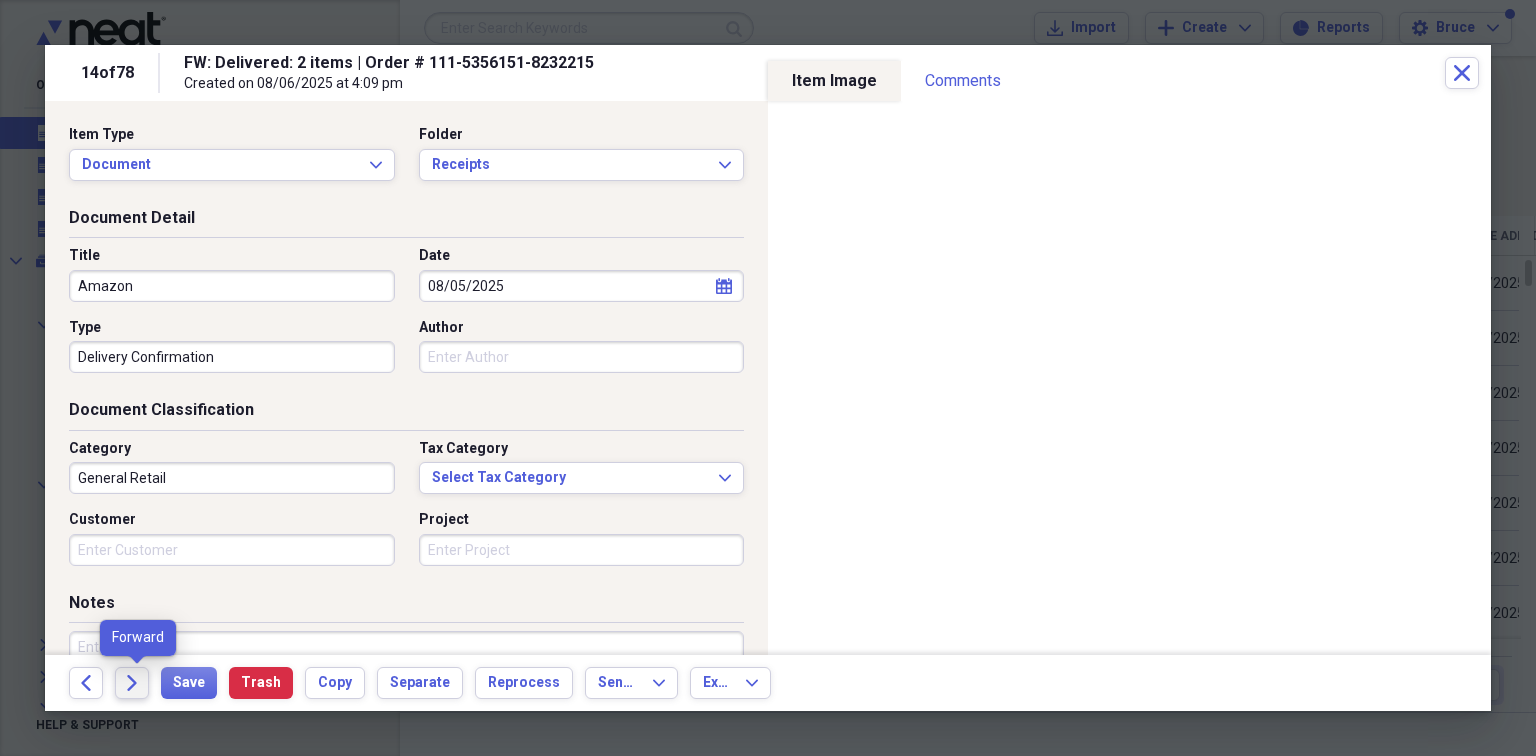 click on "Forward" 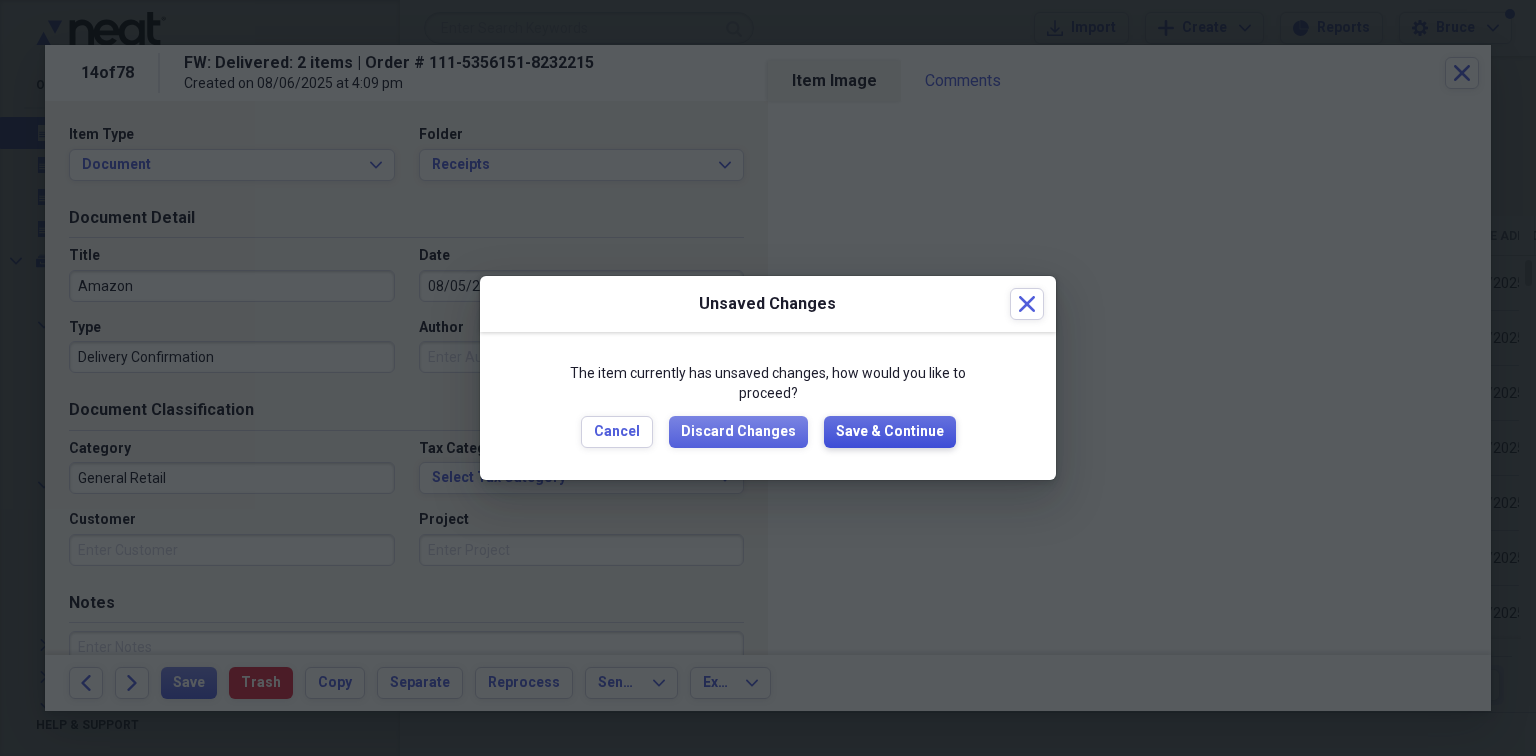 click on "Save & Continue" at bounding box center (890, 432) 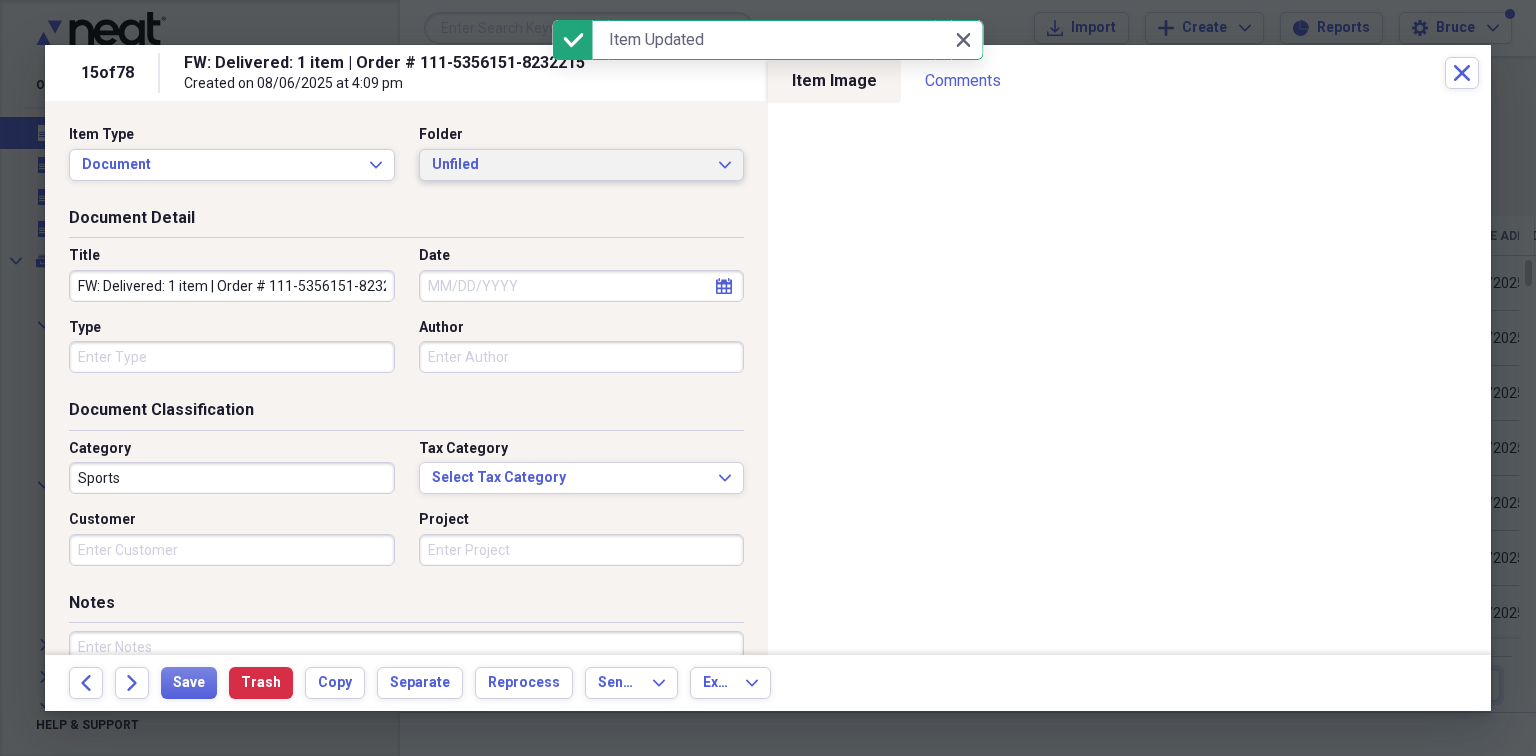 click on "Unfiled" at bounding box center (570, 165) 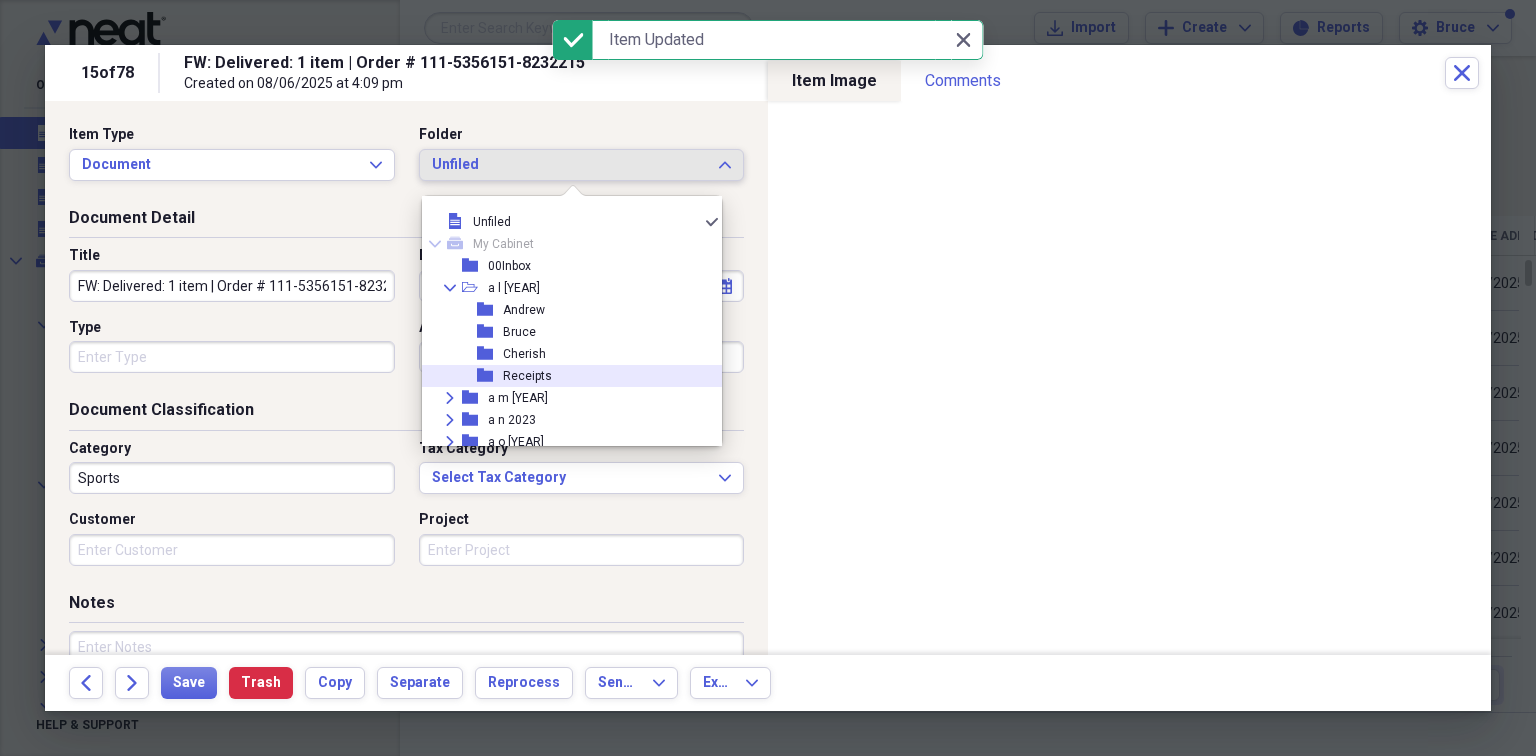 click on "Receipts" at bounding box center (527, 376) 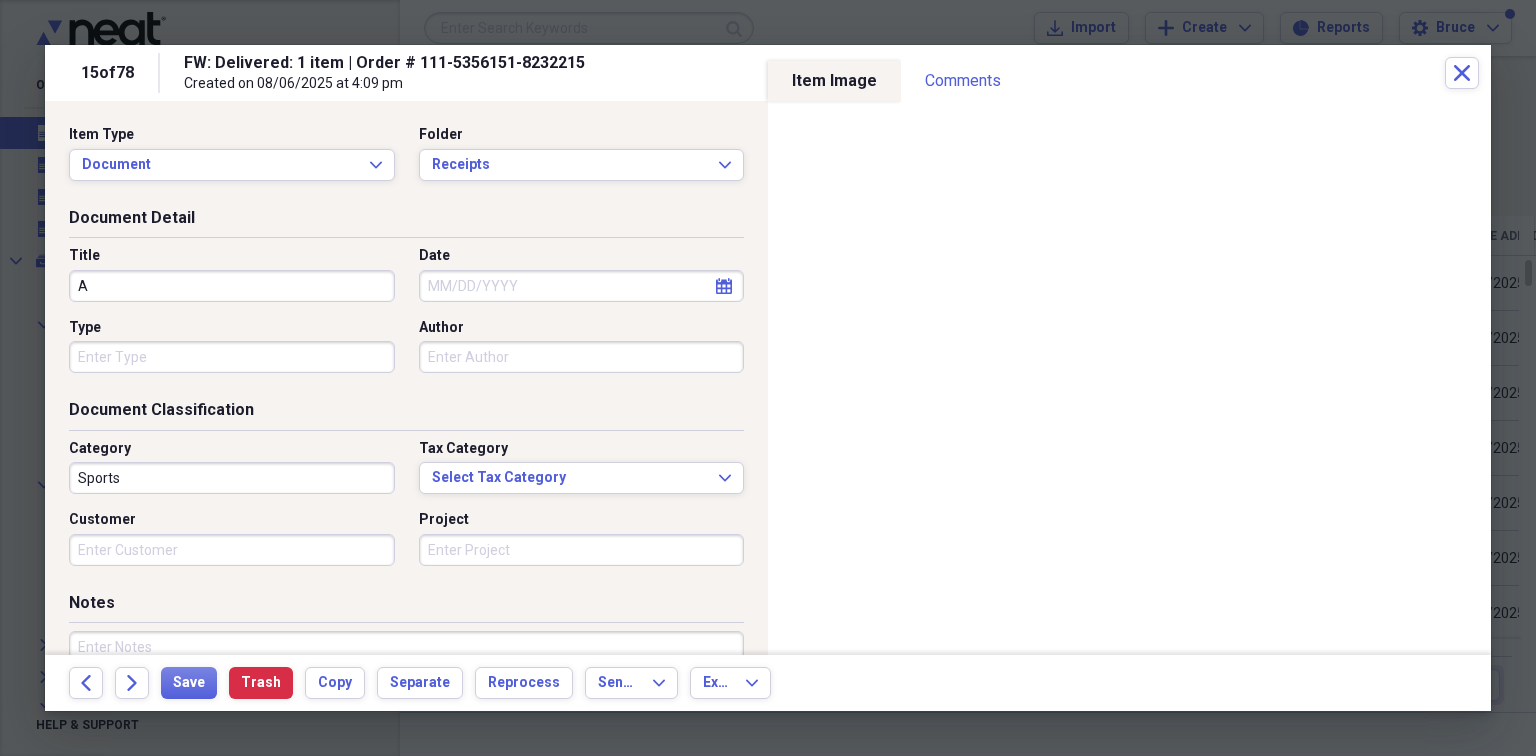 scroll, scrollTop: 0, scrollLeft: 0, axis: both 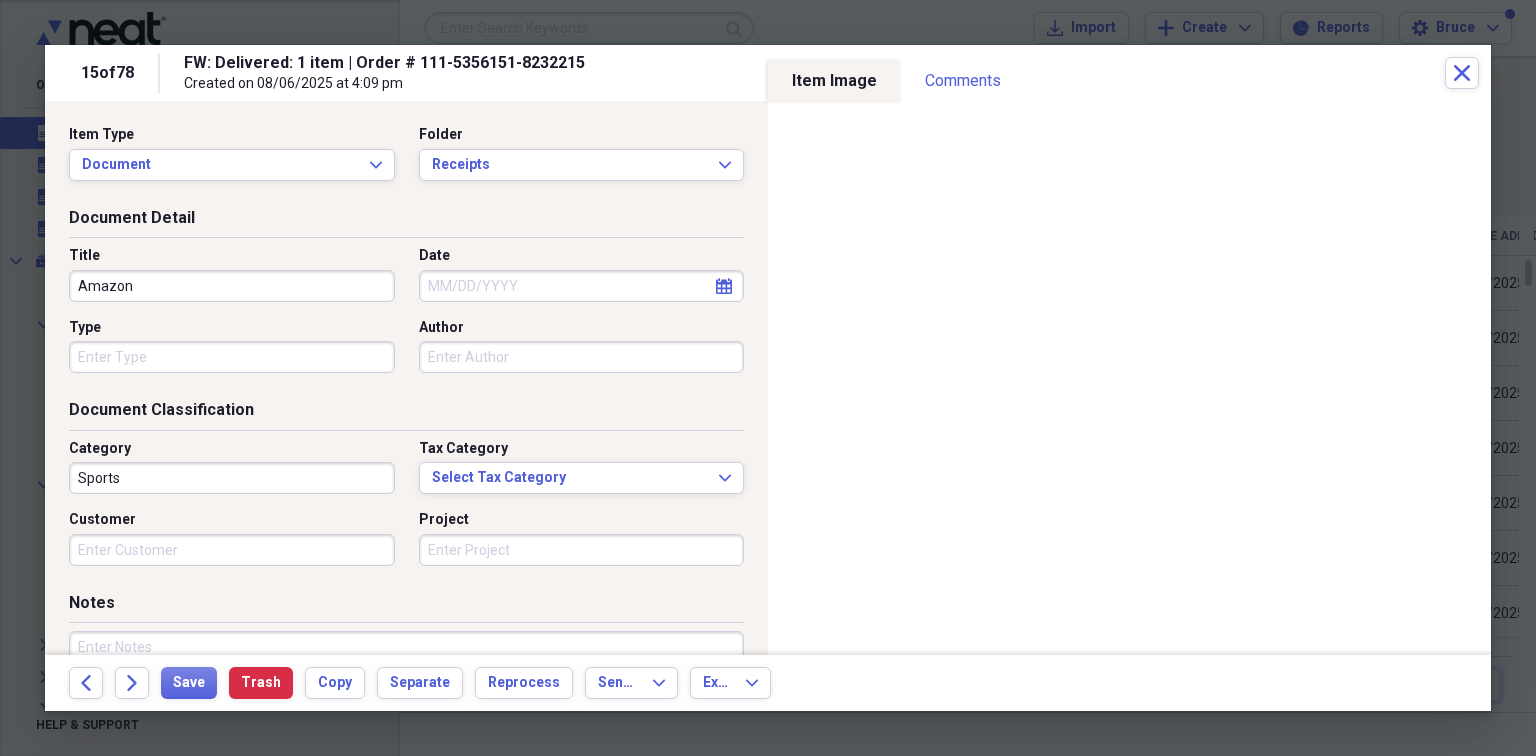 type on "Amazon" 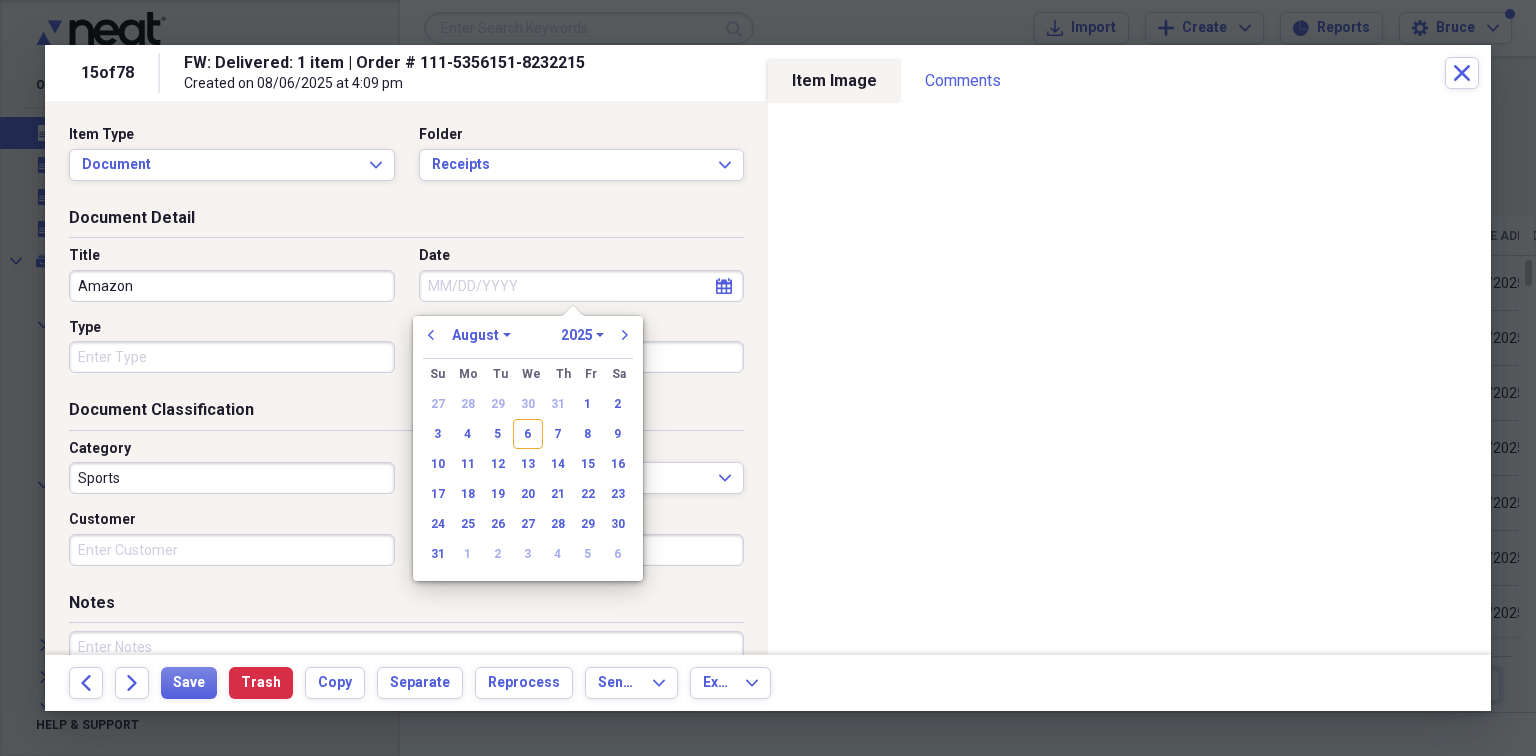 click on "Date" at bounding box center [582, 286] 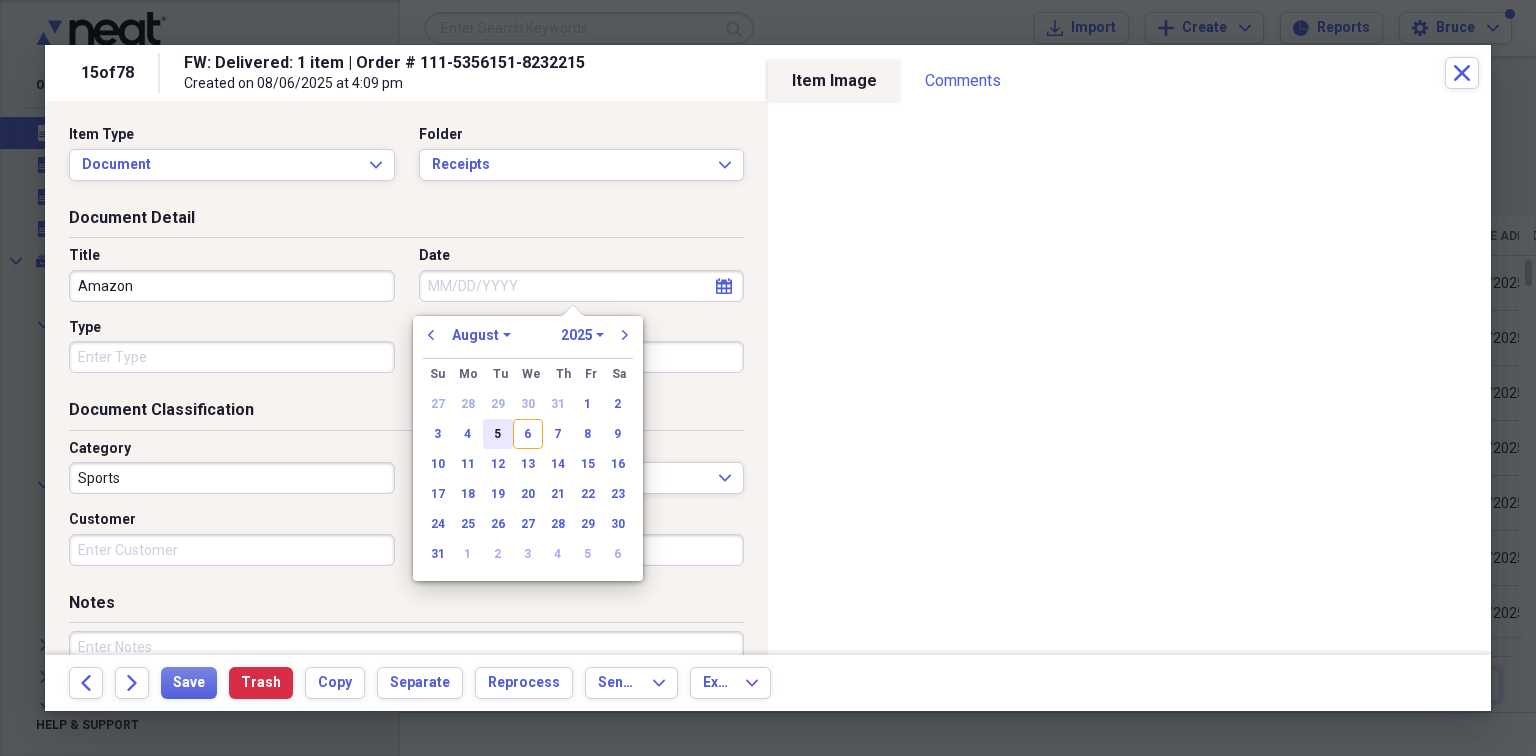click on "5" at bounding box center [498, 434] 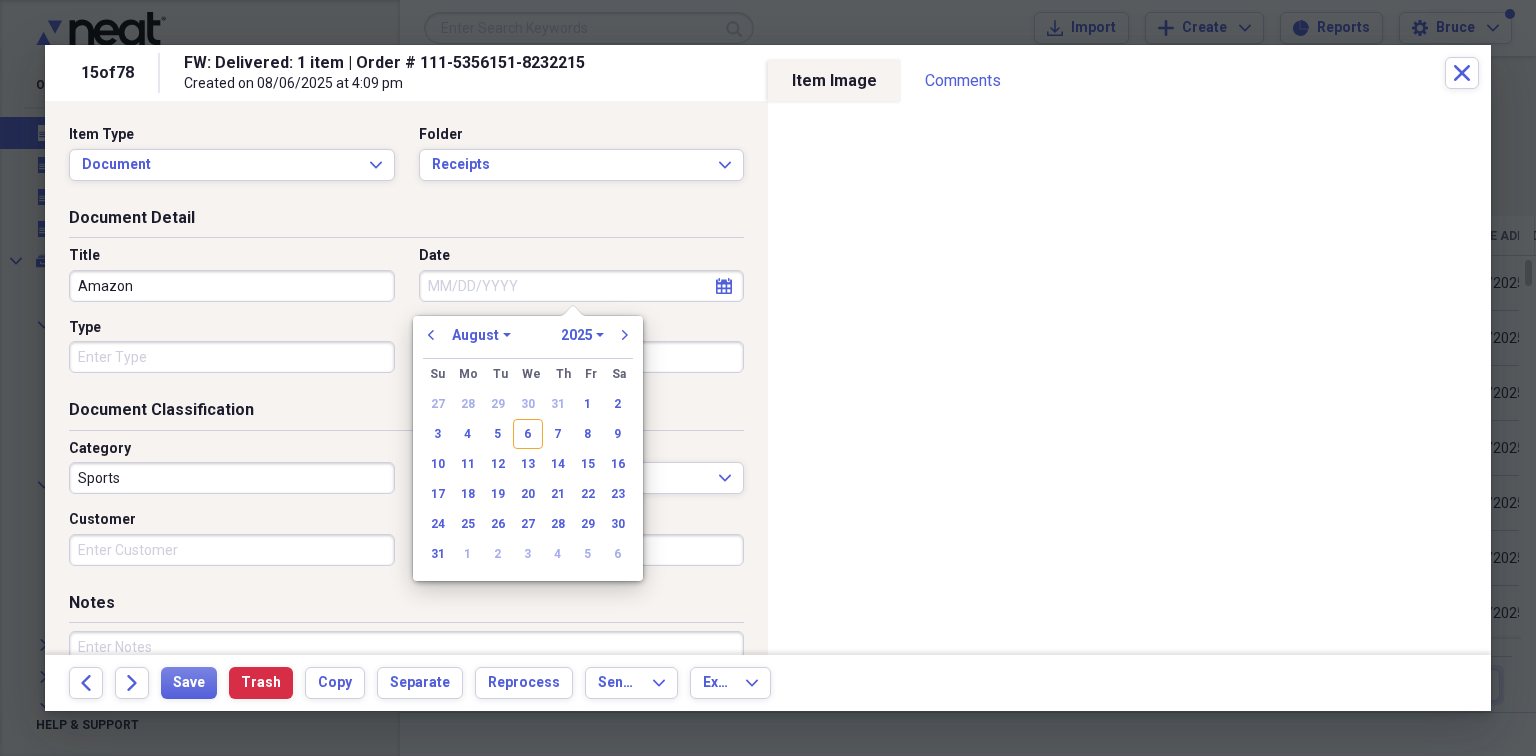 type on "08/05/2025" 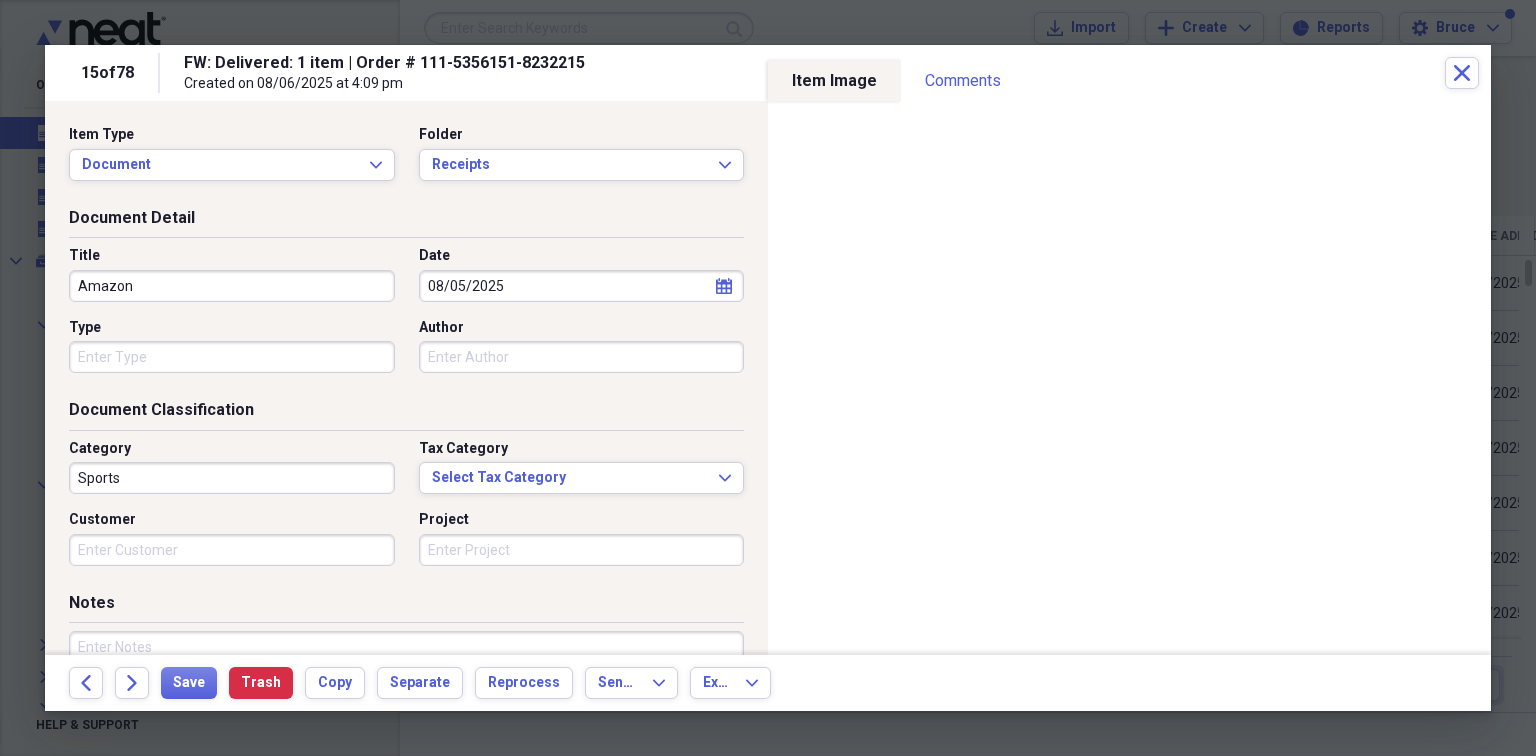 click on "Type" at bounding box center [232, 357] 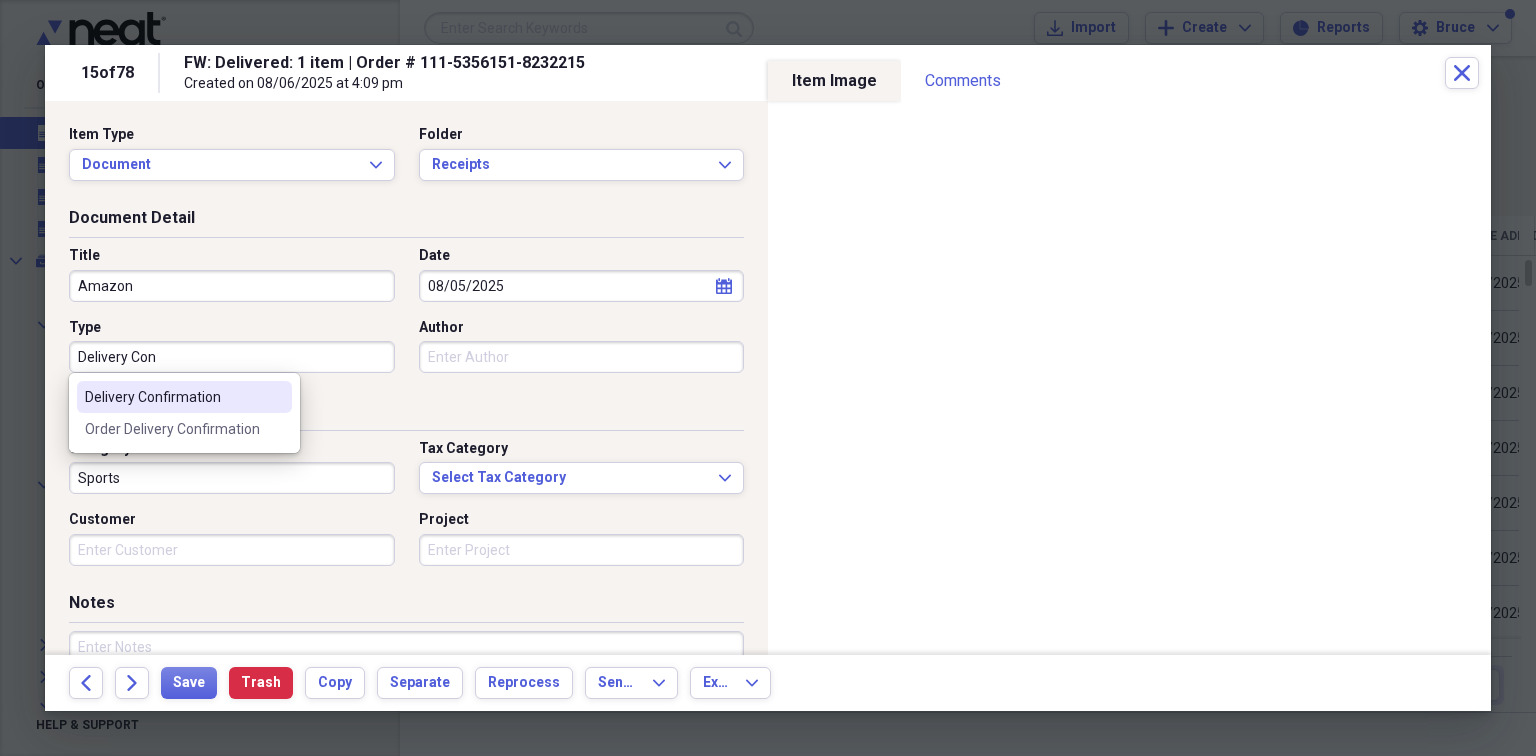 click on "Delivery Confirmation" at bounding box center (172, 397) 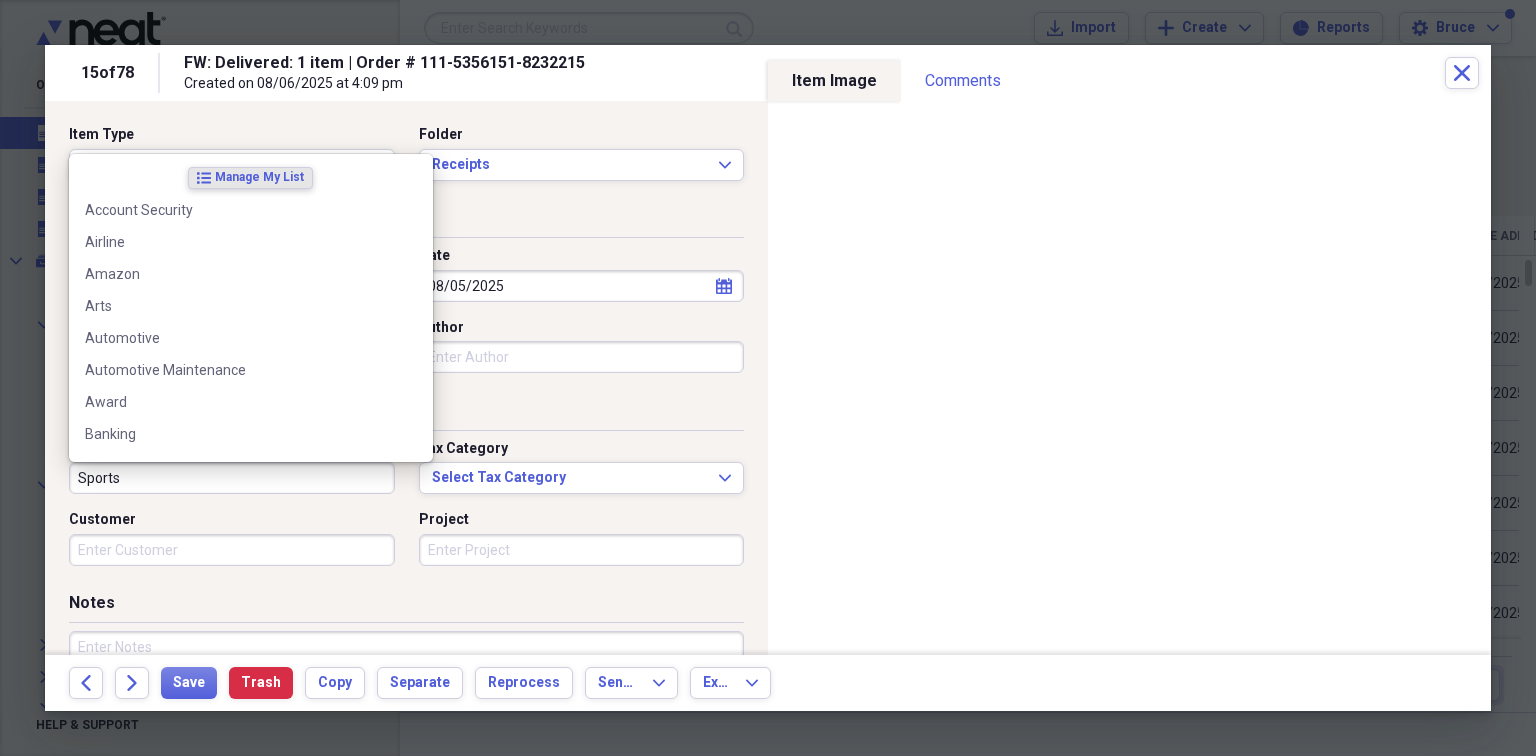 click on "Sports" at bounding box center (232, 478) 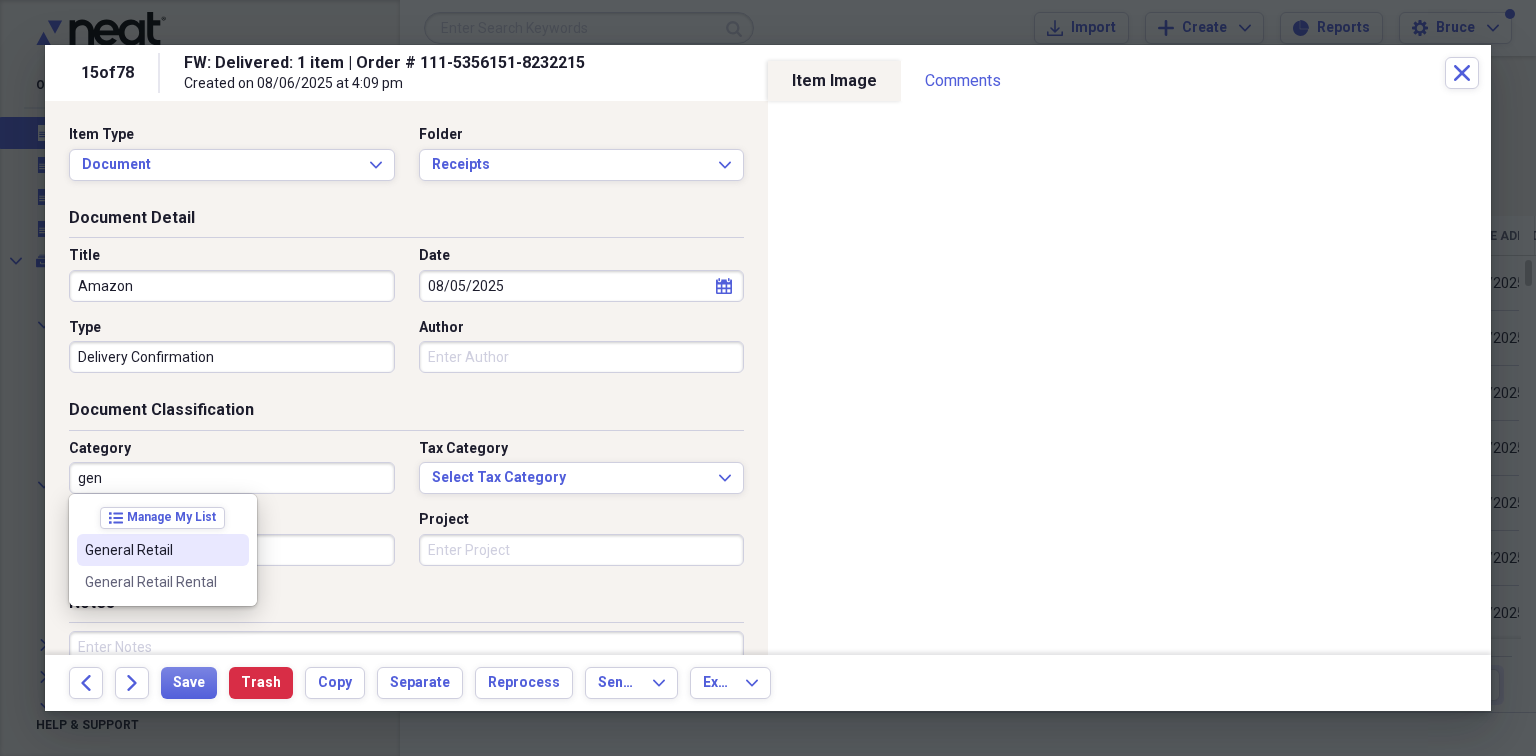 click on "General Retail" at bounding box center [151, 550] 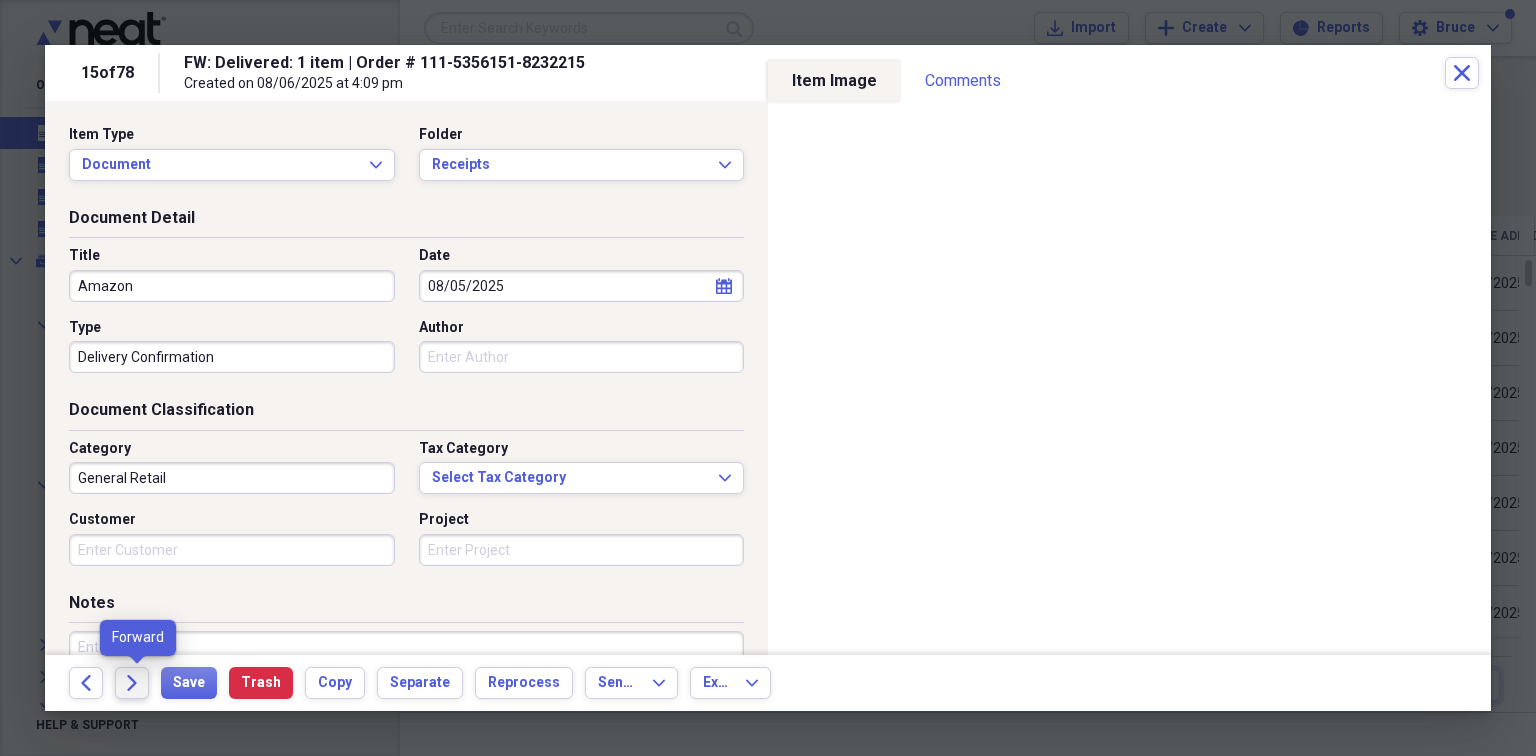 click on "Forward" 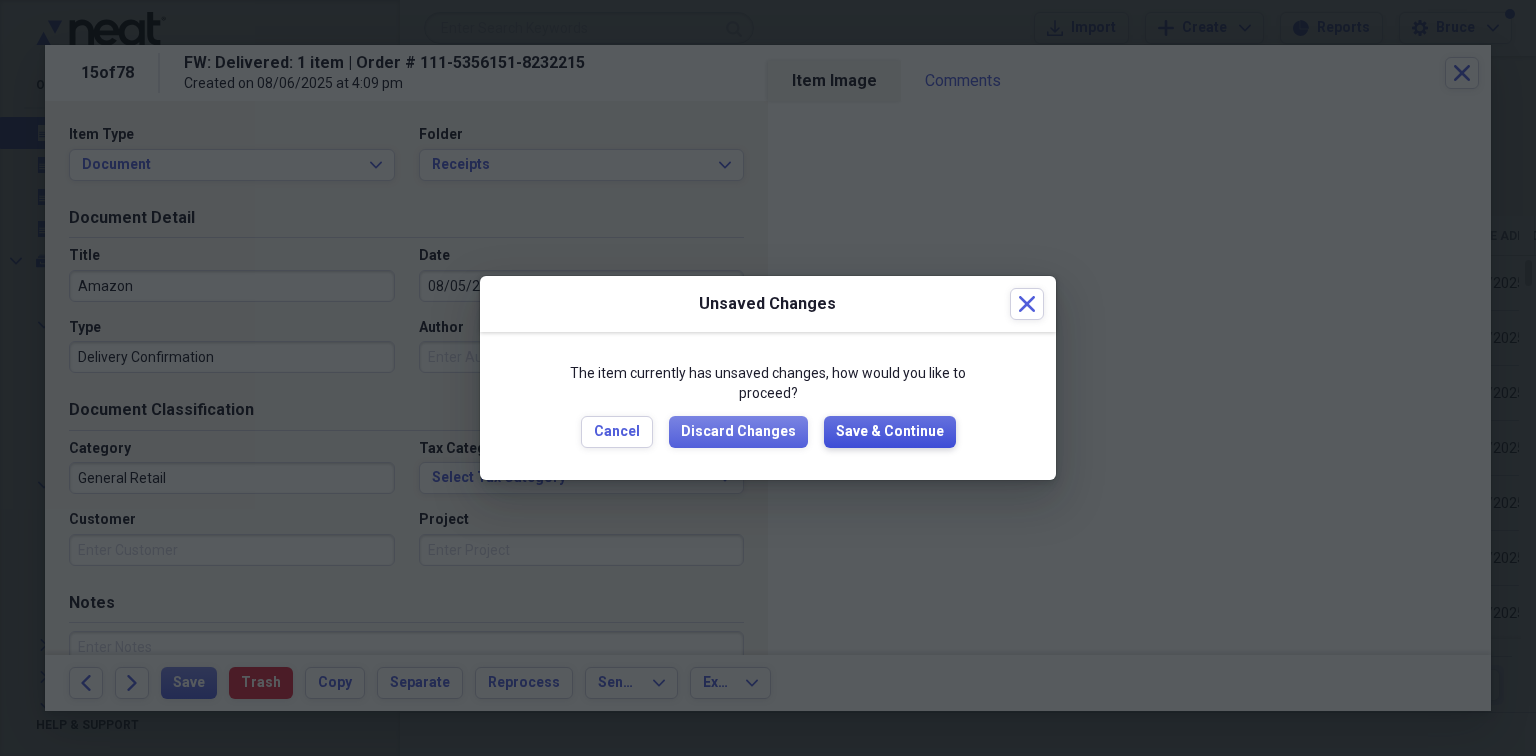 click on "Save & Continue" at bounding box center [890, 432] 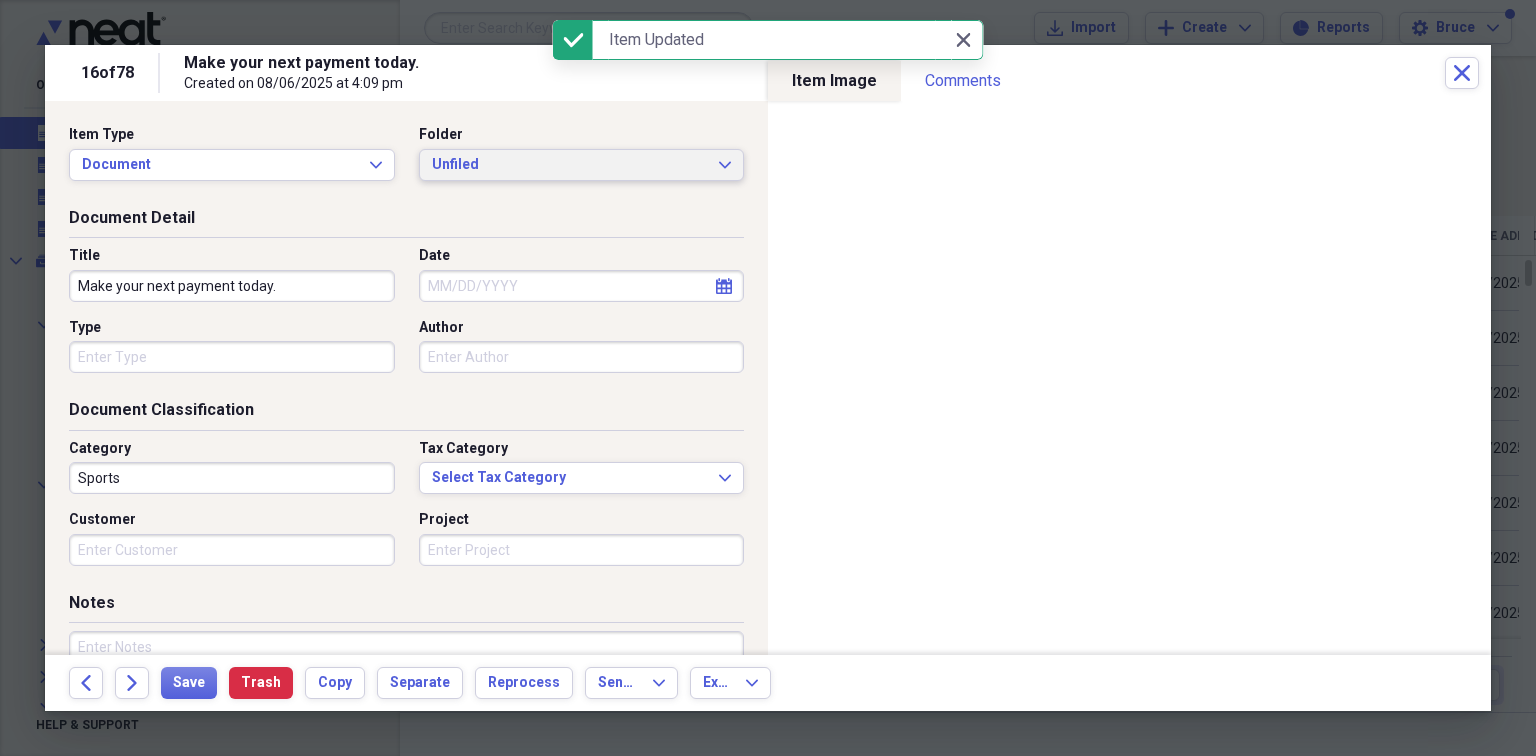 click on "Unfiled" at bounding box center [570, 165] 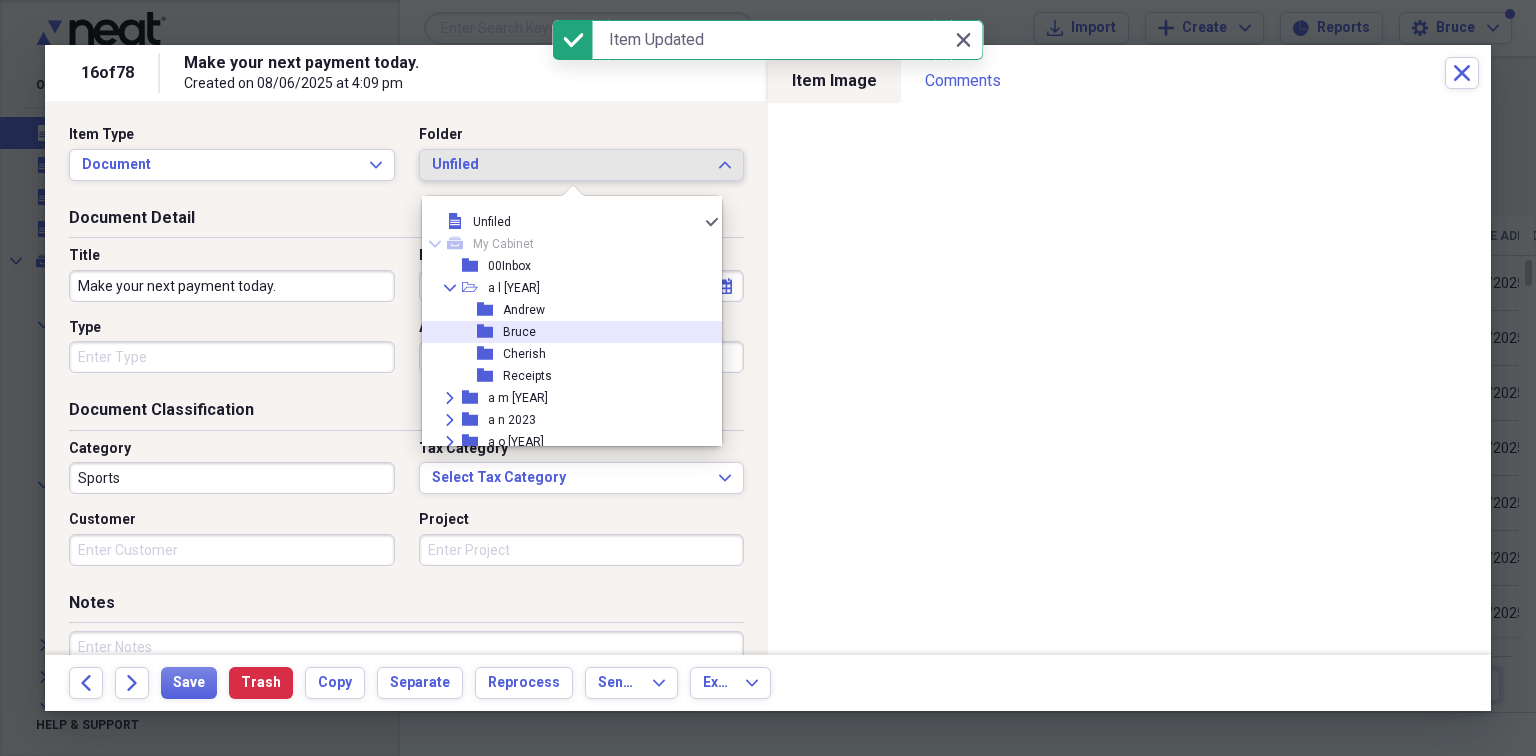 click on "Bruce" at bounding box center (519, 332) 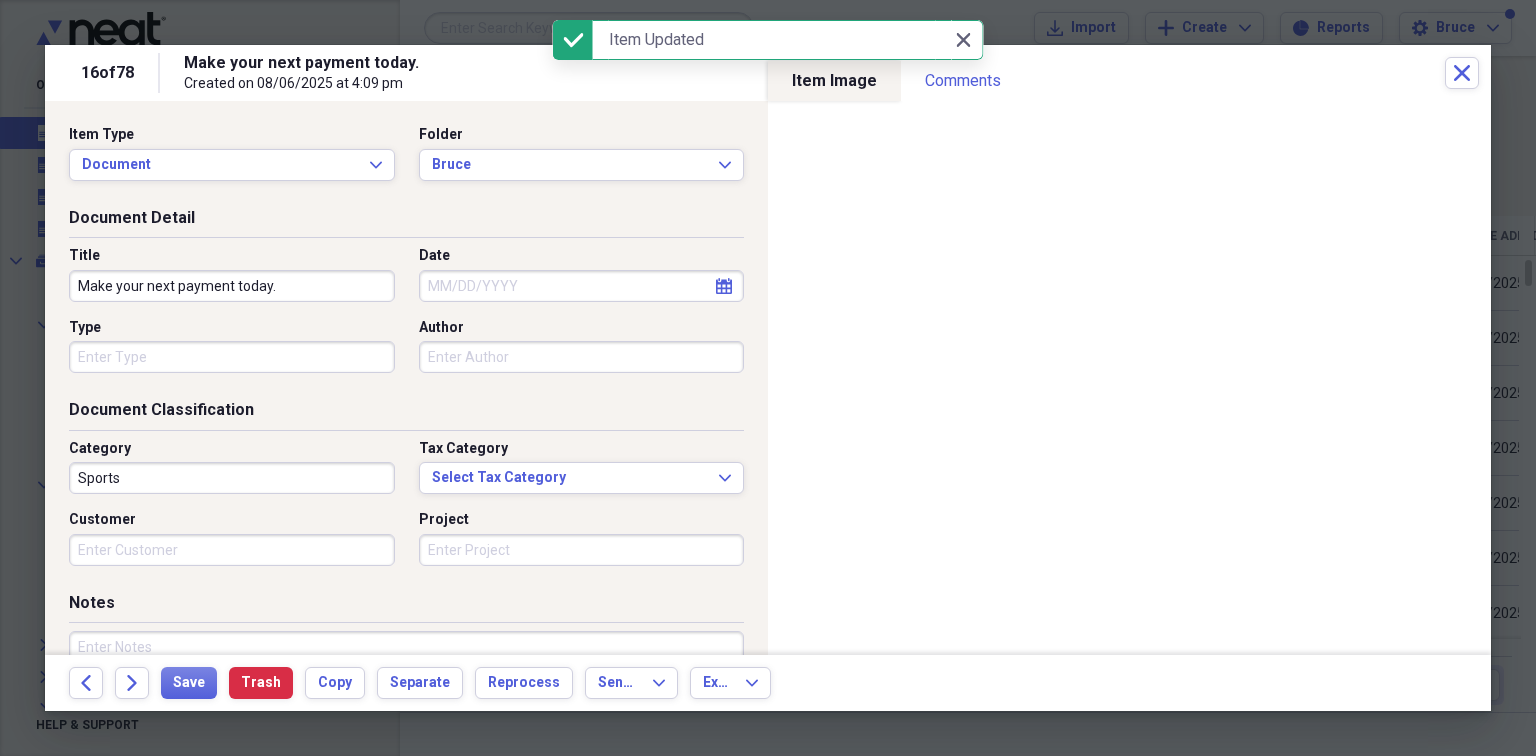 drag, startPoint x: 363, startPoint y: 296, endPoint x: 1, endPoint y: 281, distance: 362.31064 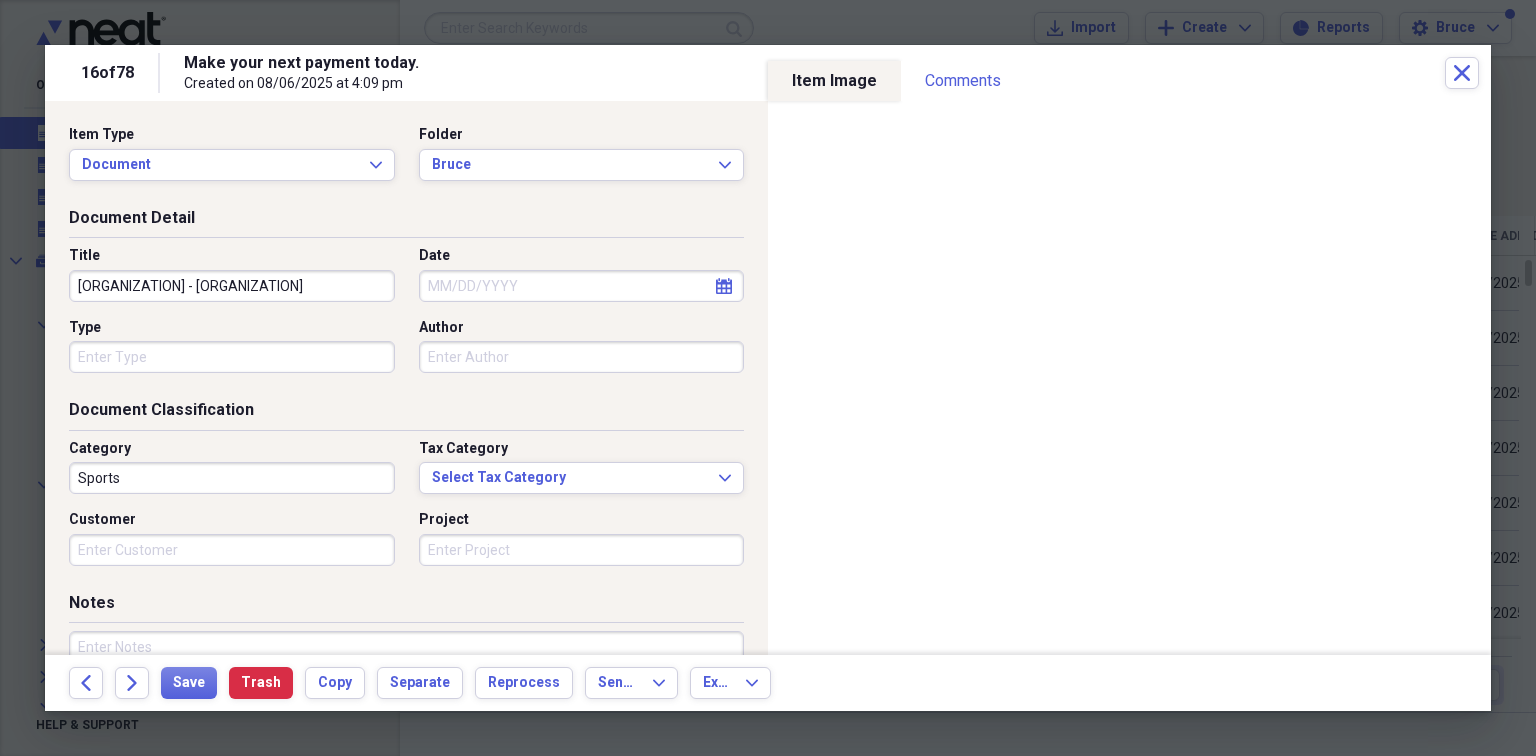 type on "[ORGANIZATION] - [ORGANIZATION]" 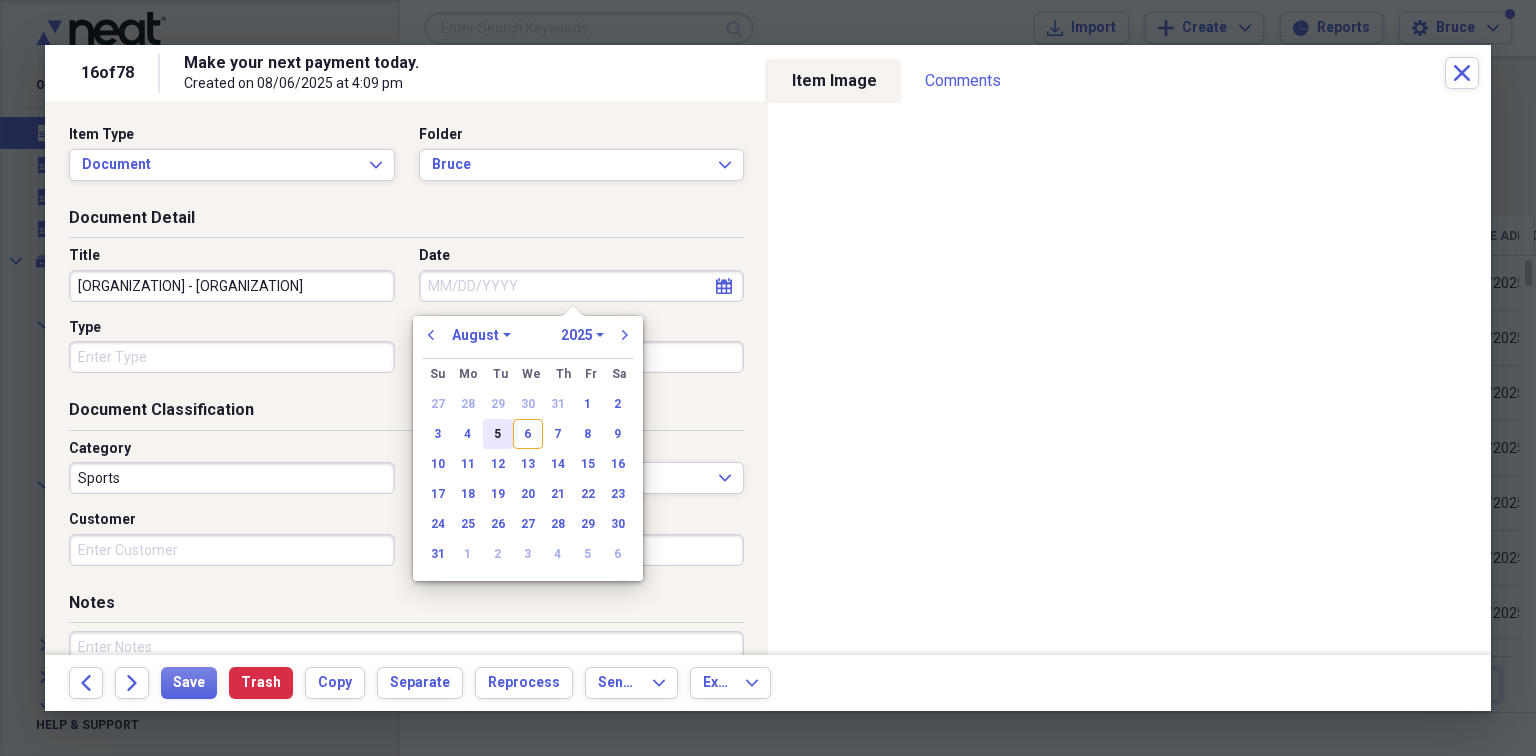 click on "5" at bounding box center (498, 434) 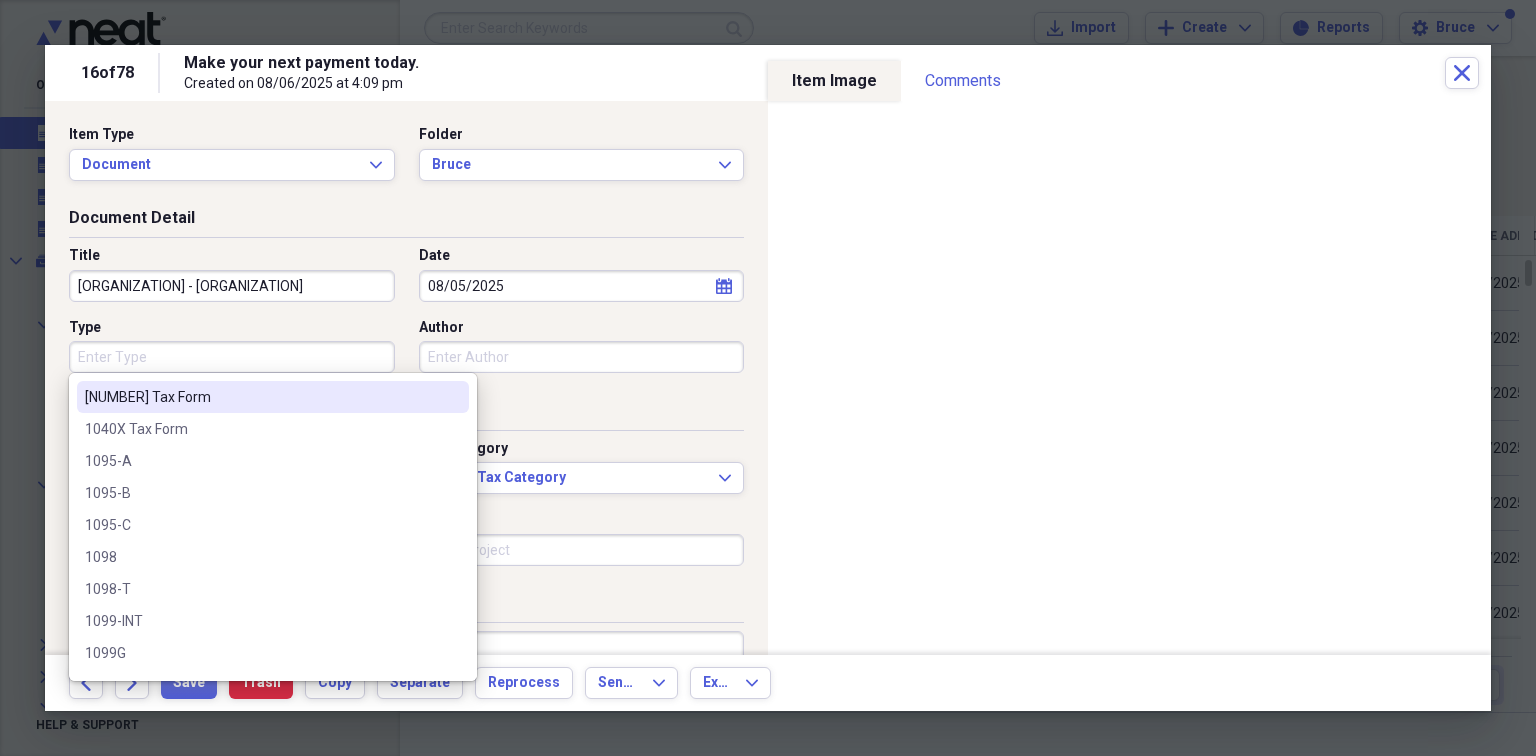 click on "Type" at bounding box center [232, 357] 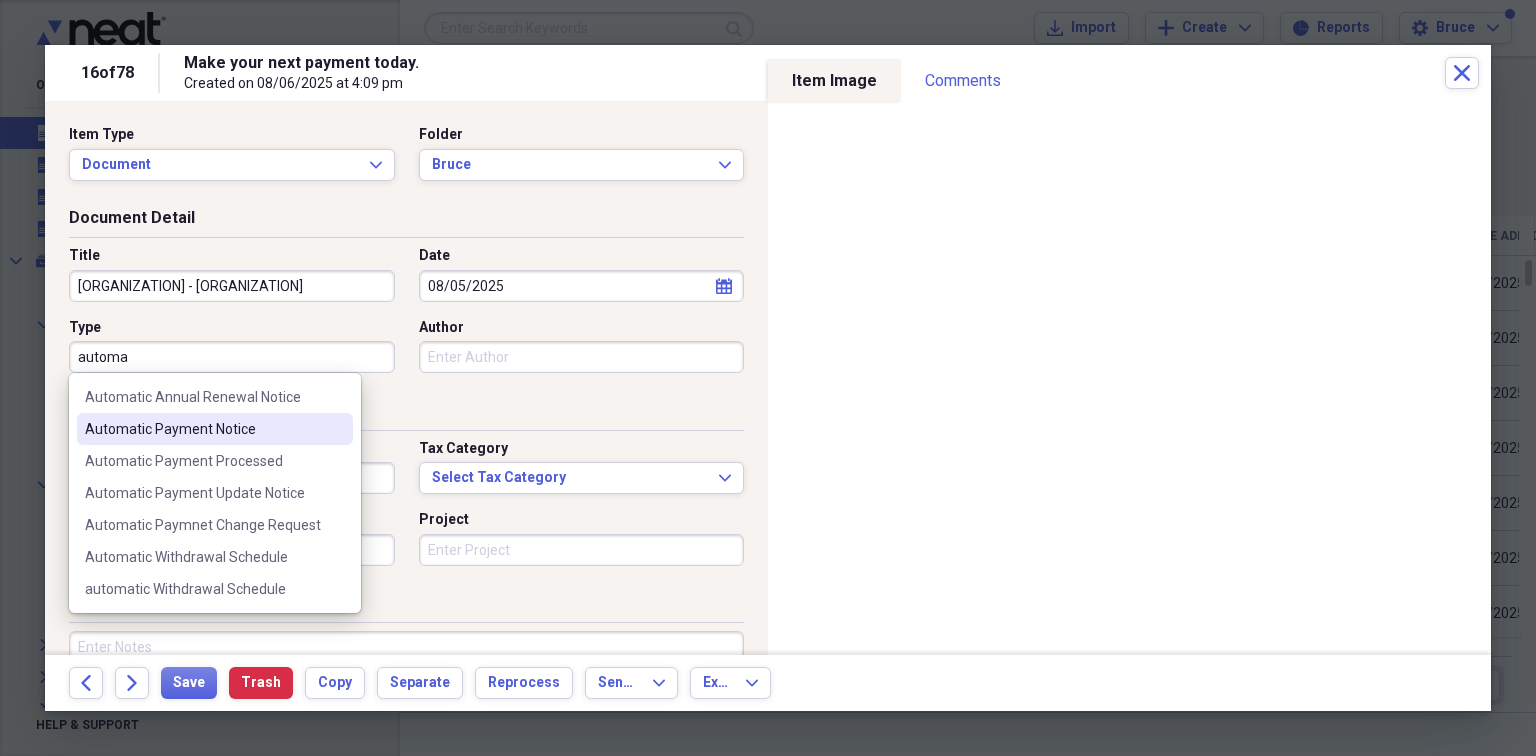 click on "Automatic Payment Notice" at bounding box center [203, 429] 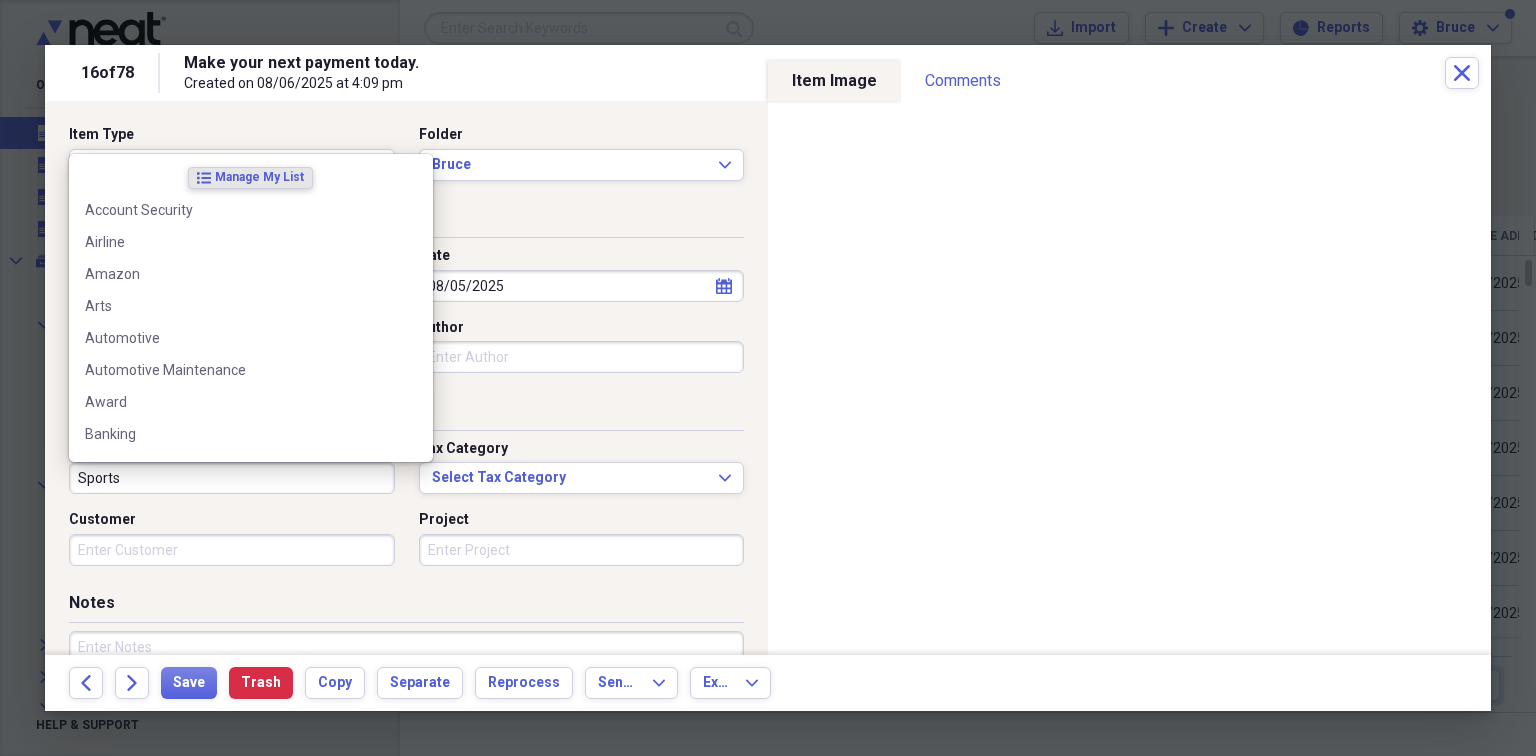 click on "Sports" at bounding box center [232, 478] 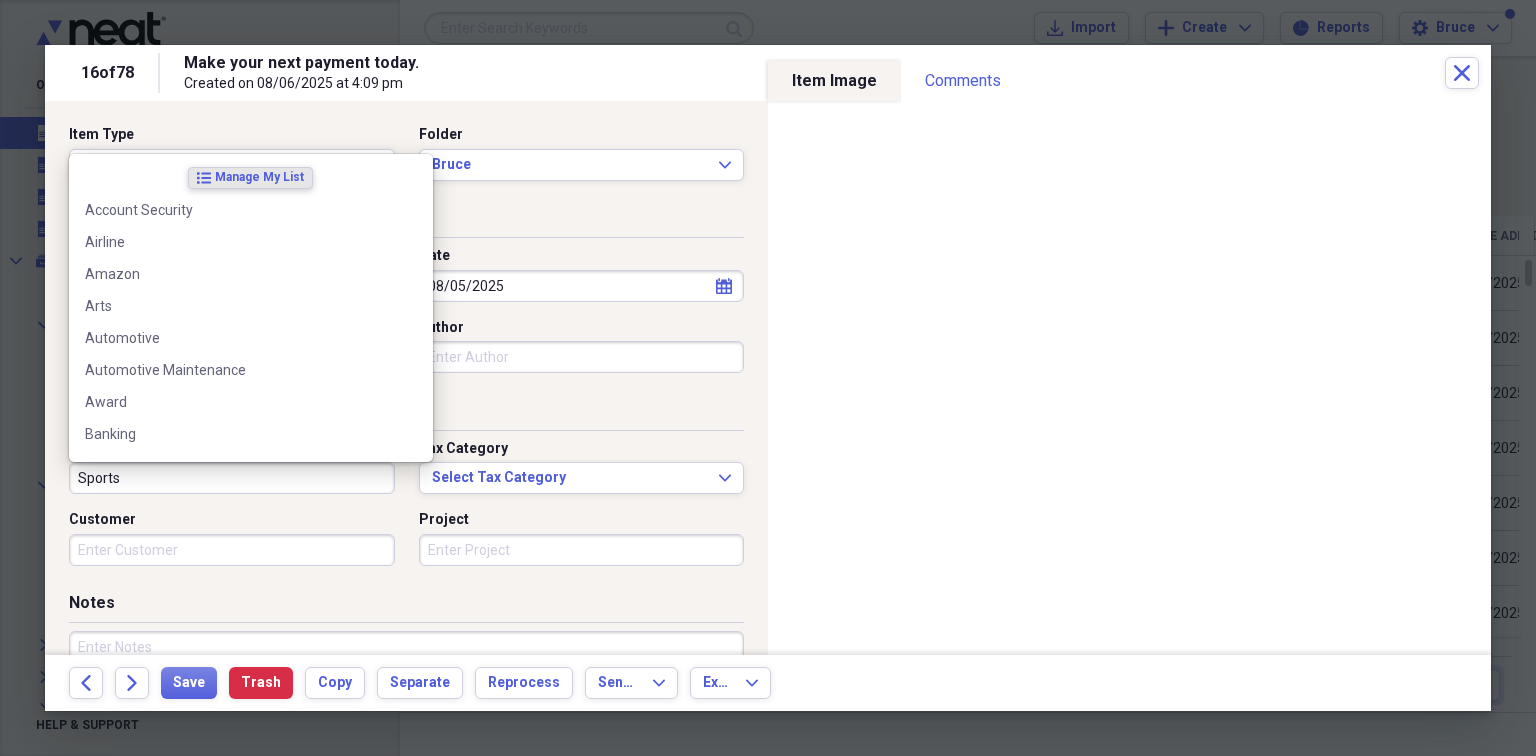type on "g" 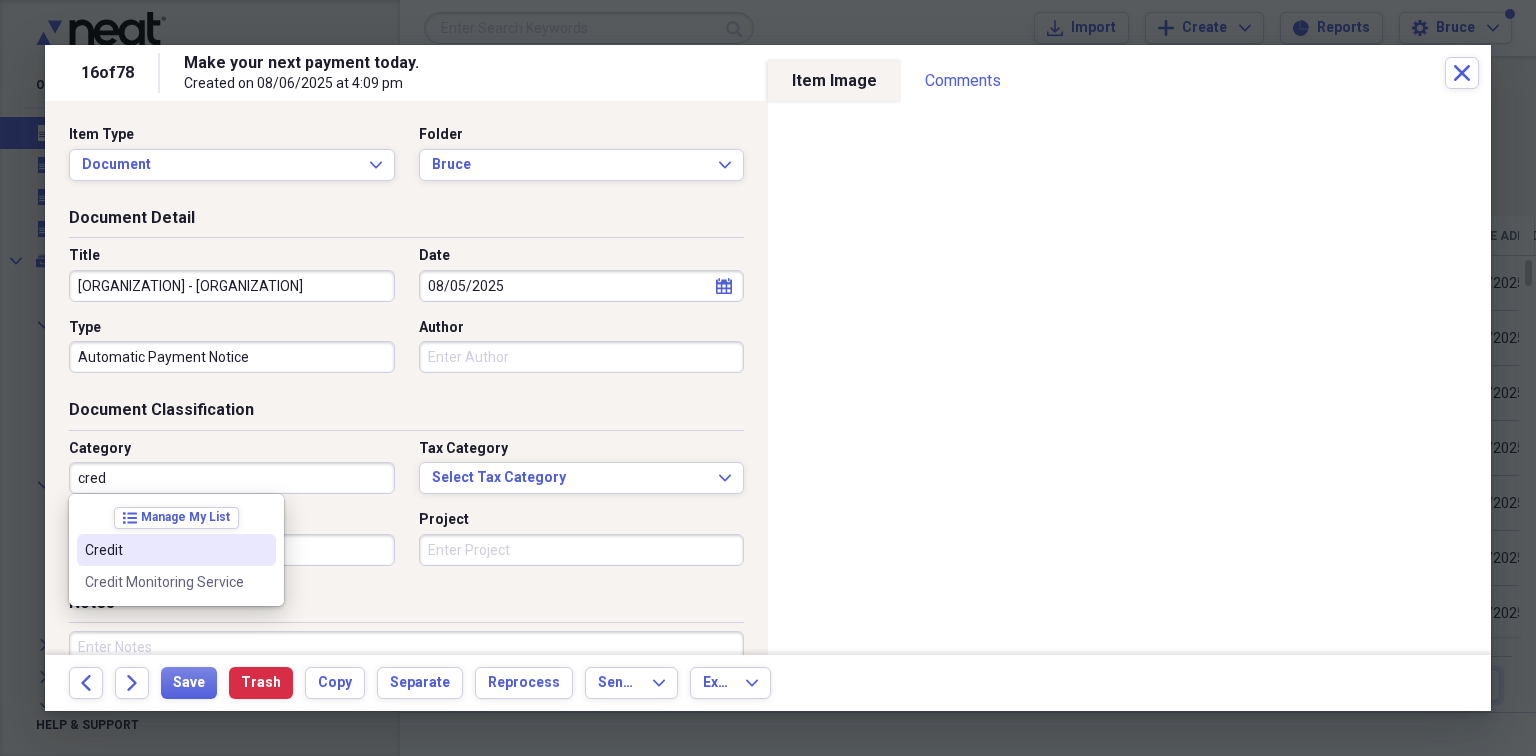 click on "Credit" at bounding box center [164, 550] 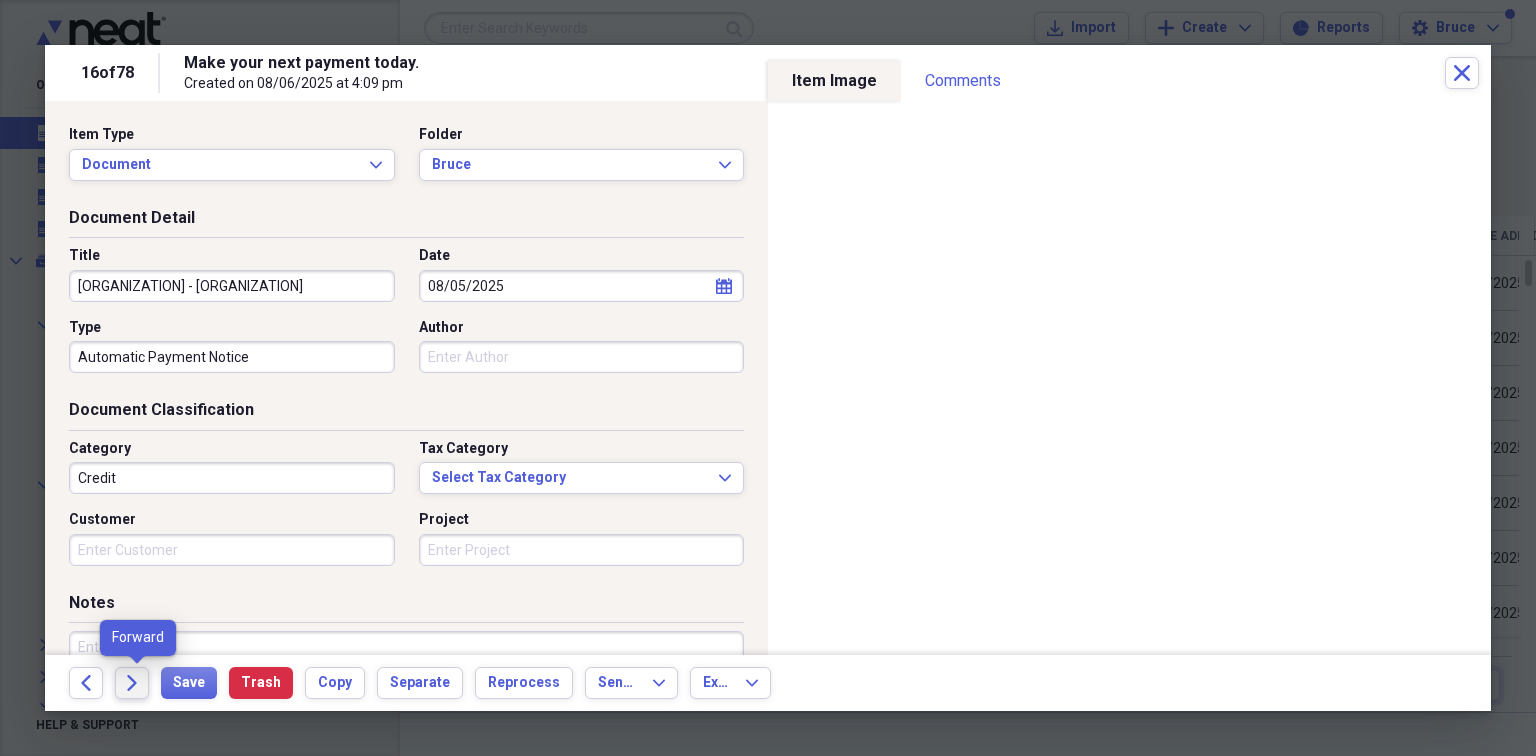 click on "Forward" at bounding box center (132, 683) 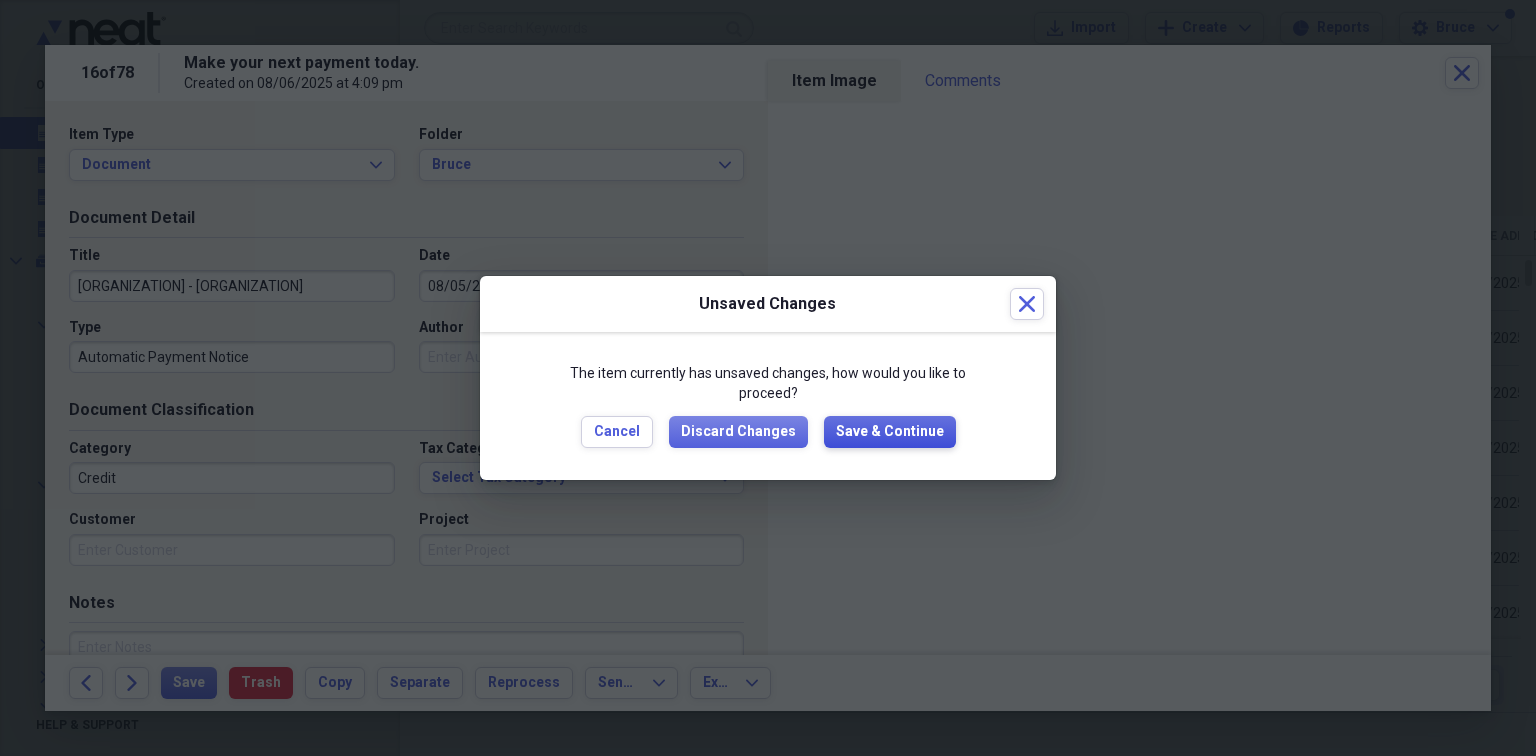 click on "Save & Continue" at bounding box center (890, 432) 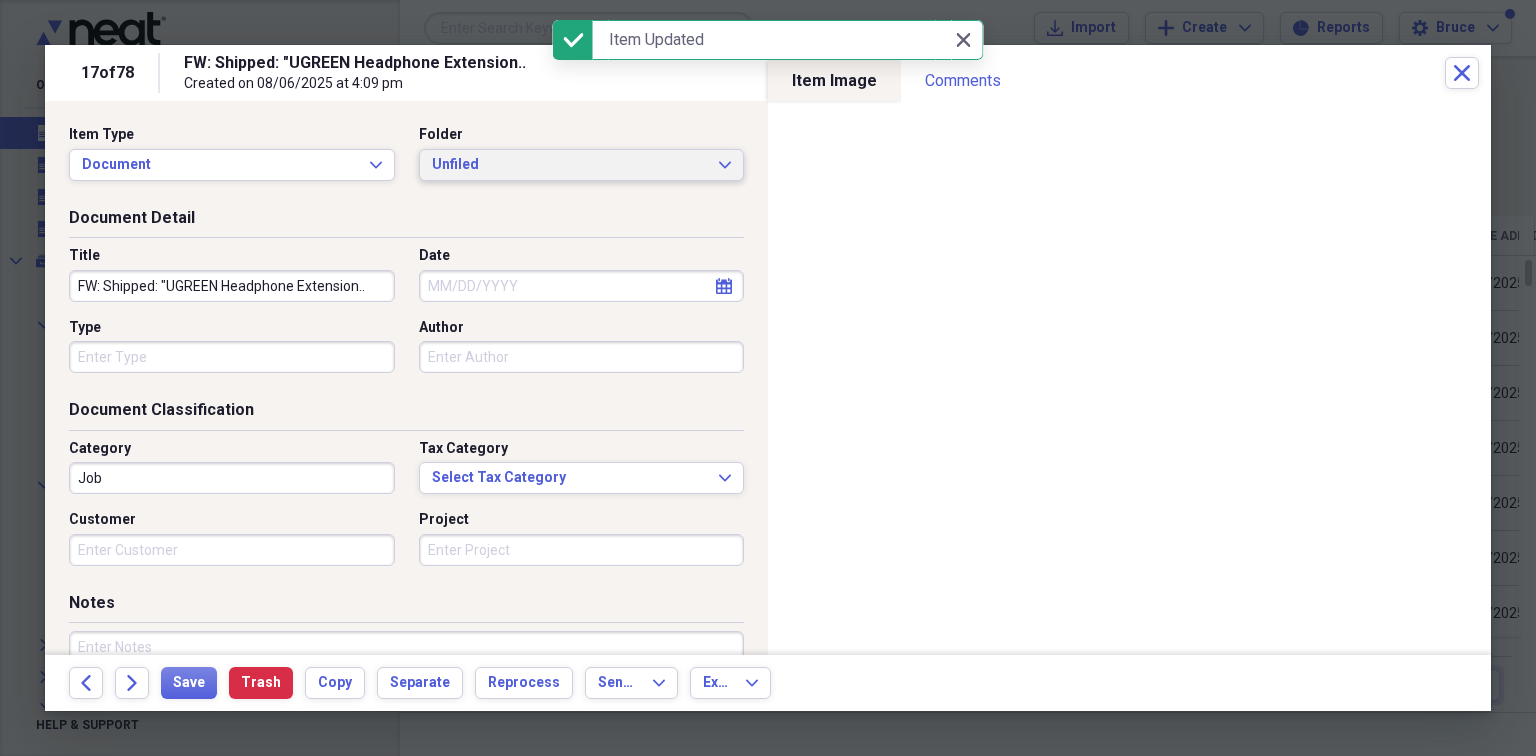 click on "Unfiled" at bounding box center [570, 165] 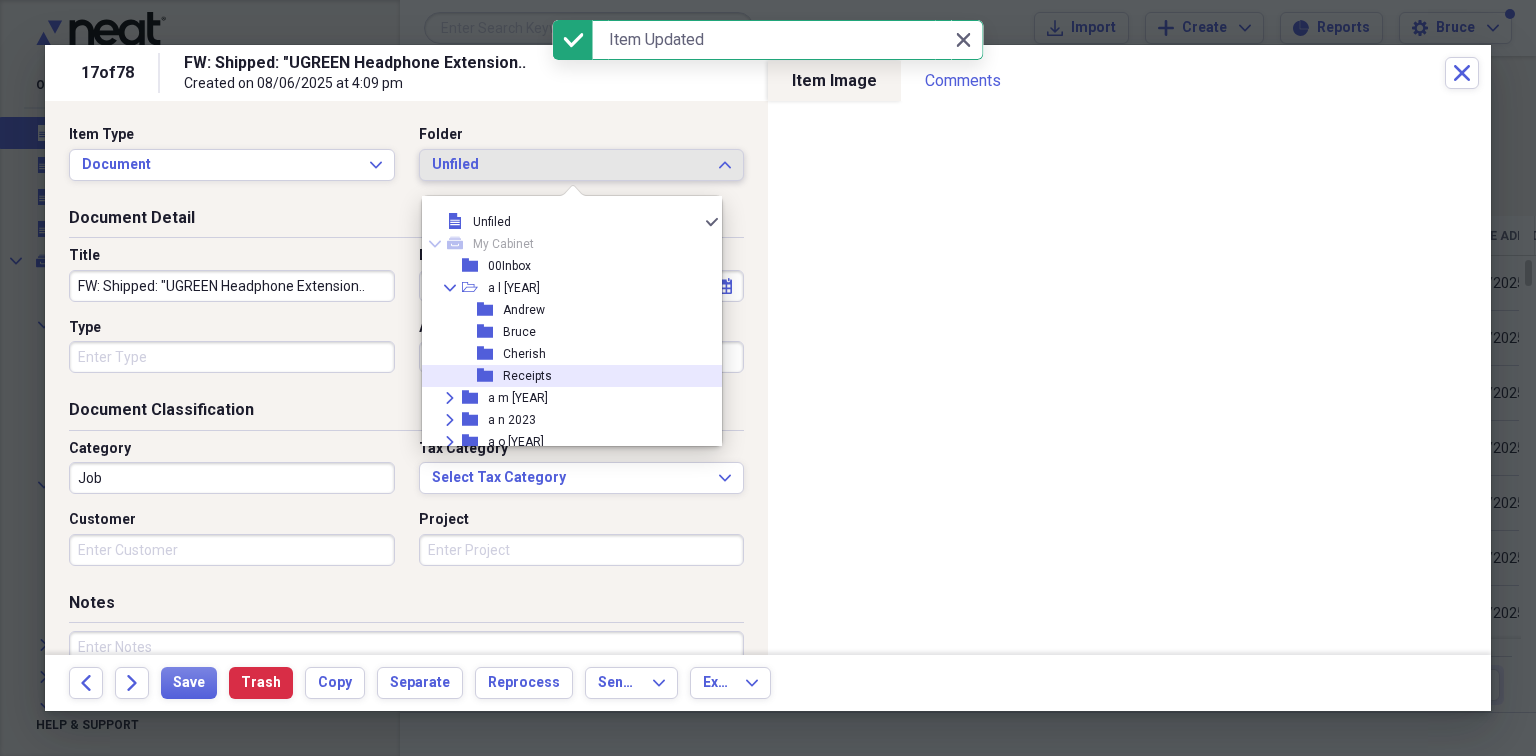click on "Receipts" at bounding box center [527, 376] 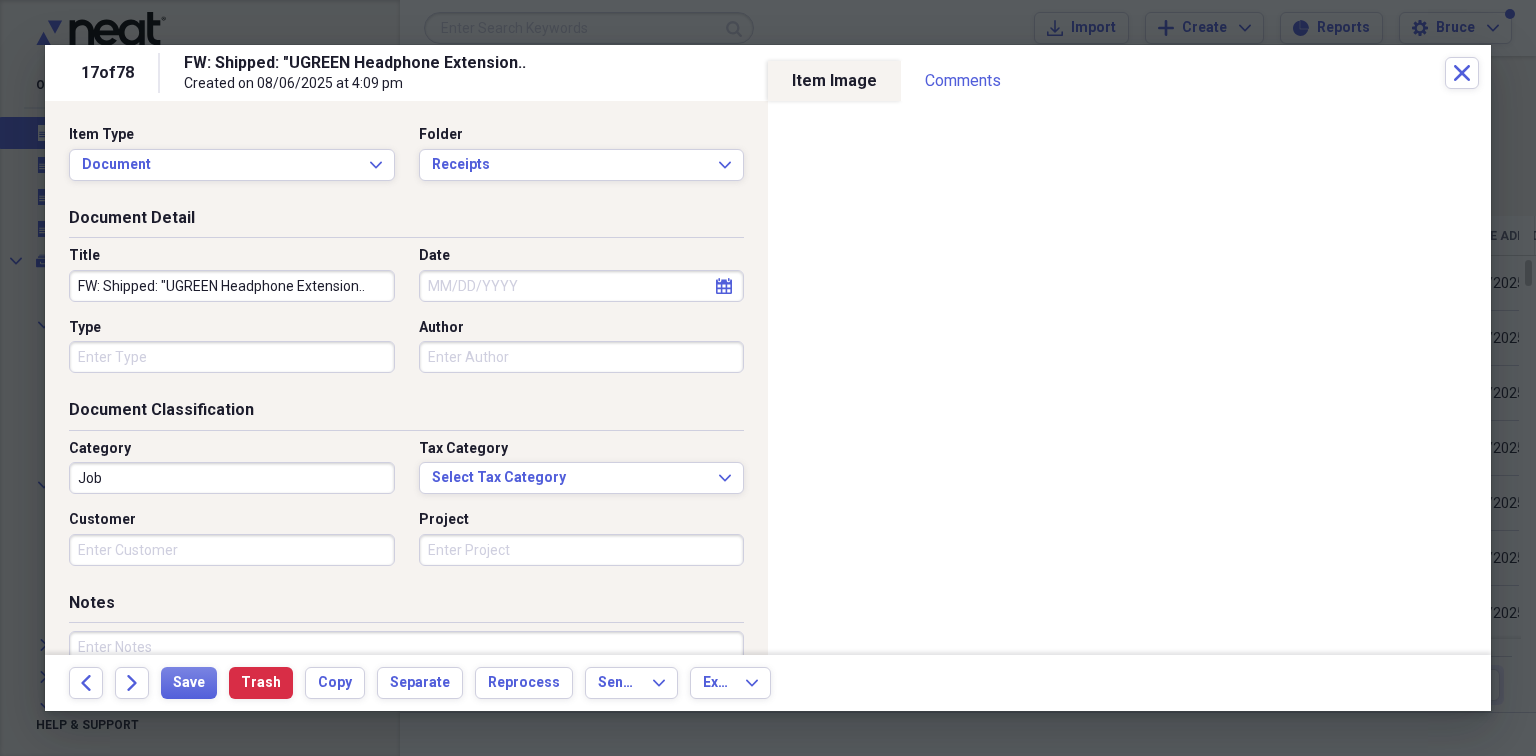 drag, startPoint x: 72, startPoint y: 278, endPoint x: 595, endPoint y: 349, distance: 527.7973 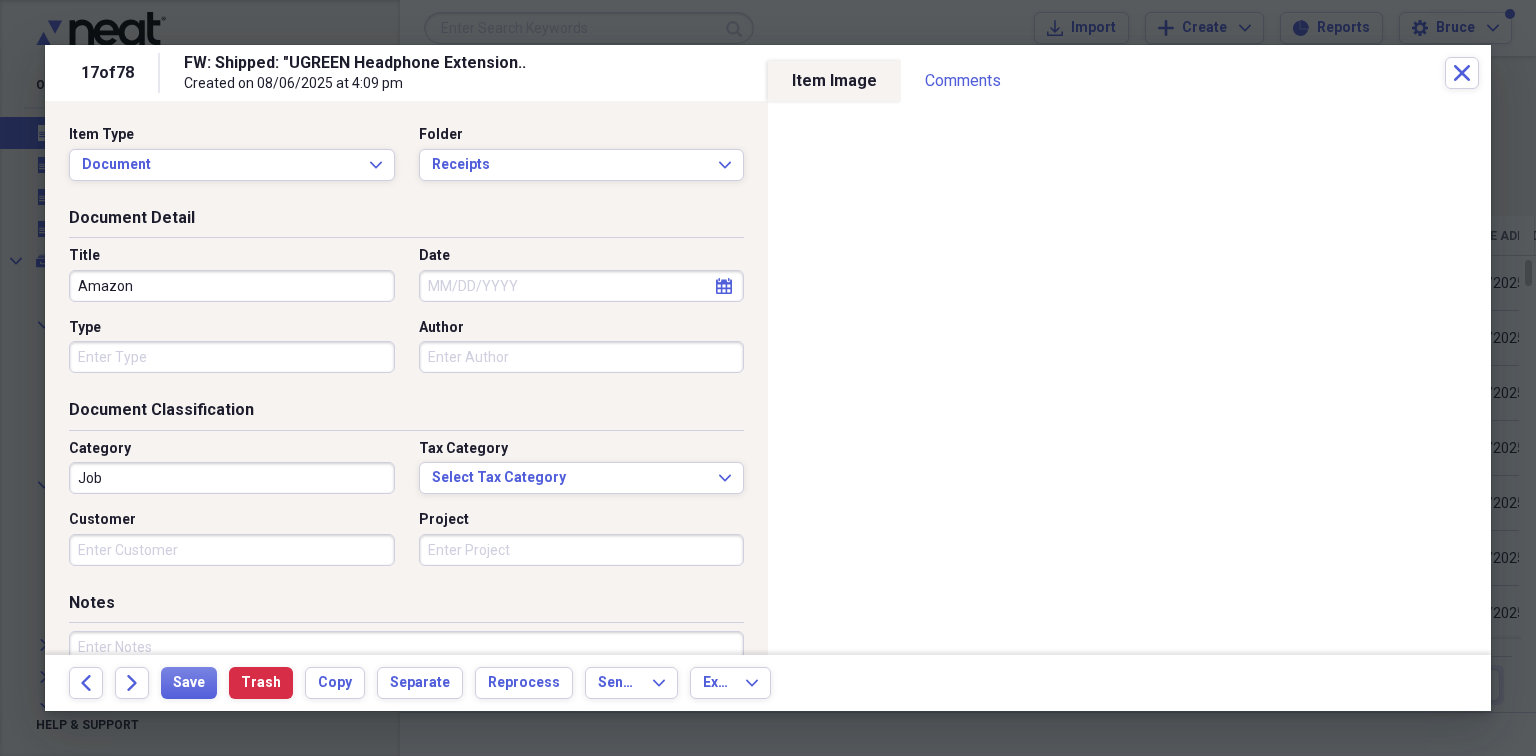 type on "Amazon" 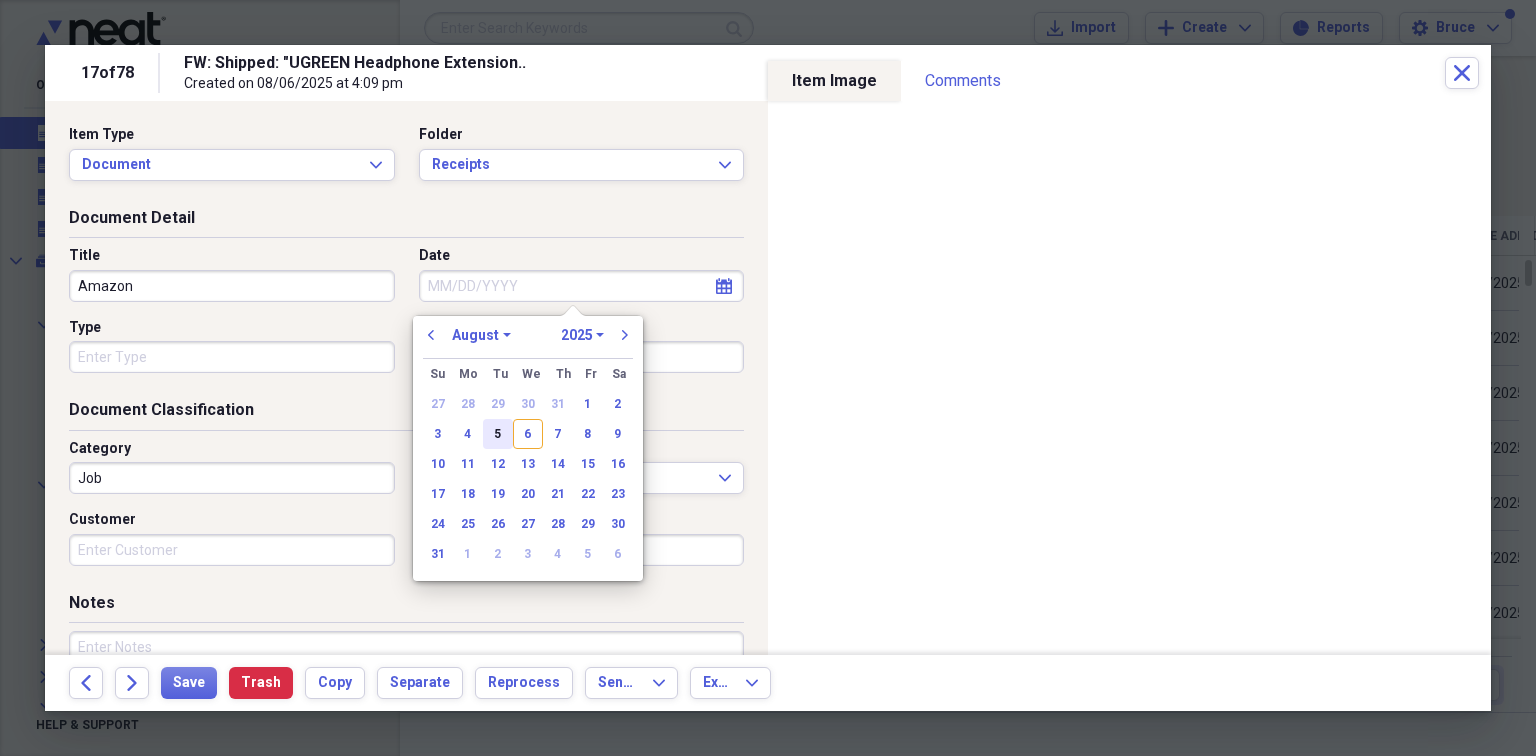 click on "5" at bounding box center (498, 434) 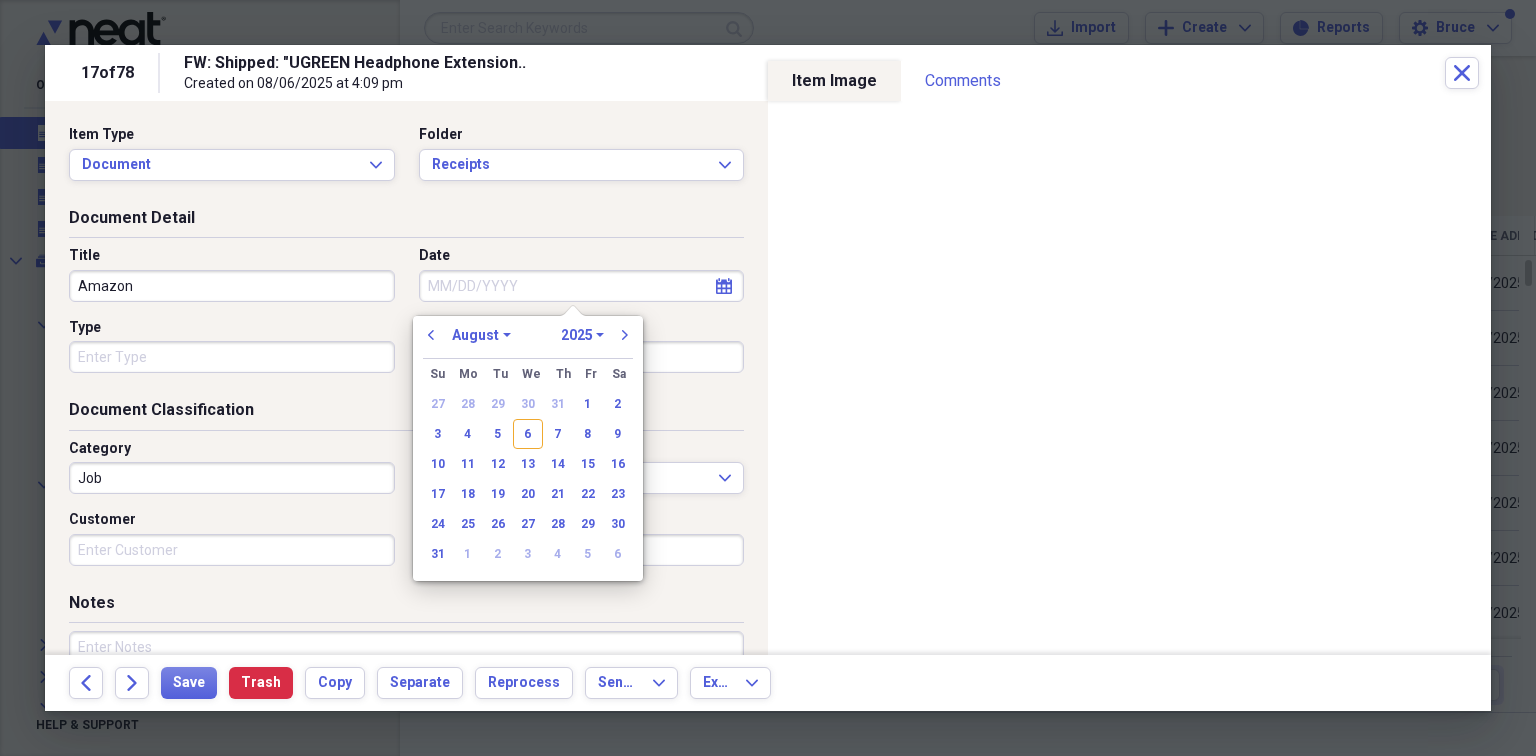 type on "08/05/2025" 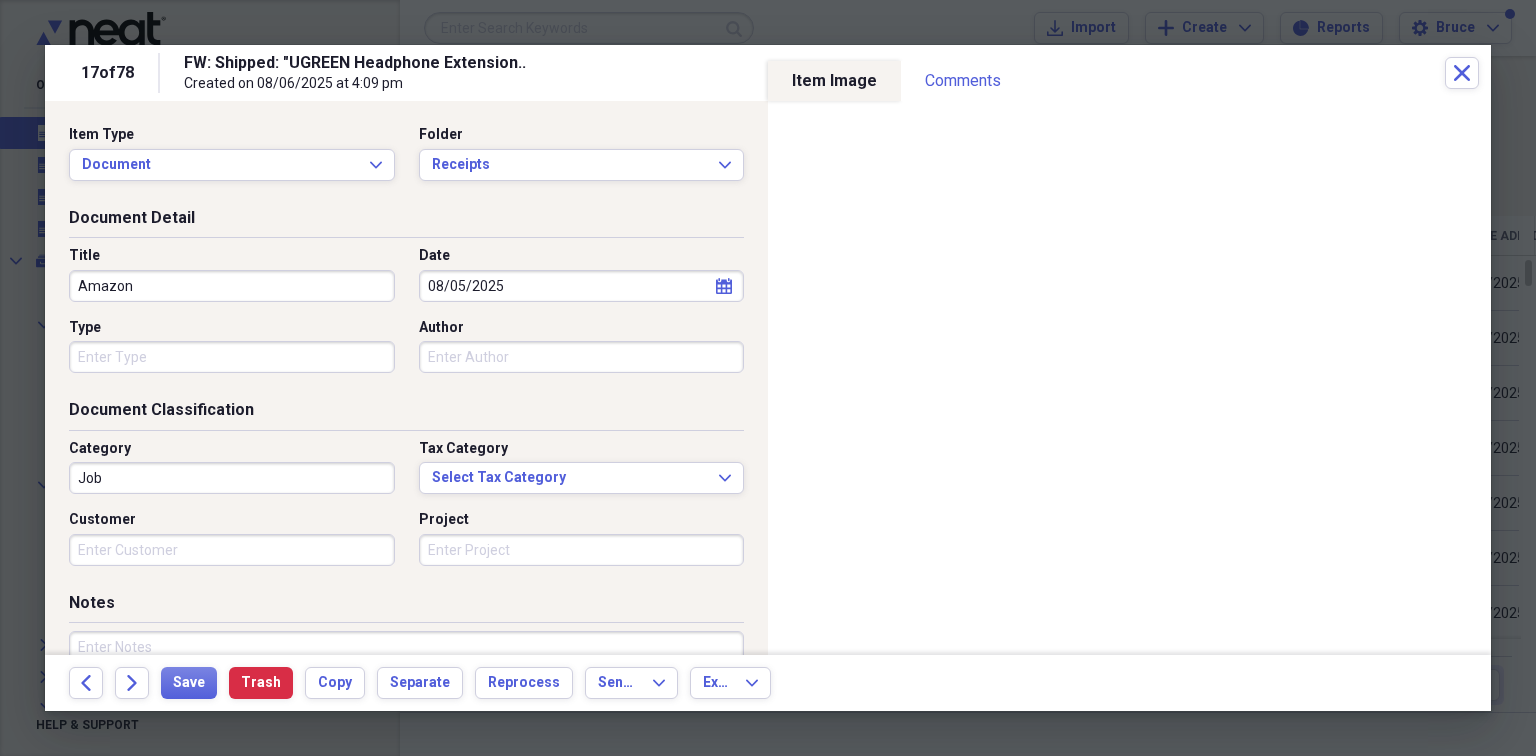 click on "Type" at bounding box center [232, 357] 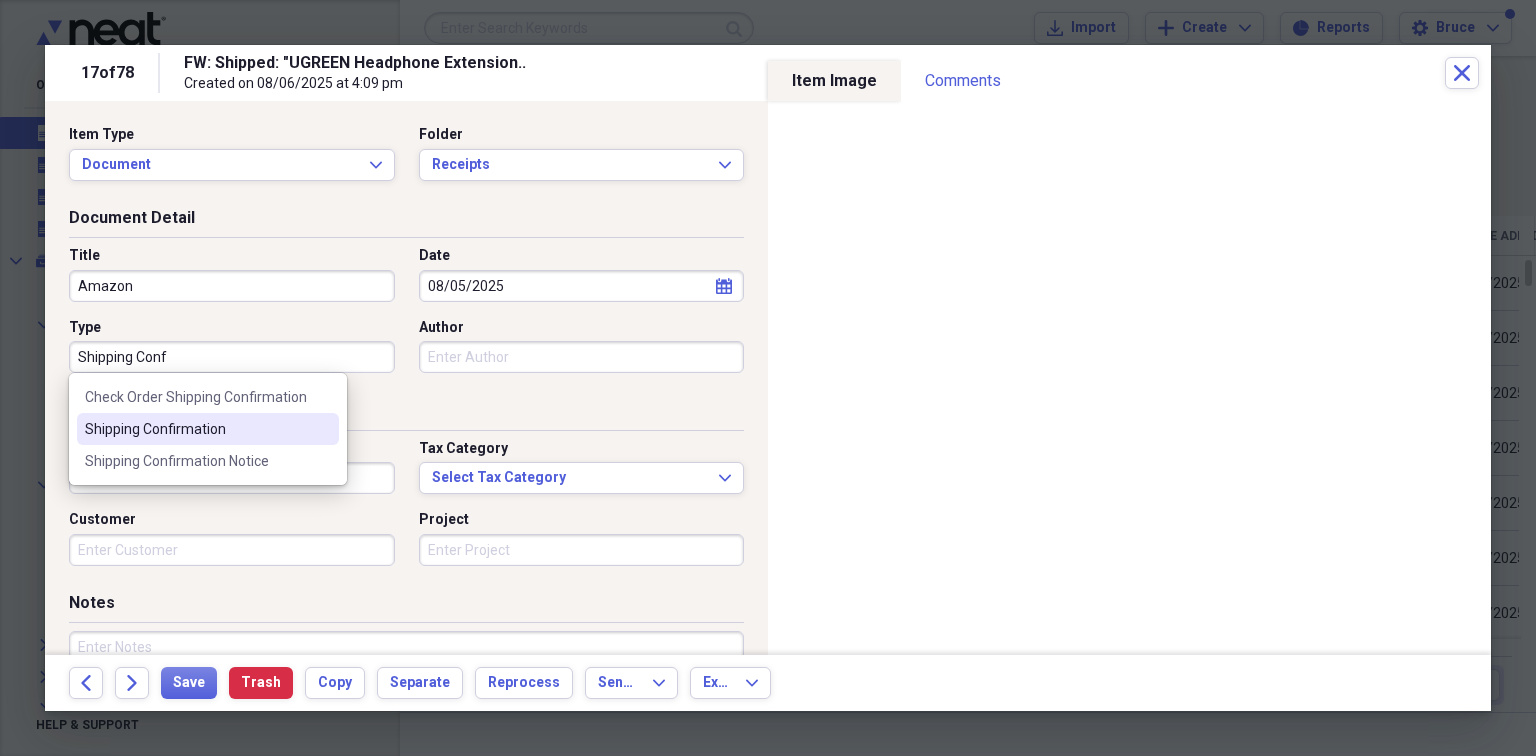 click on "Shipping Confirmation" at bounding box center [196, 429] 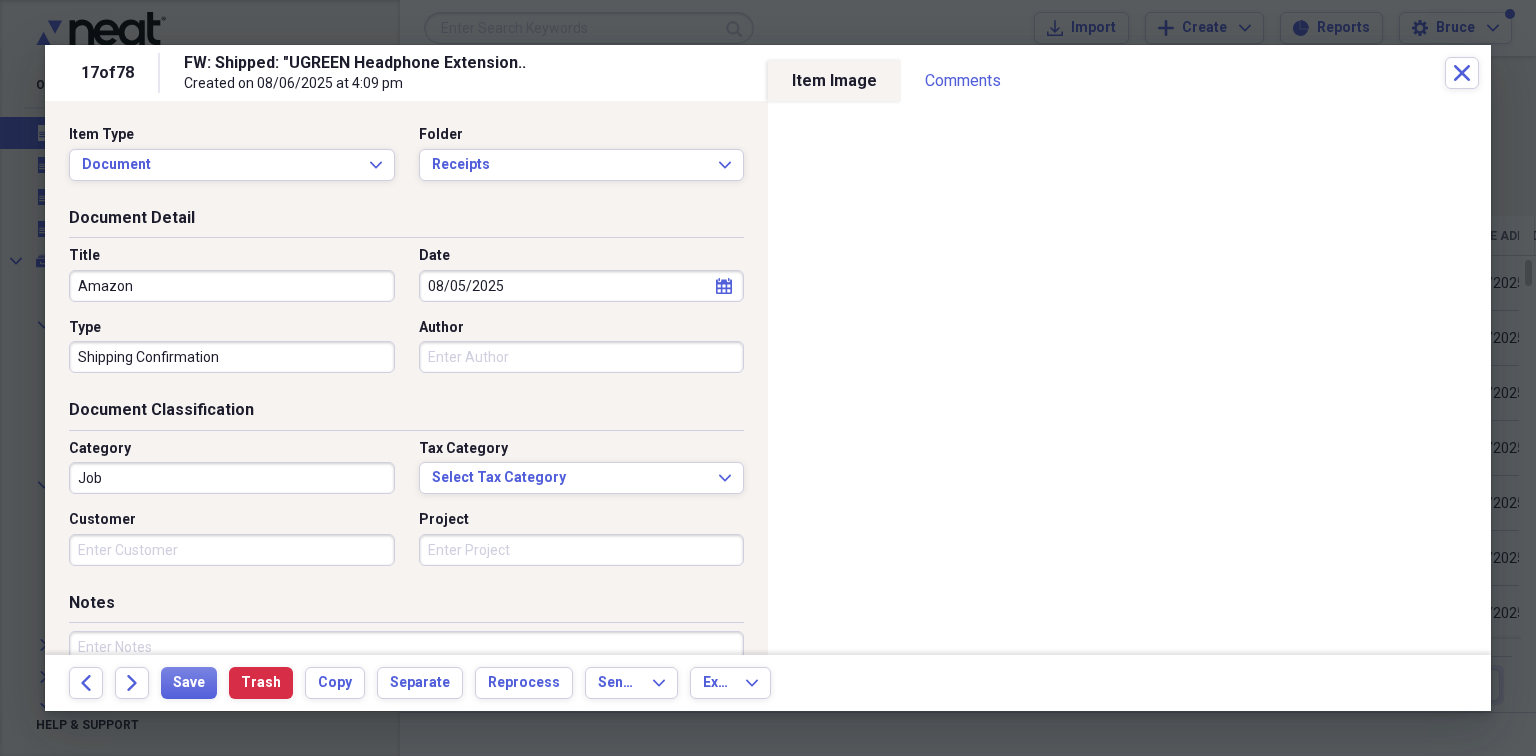 click on "Job" at bounding box center (232, 478) 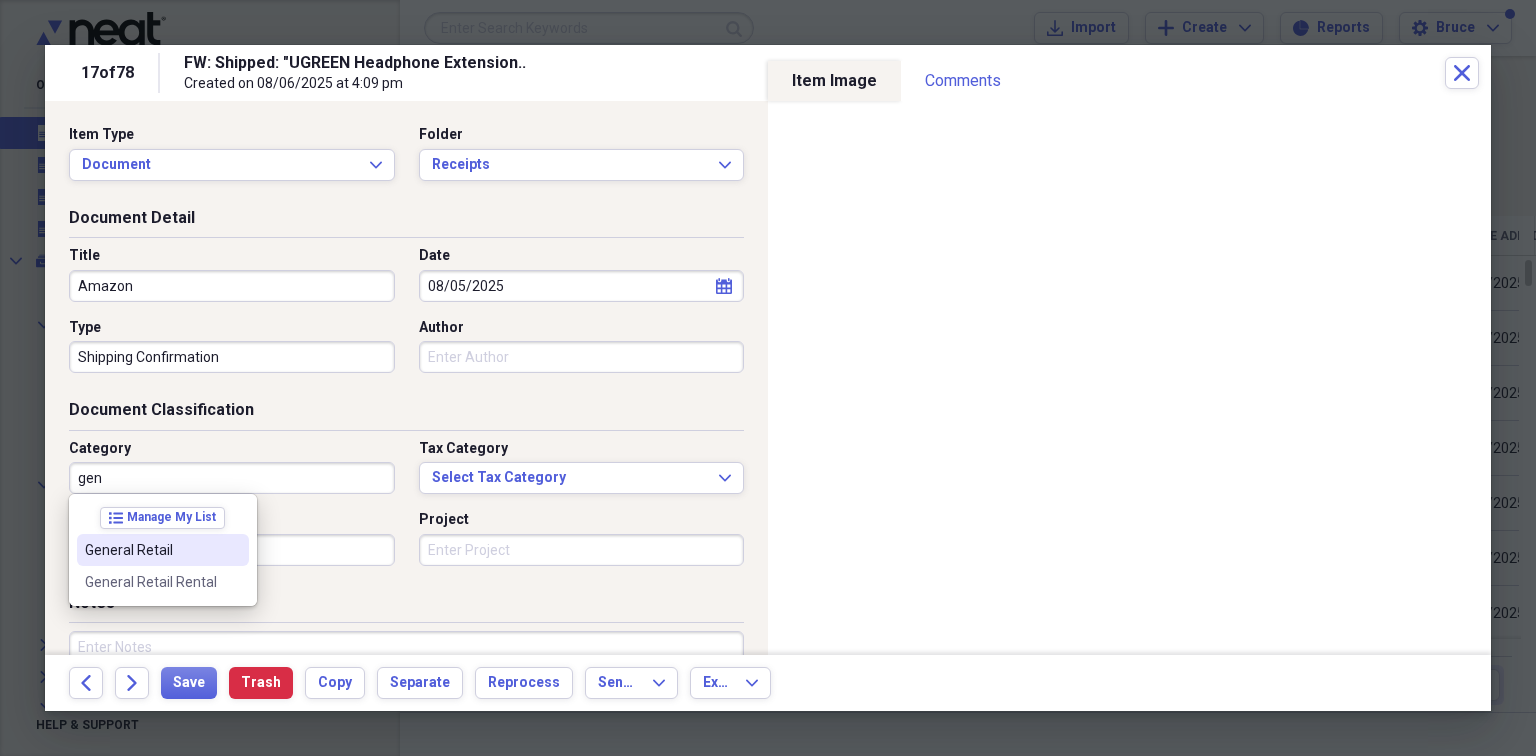click on "General Retail" at bounding box center [151, 550] 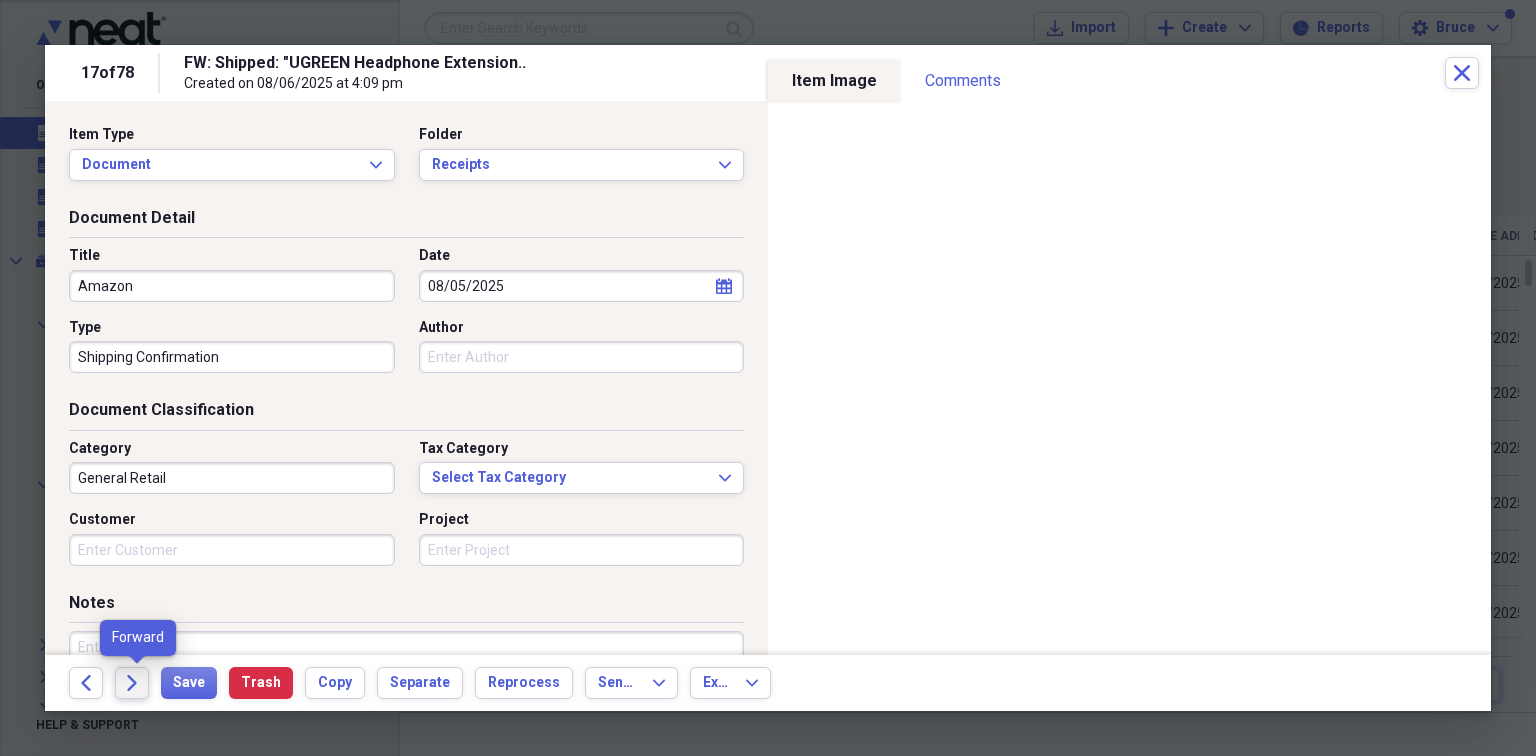 click on "Forward" at bounding box center (132, 683) 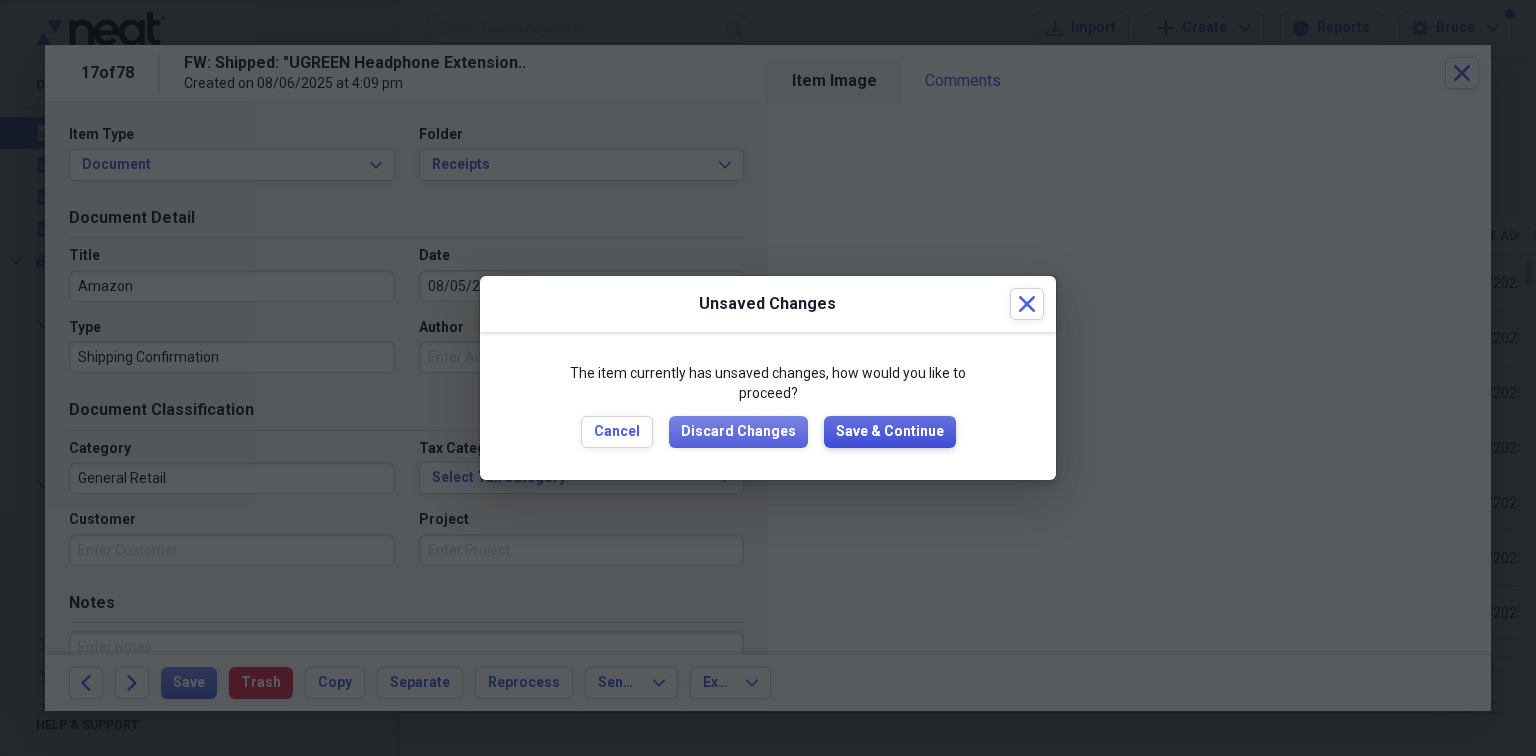 click on "Save & Continue" at bounding box center [890, 432] 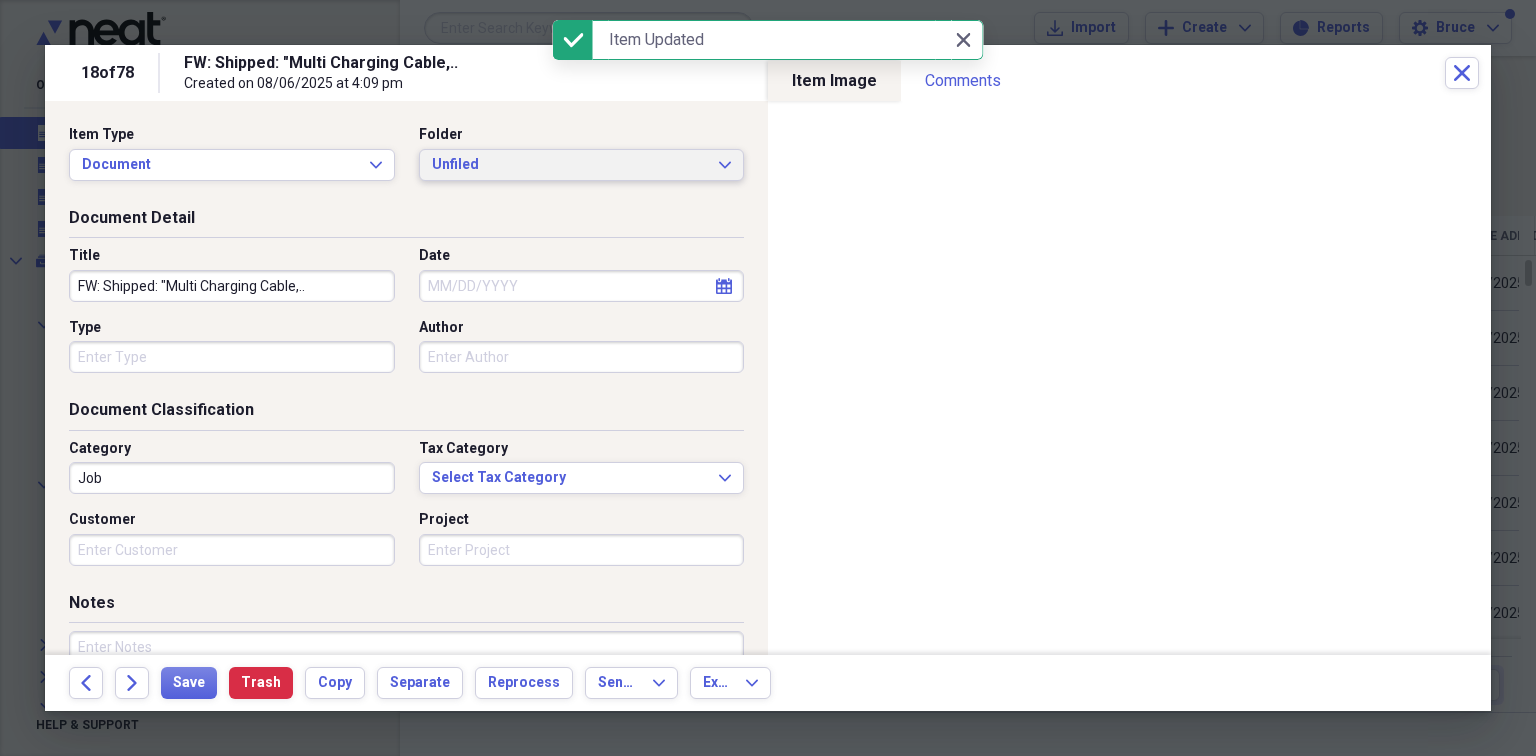 click on "Unfiled" at bounding box center (570, 165) 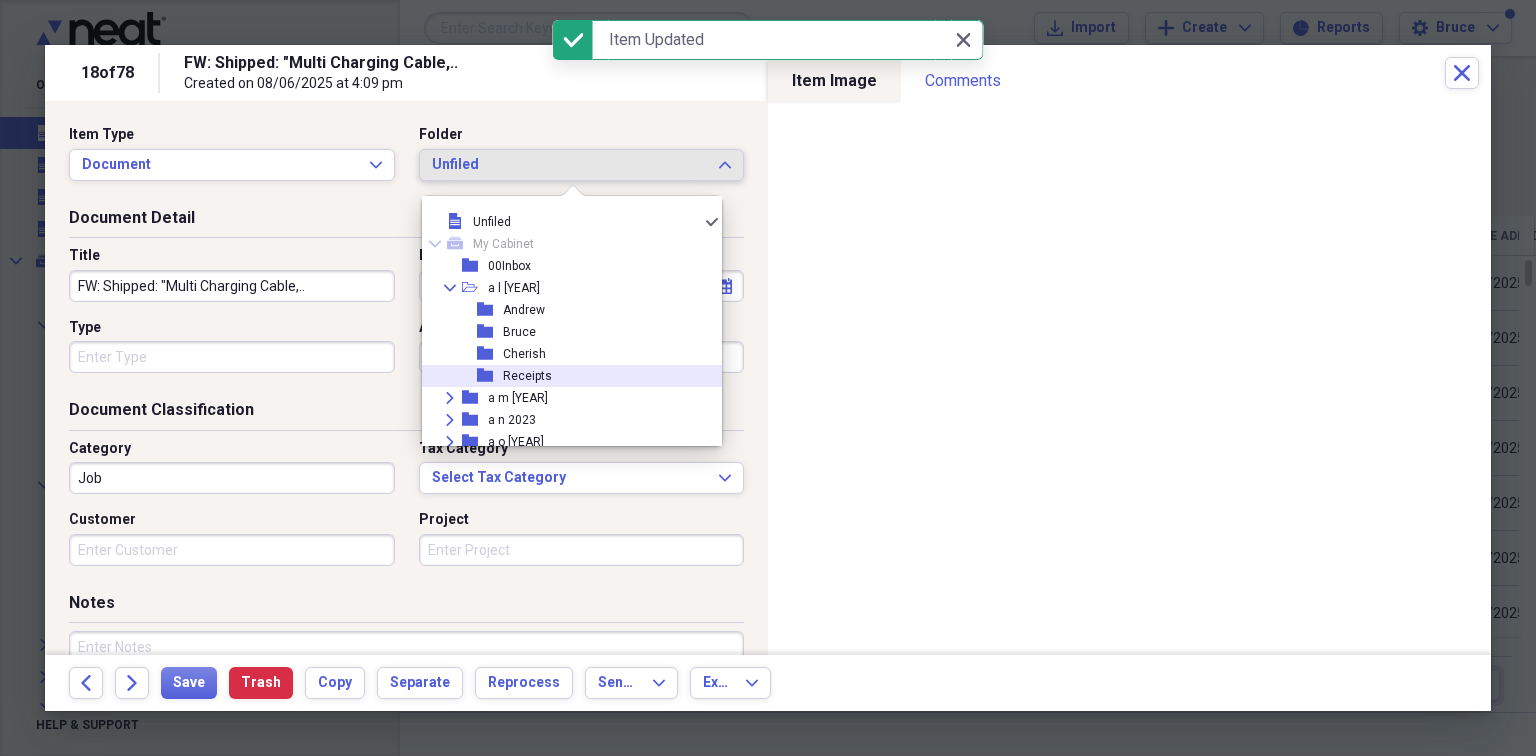 click on "Receipts" at bounding box center [527, 376] 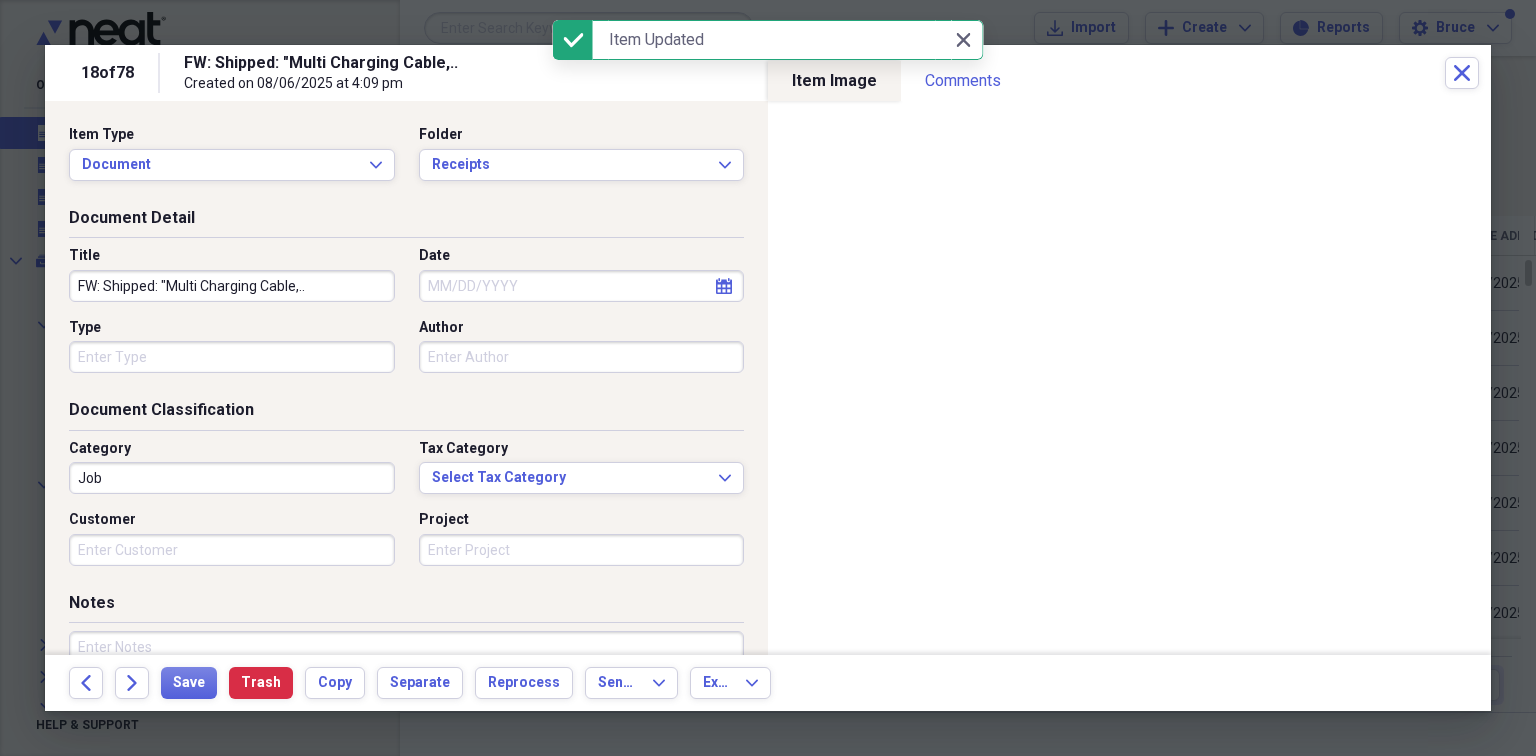 drag, startPoint x: 349, startPoint y: 279, endPoint x: 0, endPoint y: 269, distance: 349.14325 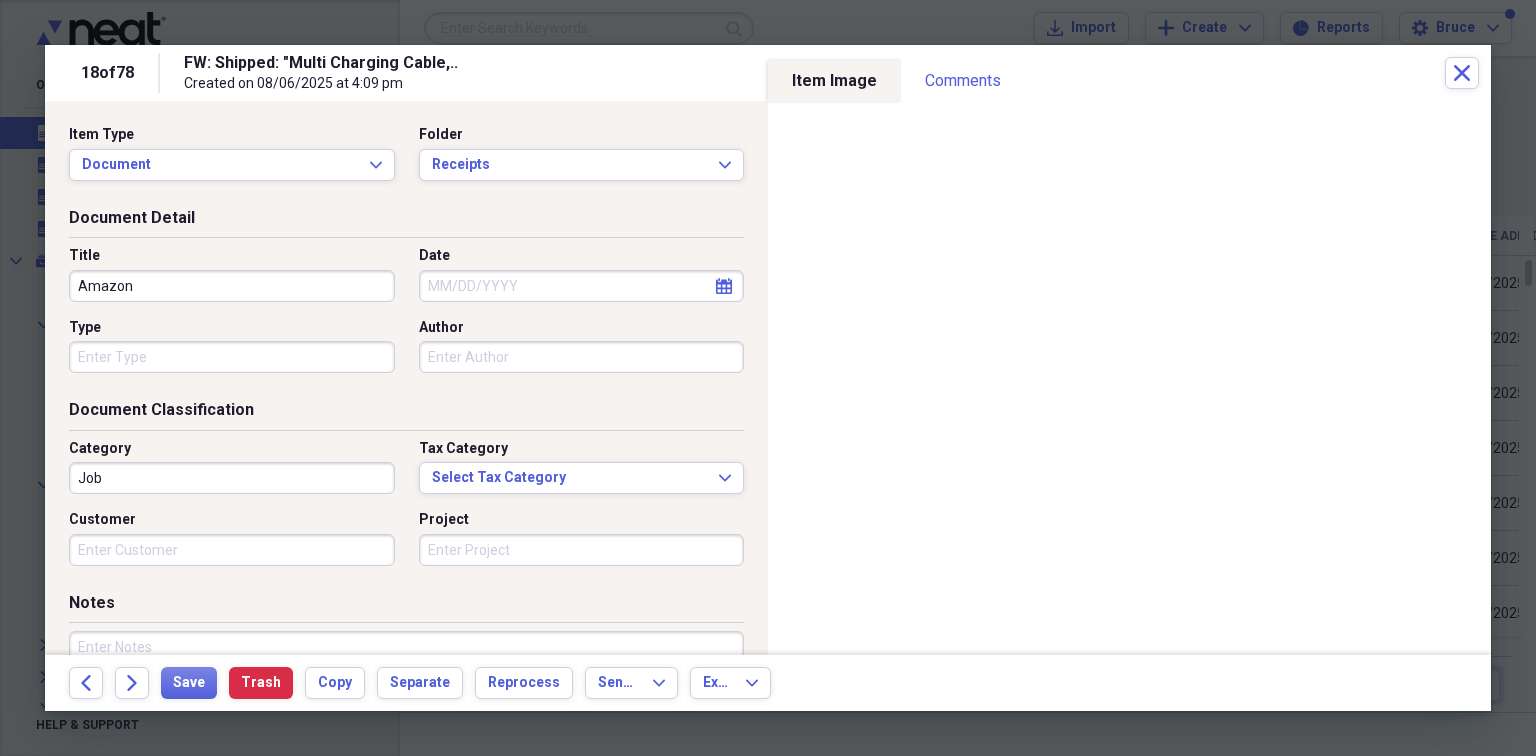 type on "Amazon" 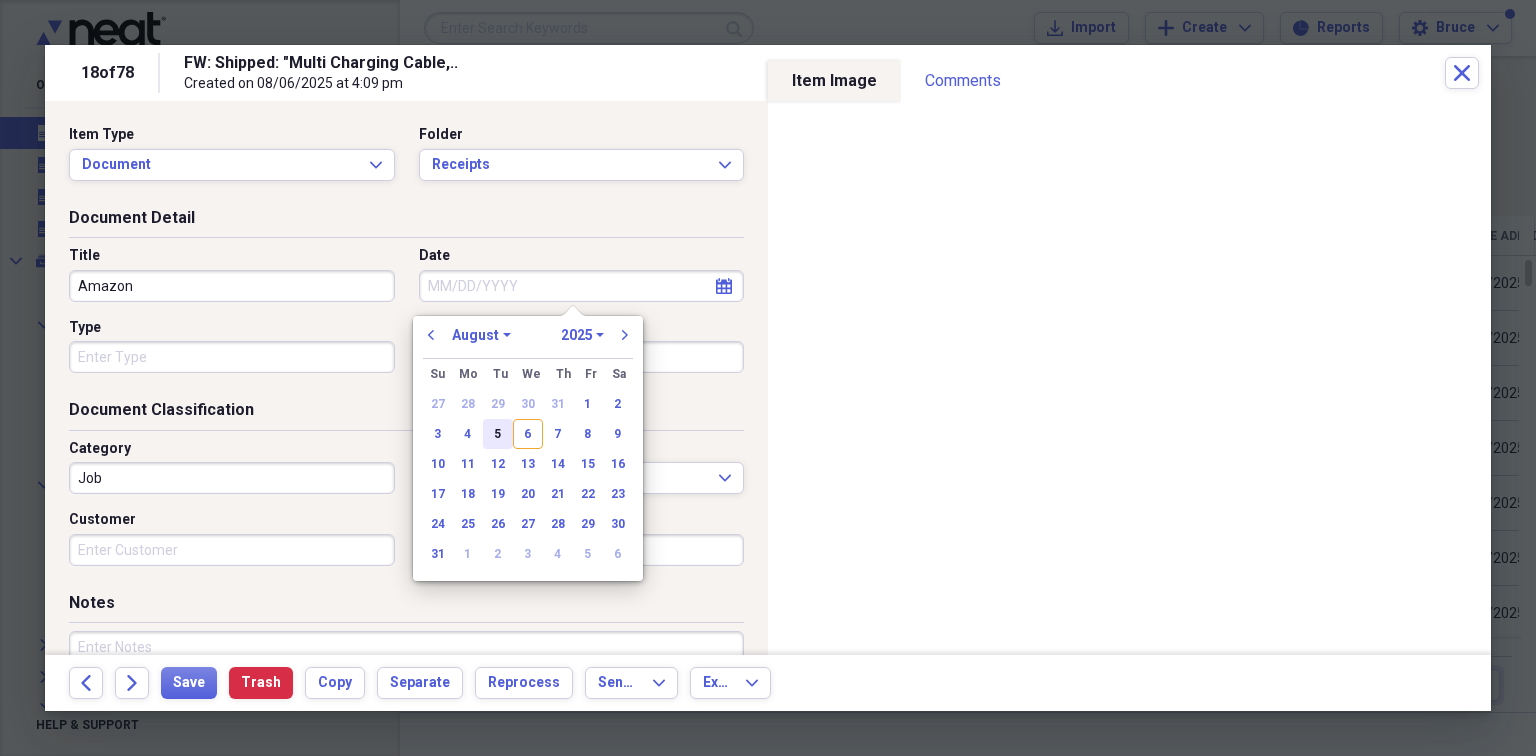 click on "5" at bounding box center [498, 434] 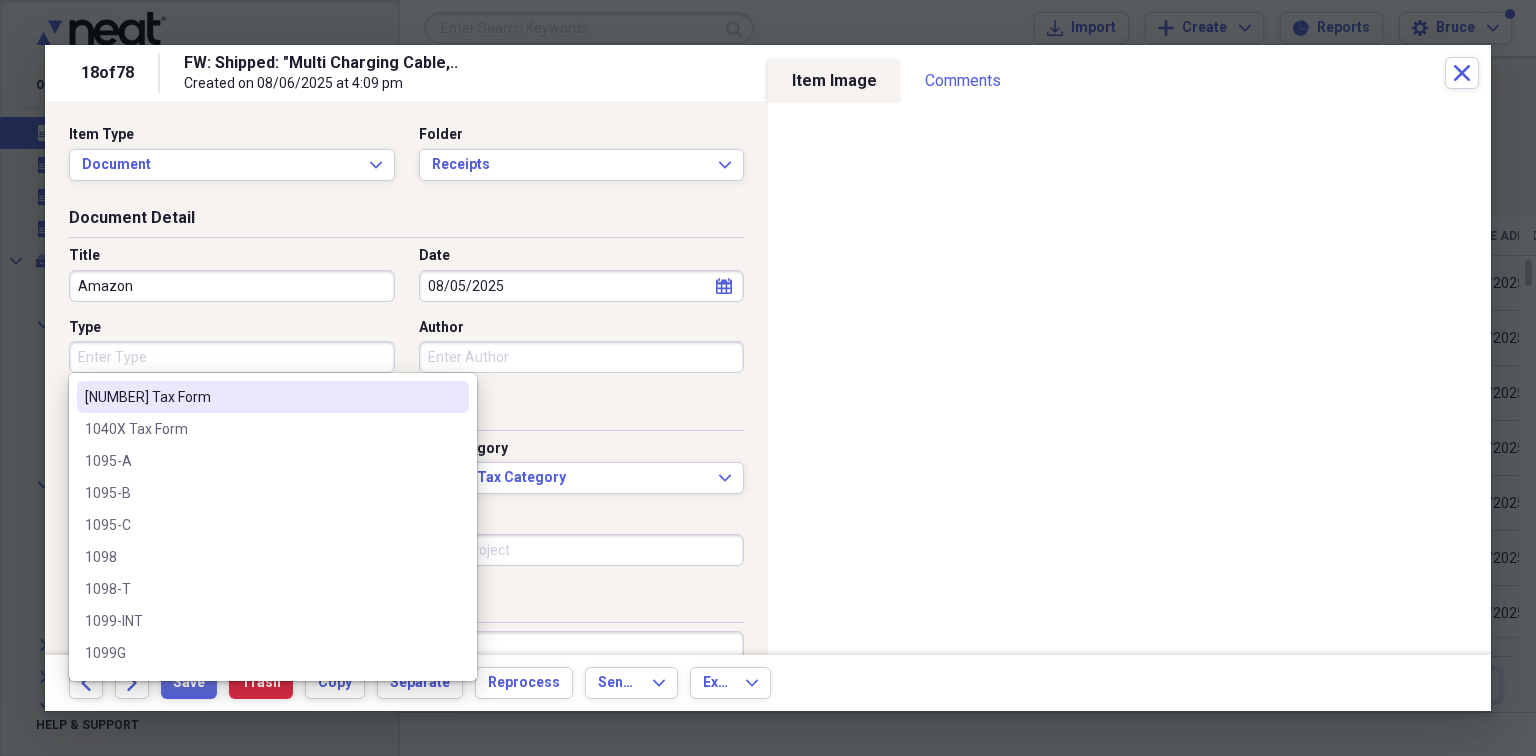 click on "Type" at bounding box center (232, 357) 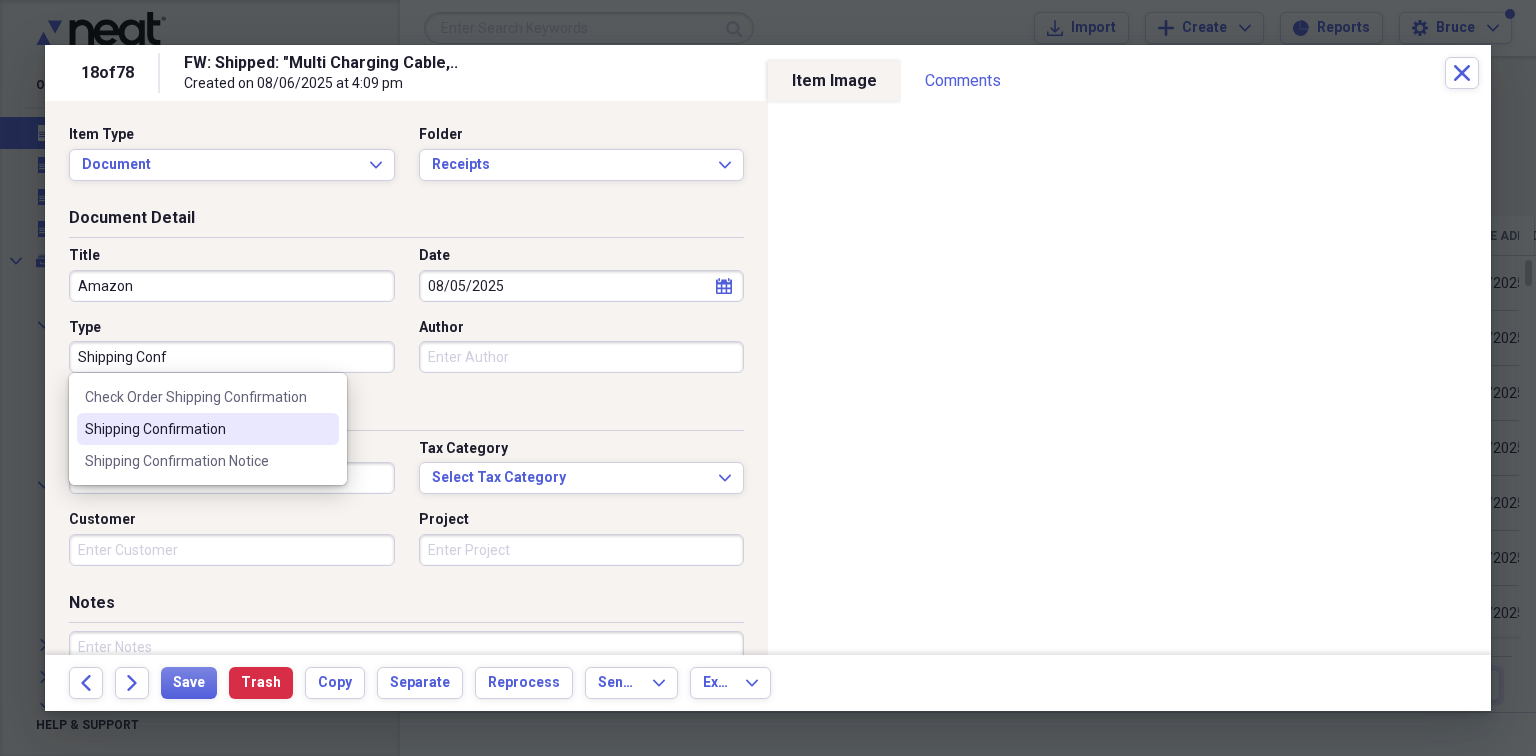 click on "Shipping Confirmation" at bounding box center (196, 429) 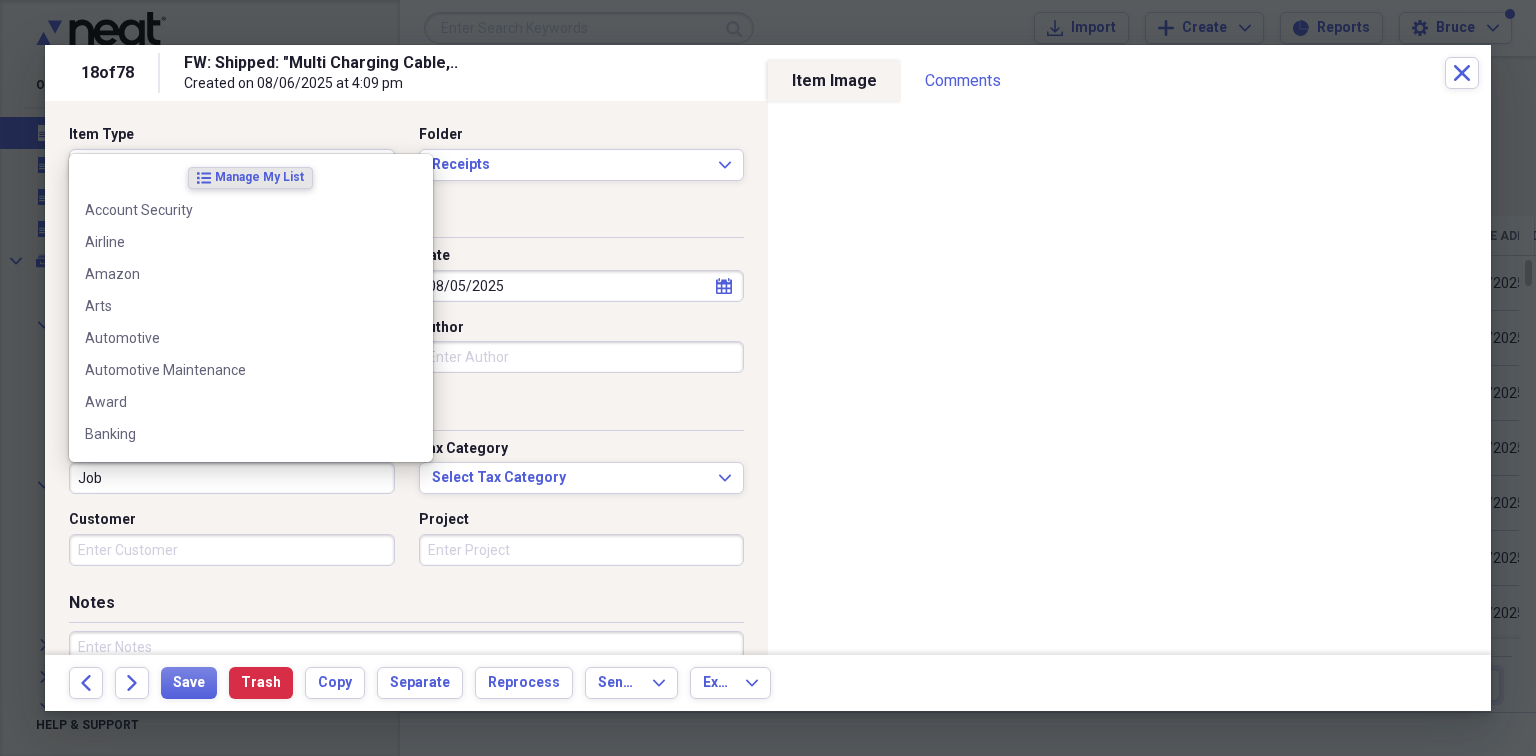click on "Job" at bounding box center (232, 478) 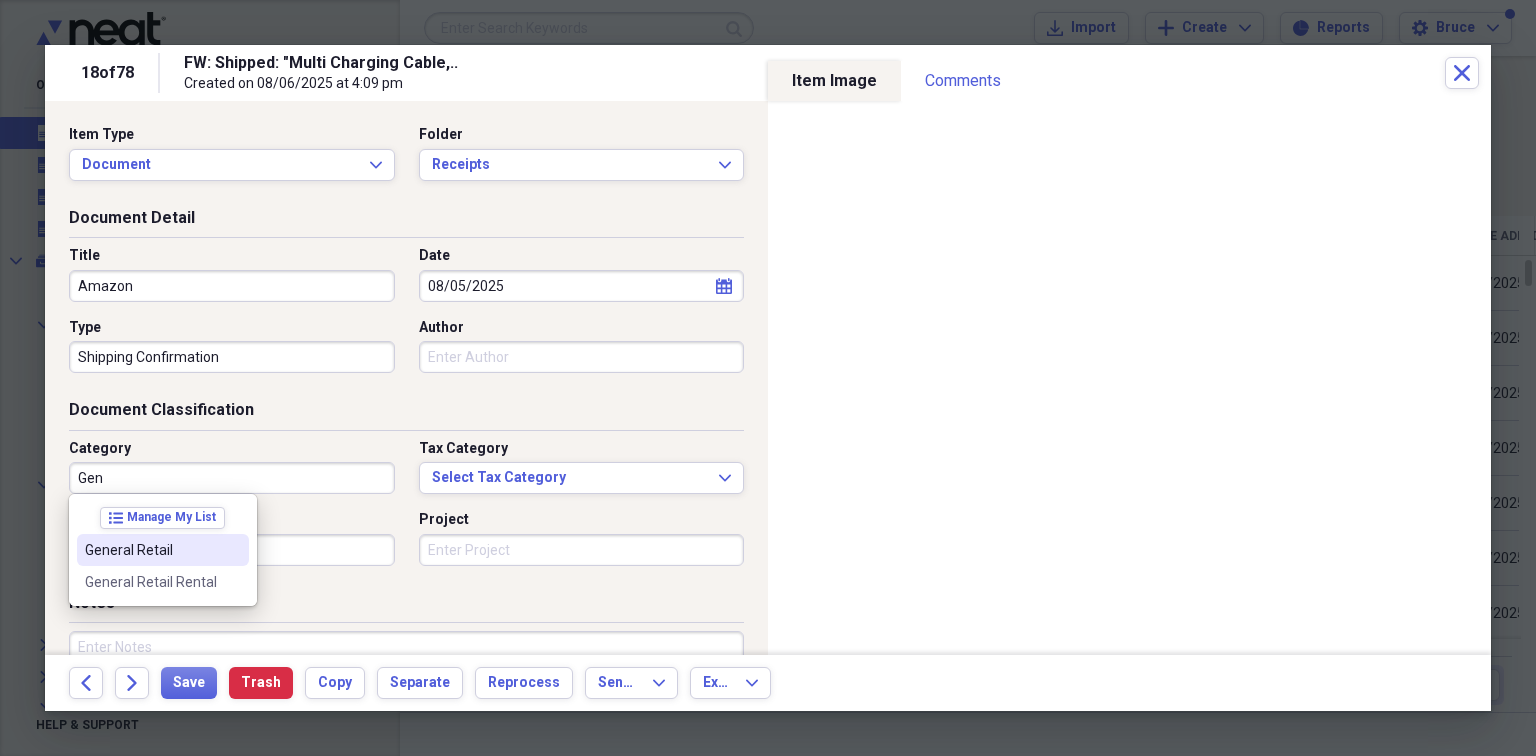 click on "General Retail" at bounding box center (151, 550) 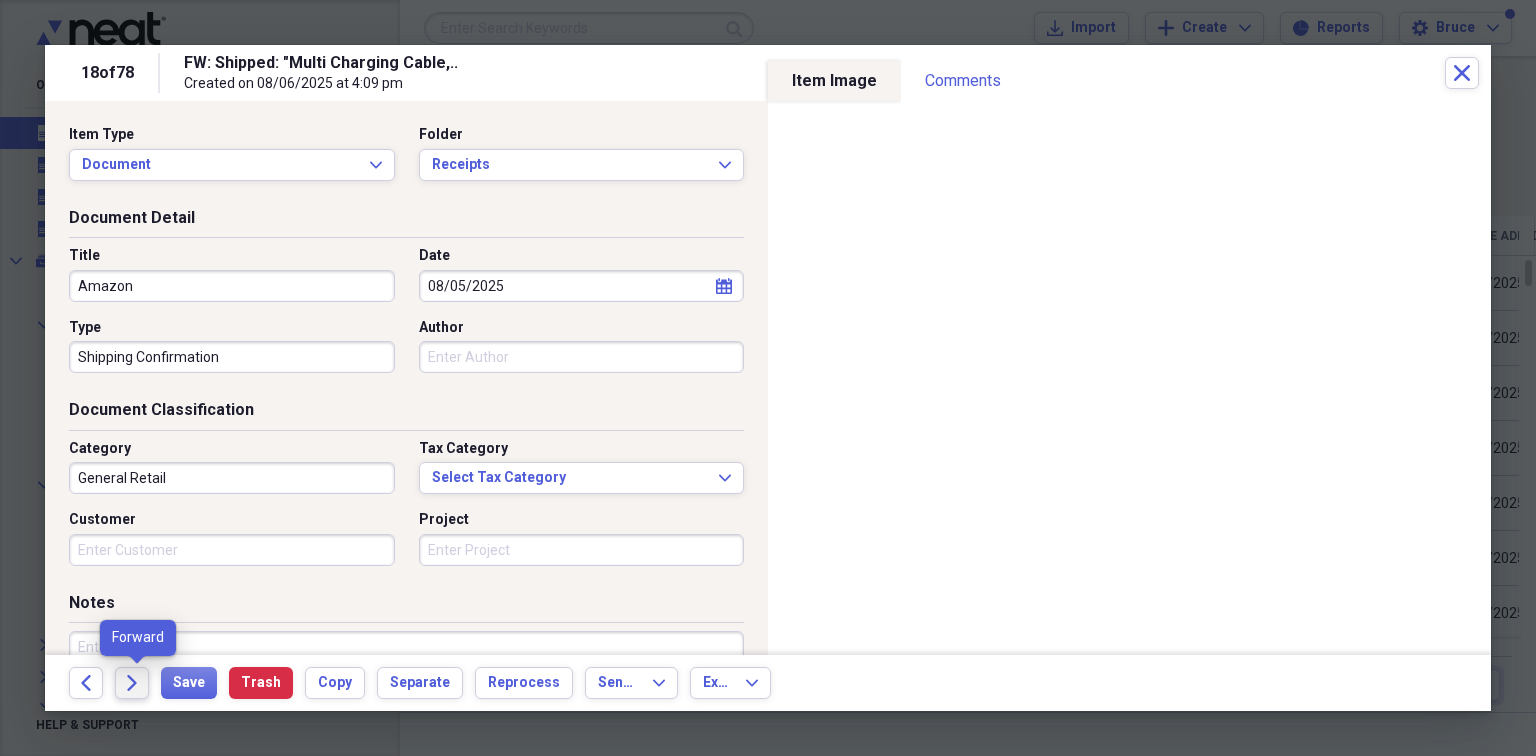 click on "Forward" at bounding box center (132, 683) 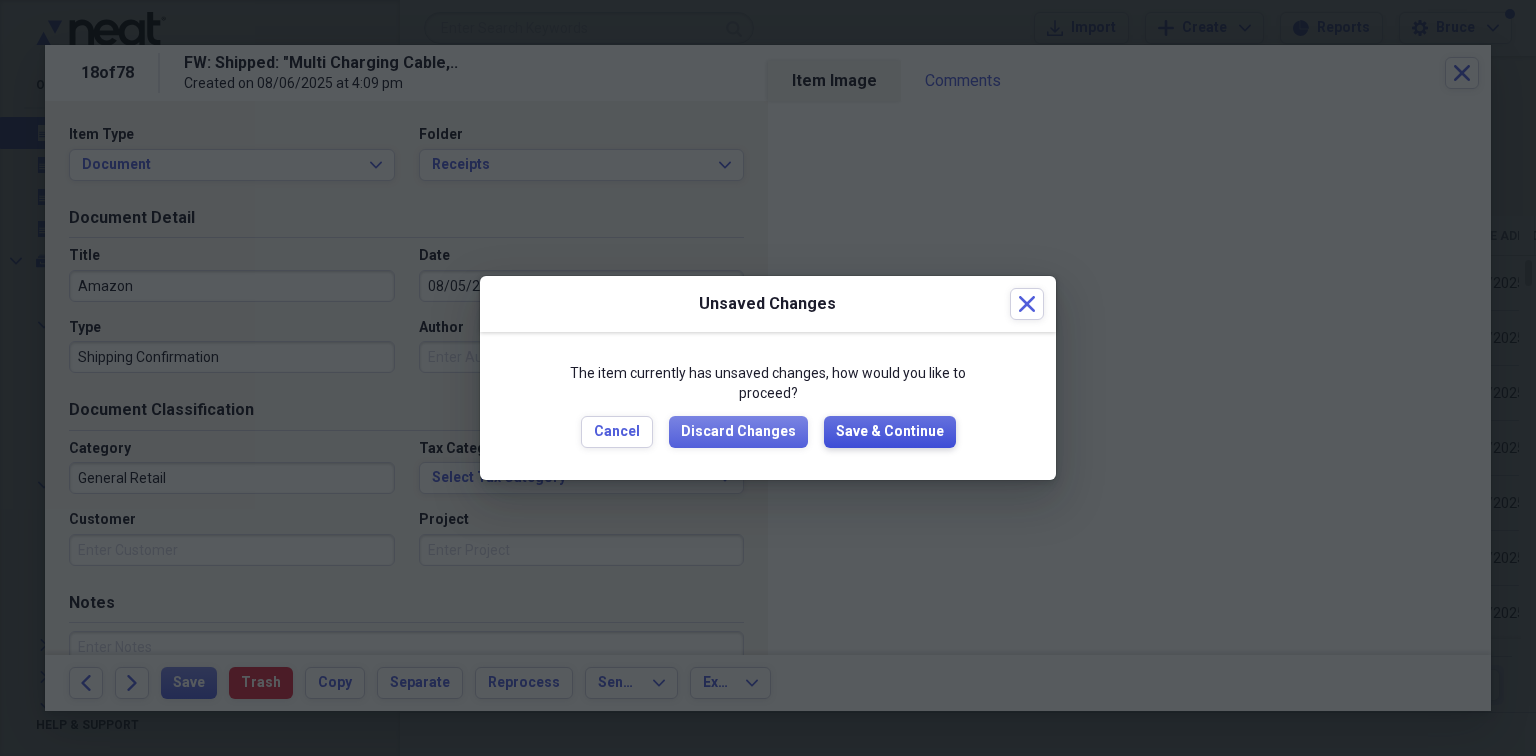 click on "Save & Continue" at bounding box center [890, 432] 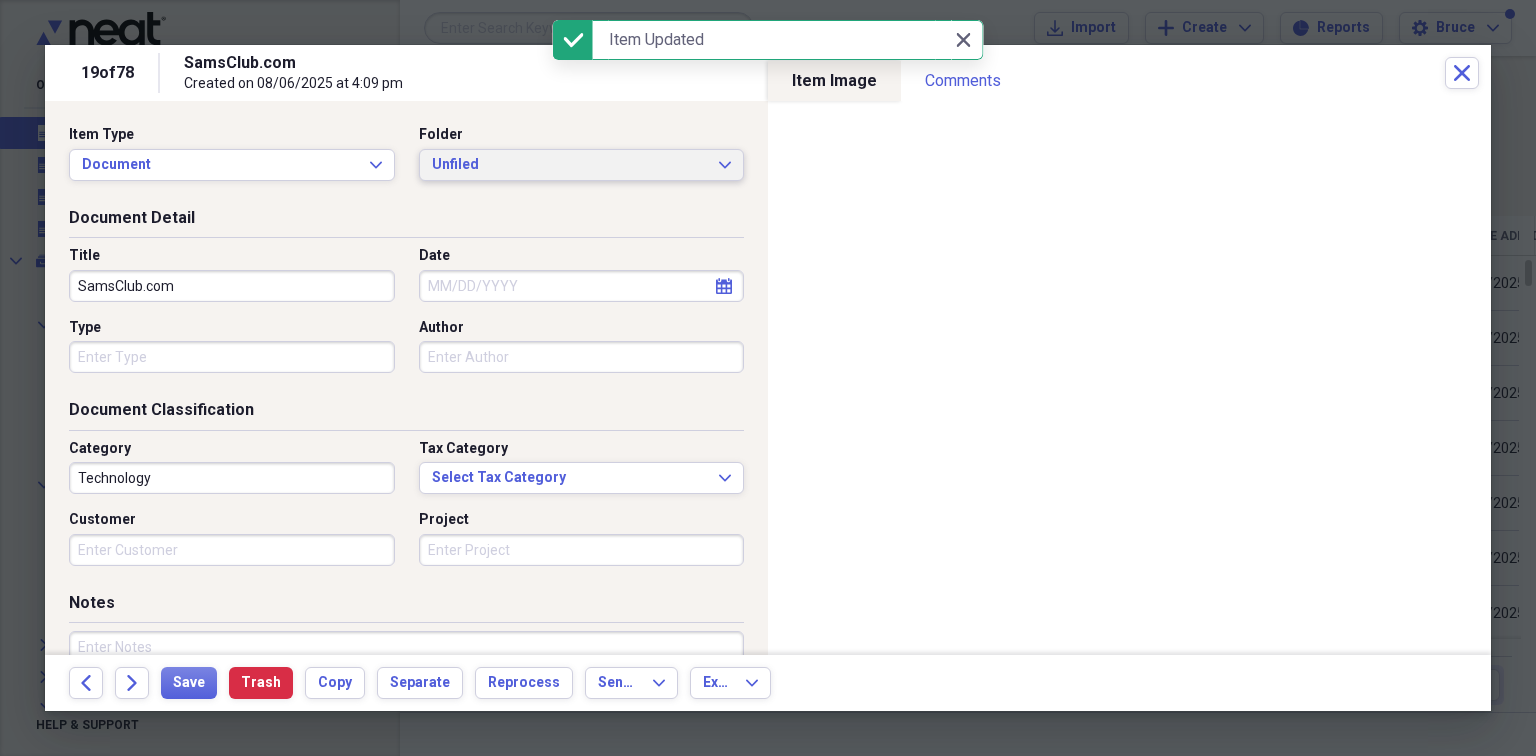 click on "Unfiled" at bounding box center [570, 165] 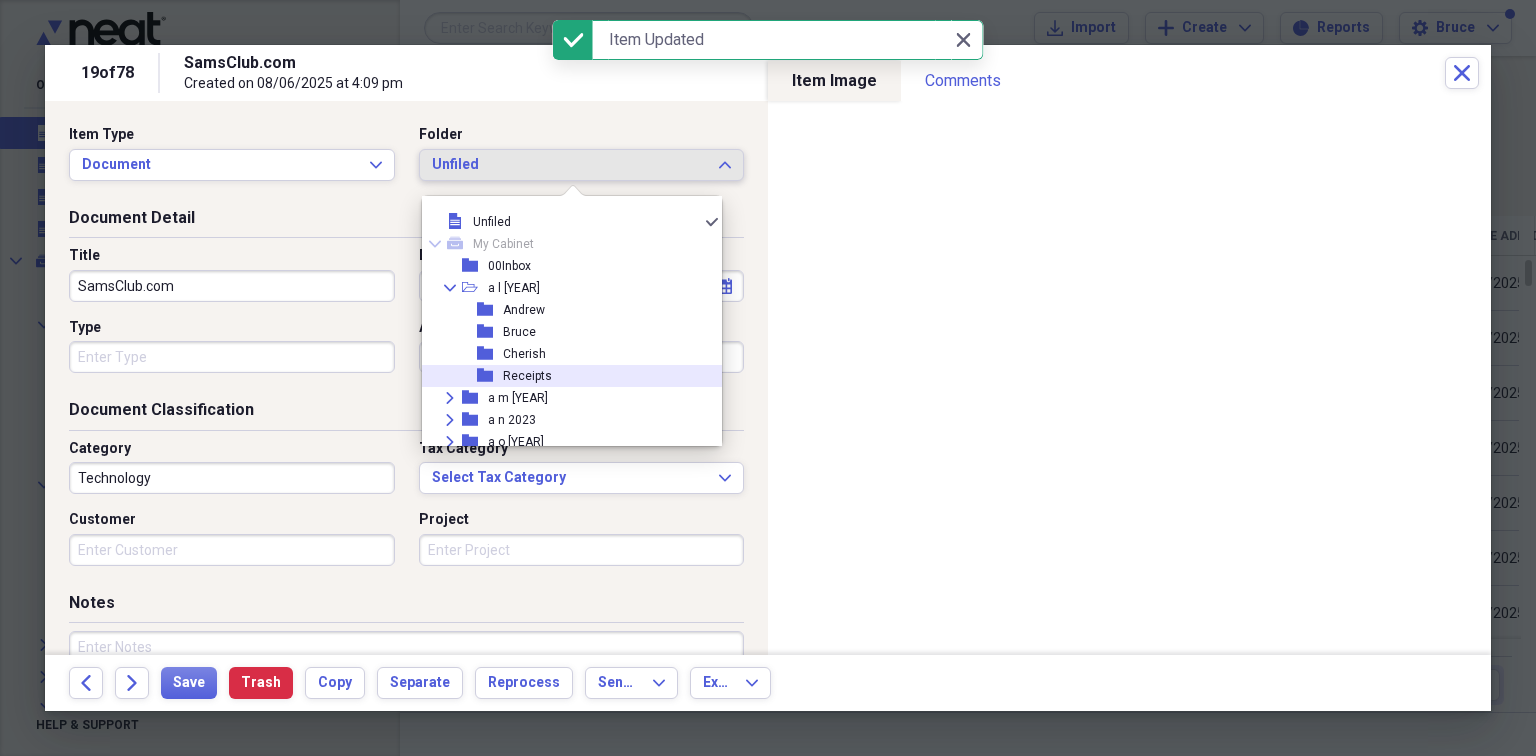 click on "Receipts" at bounding box center [527, 376] 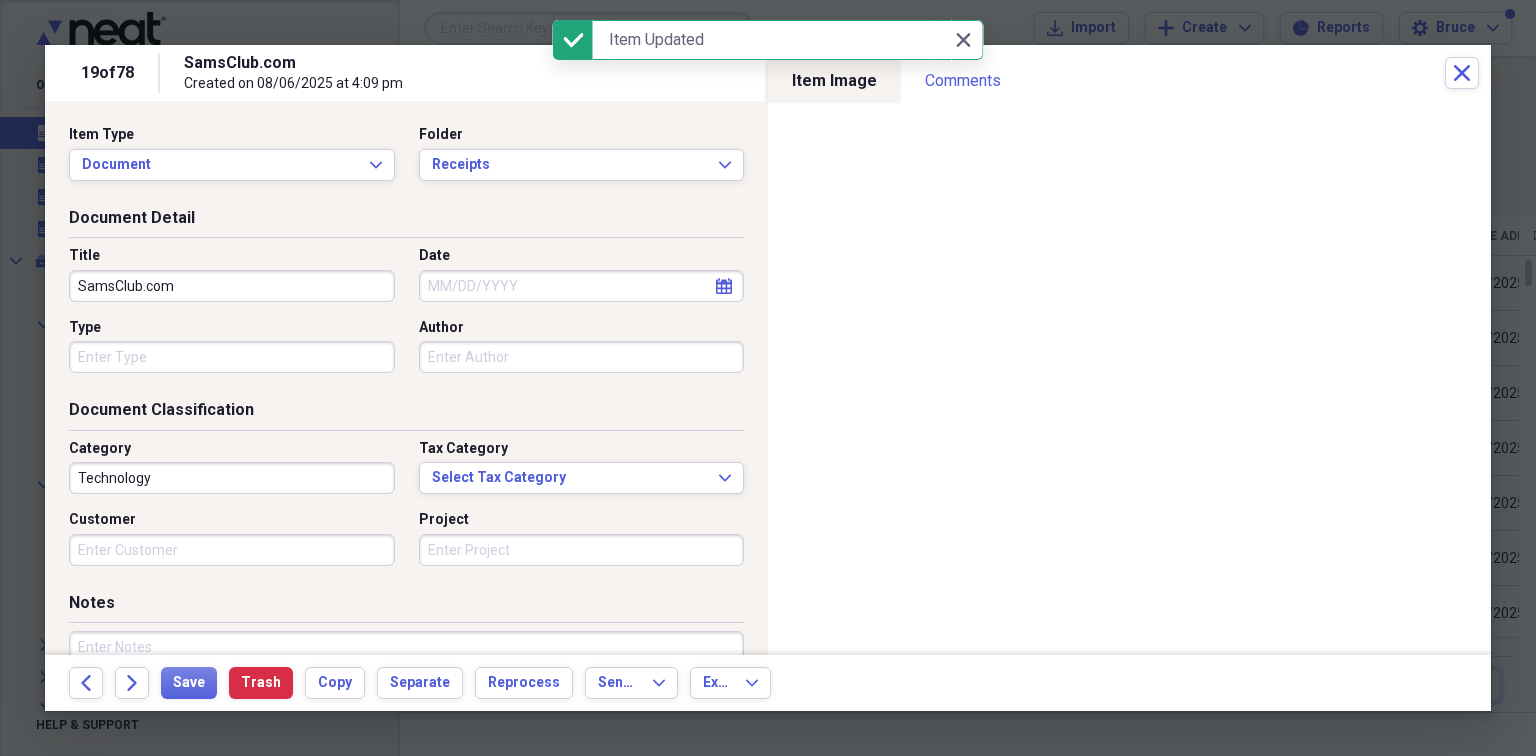 click on "SamsClub.com" at bounding box center (232, 286) 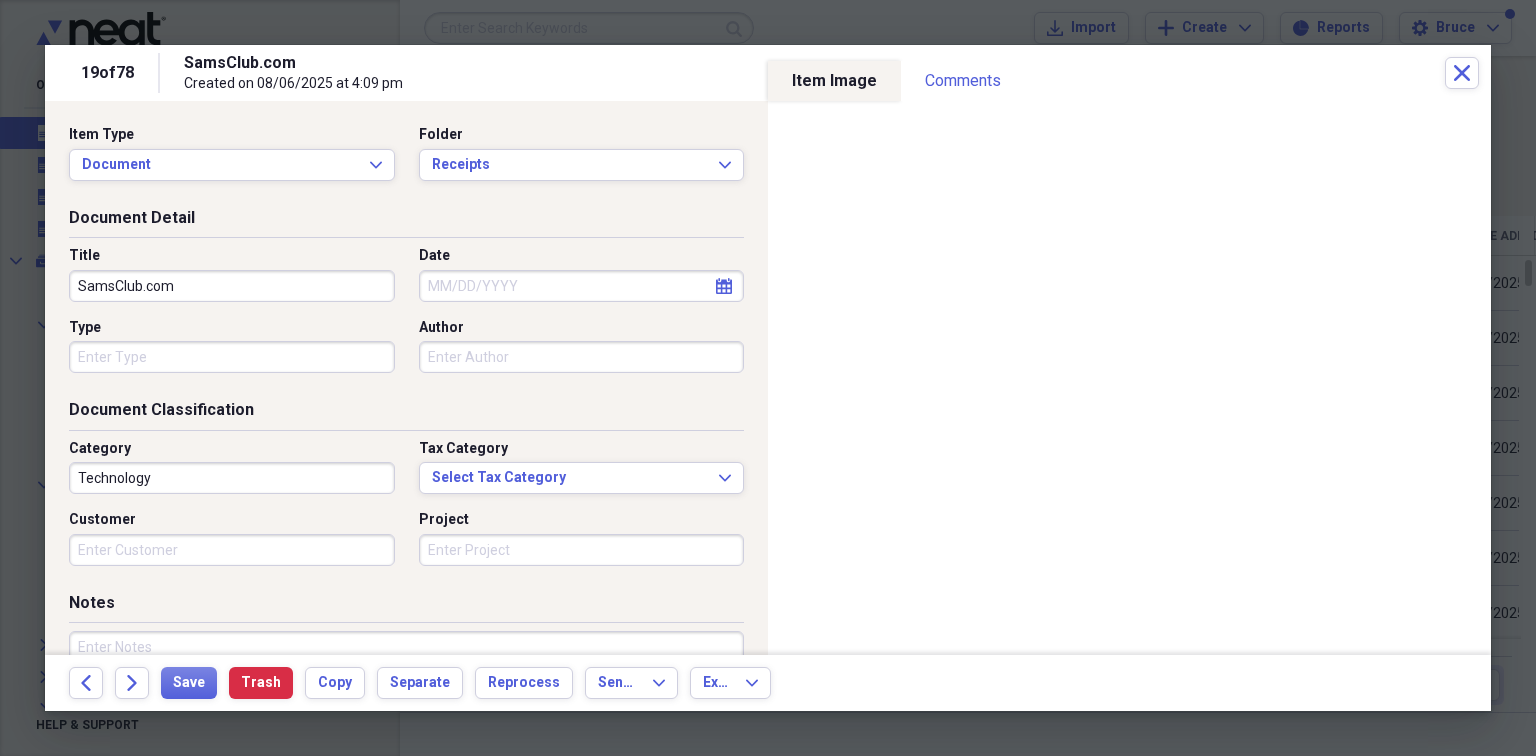 click on "SamsClub.com" at bounding box center [232, 286] 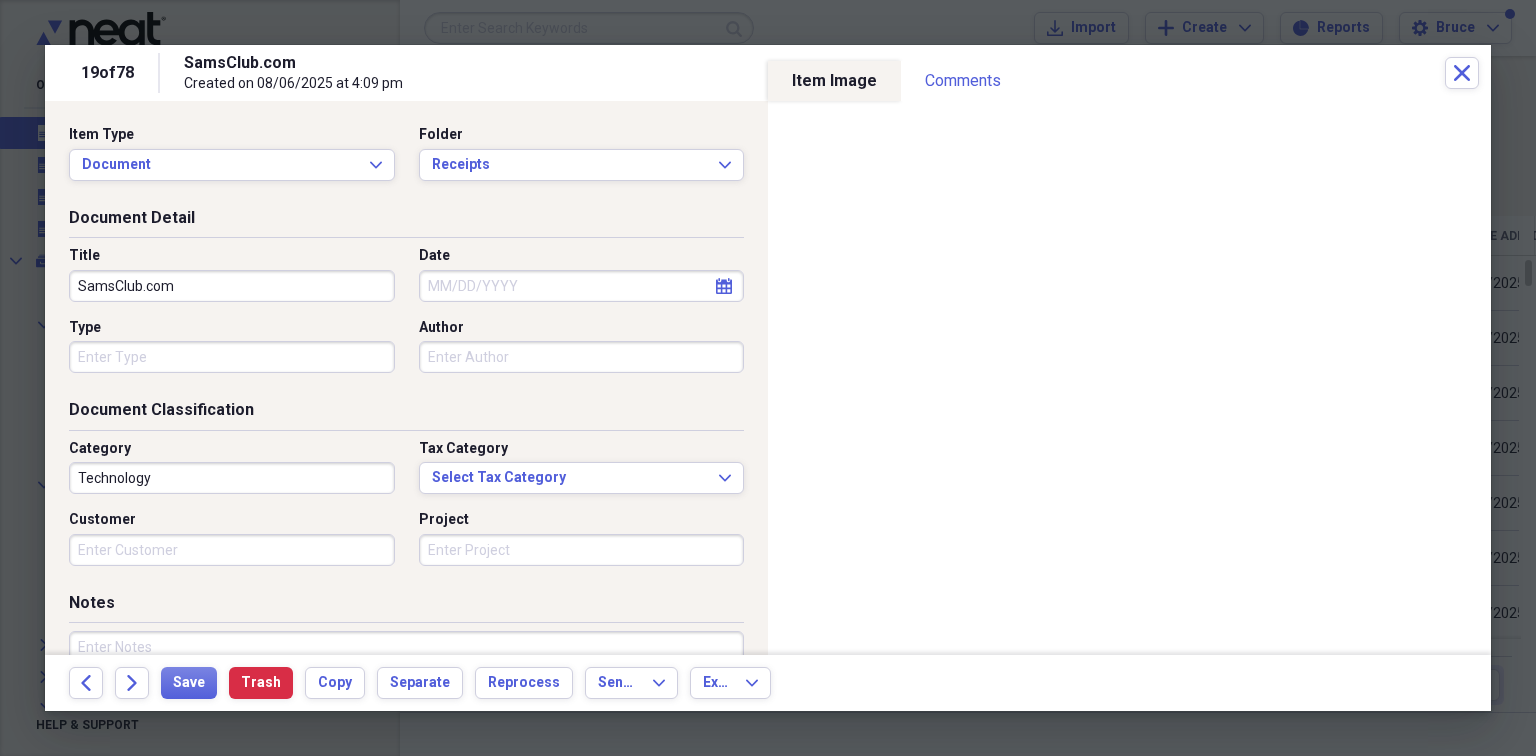 click on "SamsClub.com" at bounding box center (232, 286) 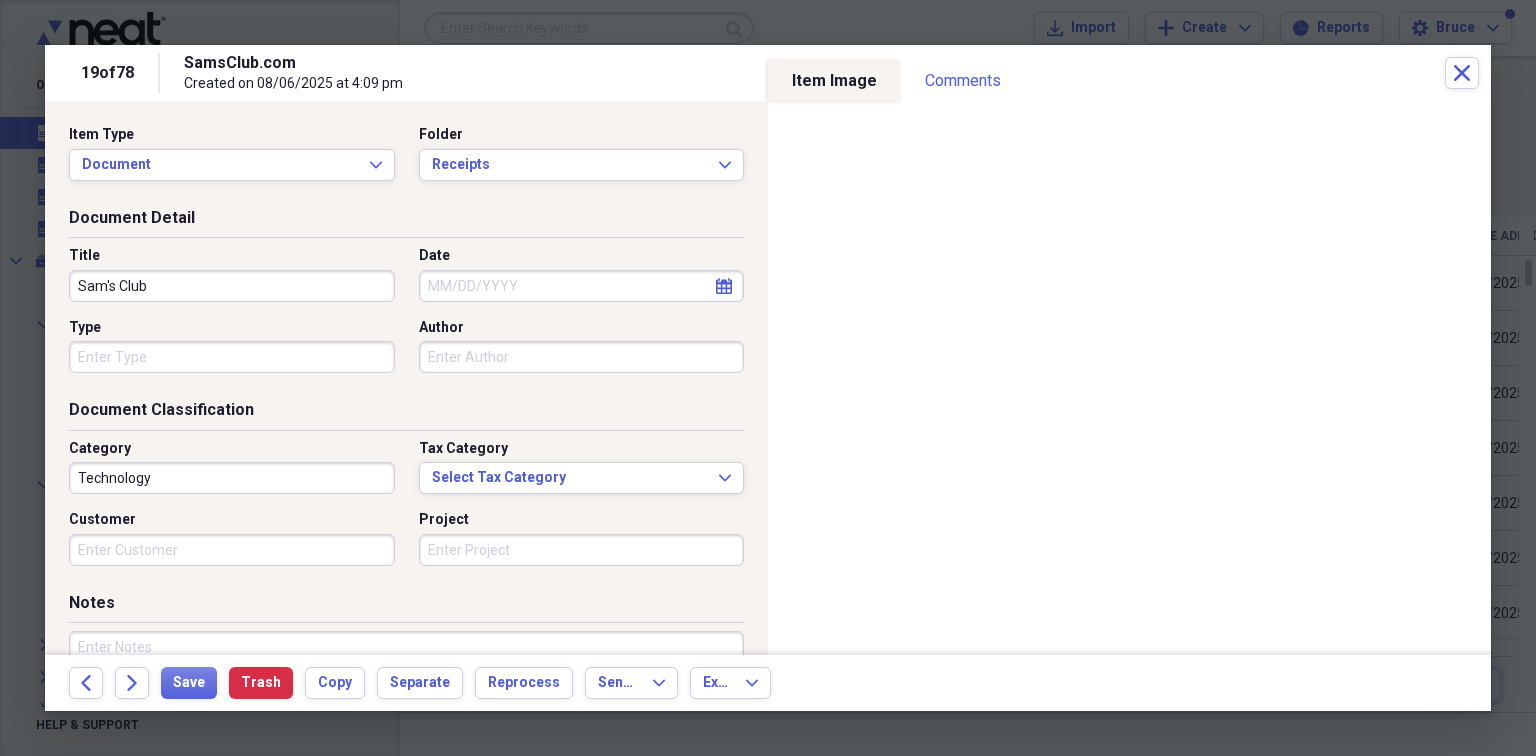 type on "Sam's Club" 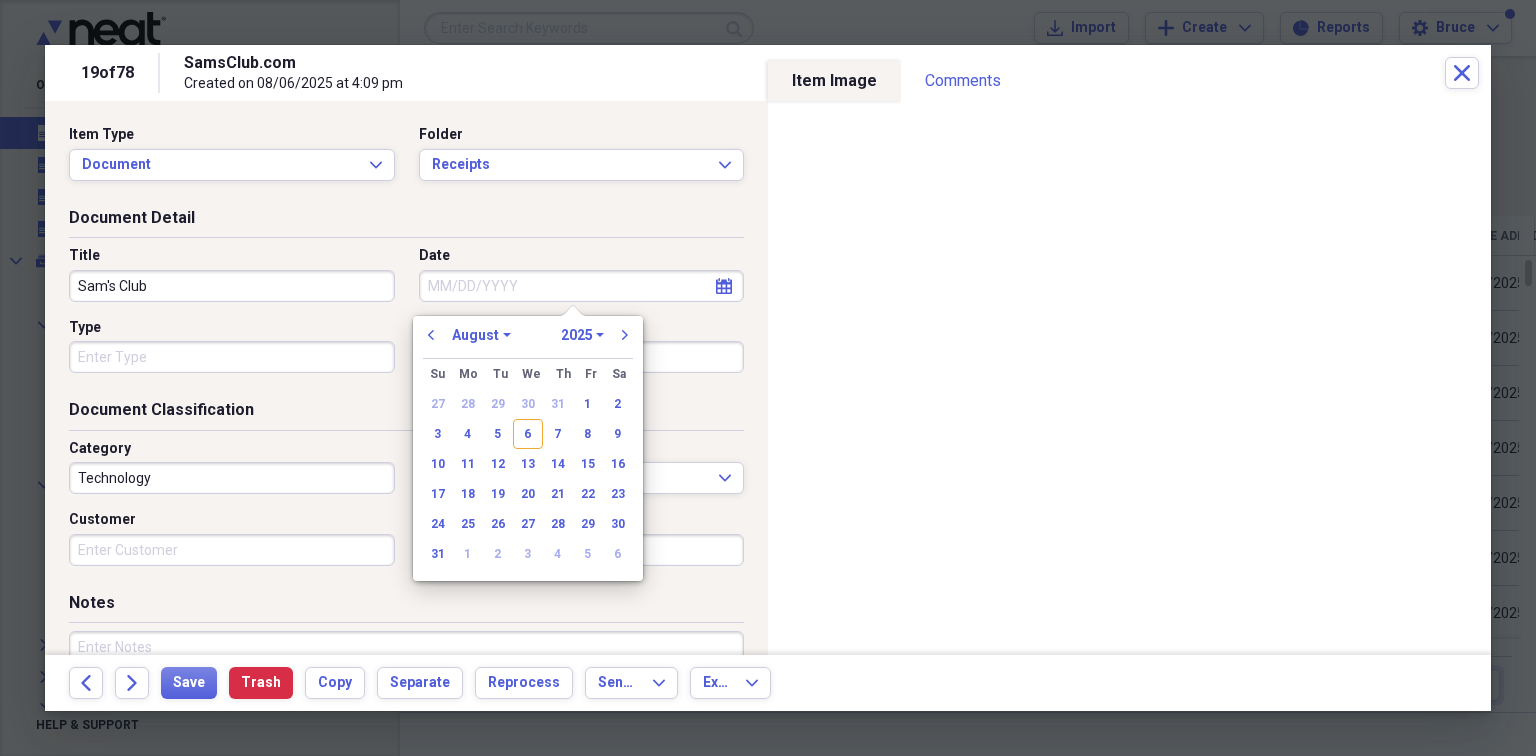 click on "Date" at bounding box center (582, 286) 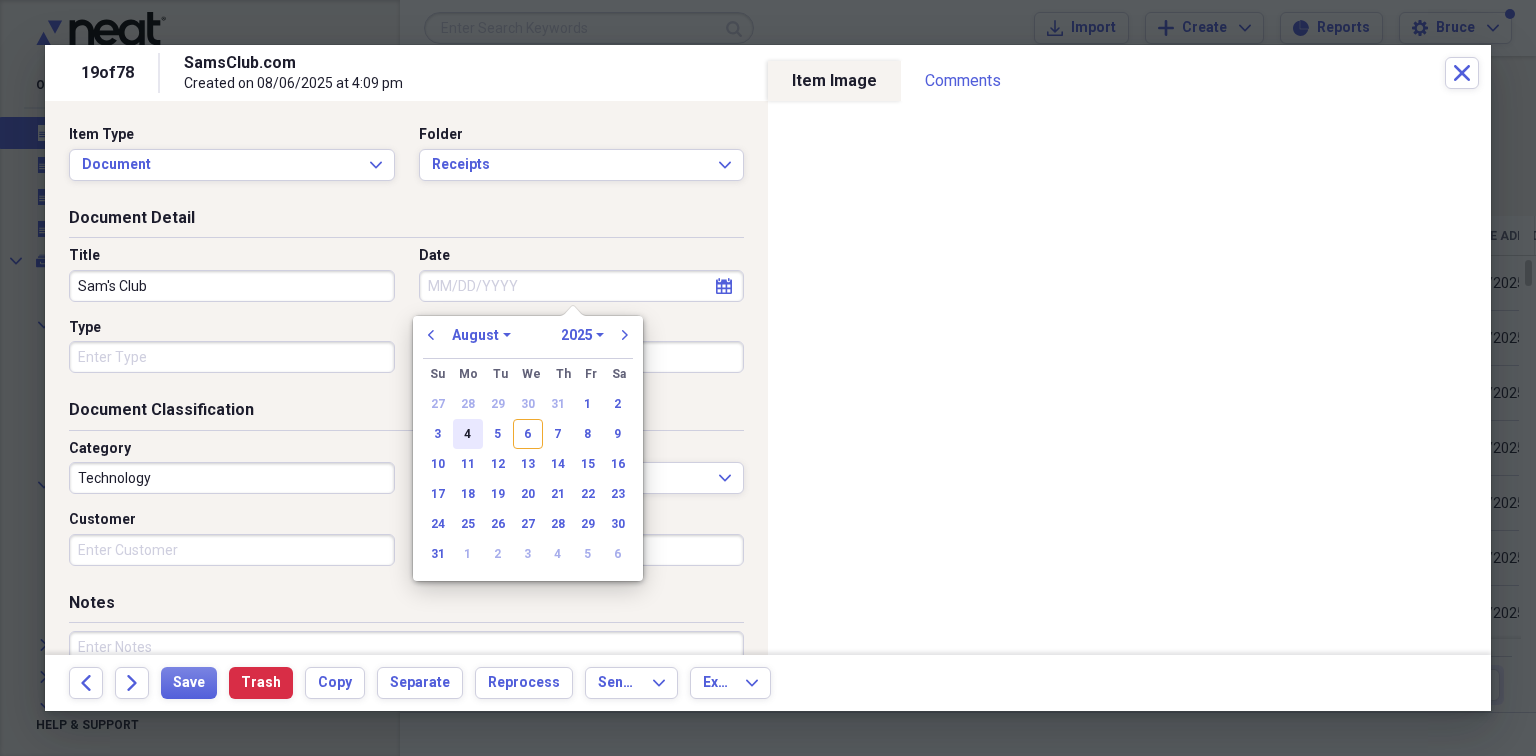 click on "4" at bounding box center (468, 434) 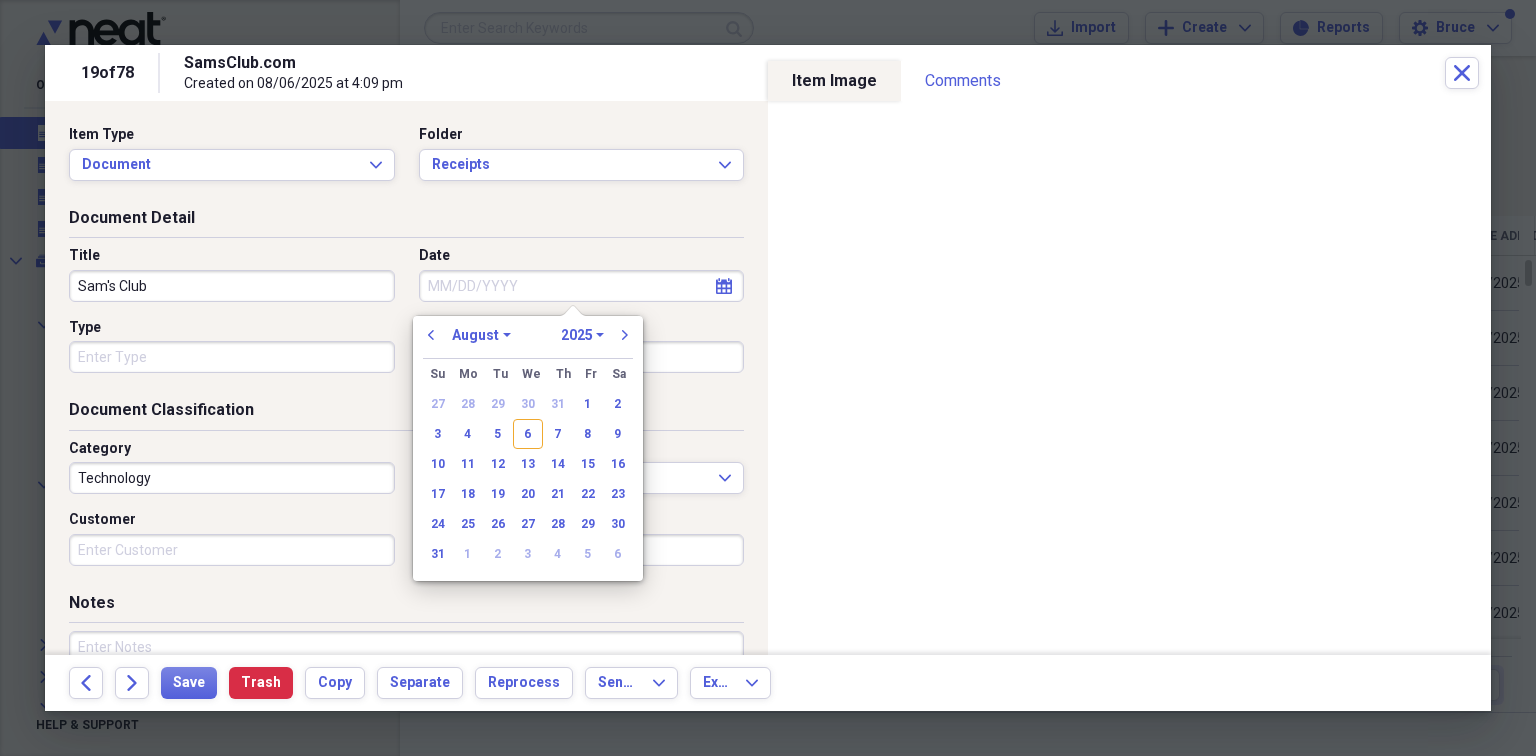 type on "08/04/2025" 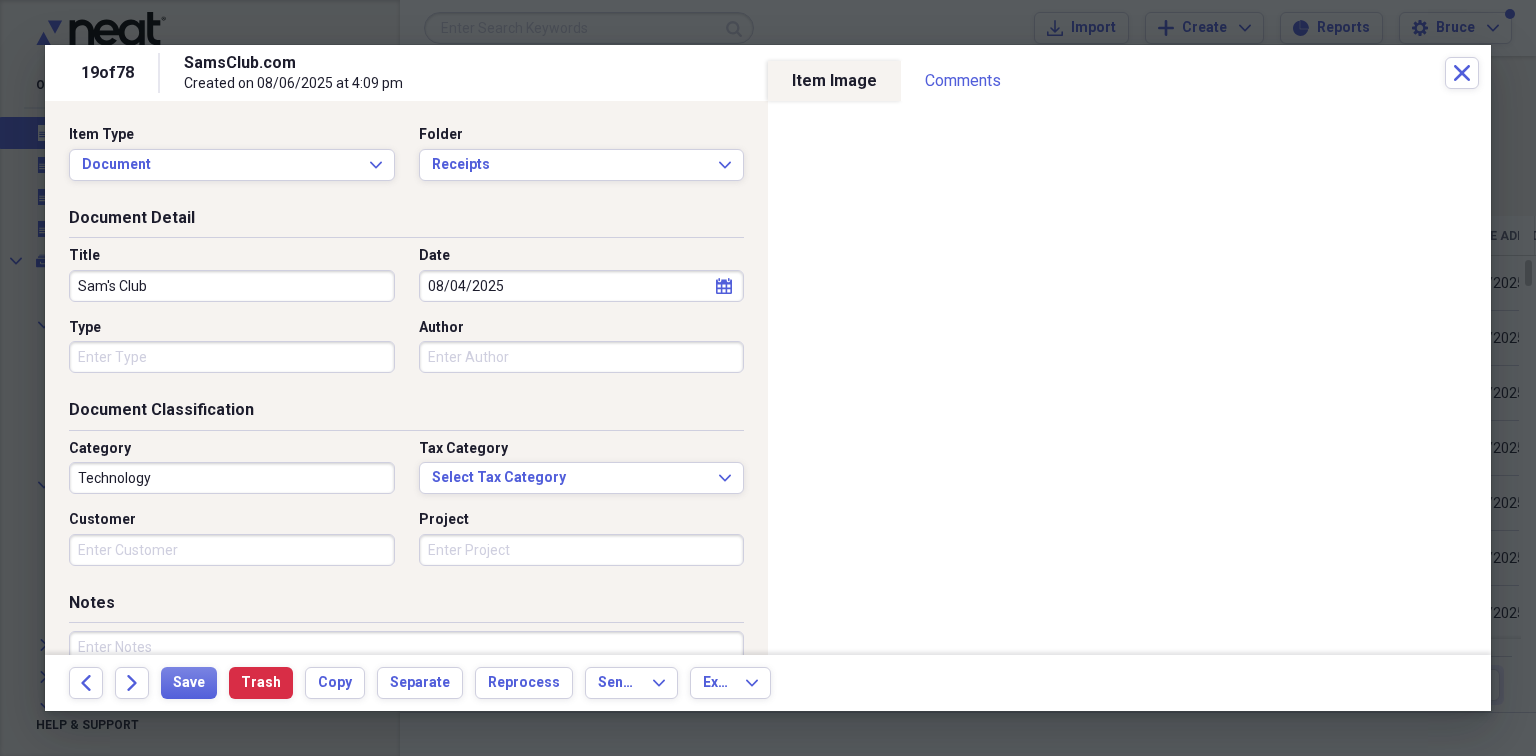 click on "Type" at bounding box center (232, 357) 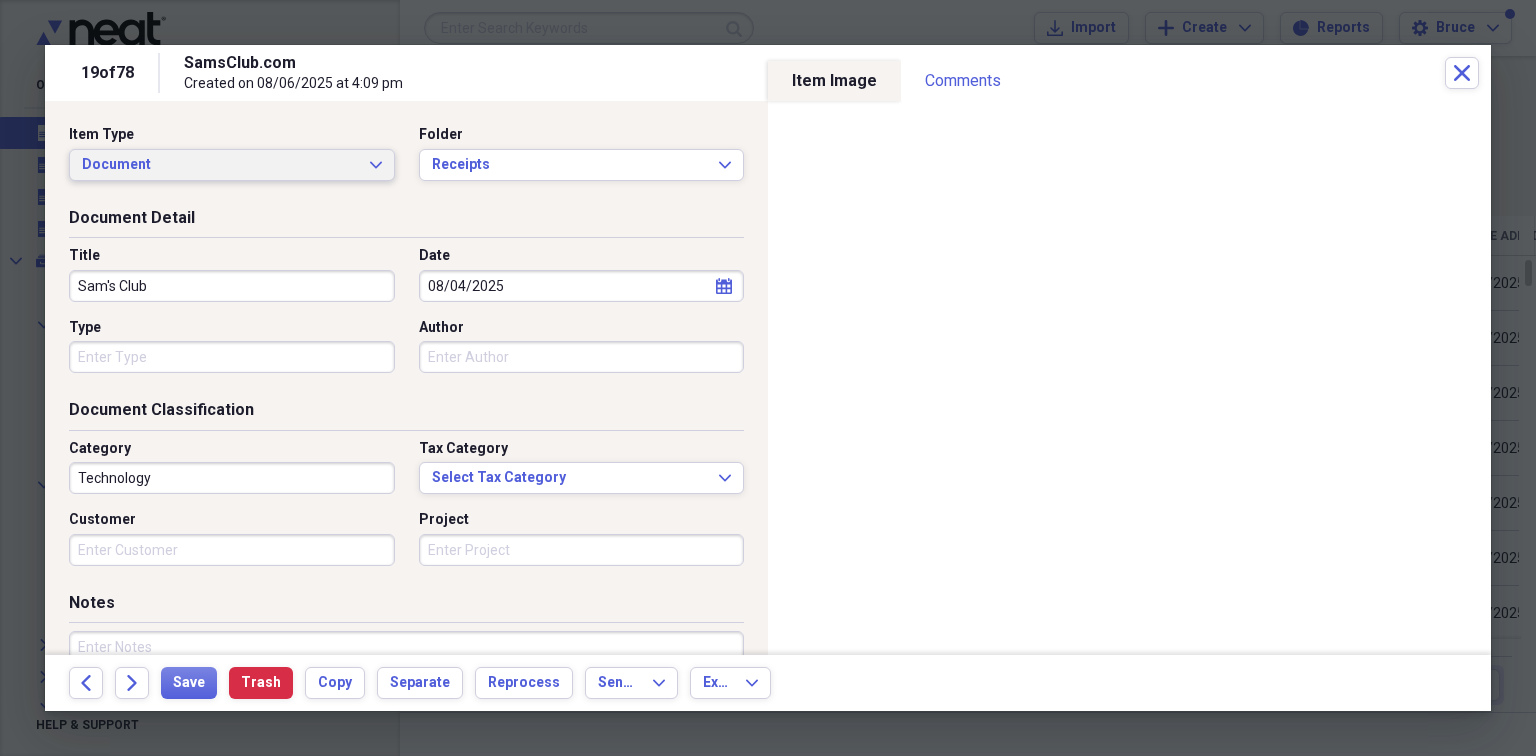 click on "Document" at bounding box center [220, 165] 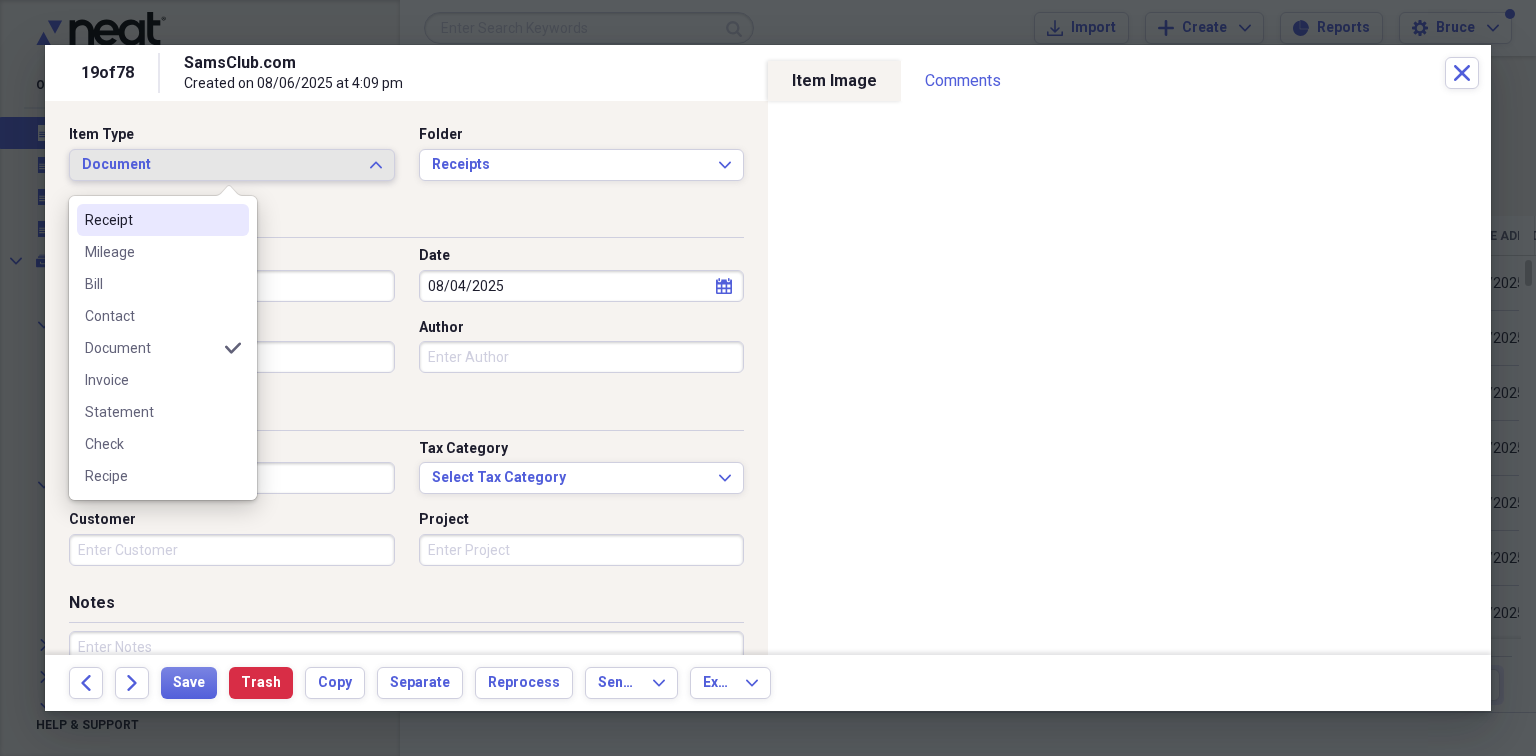 click on "Receipt" at bounding box center (151, 220) 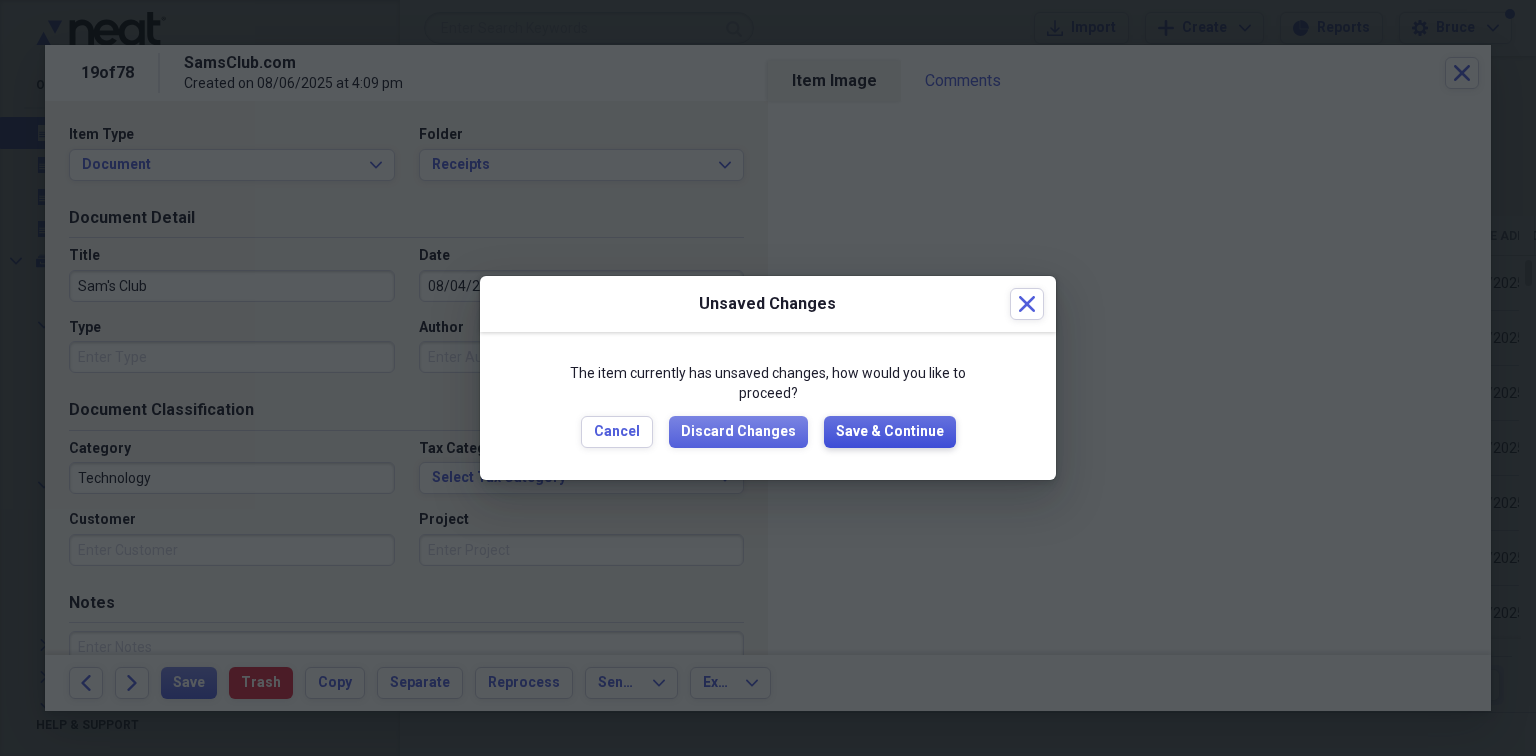 click on "Save & Continue" at bounding box center [890, 432] 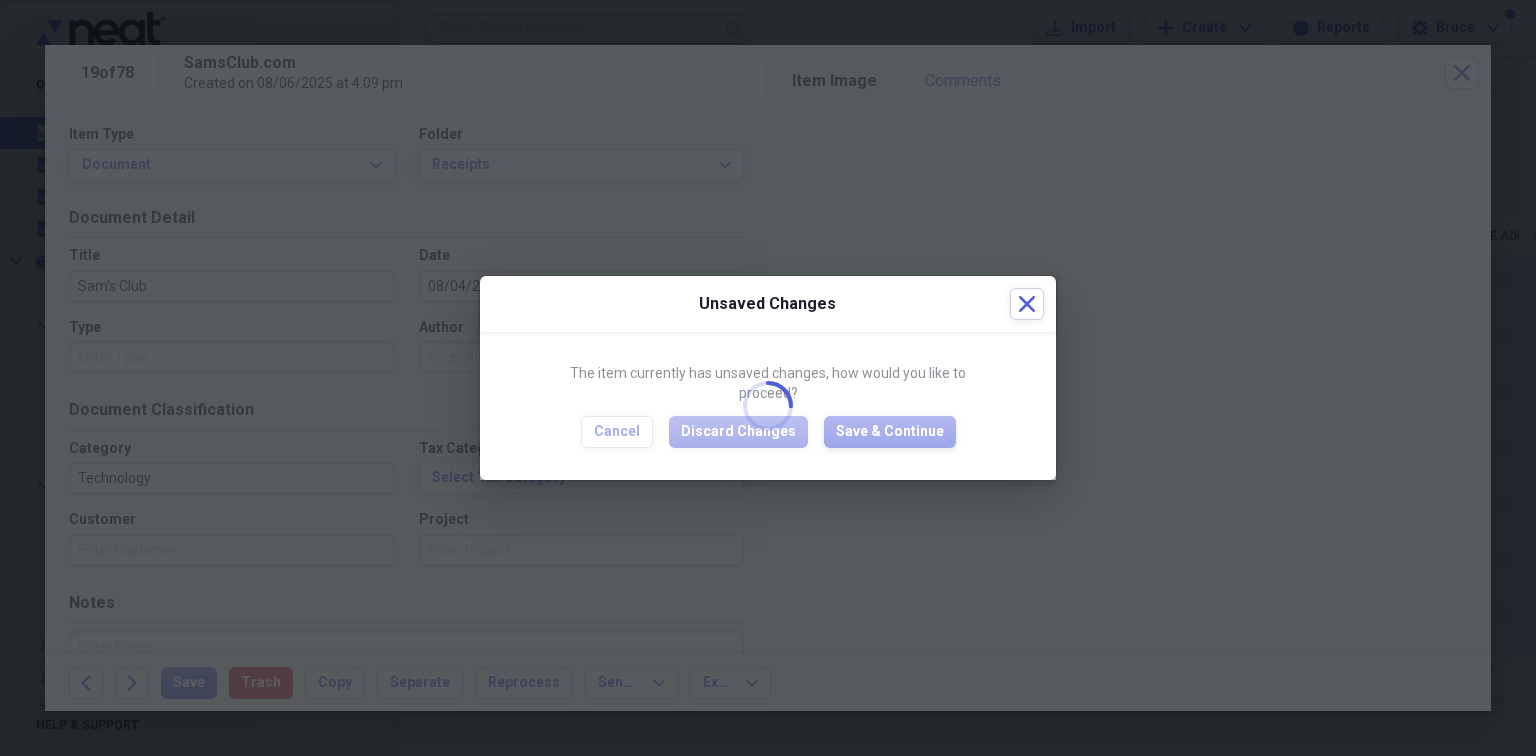 type on "Sam's Club" 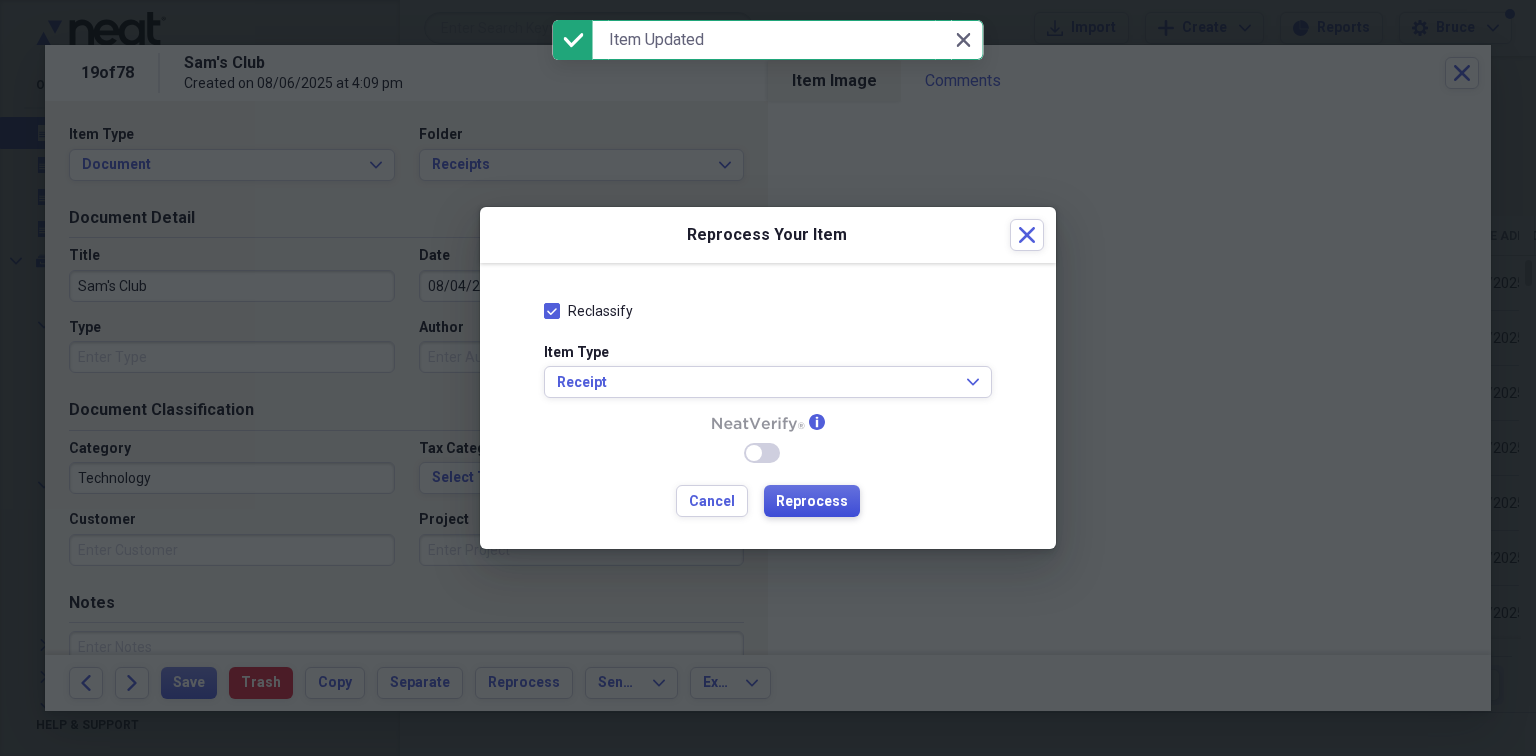 click on "Reprocess" at bounding box center [812, 502] 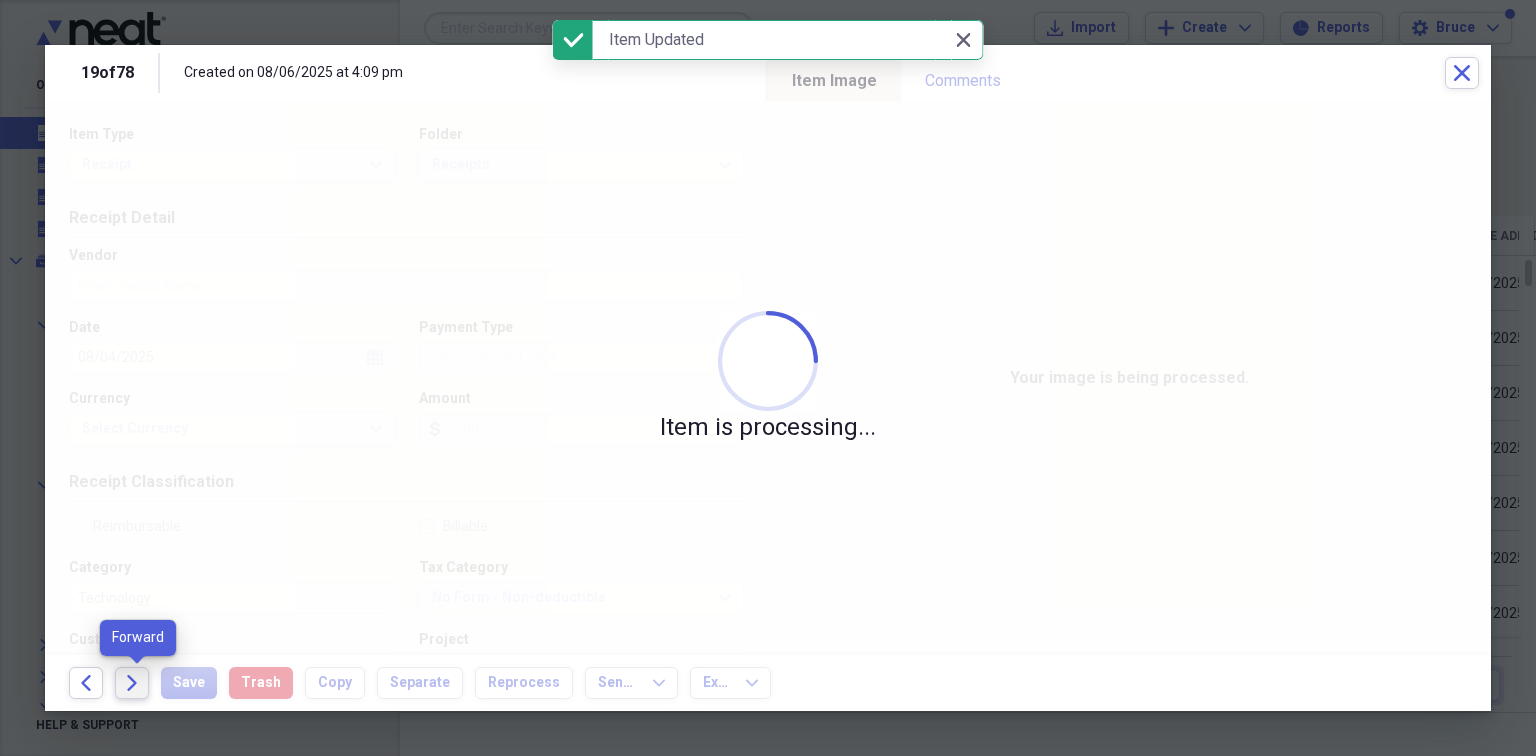 click 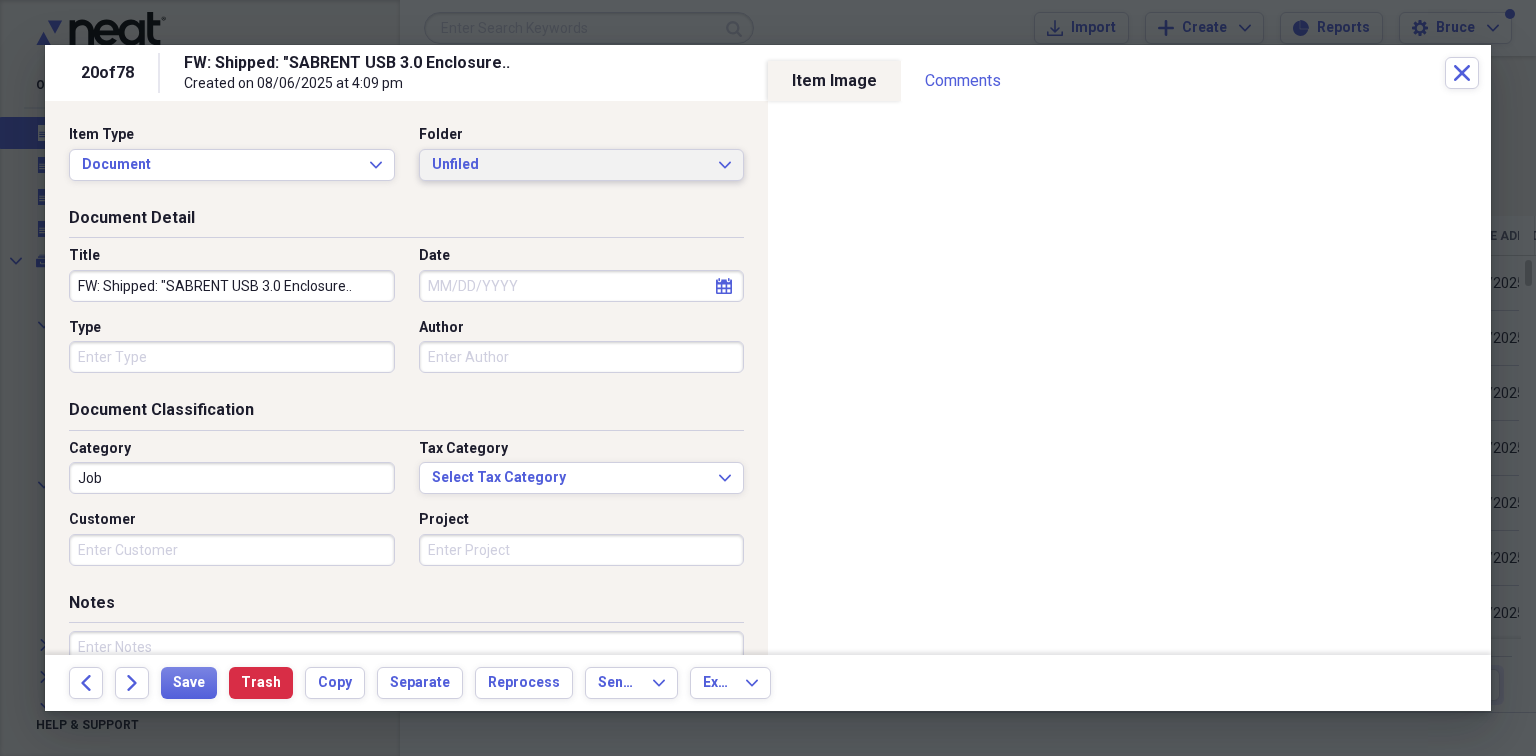 click on "Unfiled Expand" at bounding box center (582, 165) 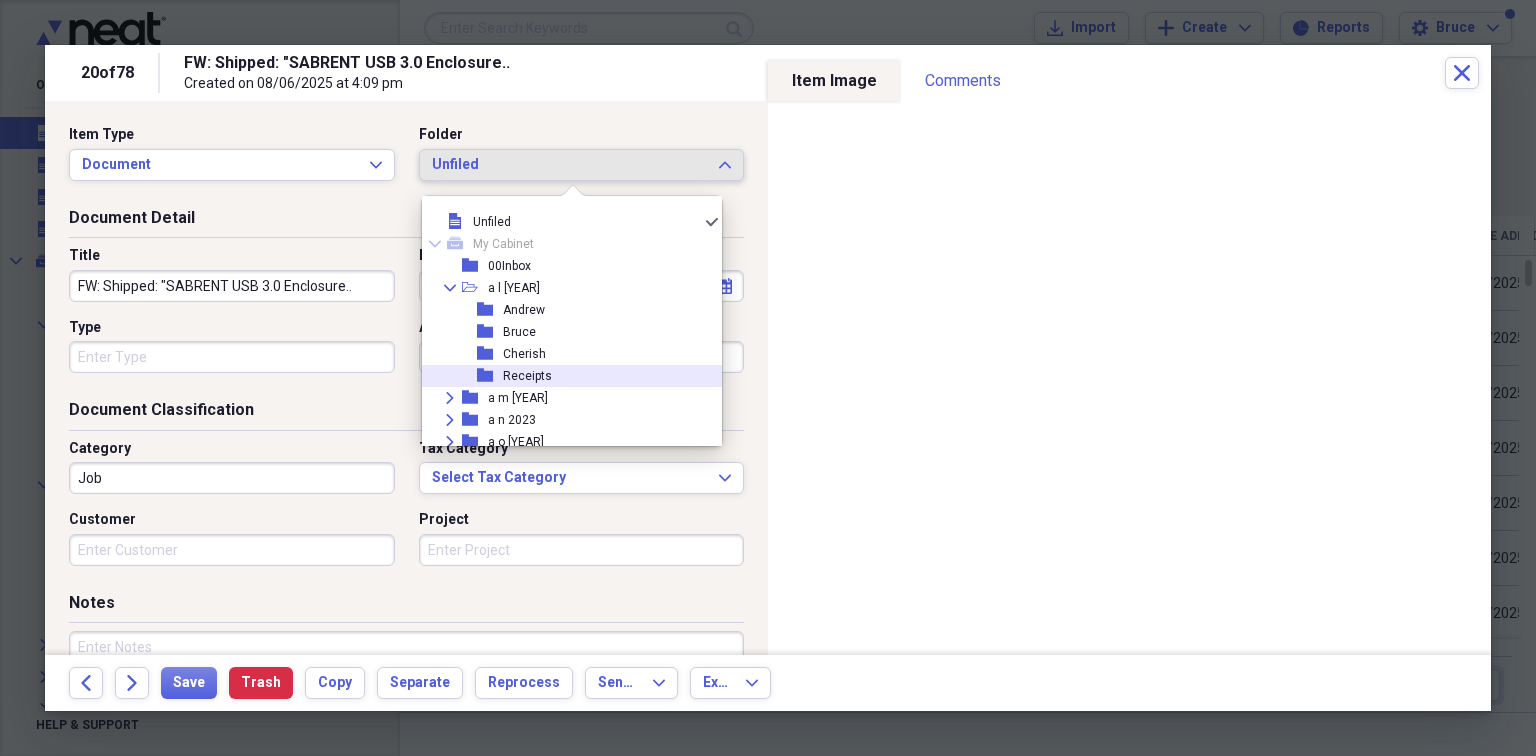 drag, startPoint x: 560, startPoint y: 377, endPoint x: 418, endPoint y: 347, distance: 145.13441 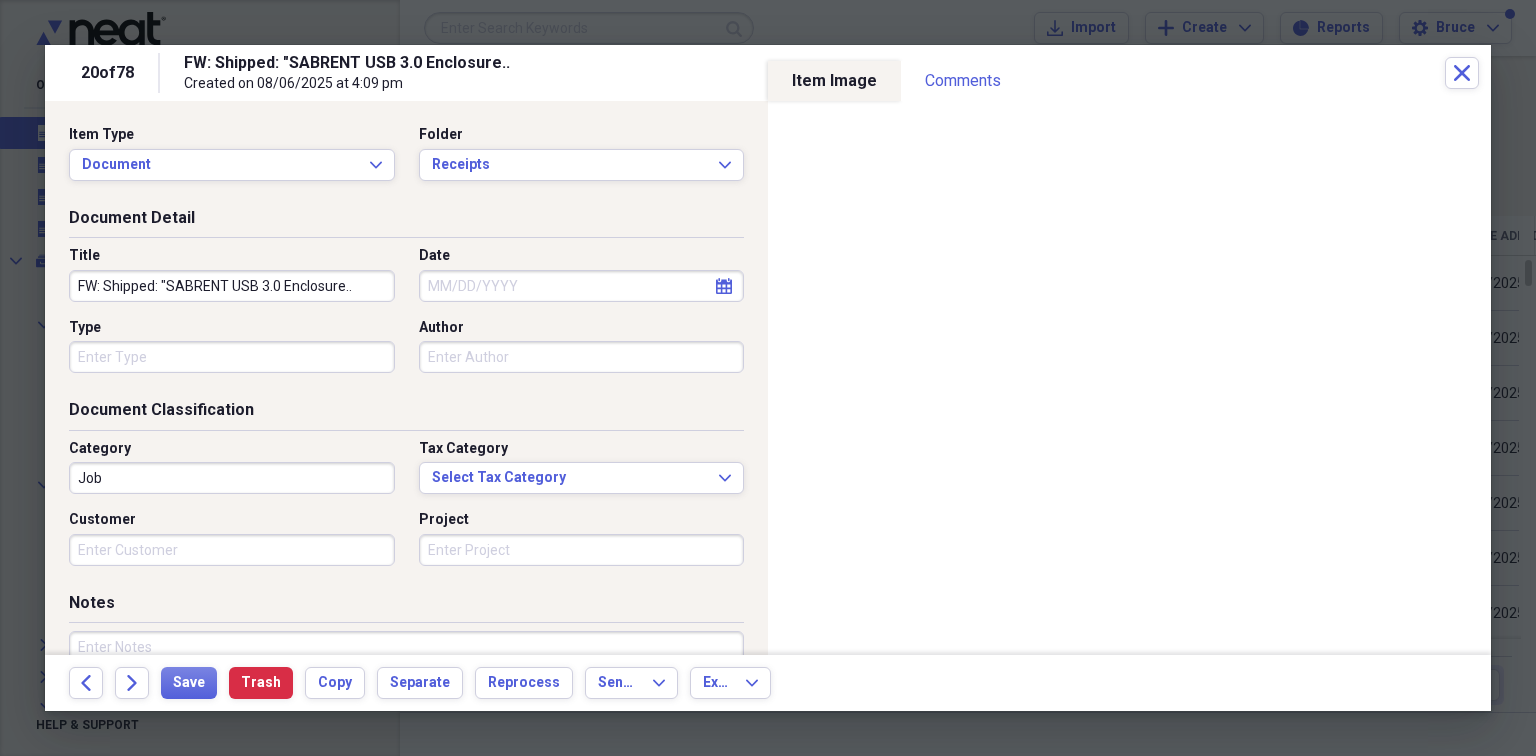 drag, startPoint x: 340, startPoint y: 278, endPoint x: 0, endPoint y: 292, distance: 340.28812 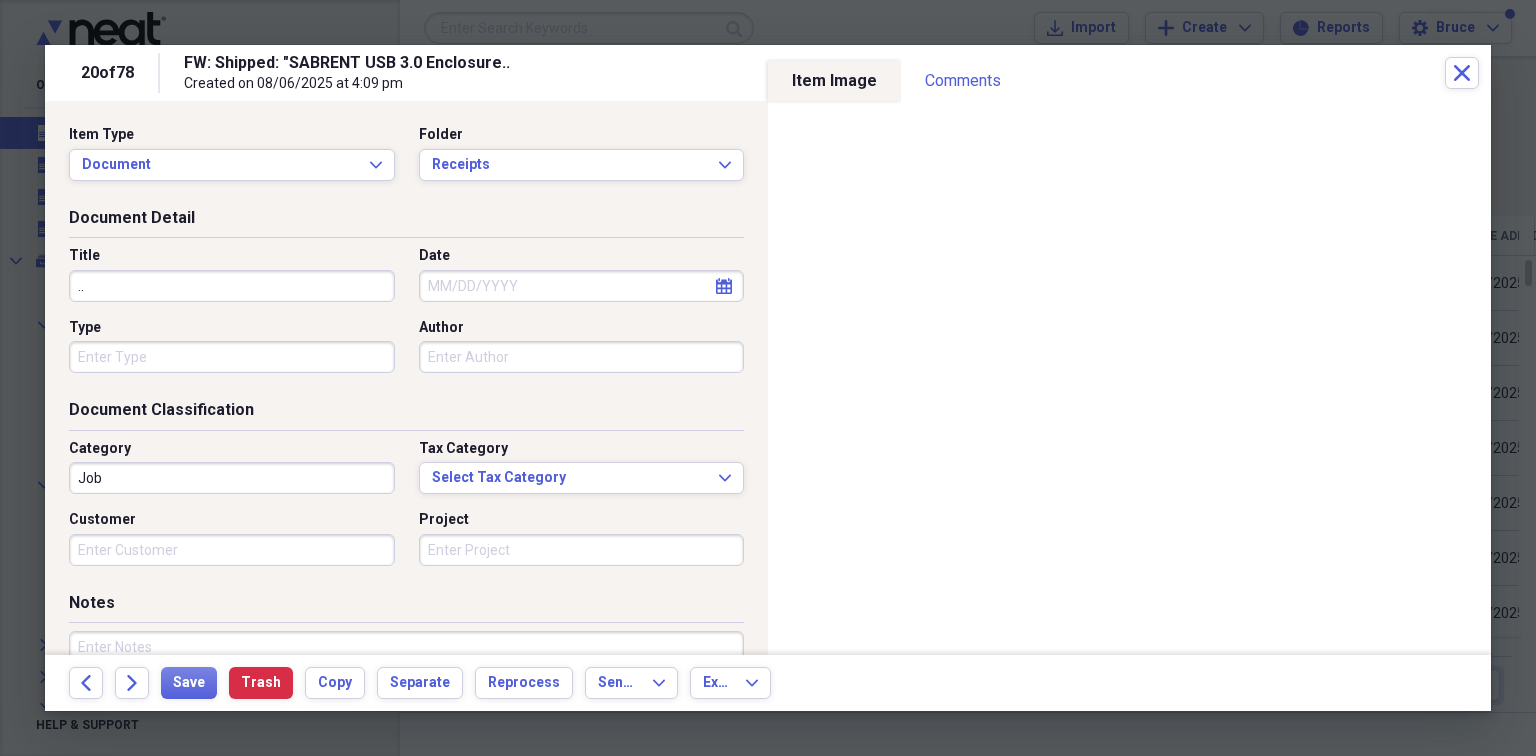 type on "." 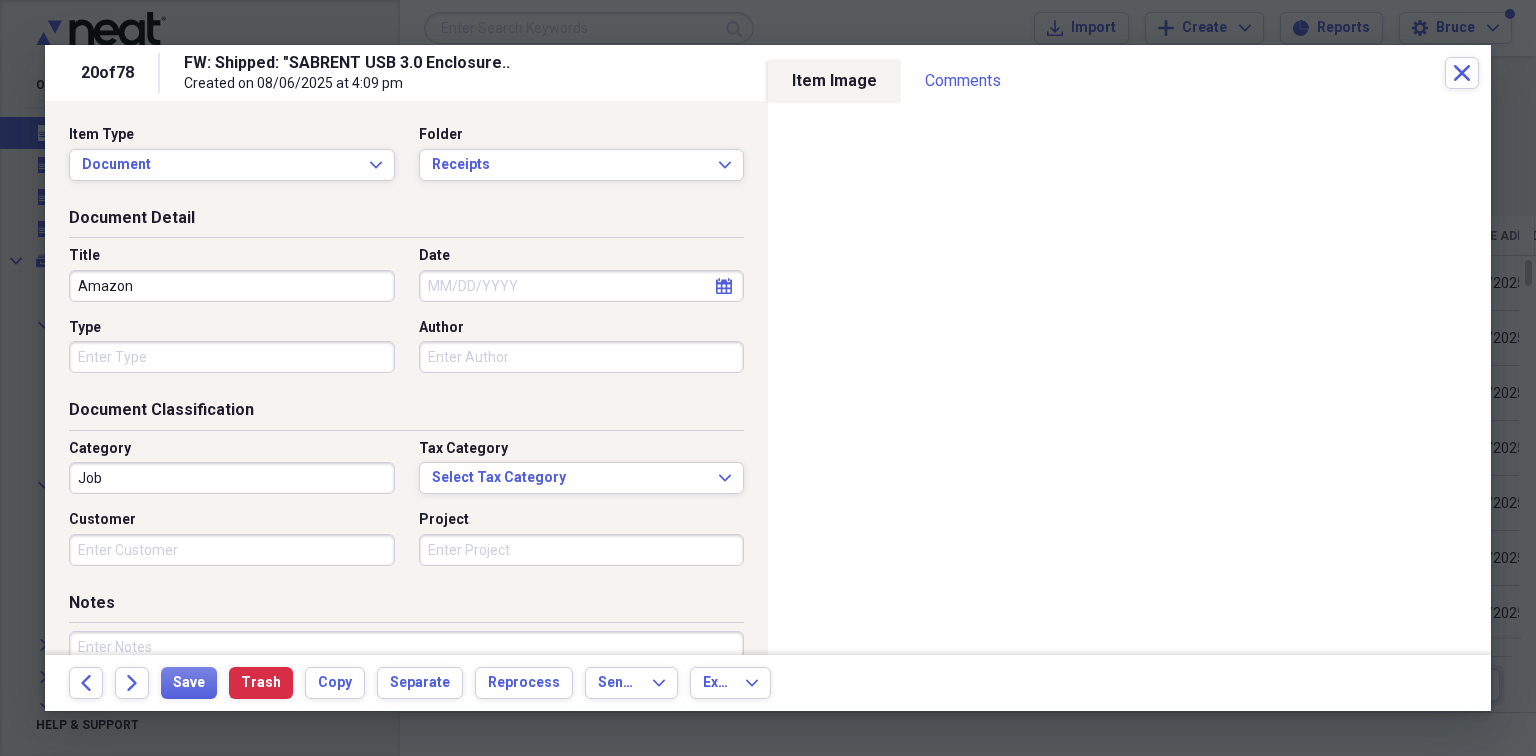 type on "Amazon" 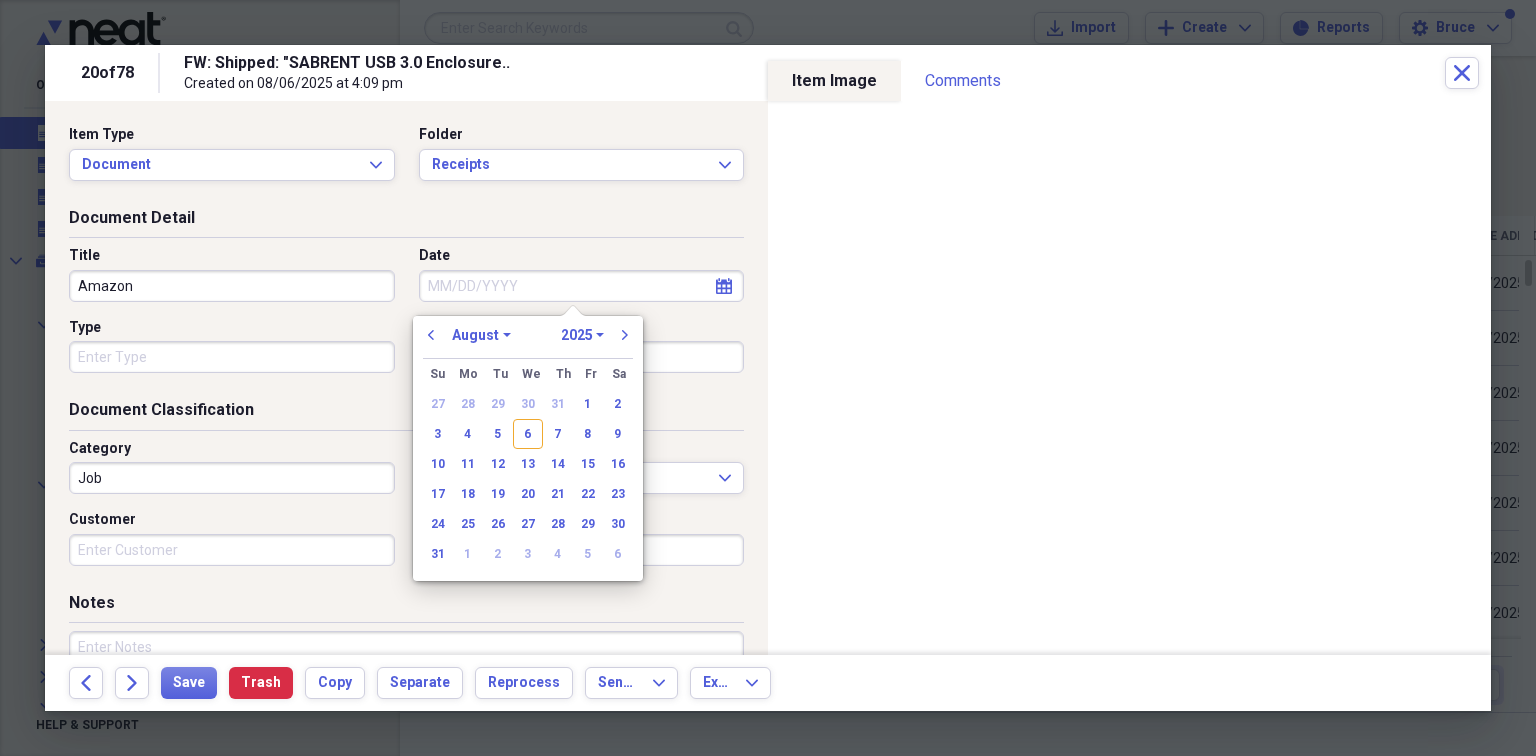 click on "Date" at bounding box center [582, 286] 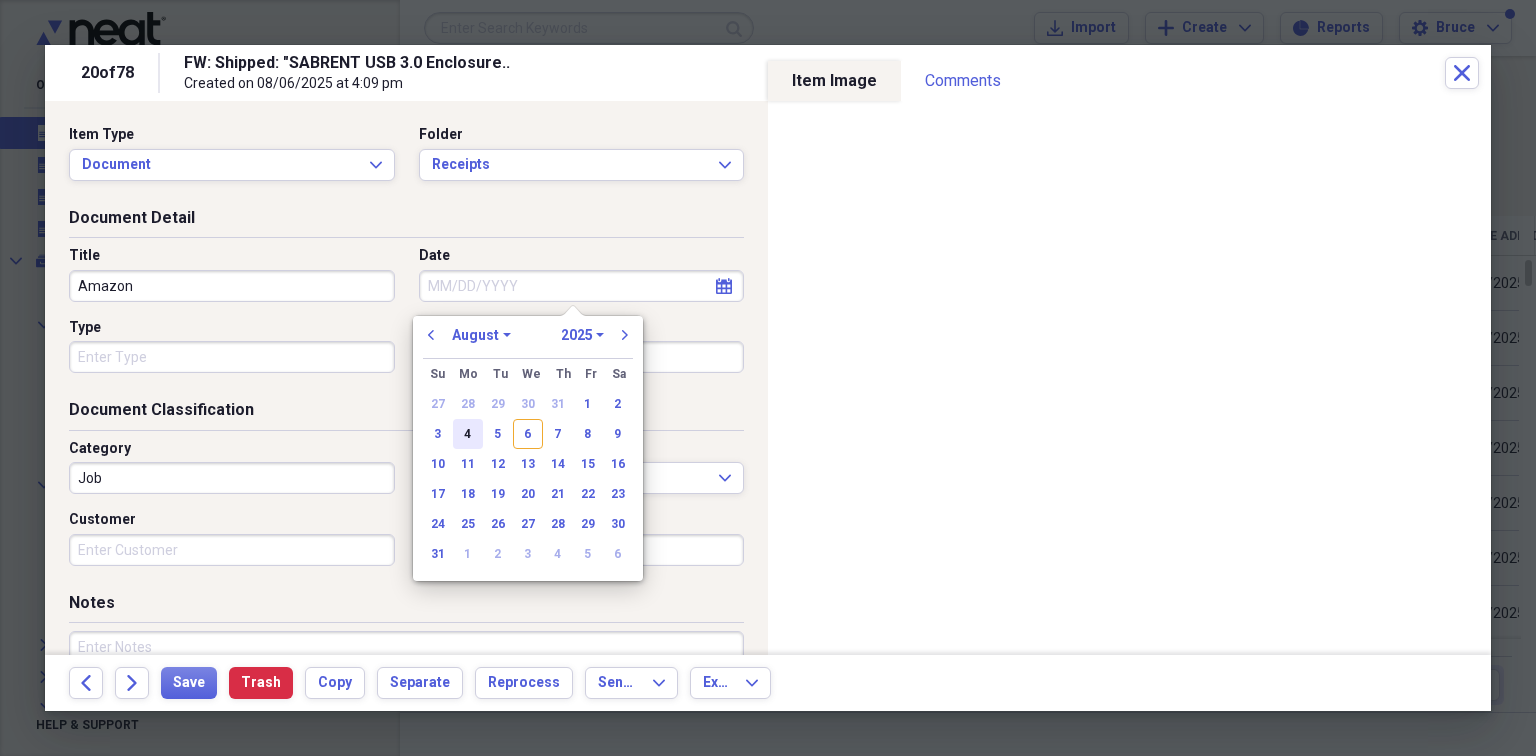 click on "4" at bounding box center (468, 434) 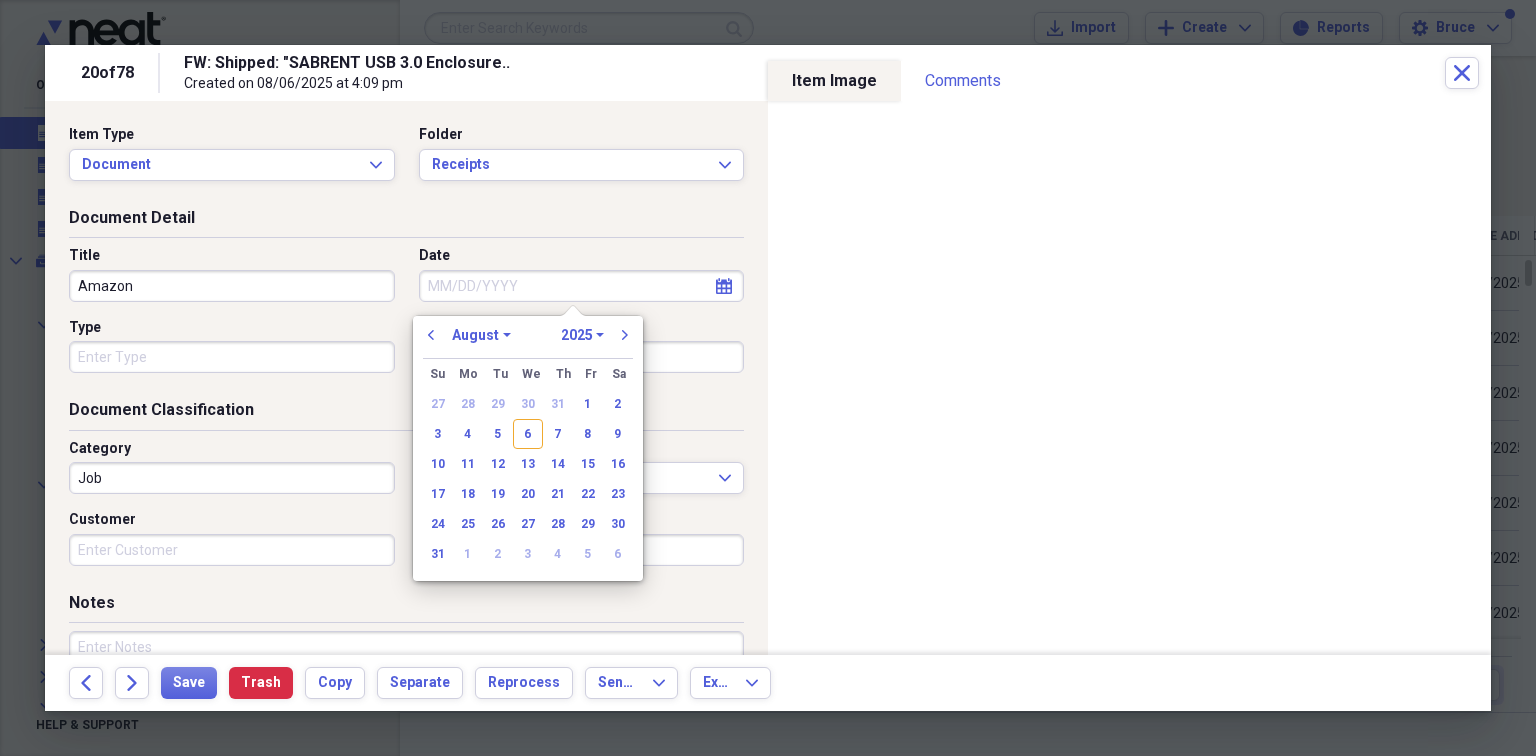 type on "08/04/2025" 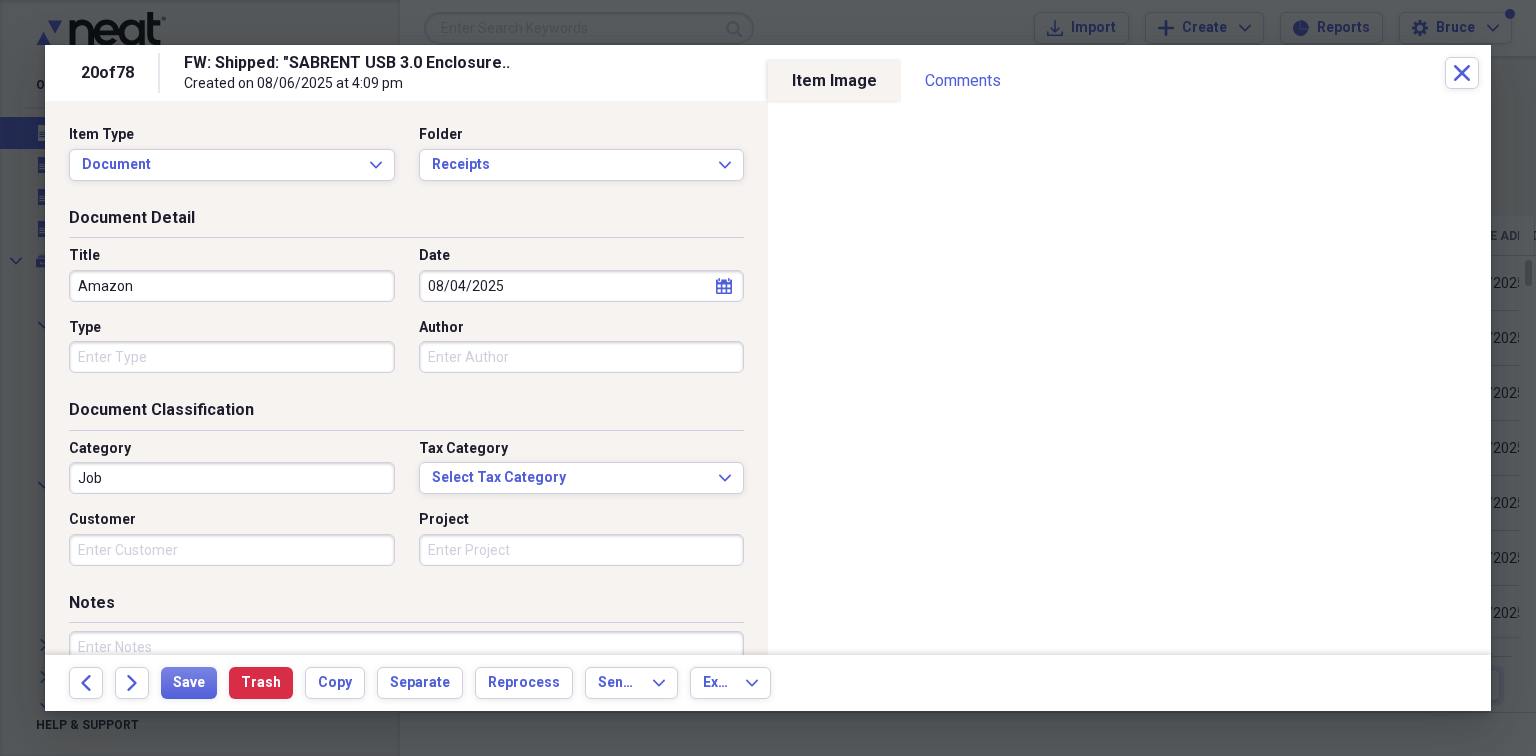 click on "Type" at bounding box center [232, 357] 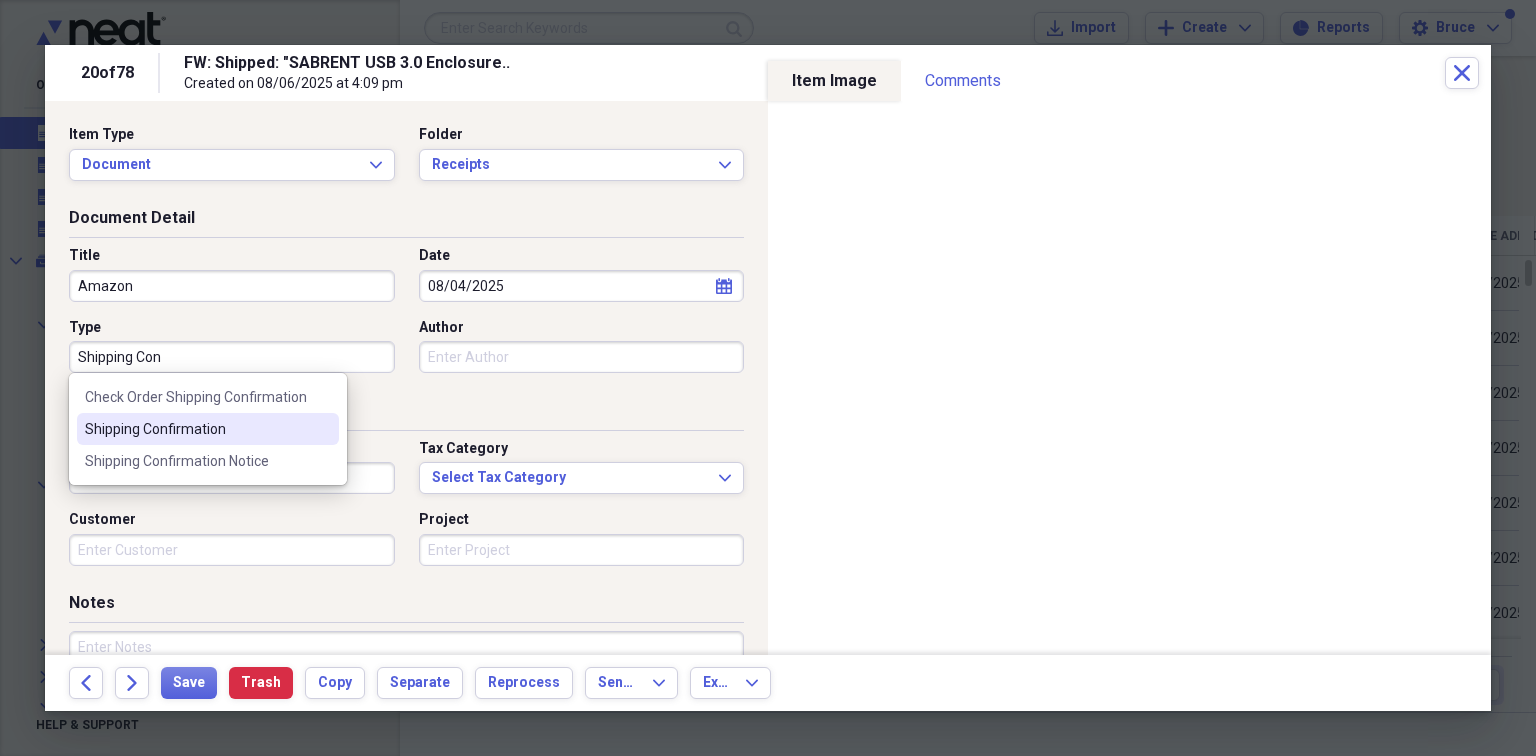 click on "Shipping Confirmation" at bounding box center (196, 429) 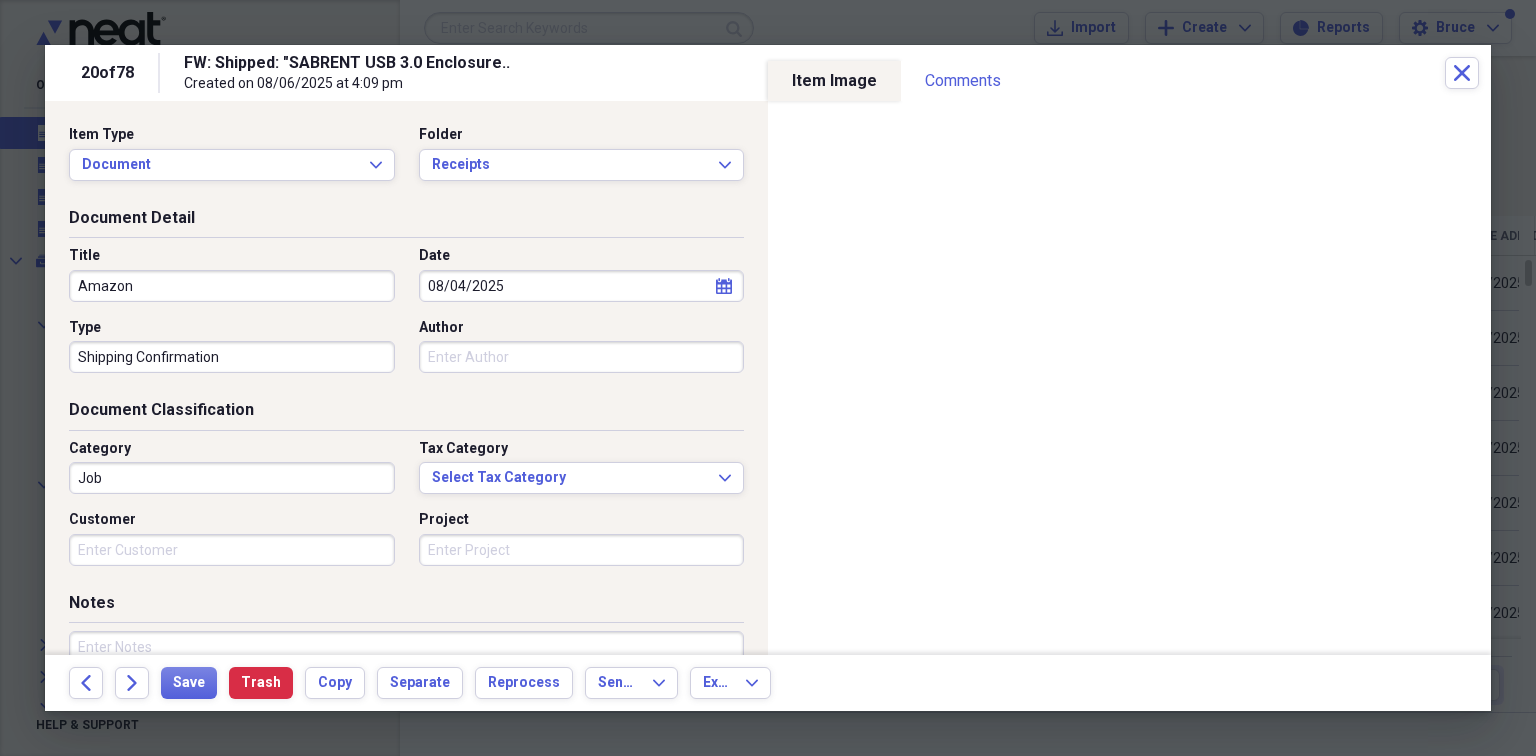 click on "Job" at bounding box center [232, 478] 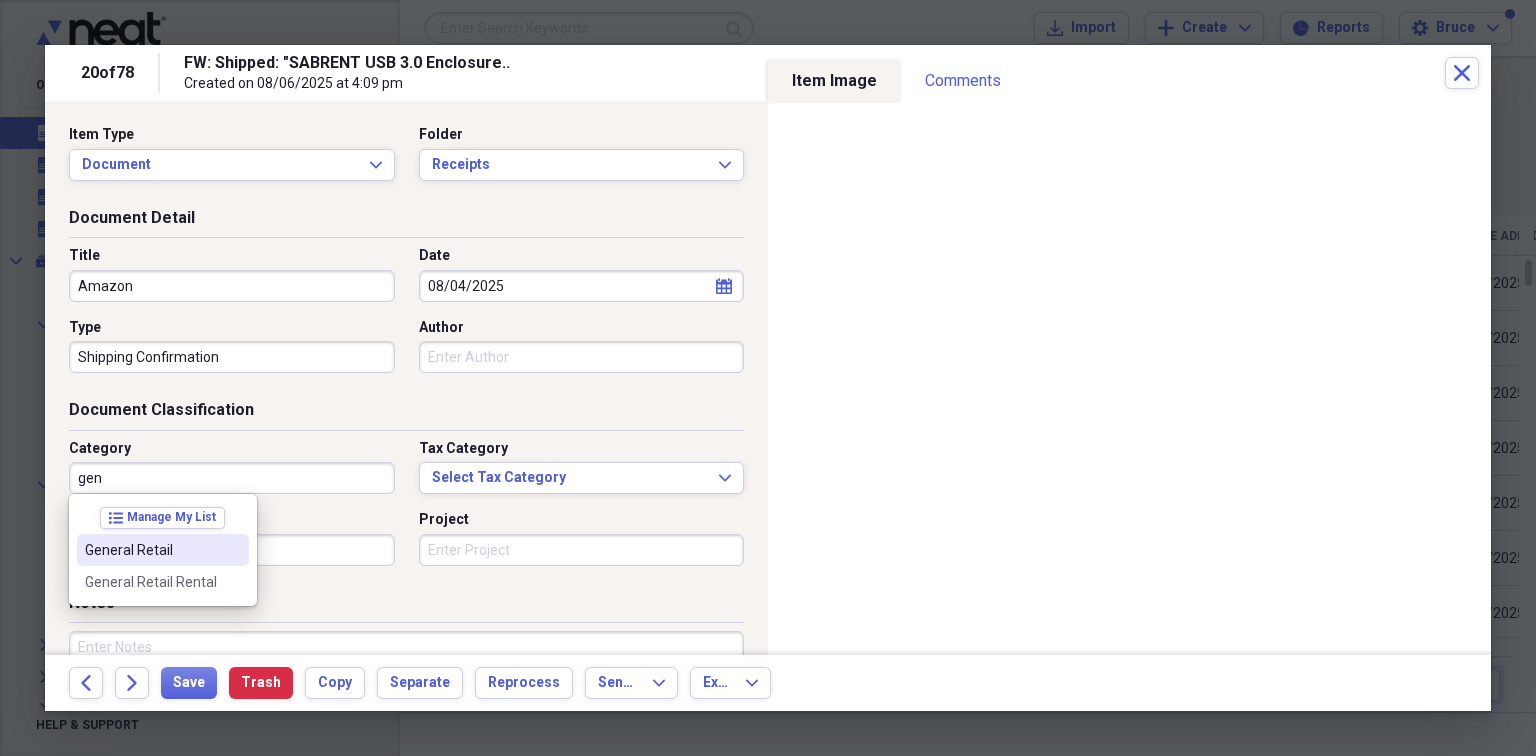 click on "General Retail" at bounding box center [163, 550] 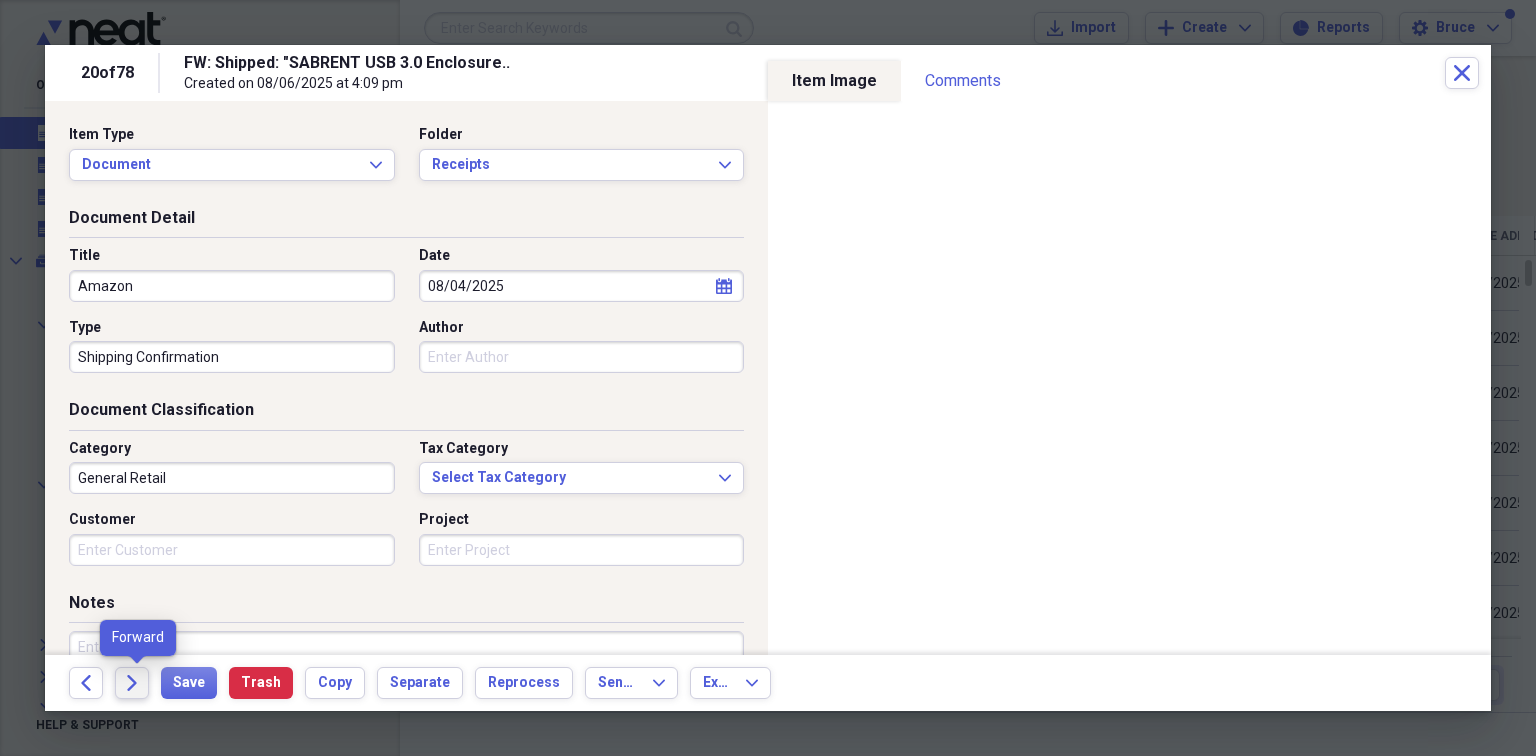 click on "Forward" 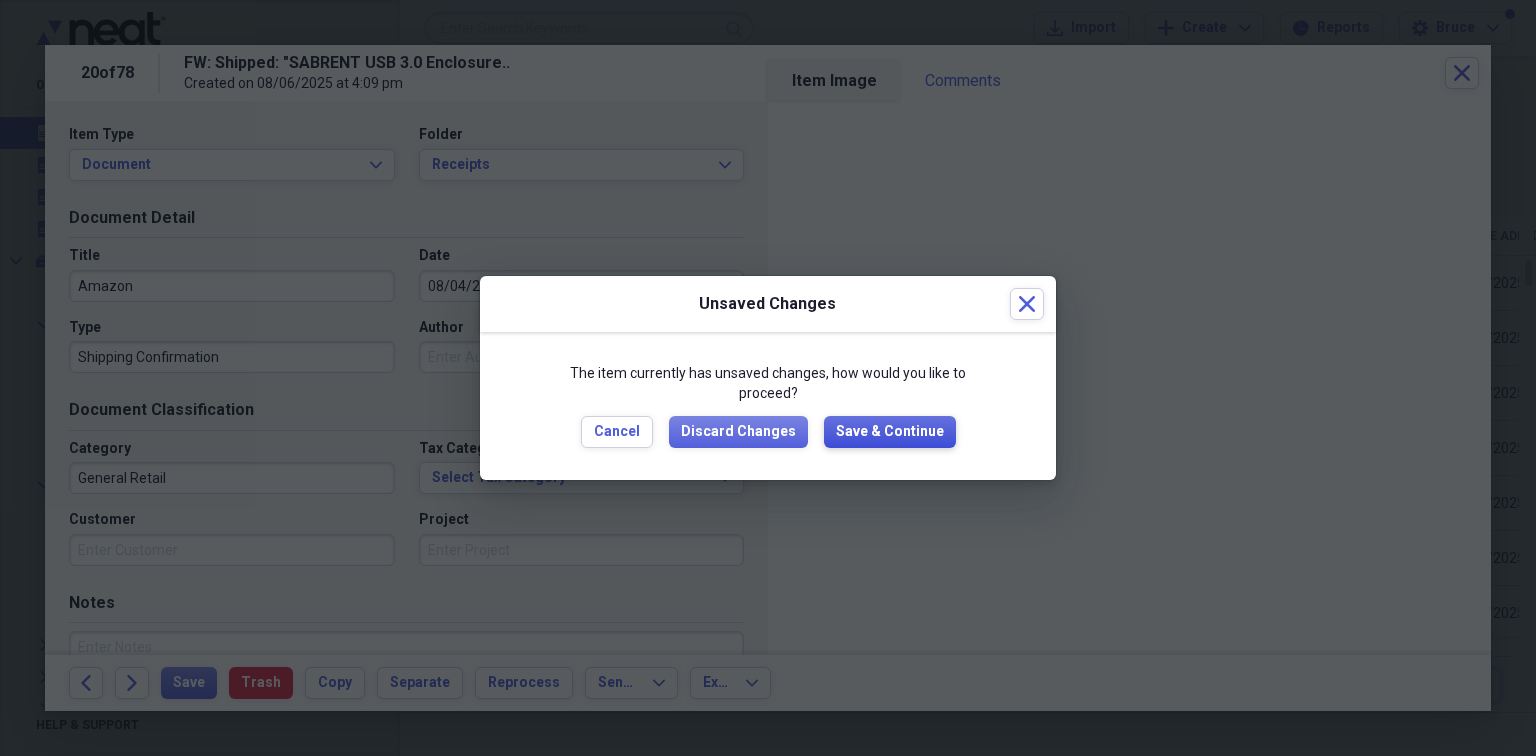click on "Save & Continue" at bounding box center [890, 432] 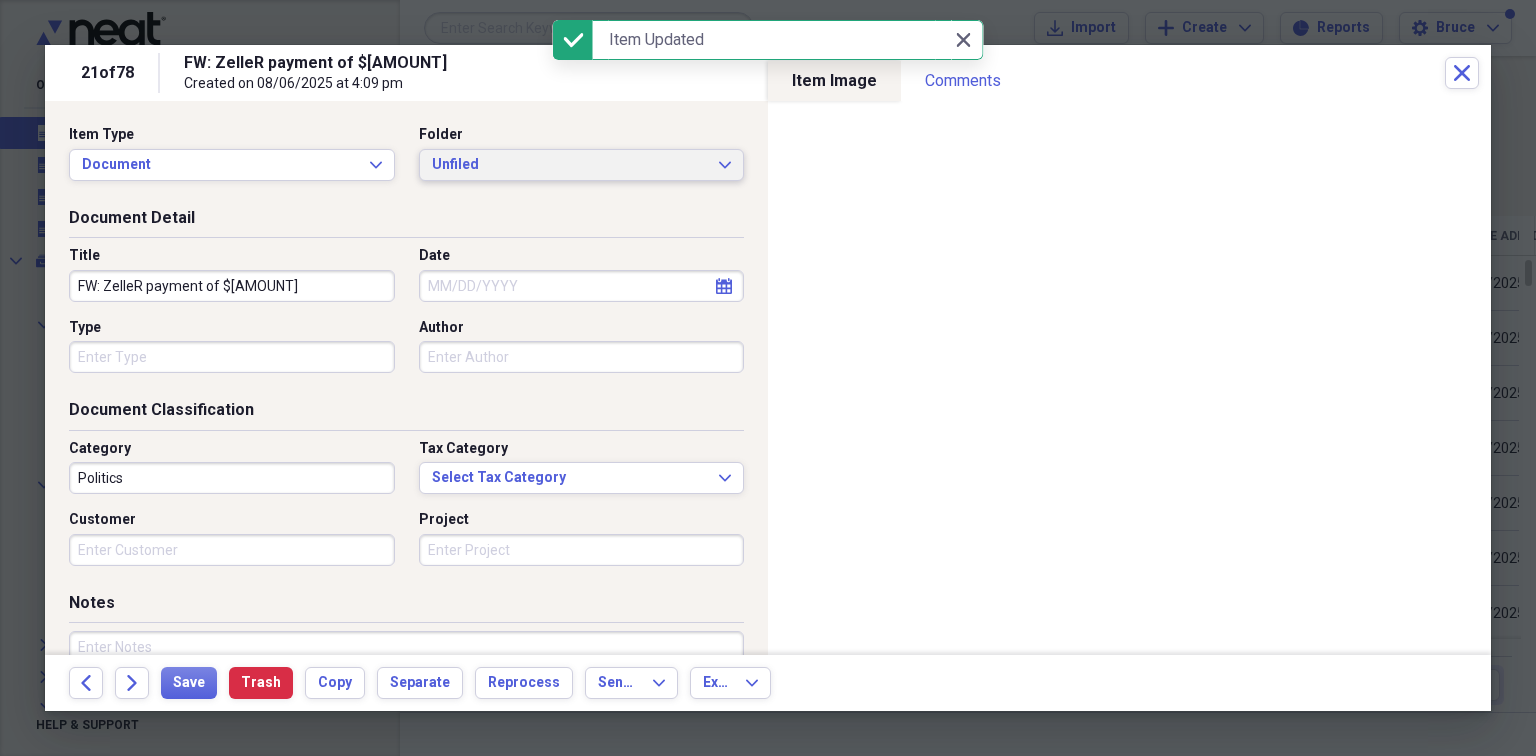 click on "Unfiled" at bounding box center (570, 165) 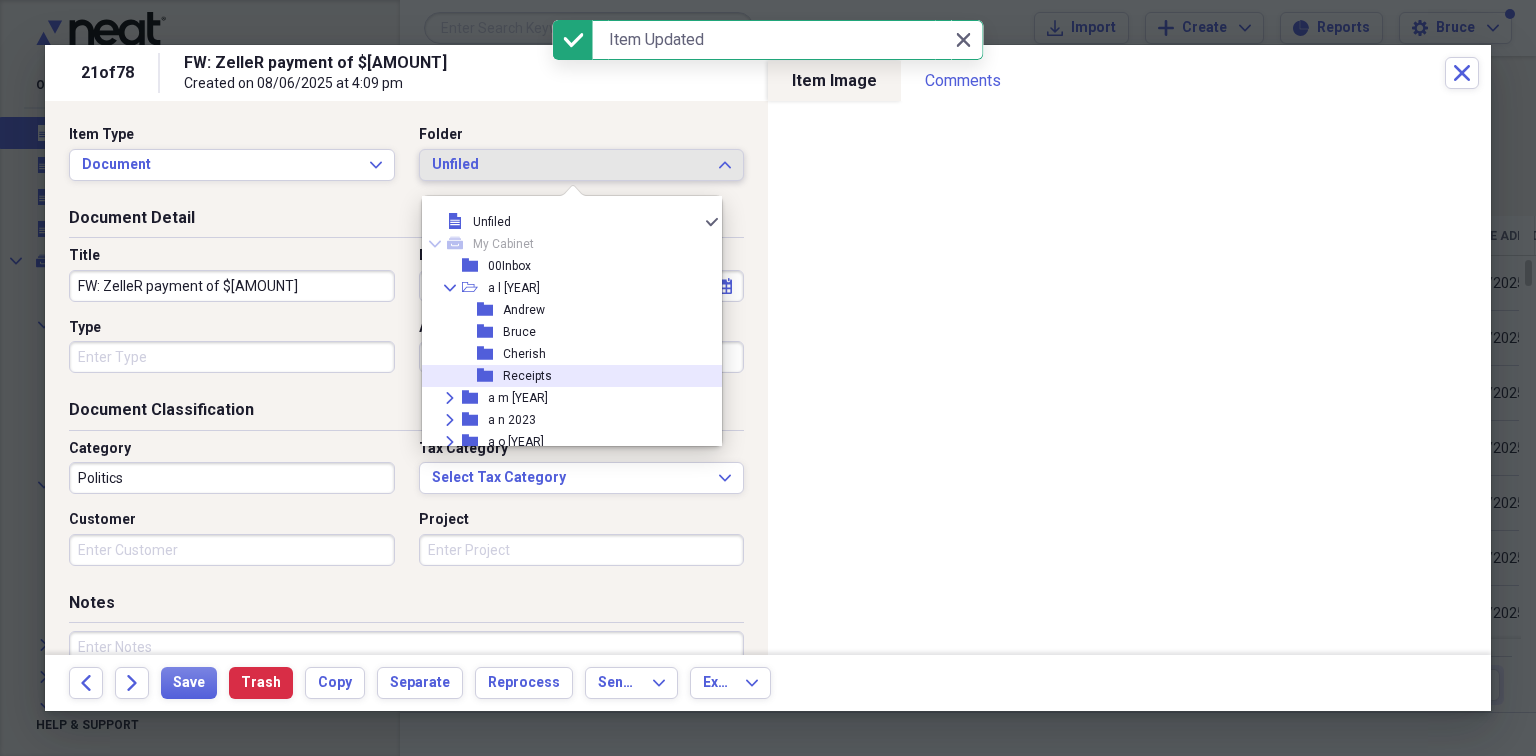 click on "Receipts" at bounding box center [527, 376] 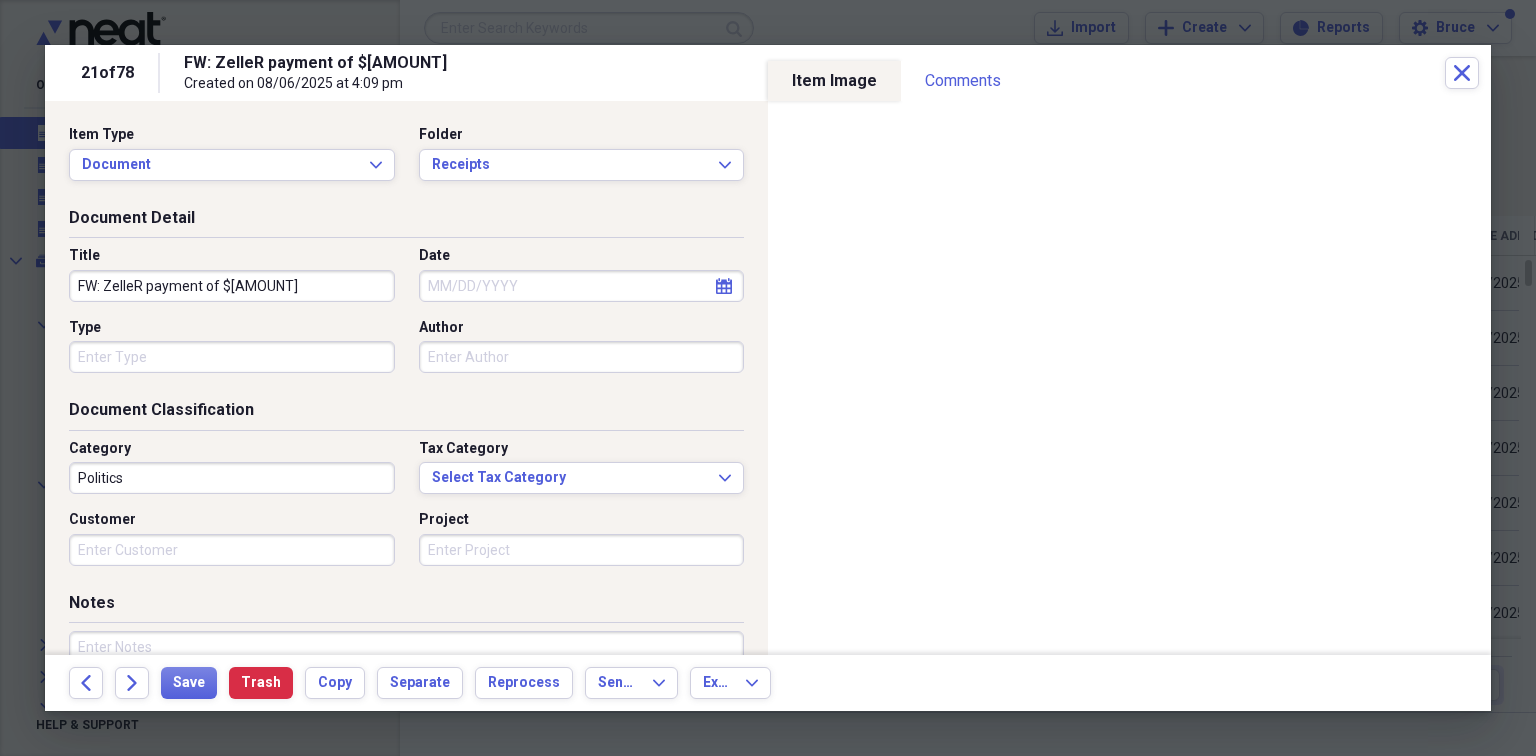 drag, startPoint x: 301, startPoint y: 283, endPoint x: 0, endPoint y: 240, distance: 304.0559 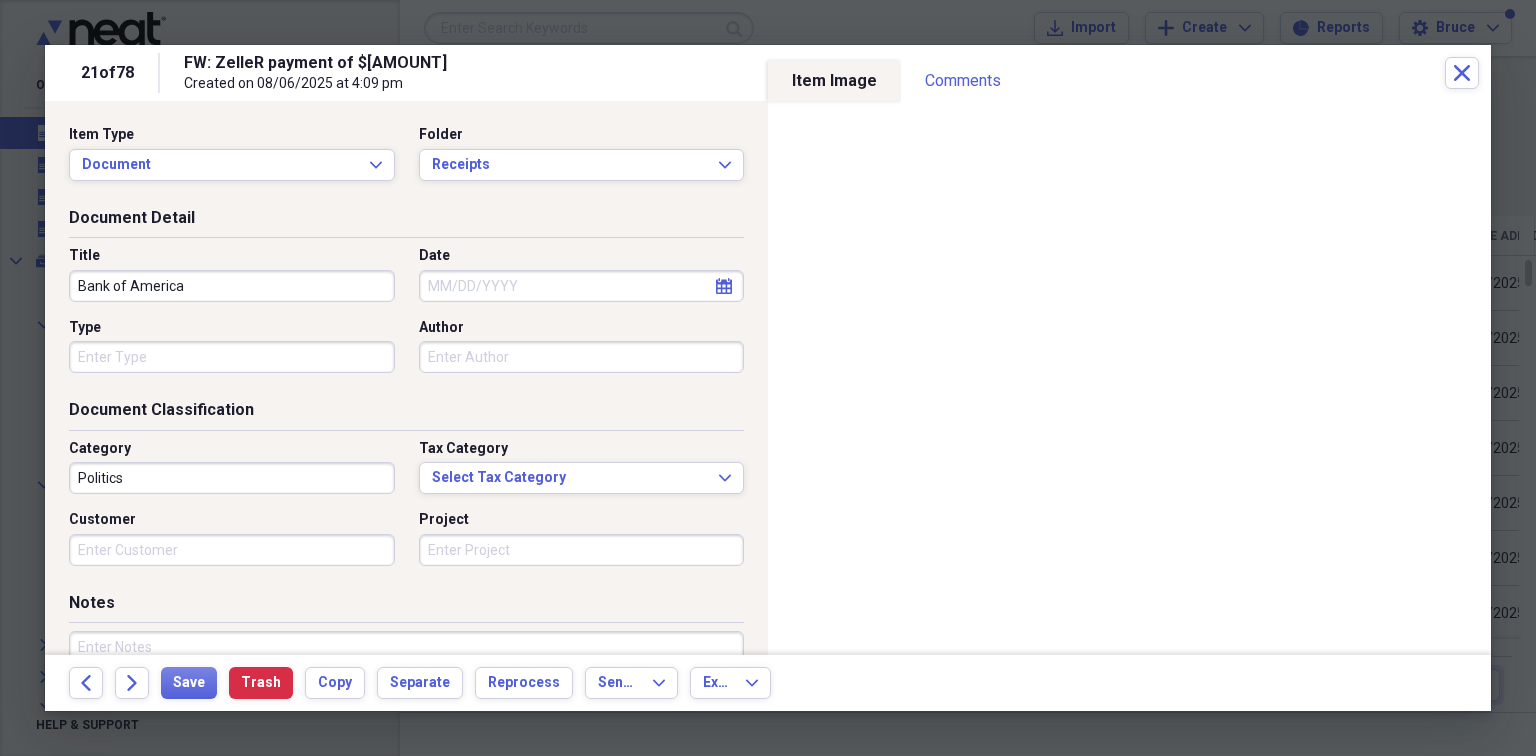 type on "Bank of America" 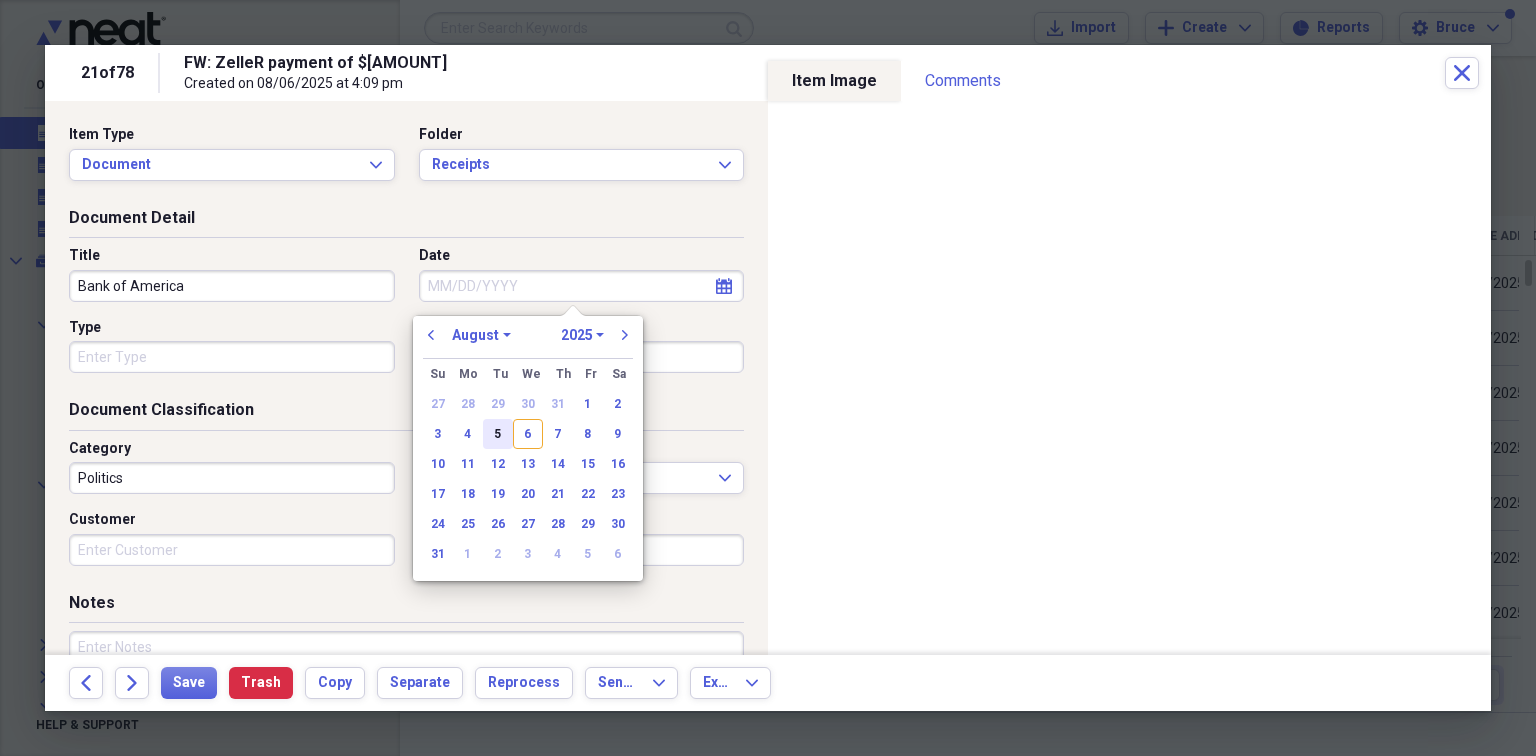 drag, startPoint x: 528, startPoint y: 441, endPoint x: 500, endPoint y: 424, distance: 32.75668 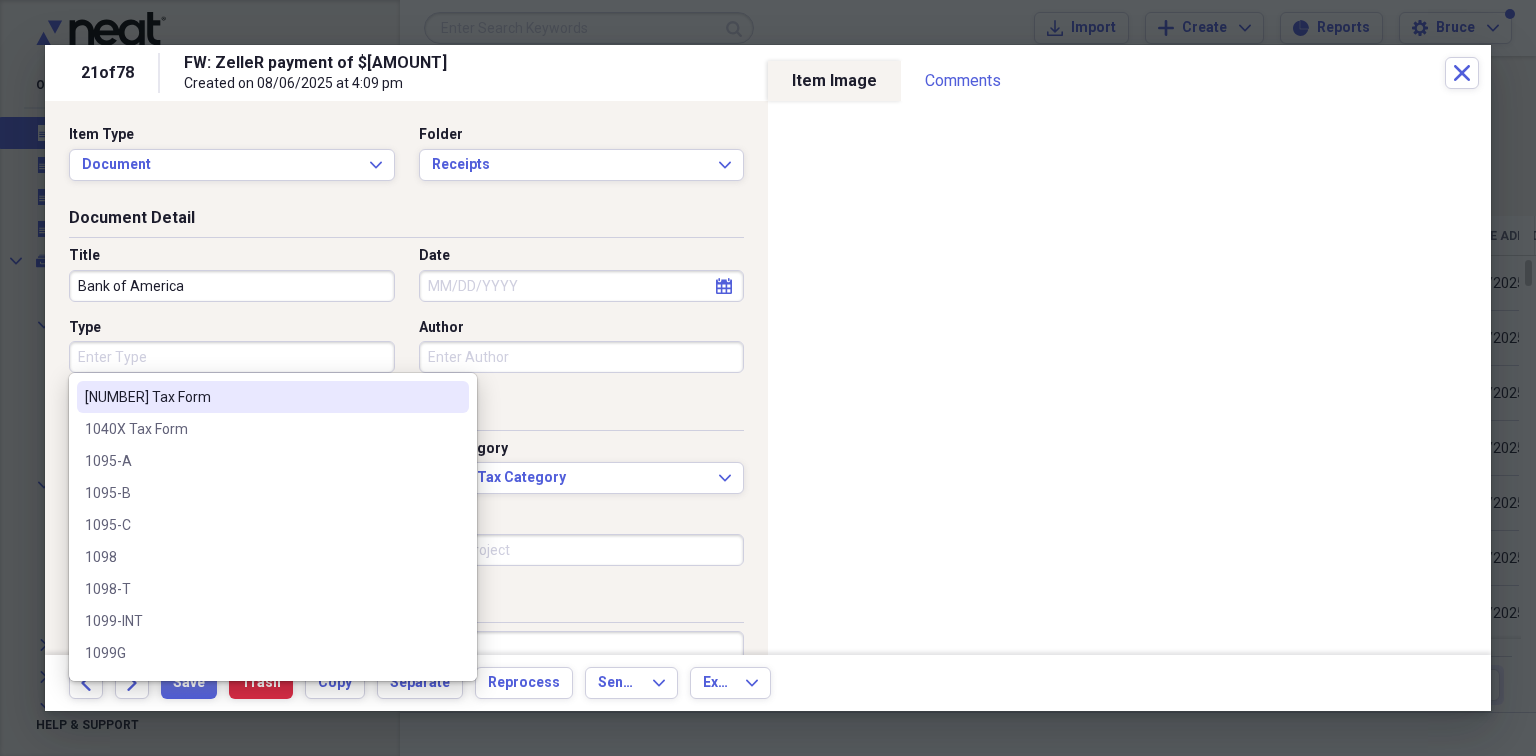 click on "Type" at bounding box center [232, 357] 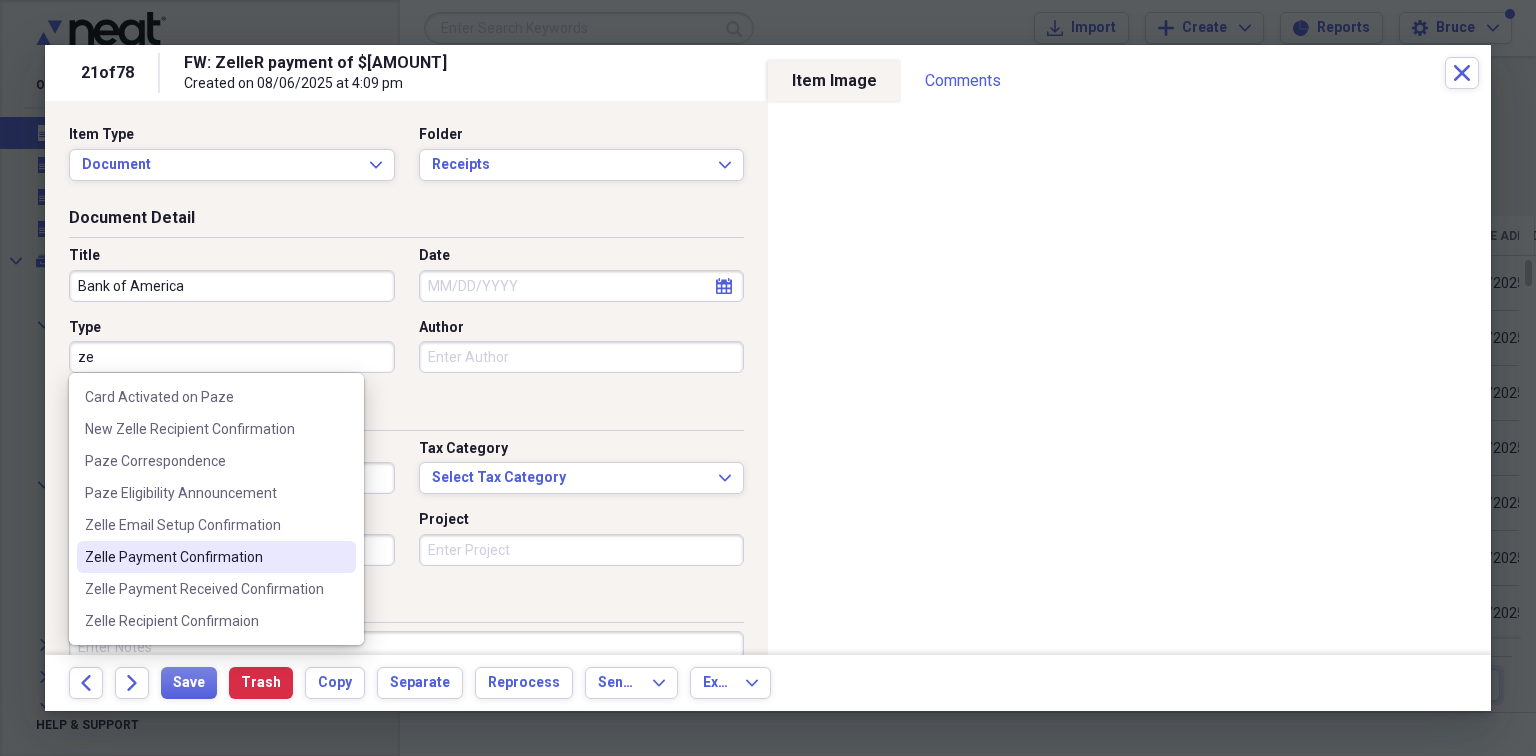 click on "Zelle Payment Confirmation" at bounding box center [204, 557] 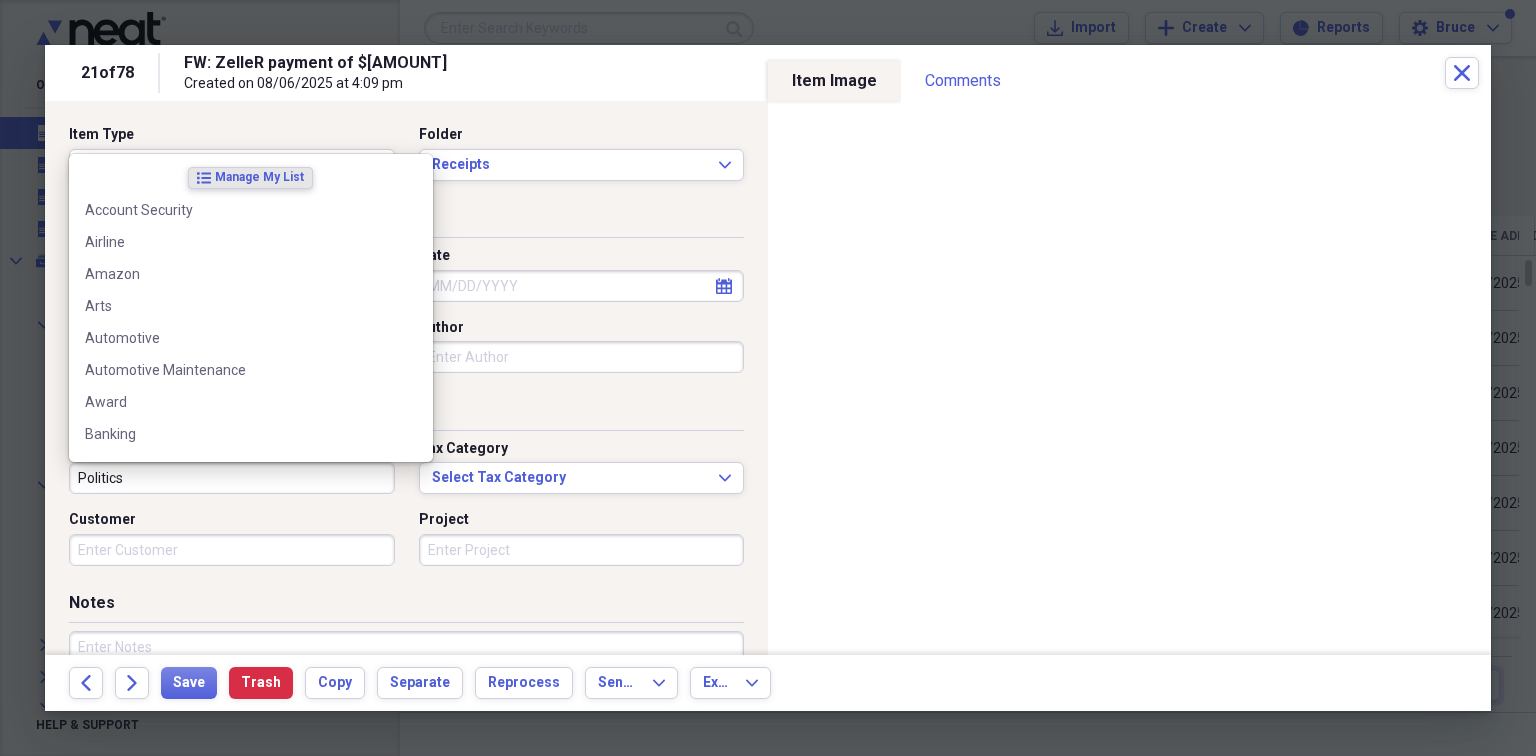 click on "Politics" at bounding box center [232, 478] 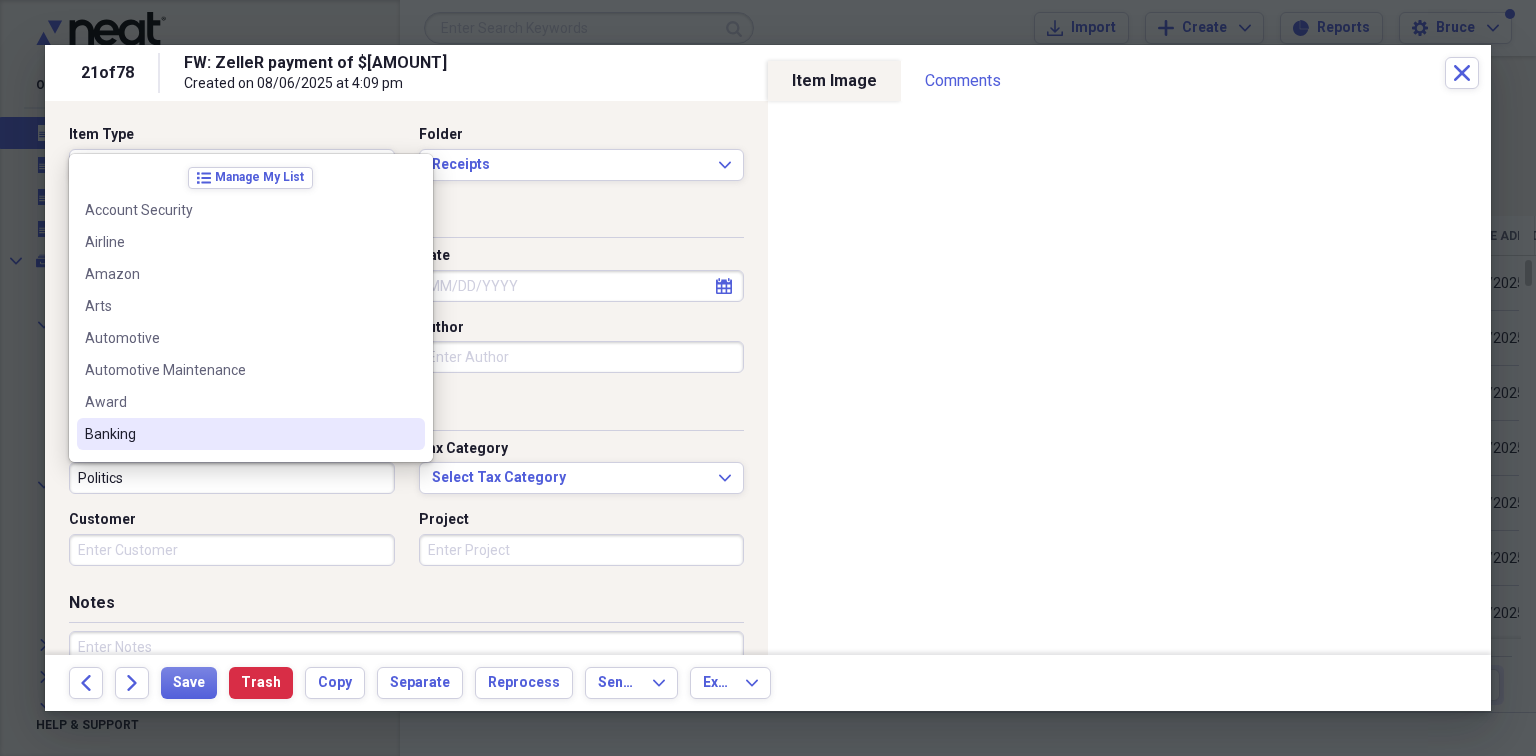 click on "Banking" at bounding box center [251, 434] 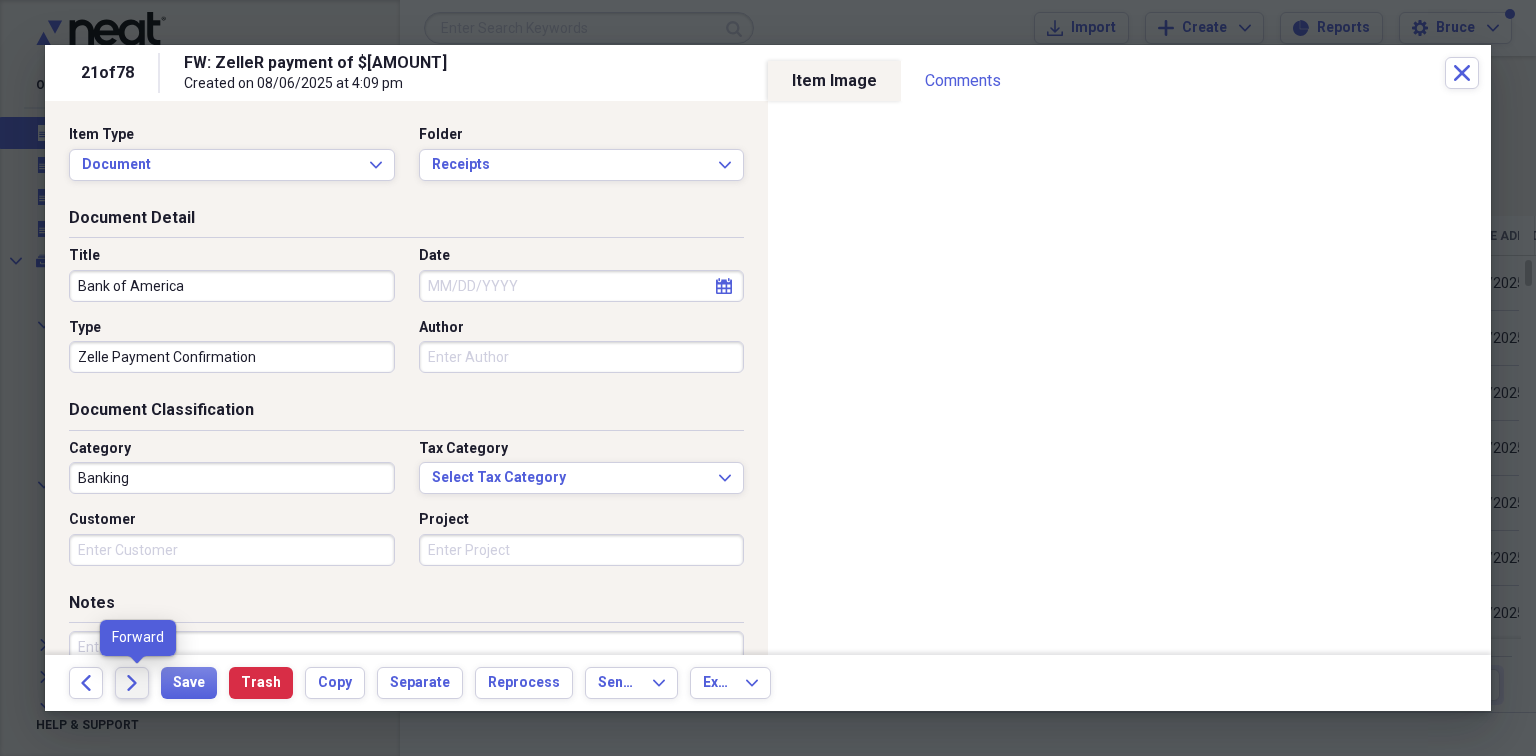 click on "Forward" 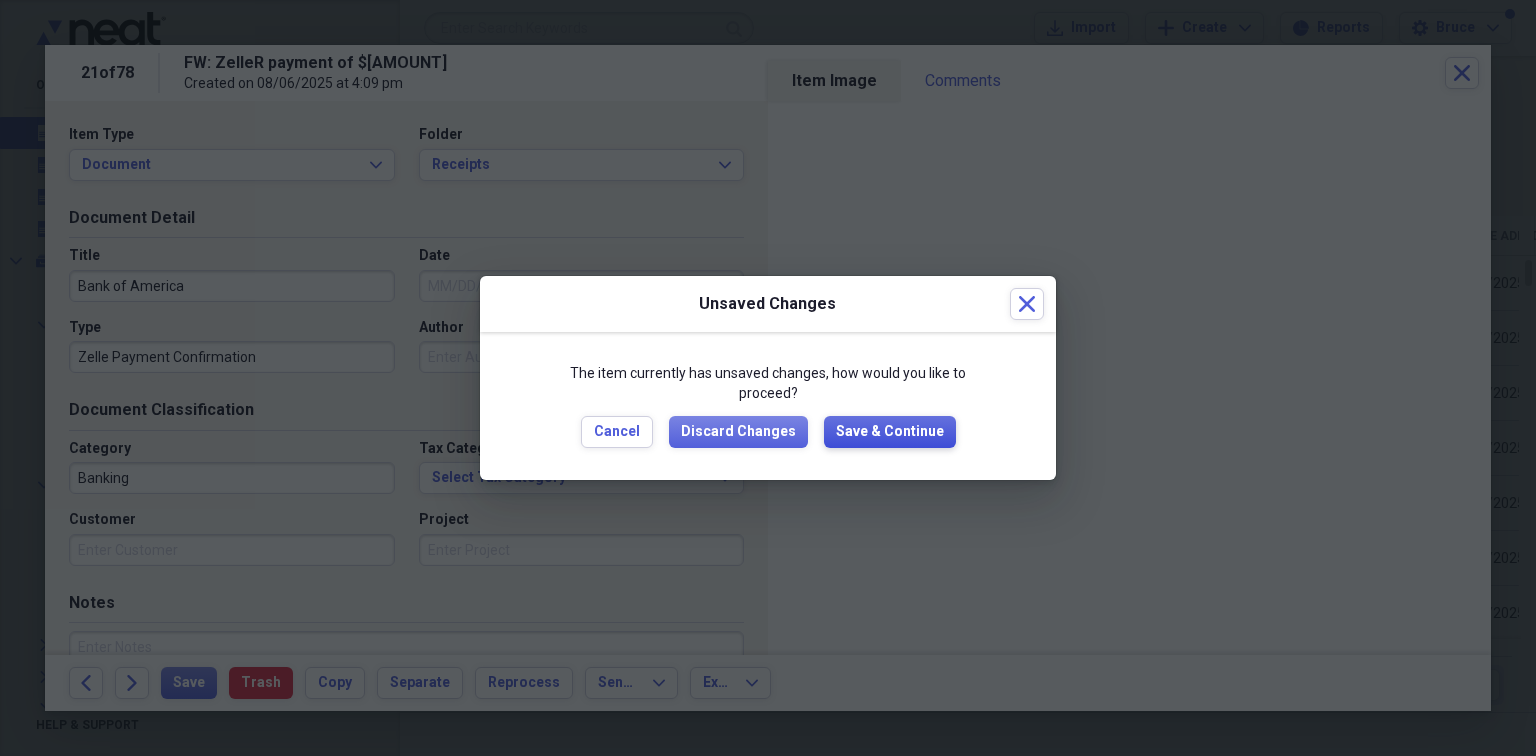 click on "Save & Continue" at bounding box center (890, 432) 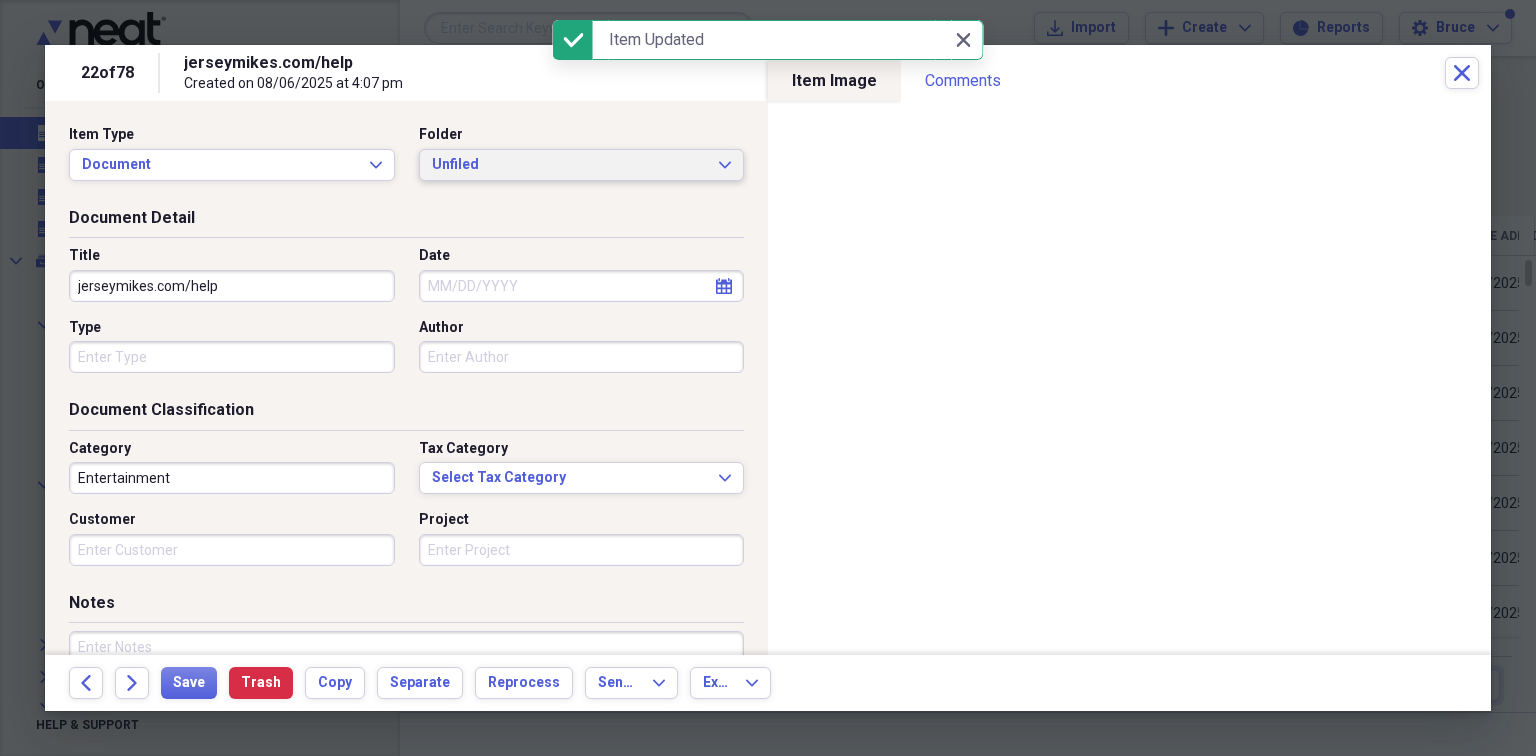 click on "Unfiled" at bounding box center (570, 165) 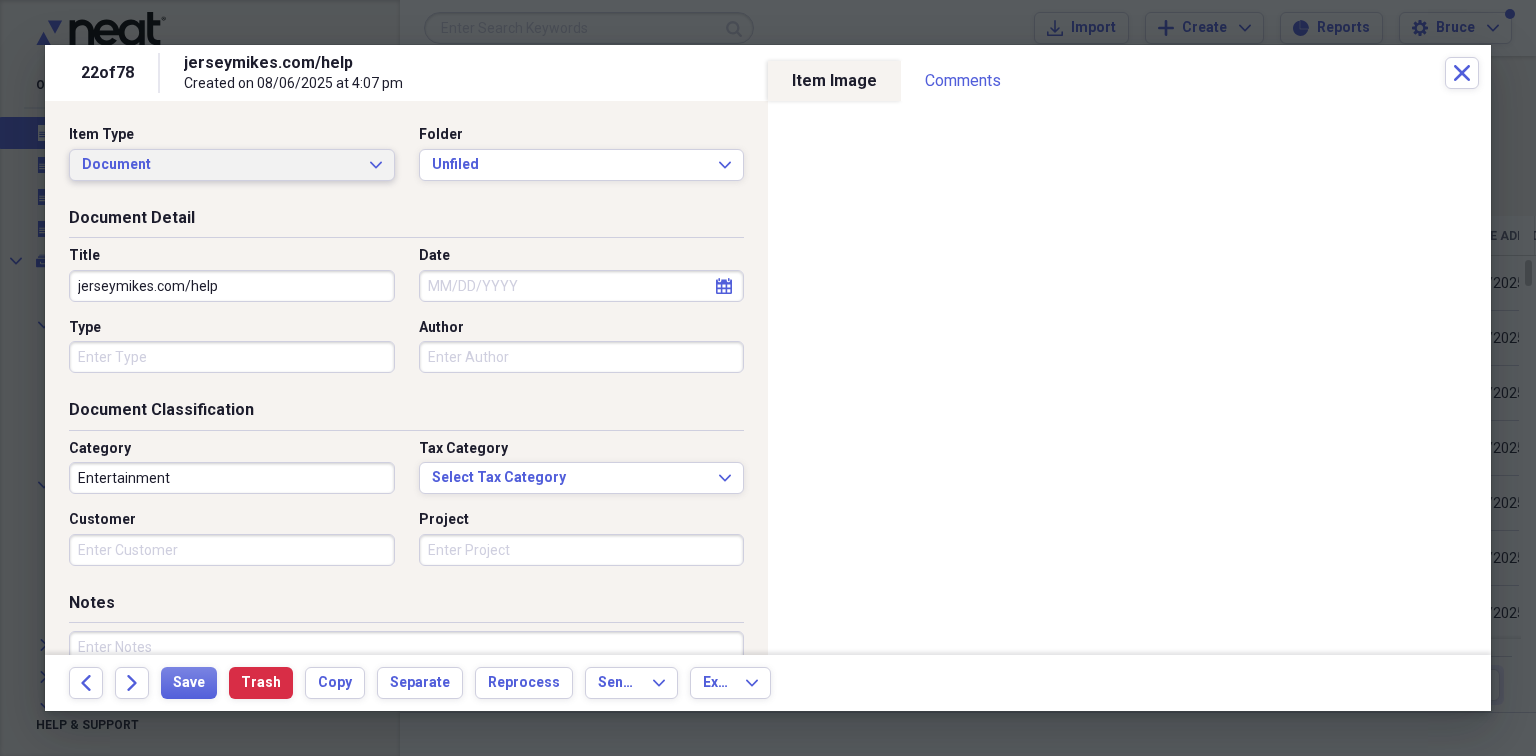 click on "Document" at bounding box center (220, 165) 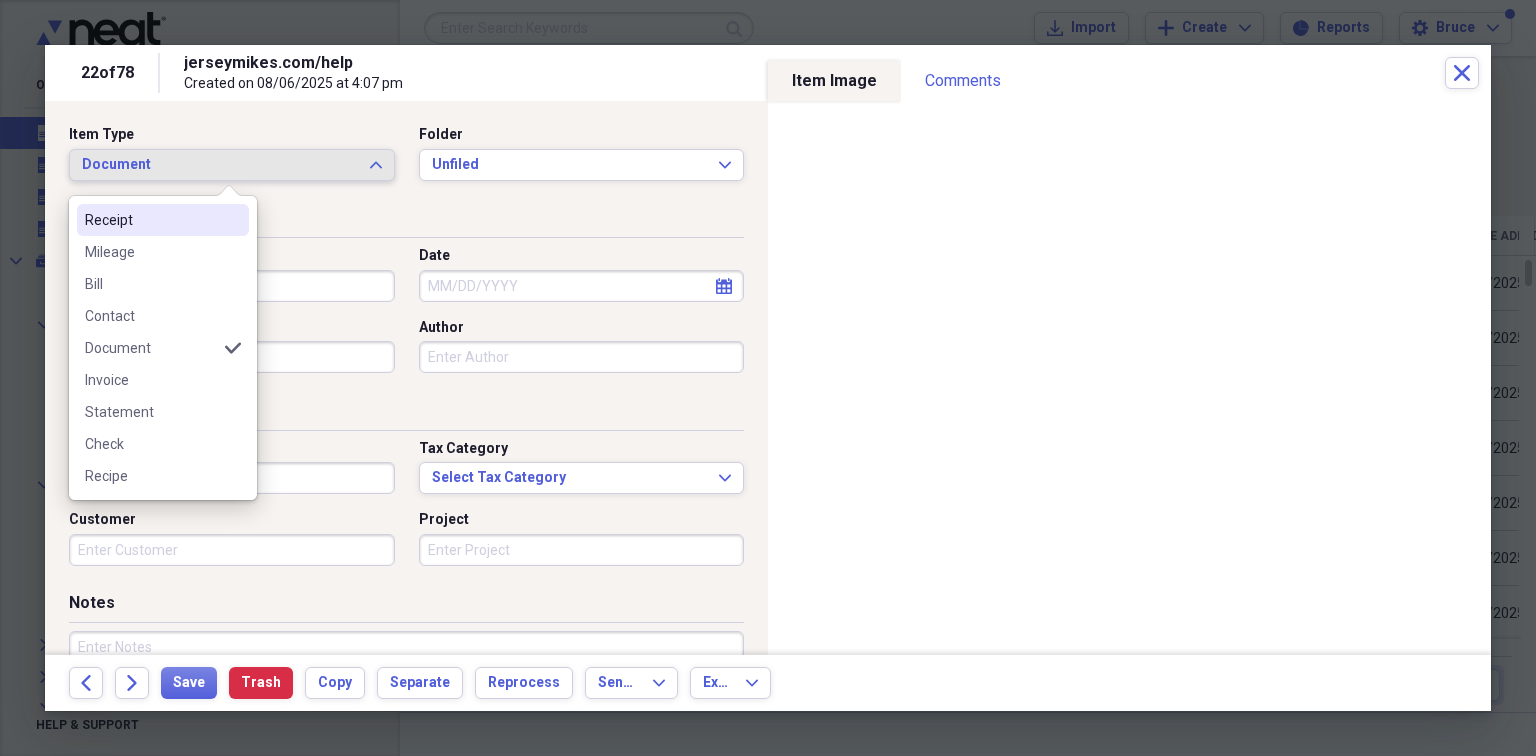 click on "Receipt" at bounding box center [151, 220] 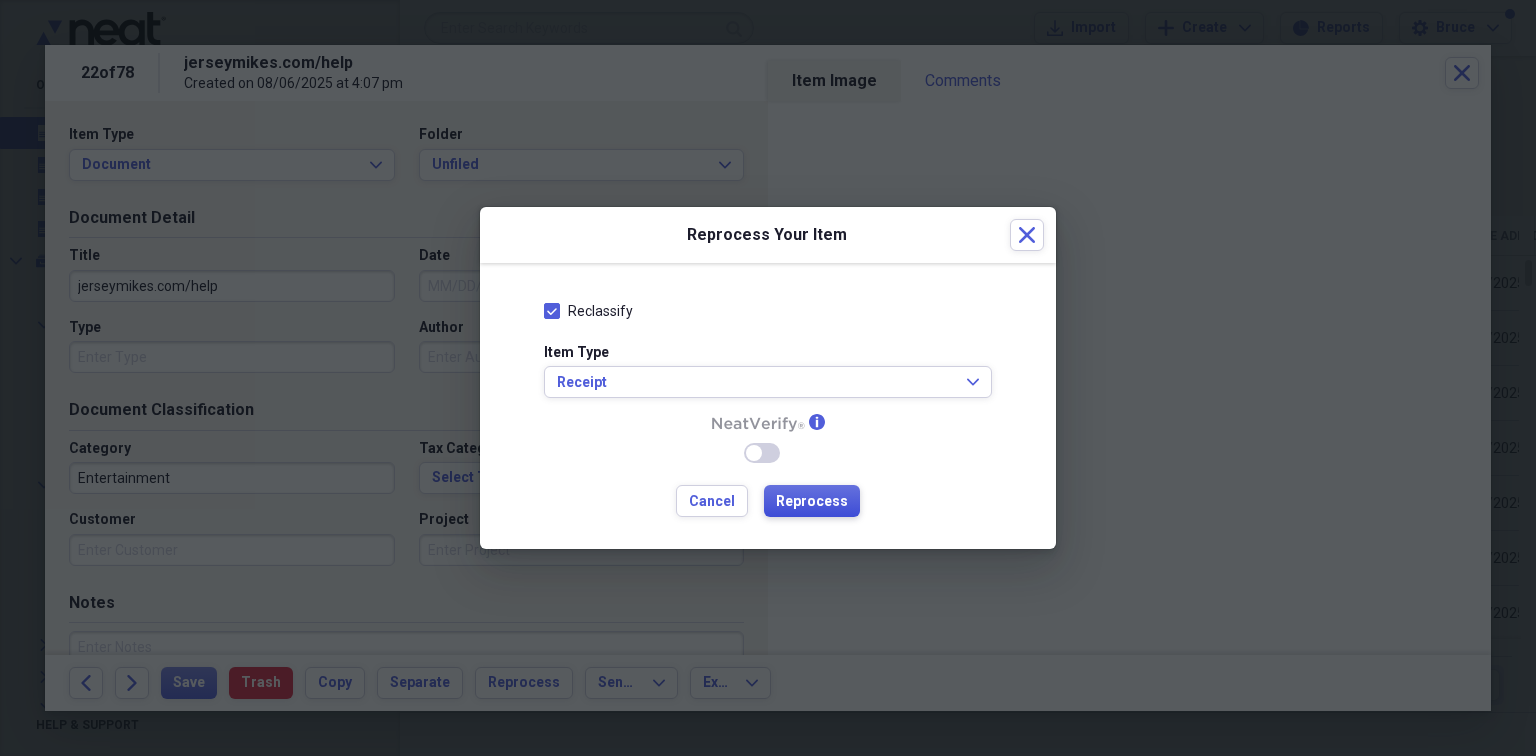 click on "Reprocess" at bounding box center [812, 502] 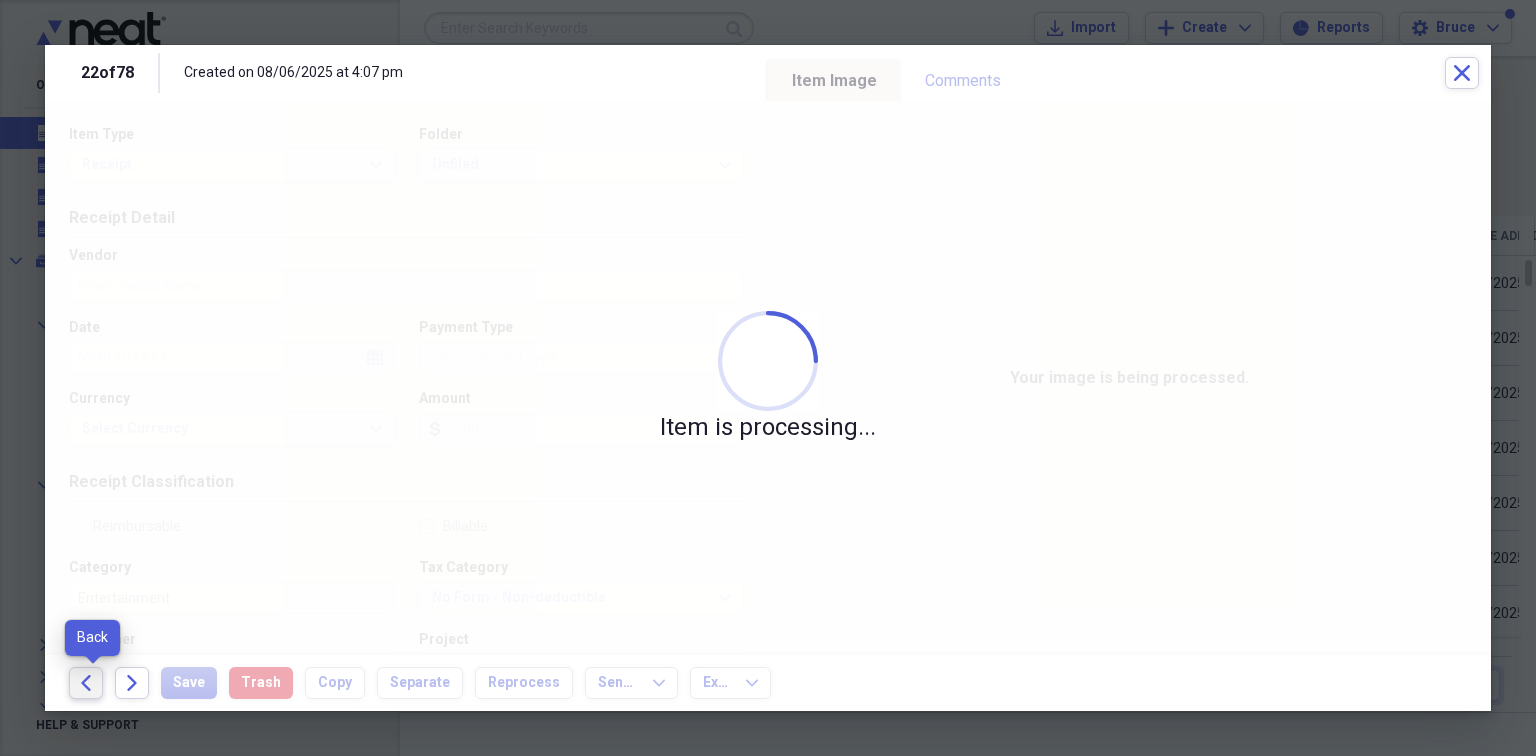 click on "Back" at bounding box center (86, 683) 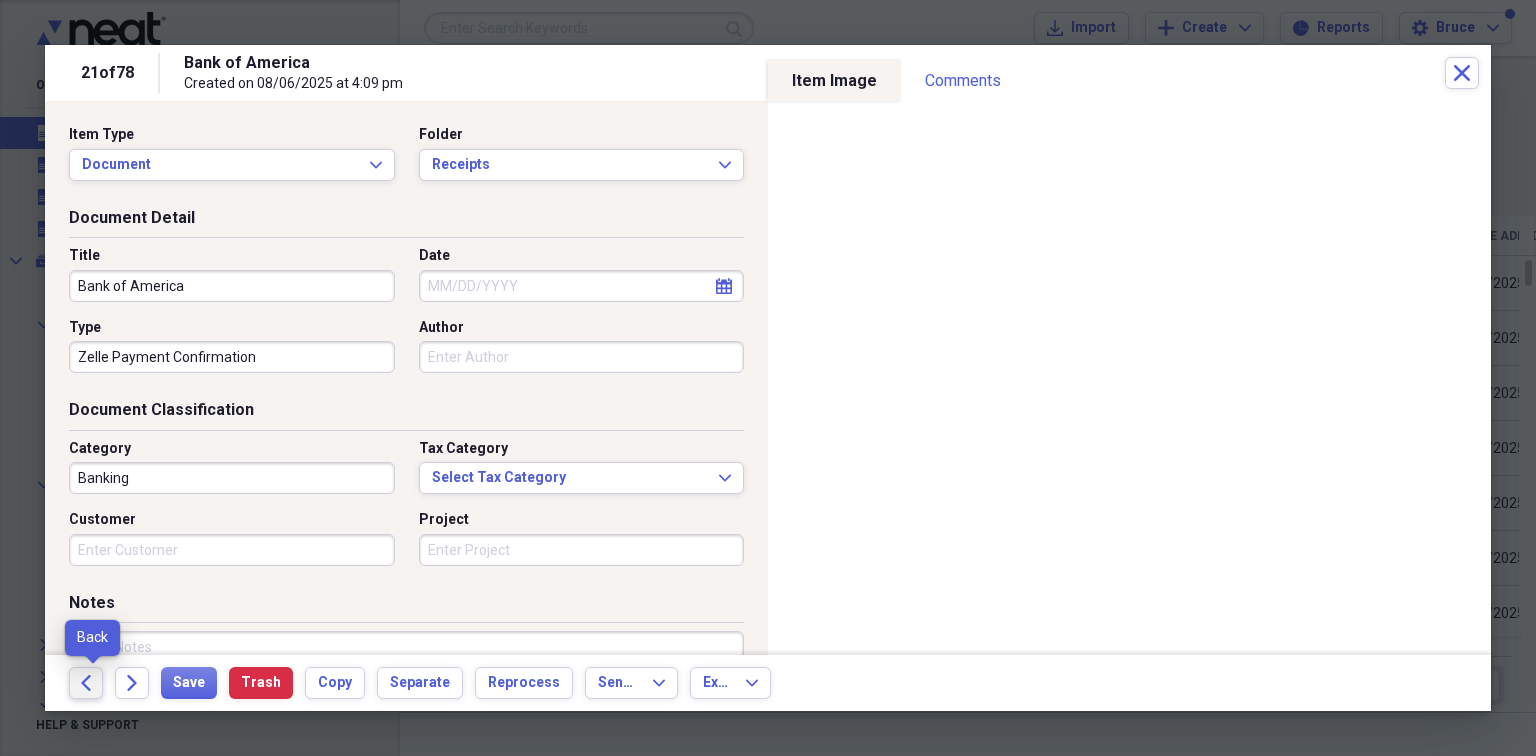 click on "Back" at bounding box center [86, 683] 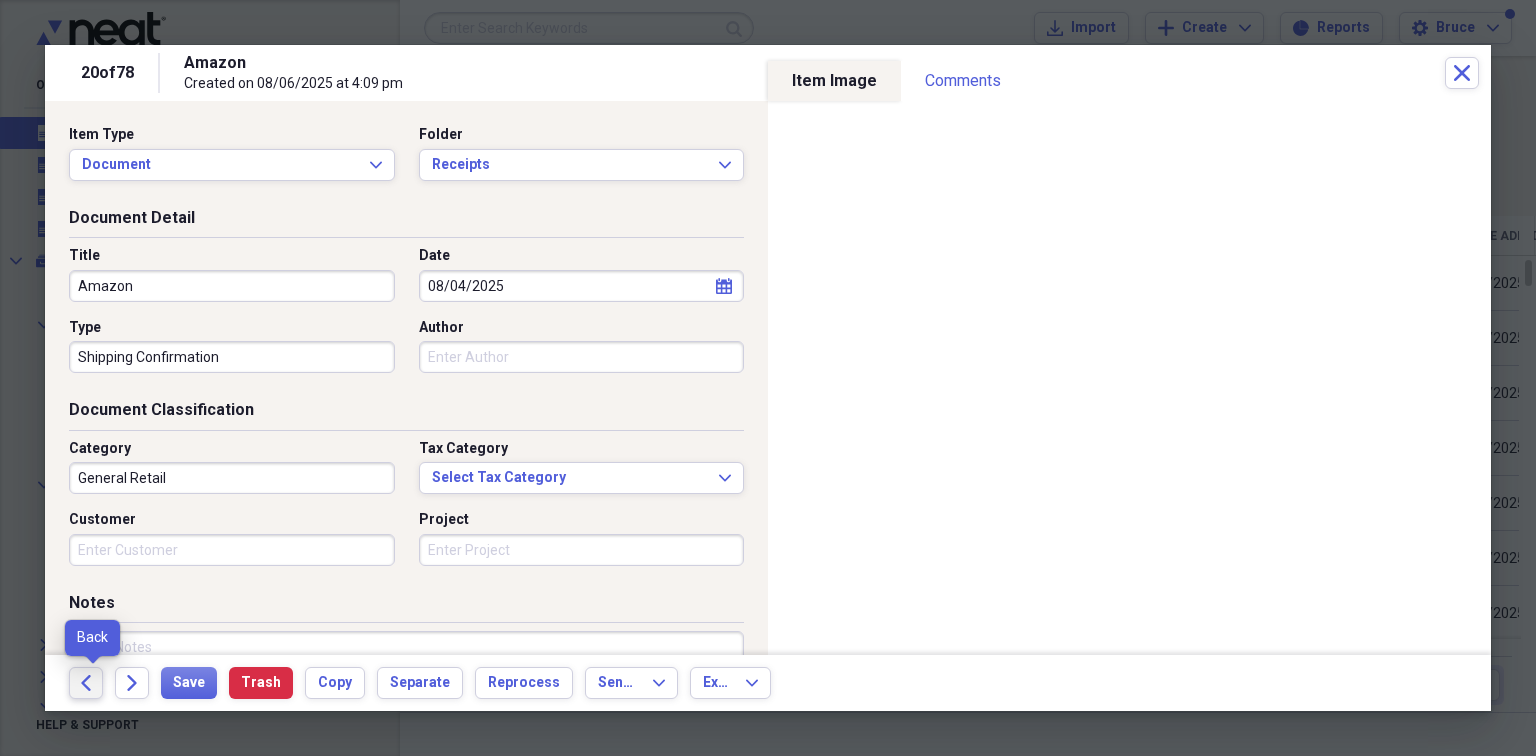 click on "Back" at bounding box center [86, 683] 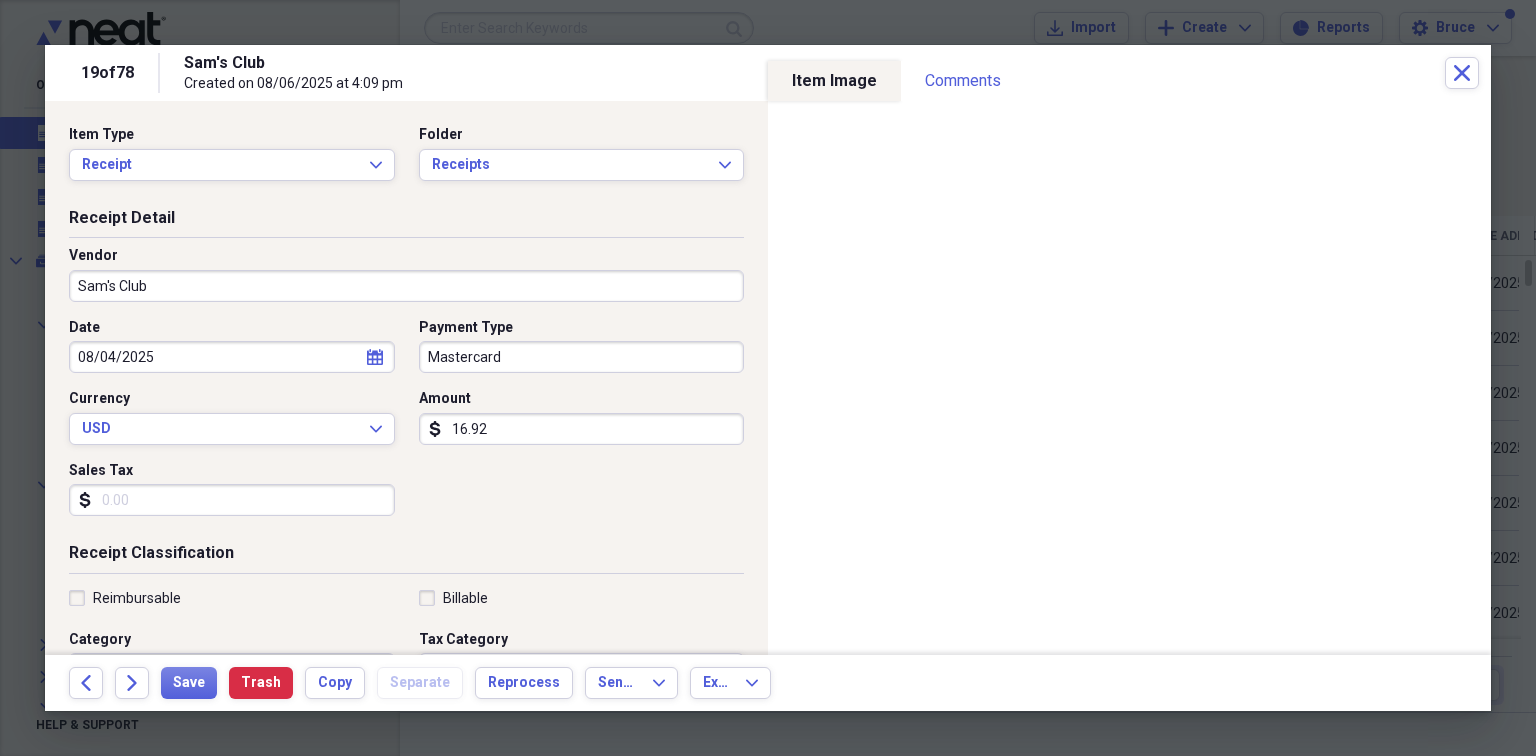 click on "Sales Tax" at bounding box center [232, 500] 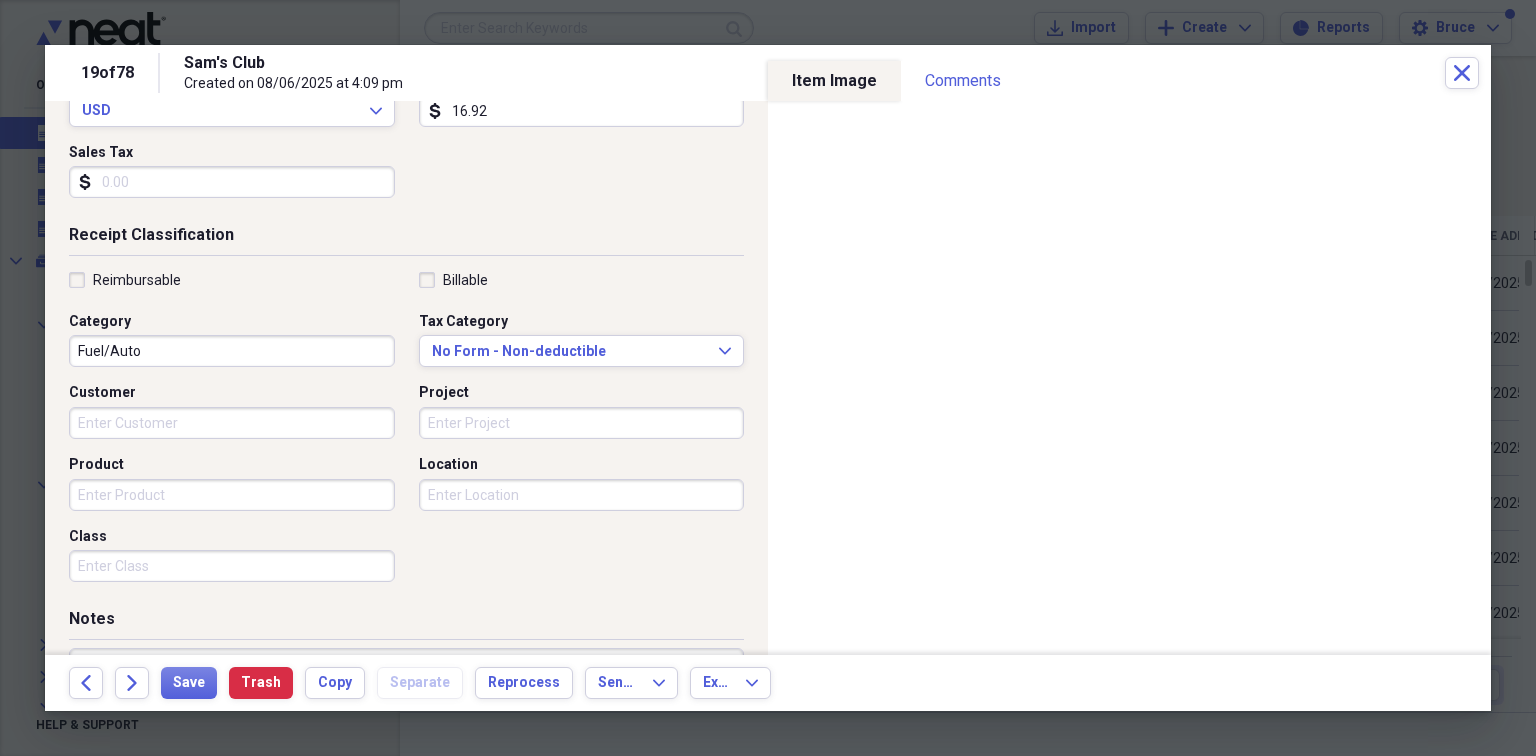 scroll, scrollTop: 319, scrollLeft: 0, axis: vertical 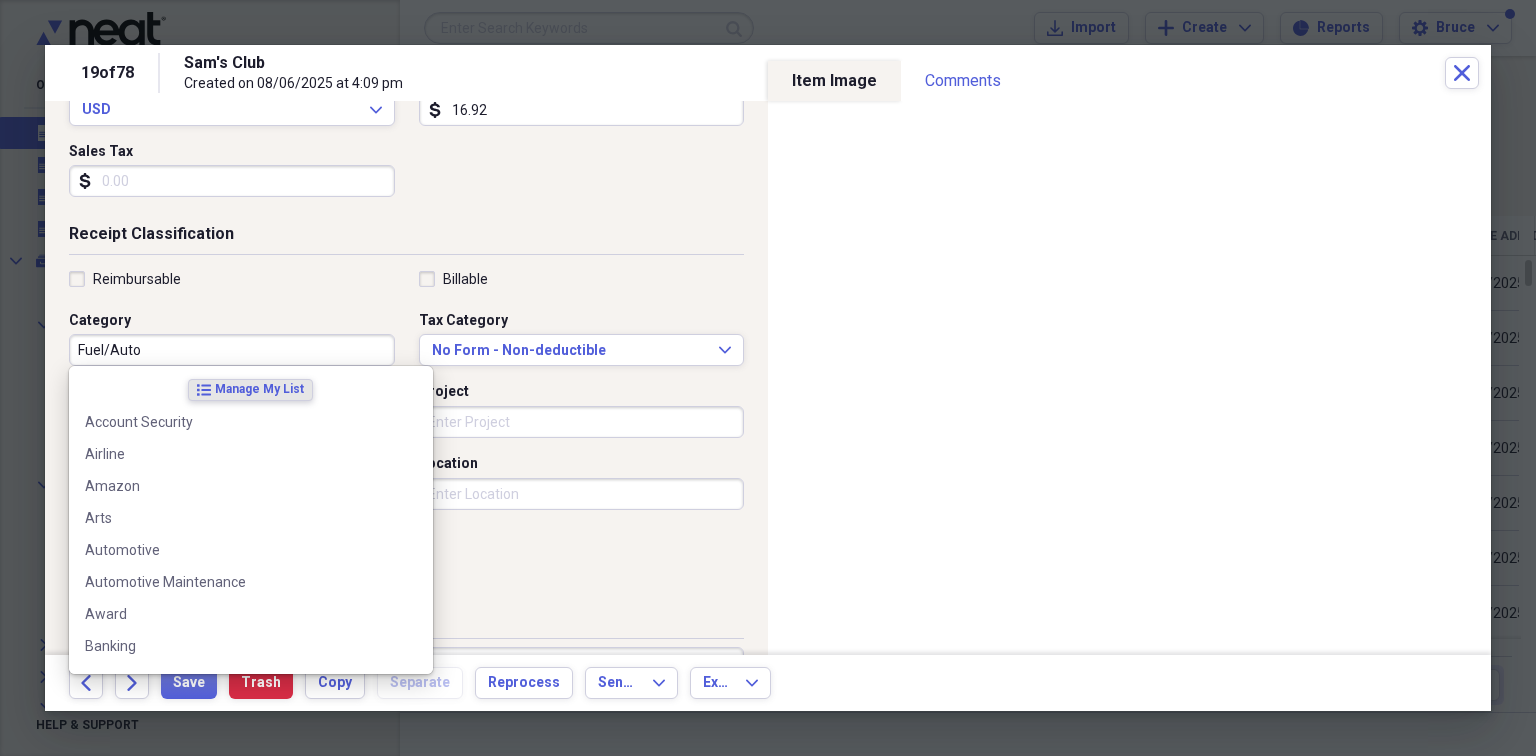 click on "Fuel/Auto" at bounding box center [232, 350] 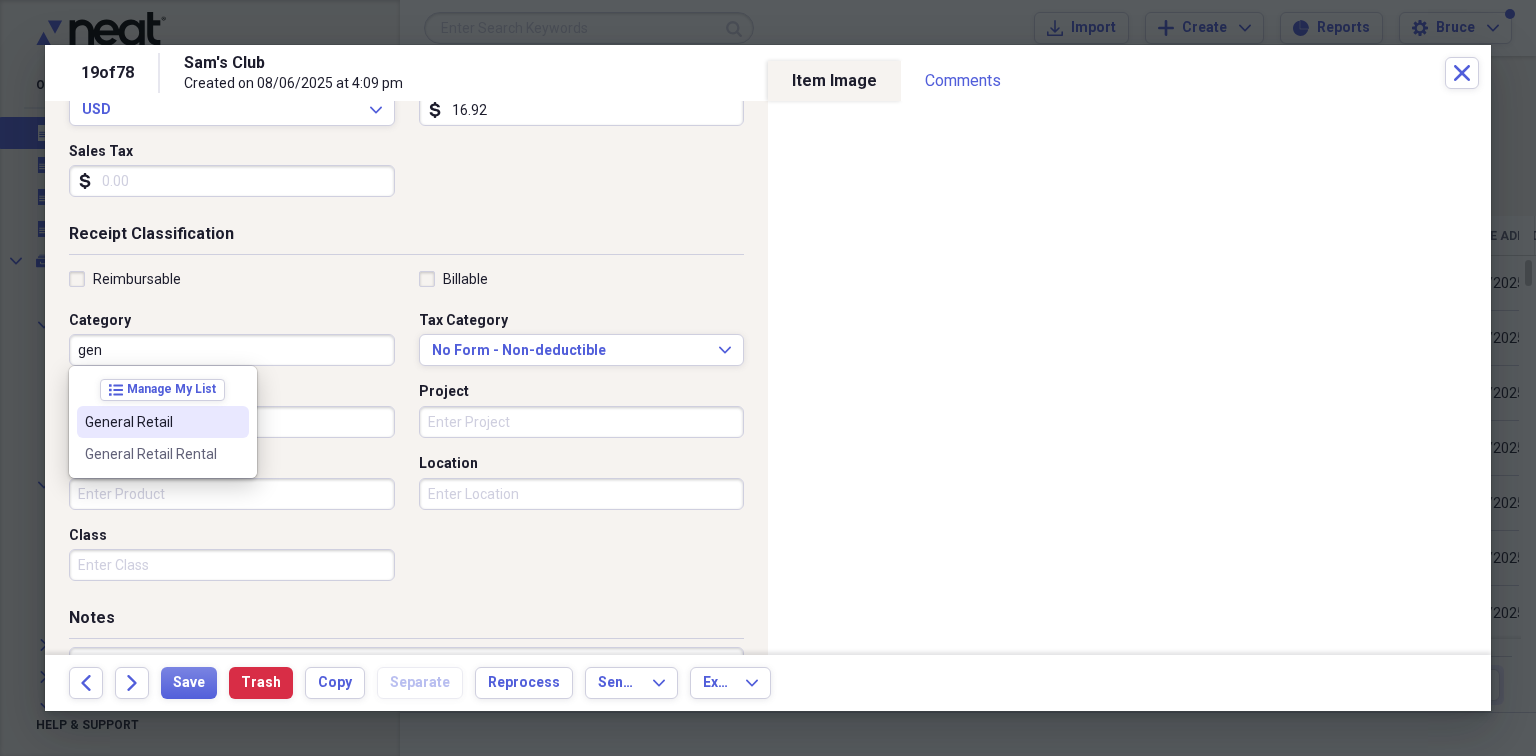 click on "General Retail" at bounding box center (151, 422) 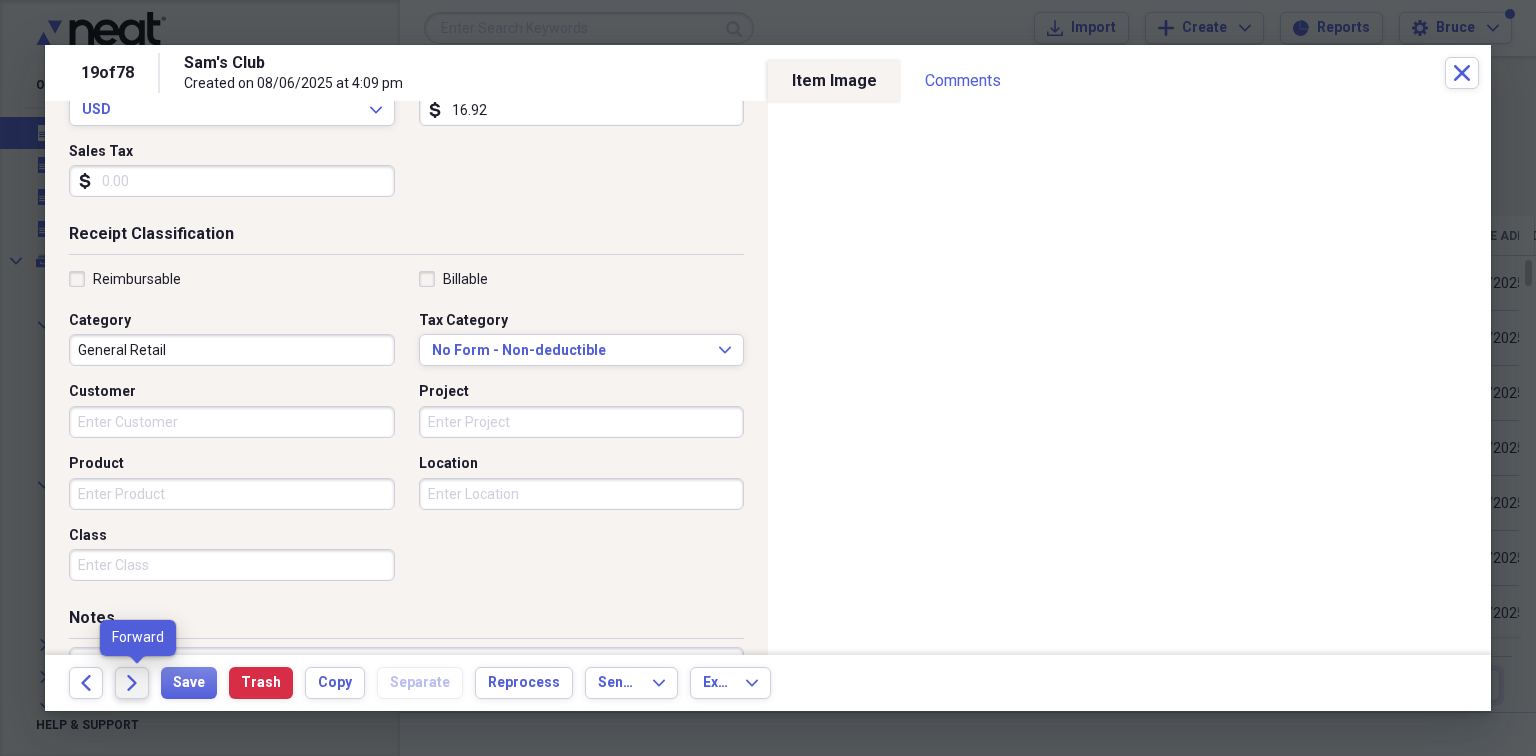 click on "Forward" 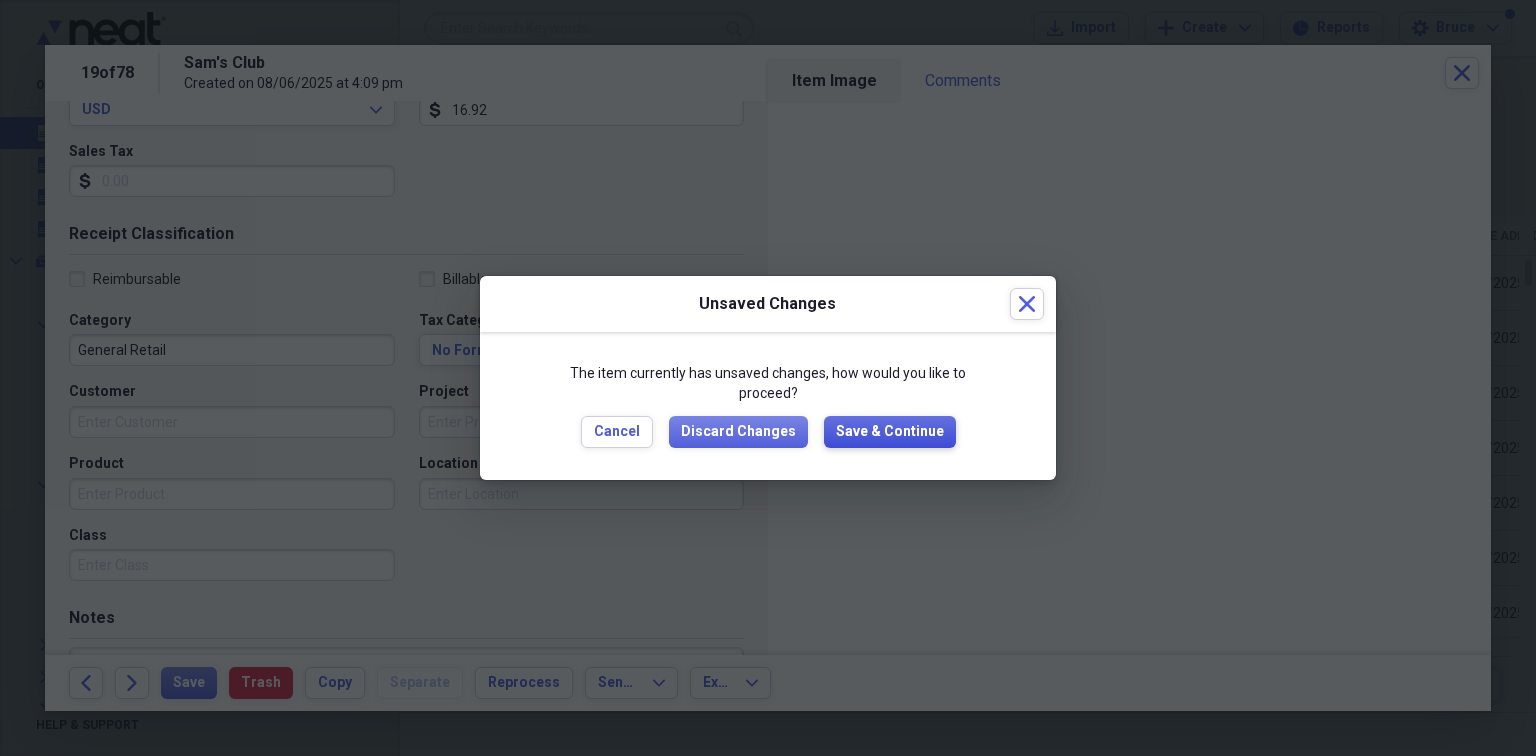 click on "Save & Continue" at bounding box center [890, 432] 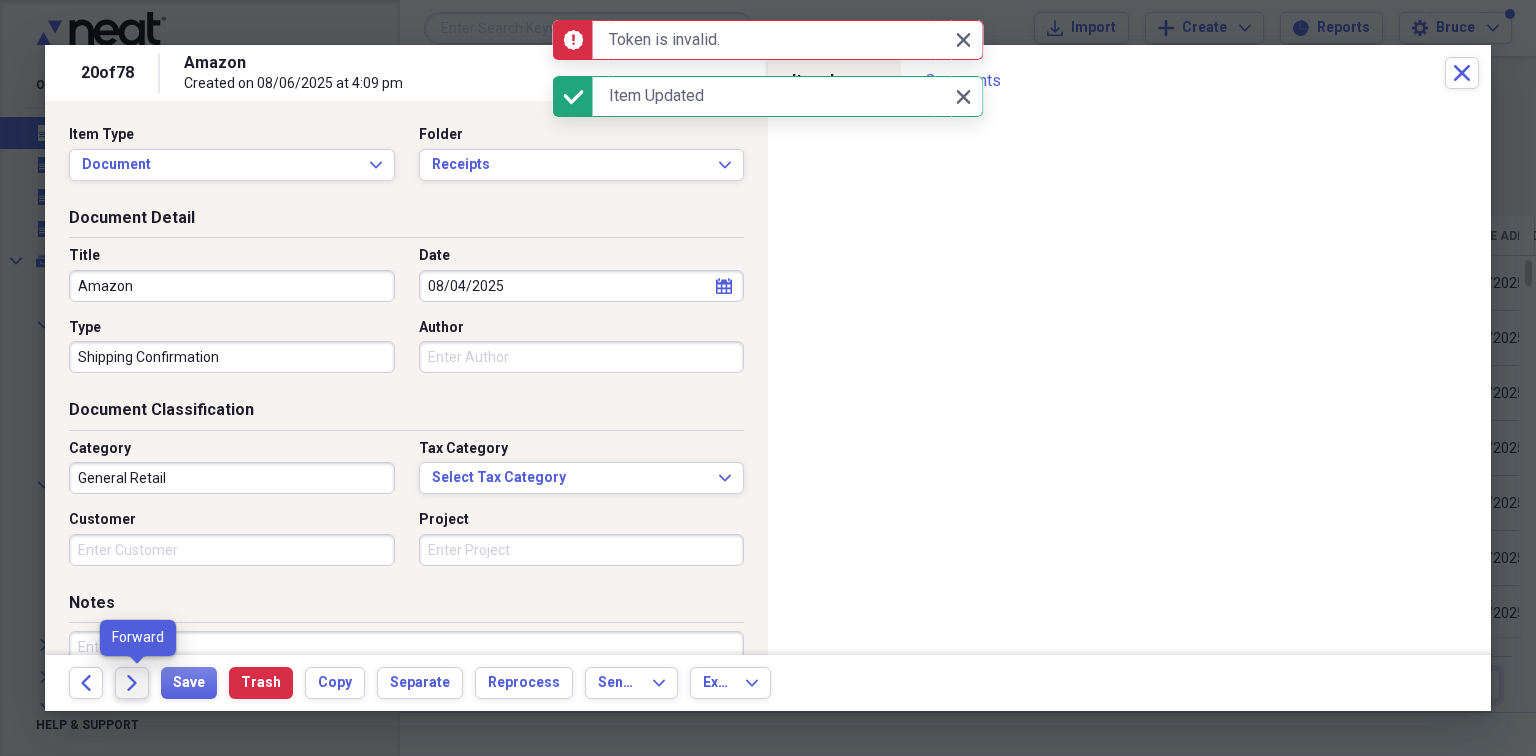 click on "Forward" 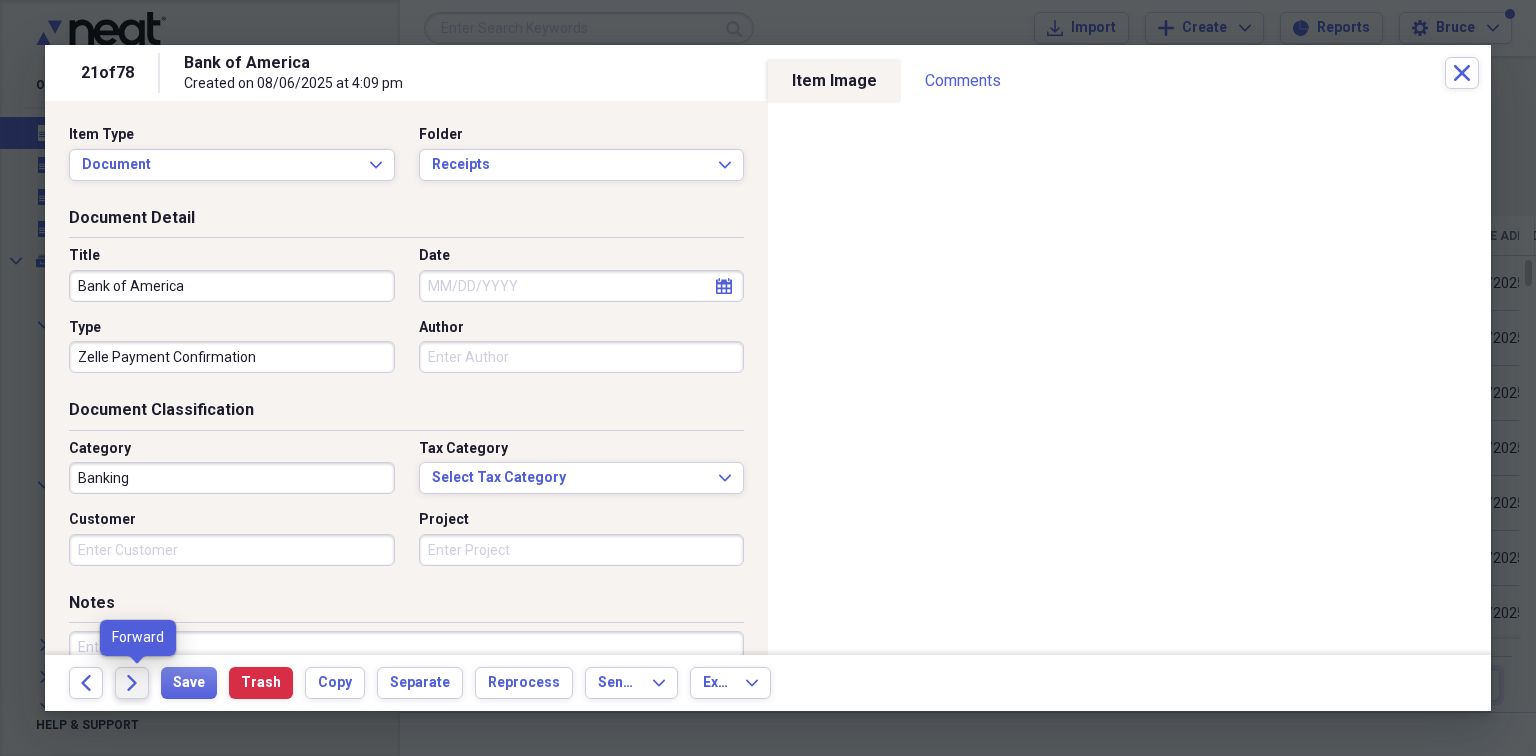 click on "Forward" 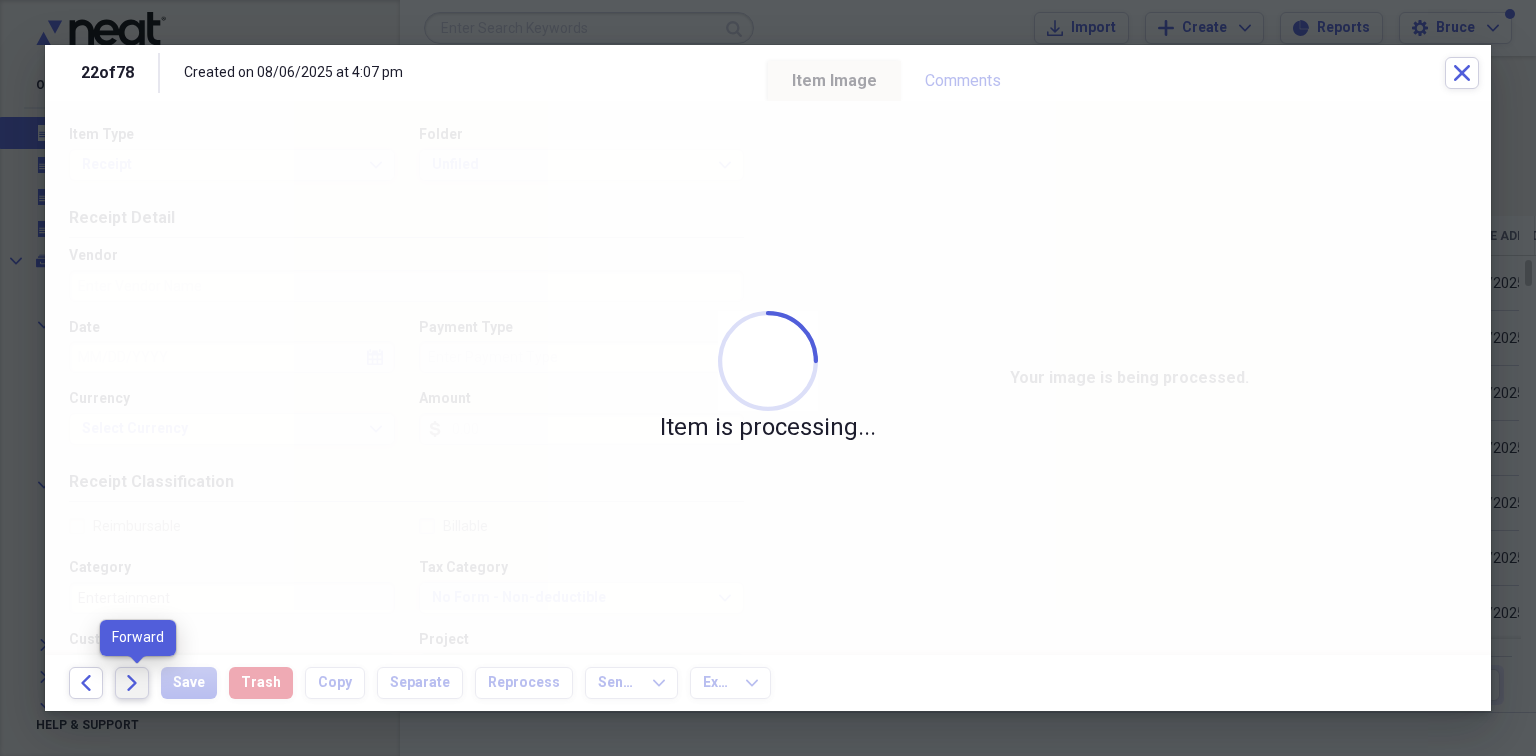 click on "Forward" 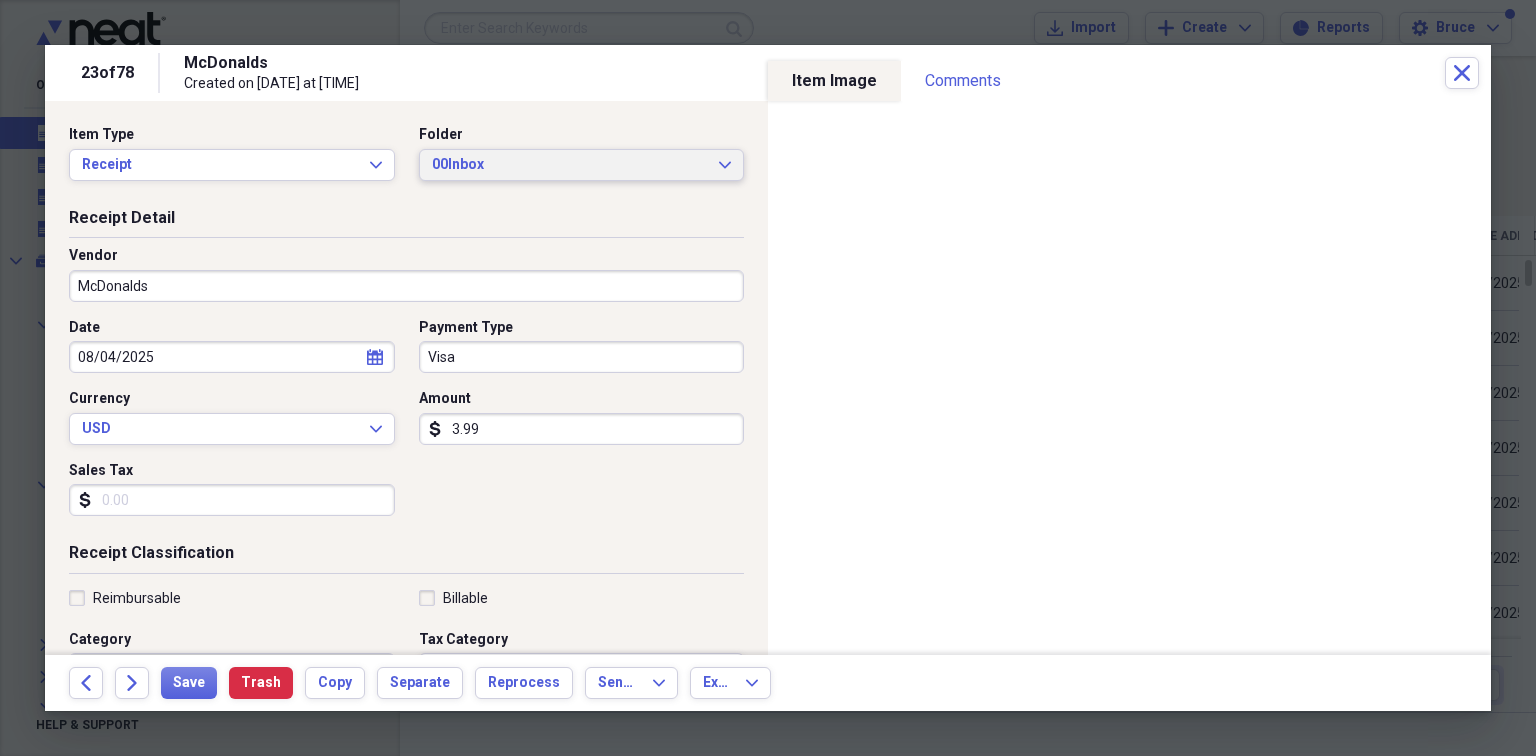 click on "00Inbox" at bounding box center (570, 165) 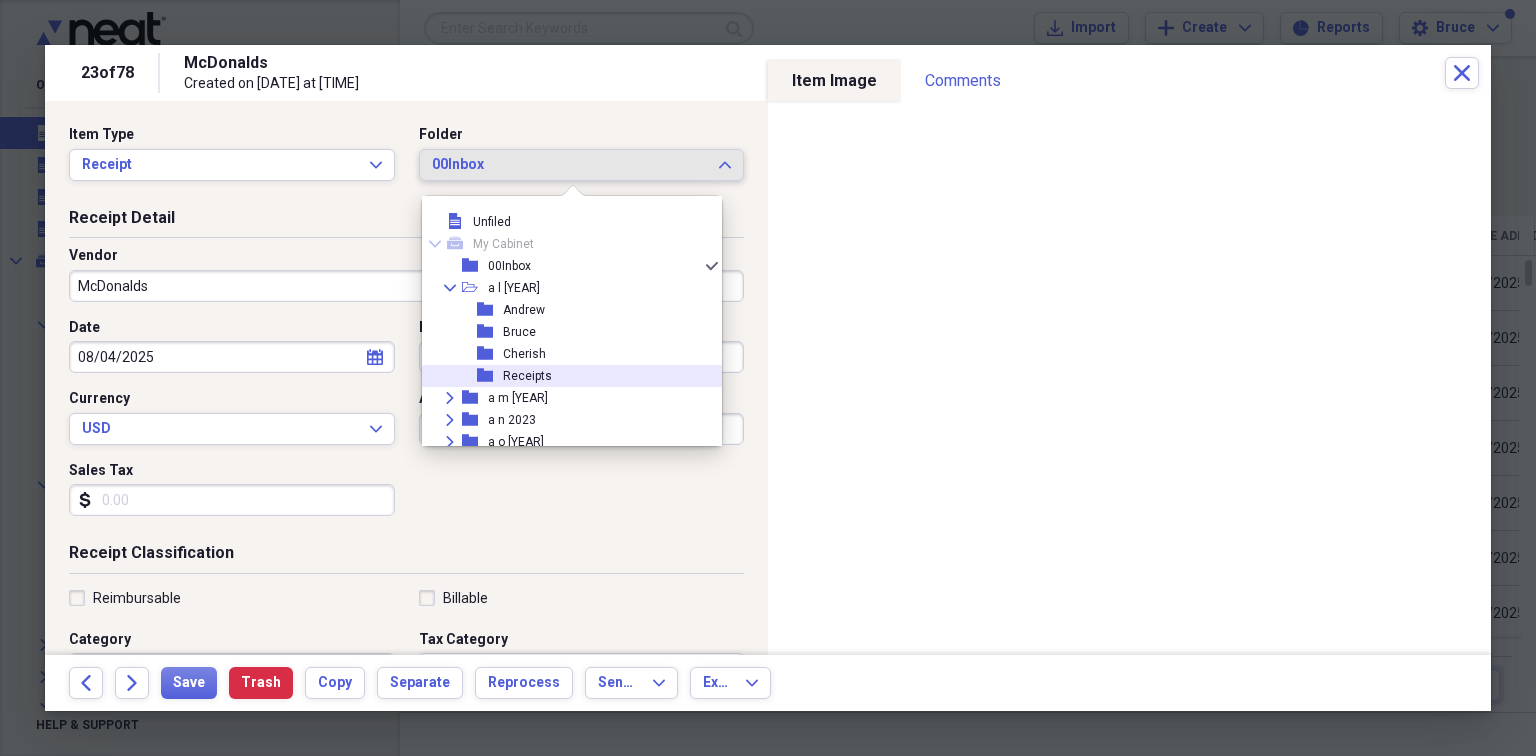click on "Receipts" at bounding box center [527, 376] 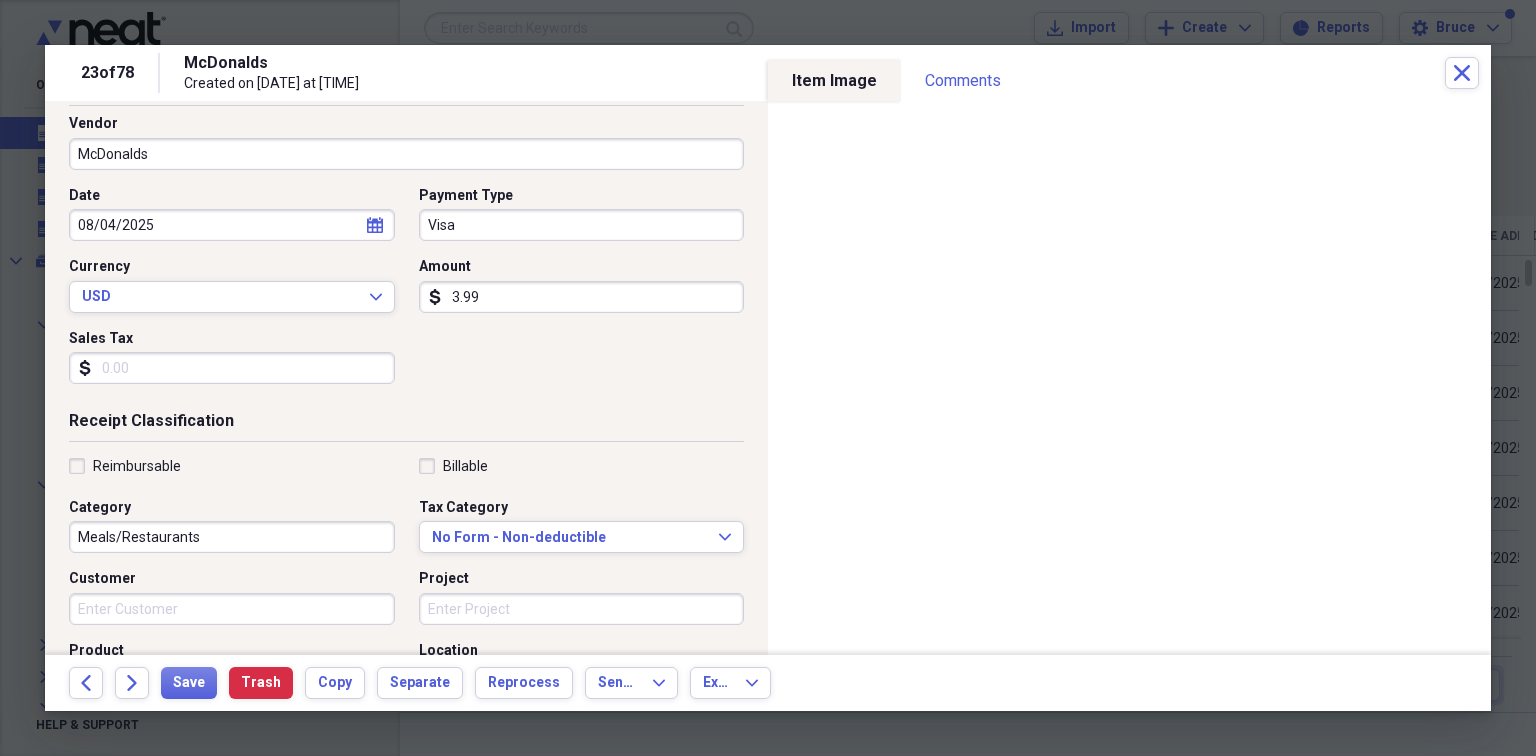 scroll, scrollTop: 133, scrollLeft: 0, axis: vertical 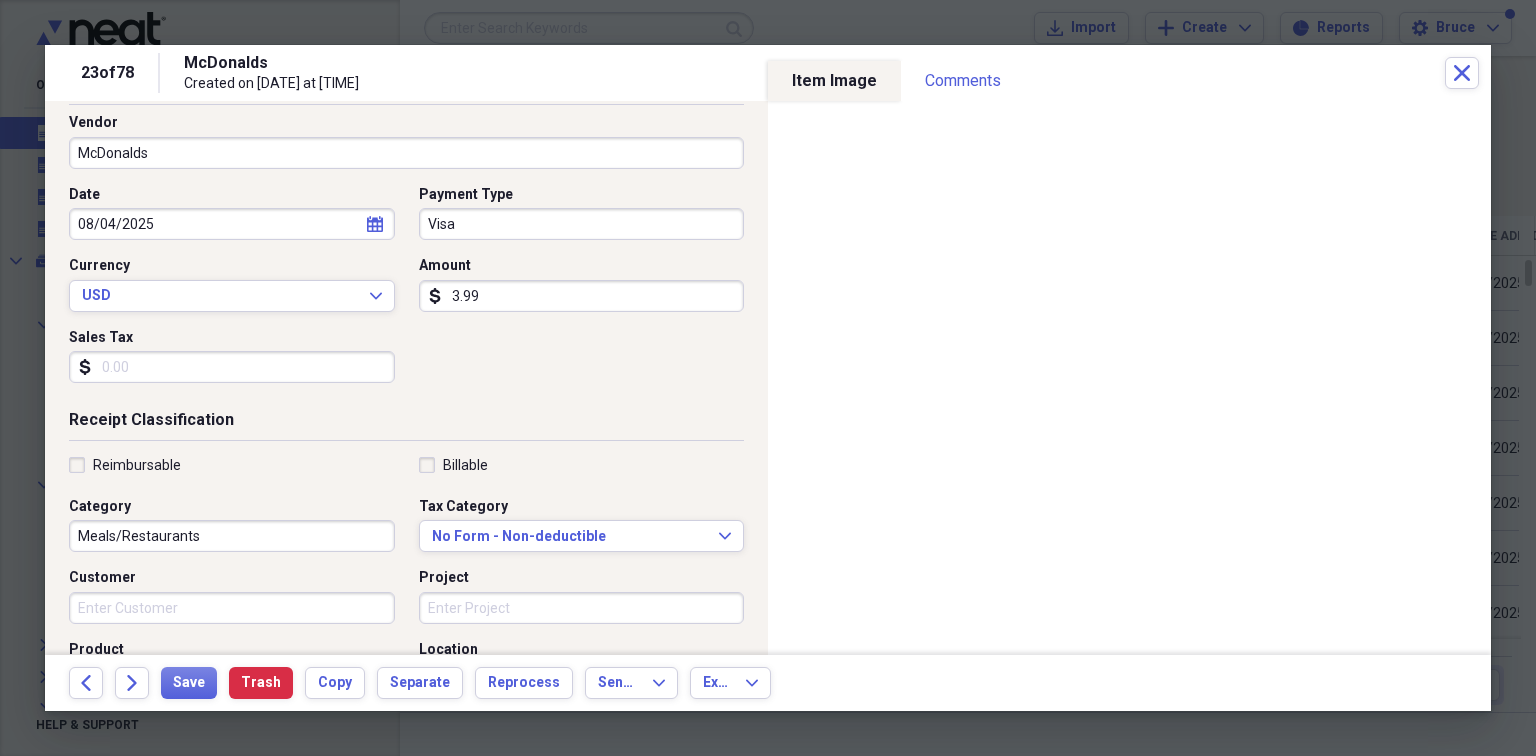 click on "3.99" at bounding box center (582, 296) 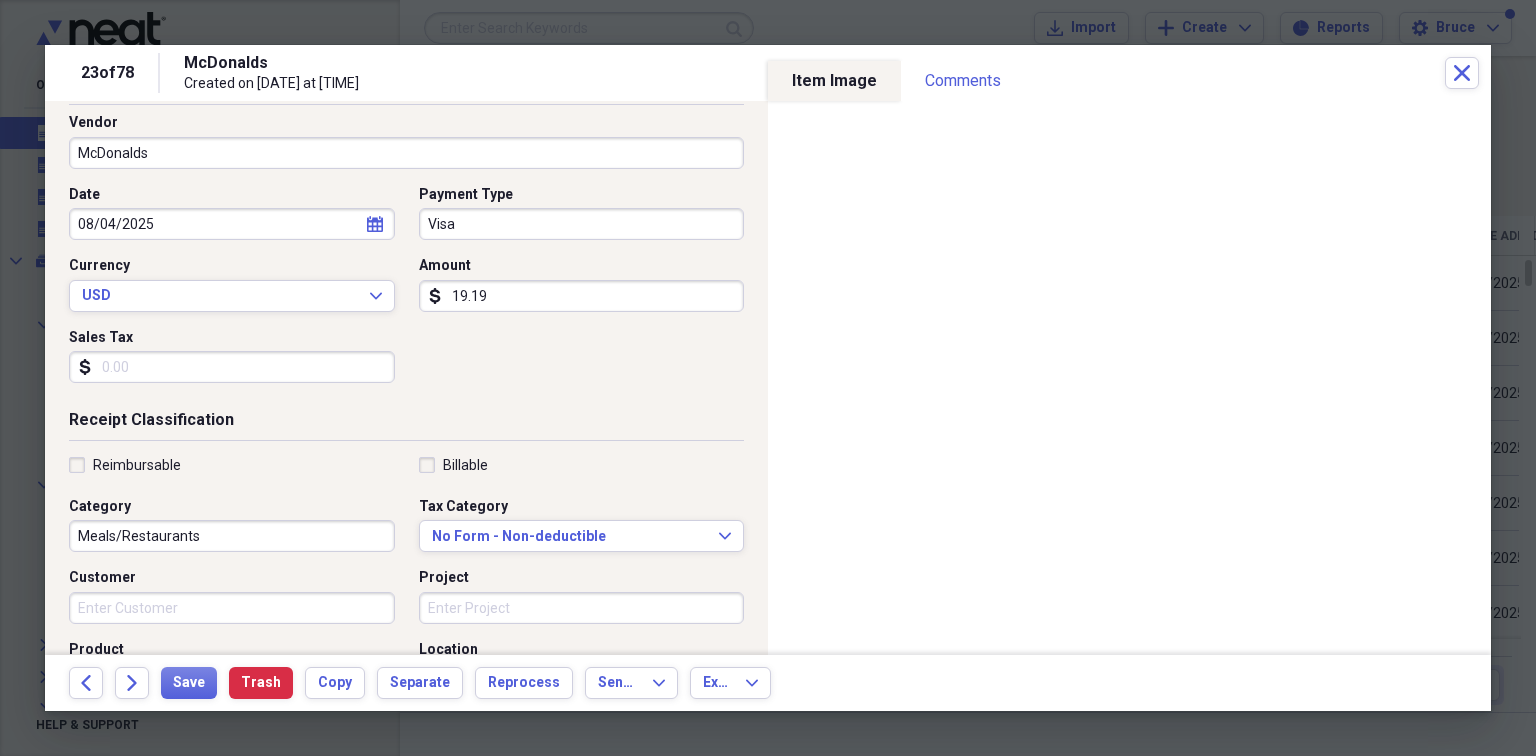type on "19.19" 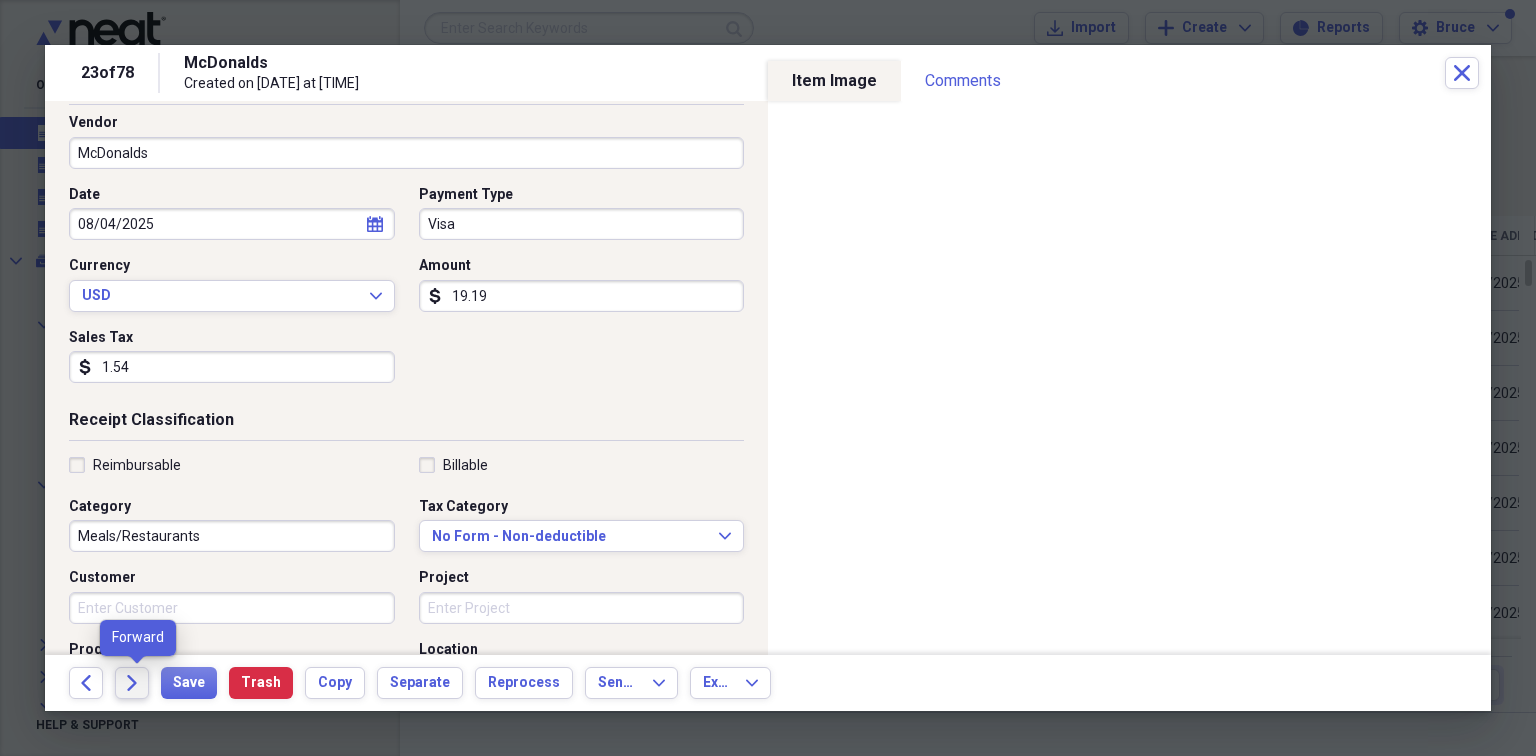 type on "1.54" 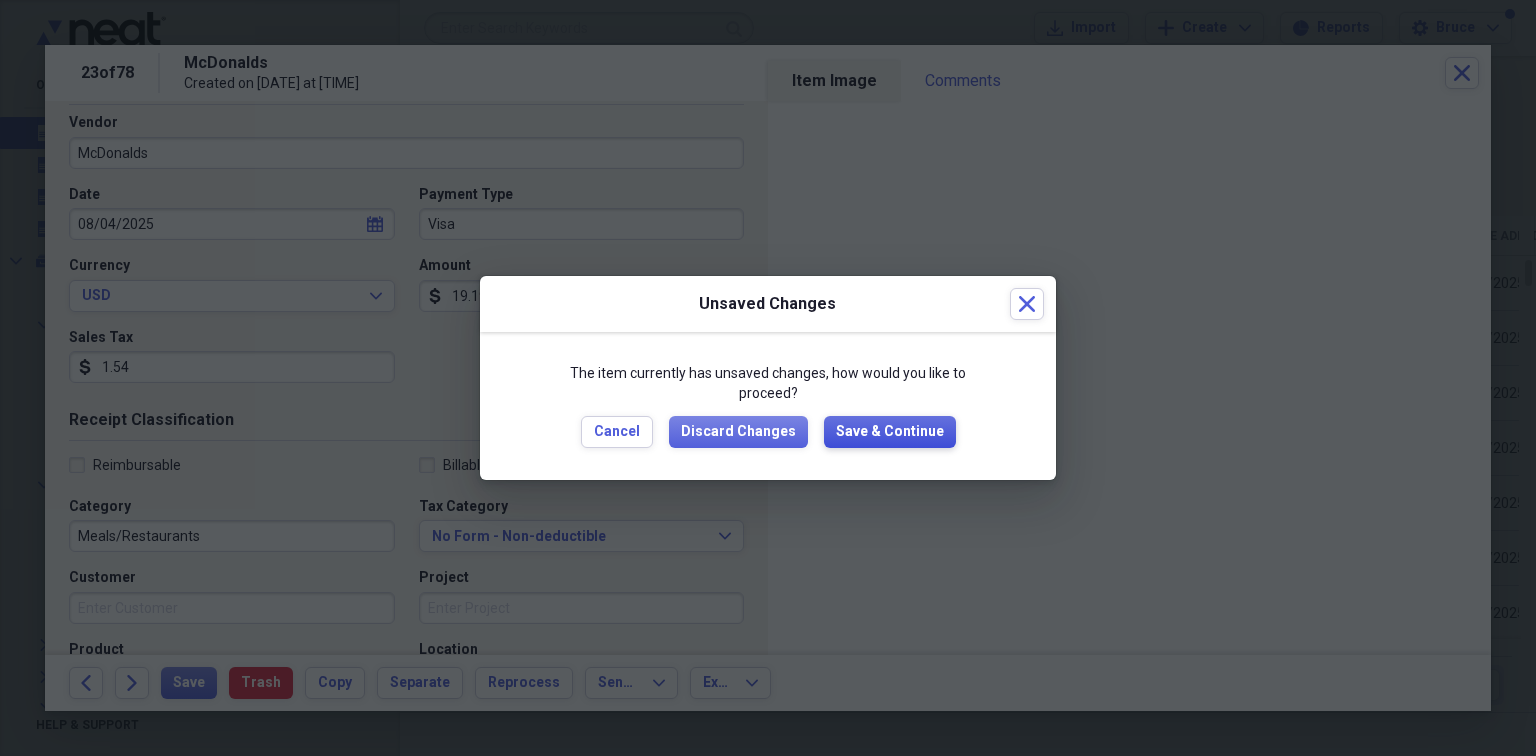 click on "Save & Continue" at bounding box center [890, 432] 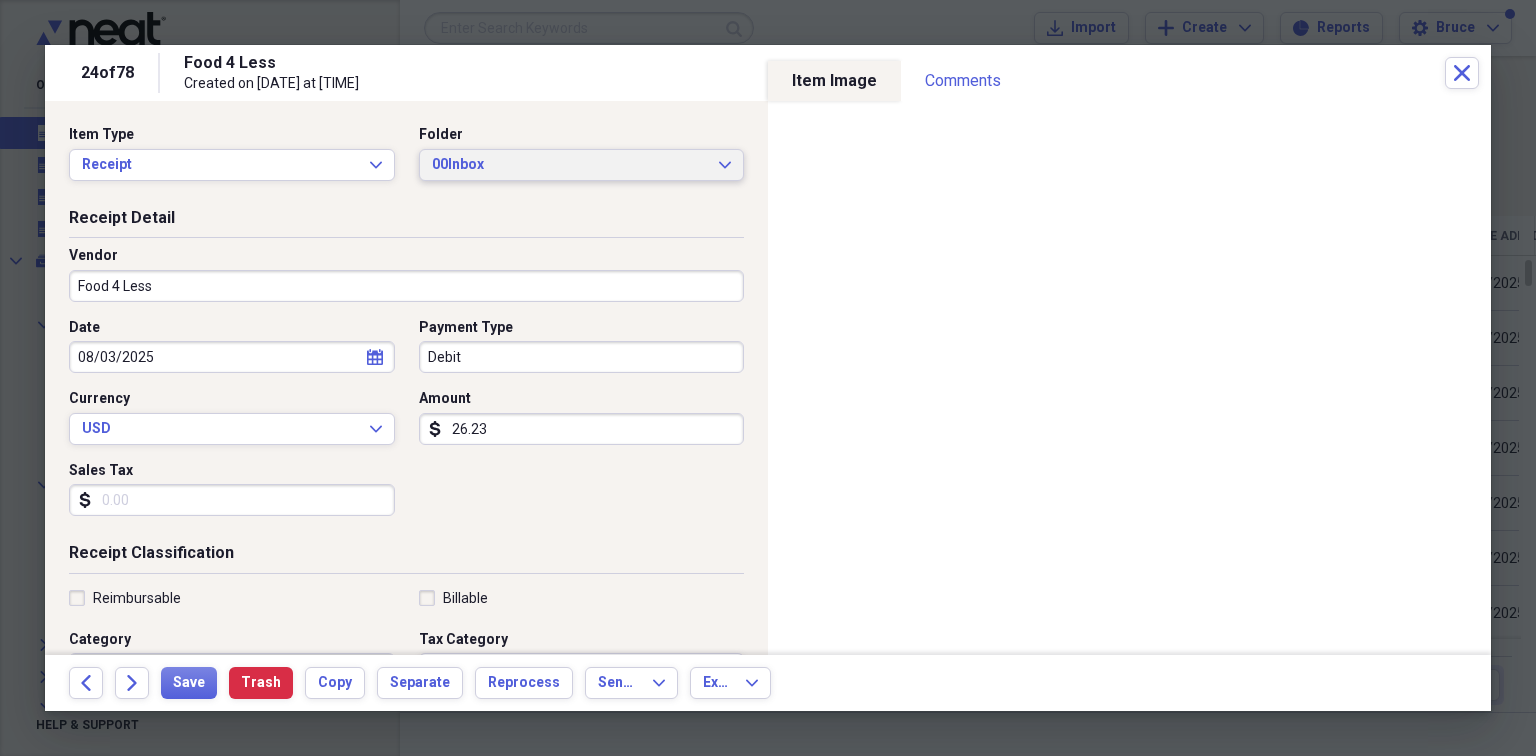 click on "00Inbox Expand" at bounding box center (582, 165) 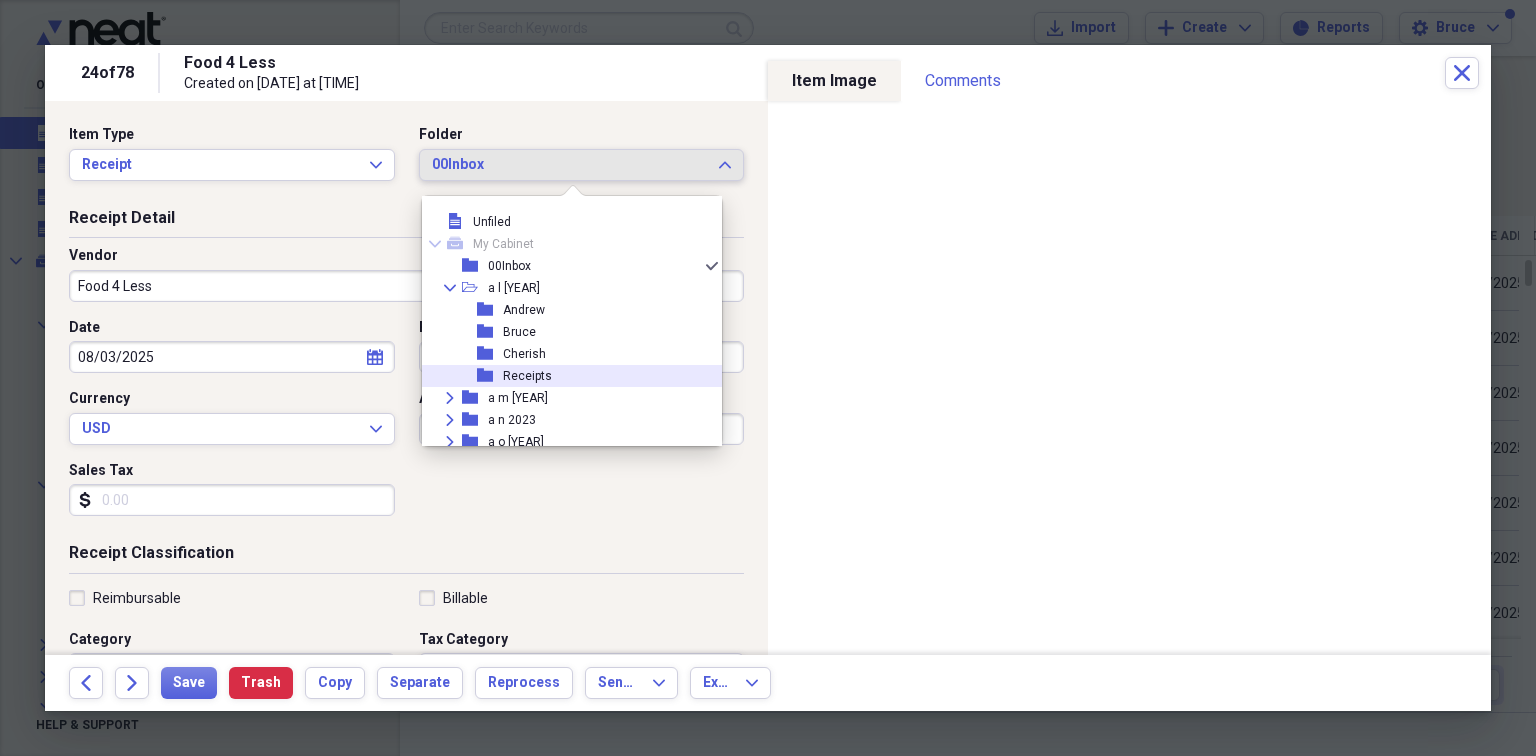 click on "Receipts" at bounding box center [527, 376] 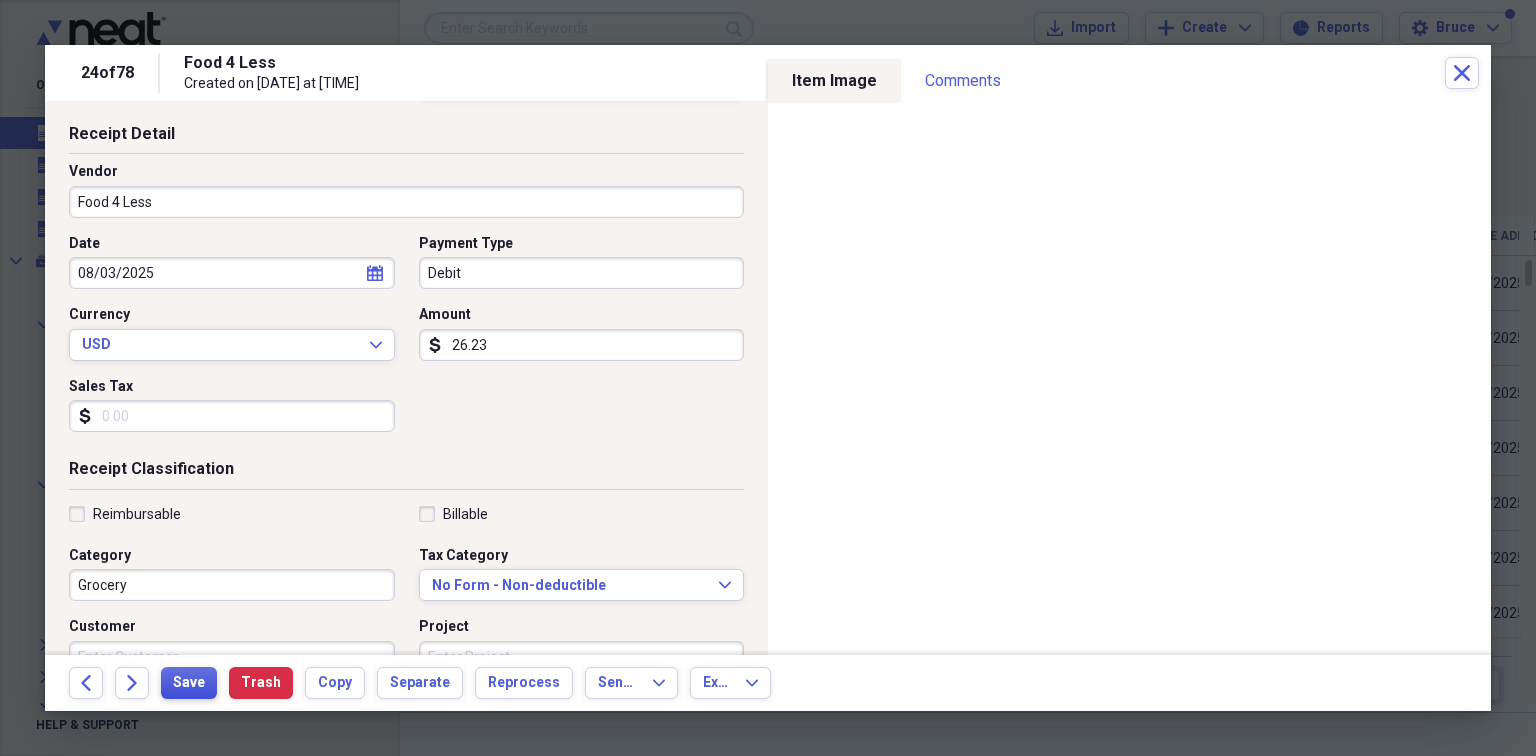 scroll, scrollTop: 84, scrollLeft: 0, axis: vertical 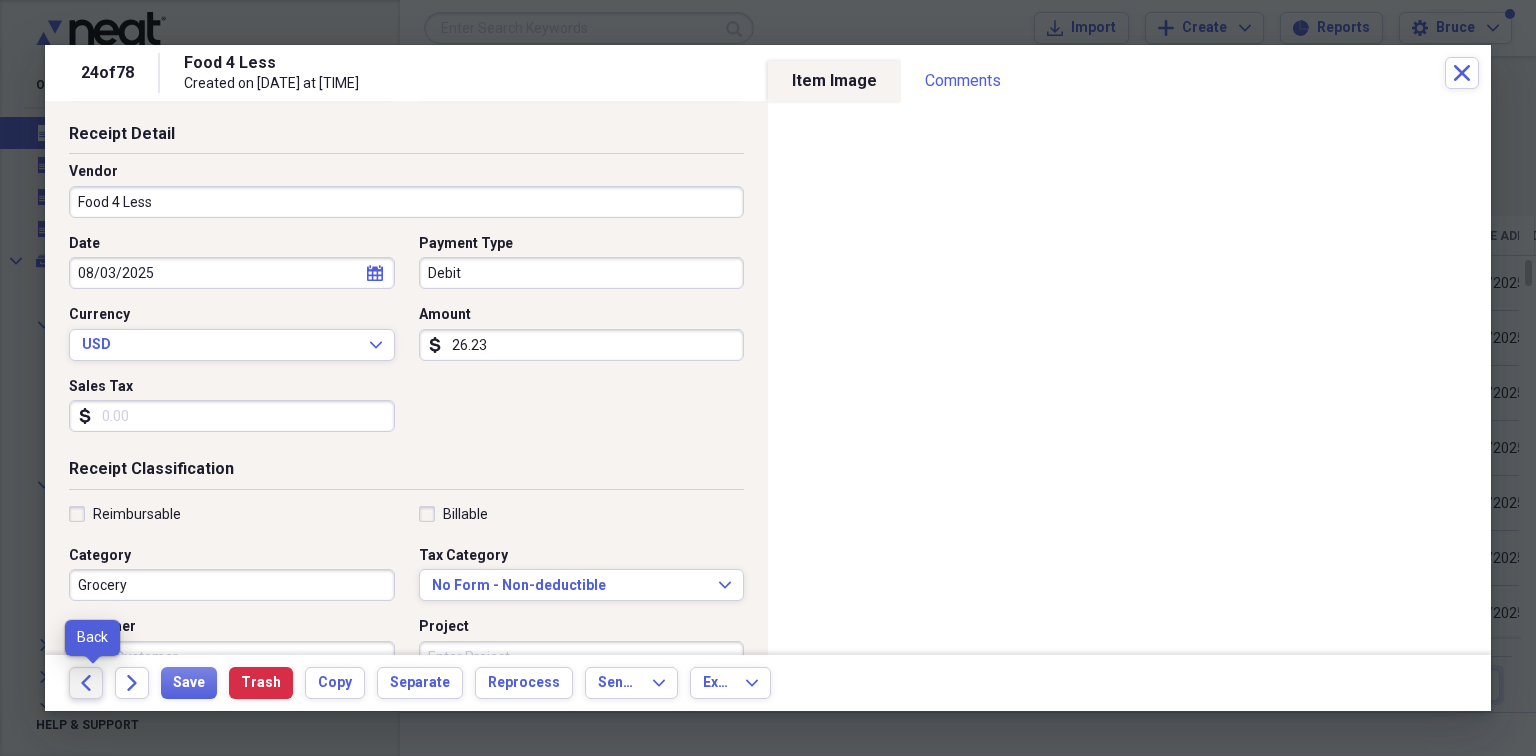 click 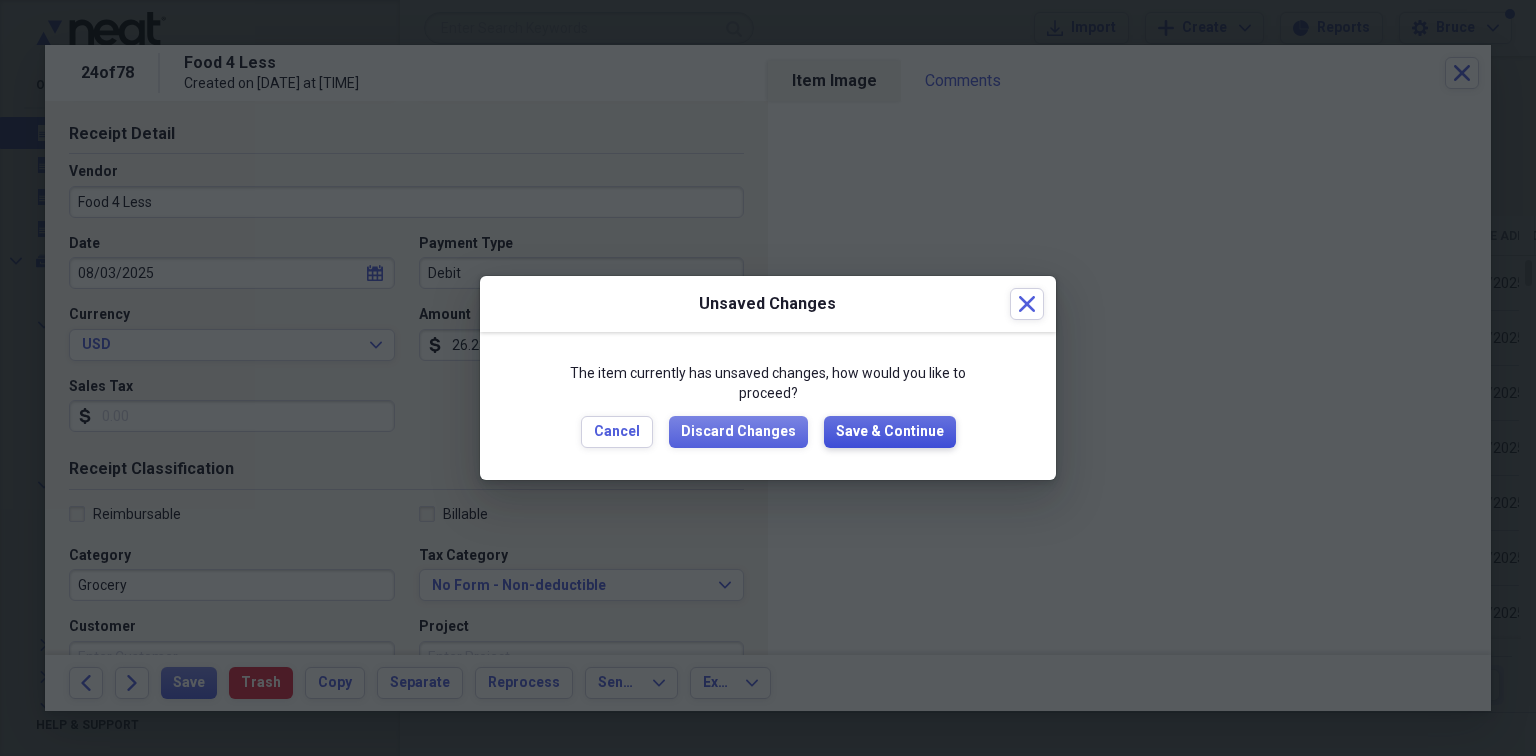 click on "Save & Continue" at bounding box center (890, 432) 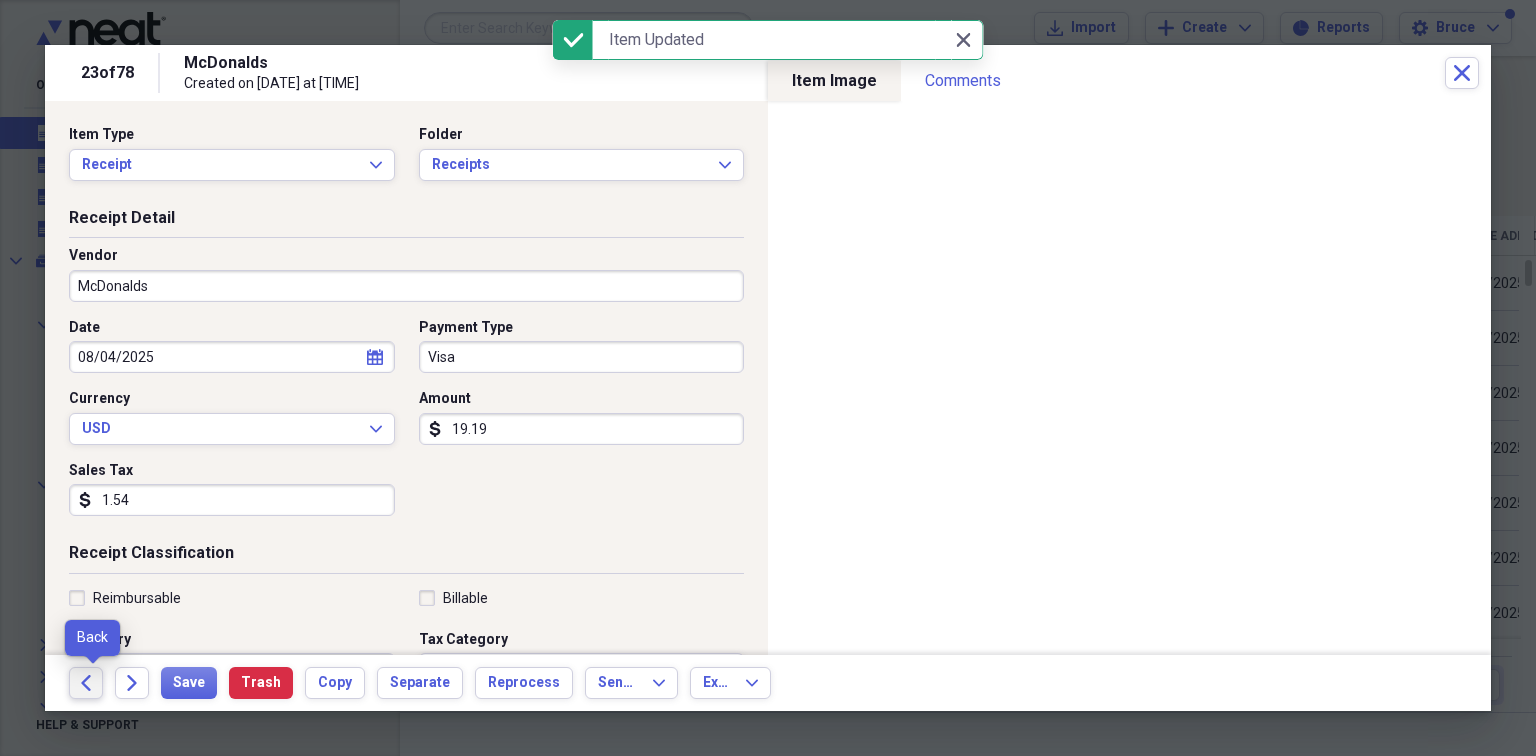 click on "Back" 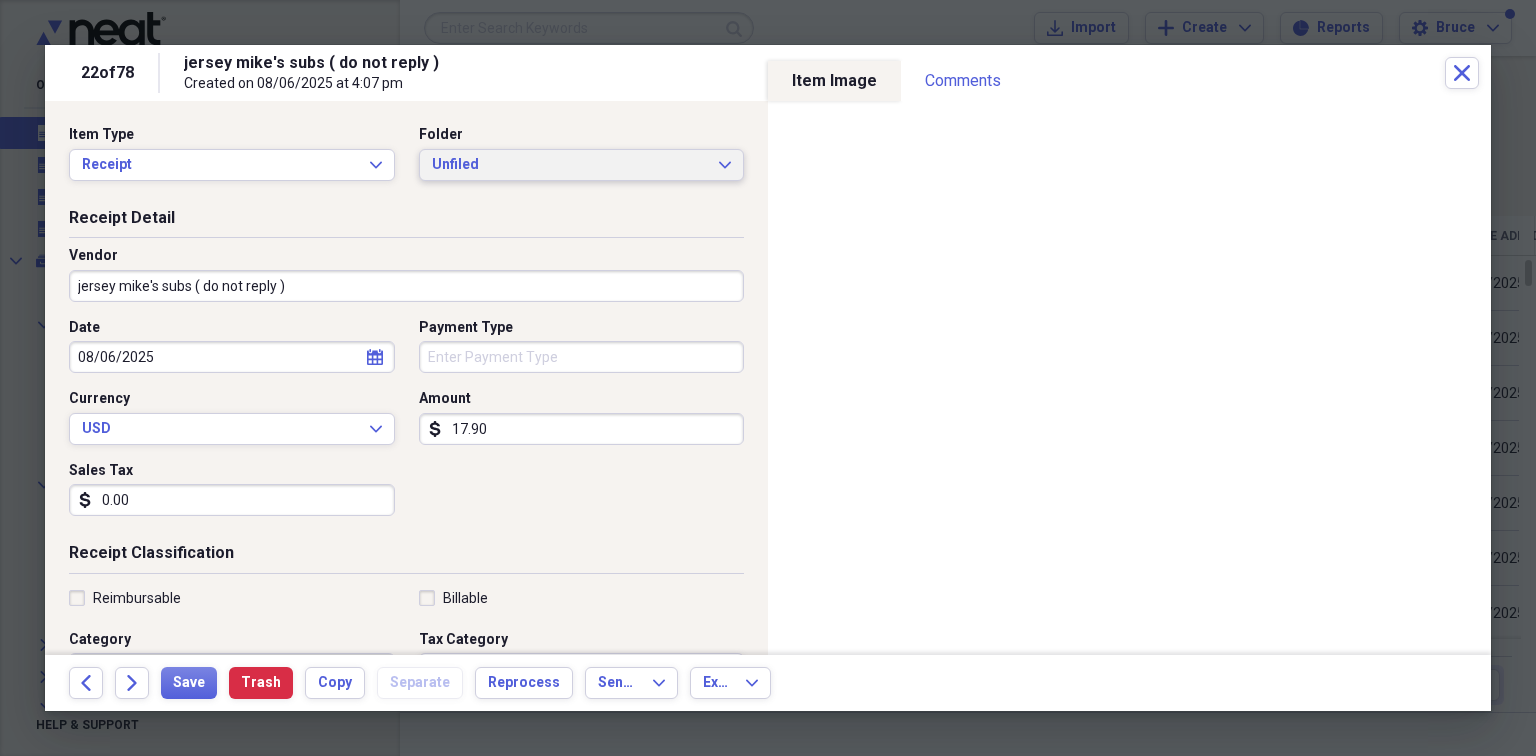 click on "Unfiled" at bounding box center [570, 165] 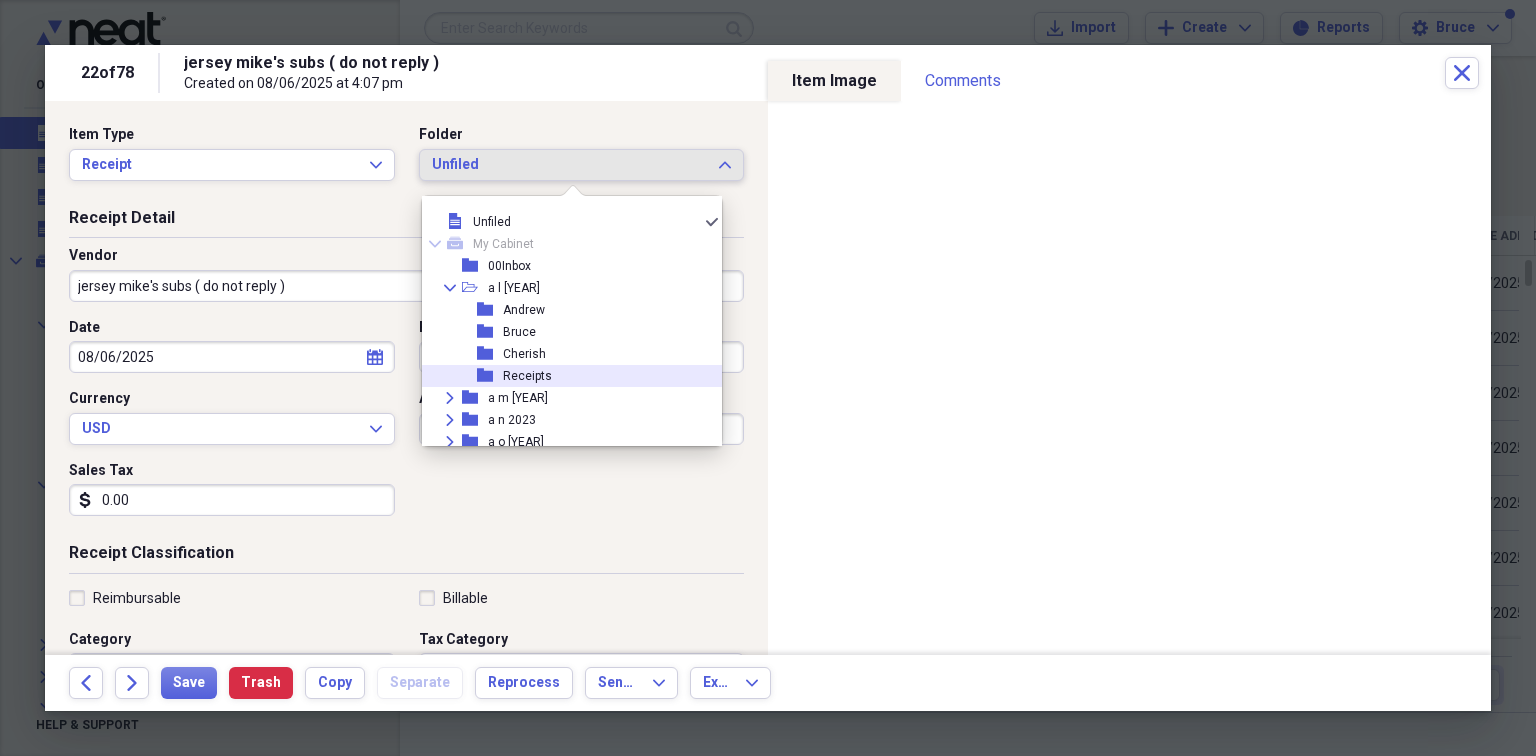 click on "Receipts" at bounding box center [527, 376] 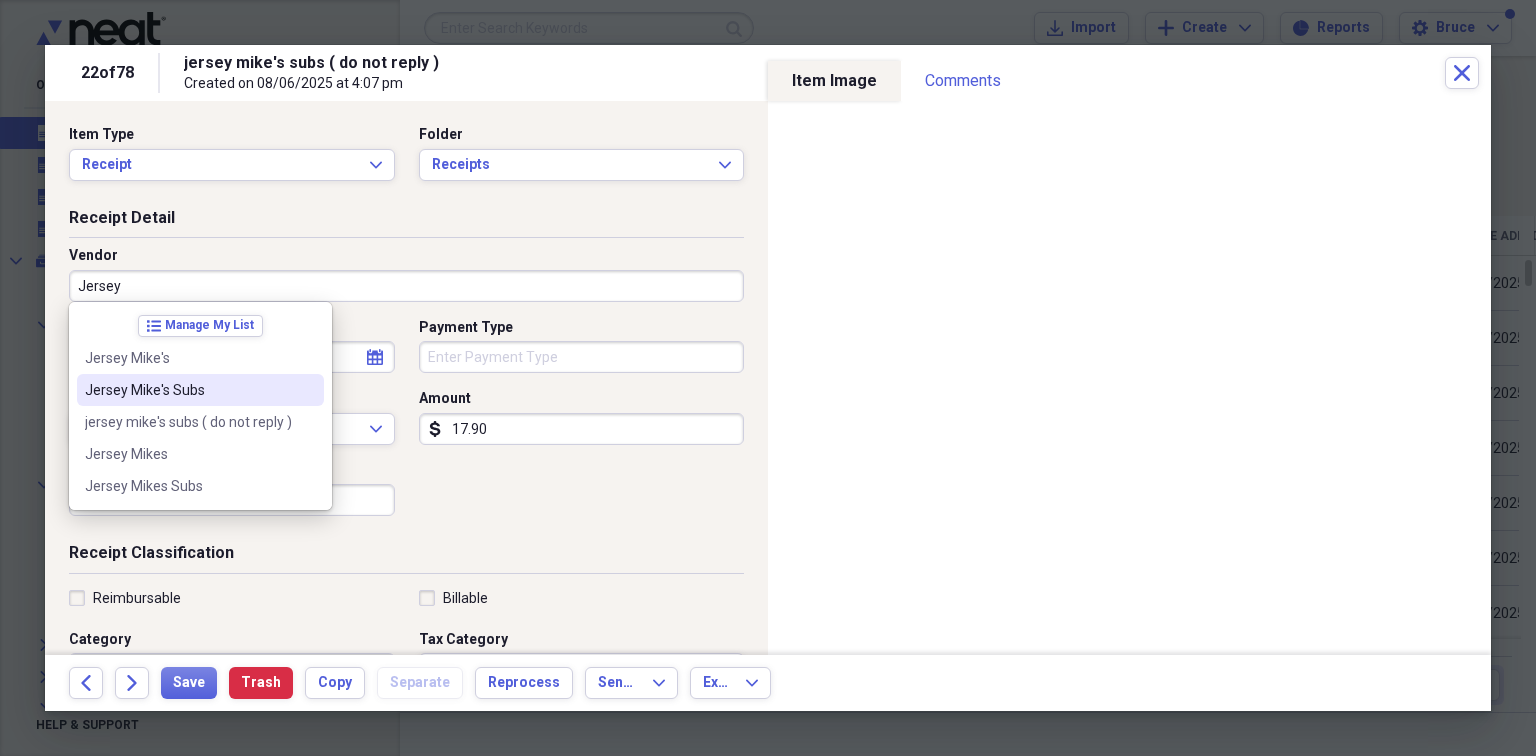 click on "Jersey Mike's Subs" at bounding box center [188, 390] 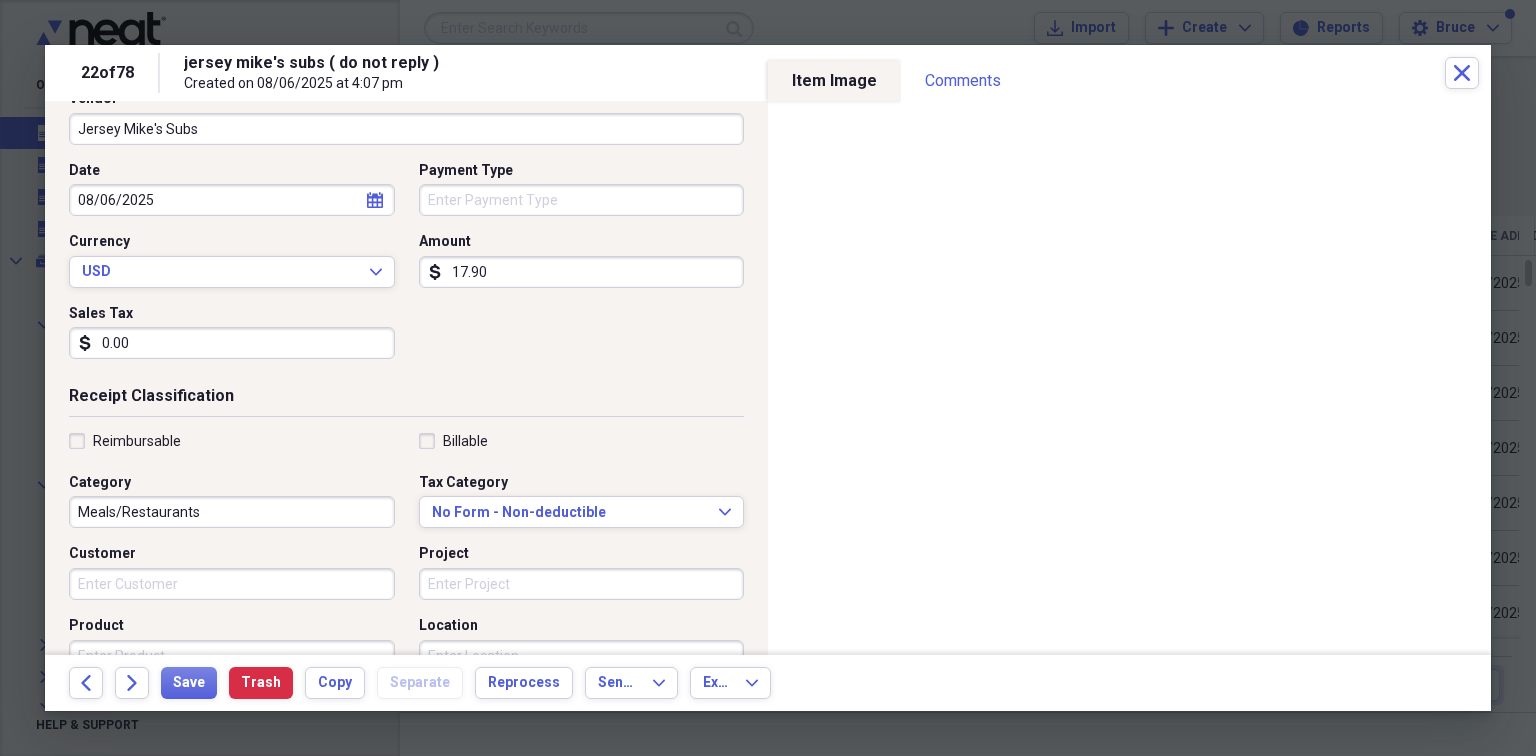 scroll, scrollTop: 158, scrollLeft: 0, axis: vertical 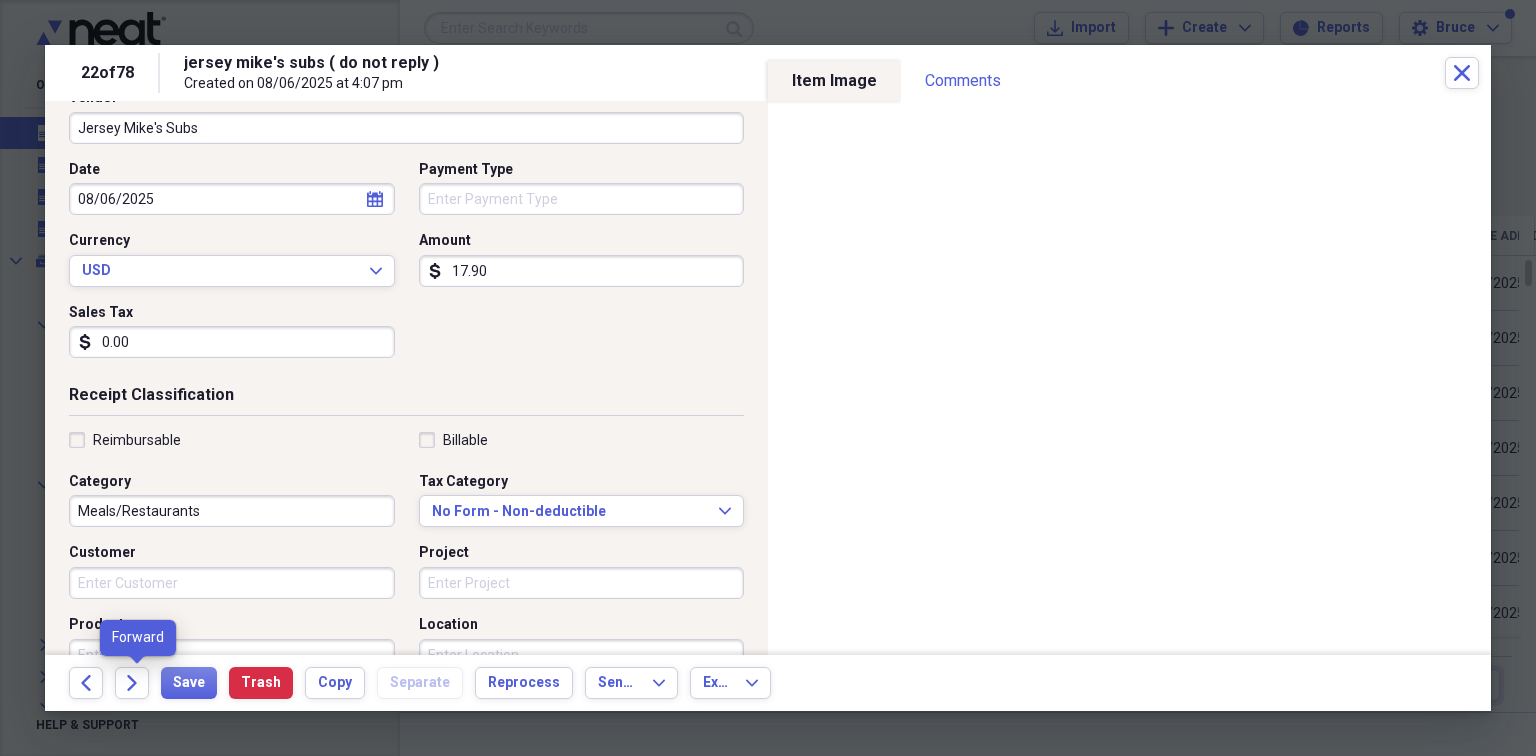 click on "Forward" at bounding box center [138, 683] 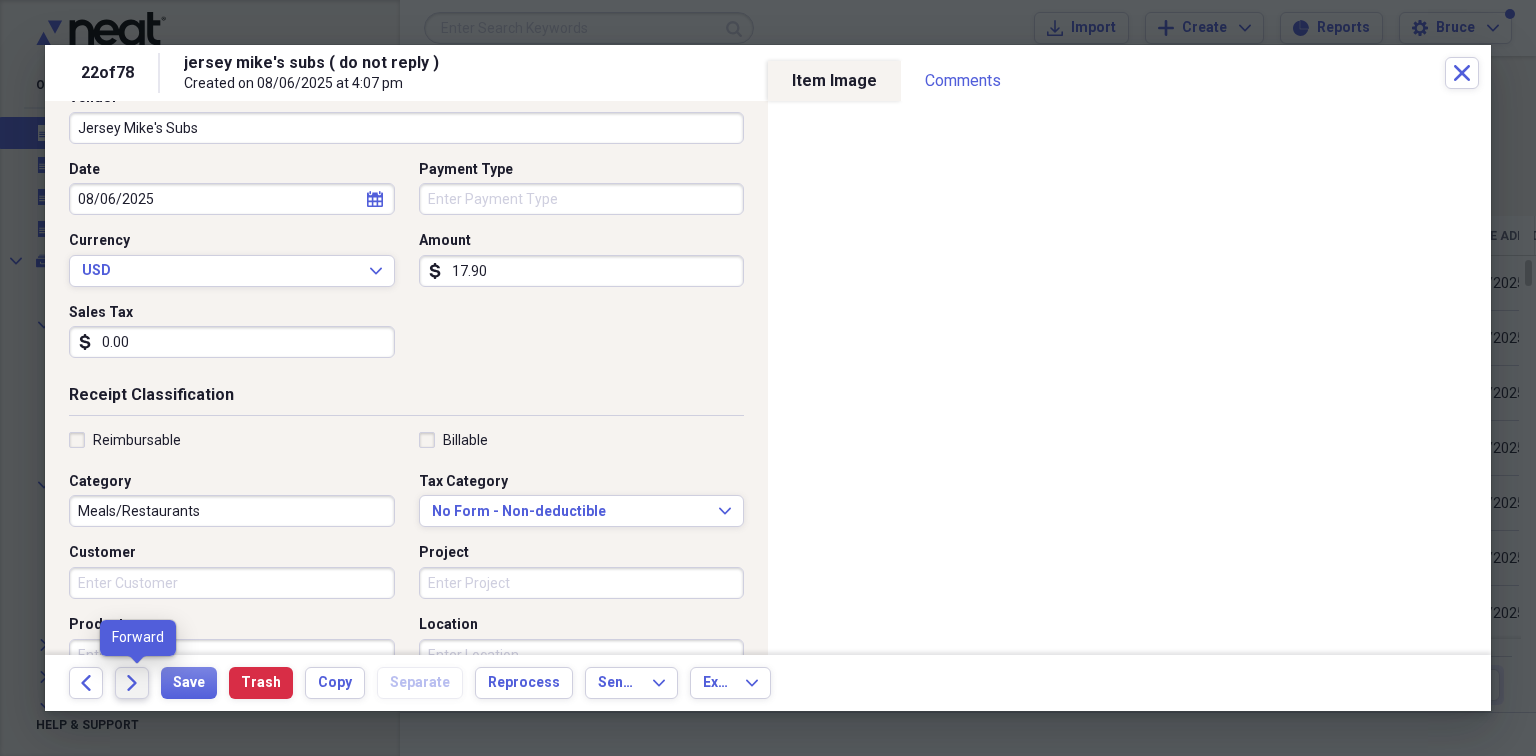 click 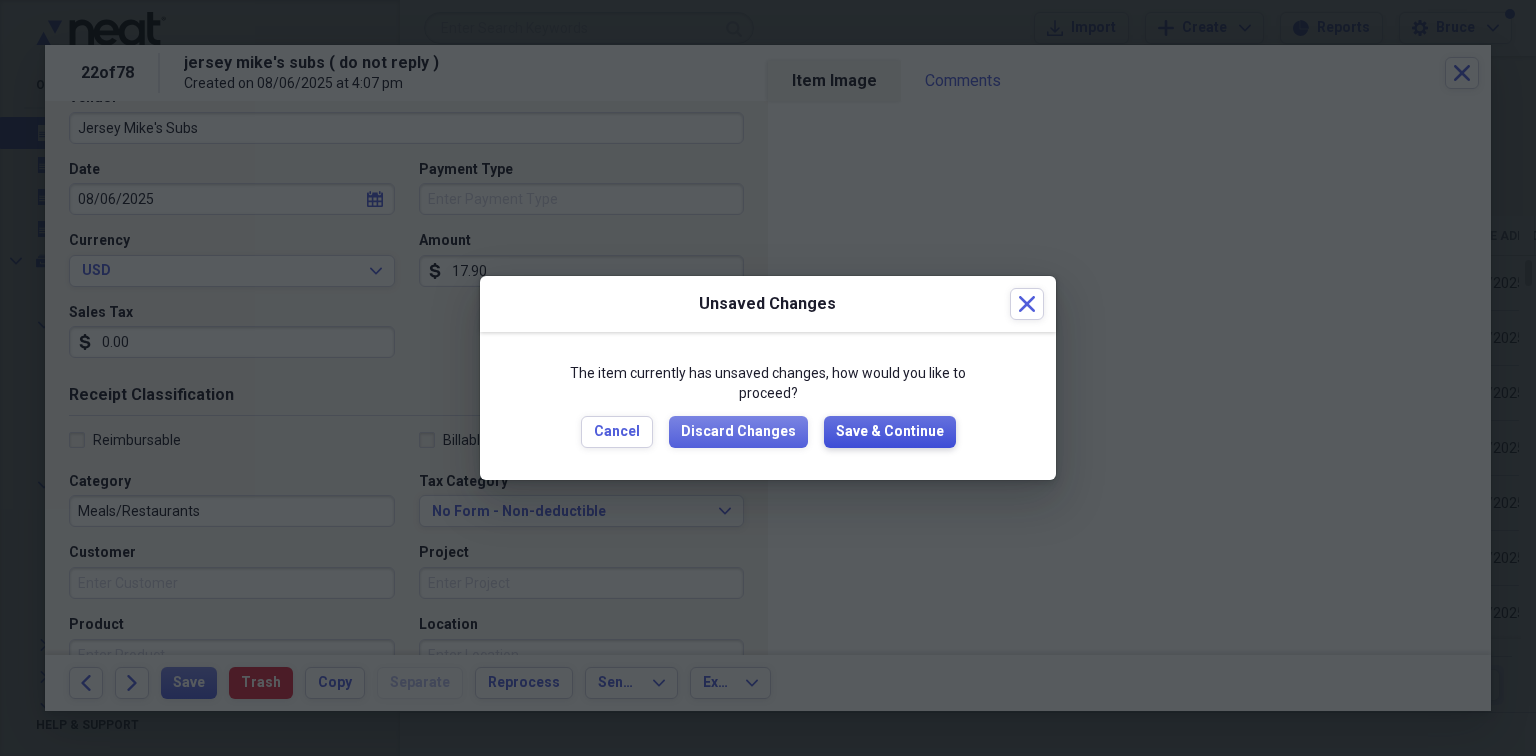 click on "Save & Continue" at bounding box center (890, 432) 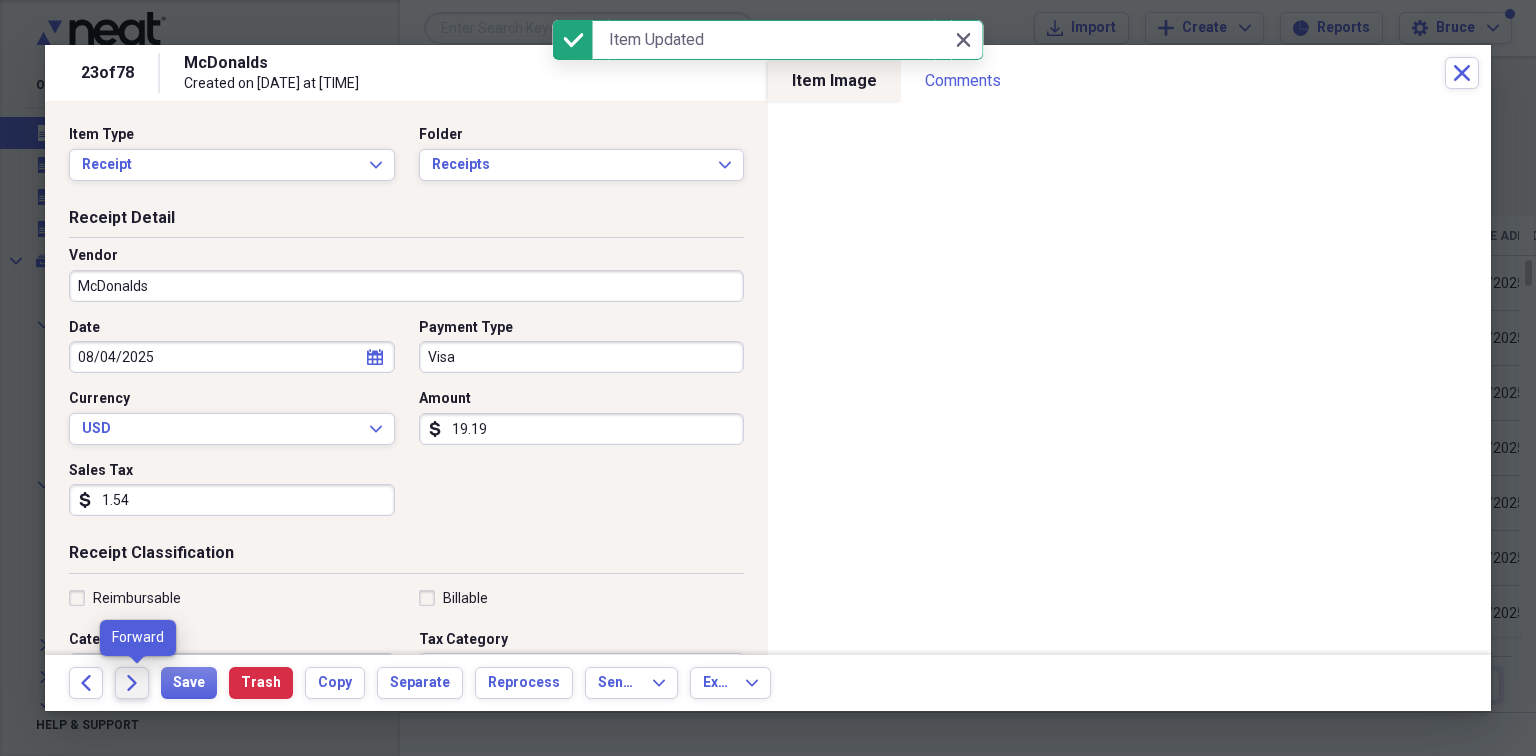 click on "Forward" 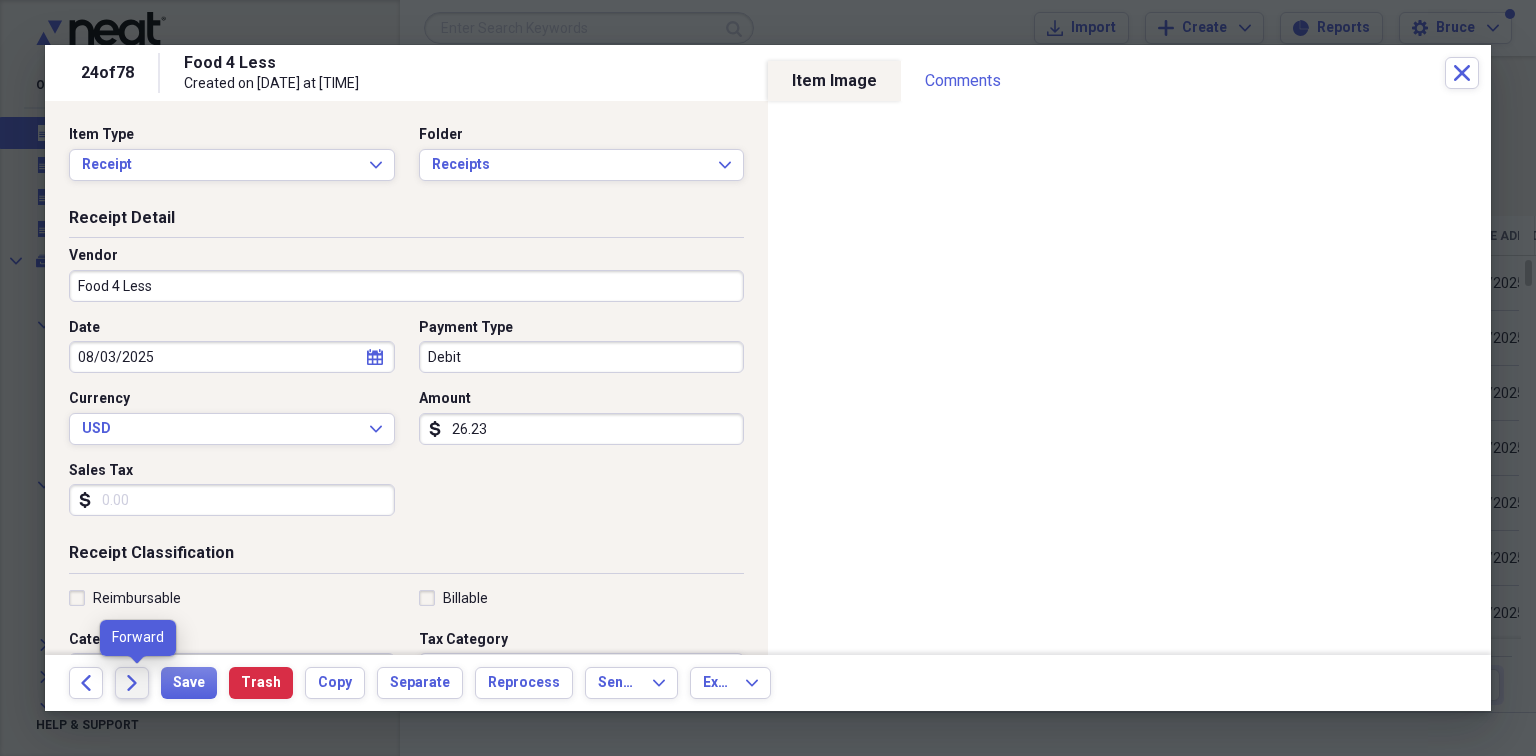 click on "Forward" 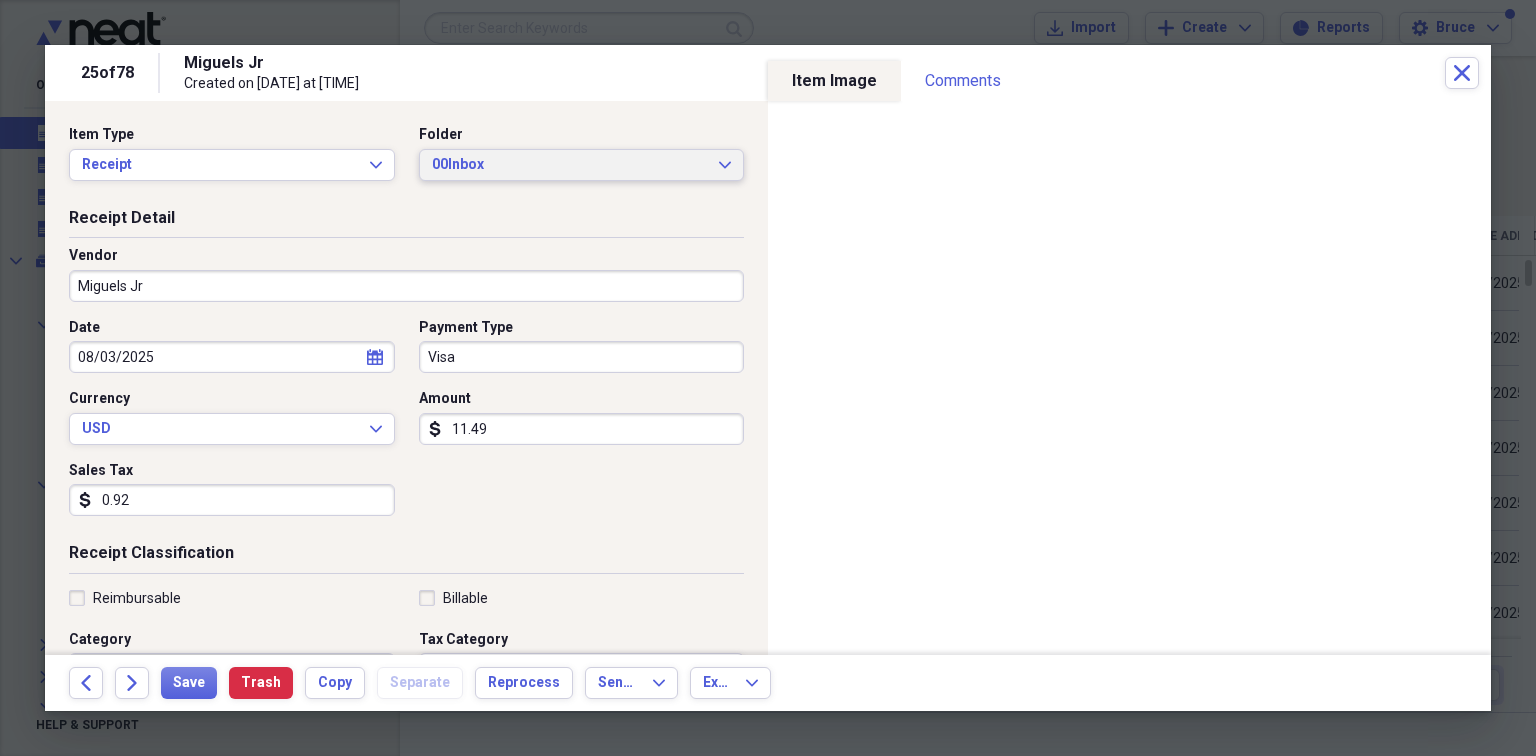 click on "00Inbox" at bounding box center [570, 165] 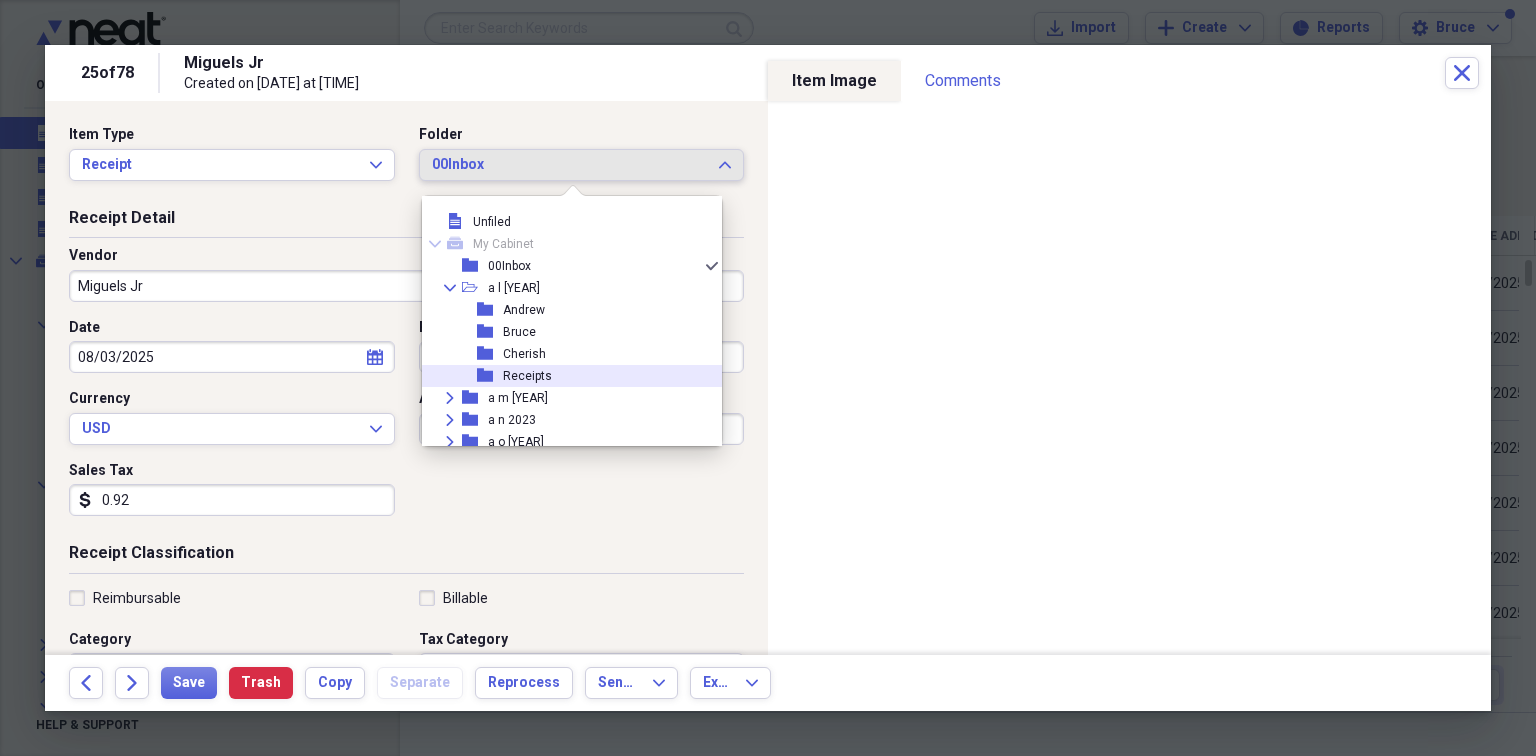 click on "Receipts" at bounding box center [527, 376] 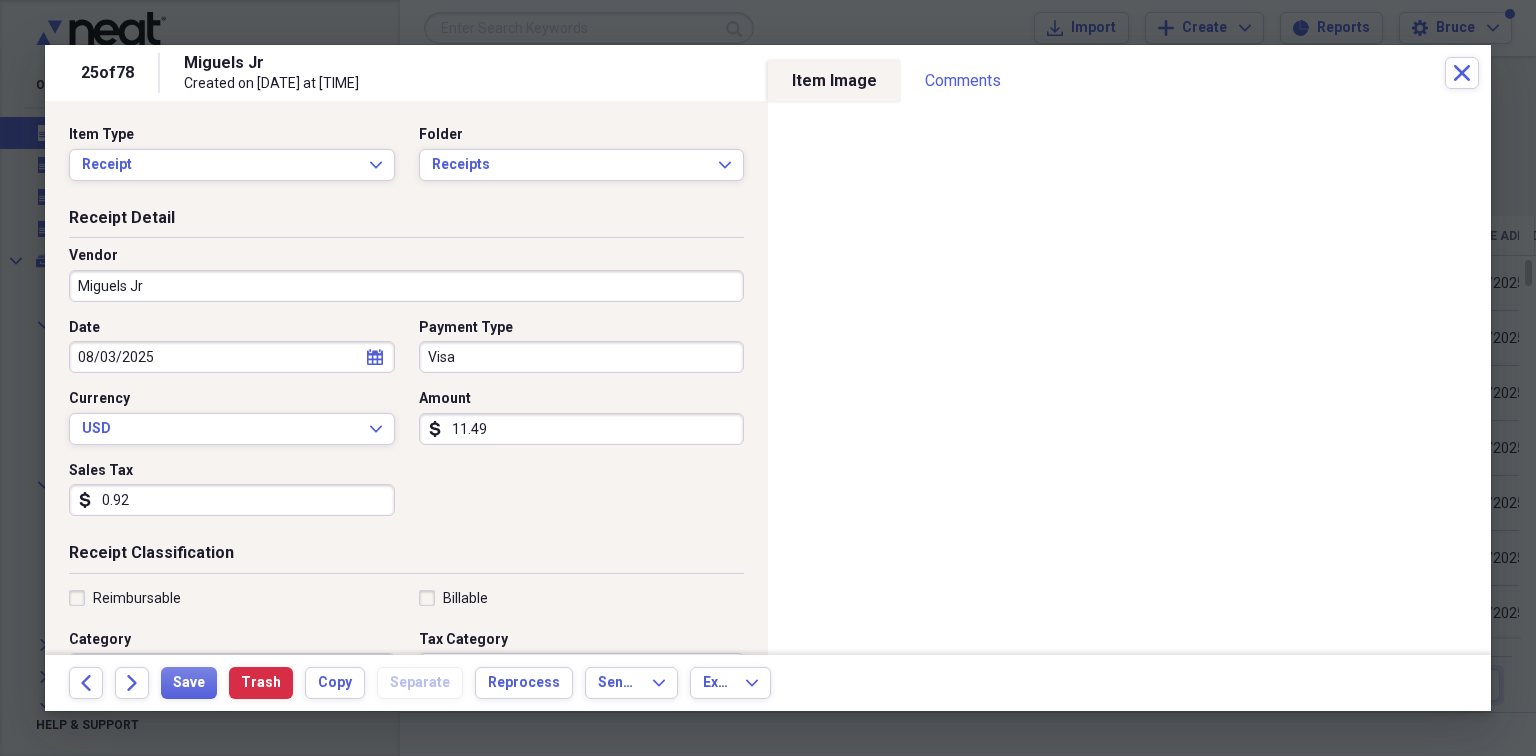 click on "0.92" at bounding box center (232, 500) 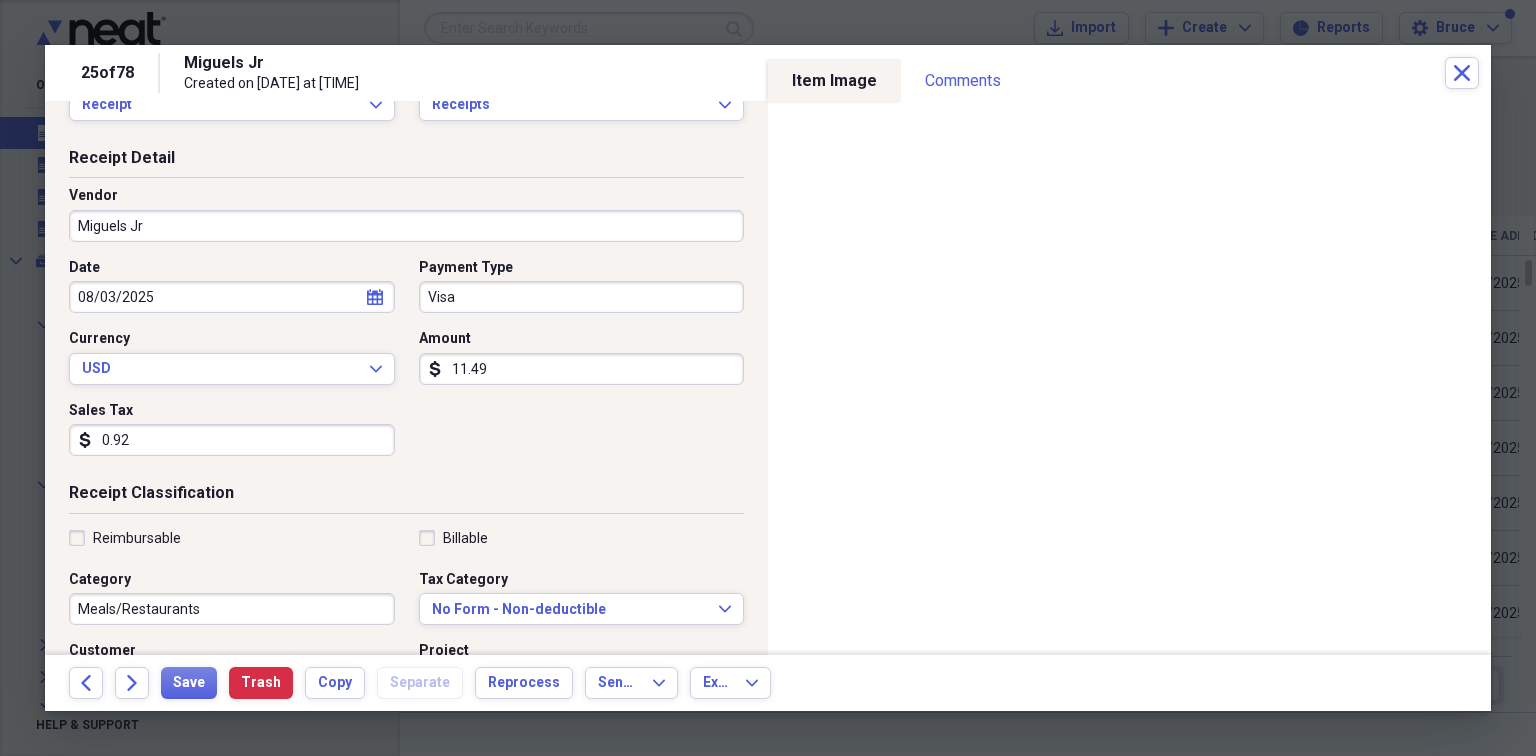 scroll, scrollTop: 62, scrollLeft: 0, axis: vertical 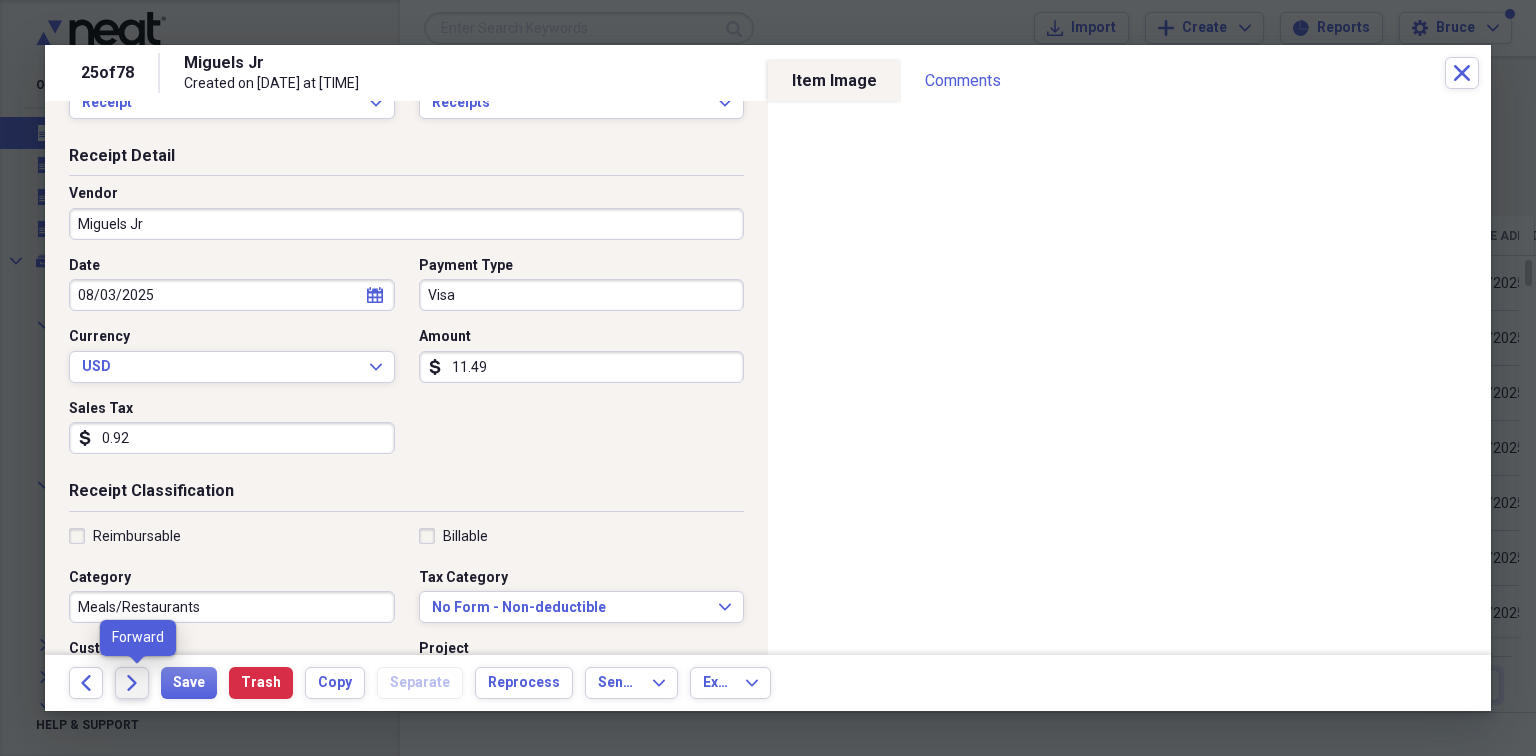 click 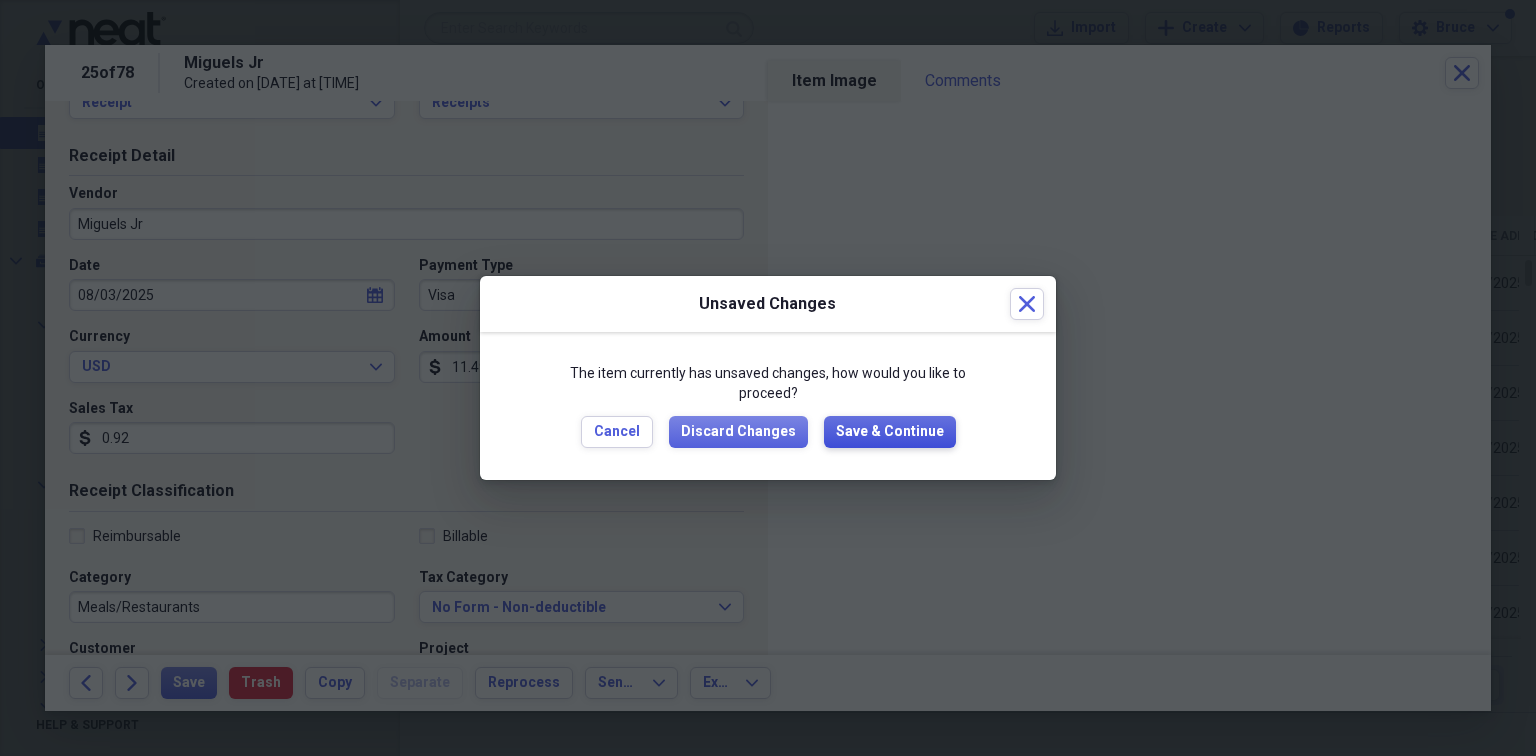 click on "Save & Continue" at bounding box center (890, 432) 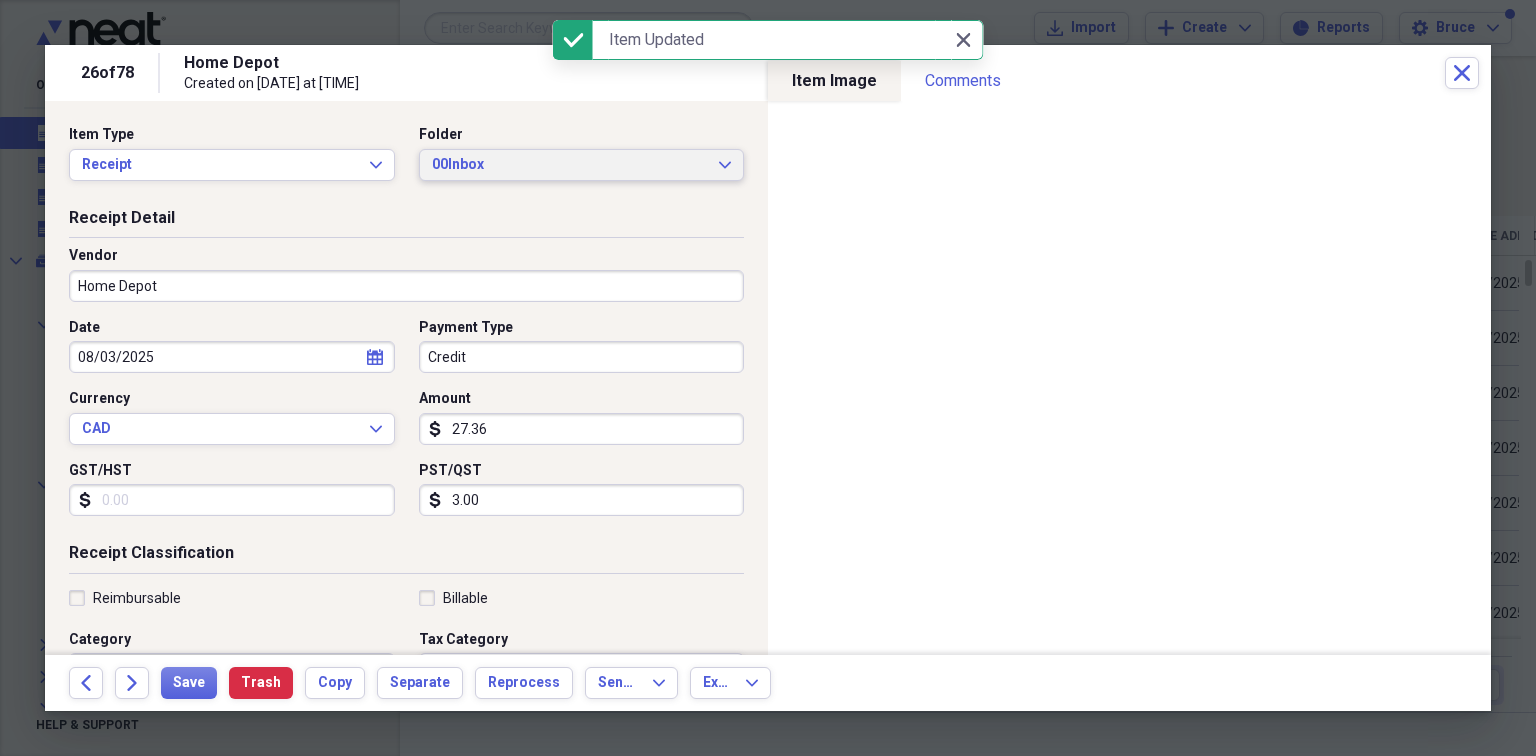 click on "00Inbox" at bounding box center [570, 165] 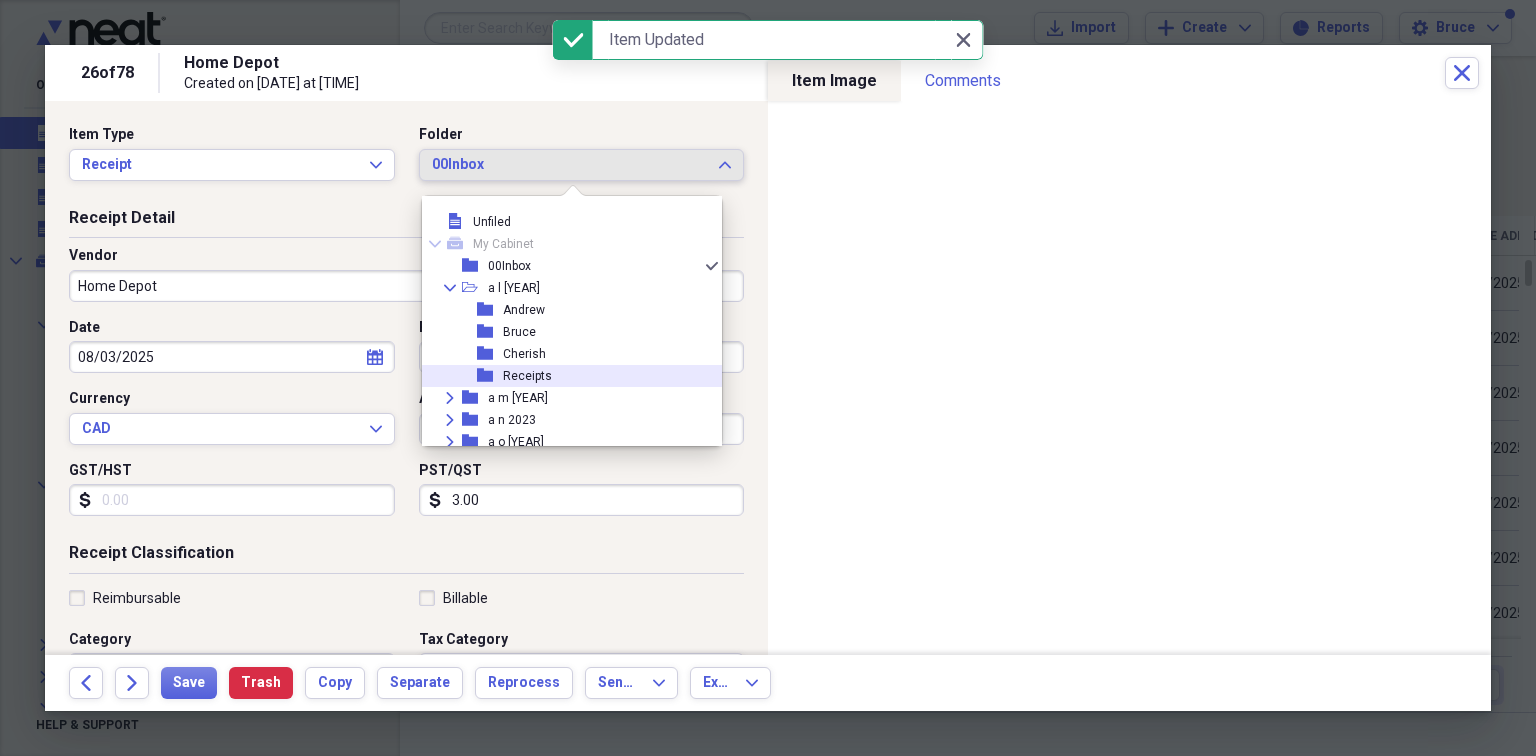 click on "Receipts" at bounding box center (527, 376) 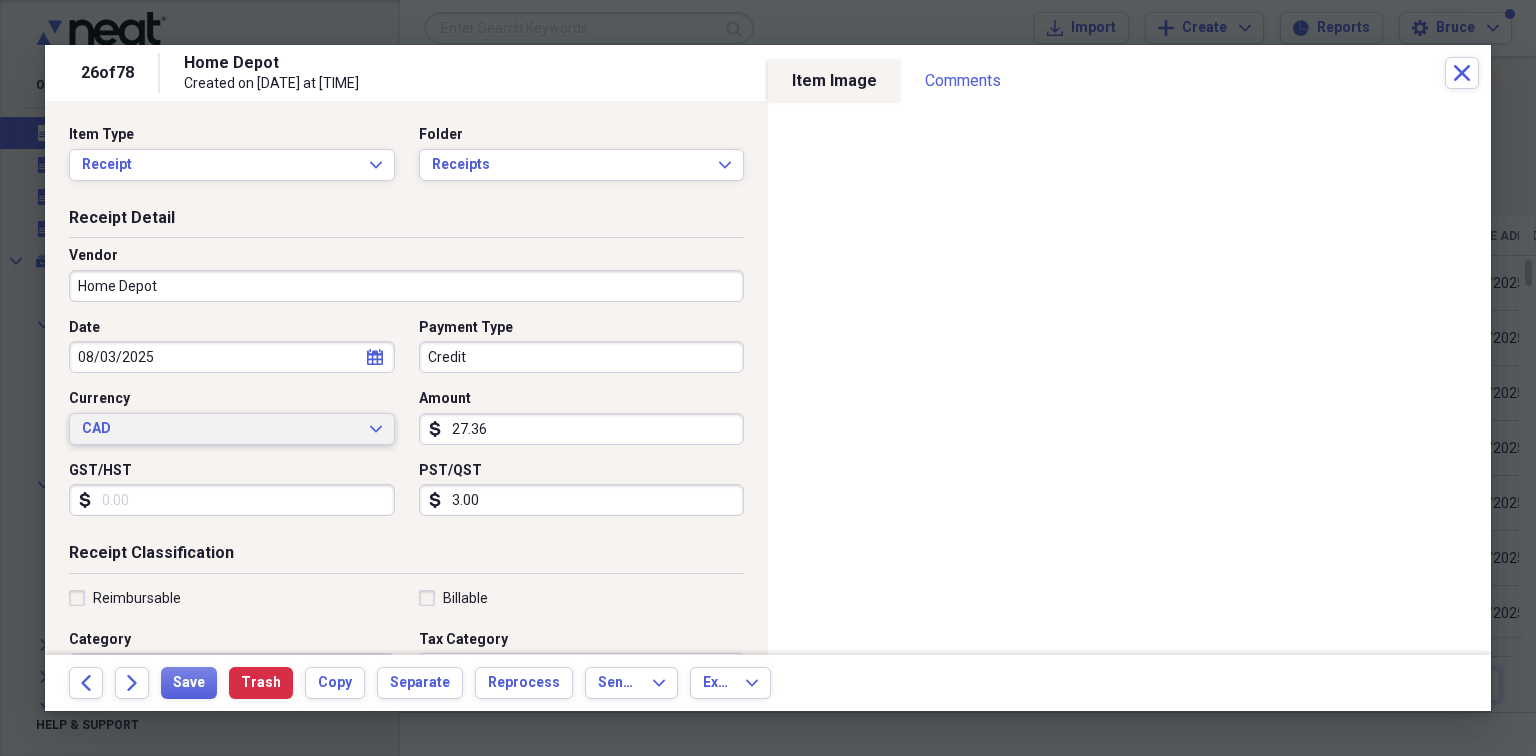 click on "CAD Expand" at bounding box center (232, 429) 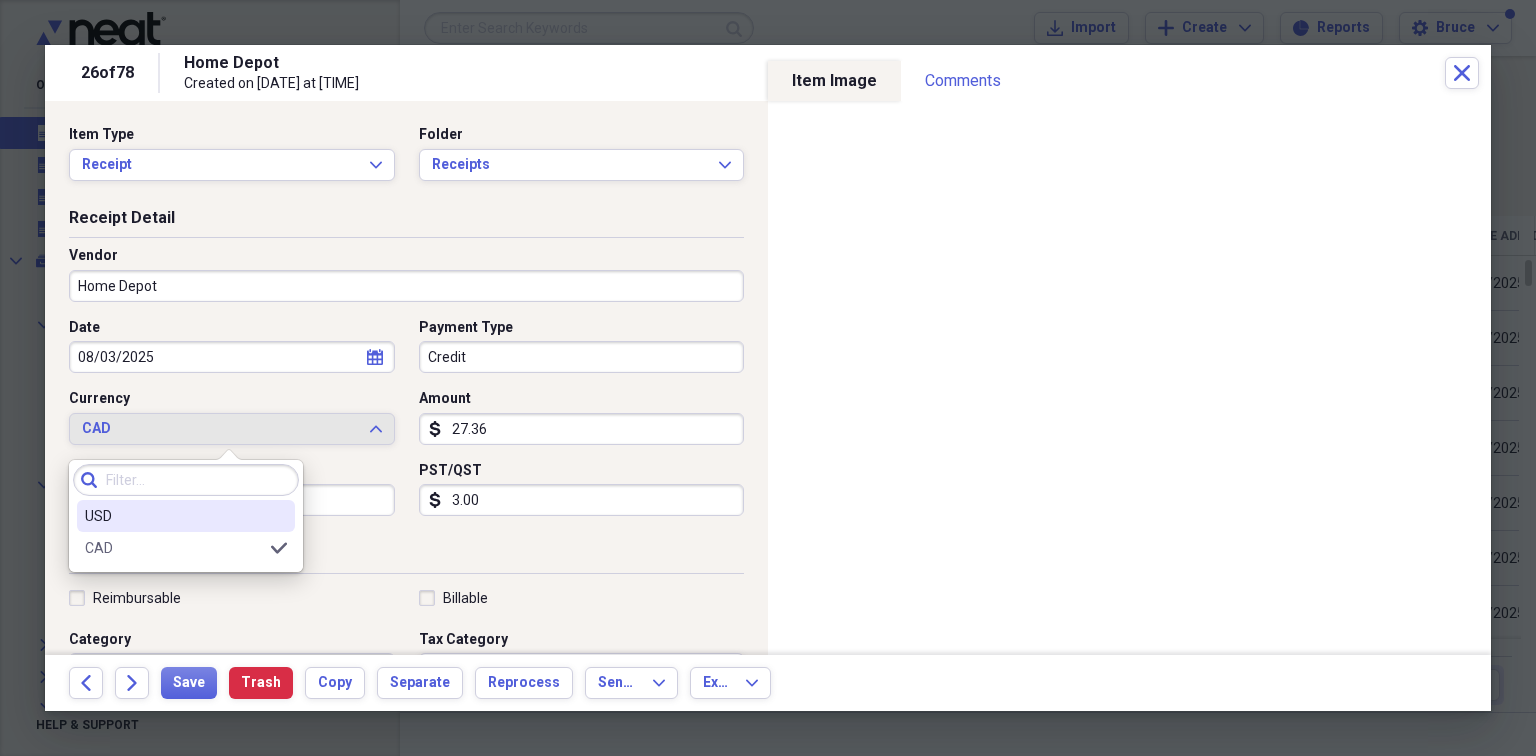 click on "USD" at bounding box center (174, 516) 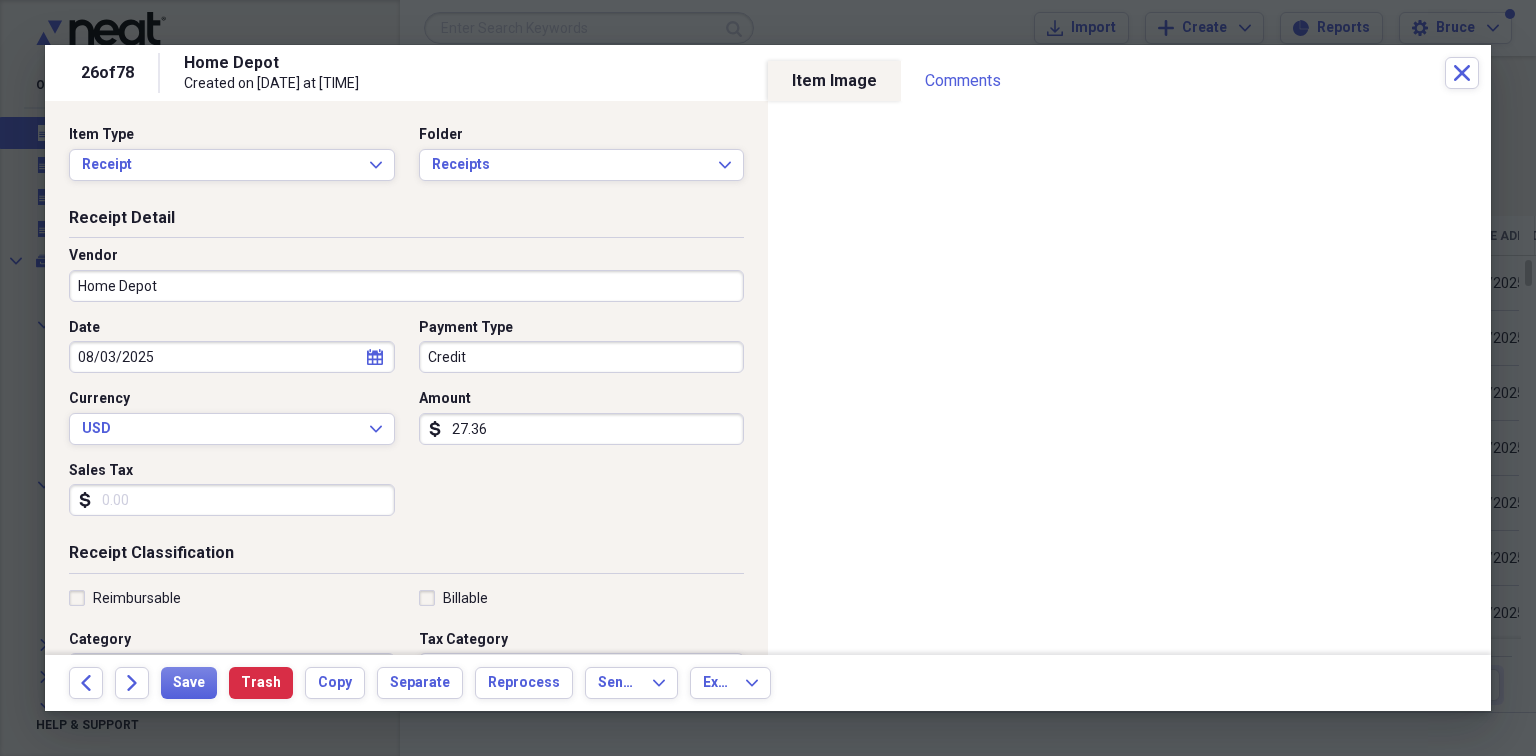 click on "Sales Tax" at bounding box center [232, 500] 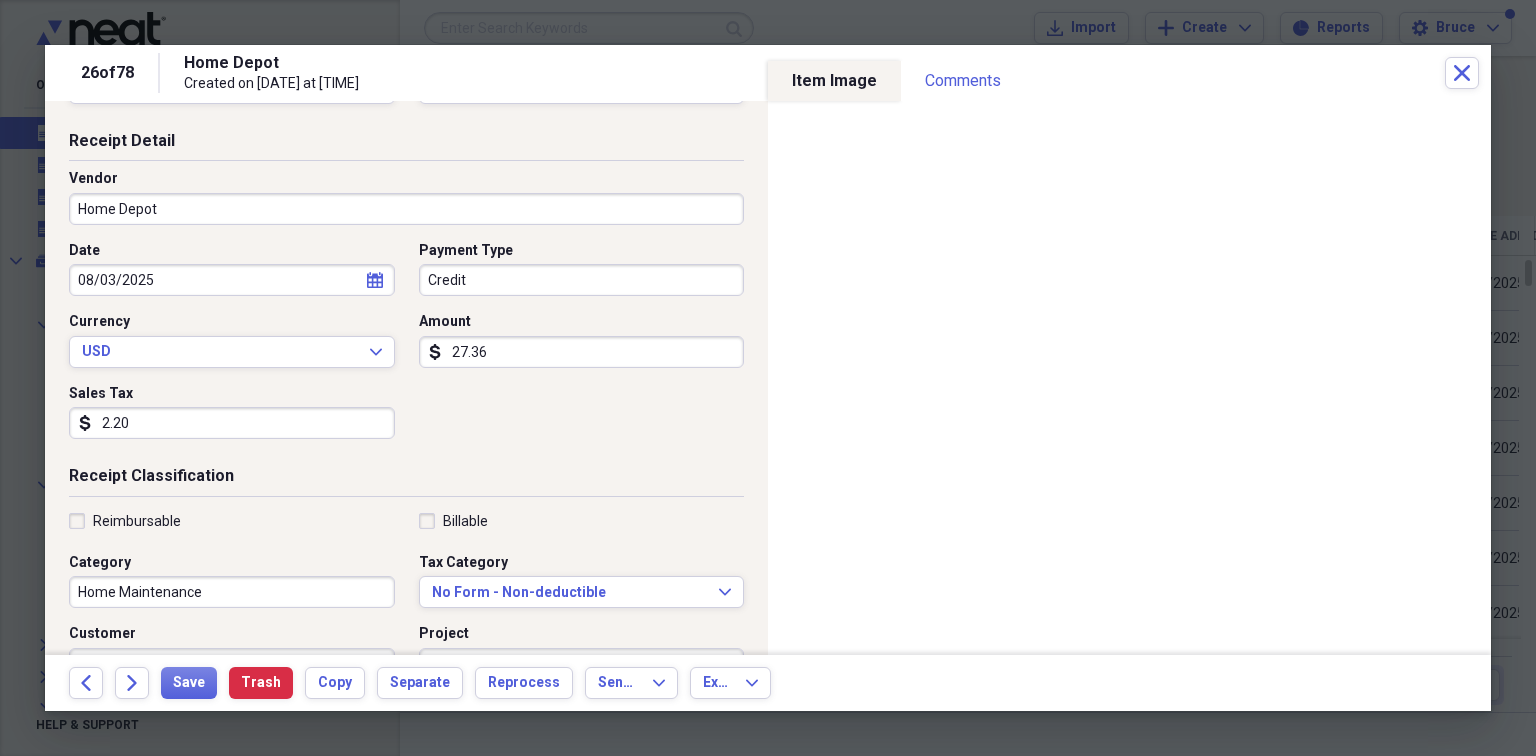 scroll, scrollTop: 78, scrollLeft: 0, axis: vertical 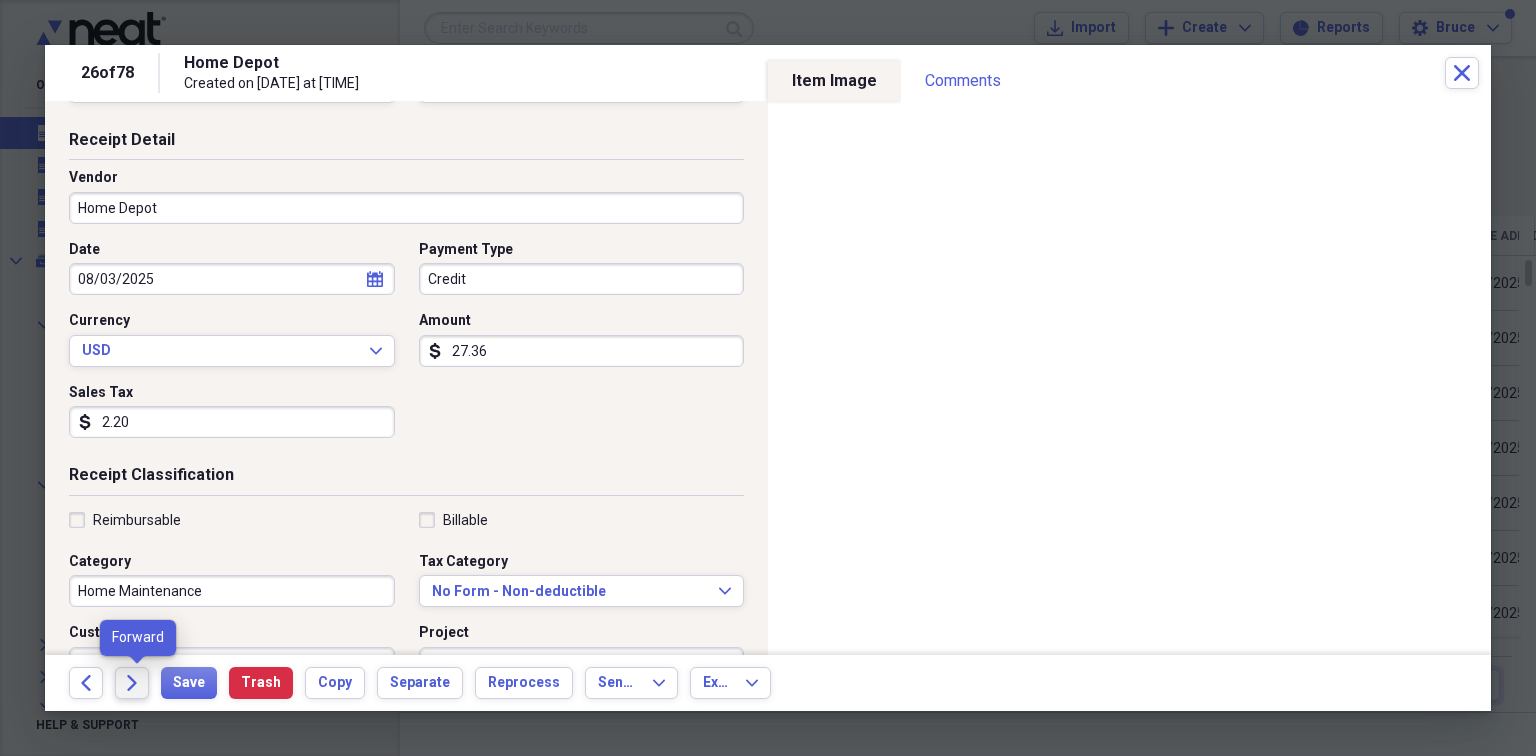 type on "2.20" 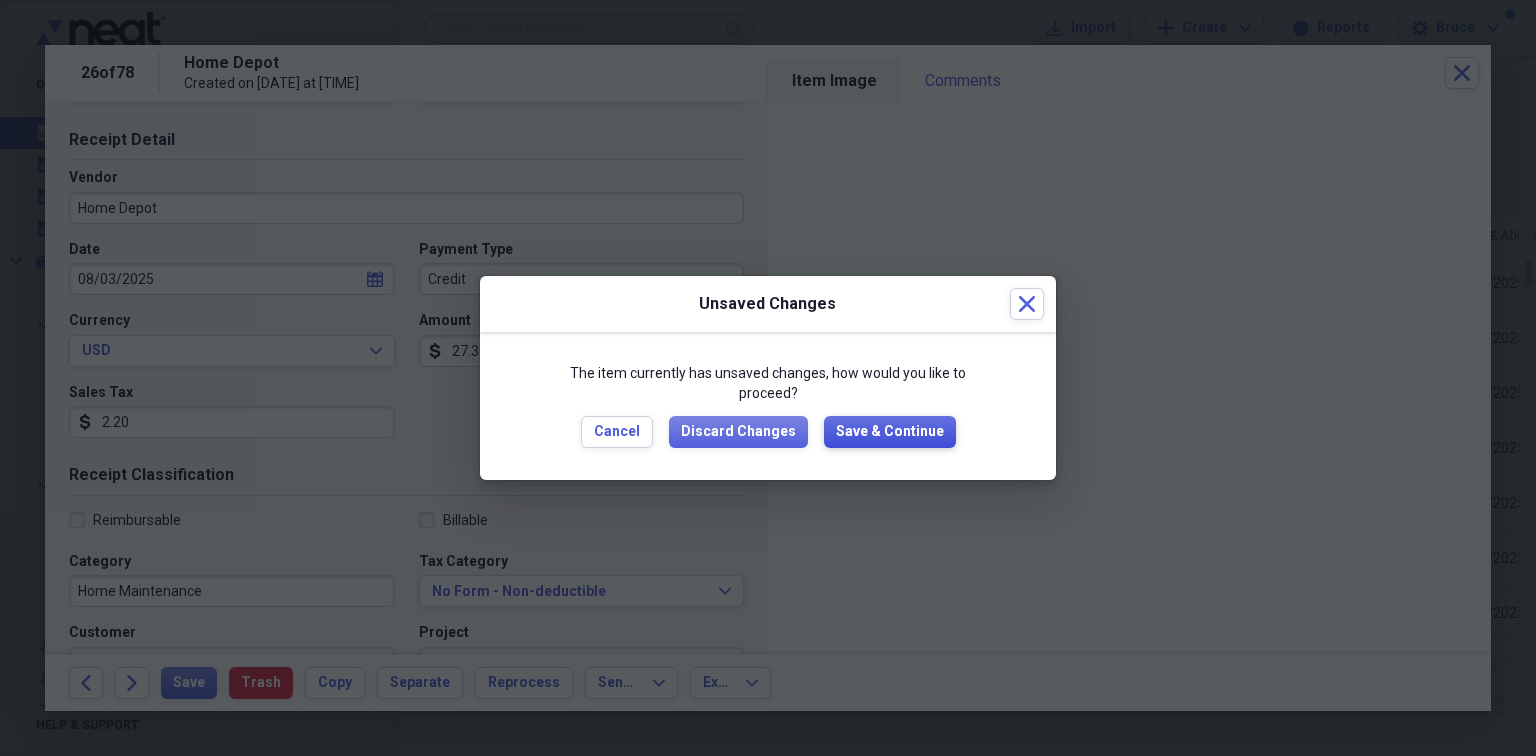 click on "Save & Continue" at bounding box center [890, 432] 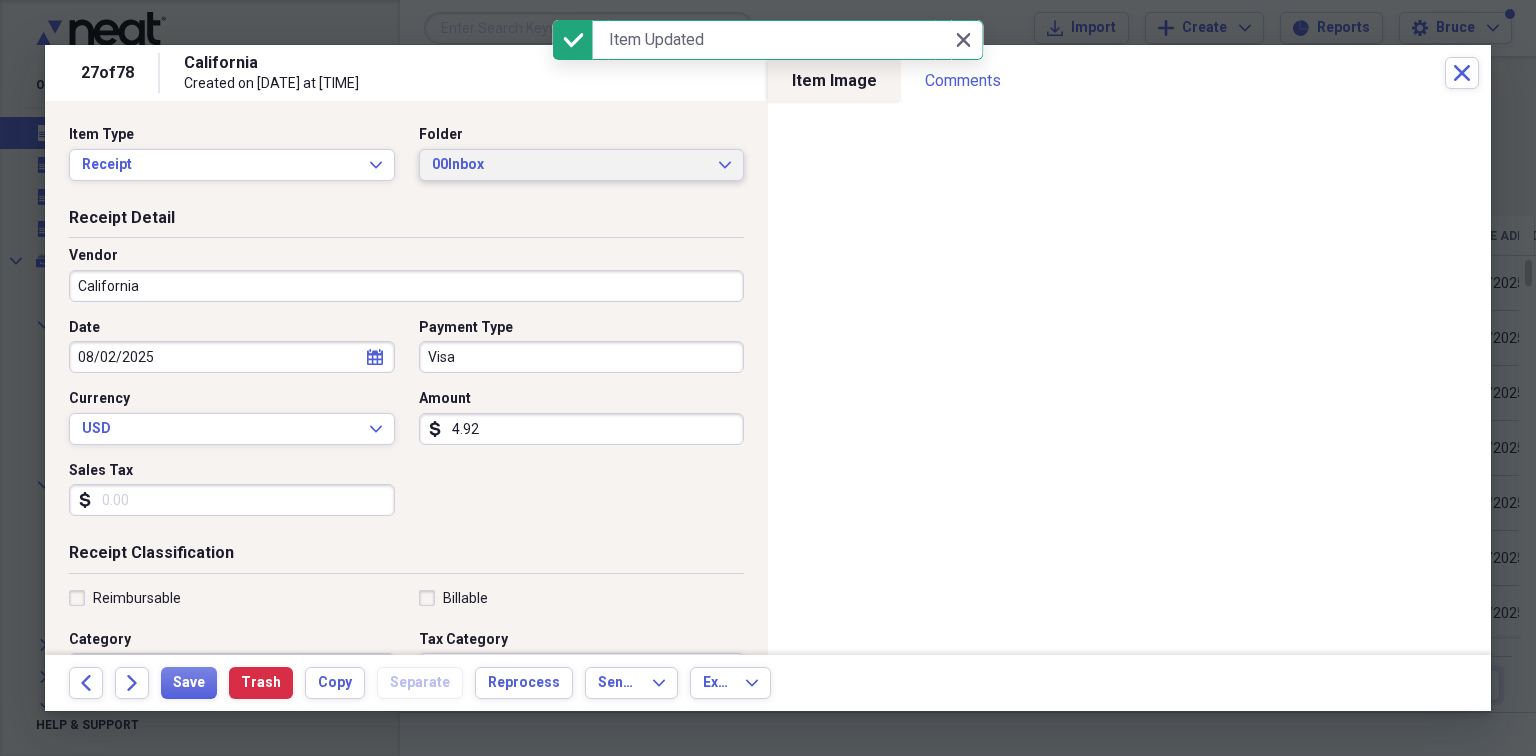 click on "00Inbox" at bounding box center (570, 165) 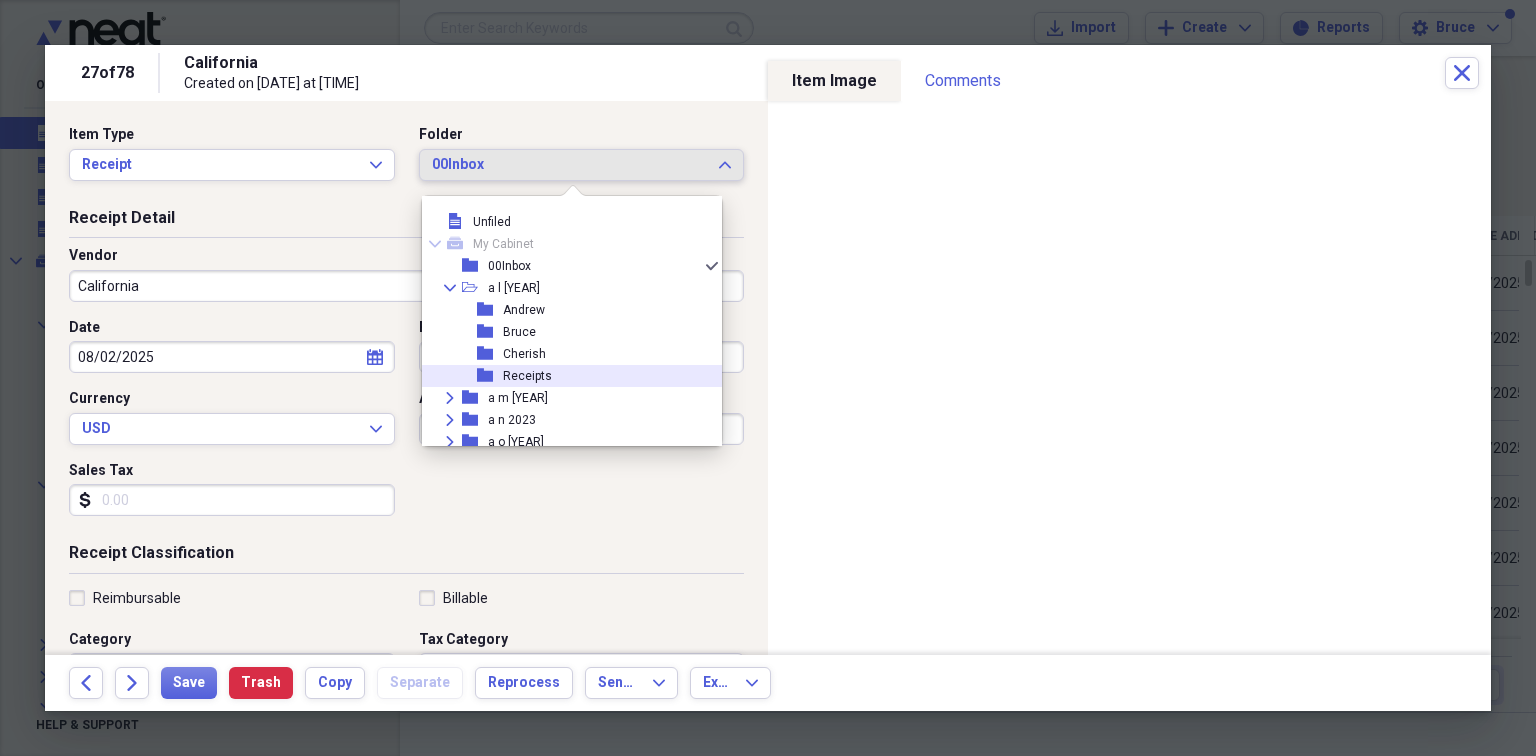 click on "Receipts" at bounding box center [527, 376] 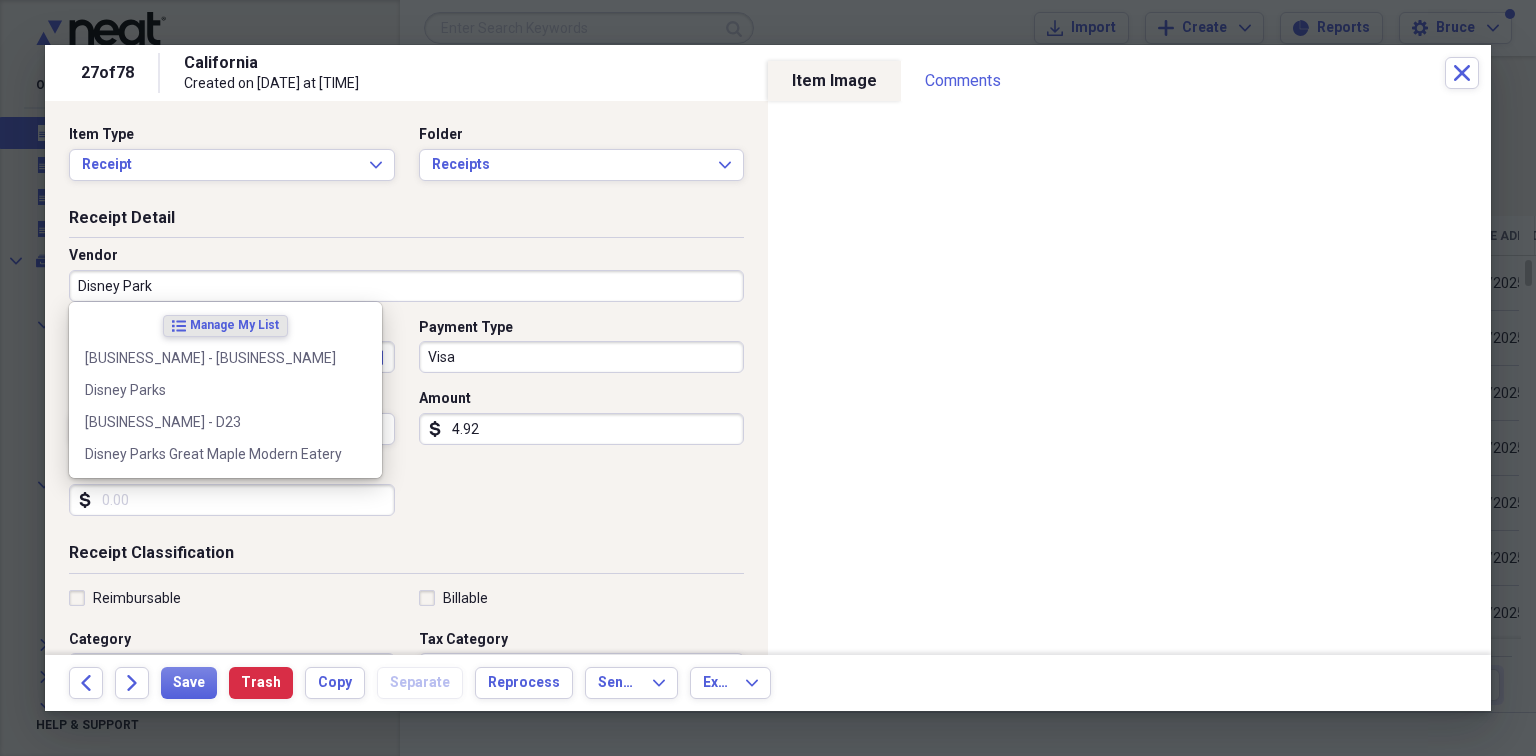 type on "Disney Parks" 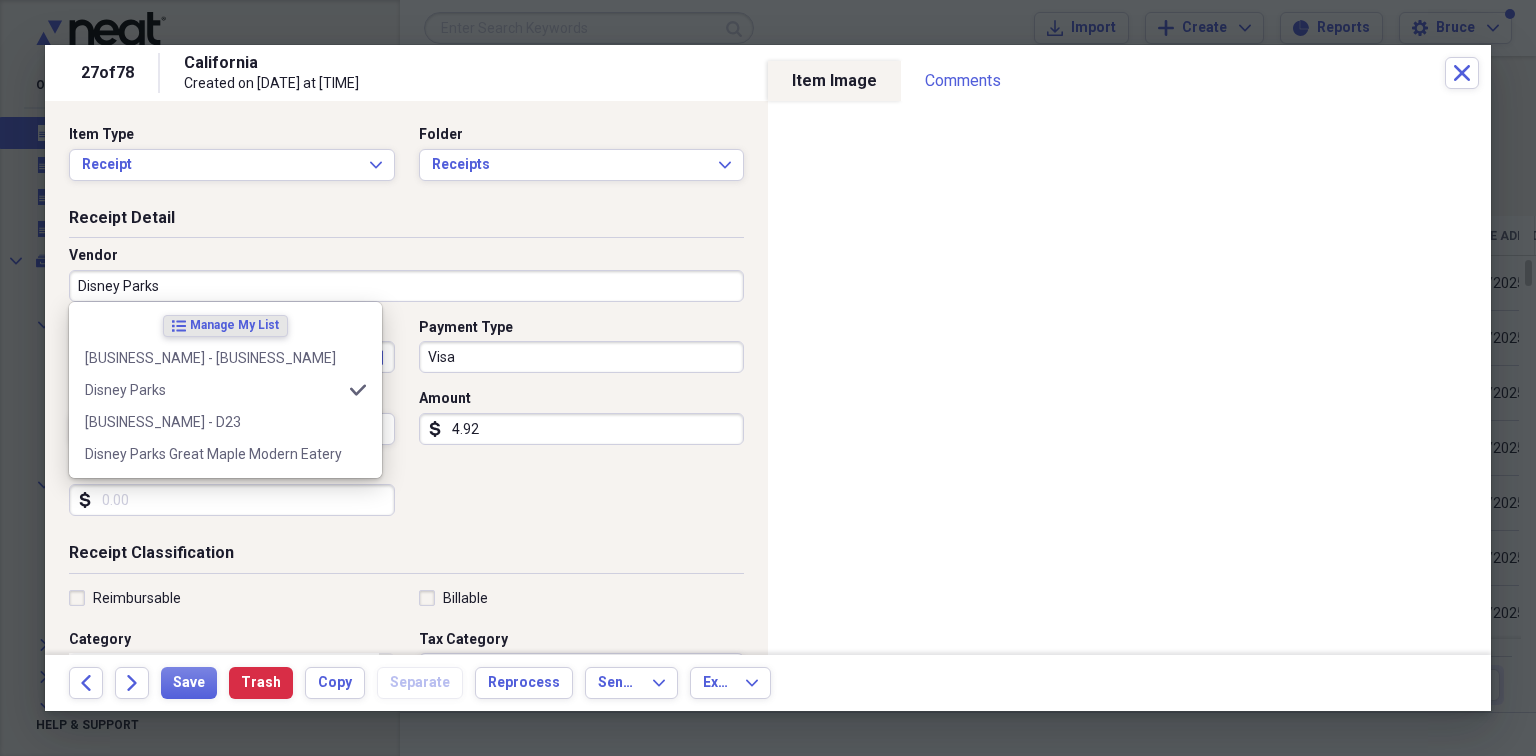 type on "Meals/Restaurants" 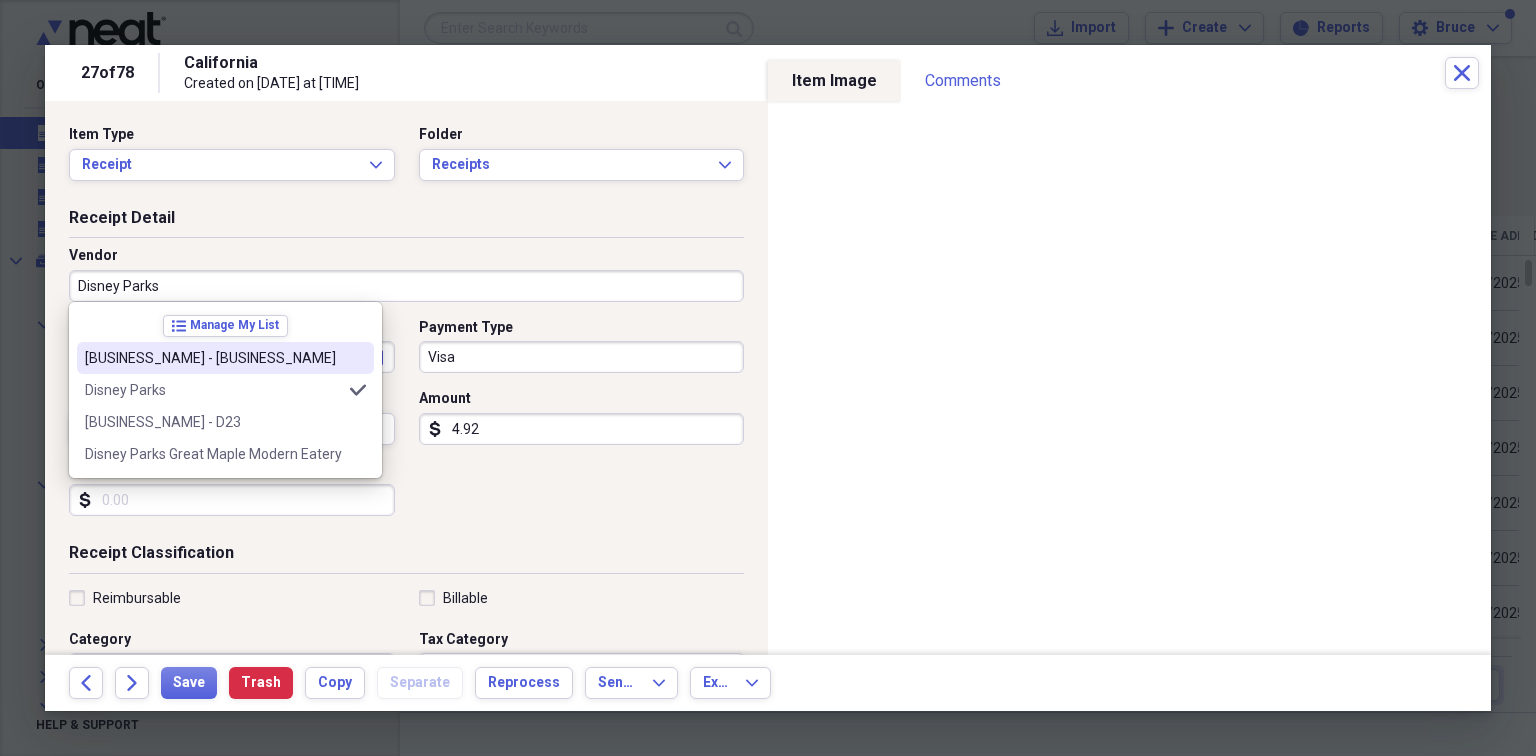 type on "Disney Parks" 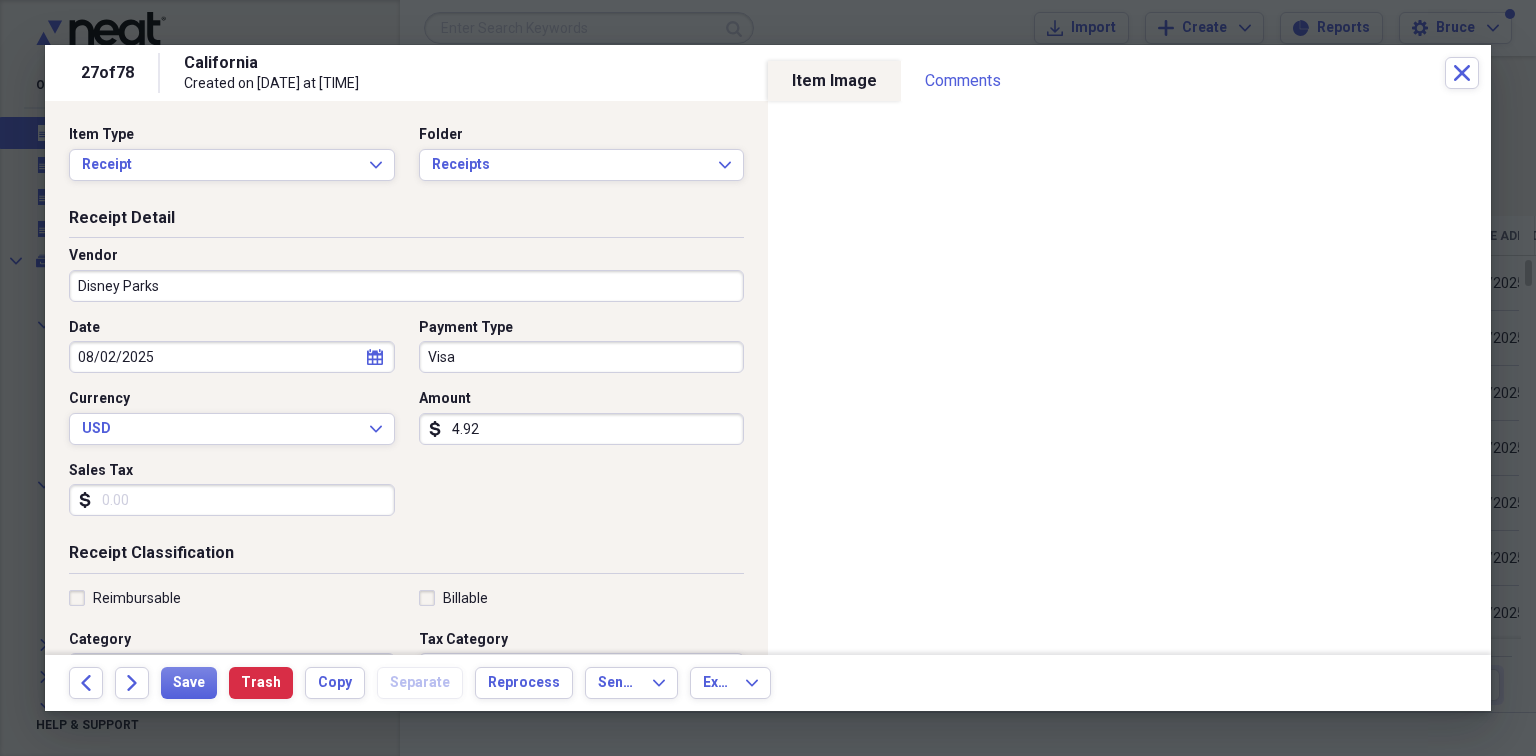 click on "4.92" at bounding box center (582, 429) 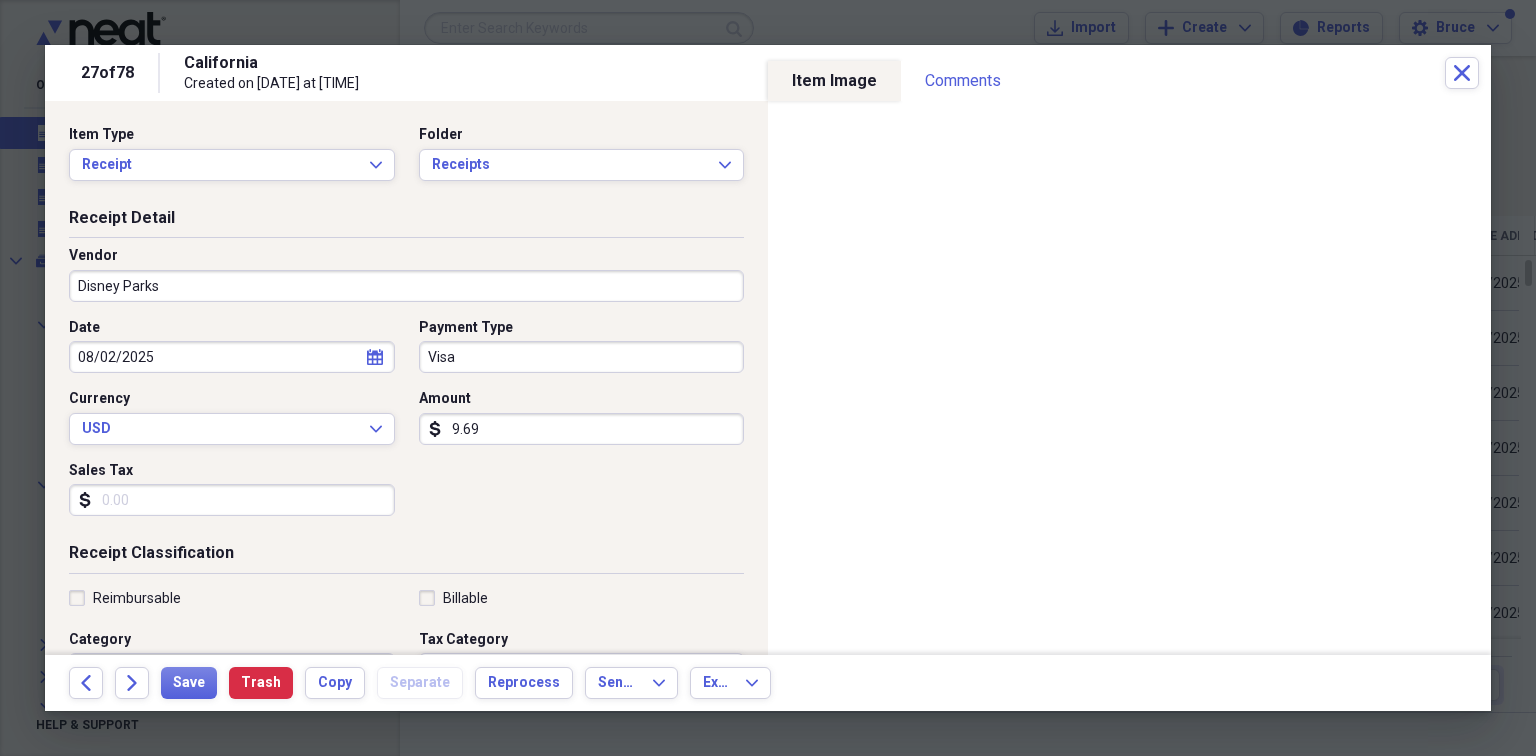 type on "9.69" 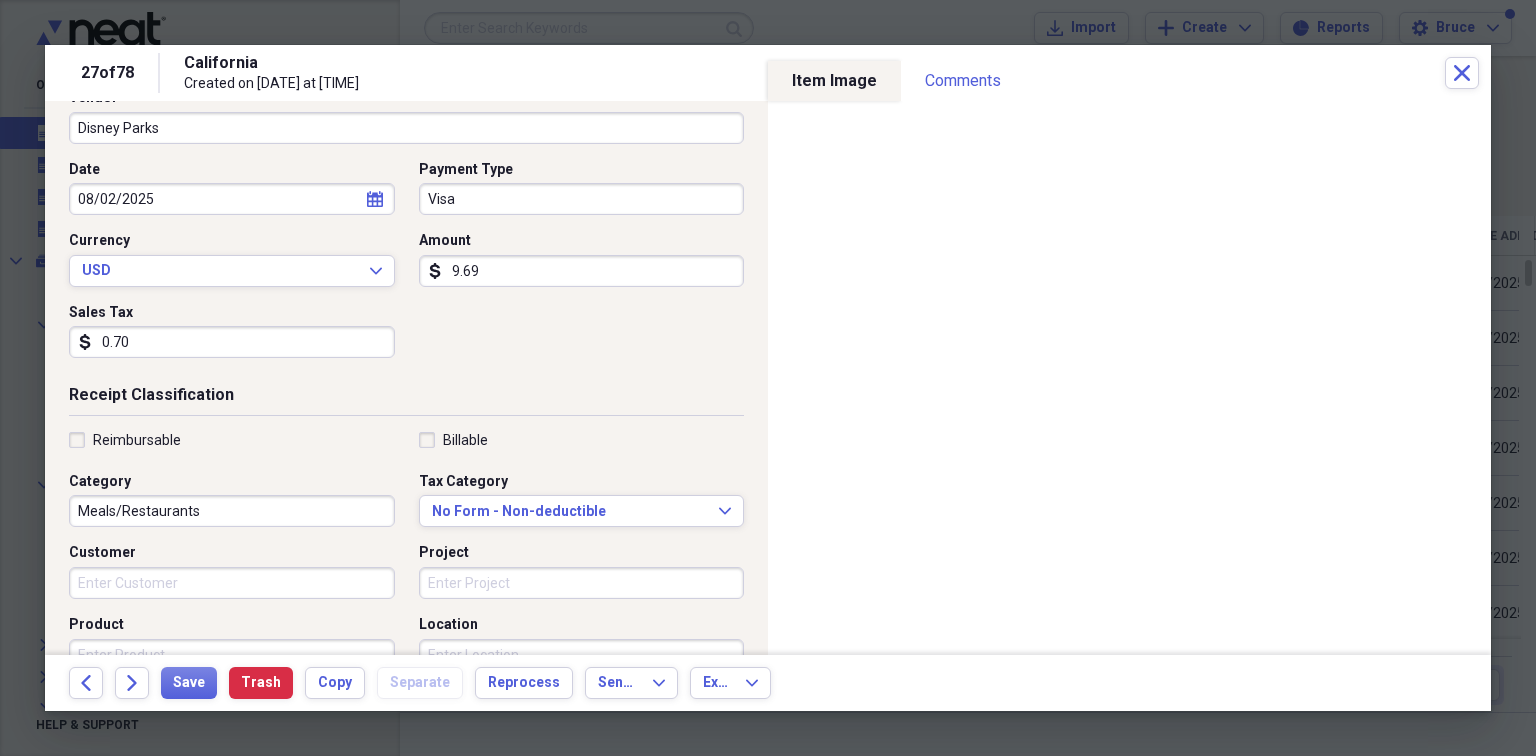 scroll, scrollTop: 159, scrollLeft: 0, axis: vertical 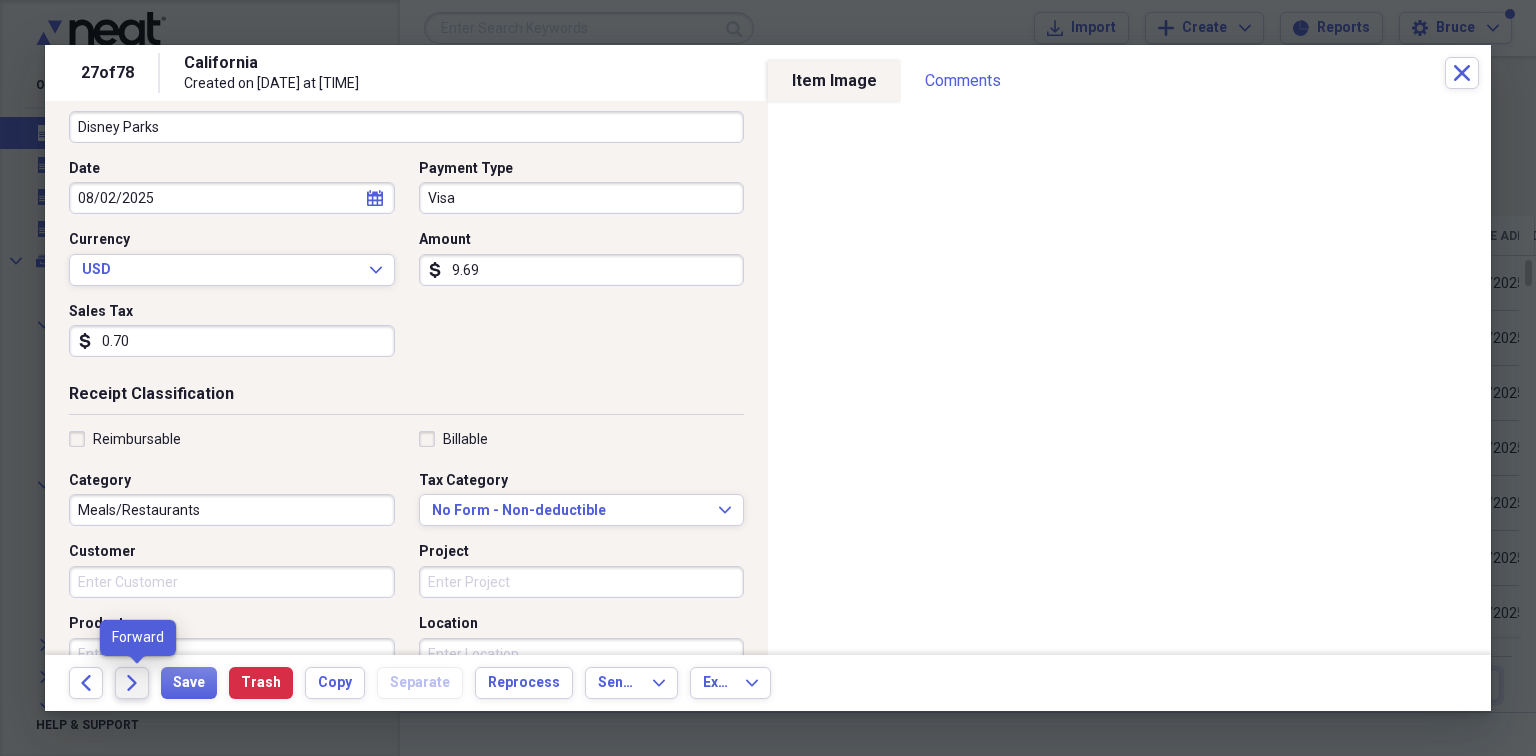 type on "0.70" 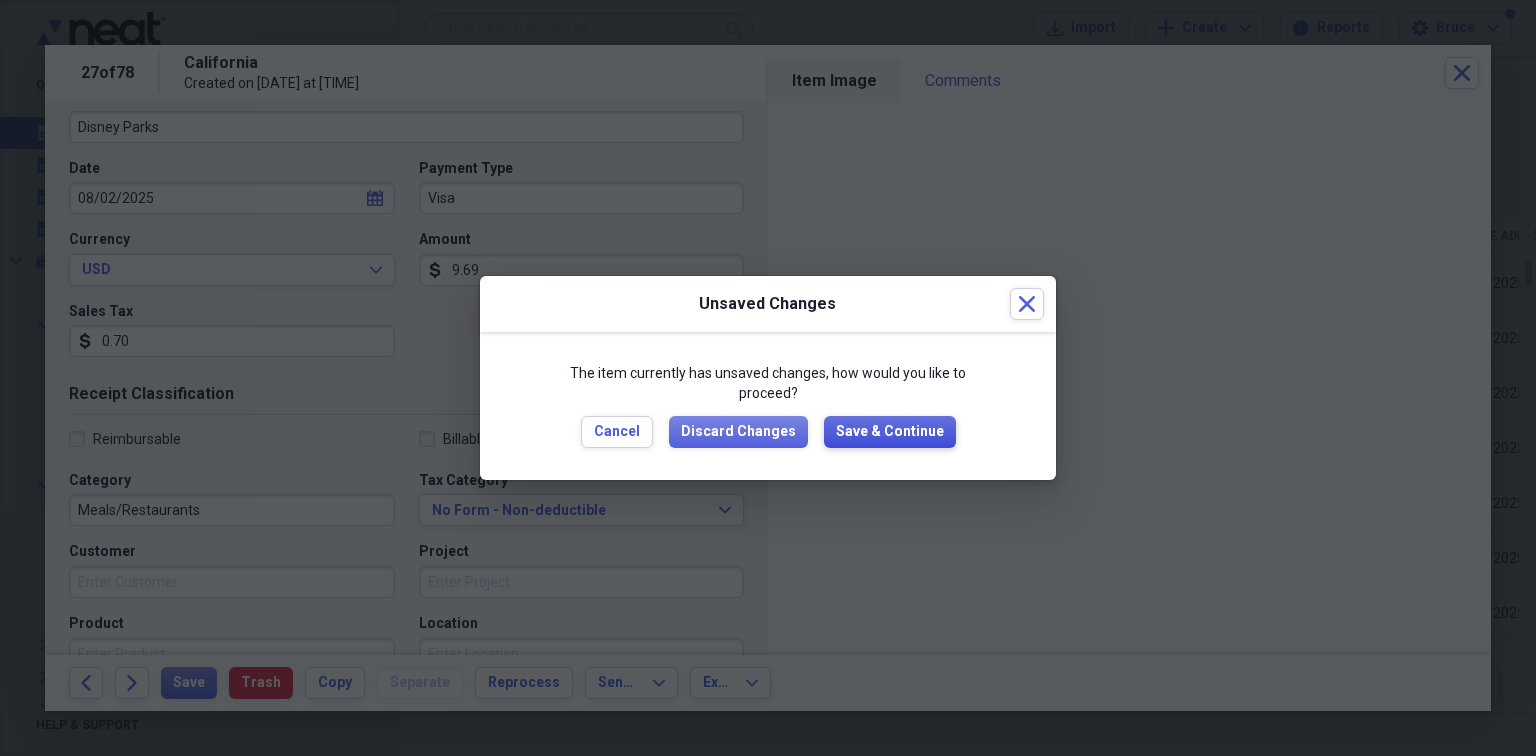 click on "Save & Continue" at bounding box center [890, 432] 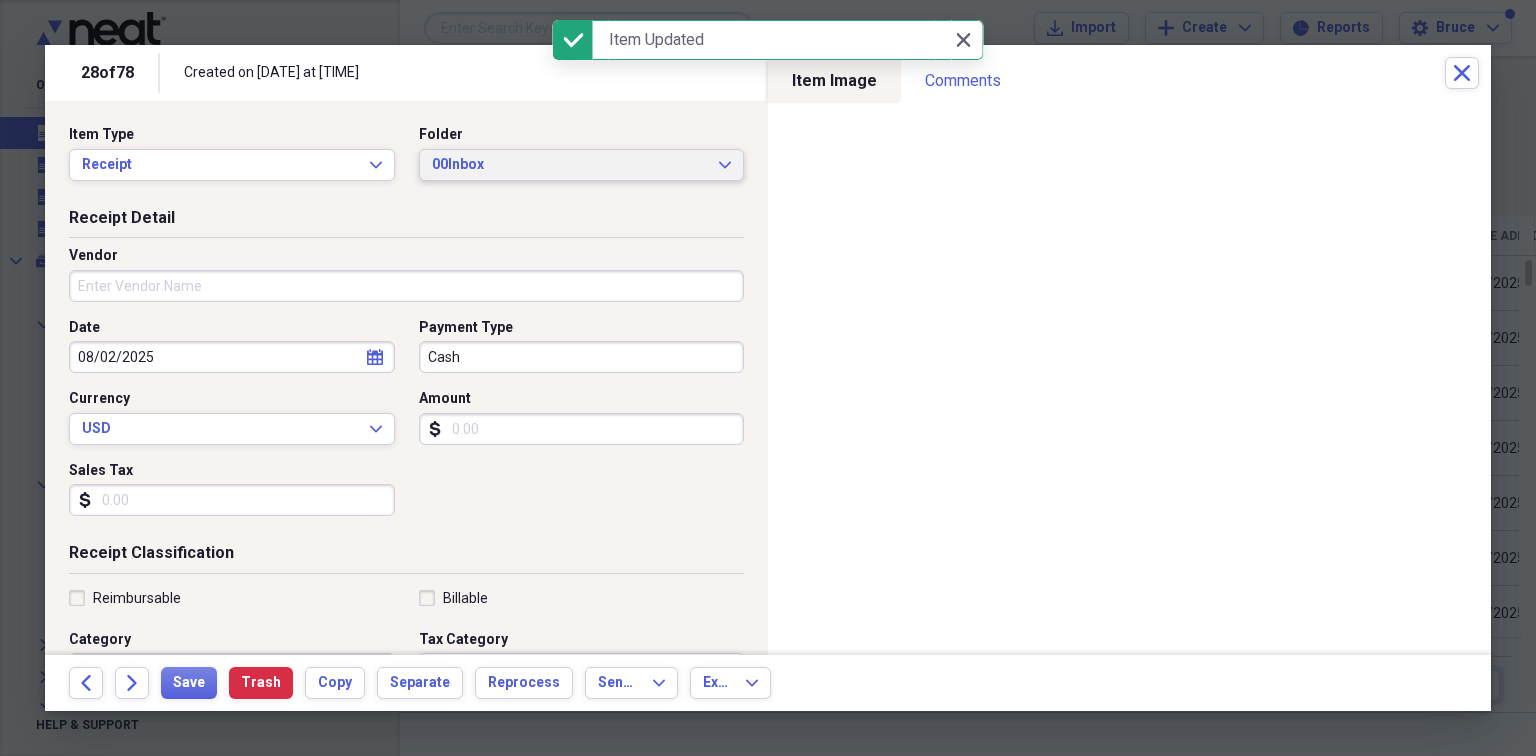 click on "00Inbox" at bounding box center (570, 165) 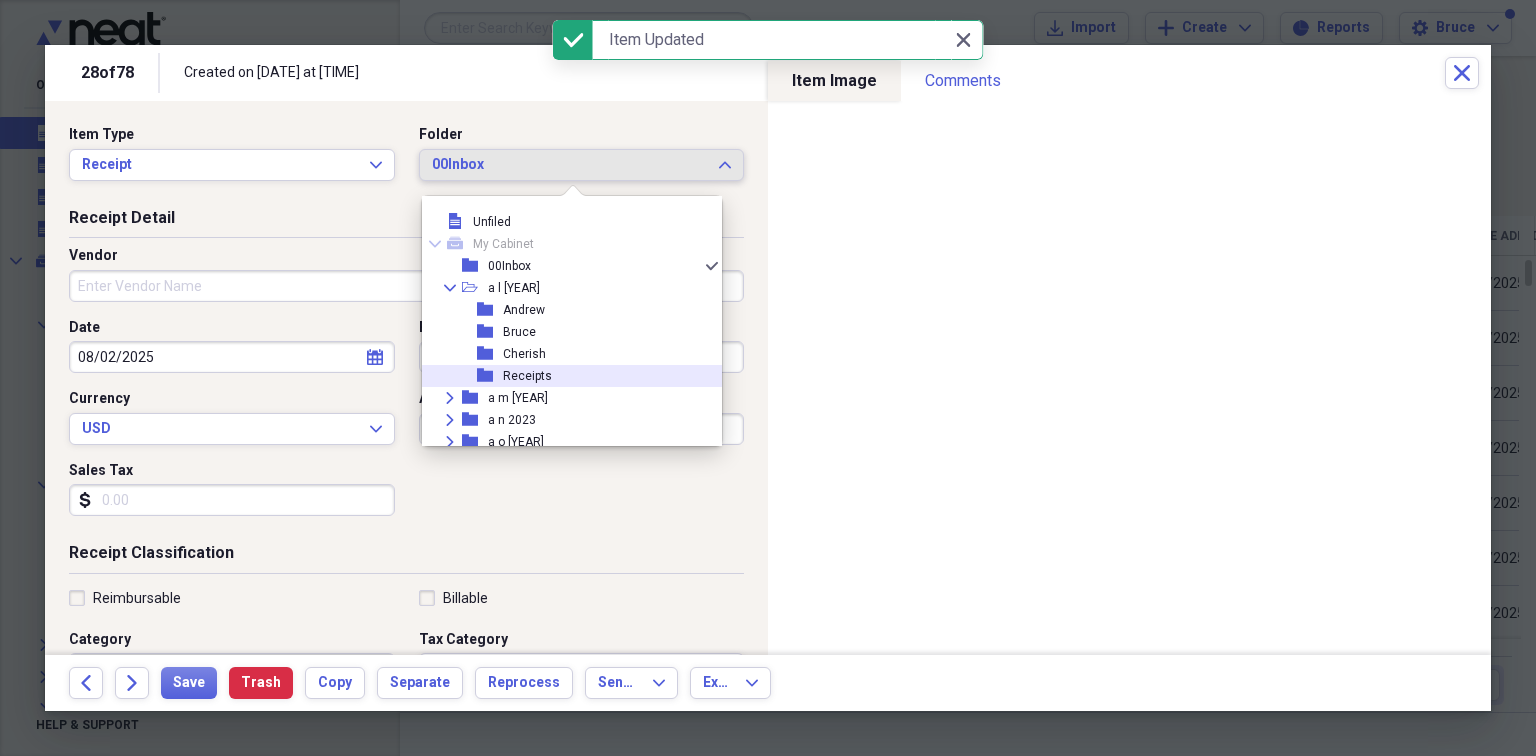 click on "Receipts" at bounding box center [527, 376] 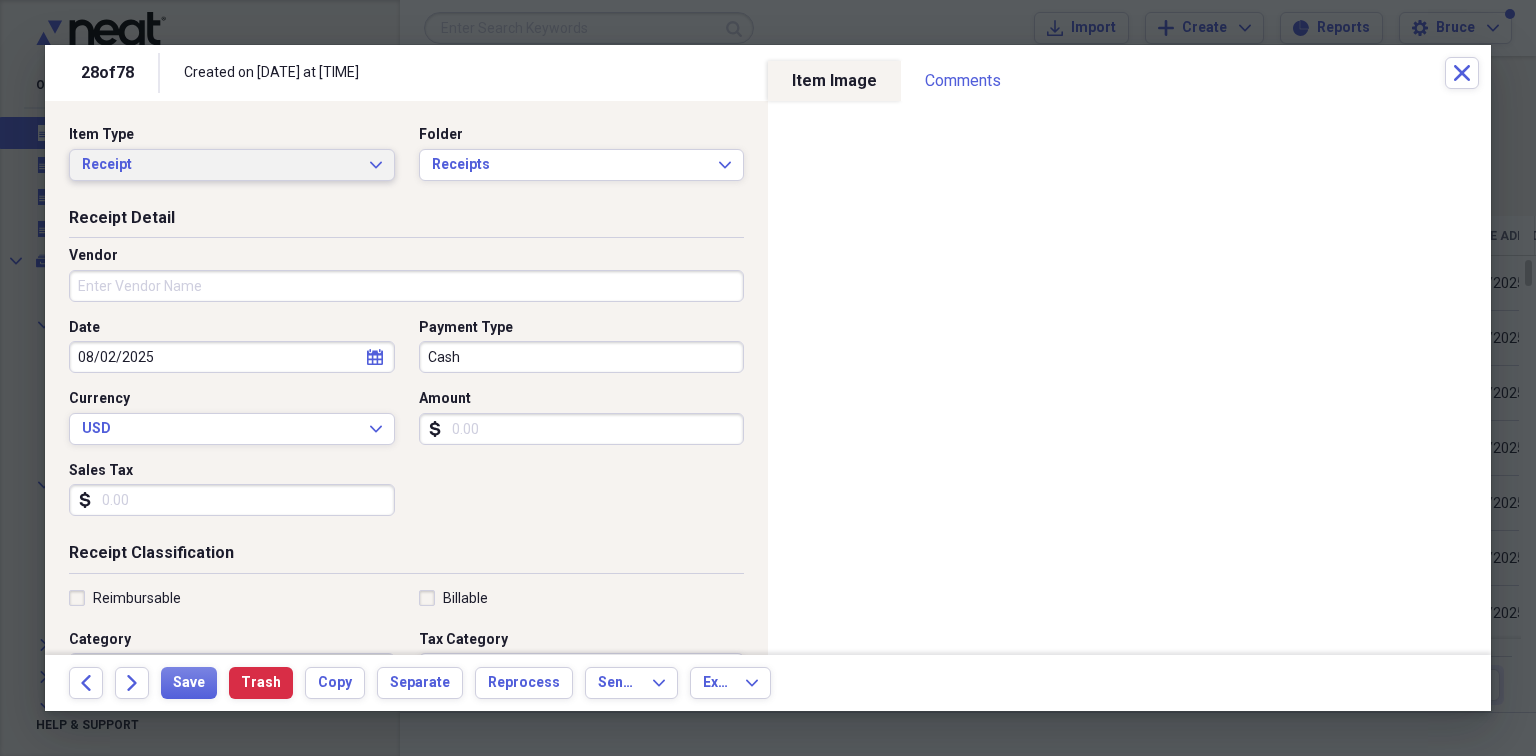 click on "Receipt Expand" at bounding box center [232, 165] 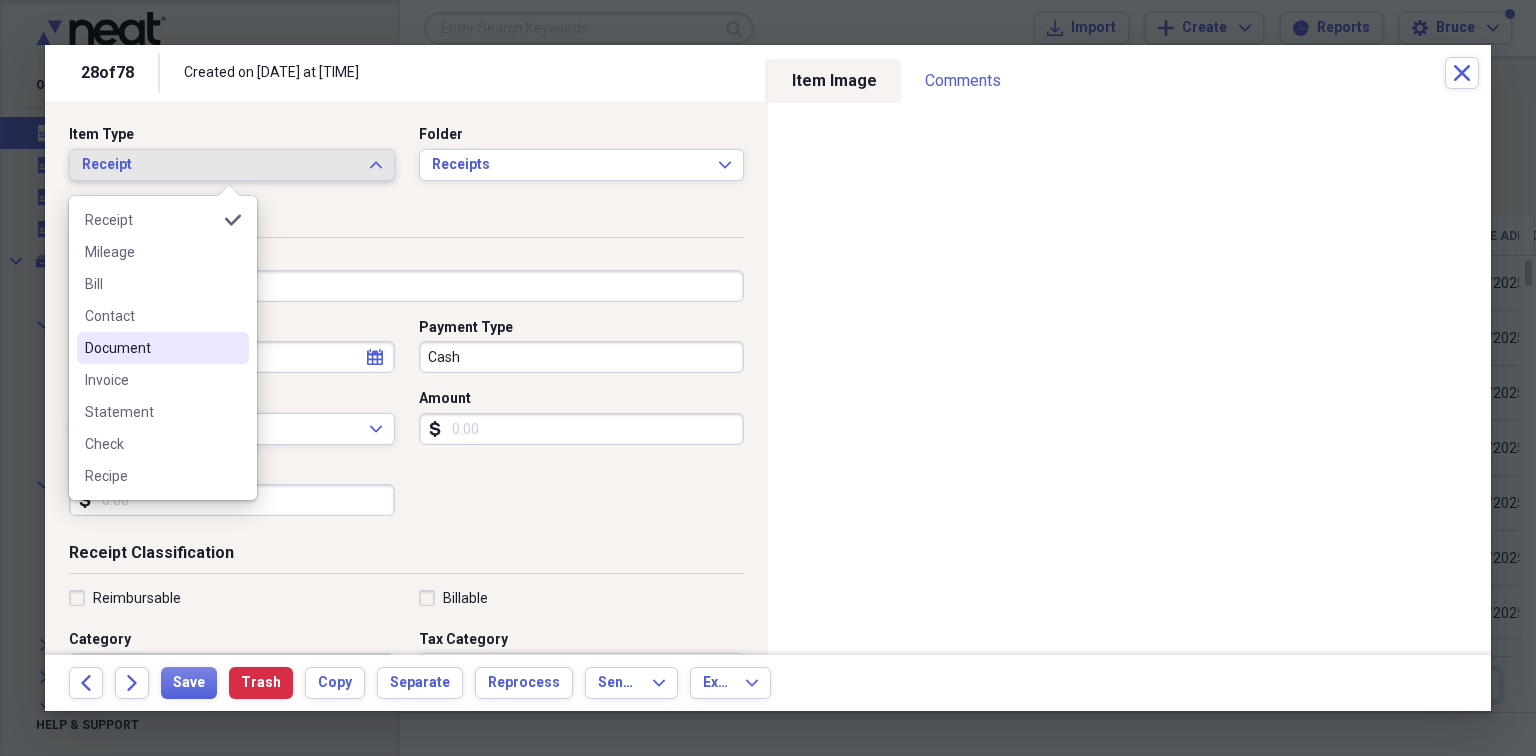 click on "Document" at bounding box center [151, 348] 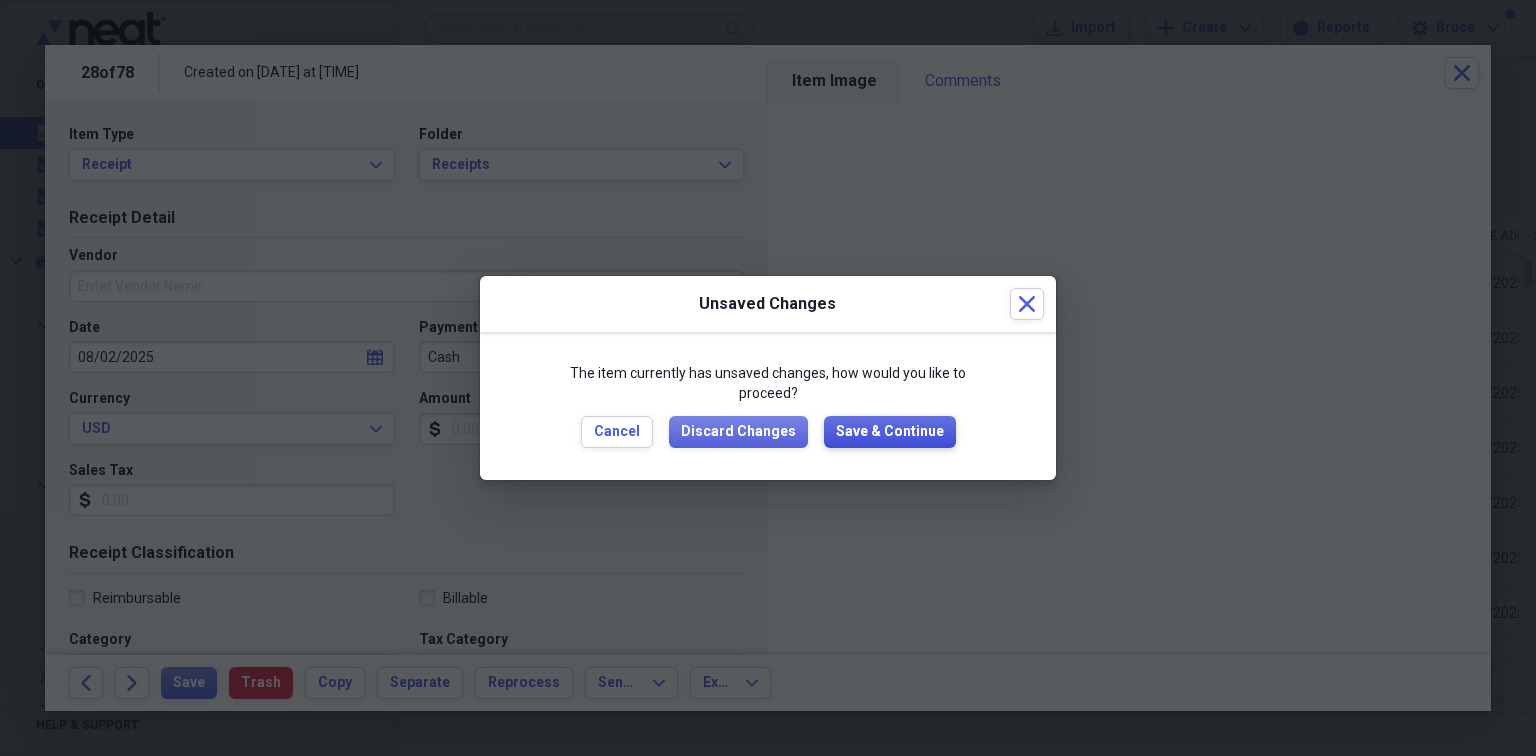 click on "Save & Continue" at bounding box center (890, 432) 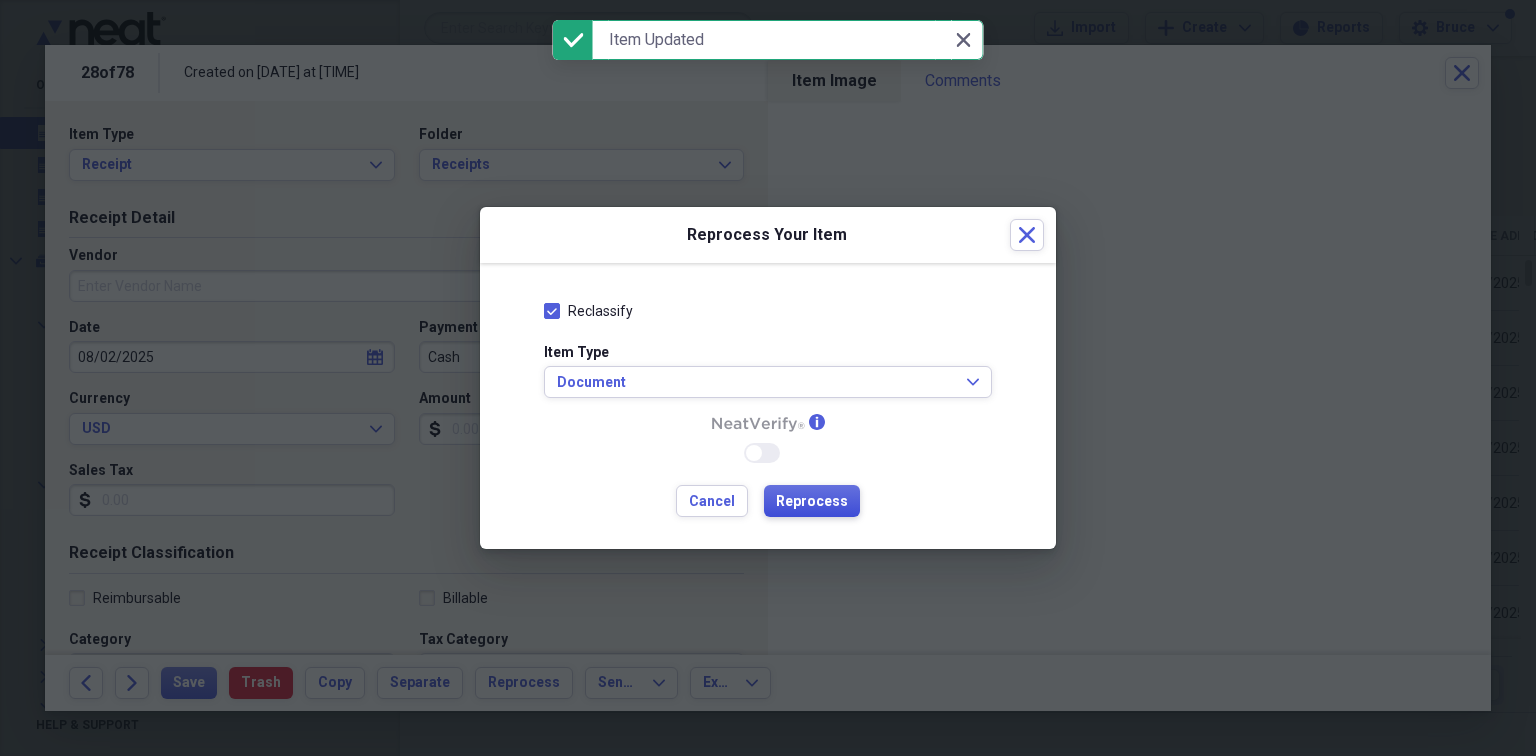 click on "Reprocess" at bounding box center (812, 502) 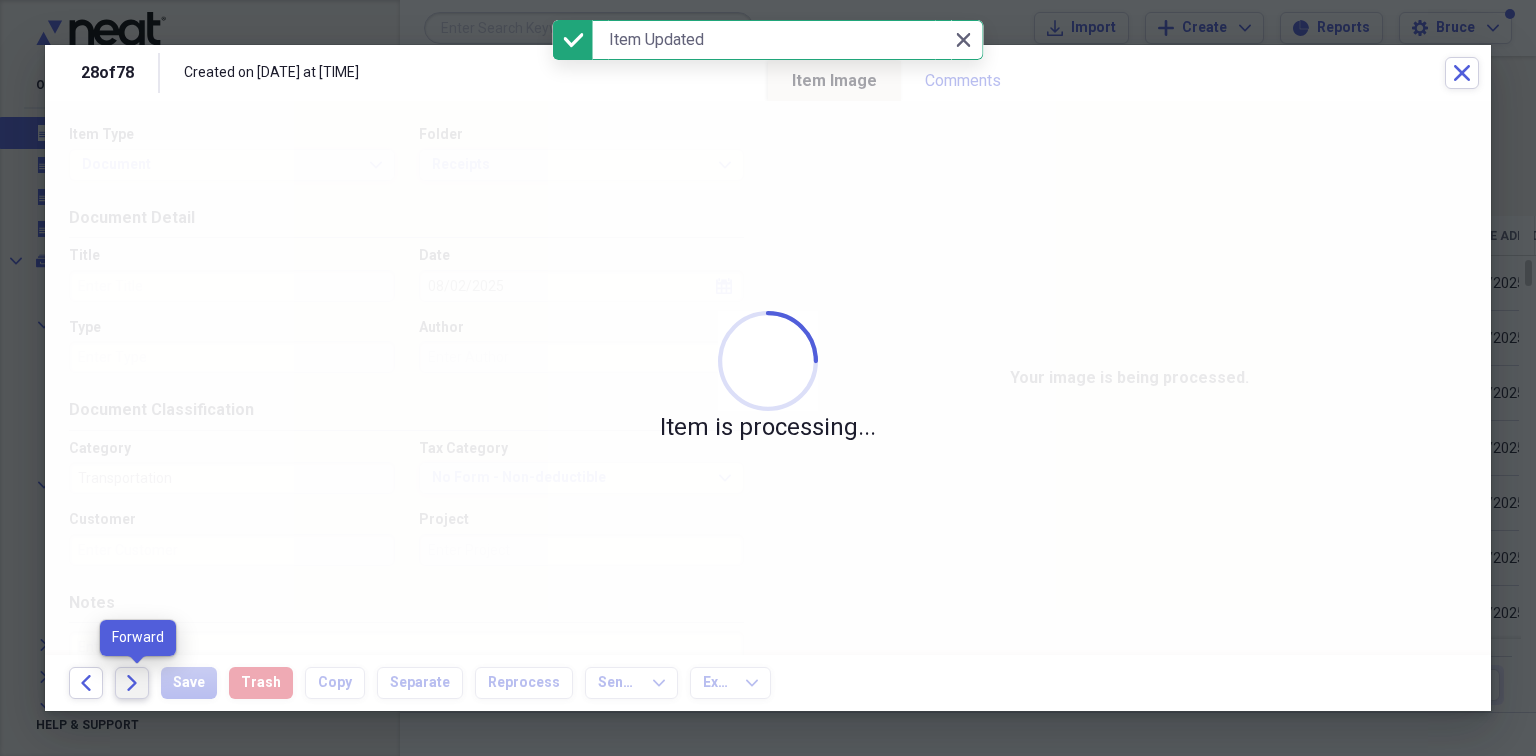 click 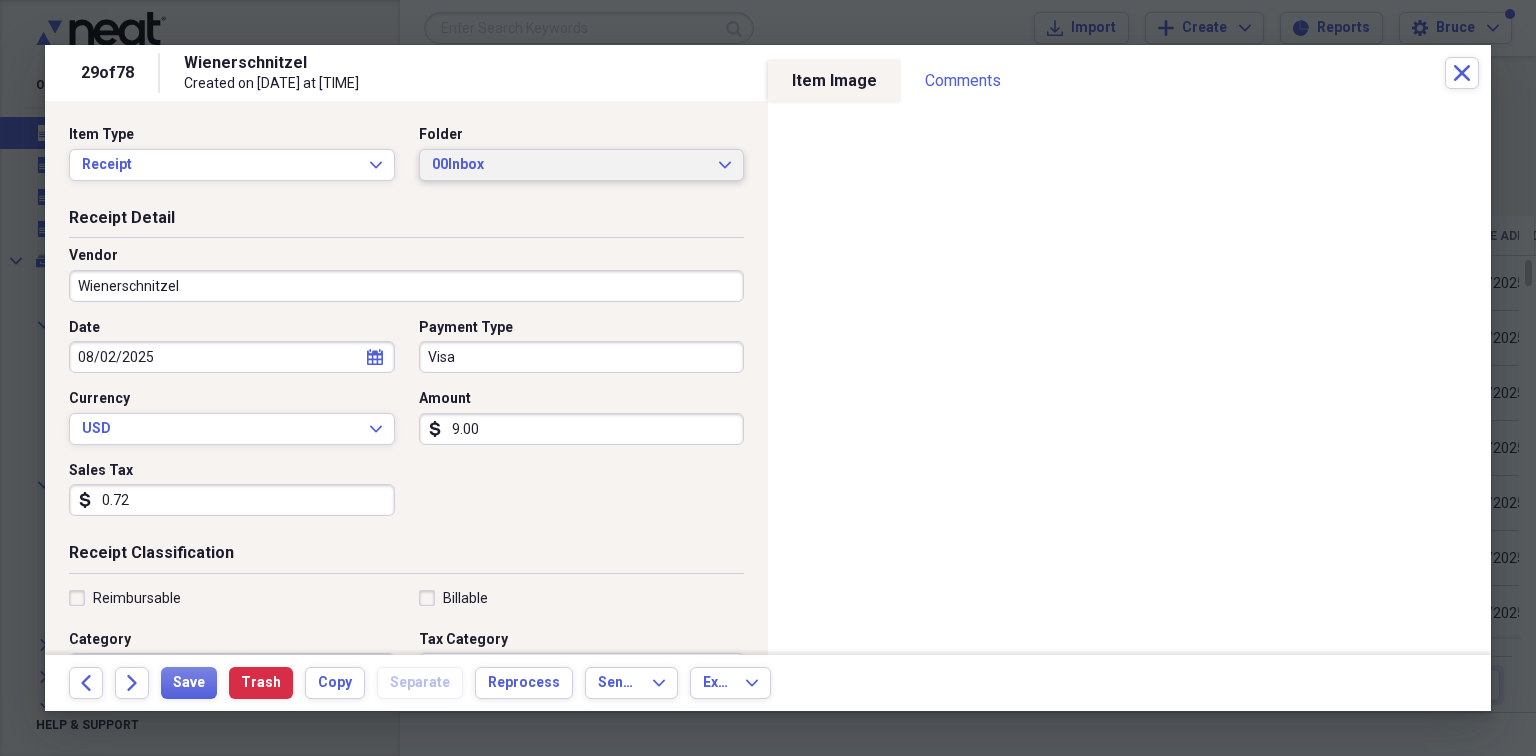 click on "00Inbox" at bounding box center (570, 165) 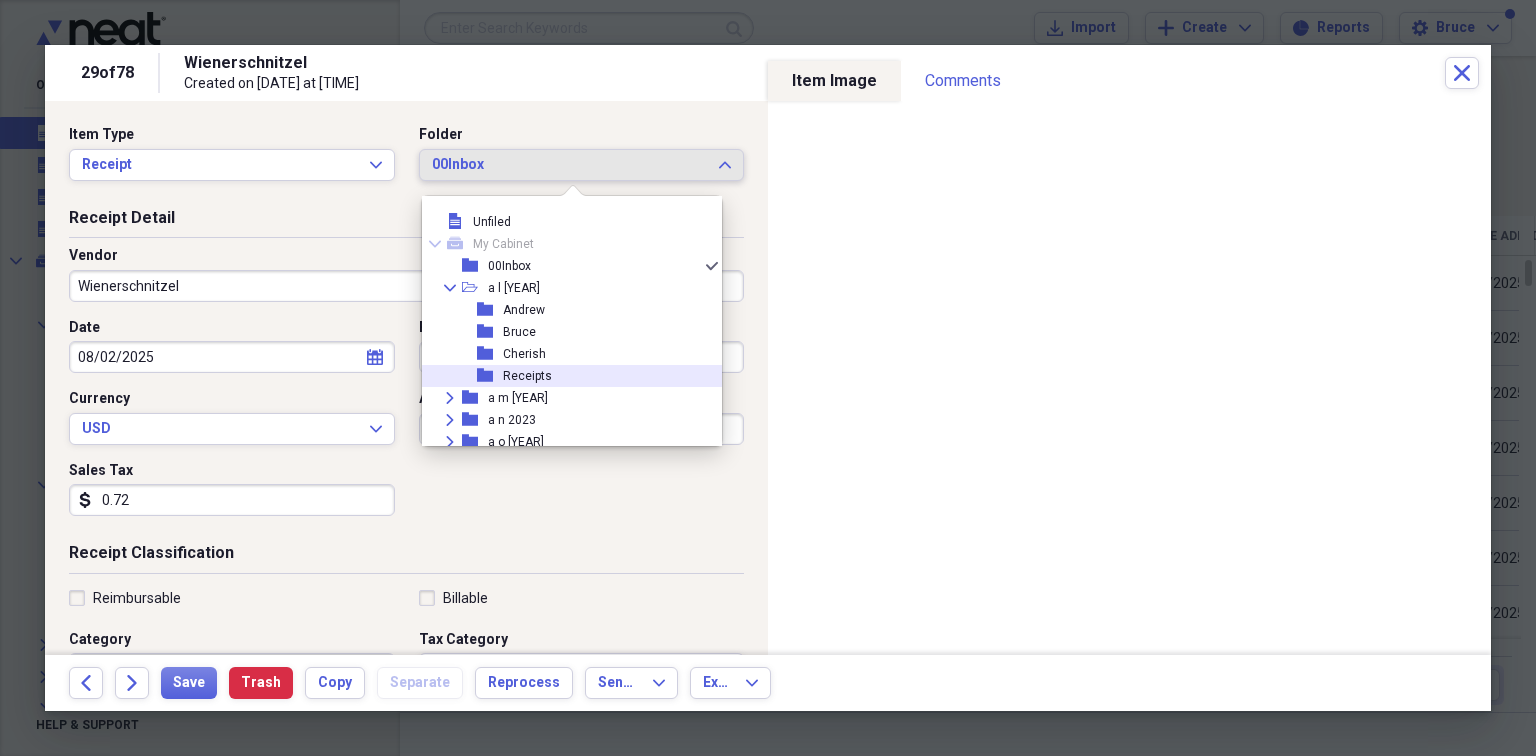 click on "Receipts" at bounding box center [527, 376] 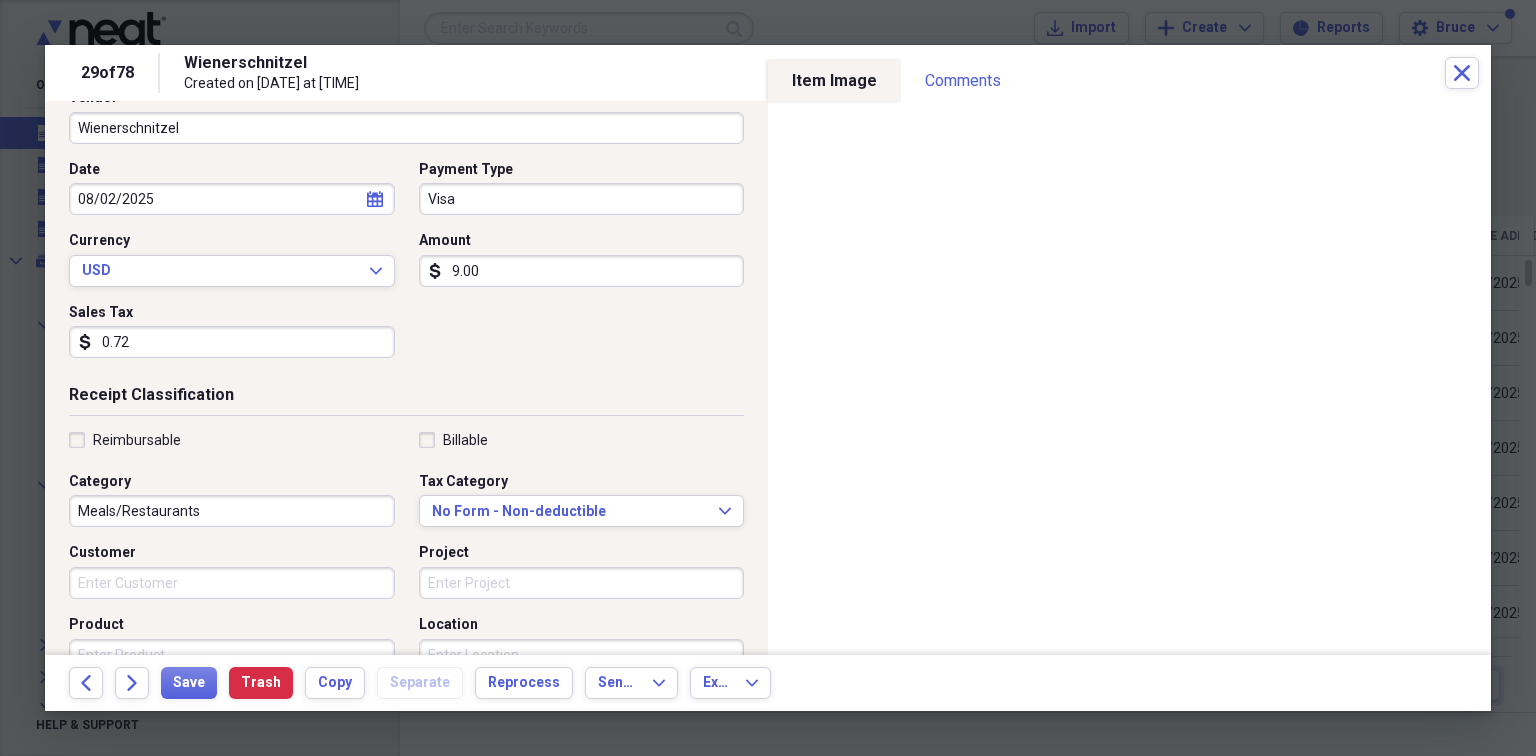 scroll, scrollTop: 159, scrollLeft: 0, axis: vertical 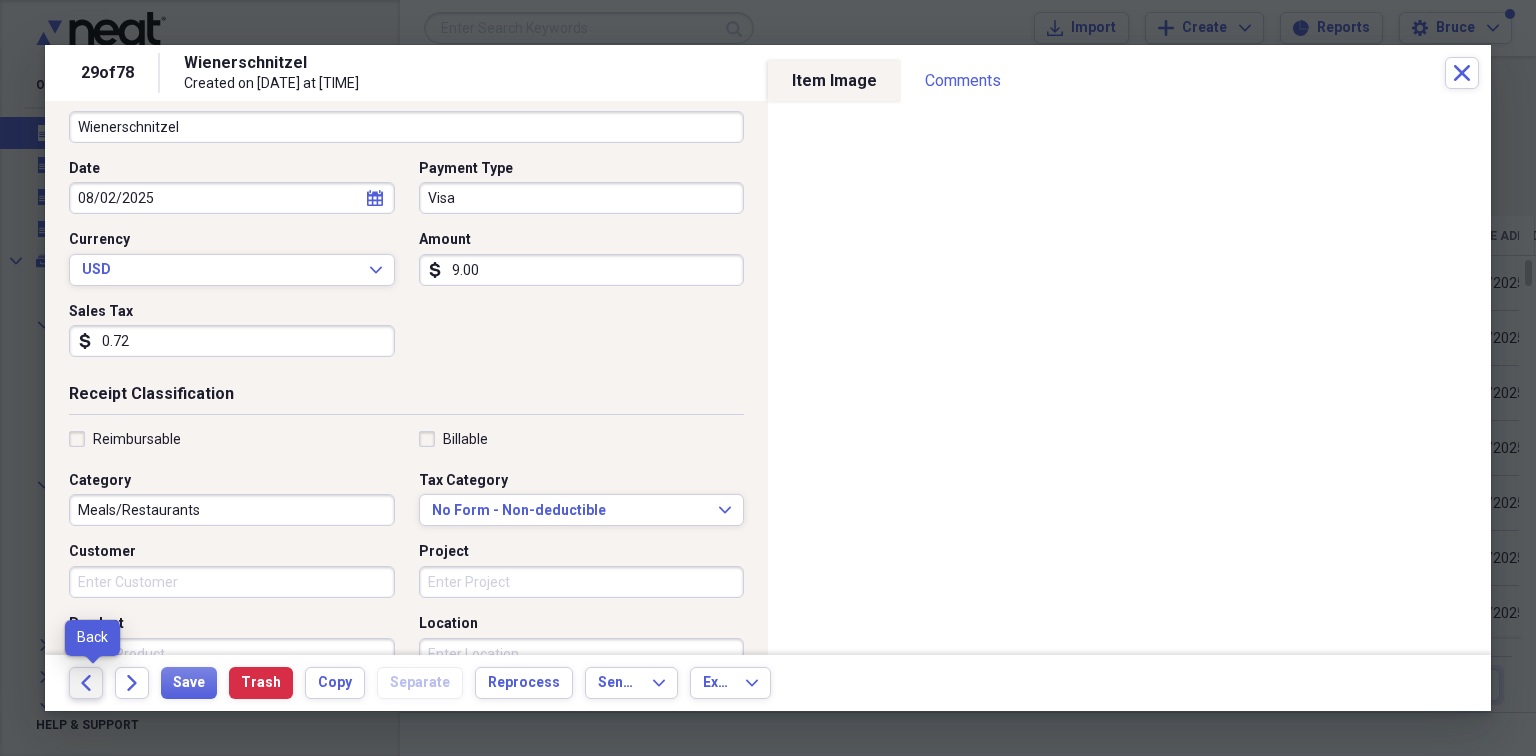 click 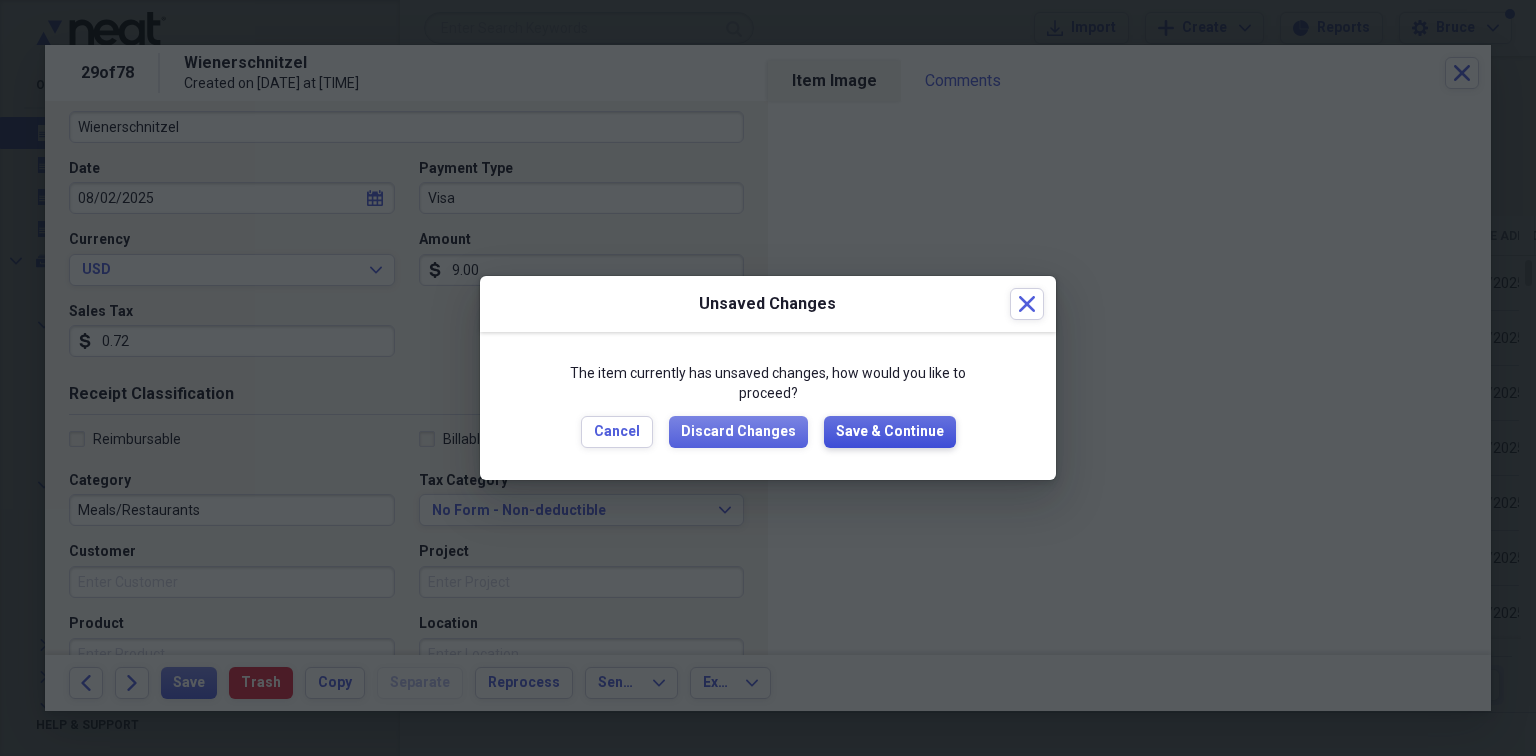click on "Save & Continue" at bounding box center (890, 432) 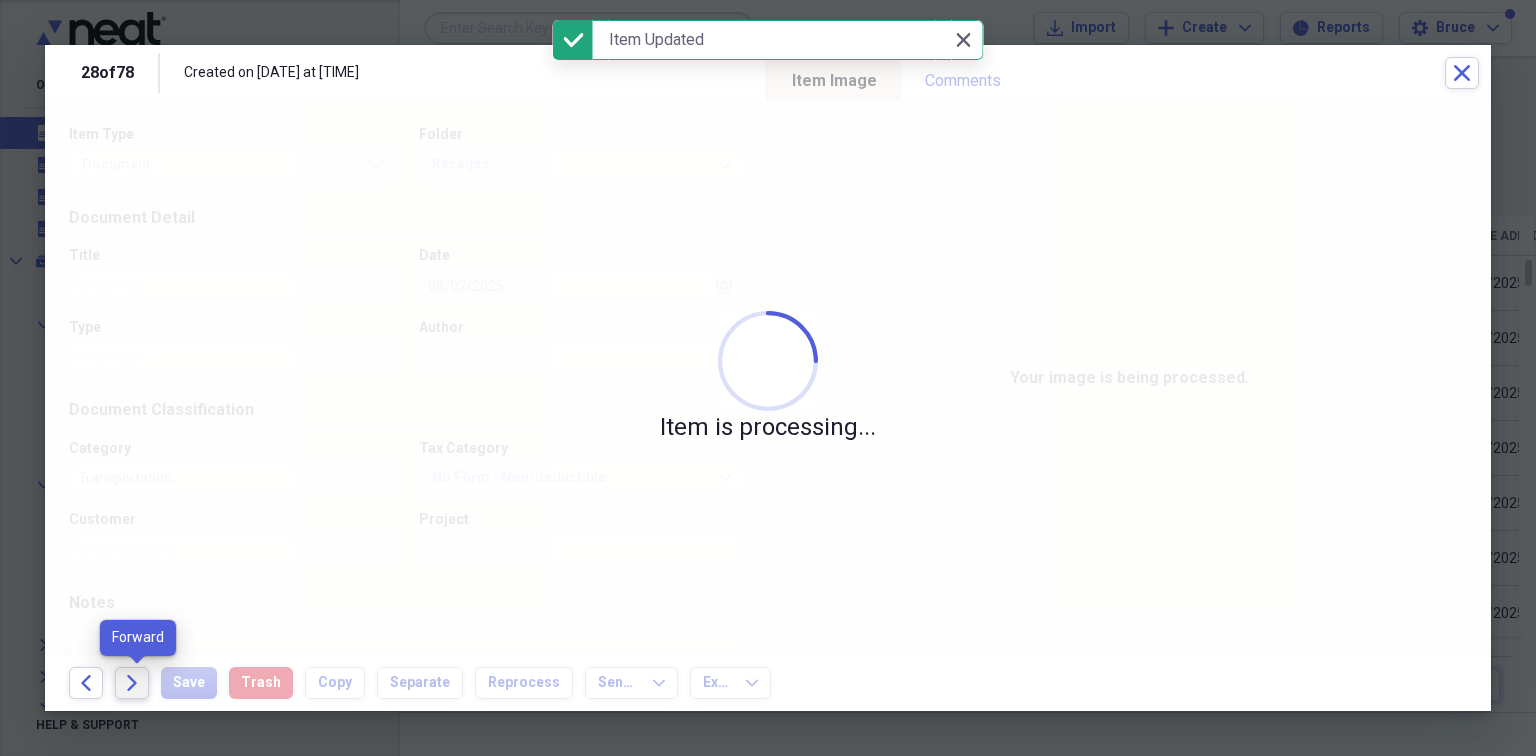click on "Forward" 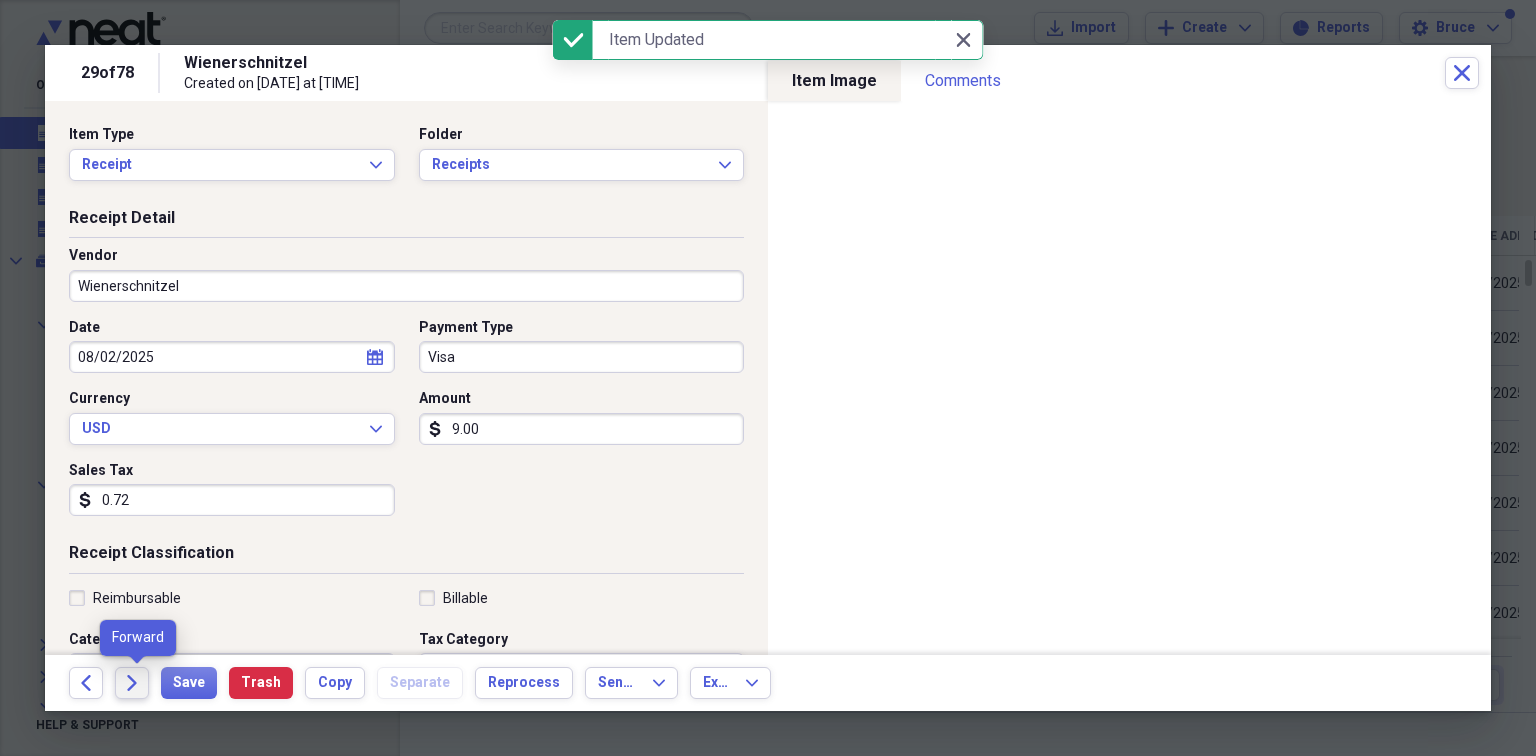click on "Forward" 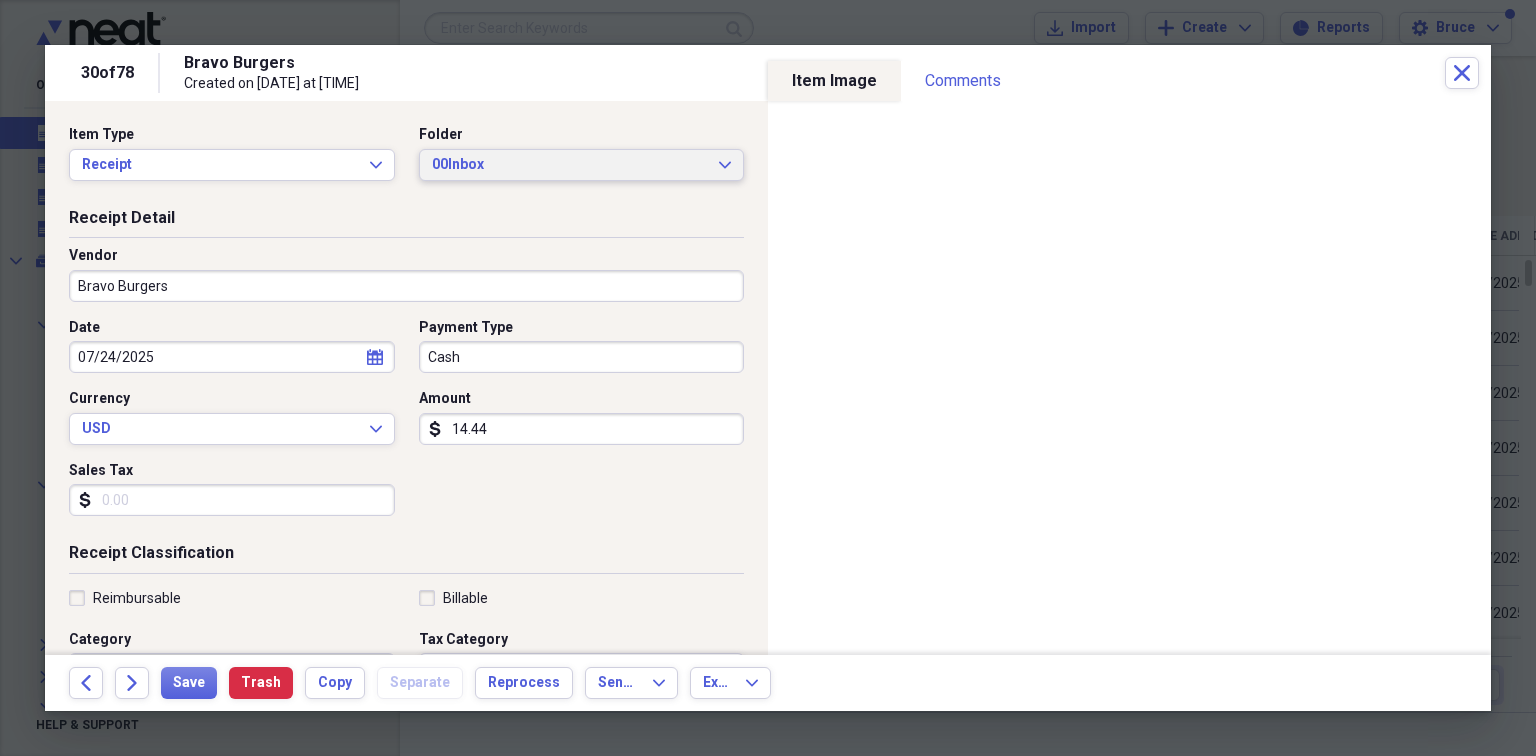 click on "00Inbox" at bounding box center (570, 165) 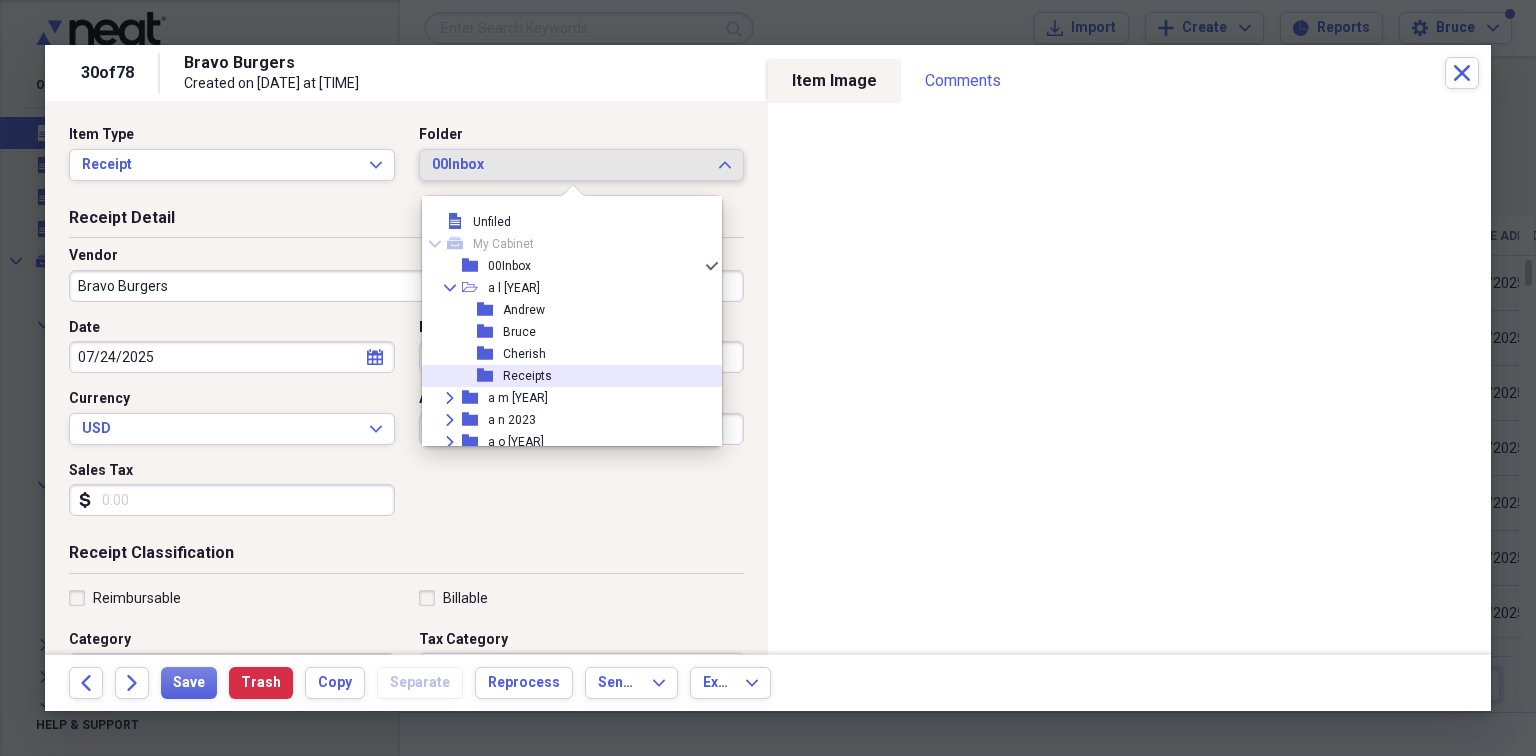 click on "Receipts" at bounding box center (527, 376) 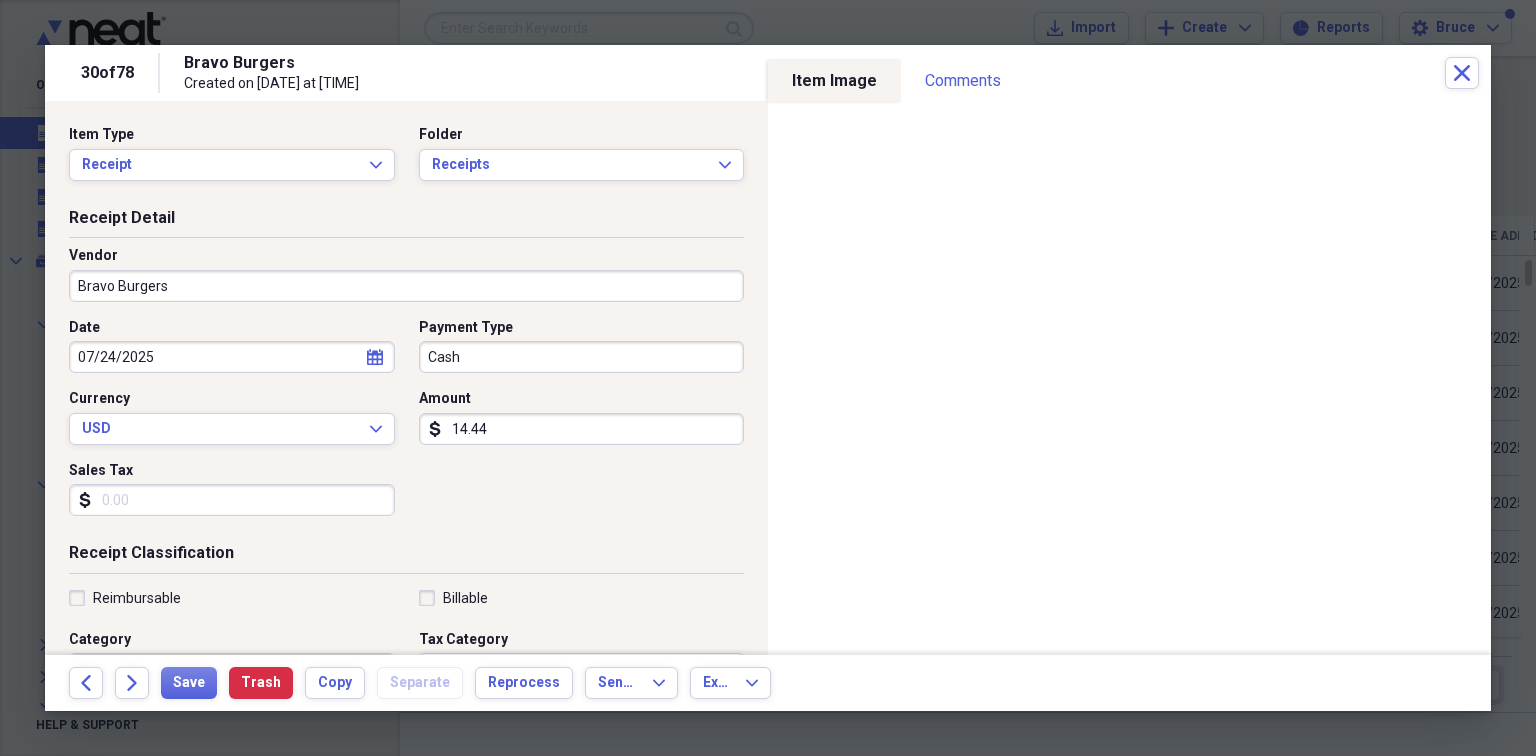 click on "Sales Tax" at bounding box center [232, 500] 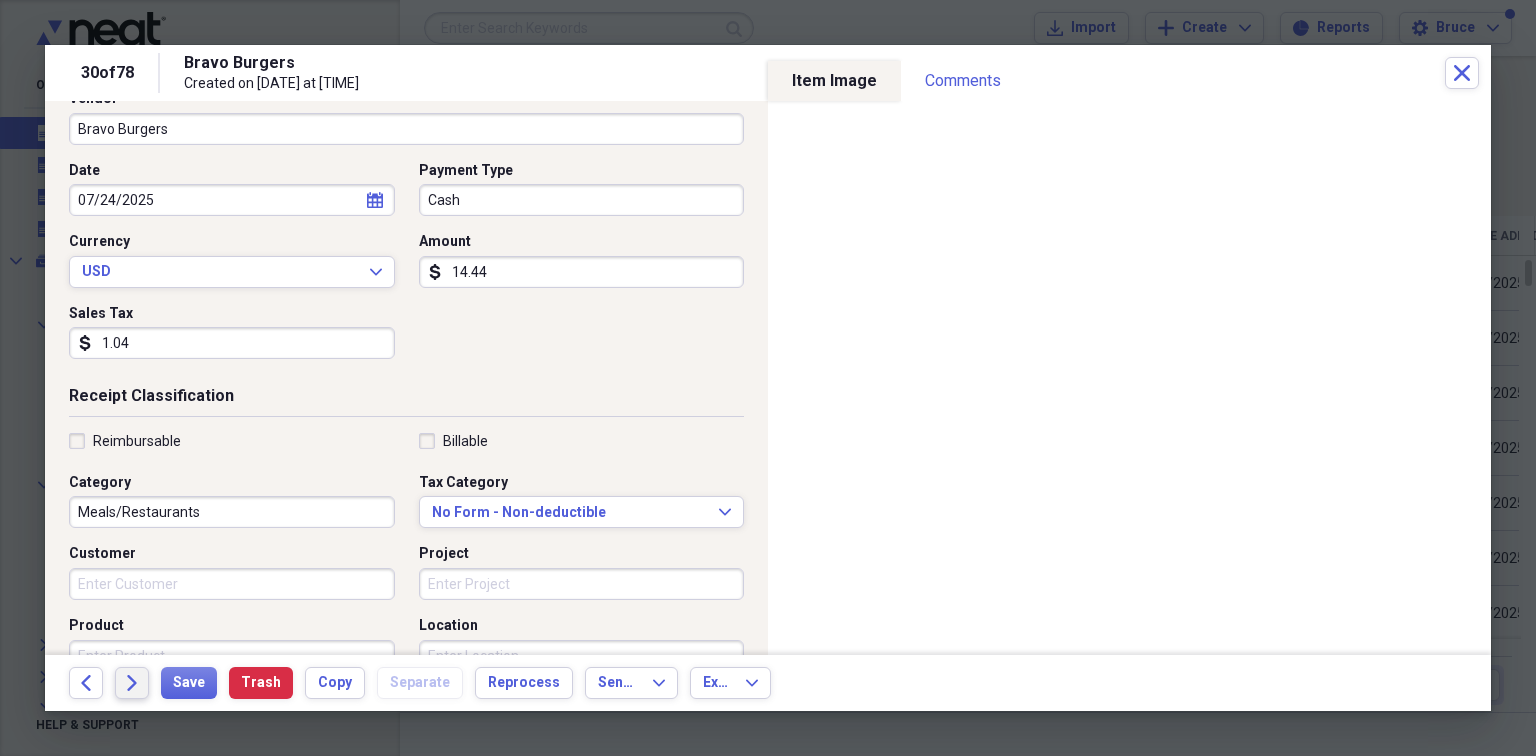 scroll, scrollTop: 159, scrollLeft: 0, axis: vertical 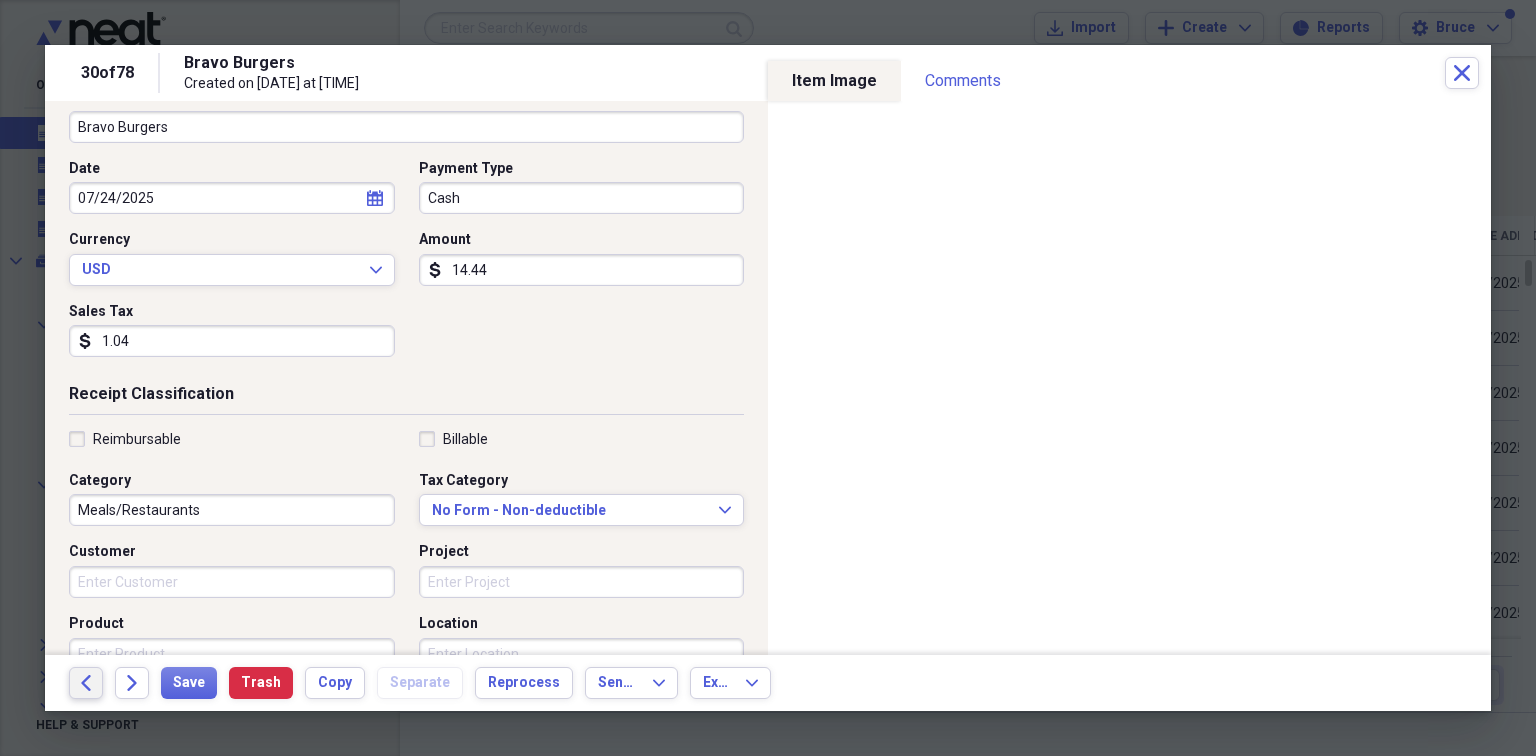 type on "1.04" 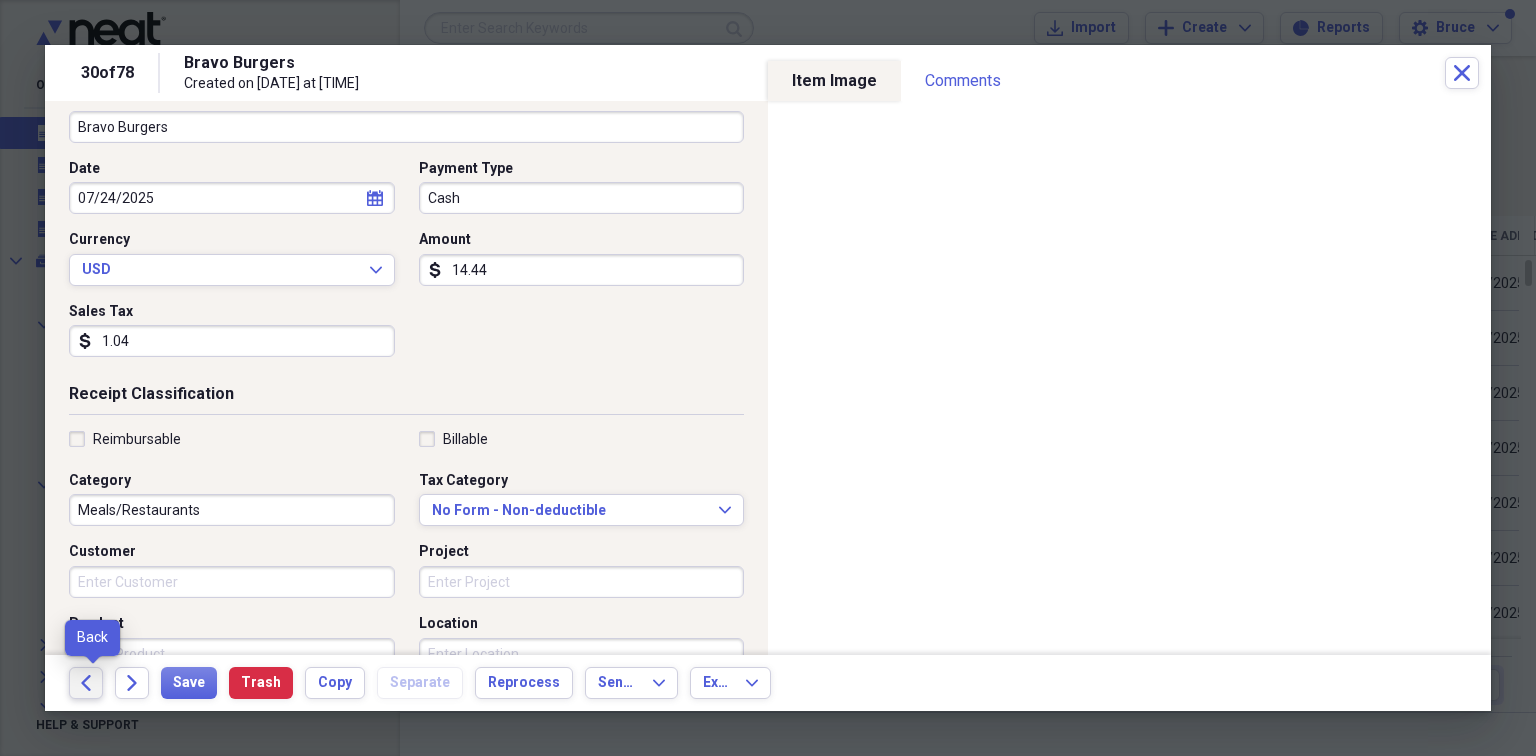 click on "Back" 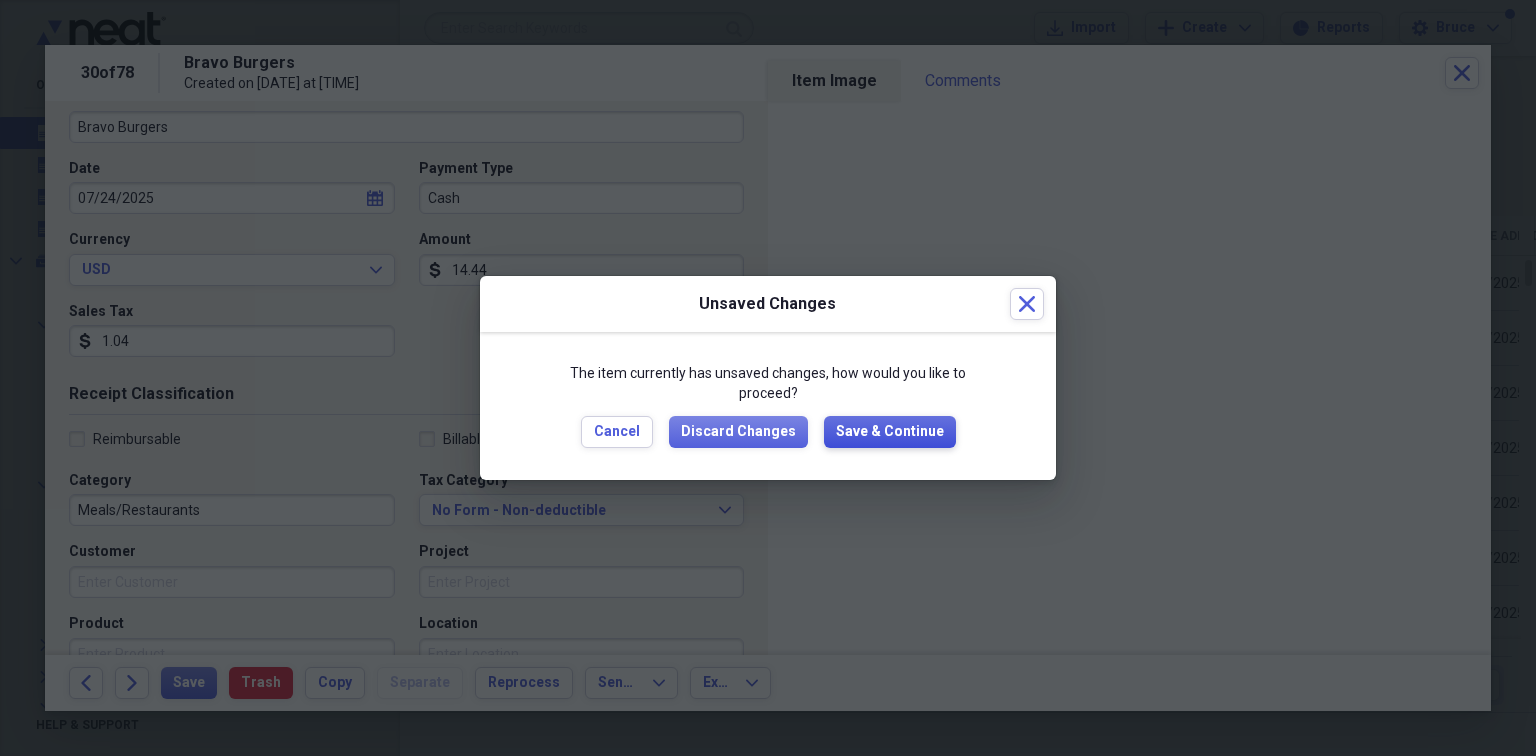 click on "Save & Continue" at bounding box center (890, 432) 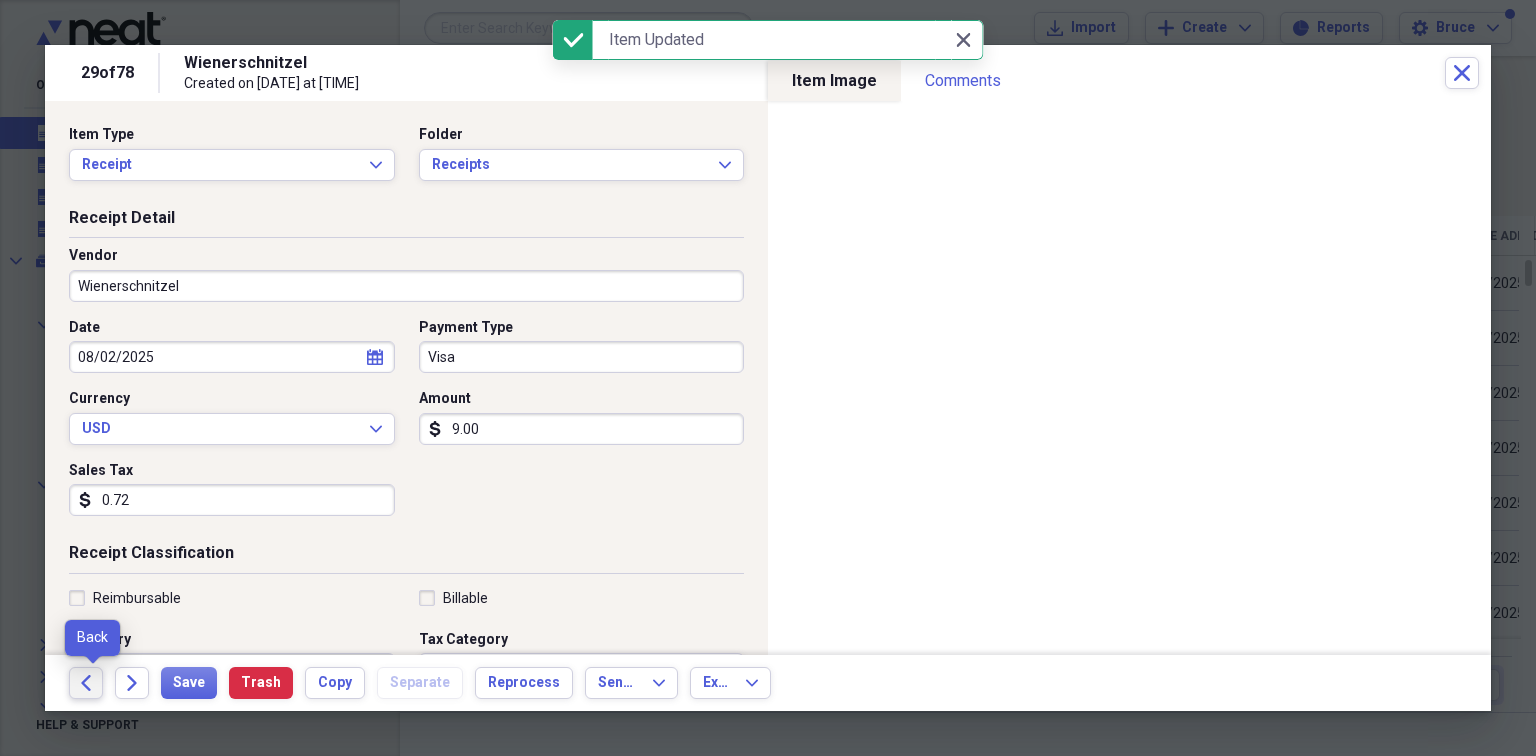 click on "Back" 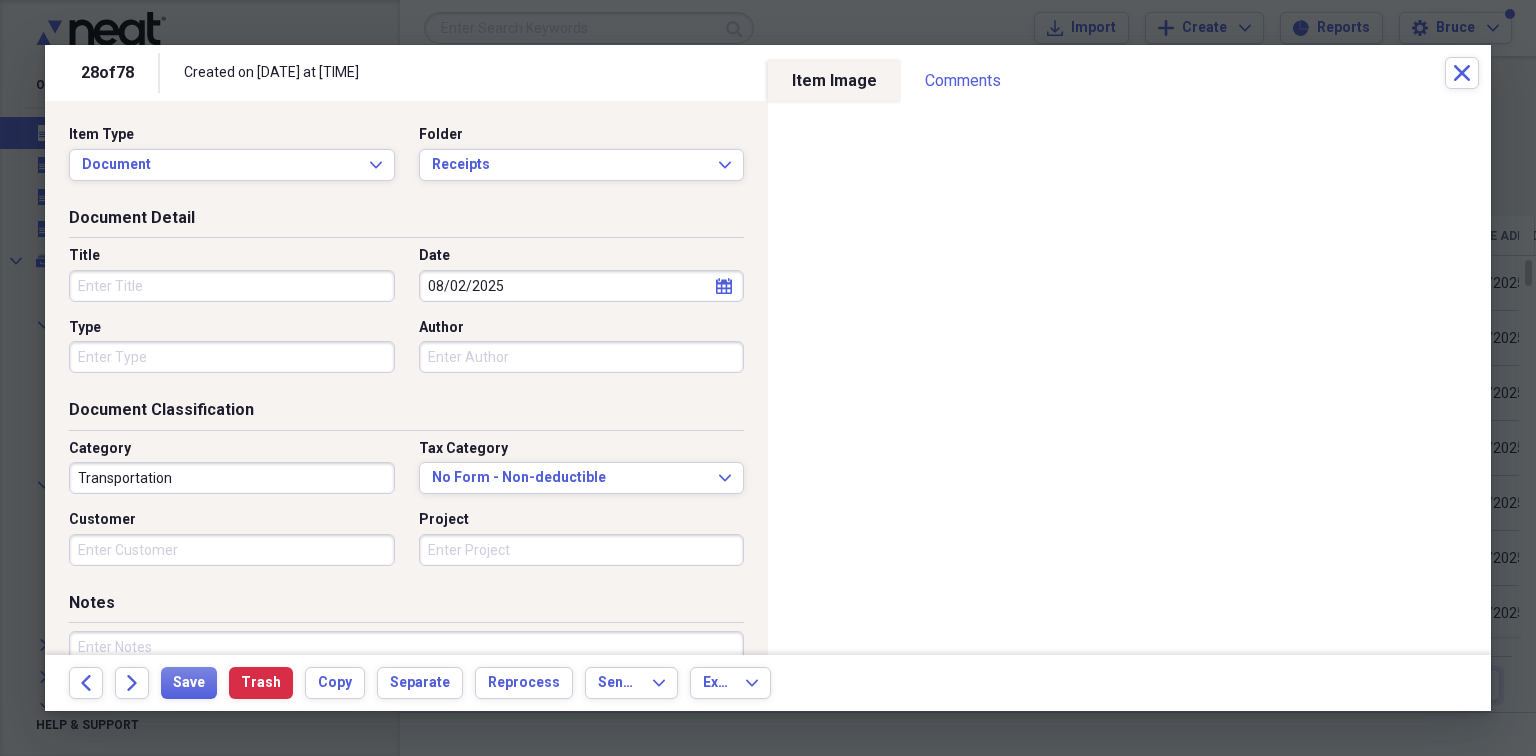 click on "Title" at bounding box center (232, 286) 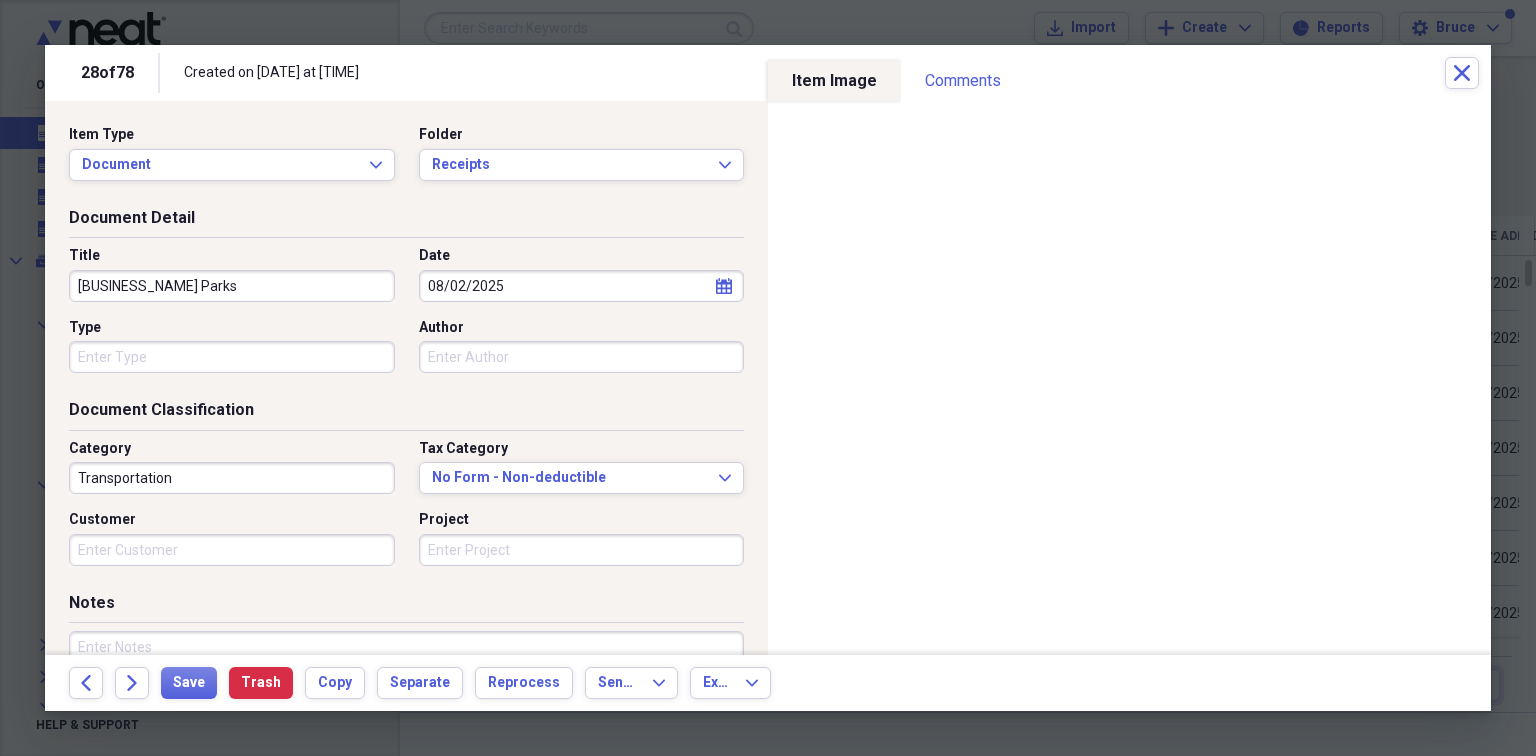 click on "[BUSINESS_NAME] Parks" at bounding box center [232, 286] 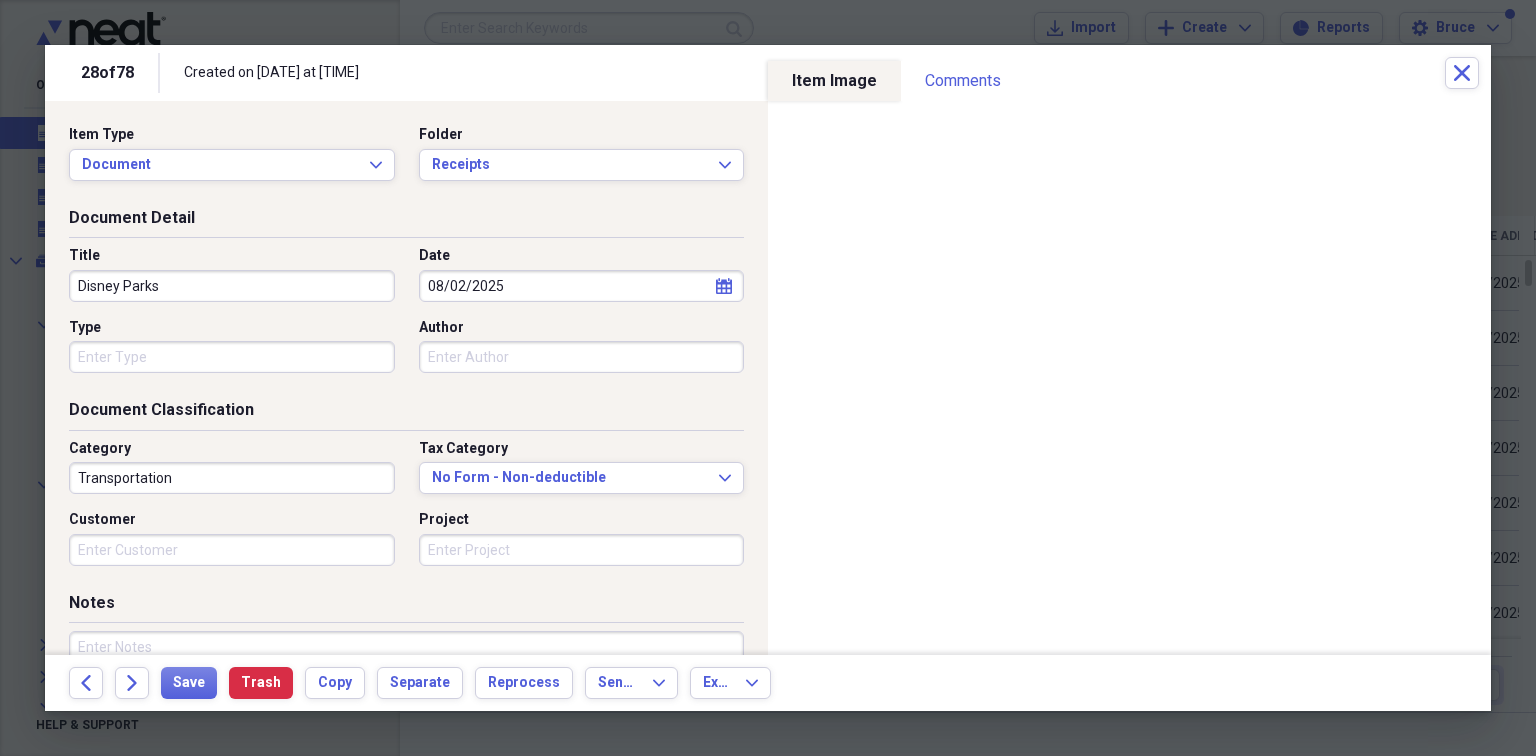 type on "Disney Parks" 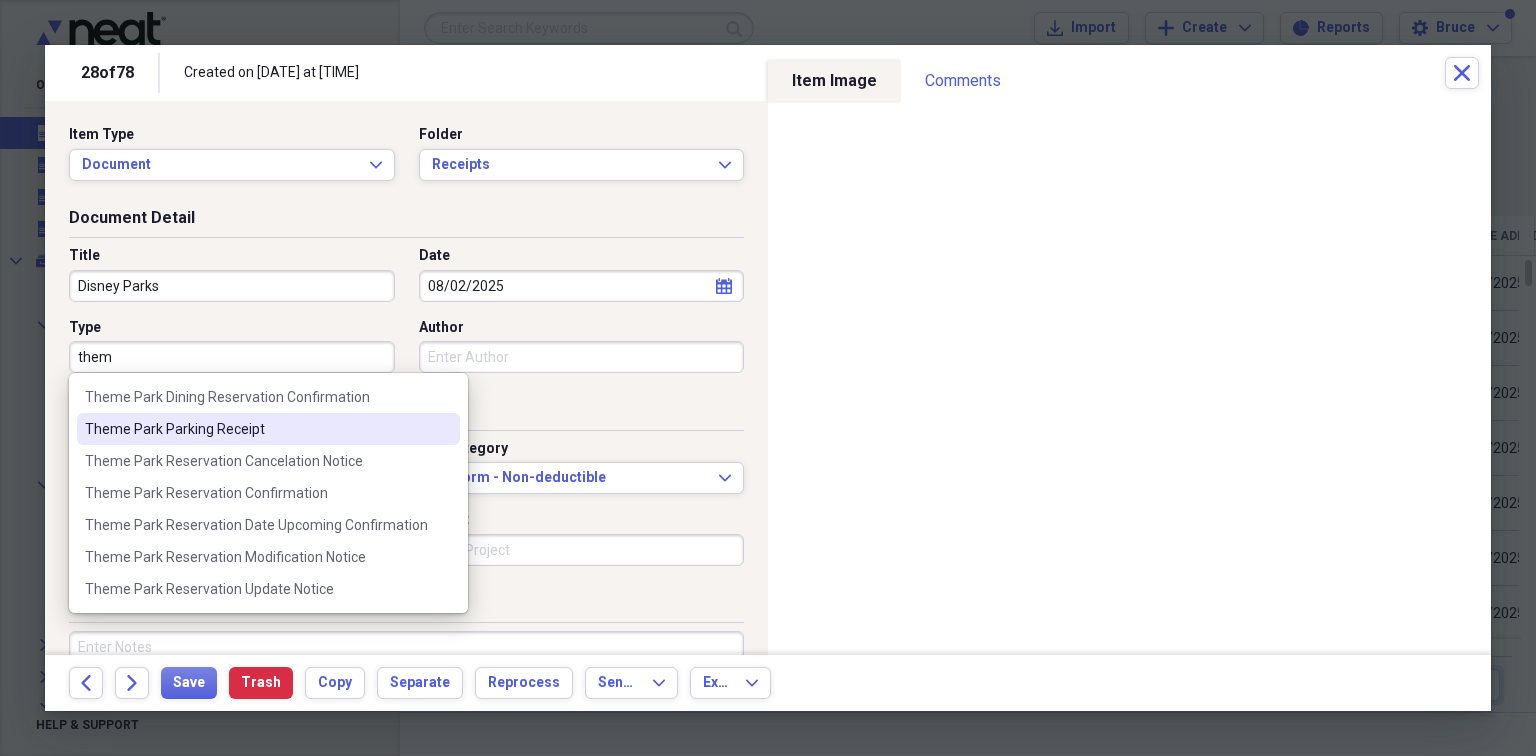 click on "Theme Park Parking Receipt" at bounding box center [256, 429] 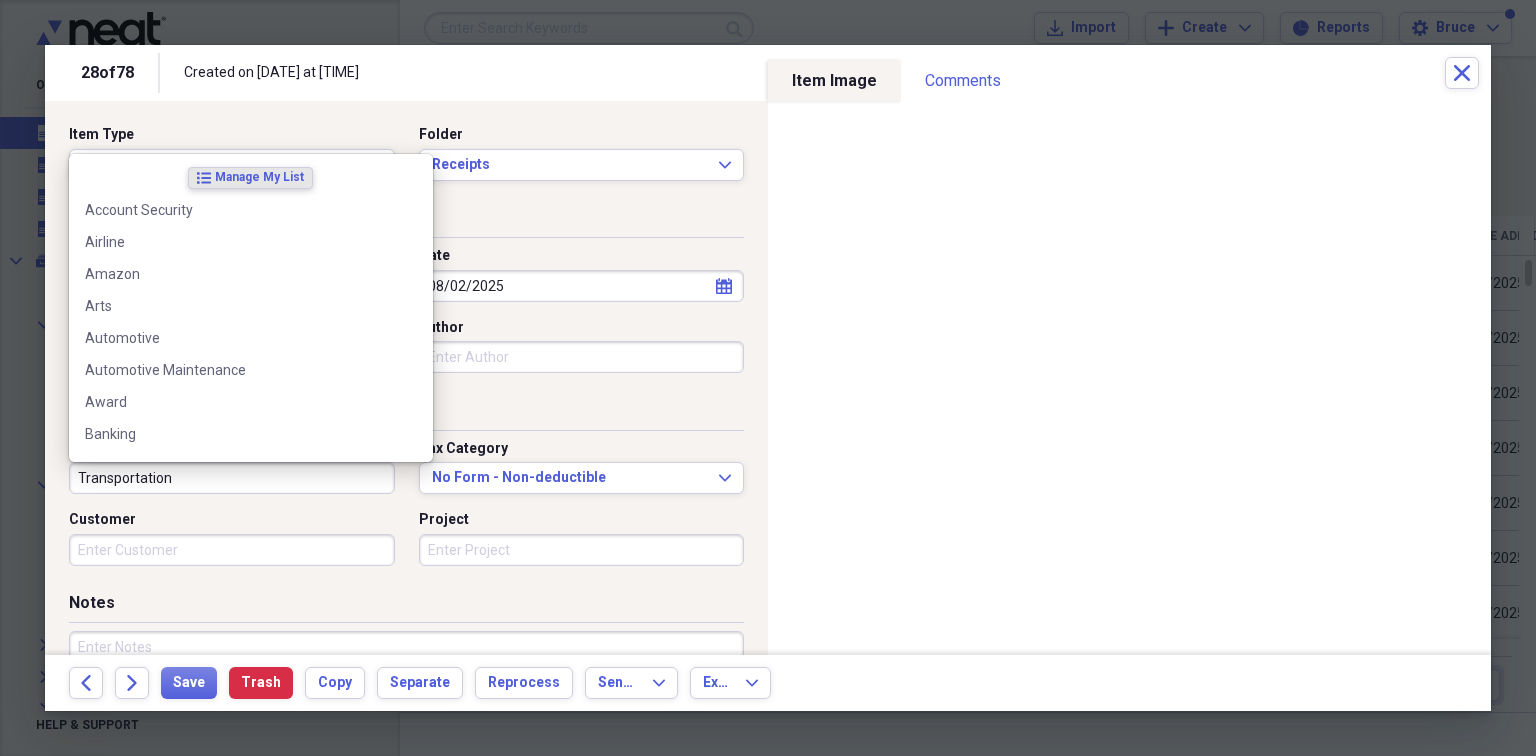 click on "Transportation" at bounding box center [232, 478] 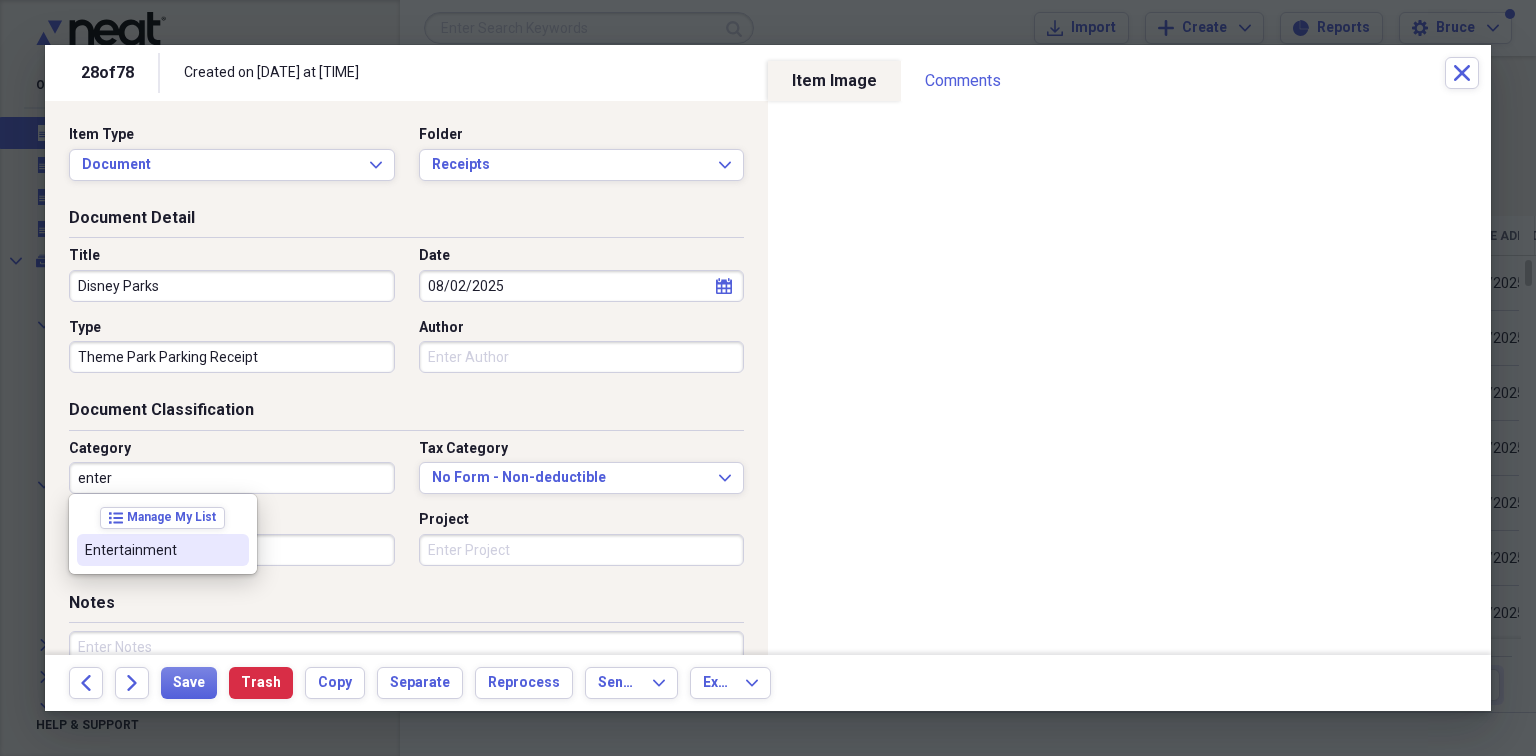 click on "Entertainment" at bounding box center [151, 550] 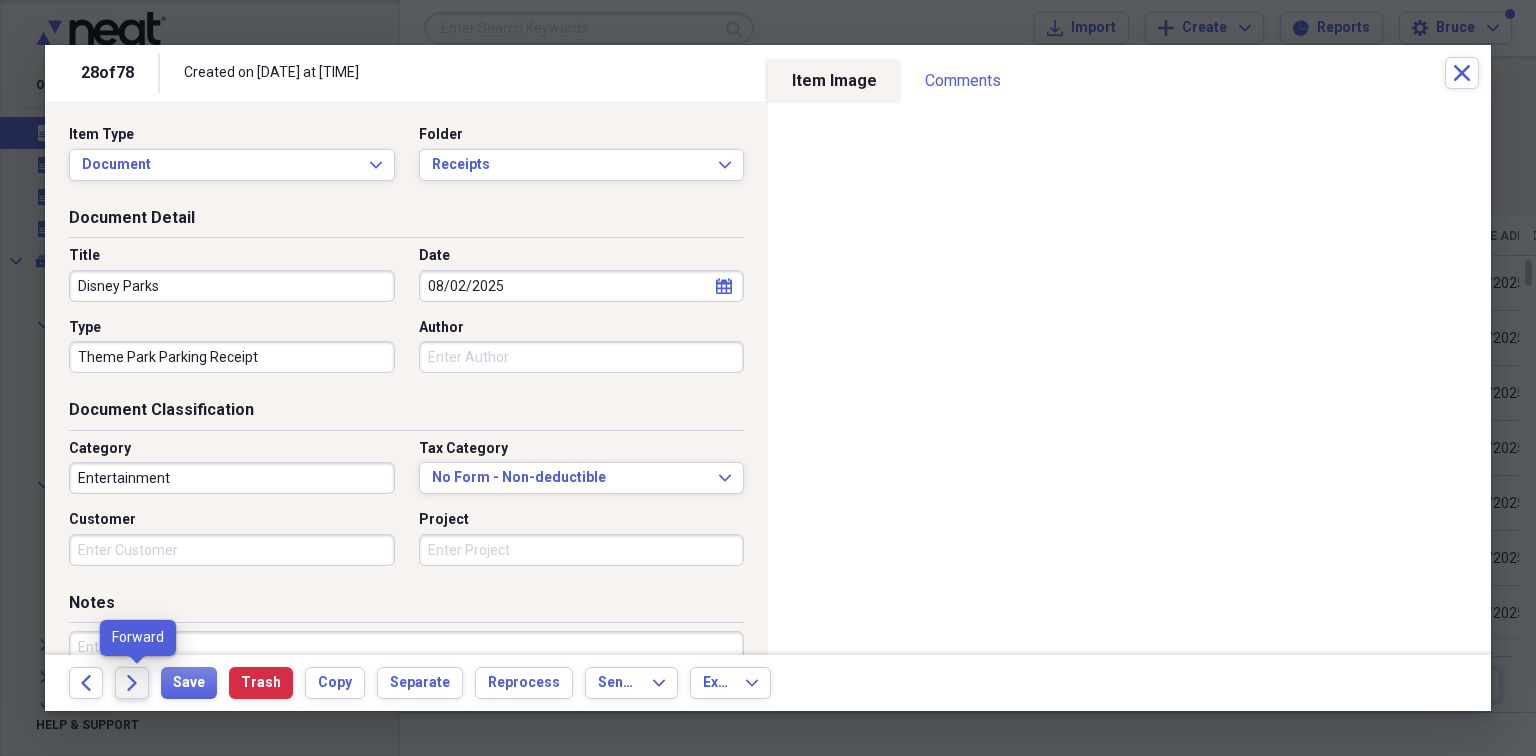click on "Forward" at bounding box center [132, 683] 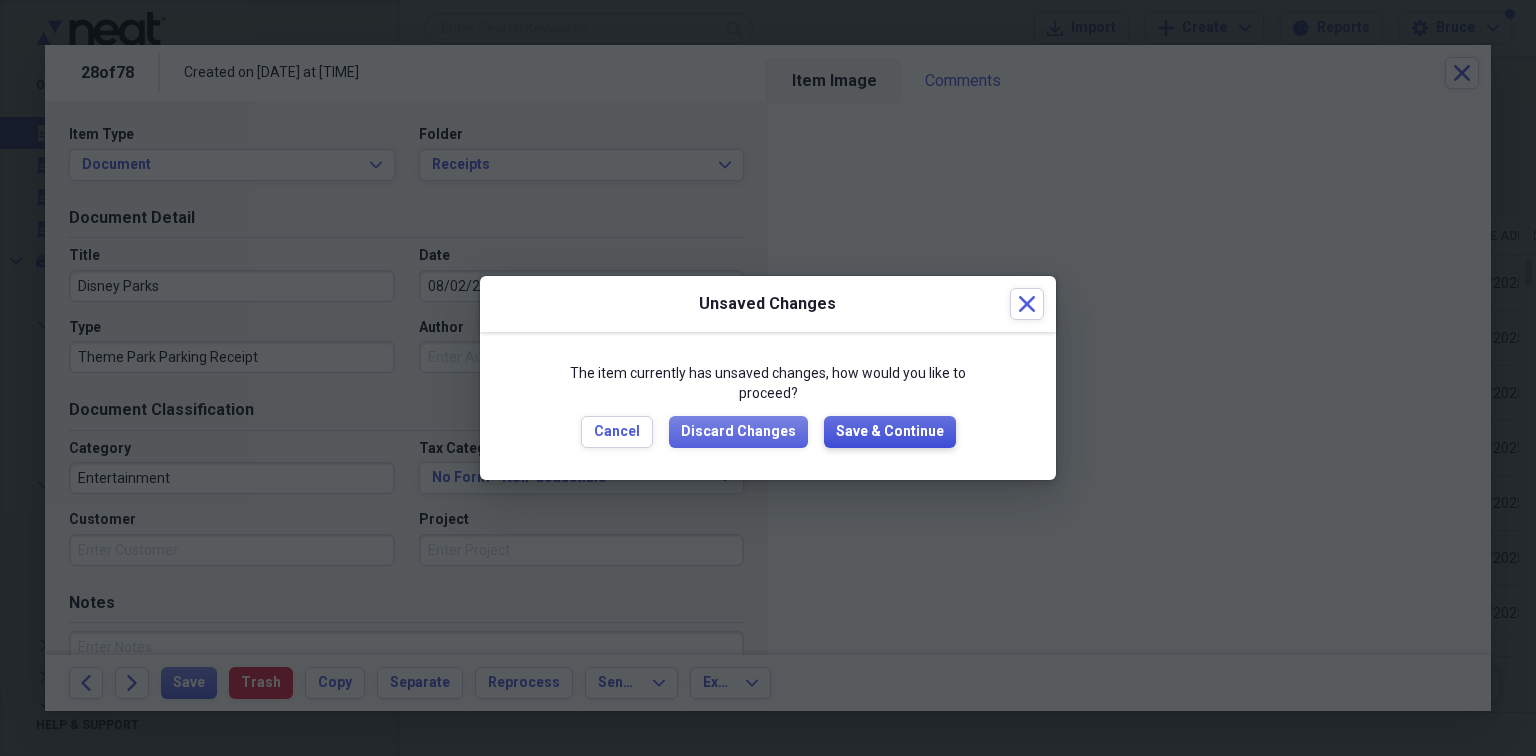 click on "Save & Continue" at bounding box center (890, 432) 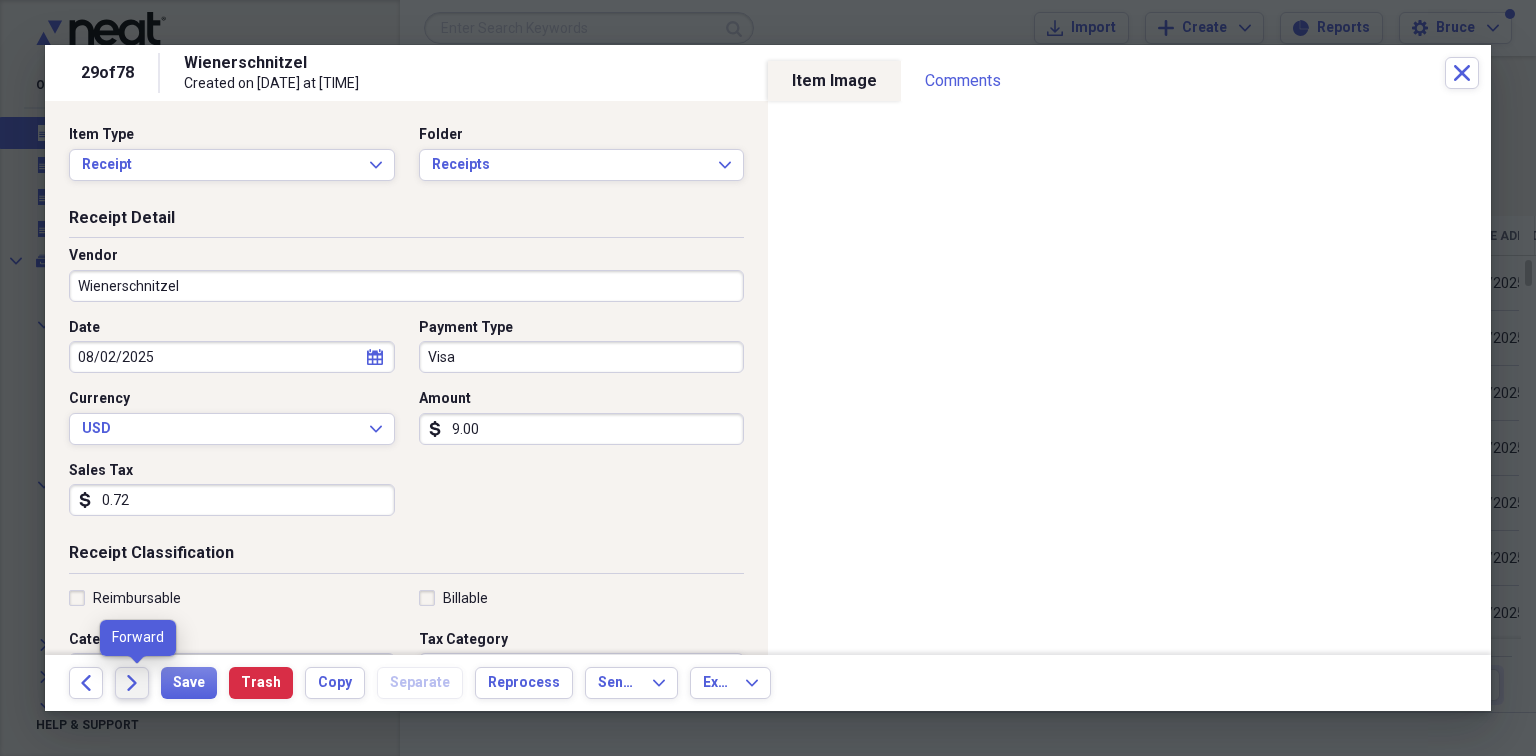 click on "Forward" at bounding box center (132, 683) 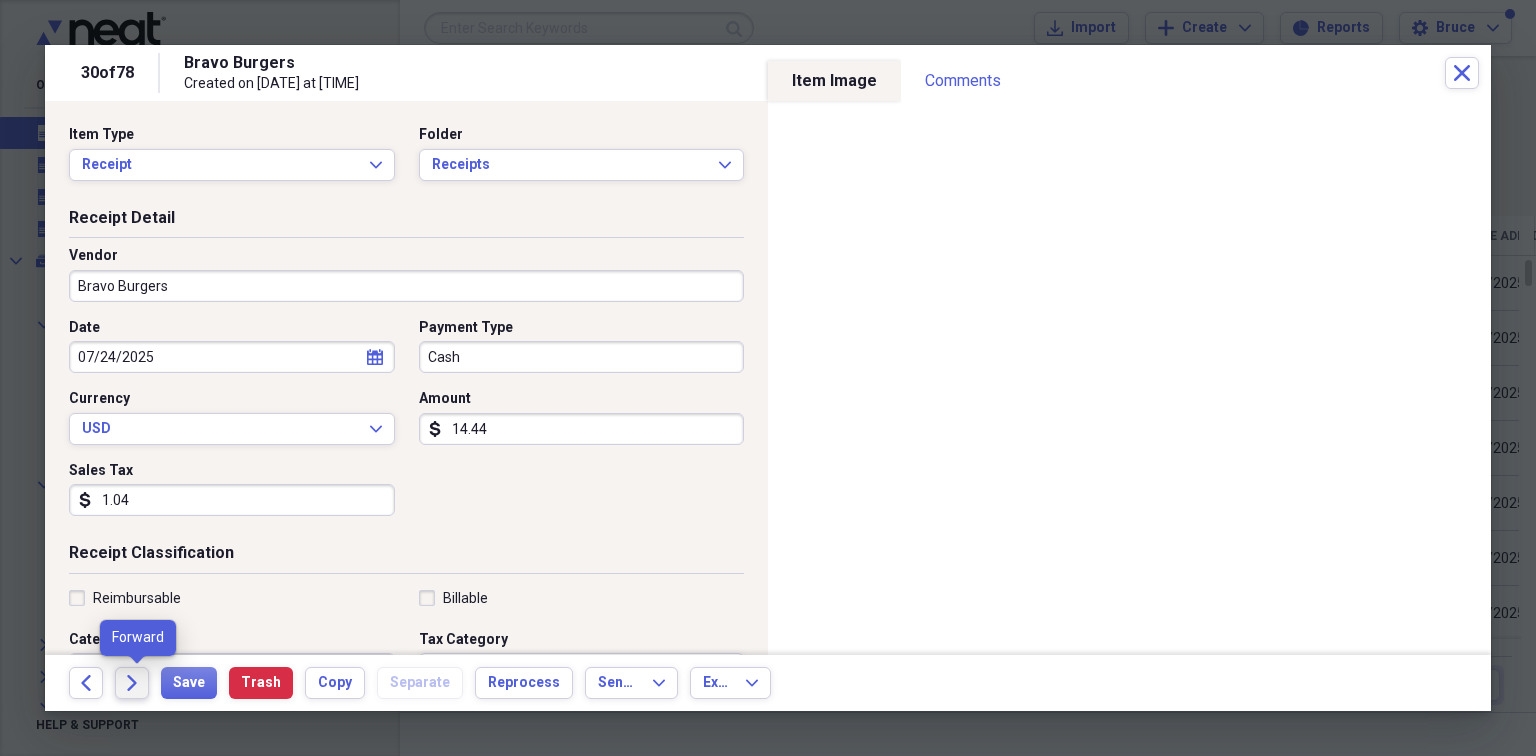 click on "Forward" 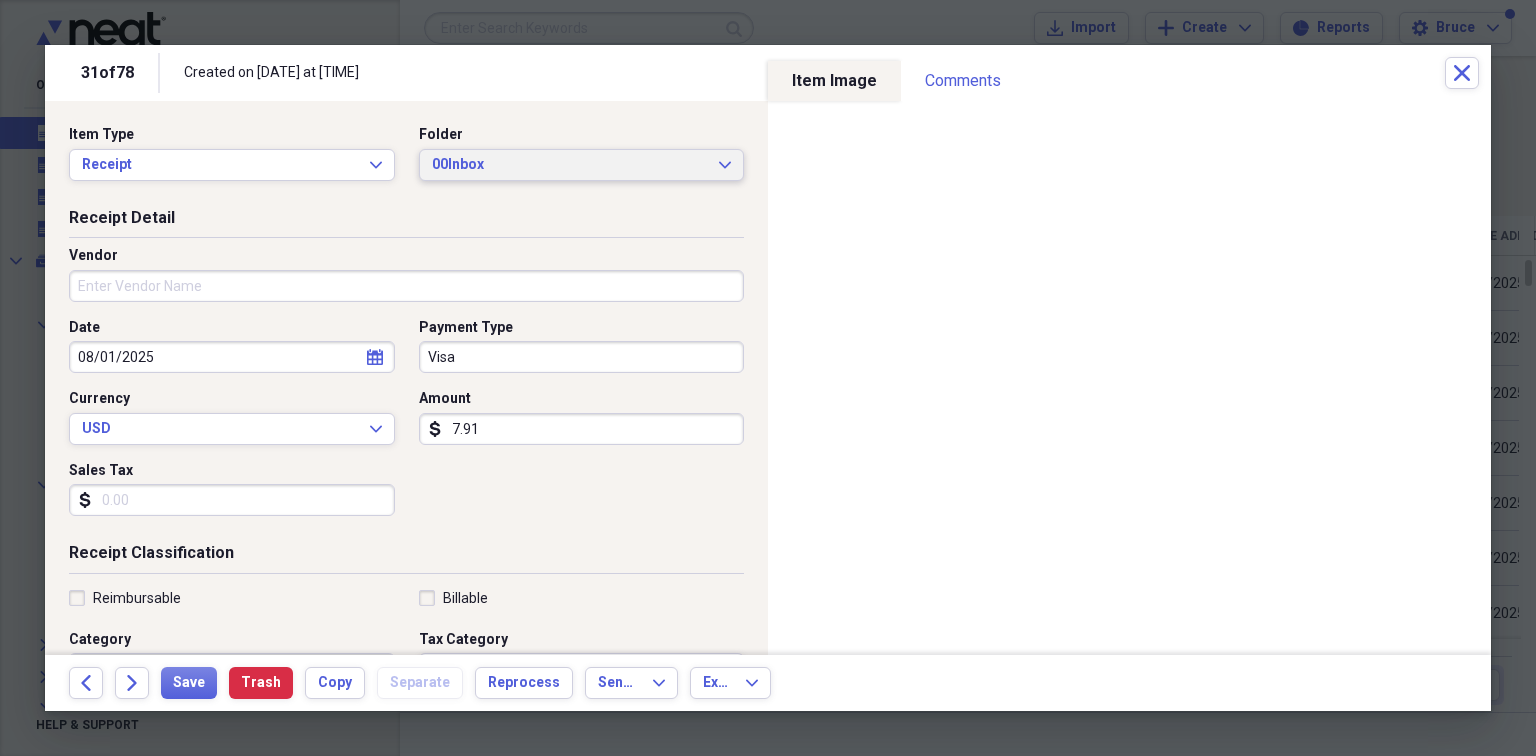 click on "00Inbox" at bounding box center (570, 165) 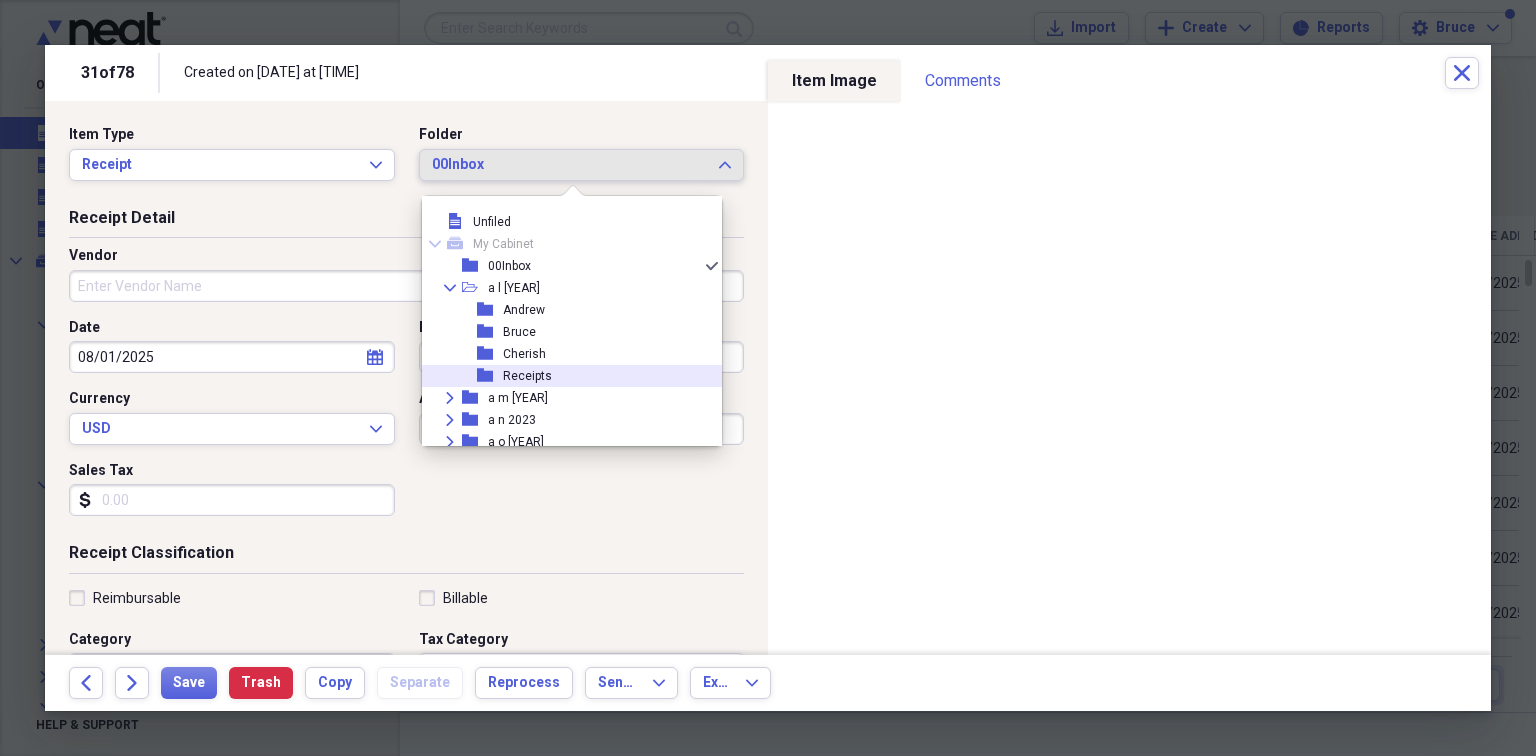 click on "Receipts" at bounding box center (527, 376) 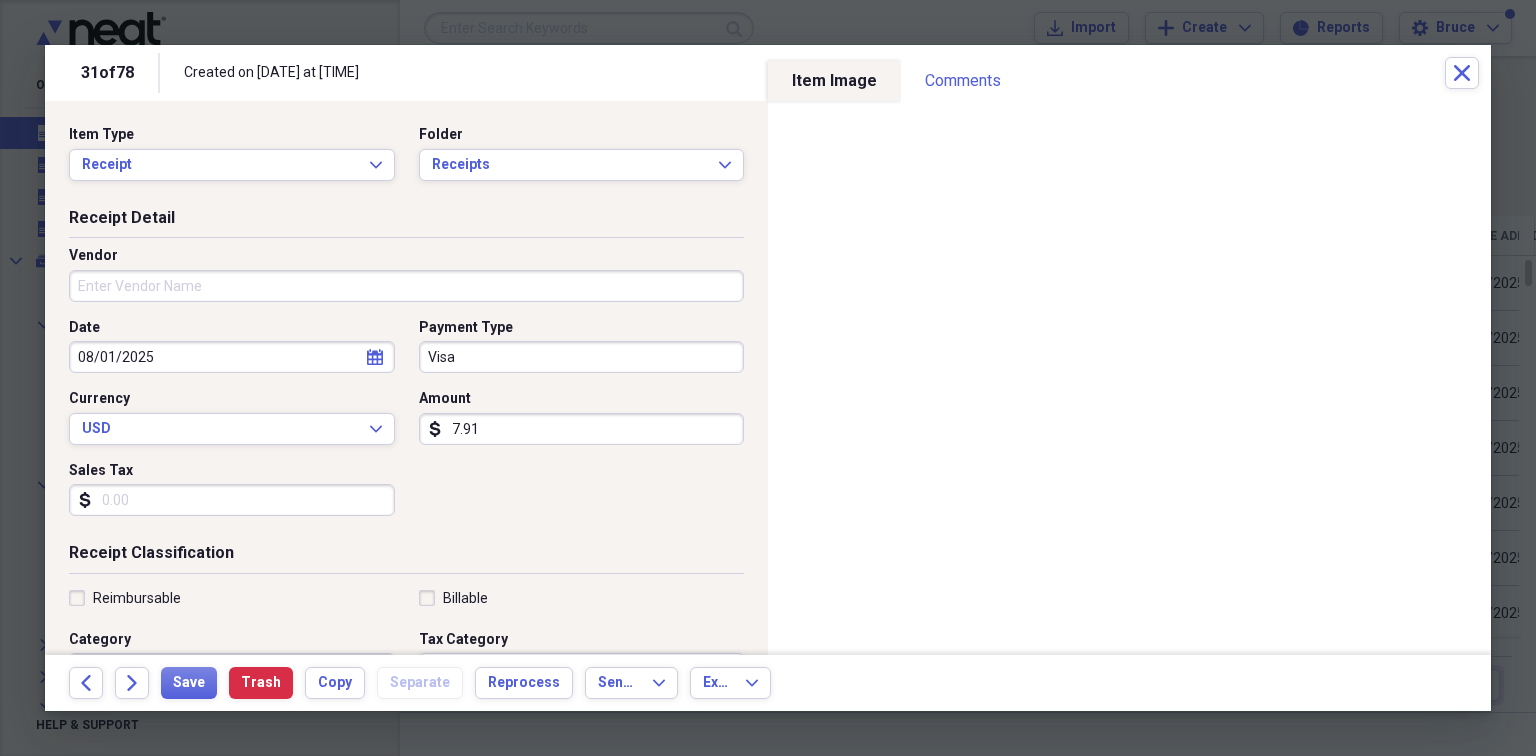 click on "Vendor" at bounding box center (406, 286) 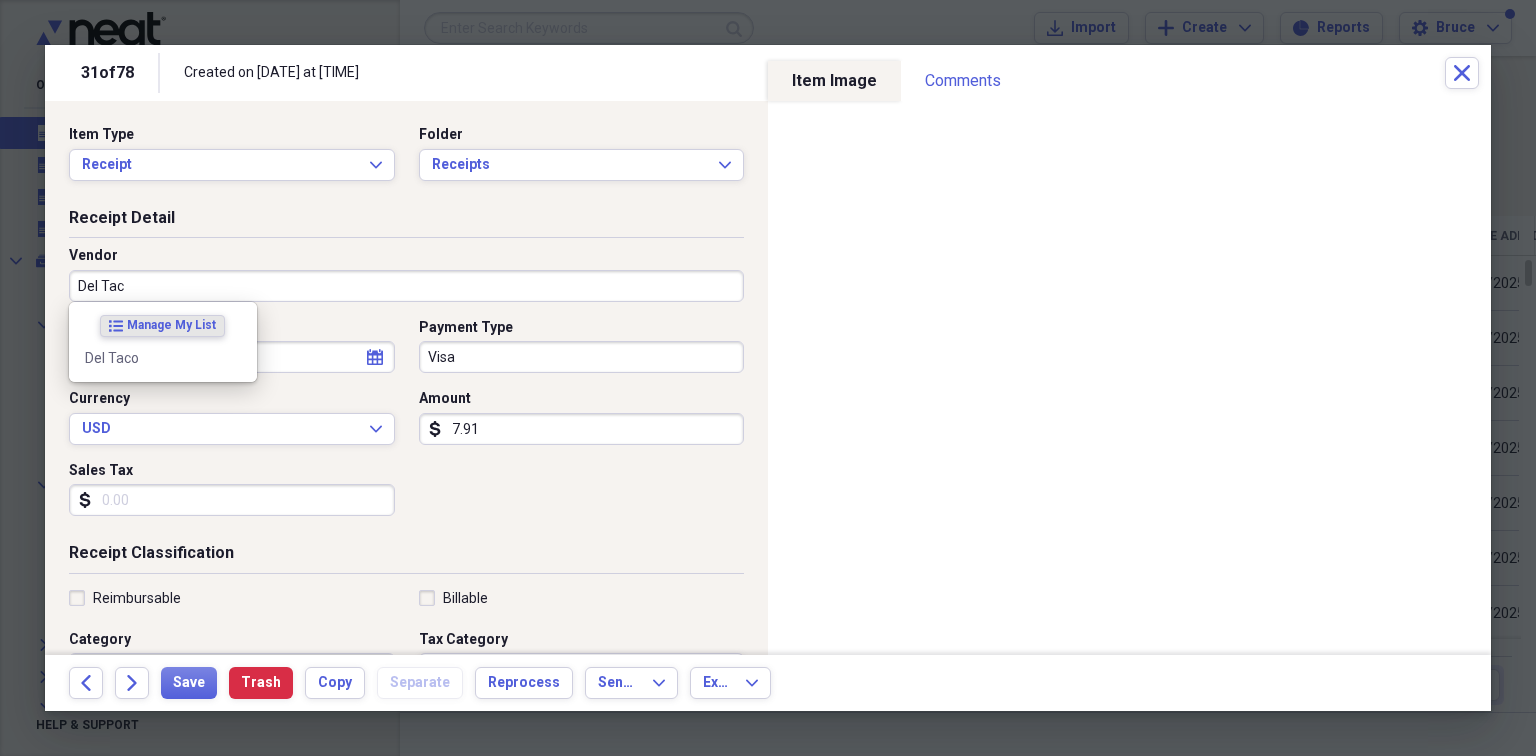 type on "Del Taco" 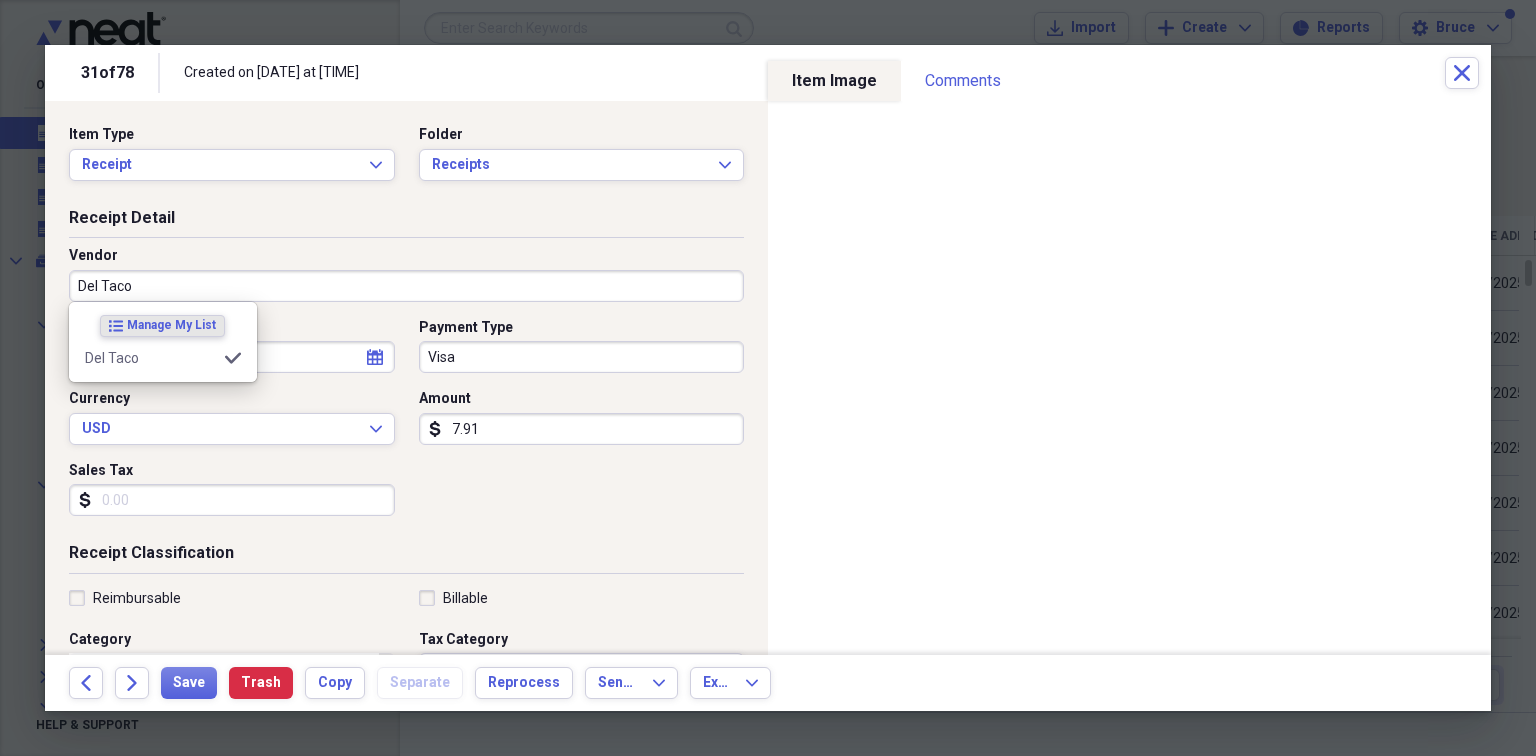 type on "Meals/Restaurants" 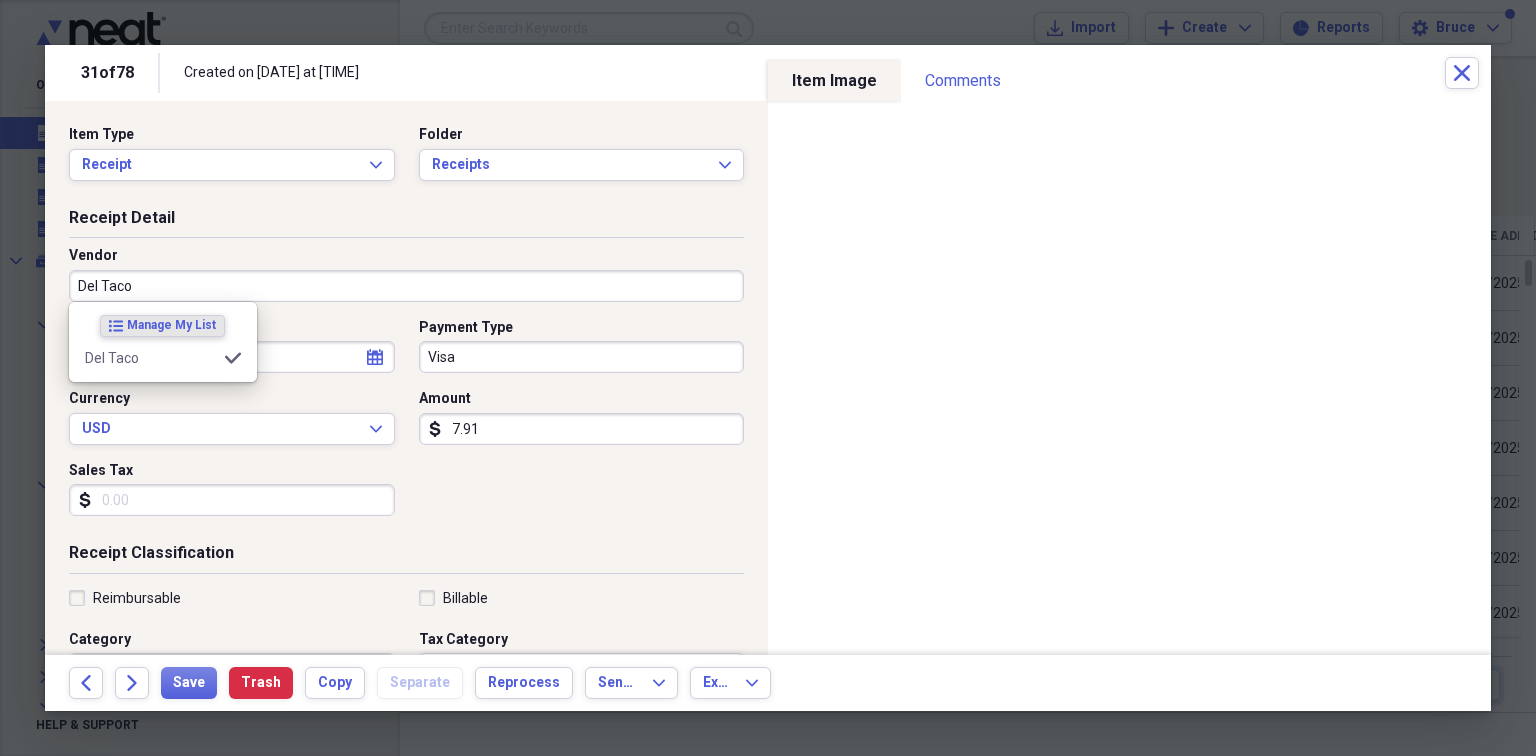 type on "Del Taco" 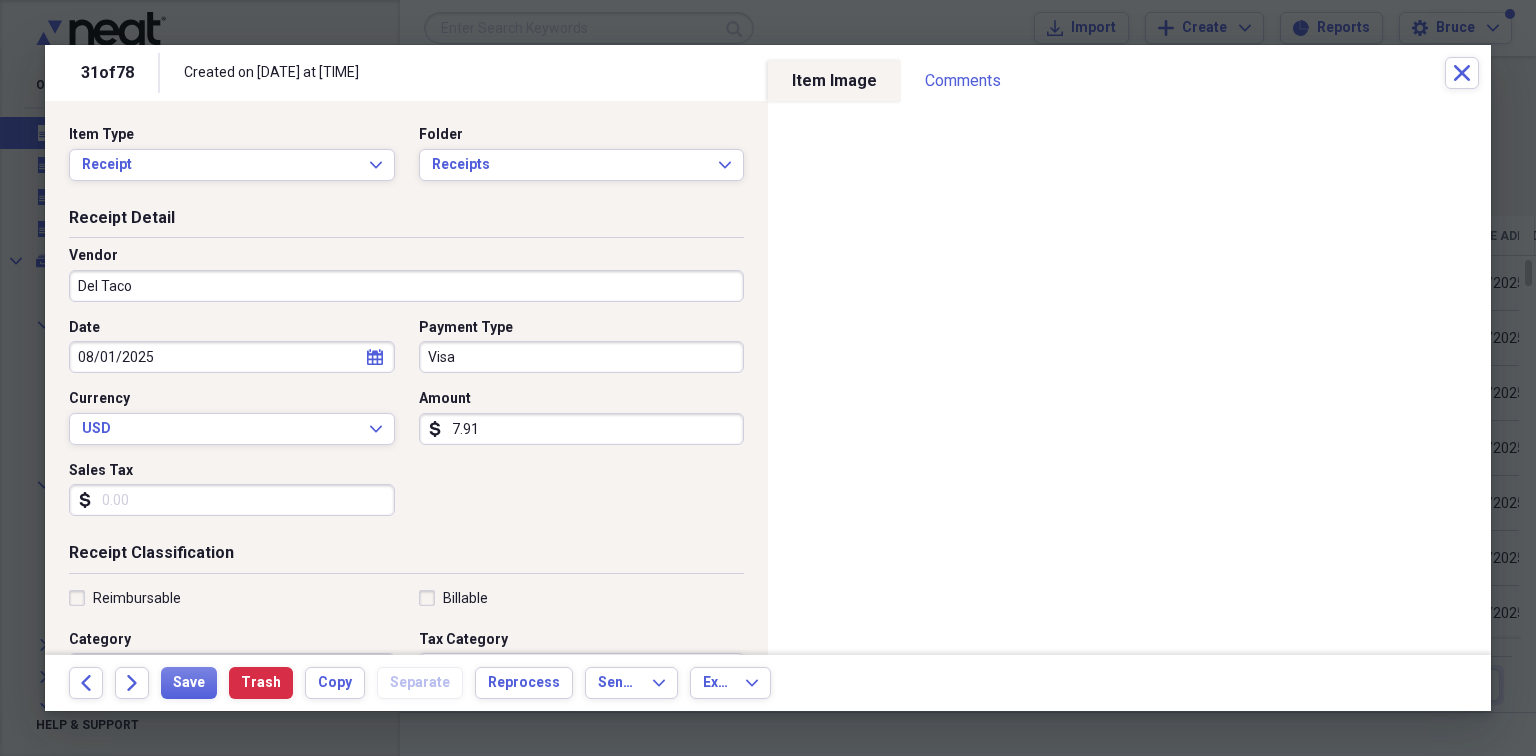 click on "Sales Tax" at bounding box center [232, 500] 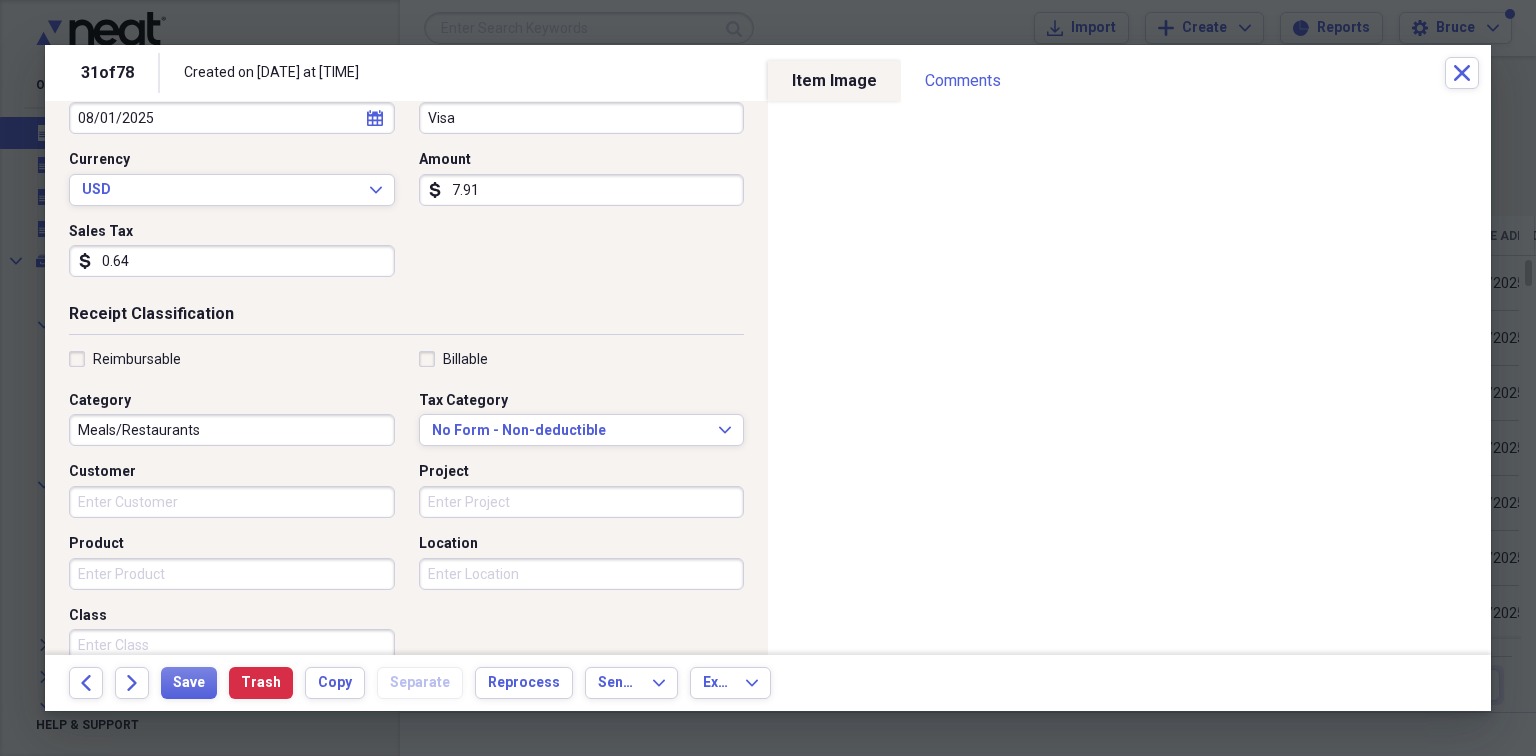 scroll, scrollTop: 240, scrollLeft: 0, axis: vertical 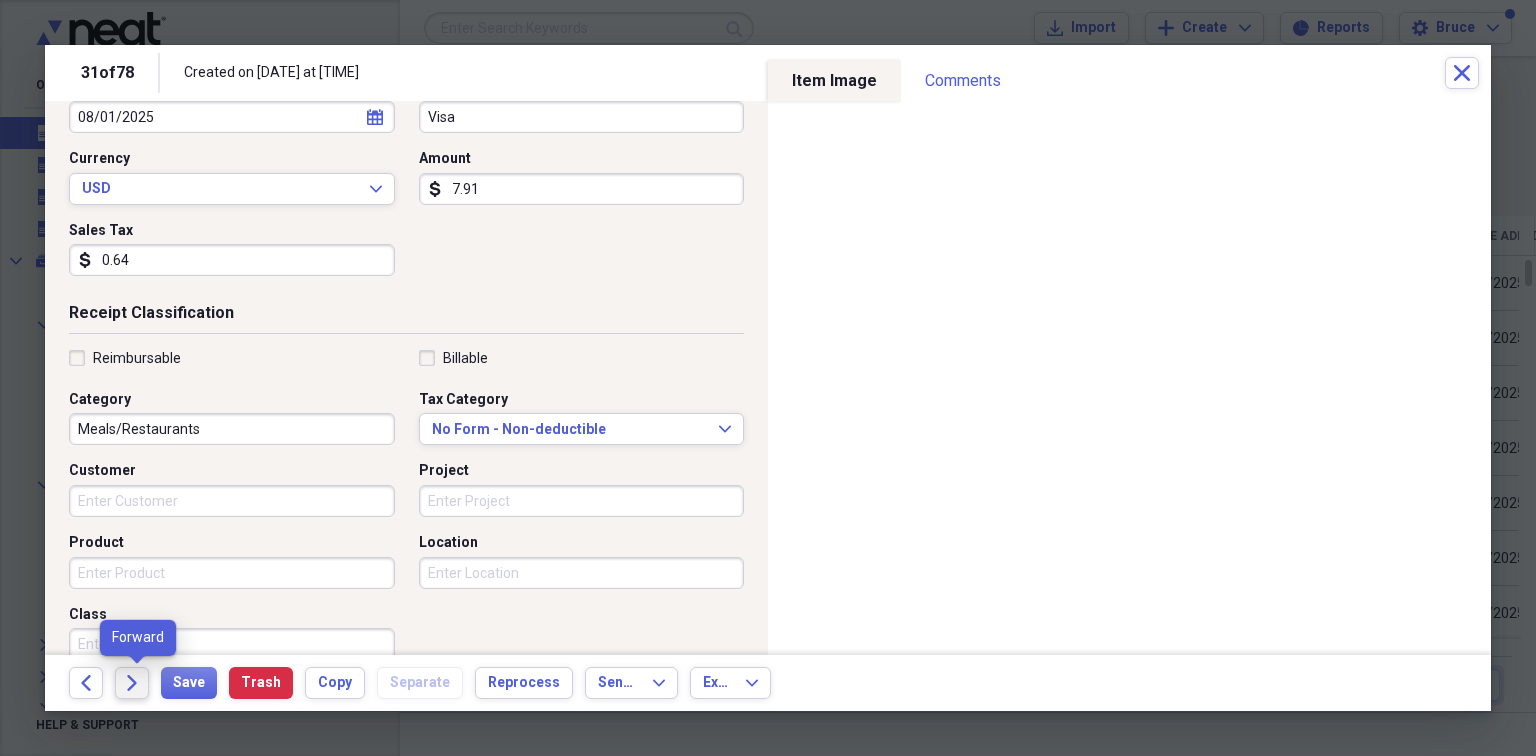 type on "0.64" 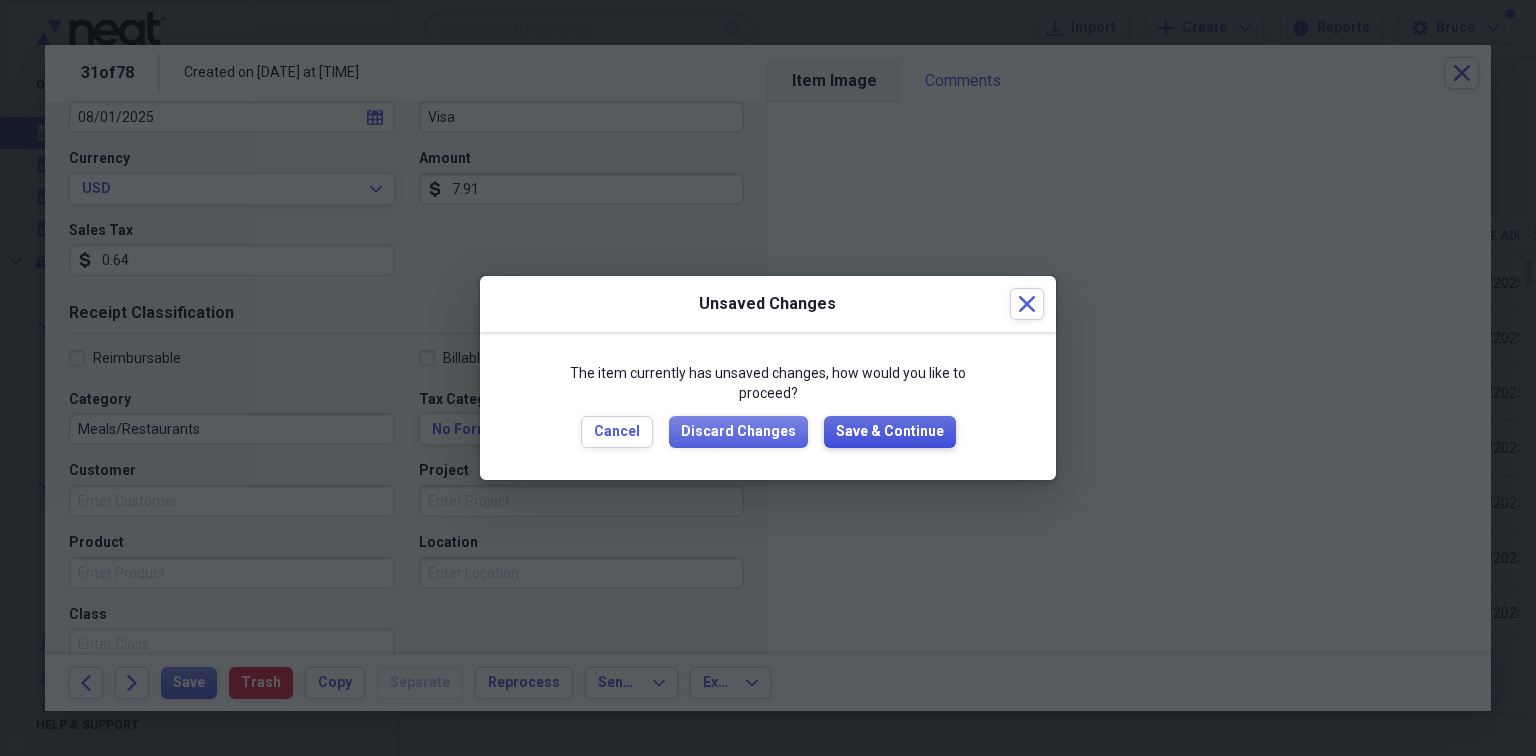 click on "Save & Continue" at bounding box center [890, 432] 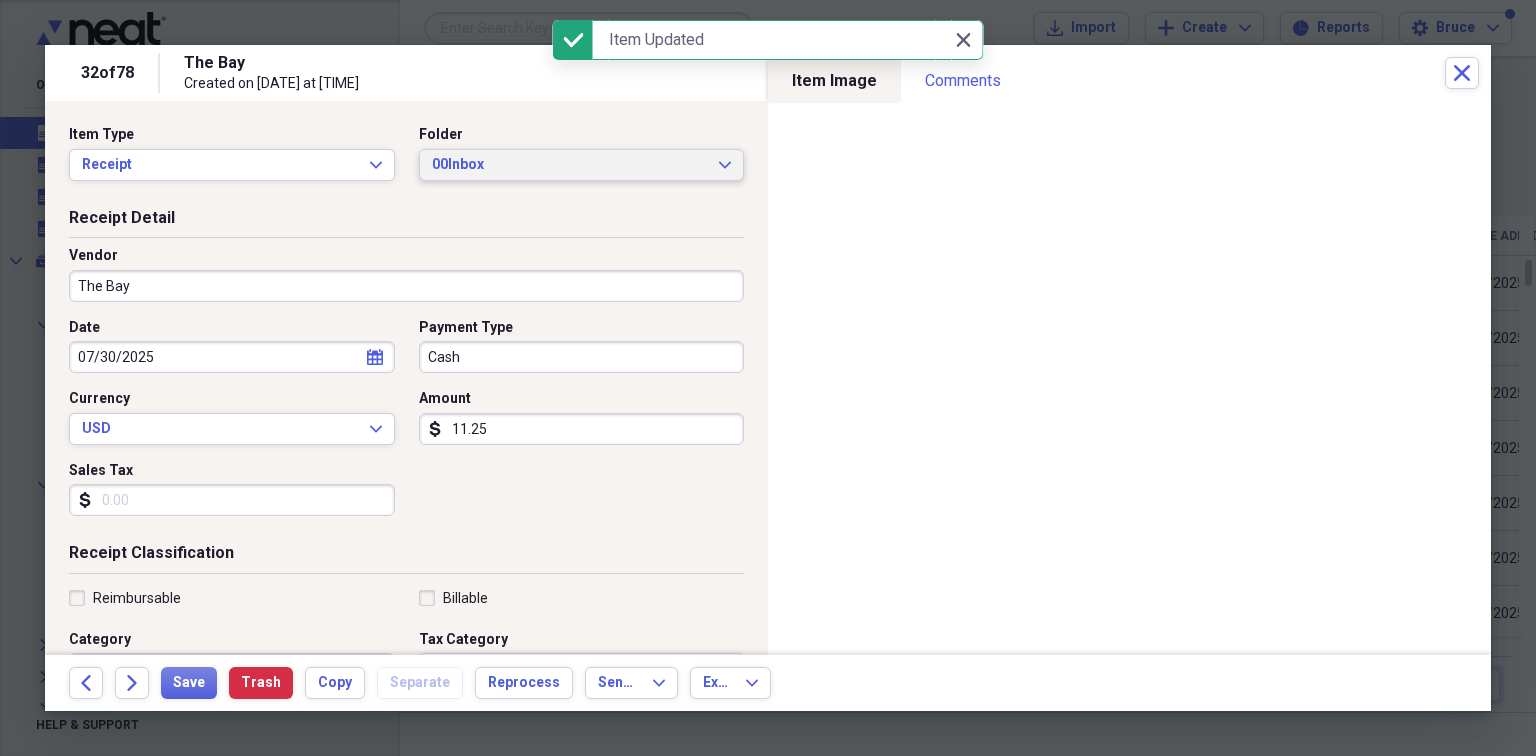 click on "00Inbox" at bounding box center (570, 165) 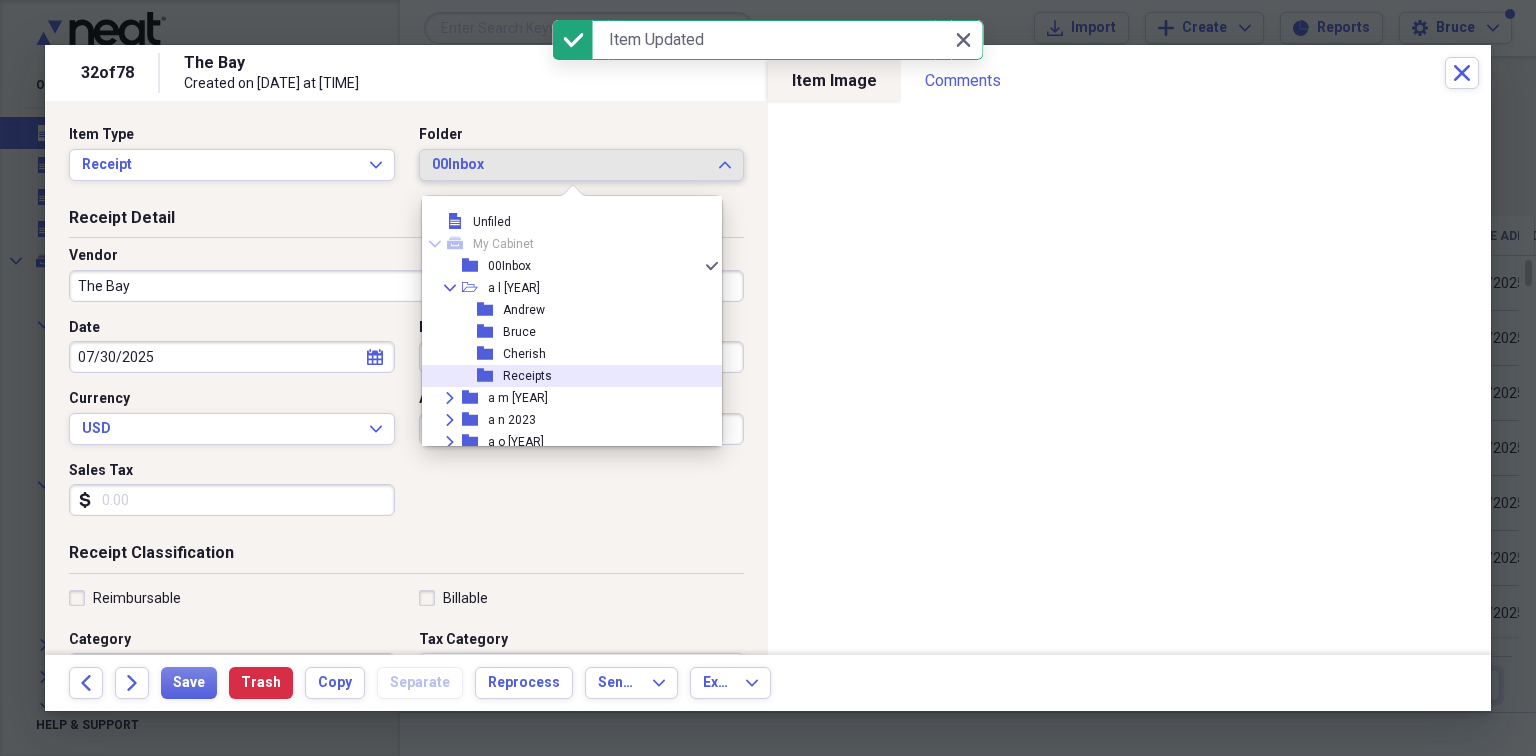 click on "Receipts" at bounding box center (527, 376) 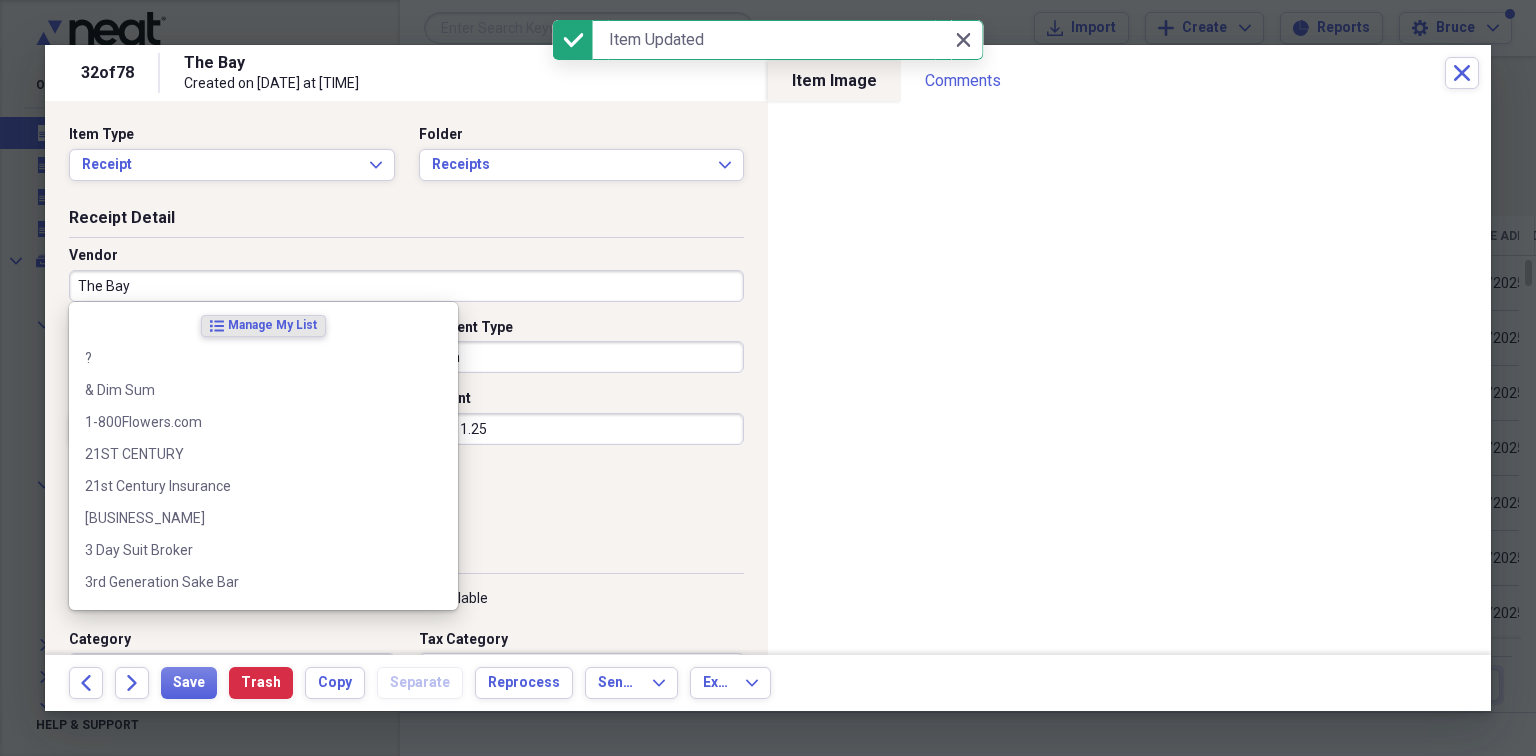 click on "The Bay" at bounding box center (406, 286) 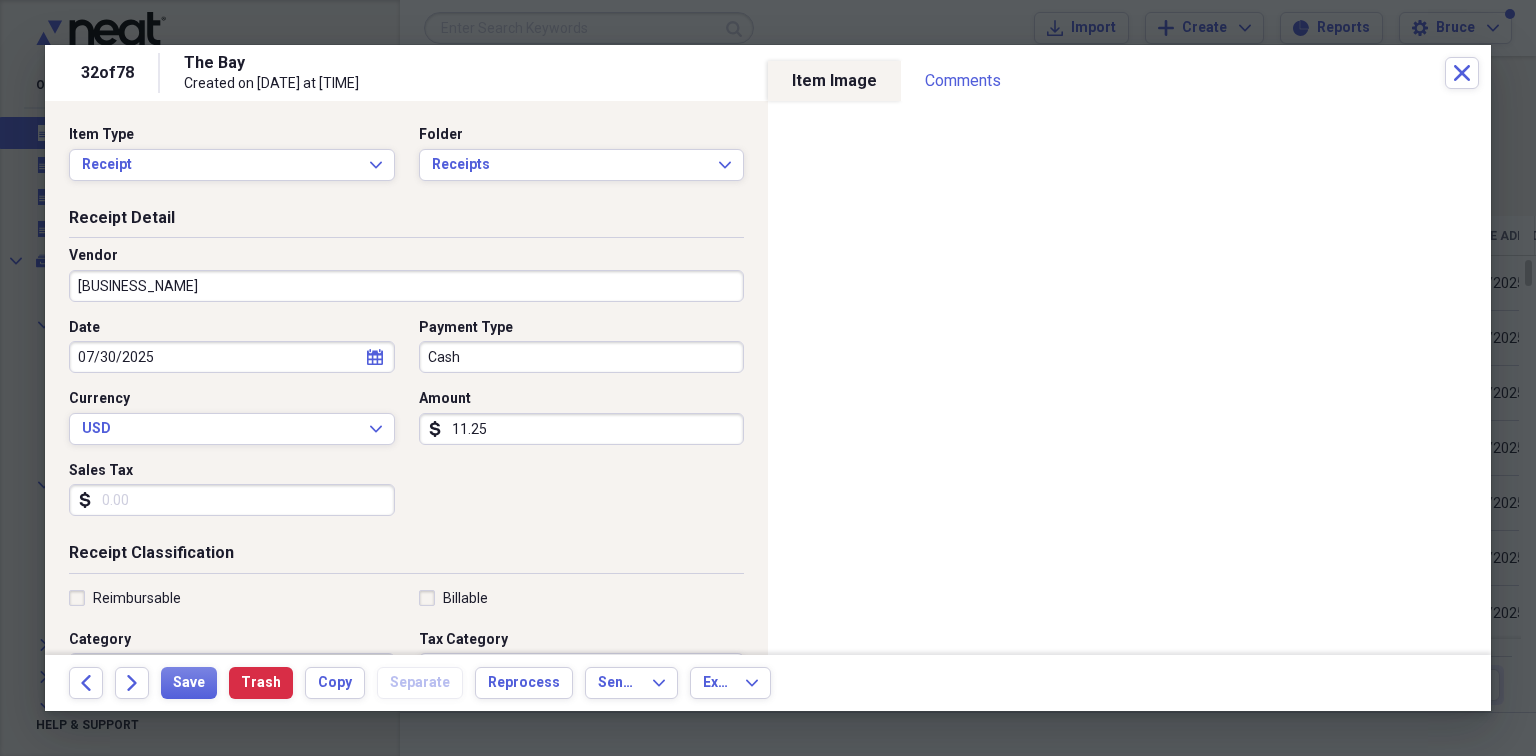 click on "[BUSINESS_NAME]" at bounding box center (406, 286) 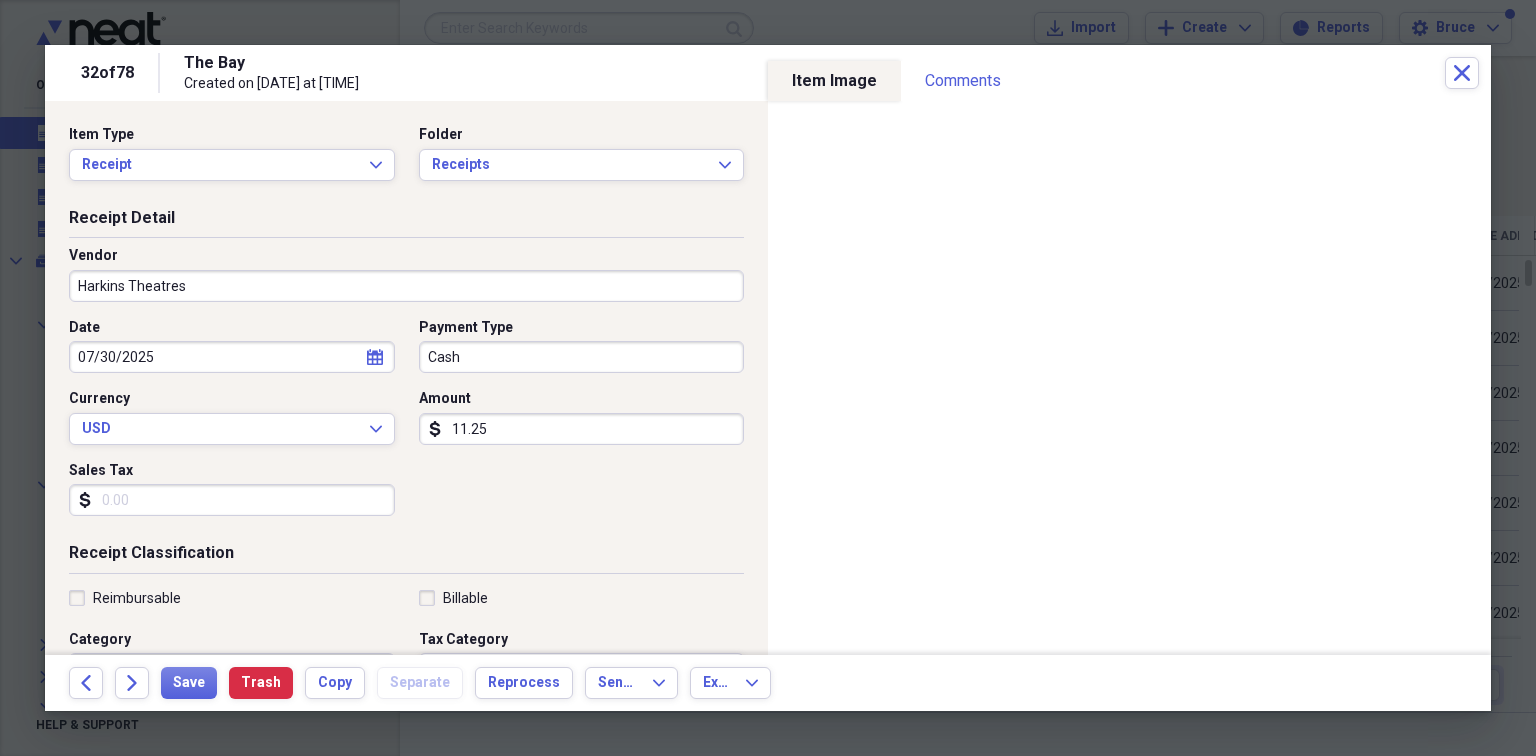 type on "Harkins Theatres" 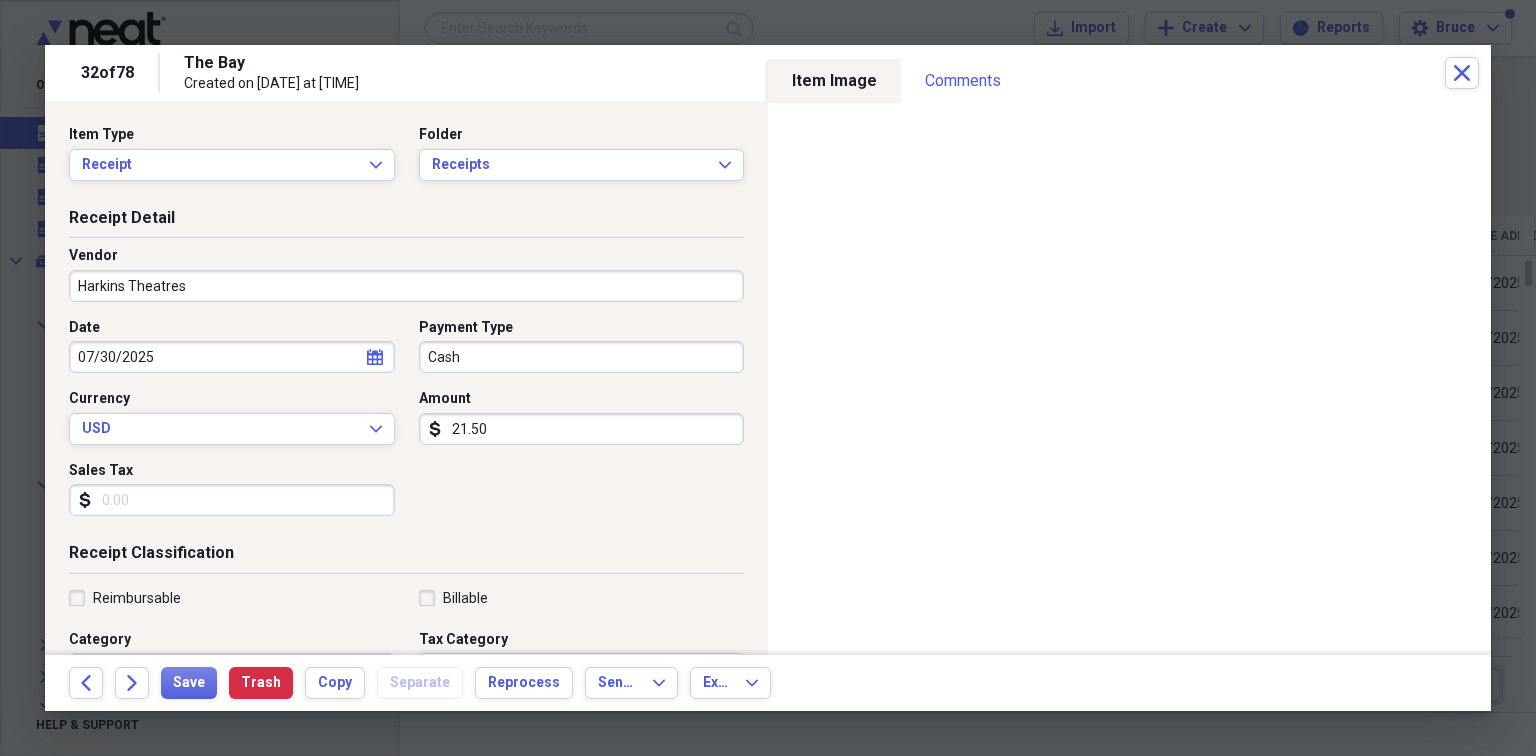 type on "21.50" 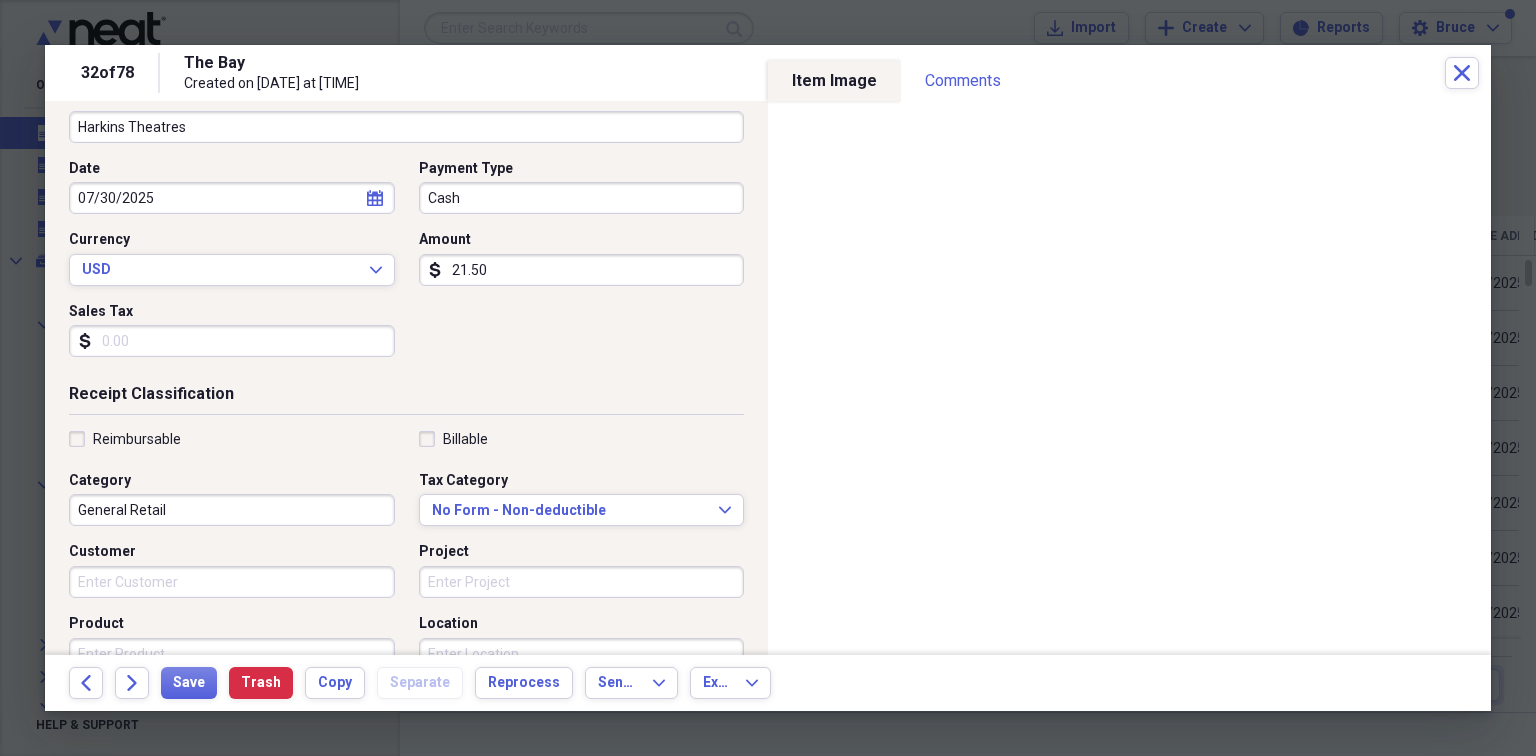 scroll, scrollTop: 160, scrollLeft: 0, axis: vertical 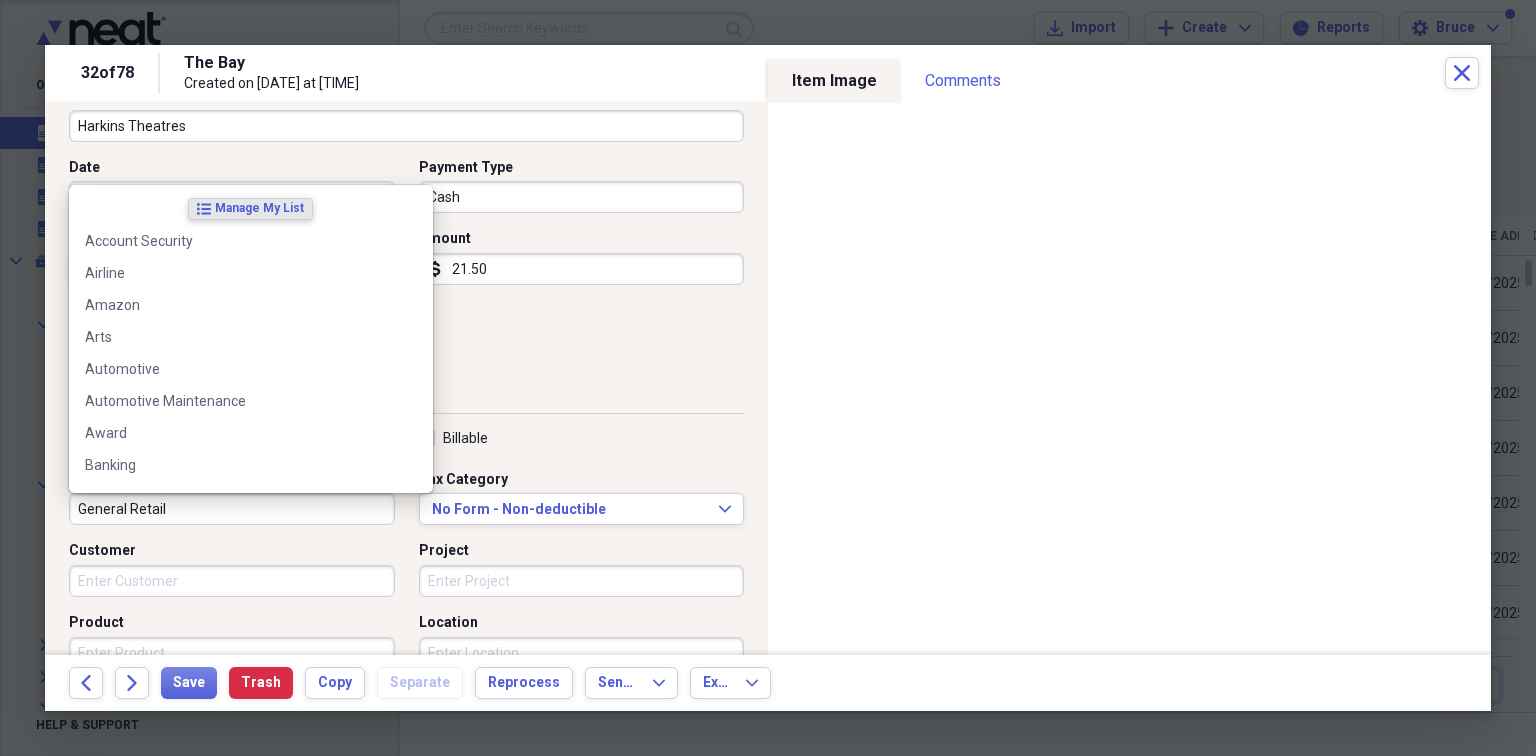 click on "General Retail" at bounding box center (232, 509) 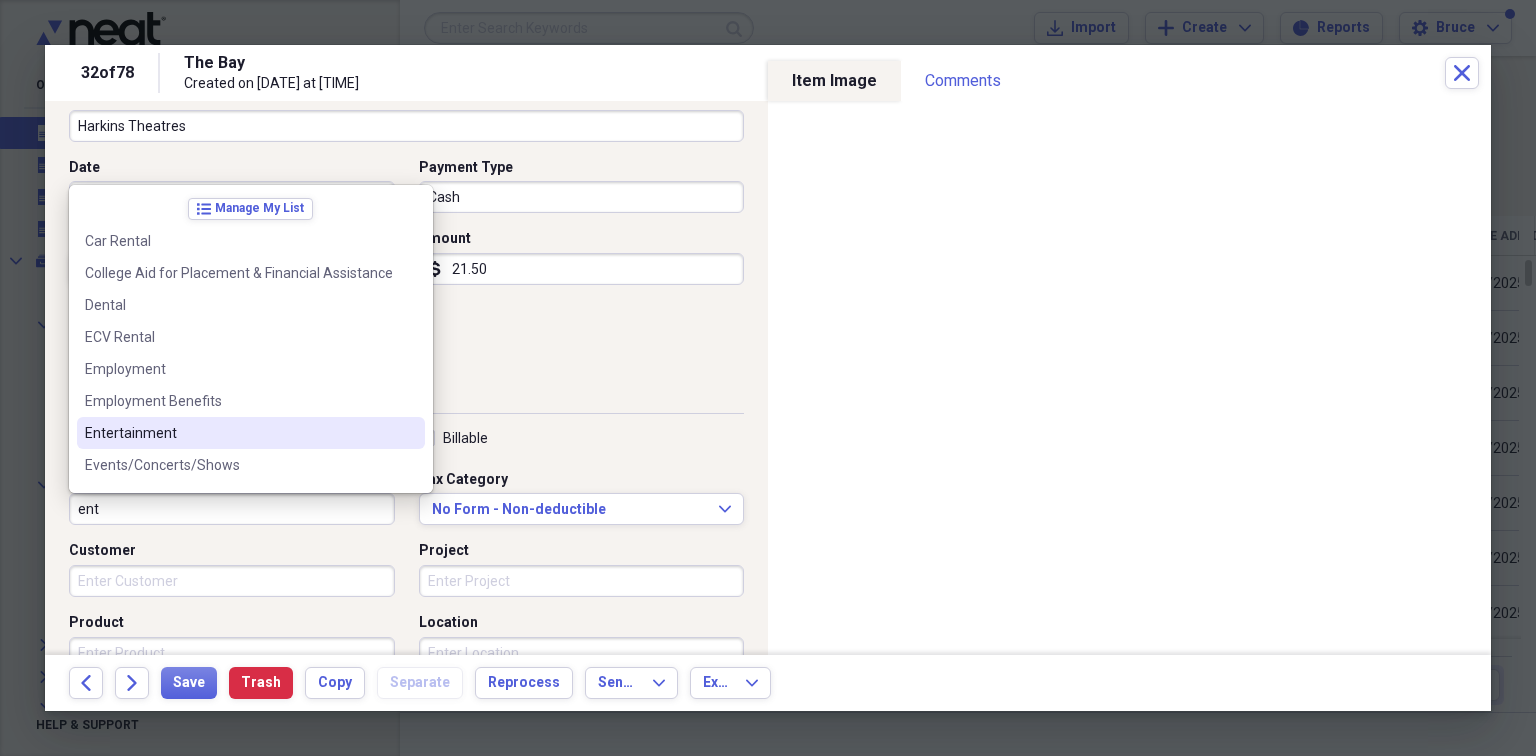 click on "Entertainment" at bounding box center (251, 433) 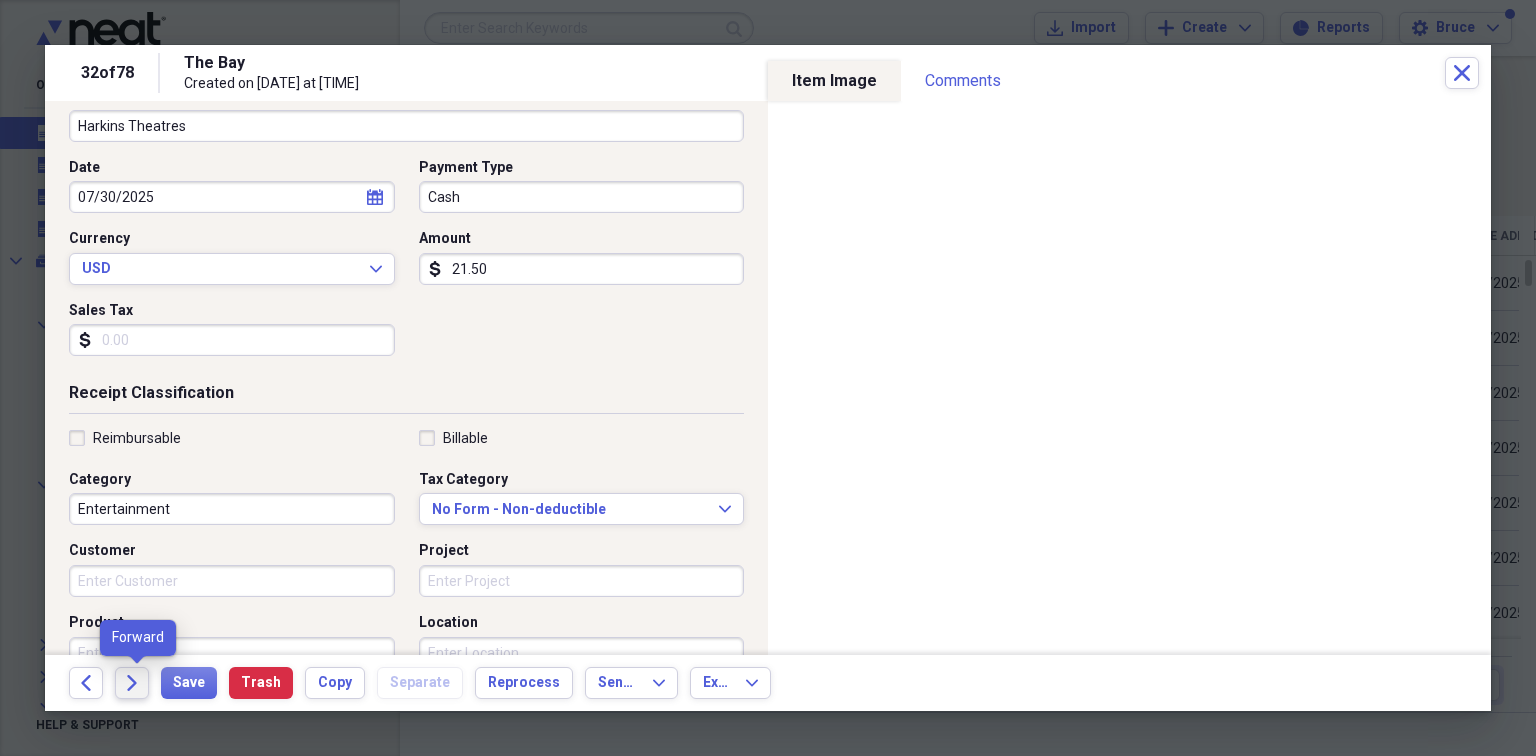 click on "Forward" 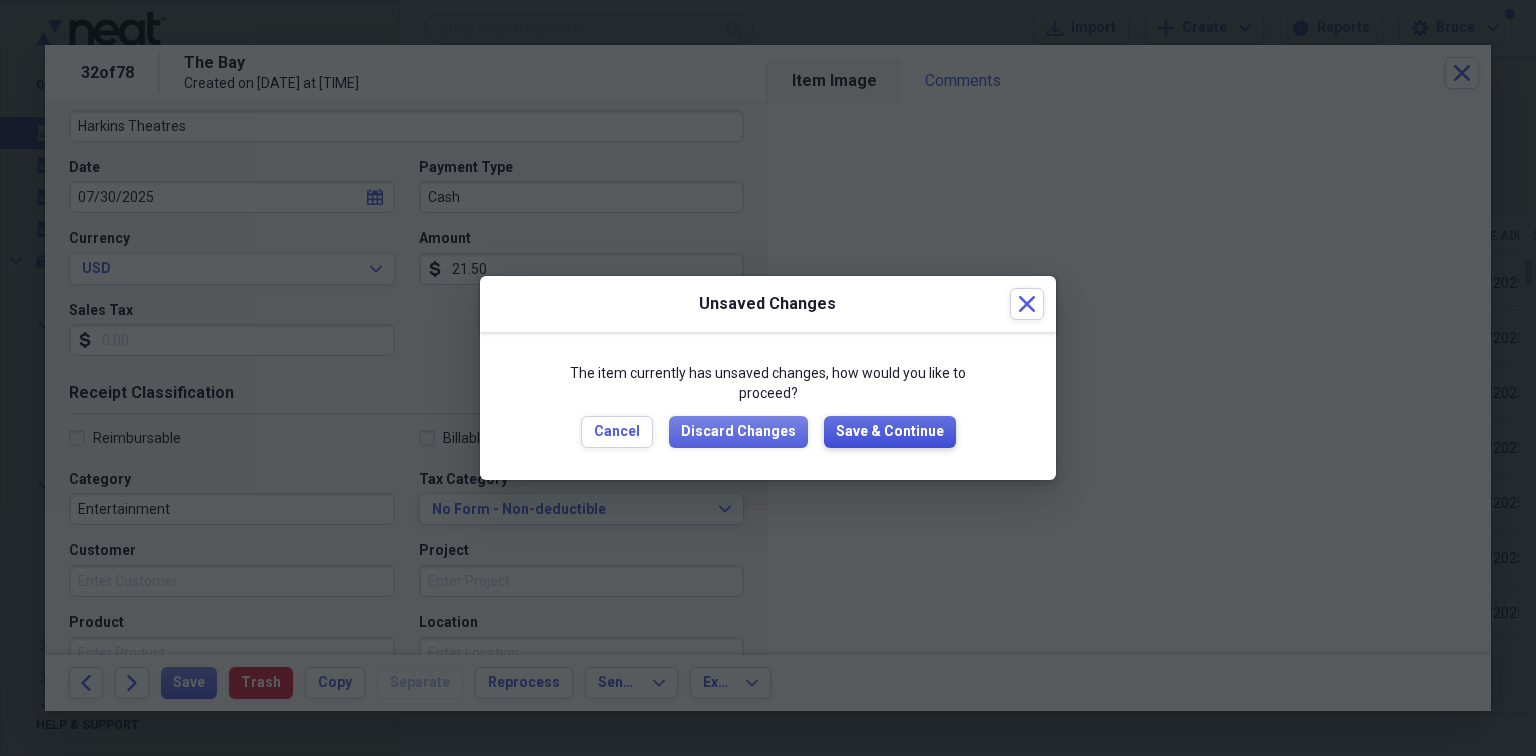 click on "Save & Continue" at bounding box center (890, 432) 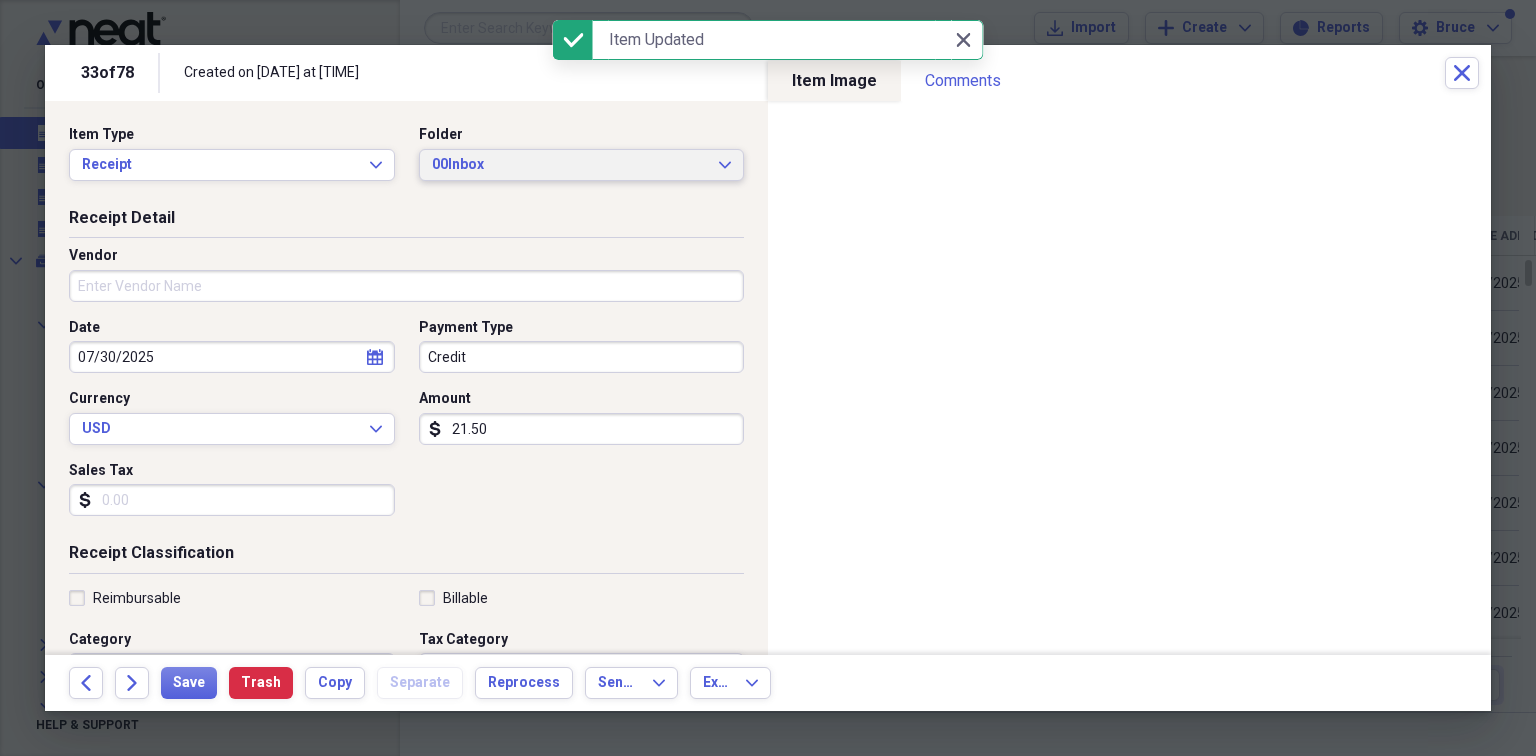 click on "00Inbox Expand" at bounding box center [582, 165] 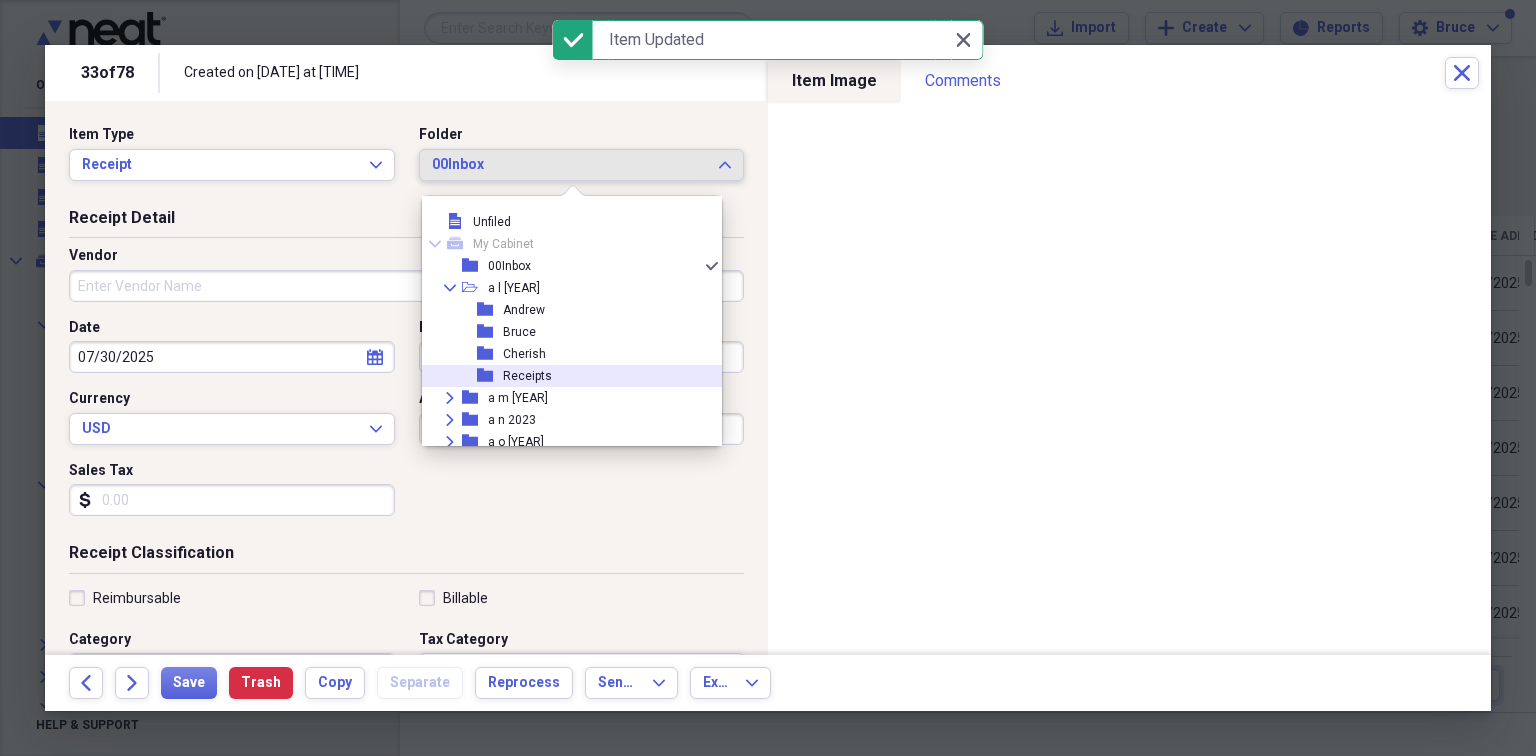 click on "folder Receipts" at bounding box center (564, 376) 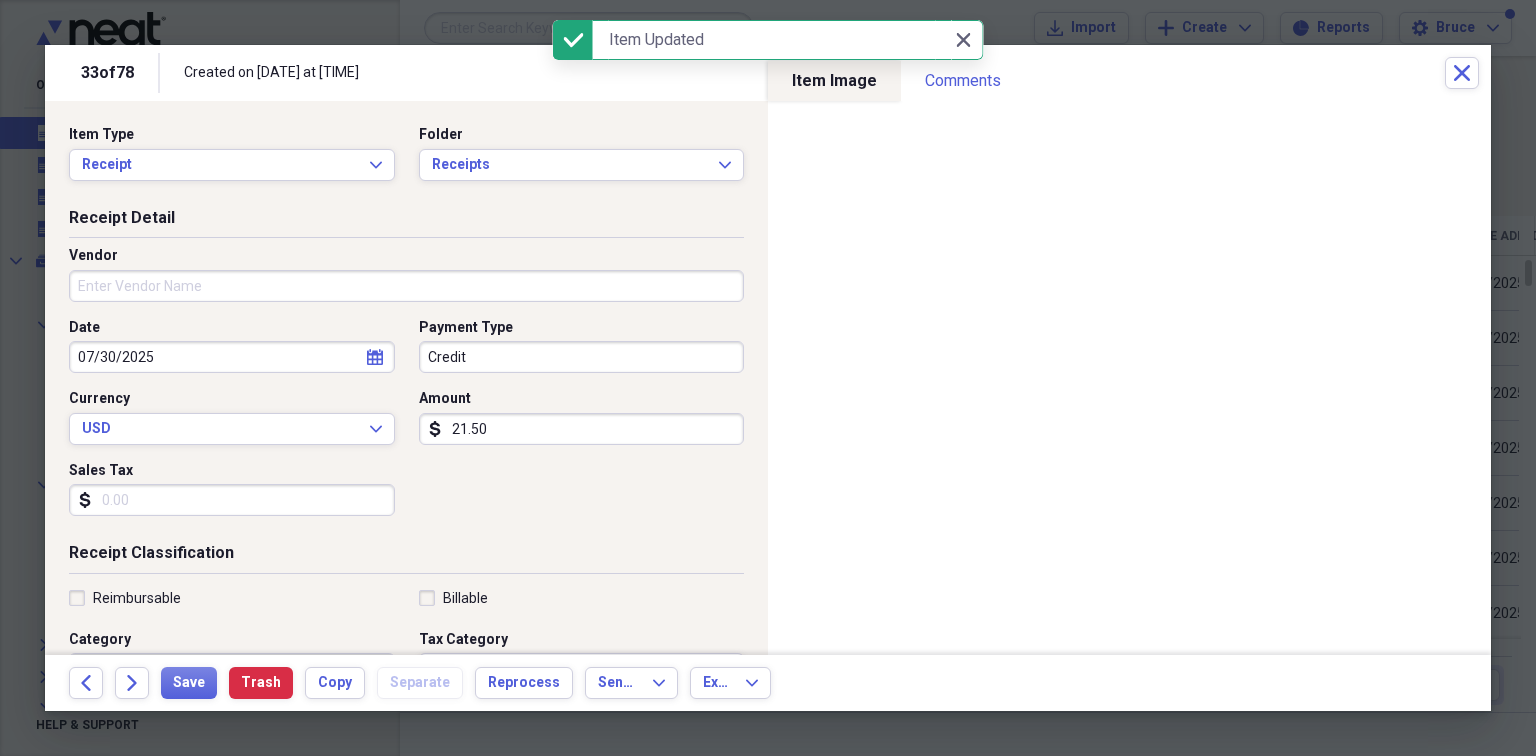click on "Vendor" at bounding box center [406, 286] 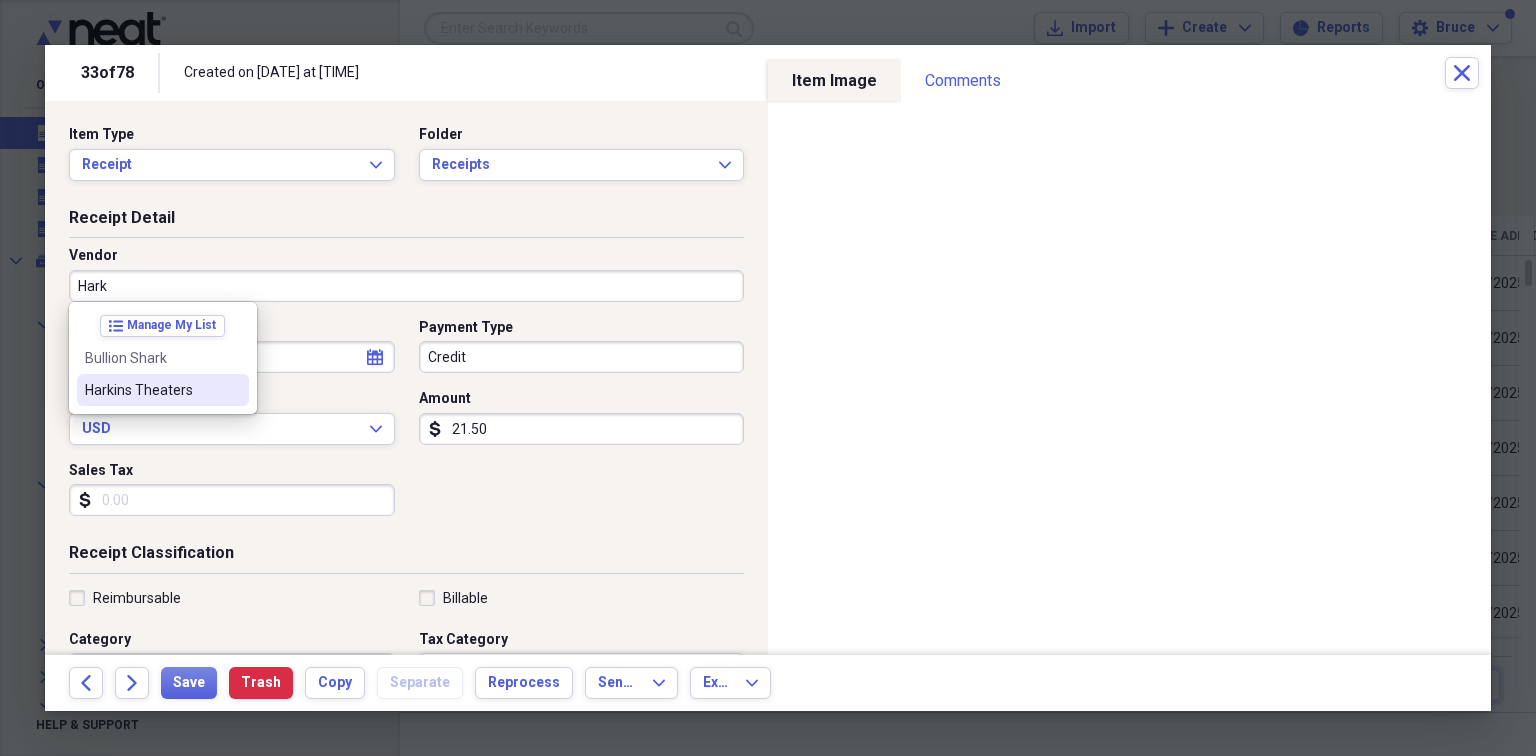 click on "Harkins Theaters" at bounding box center (163, 390) 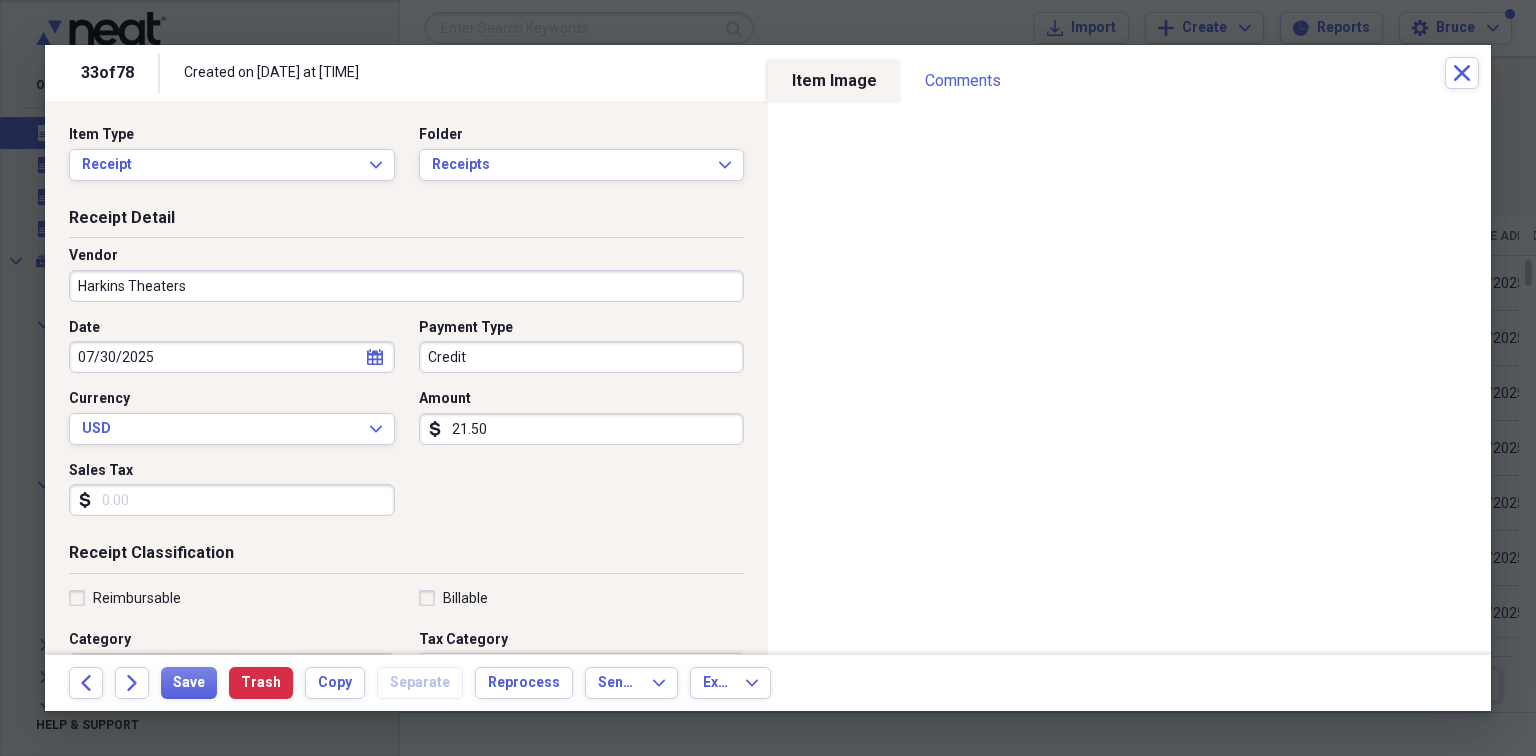 type on "Entertainment" 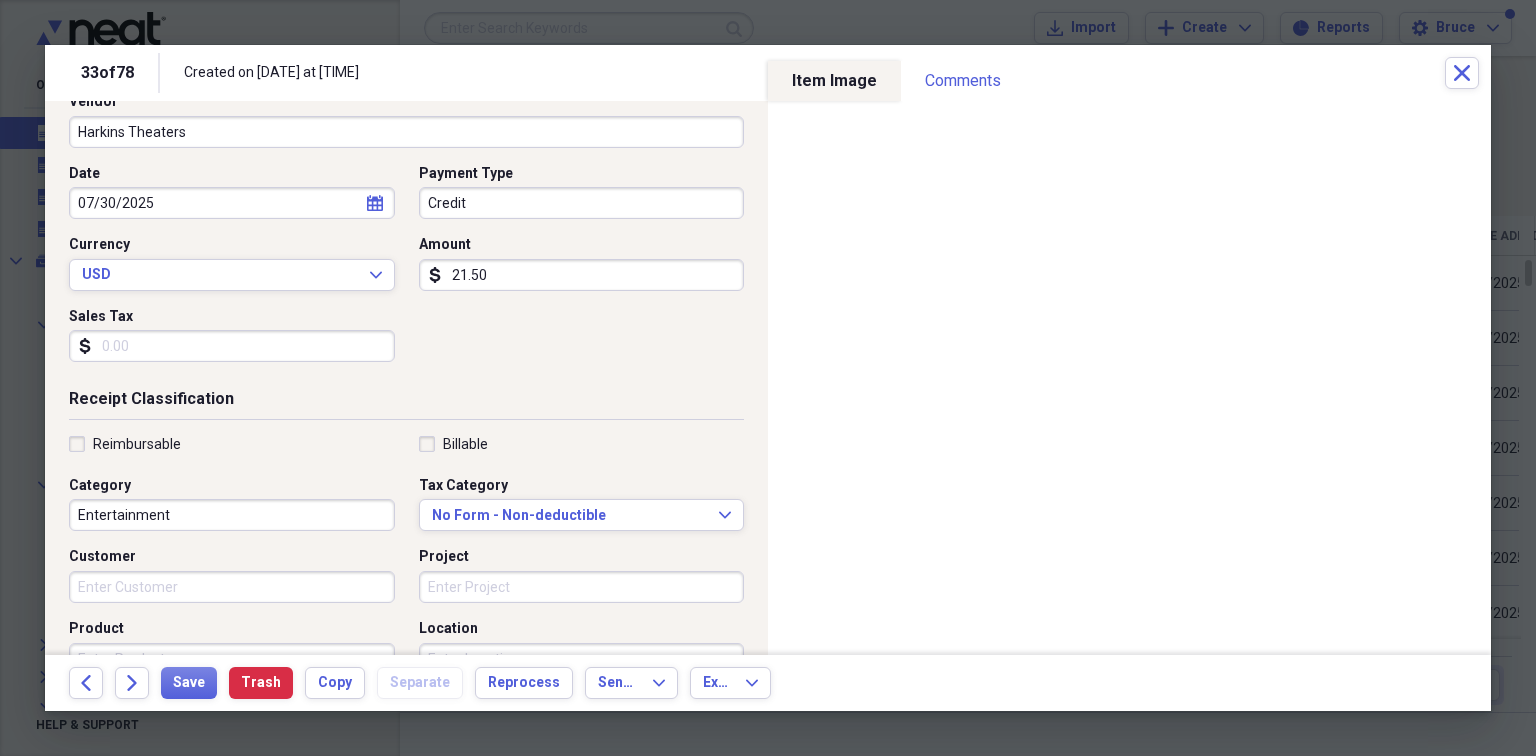 scroll, scrollTop: 156, scrollLeft: 0, axis: vertical 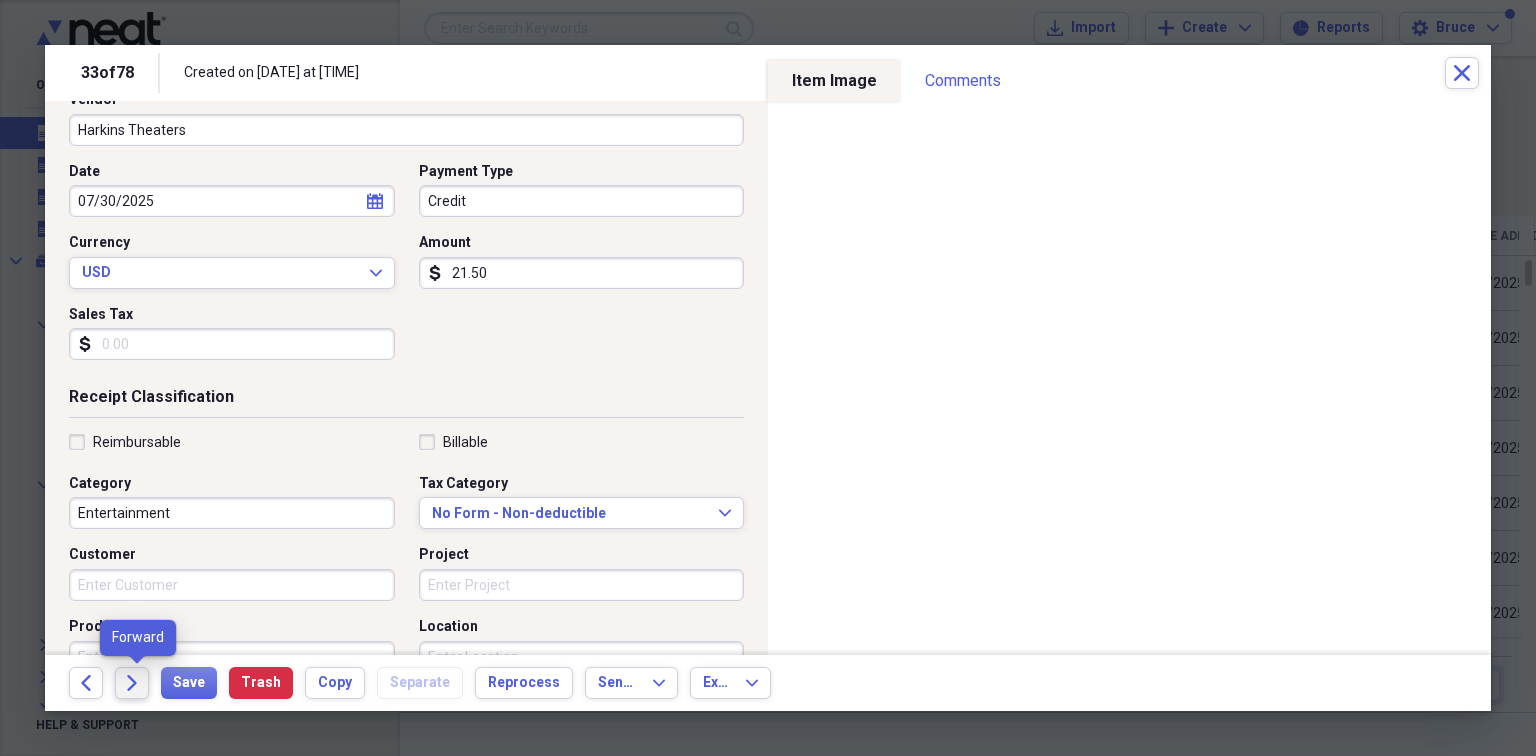 click on "Forward" 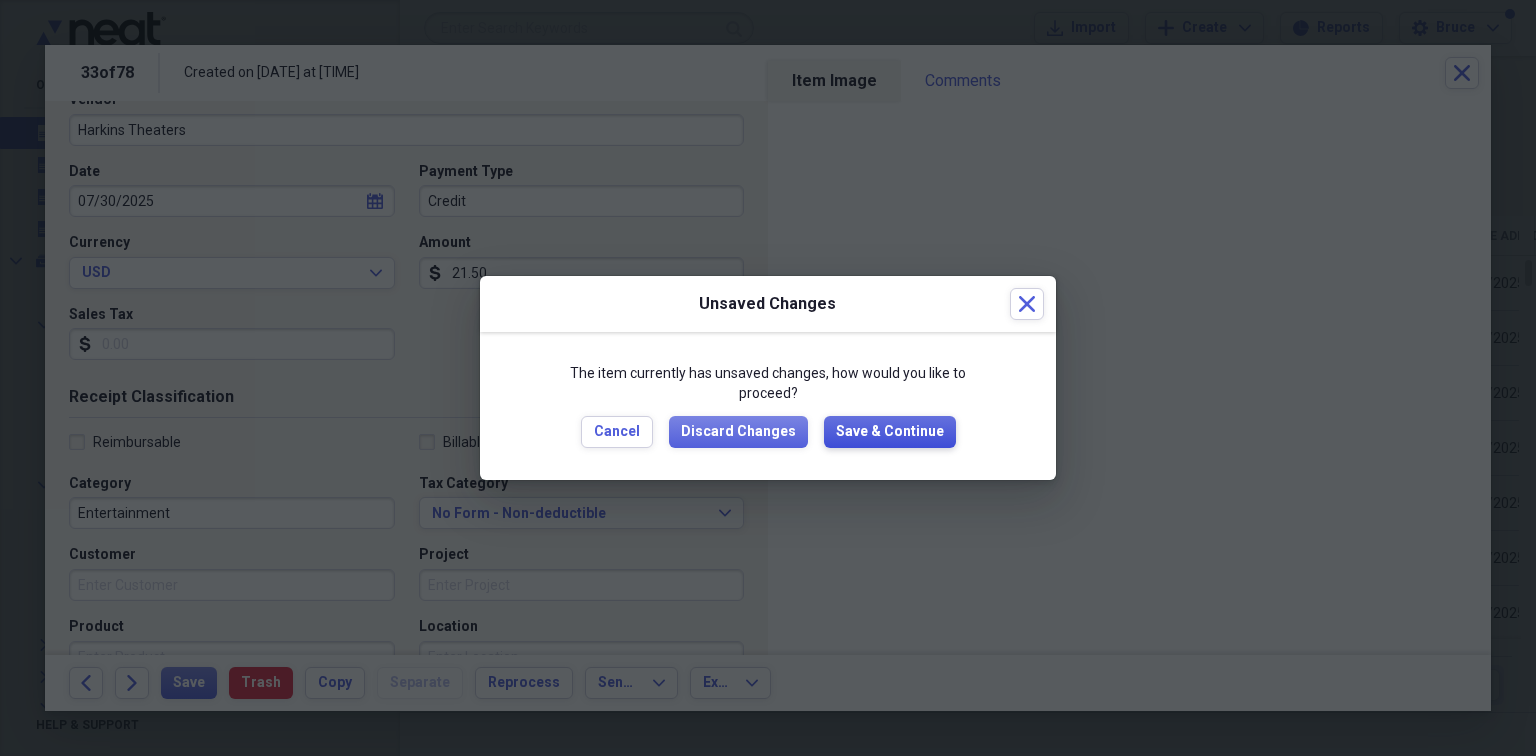 click on "Save & Continue" at bounding box center (890, 432) 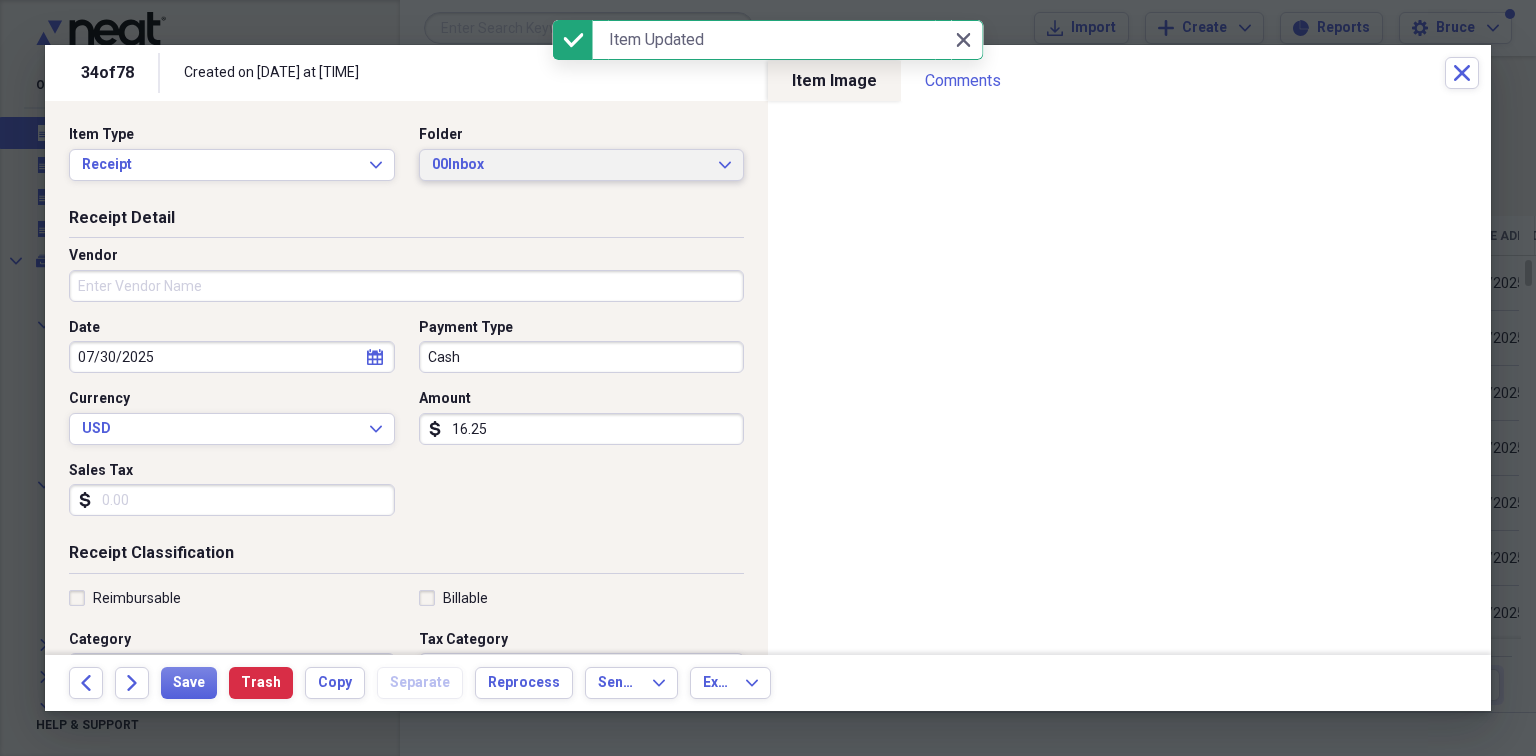 click on "00Inbox" at bounding box center (570, 165) 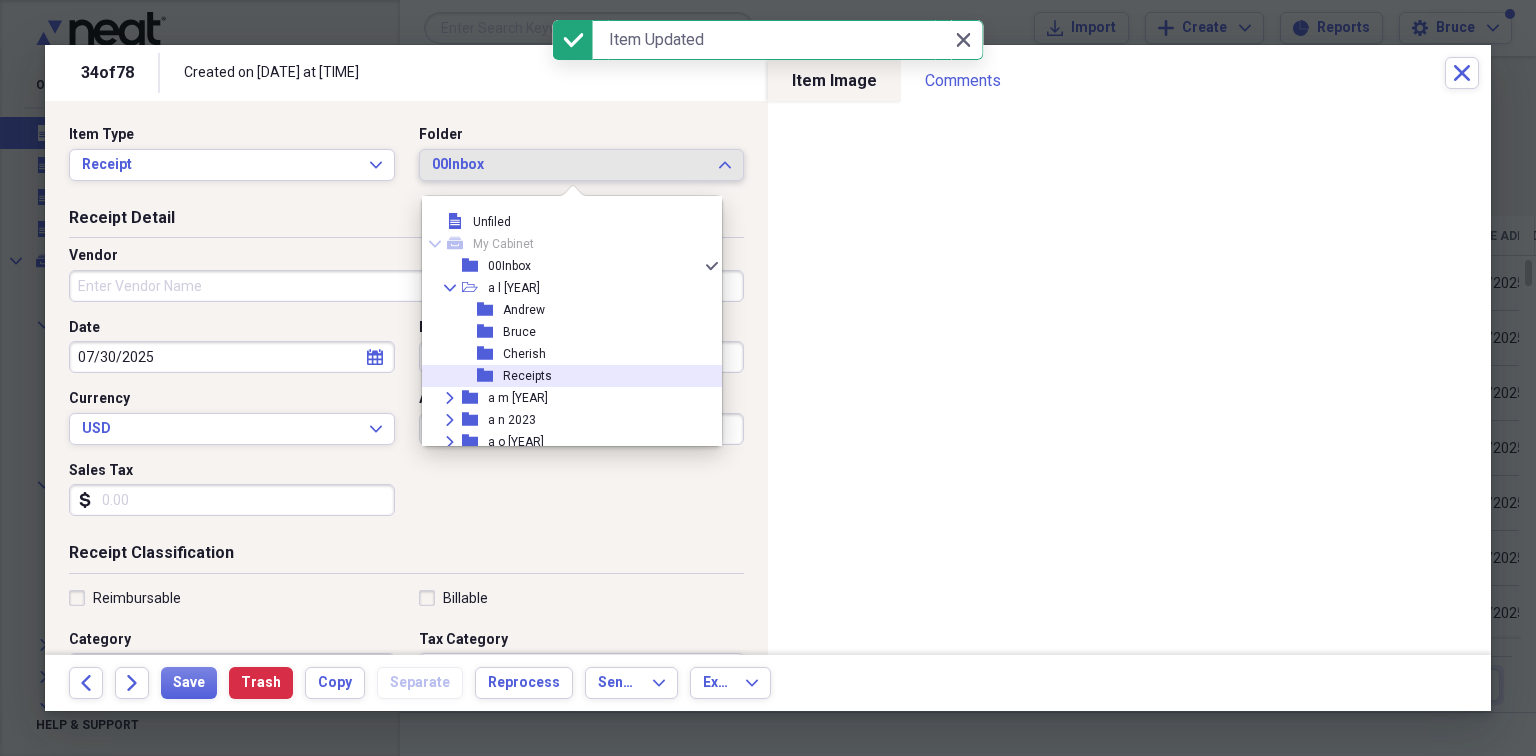click on "folder Receipts" at bounding box center (564, 376) 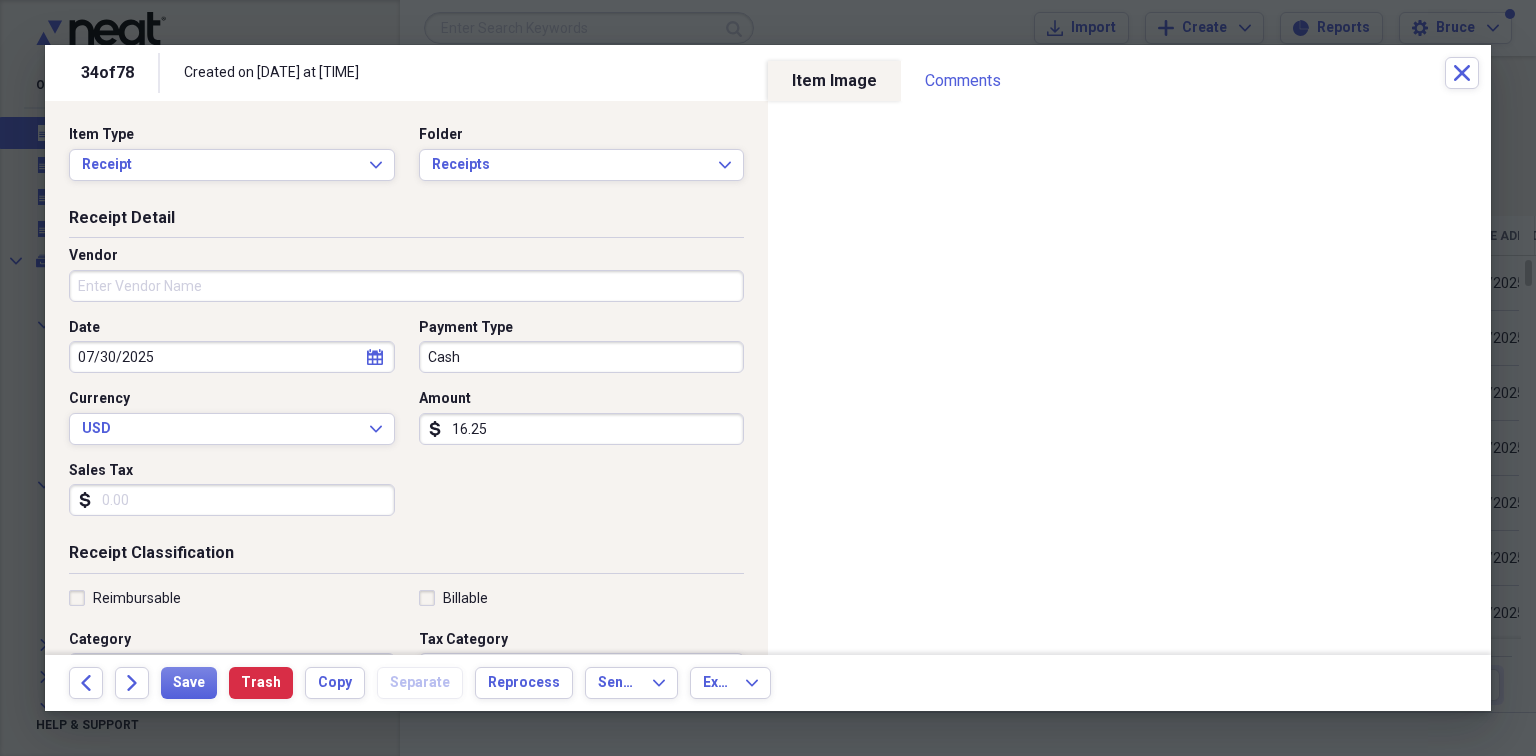 click on "Vendor" at bounding box center (406, 286) 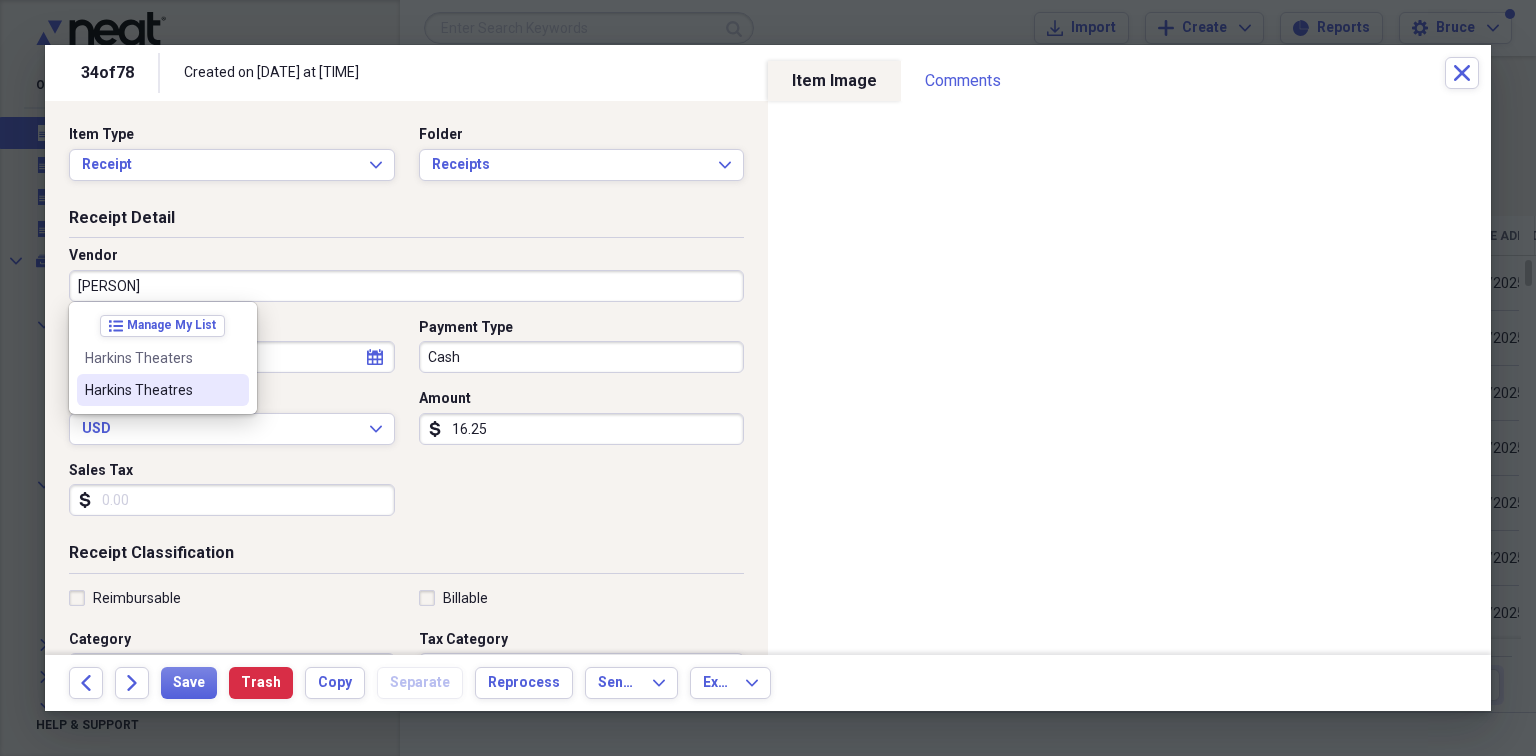 click on "Harkins Theatres" at bounding box center (151, 390) 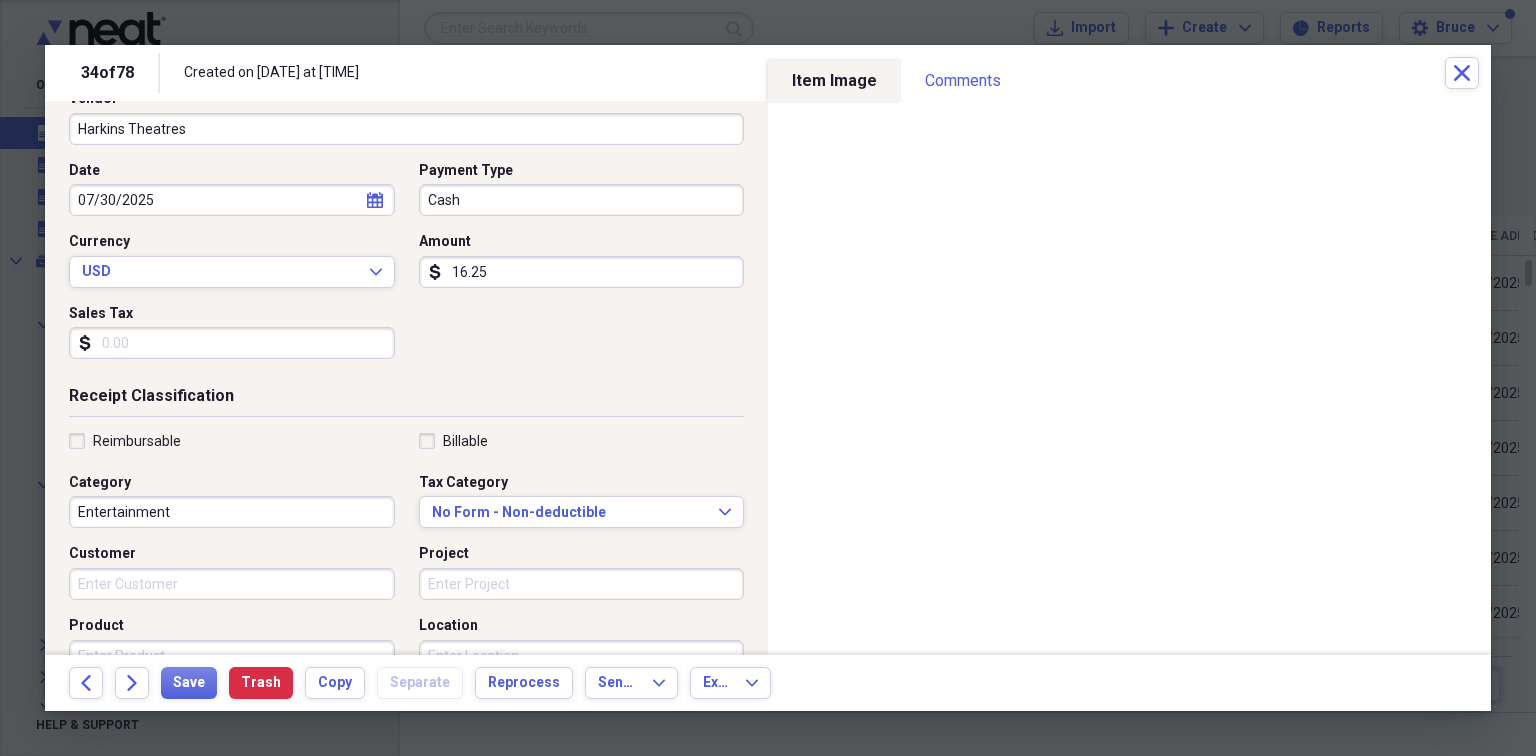scroll, scrollTop: 159, scrollLeft: 0, axis: vertical 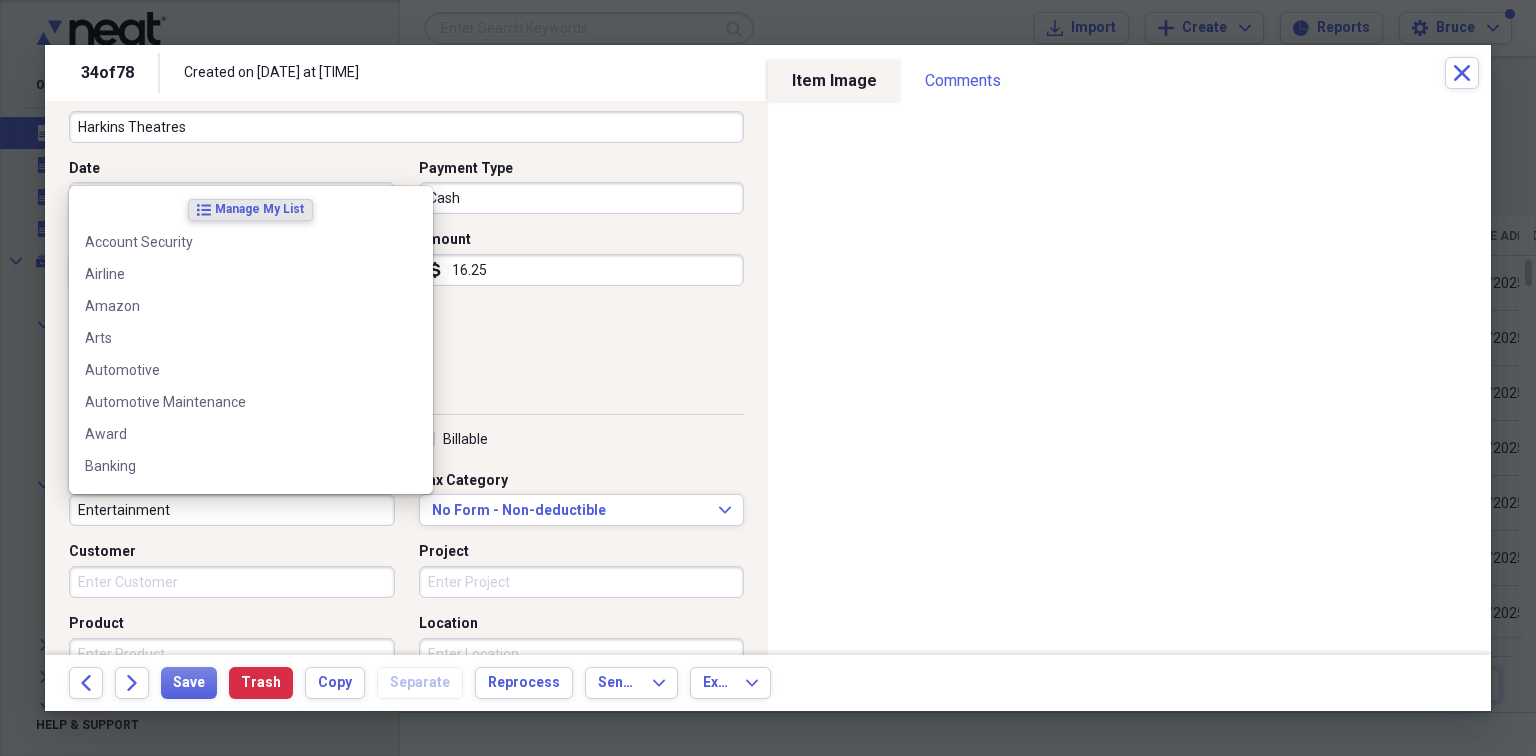 click on "Entertainment" at bounding box center (232, 510) 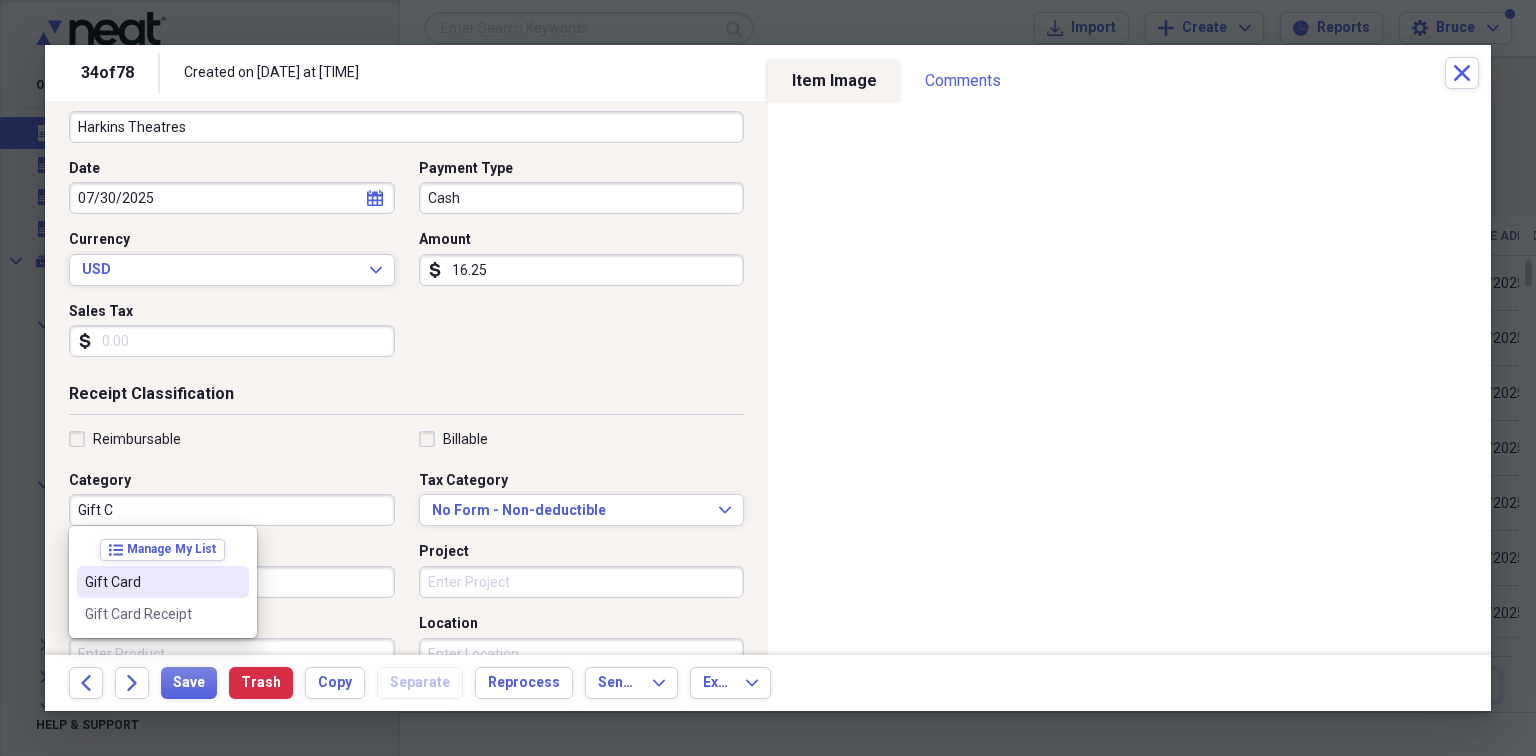 click on "Gift Card" at bounding box center [151, 582] 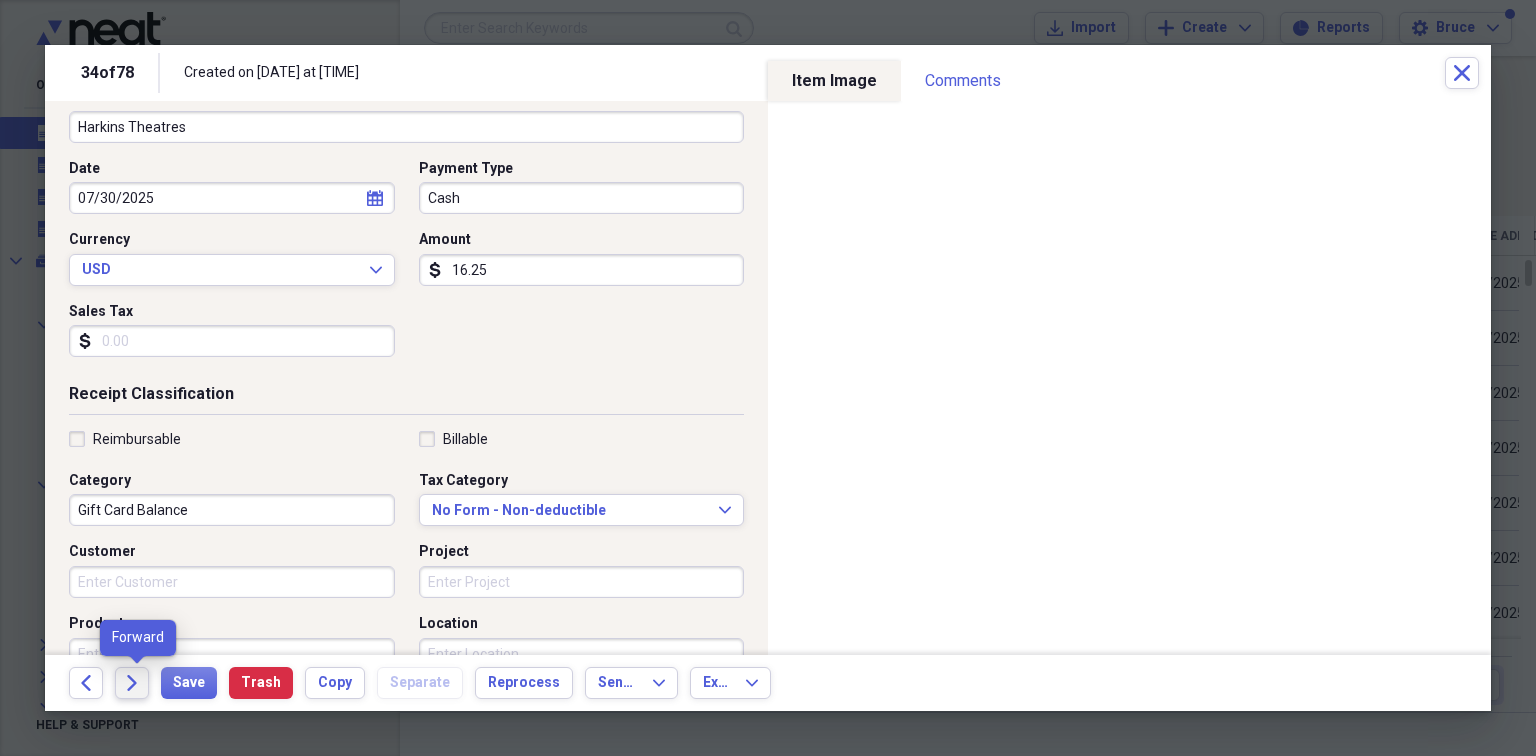 type on "Gift Card Balance" 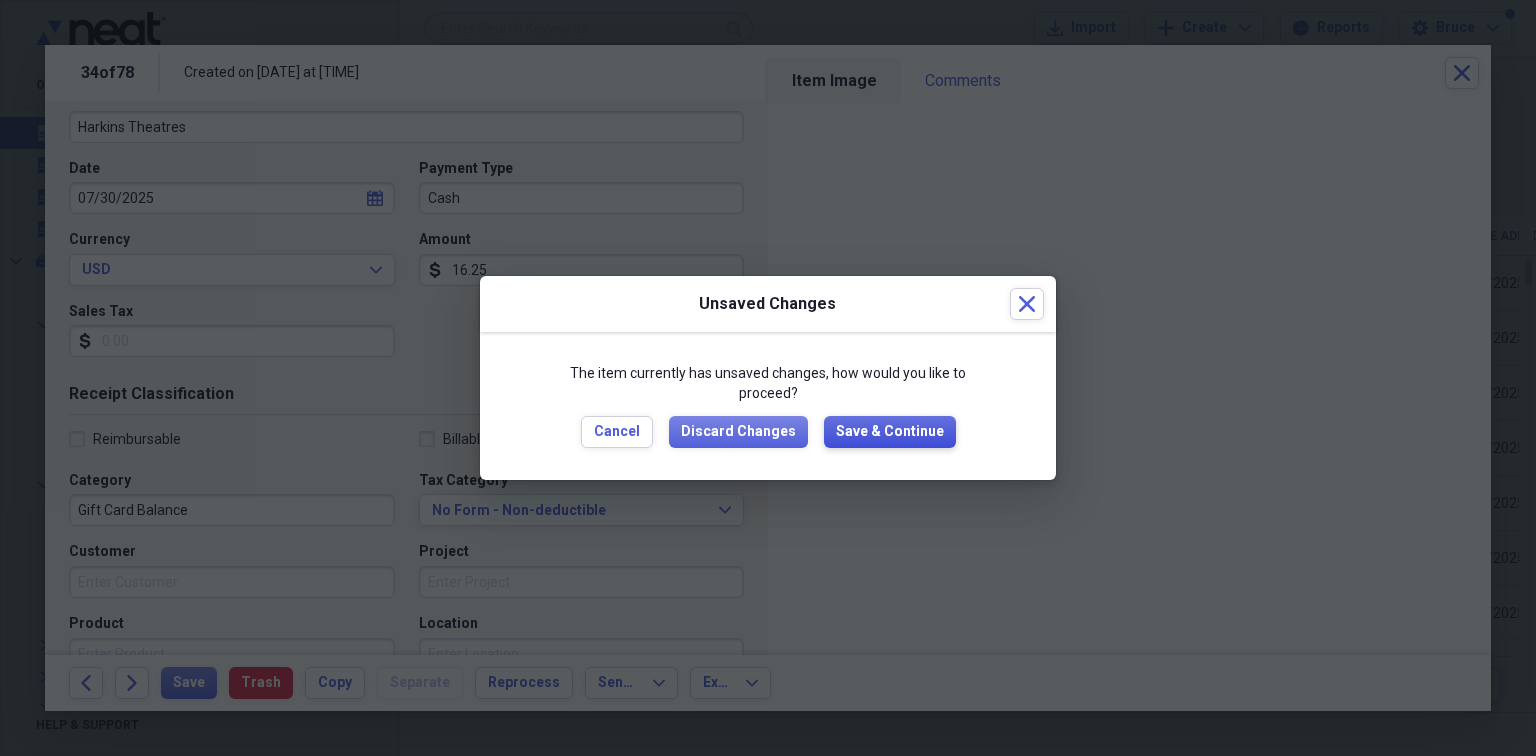 click on "Save & Continue" at bounding box center [890, 432] 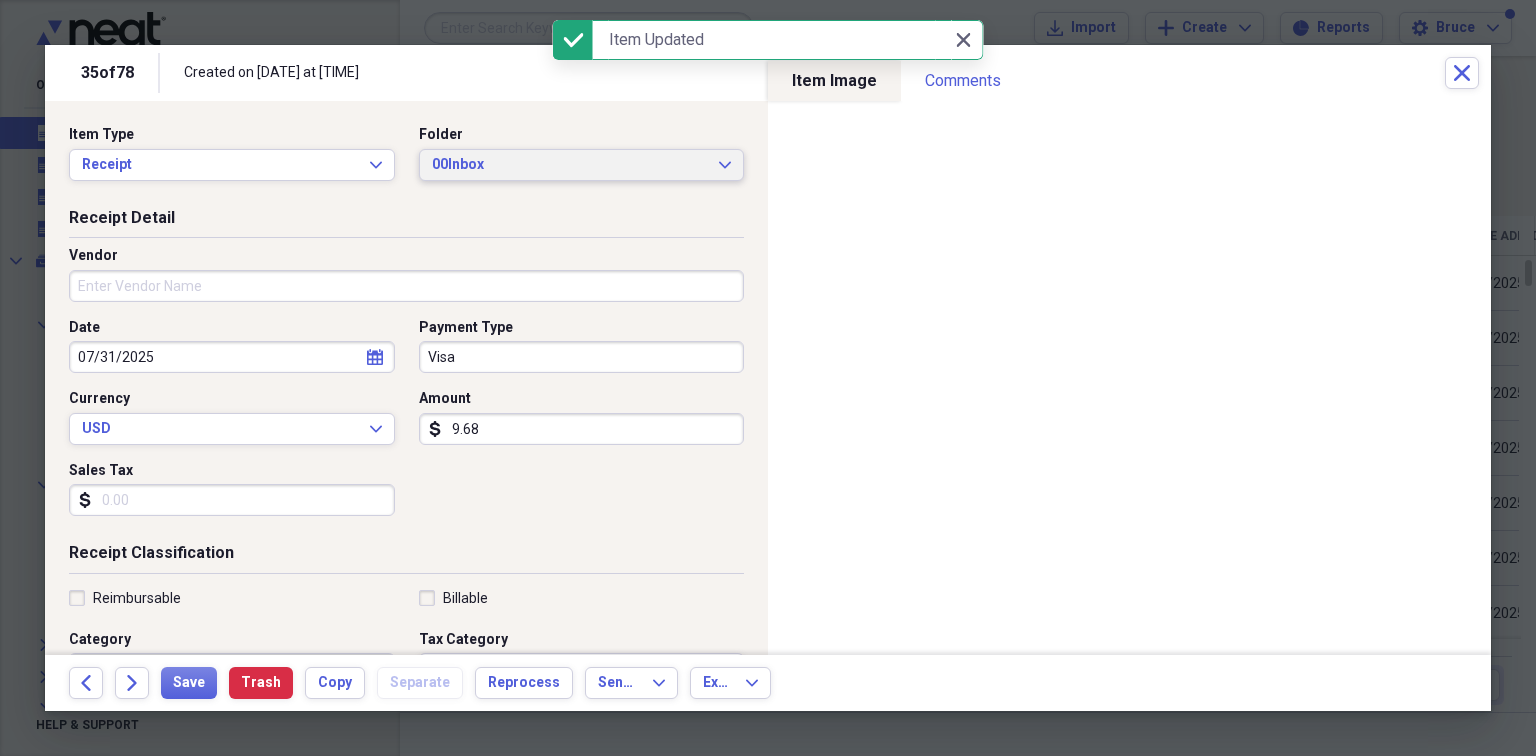 click on "00Inbox" at bounding box center [570, 165] 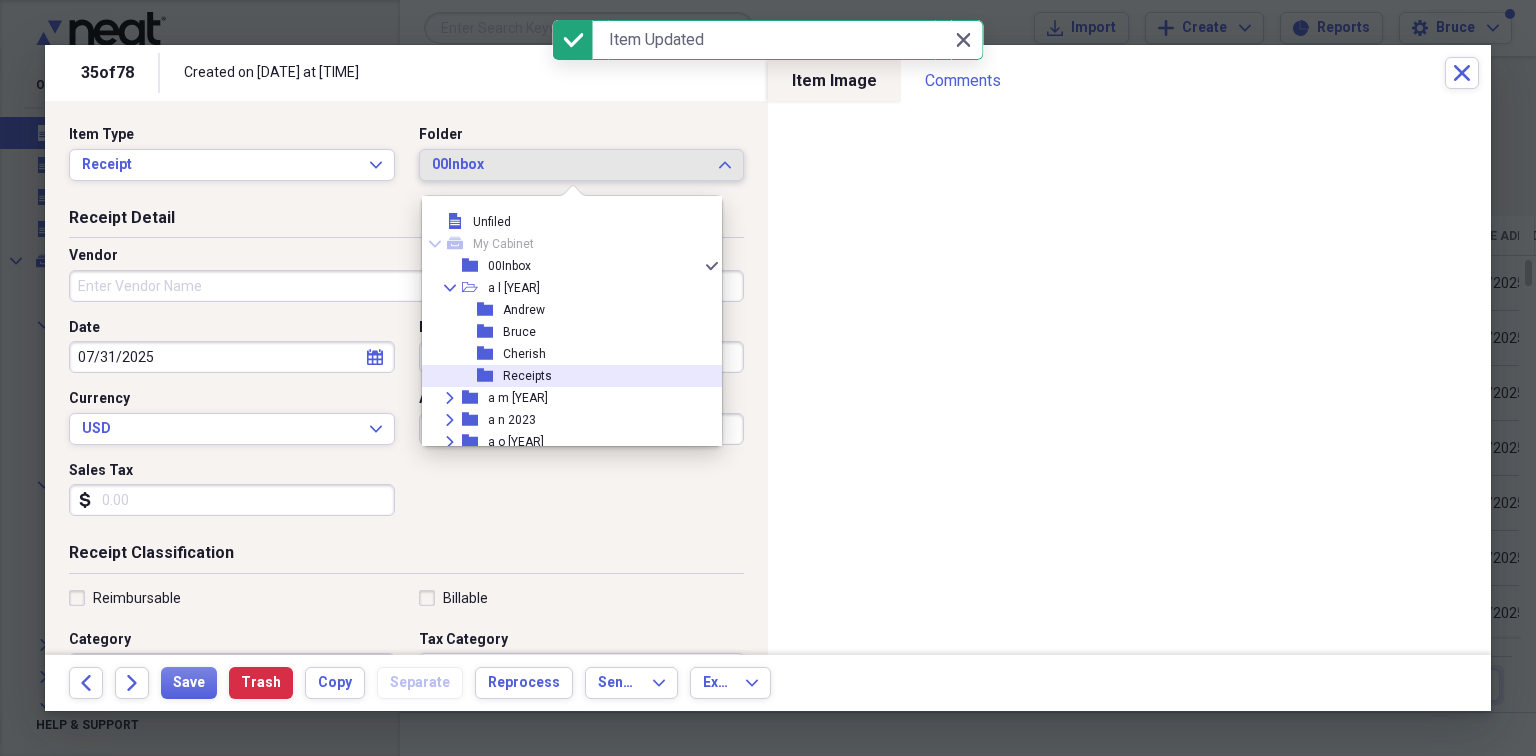 click on "Receipts" at bounding box center (527, 376) 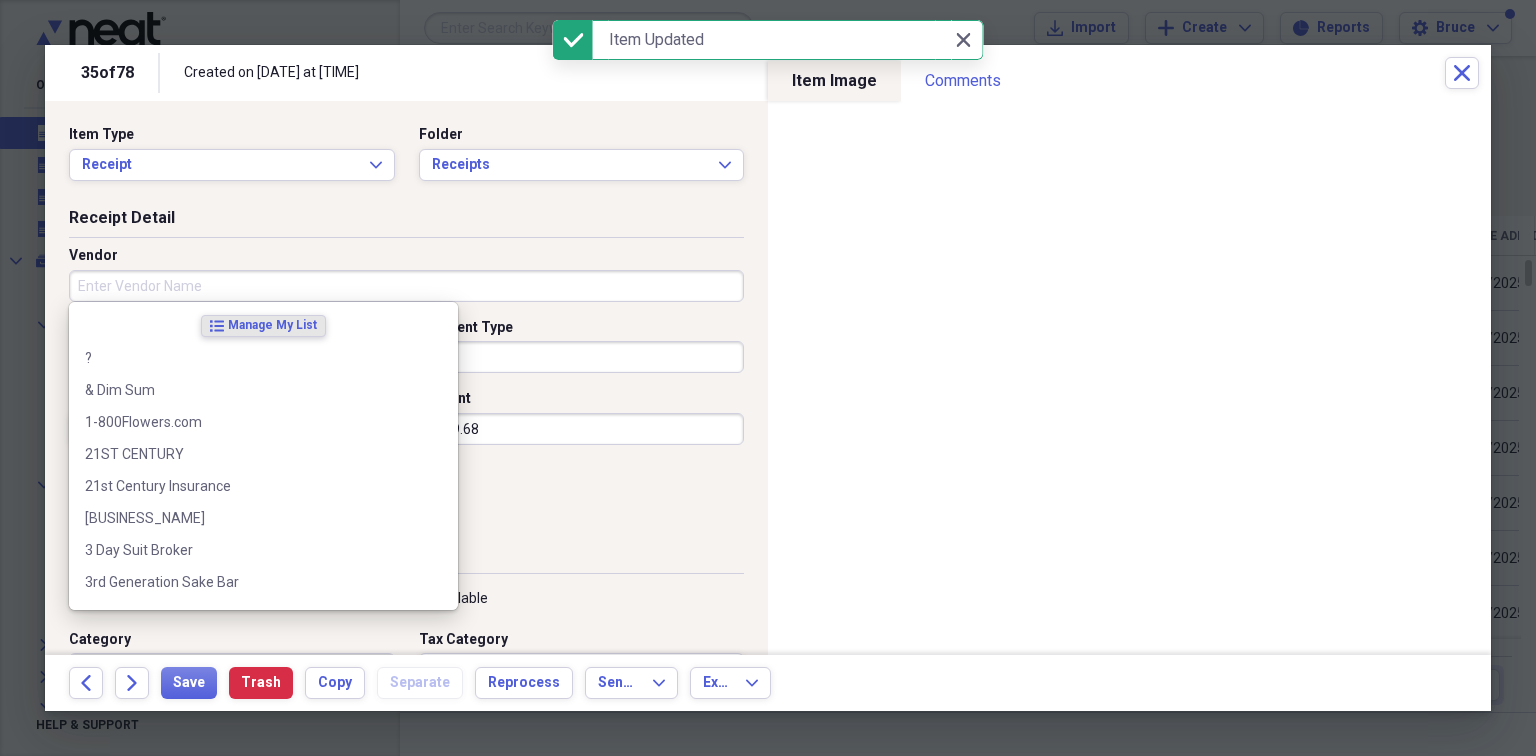 click on "Vendor" at bounding box center (406, 286) 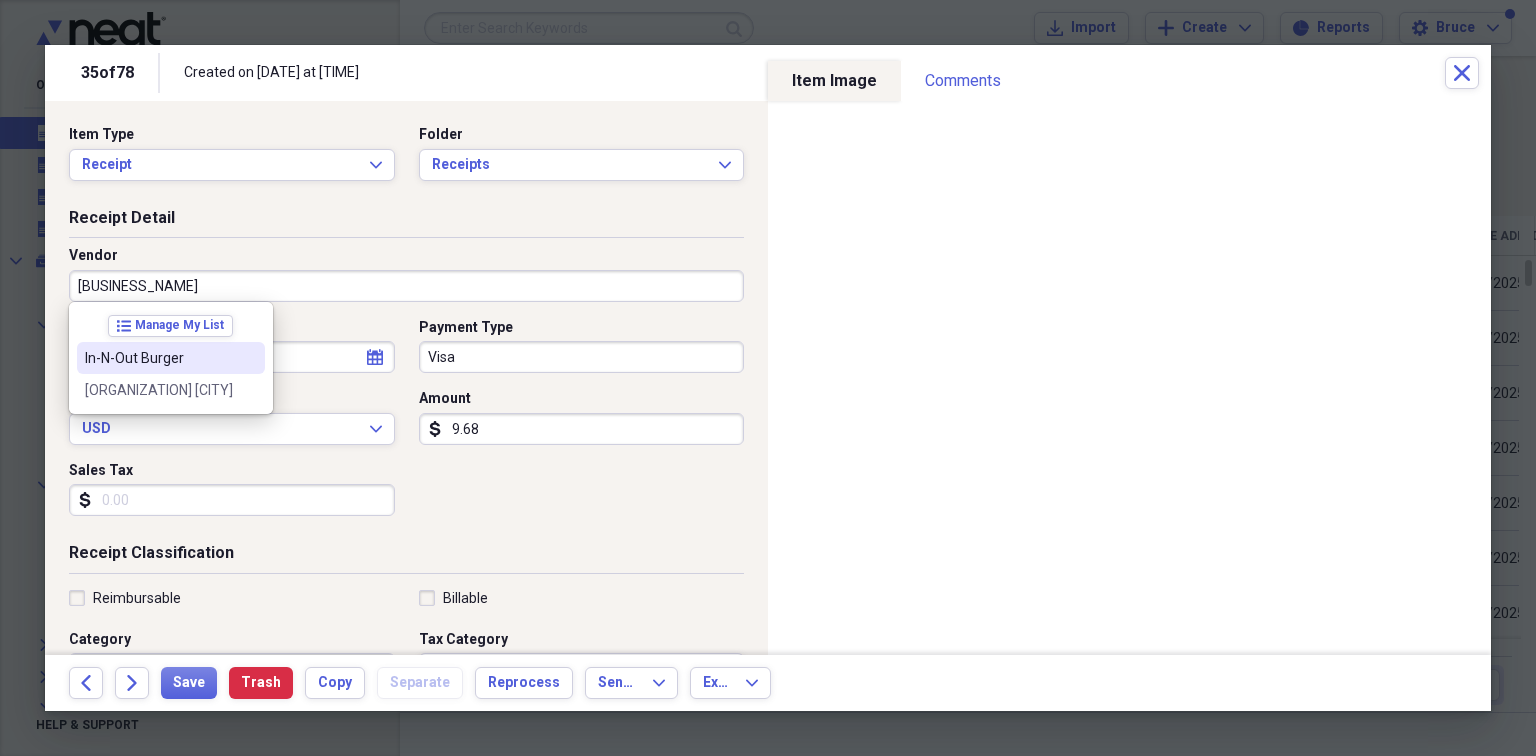 click on "In-N-Out Burger" at bounding box center [159, 358] 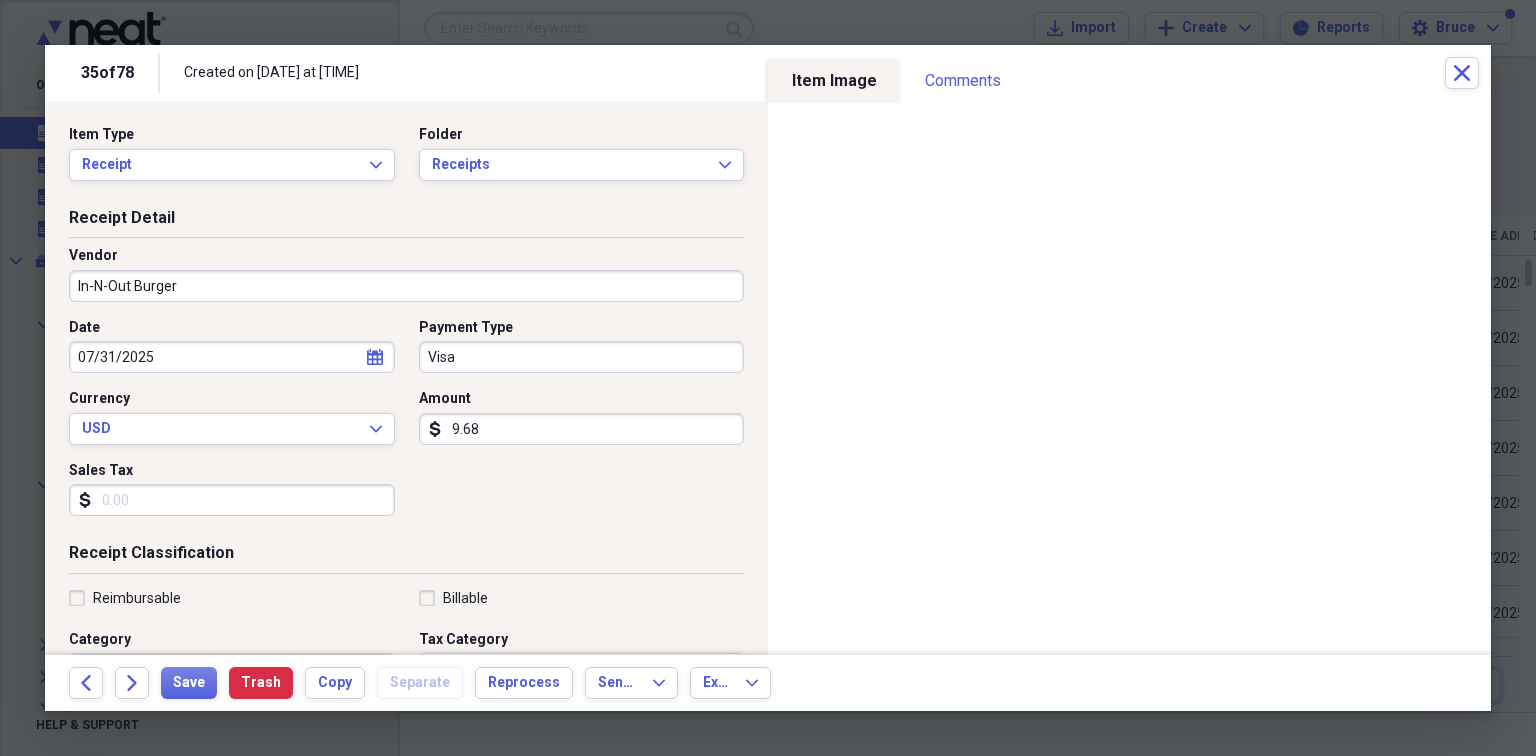 click on "Sales Tax" at bounding box center [232, 500] 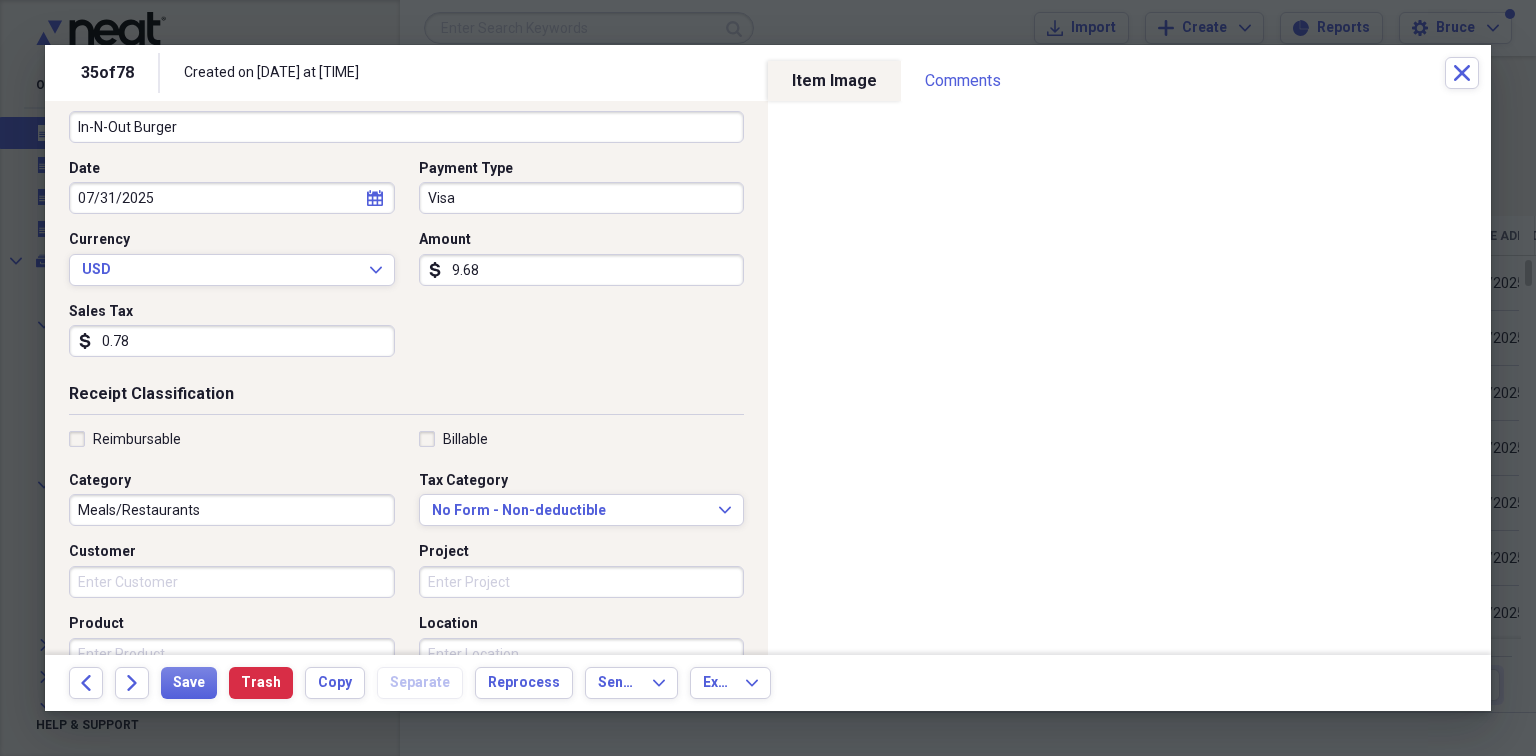 scroll, scrollTop: 160, scrollLeft: 0, axis: vertical 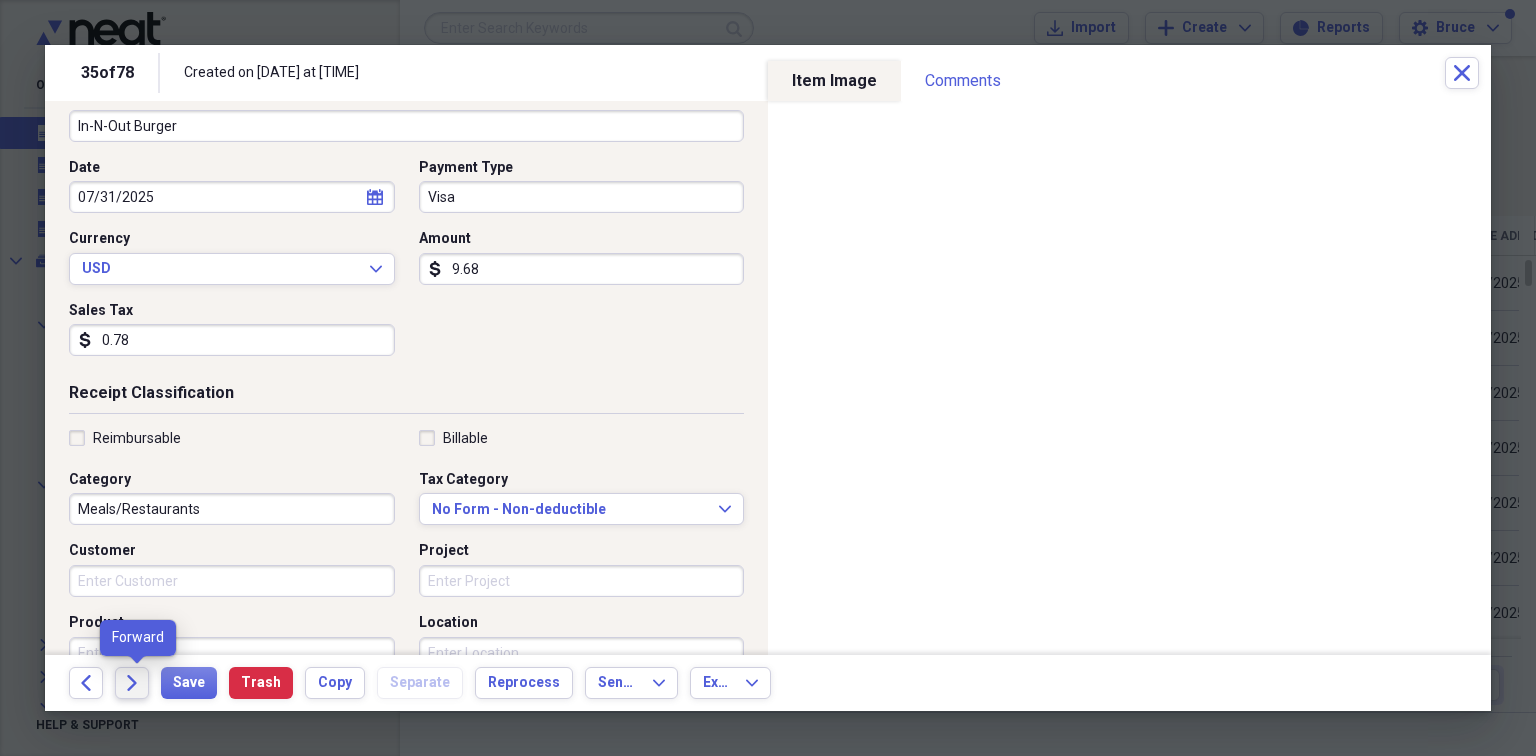 type on "0.78" 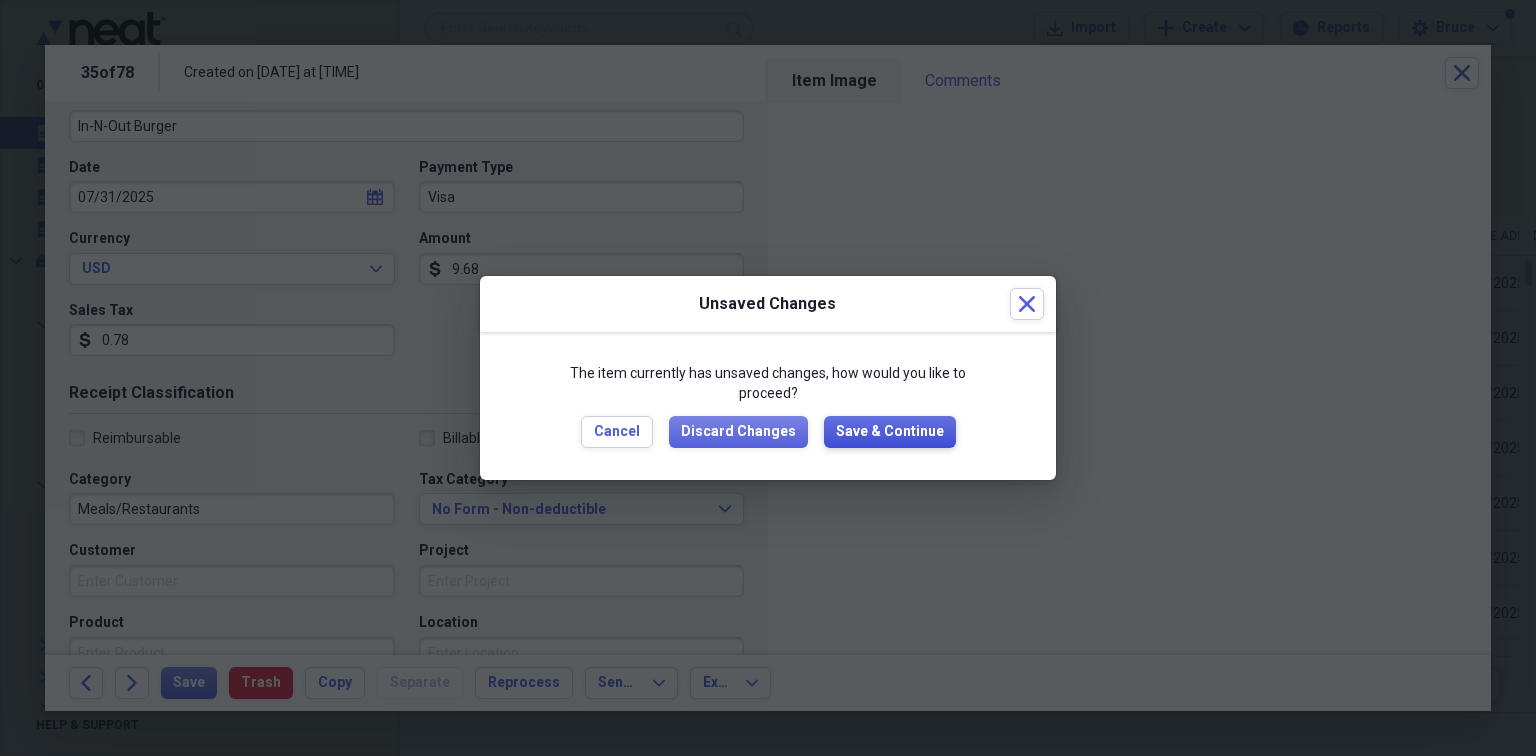 click on "Save & Continue" at bounding box center (890, 432) 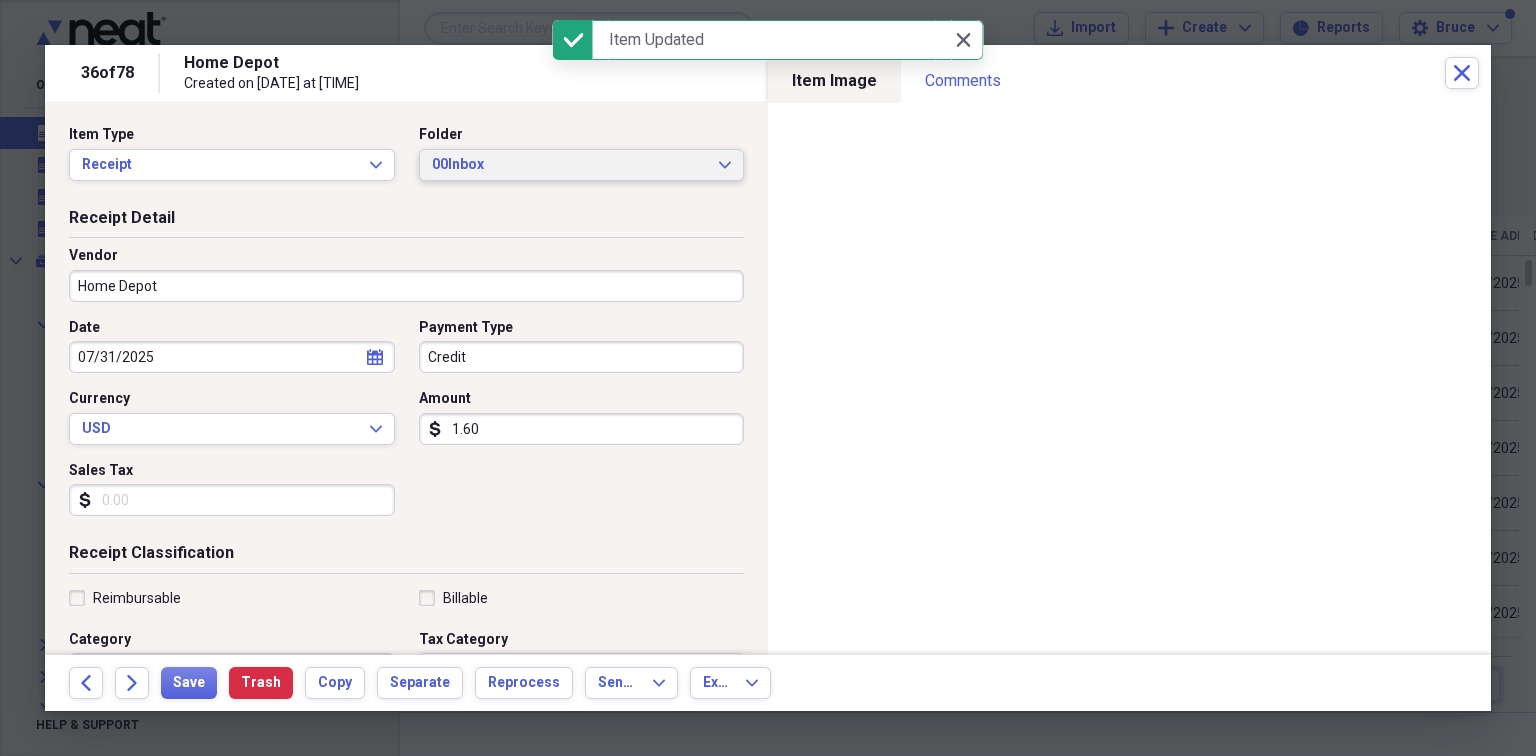 click on "00Inbox" at bounding box center [570, 165] 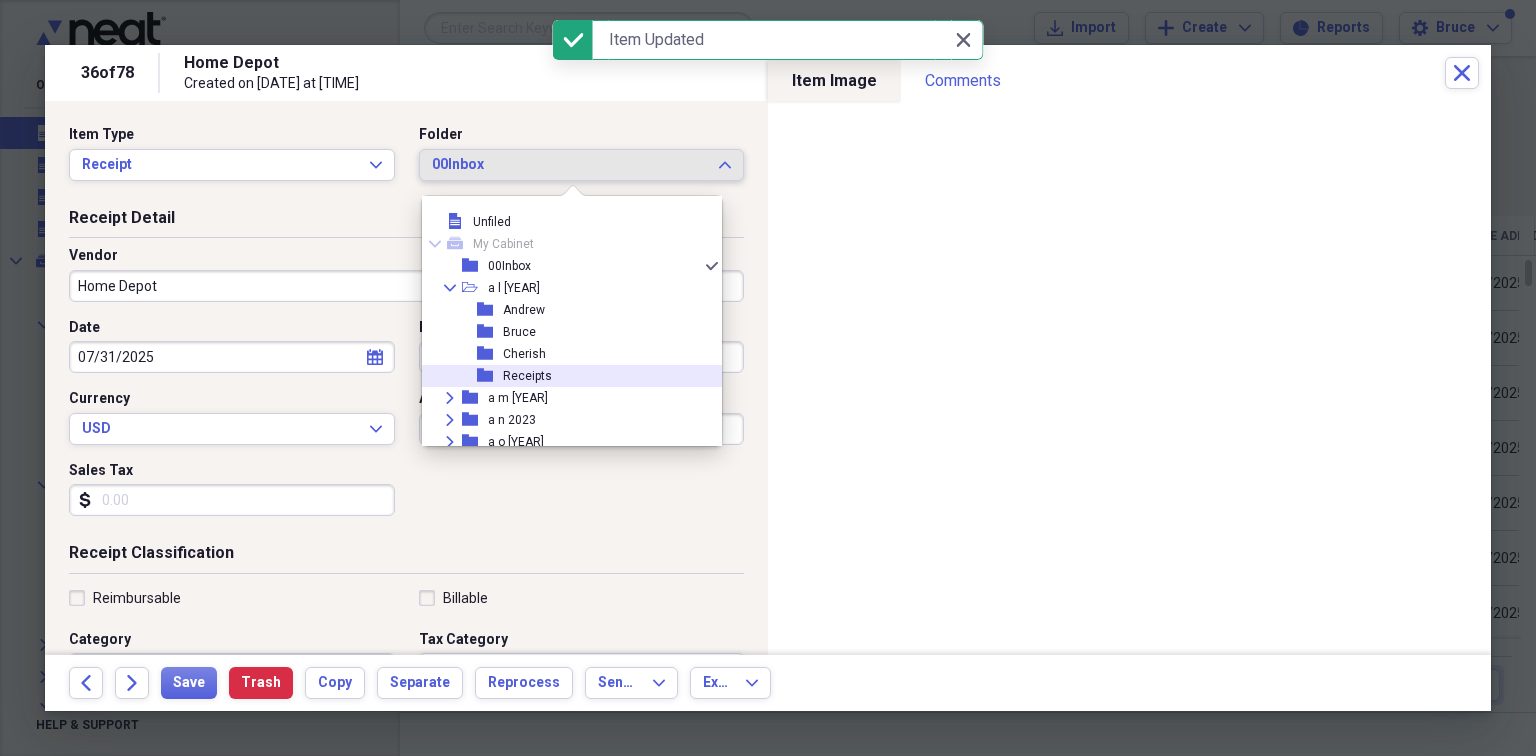 click on "Receipts" at bounding box center [527, 376] 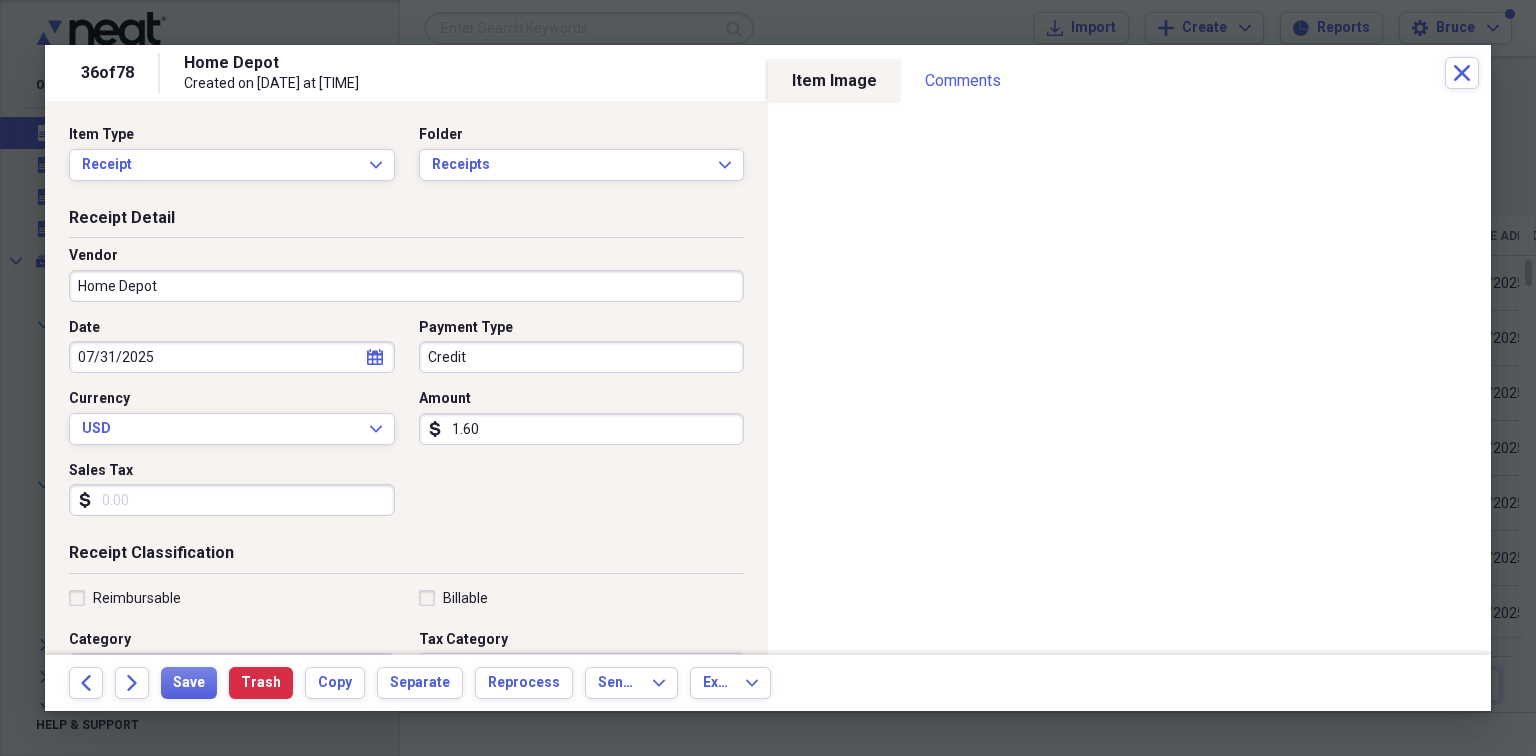 click on "Sales Tax" at bounding box center (232, 500) 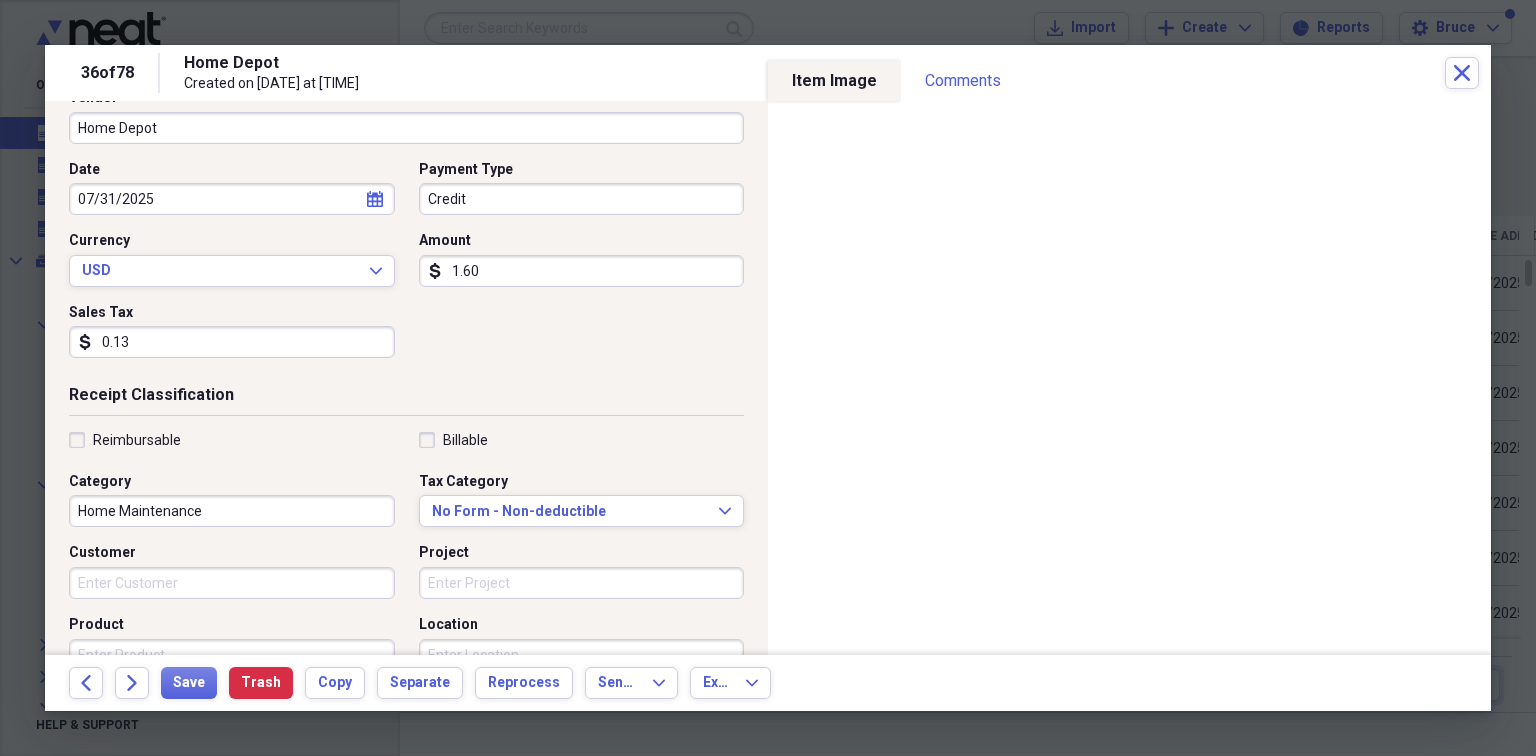 scroll, scrollTop: 159, scrollLeft: 0, axis: vertical 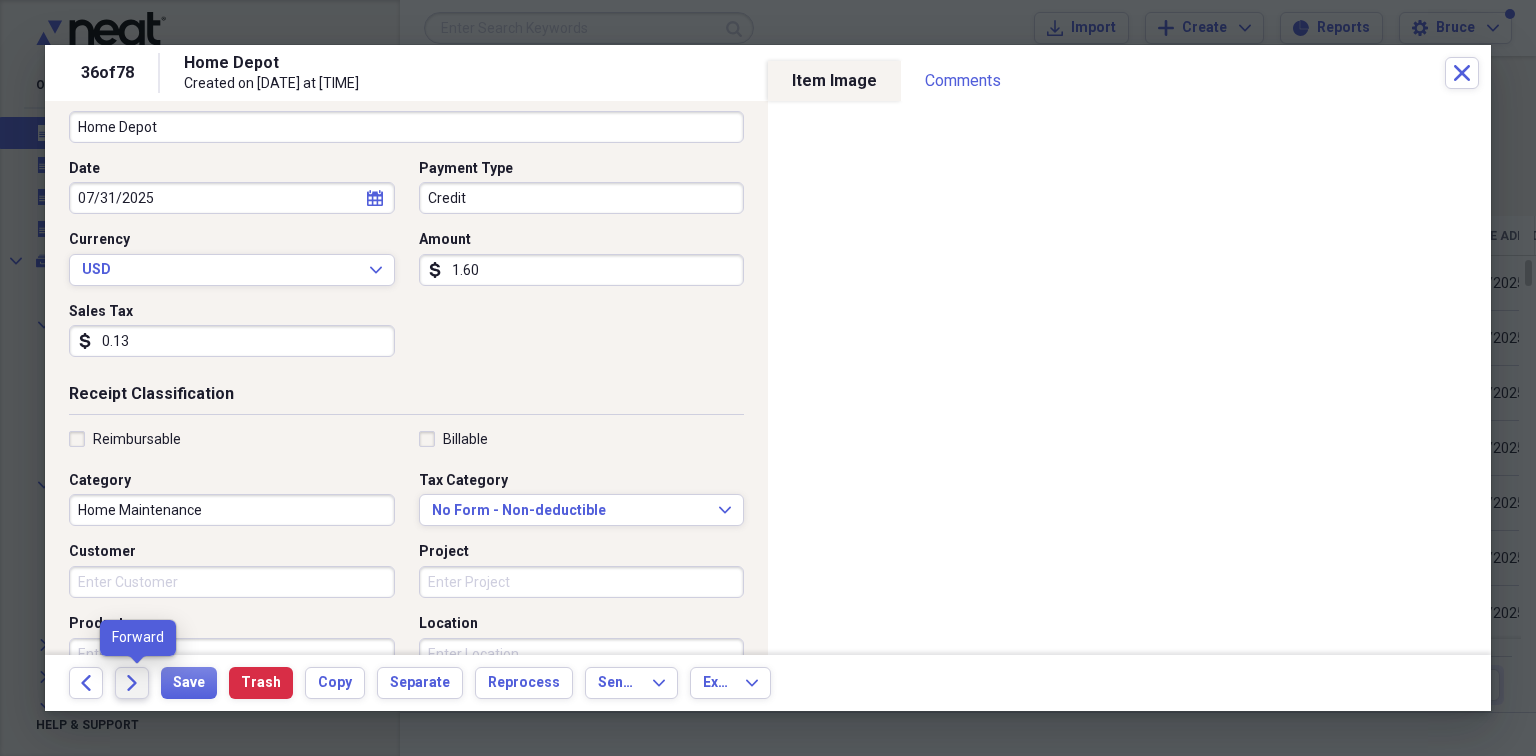 type on "0.13" 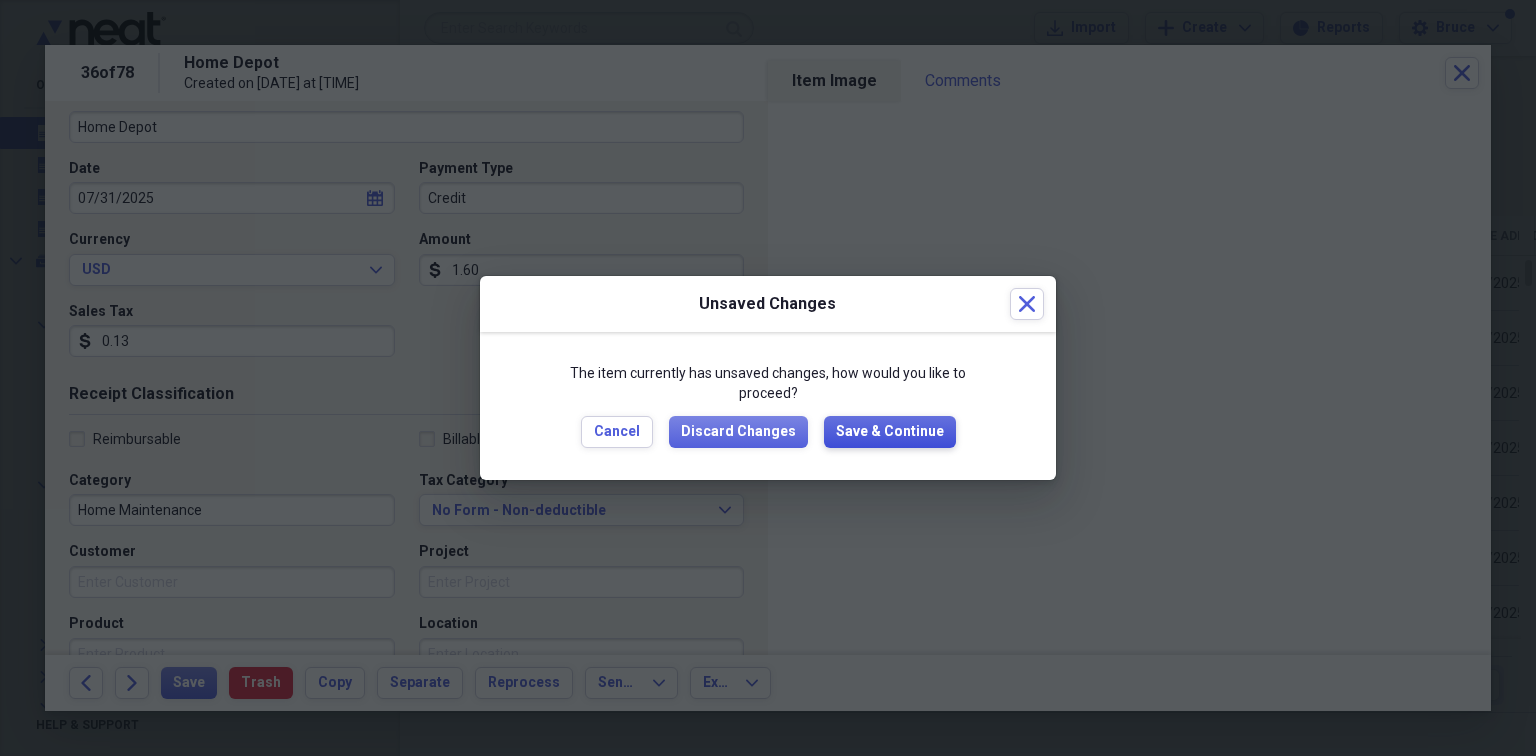 click on "Save & Continue" at bounding box center [890, 432] 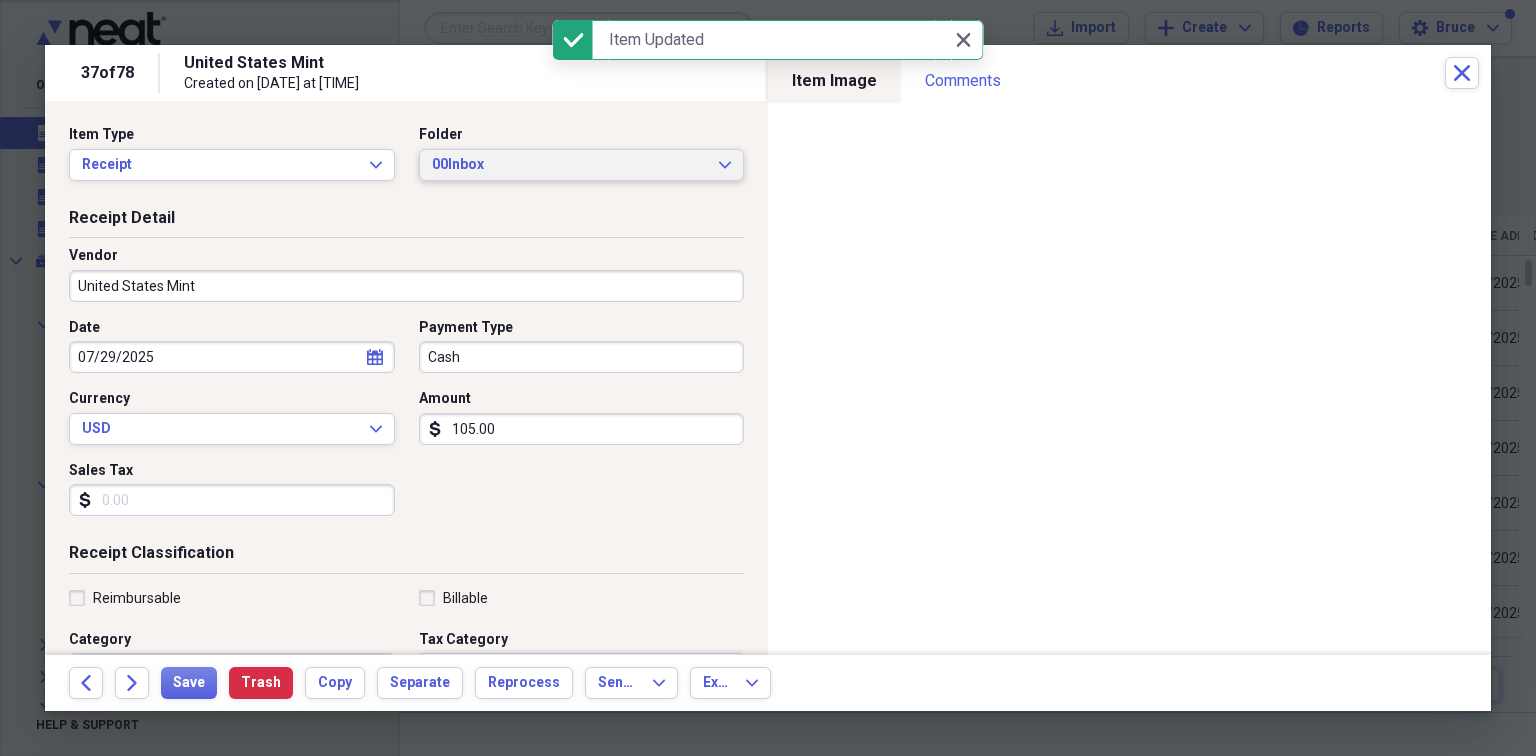 click on "00Inbox" at bounding box center (570, 165) 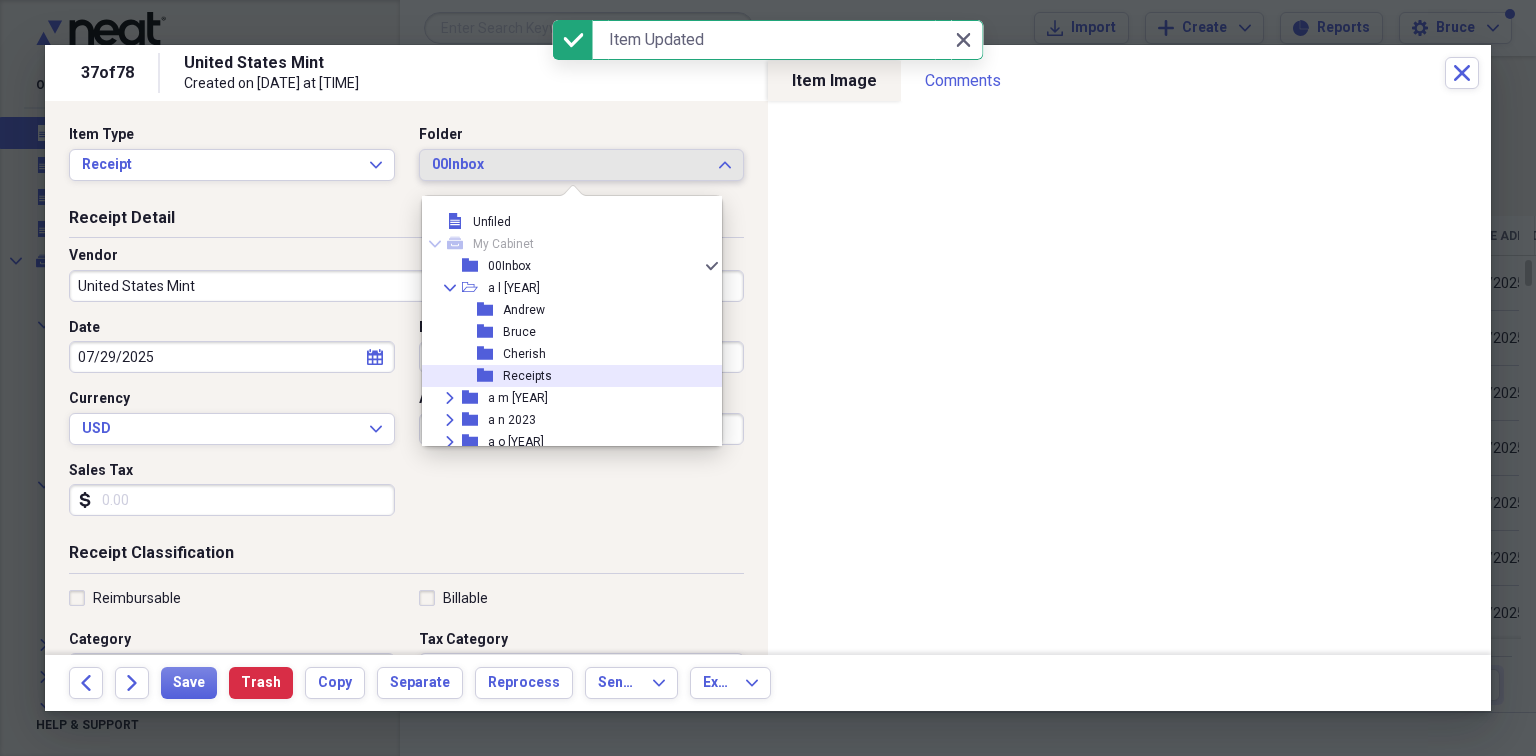 click on "Receipts" at bounding box center [527, 376] 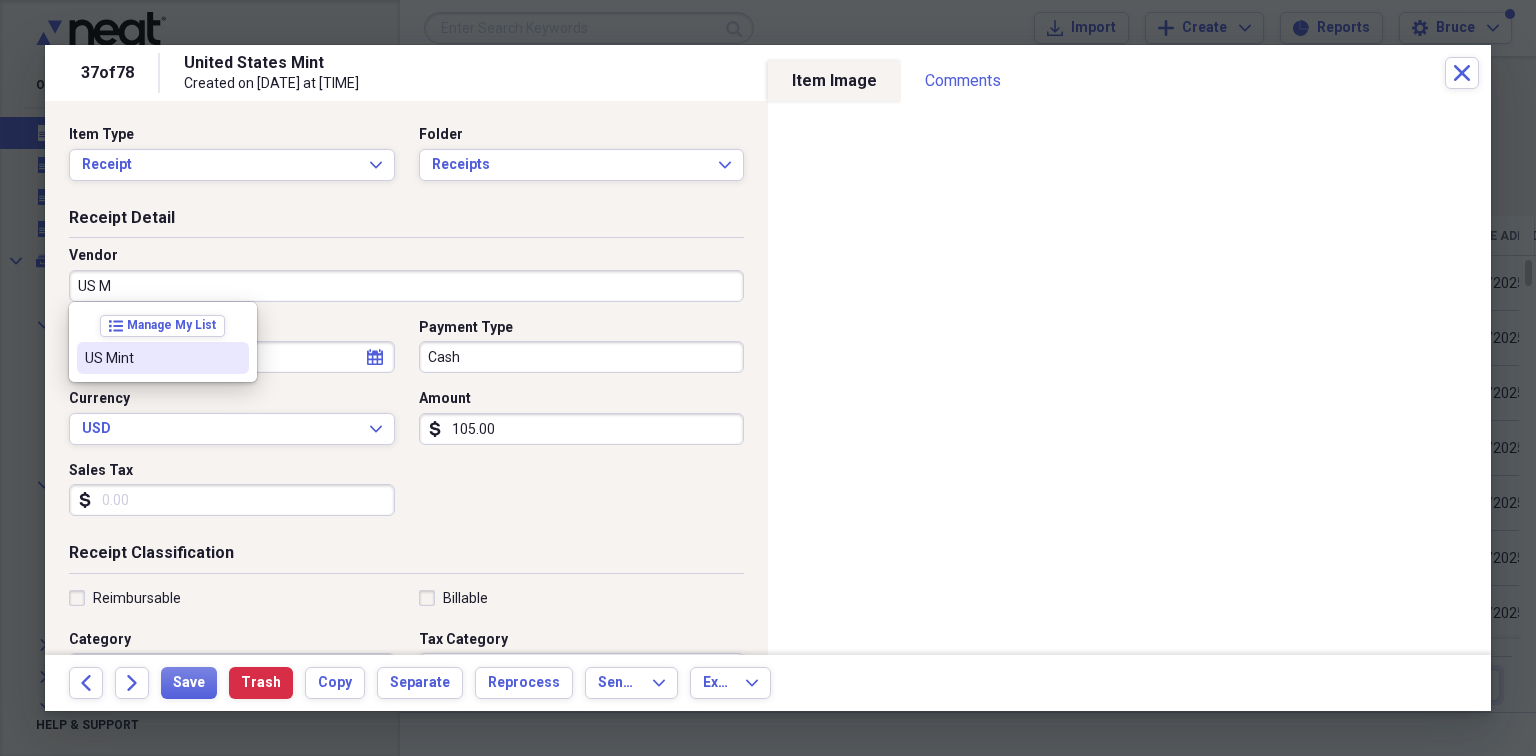 click on "US Mint" at bounding box center [163, 358] 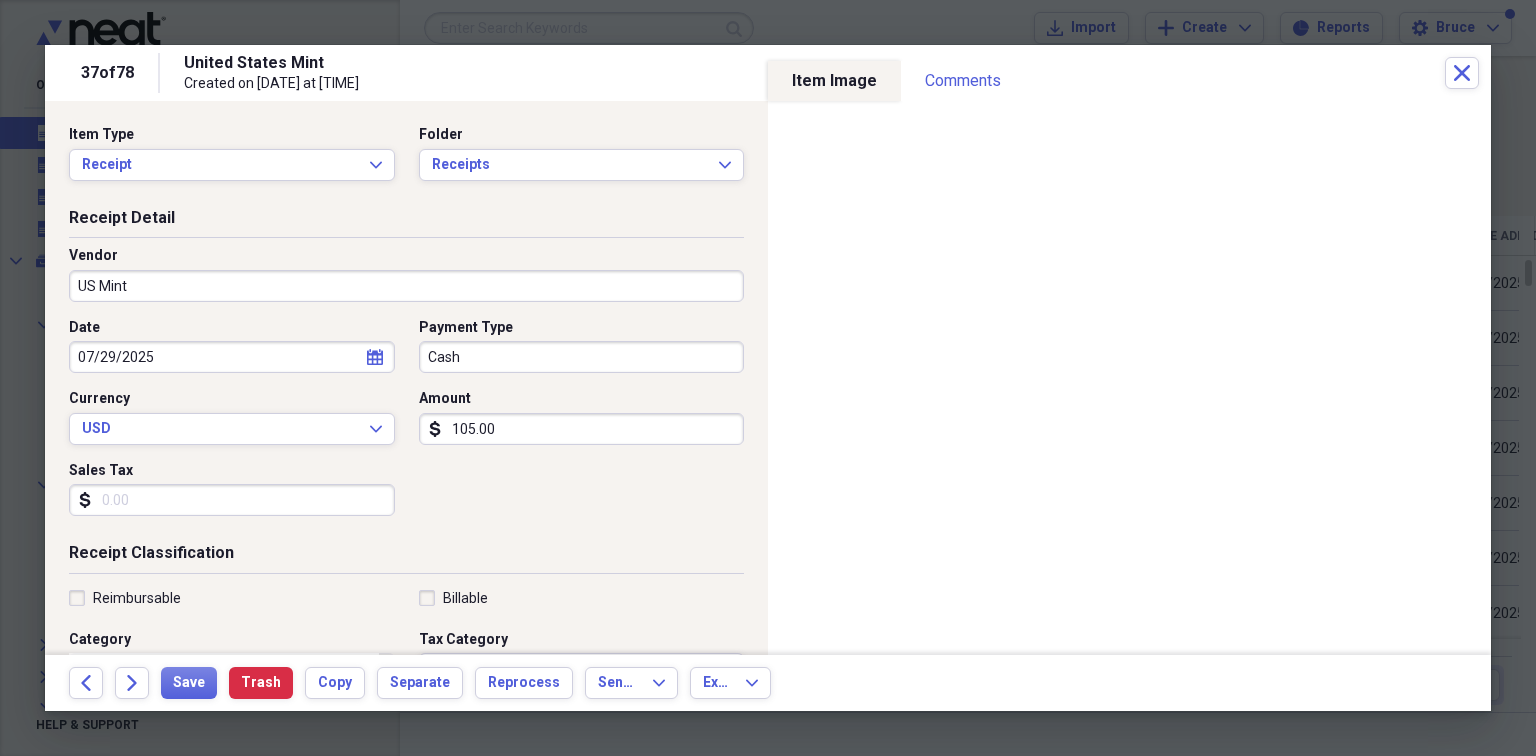 type on "General Retail" 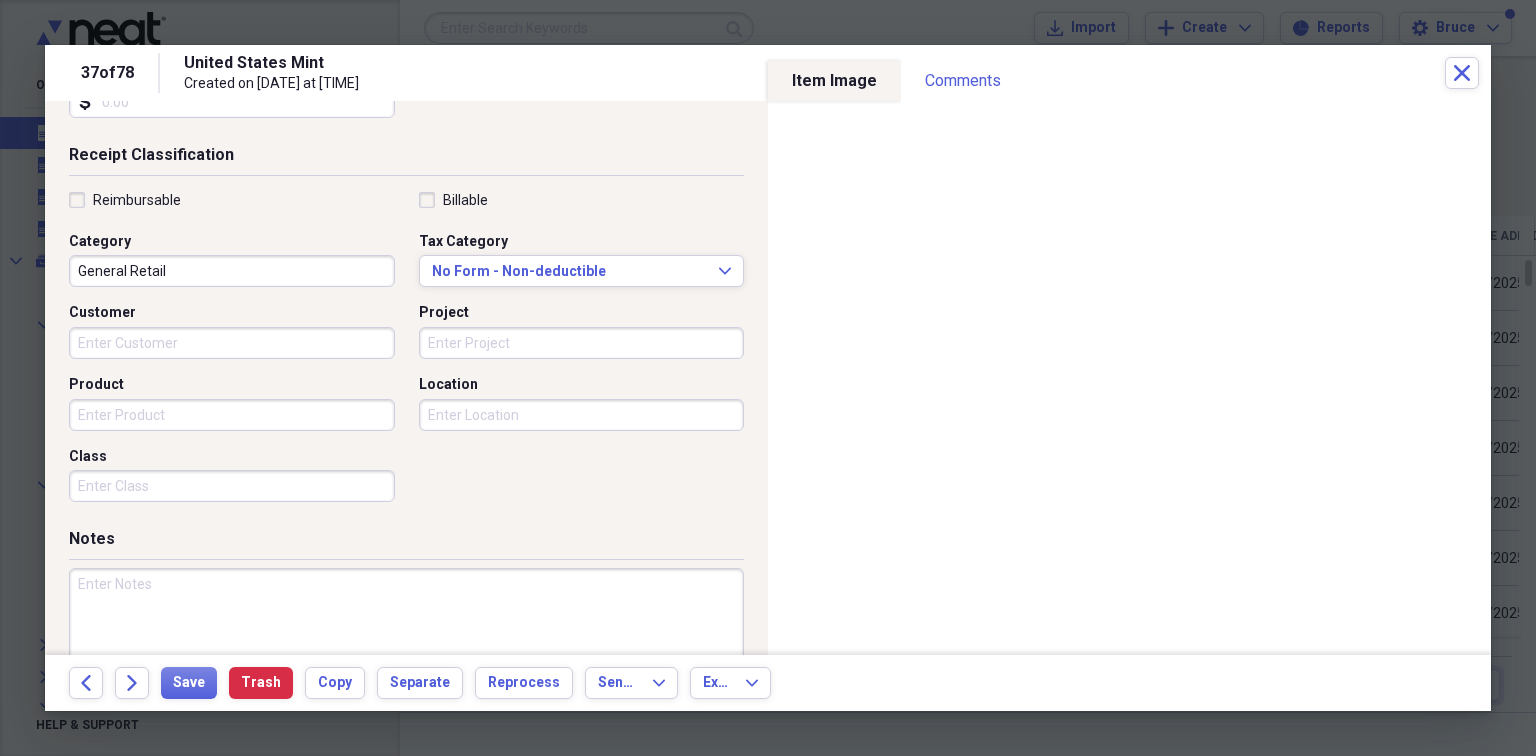 scroll, scrollTop: 465, scrollLeft: 0, axis: vertical 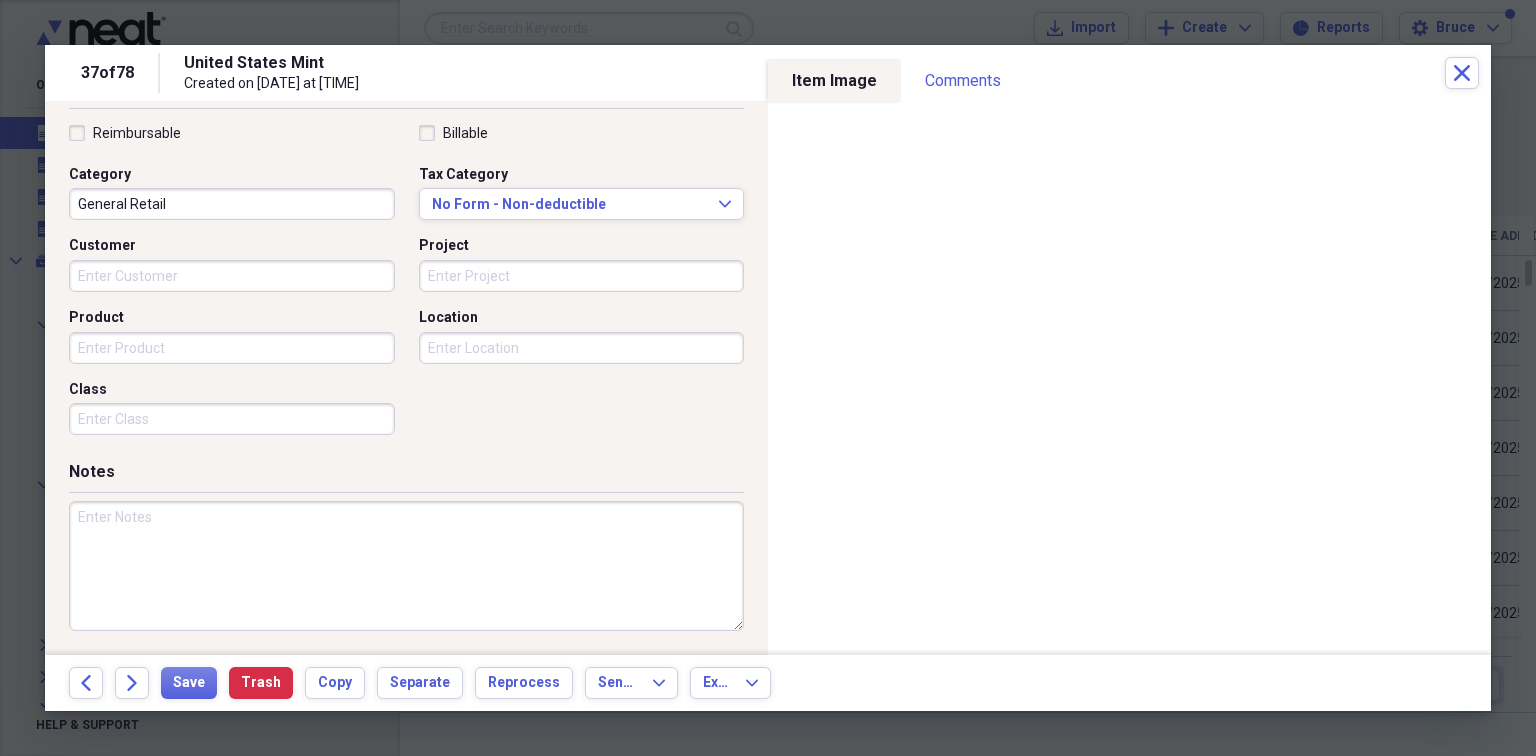 click on "Project" at bounding box center [582, 276] 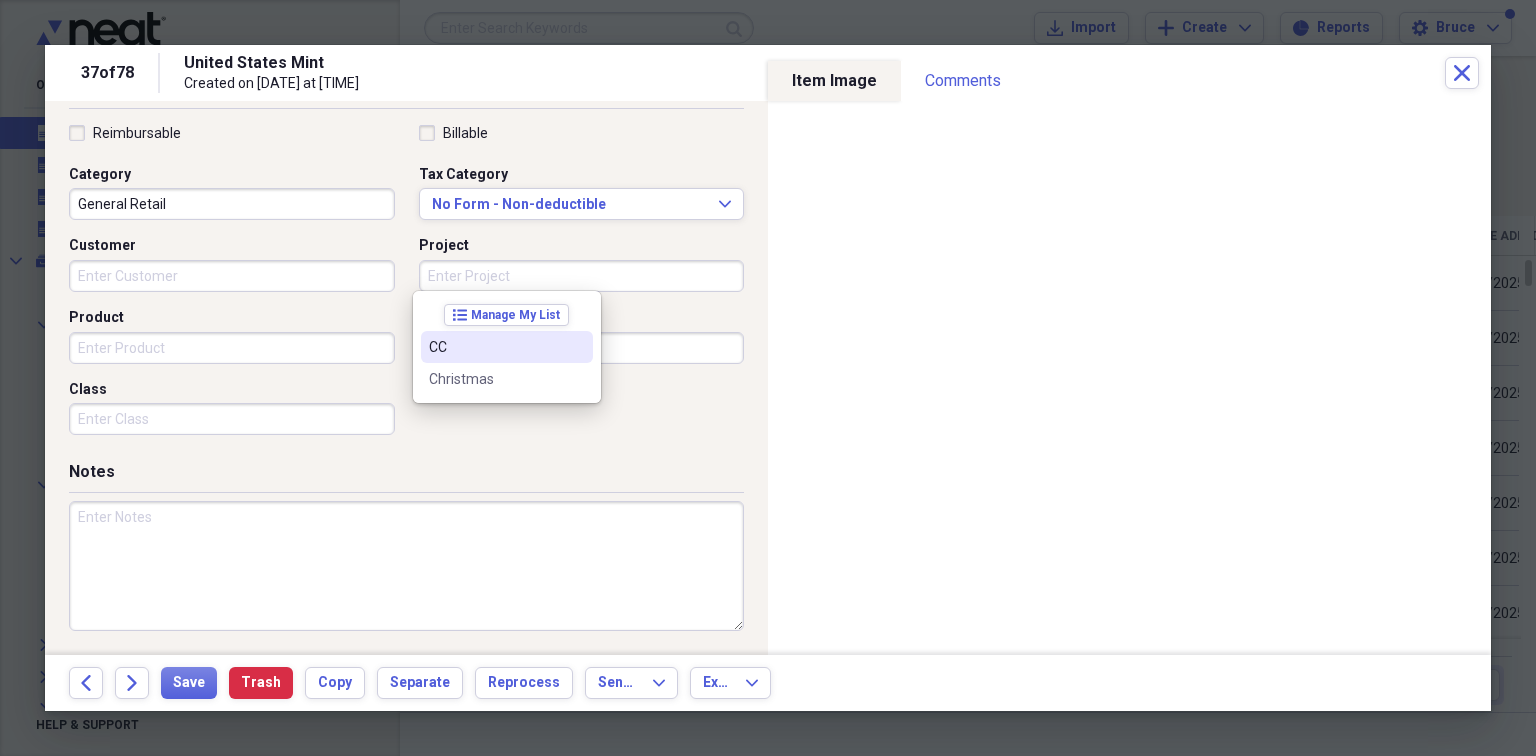 click on "CC" at bounding box center [495, 347] 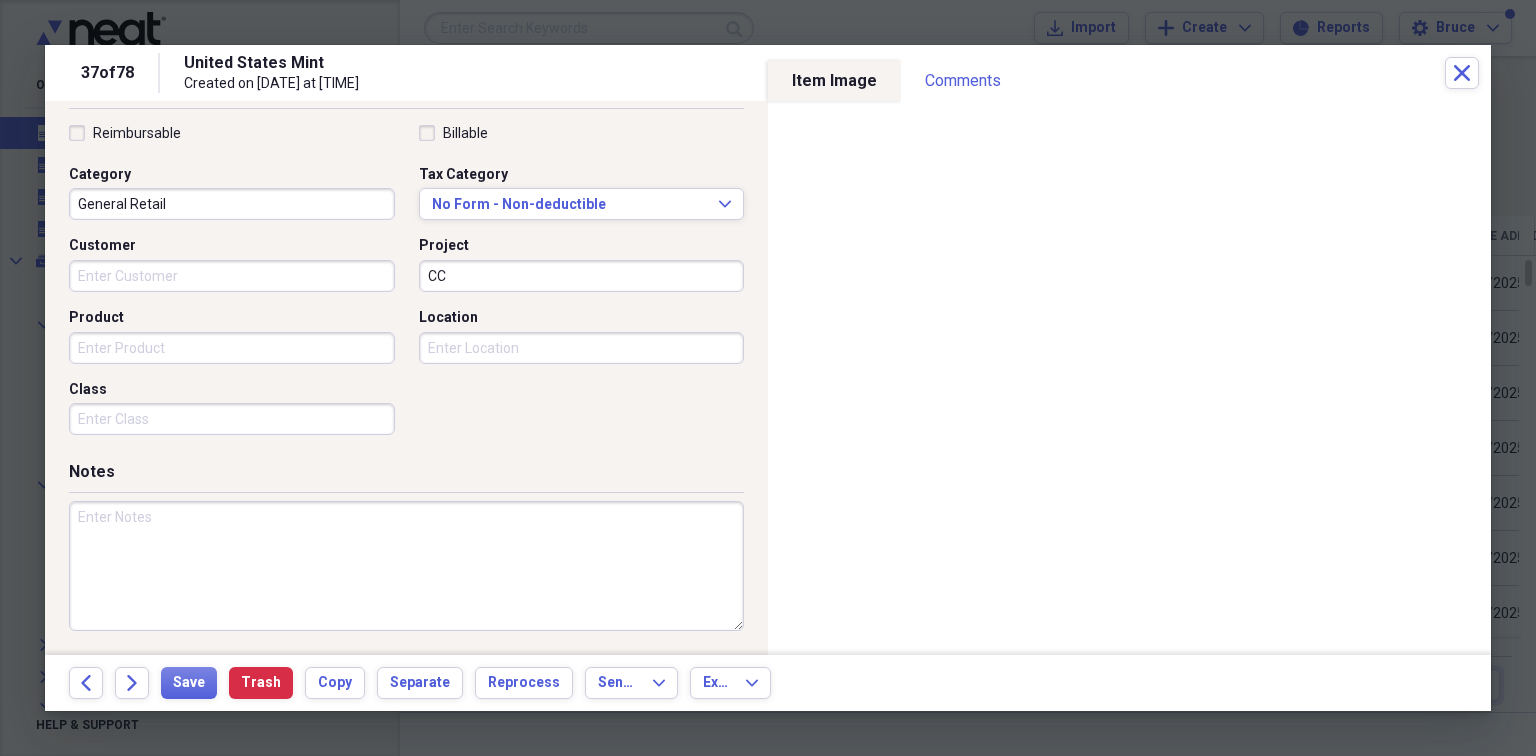 click at bounding box center (406, 566) 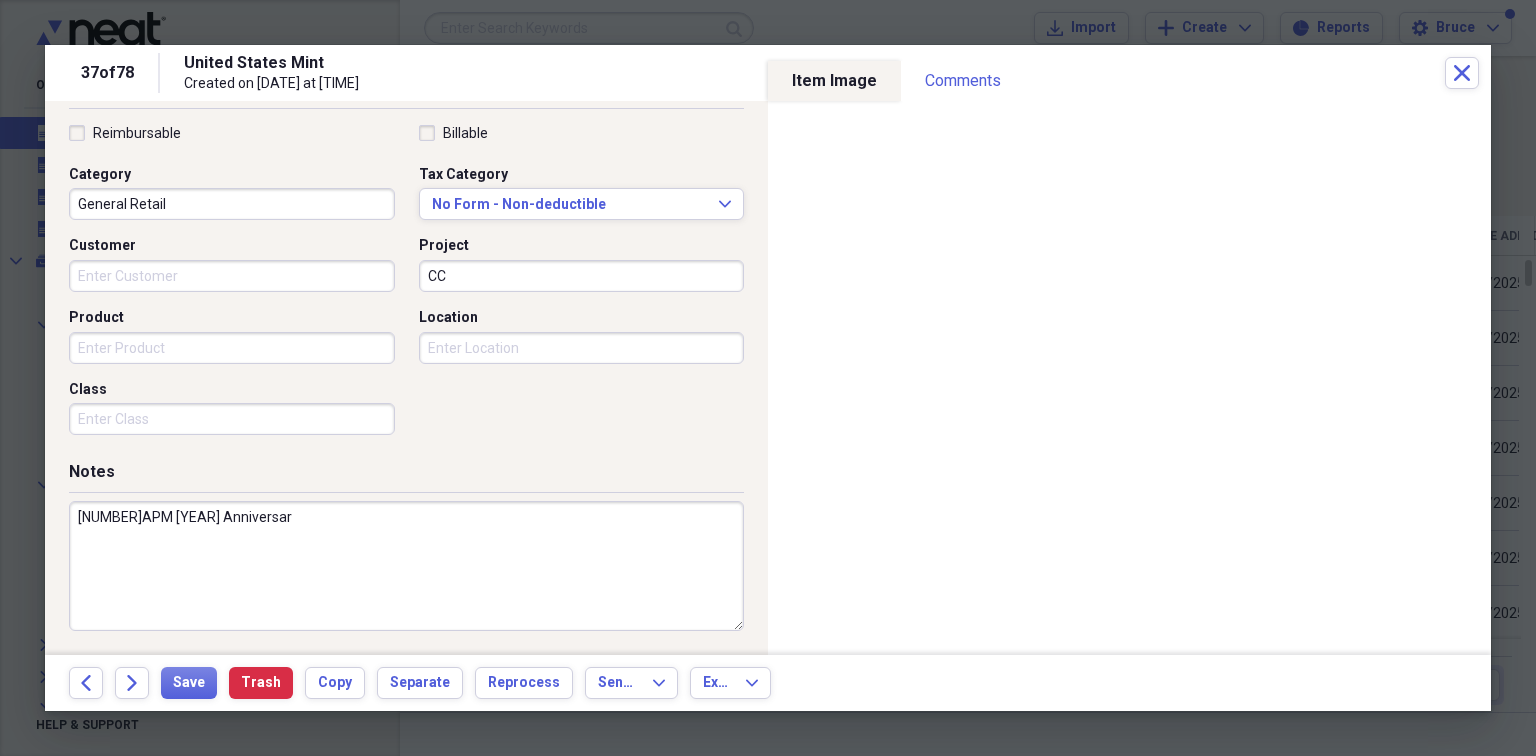 click on "[NUMBER]APM [YEAR] Anniversar" at bounding box center [406, 566] 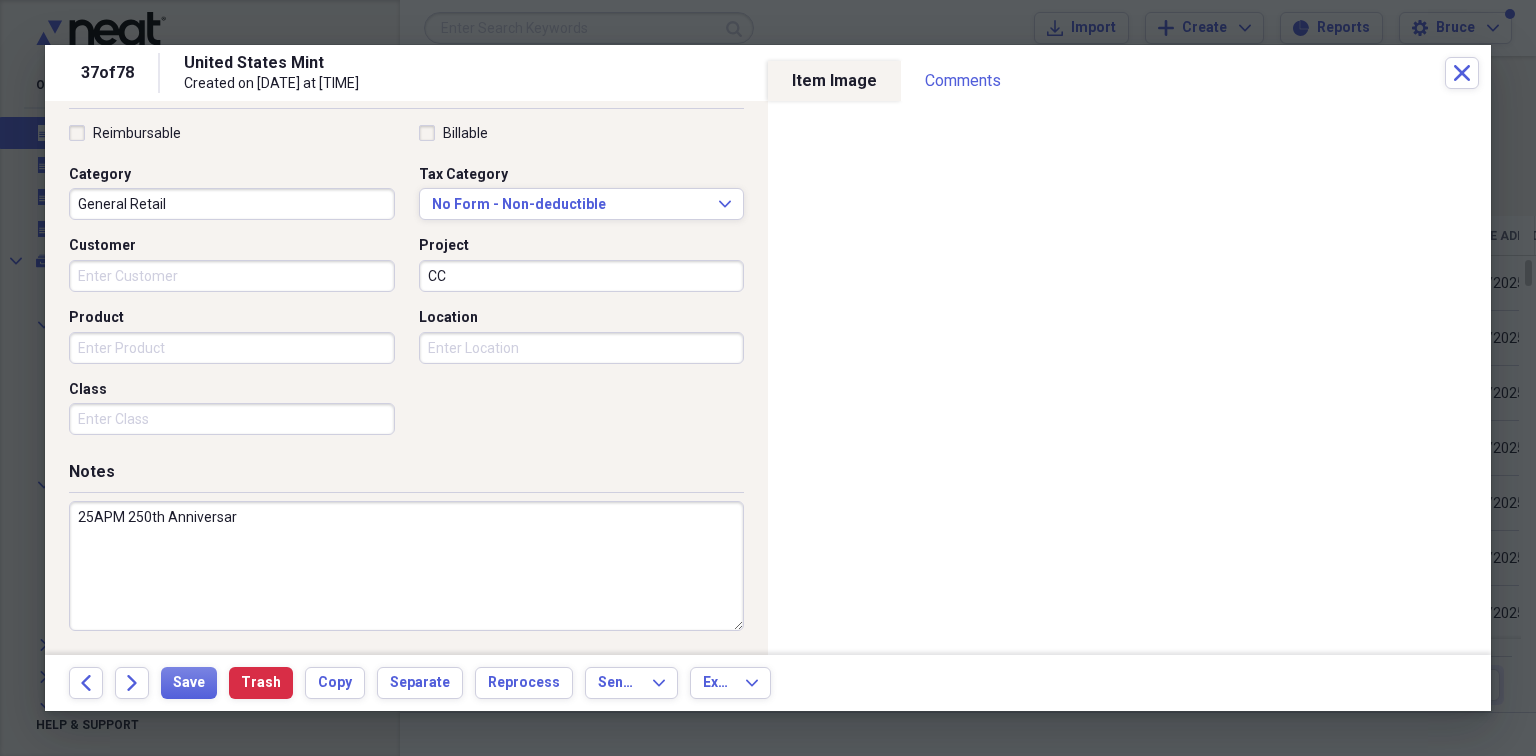 drag, startPoint x: 81, startPoint y: 509, endPoint x: 122, endPoint y: 504, distance: 41.303753 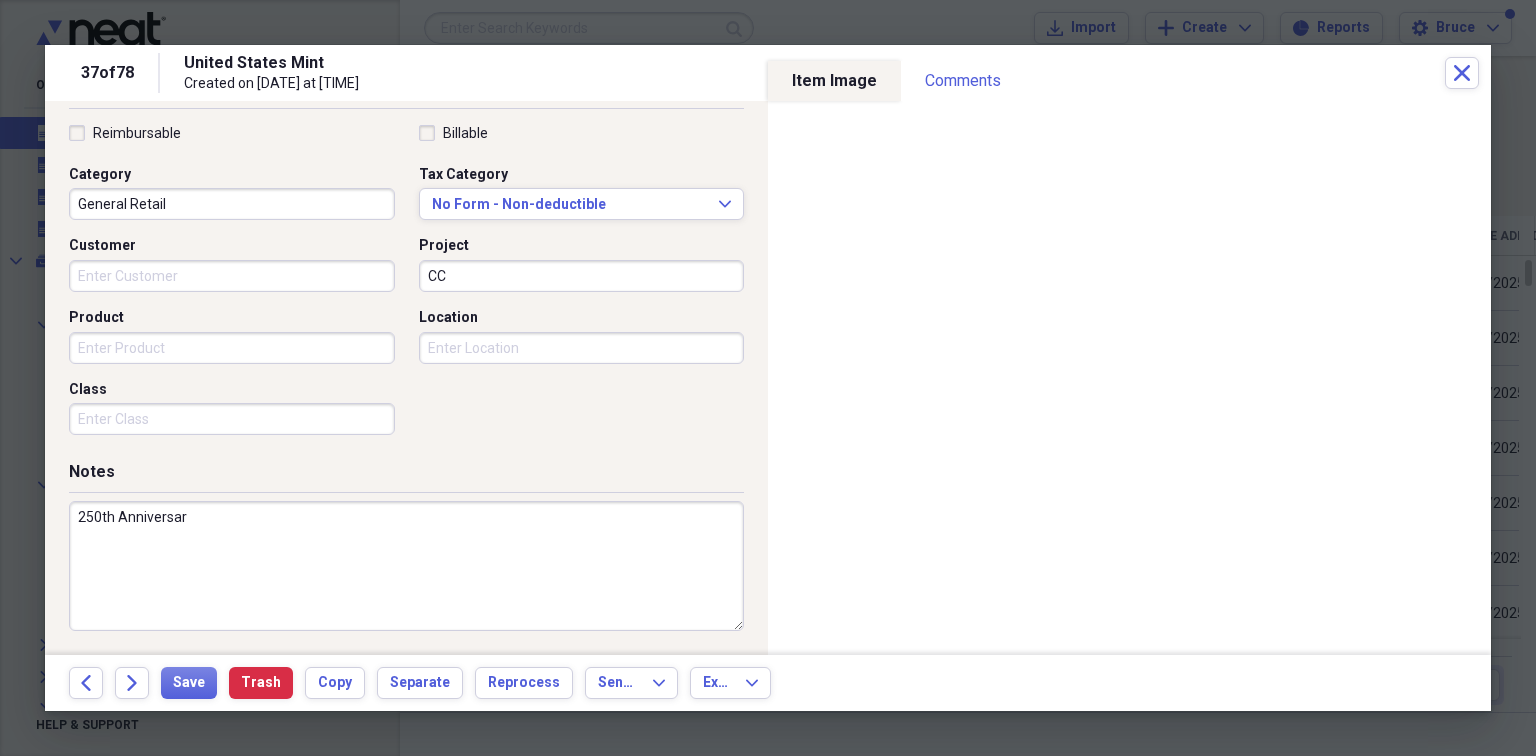 click on "250th Anniversar" at bounding box center [406, 566] 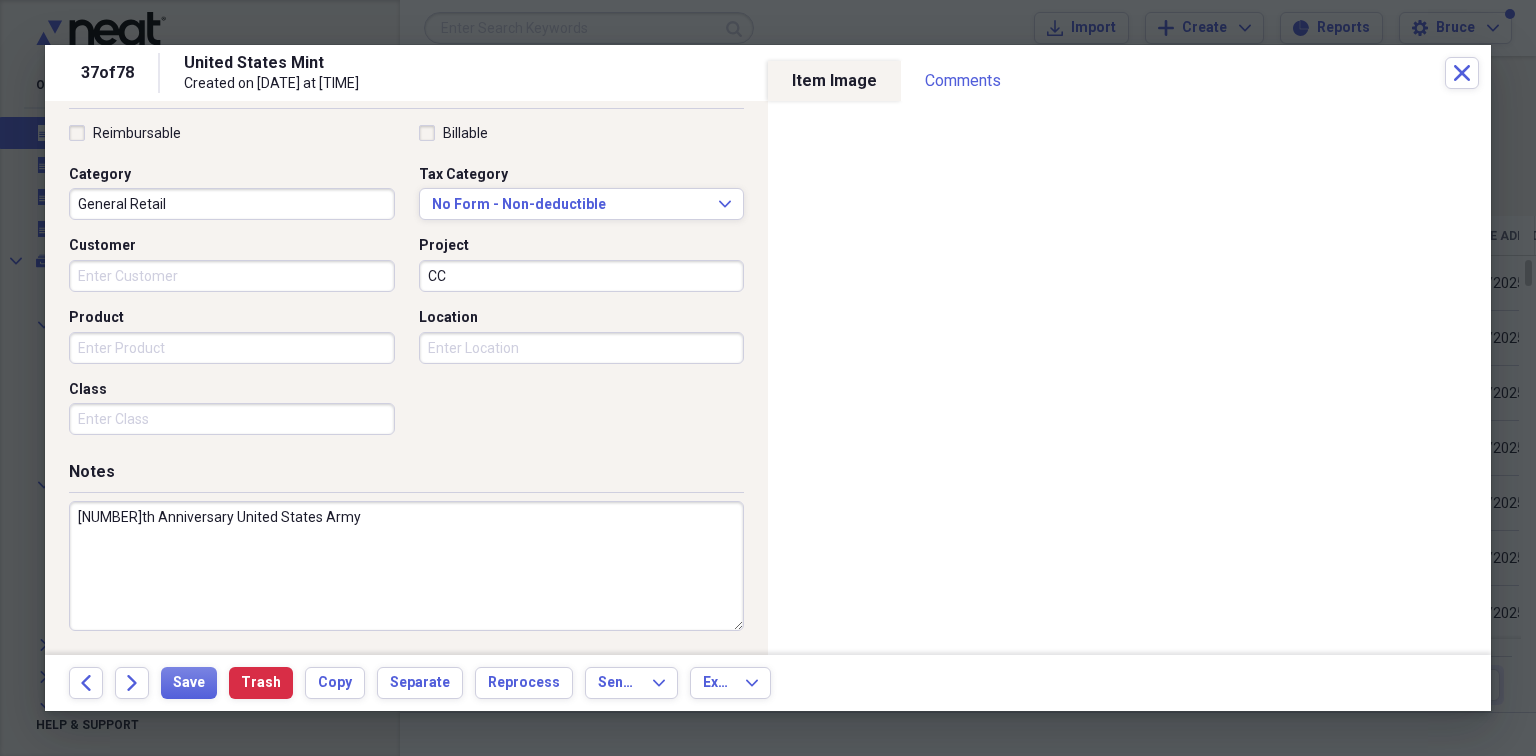 paste on "[NUMBER]APM" 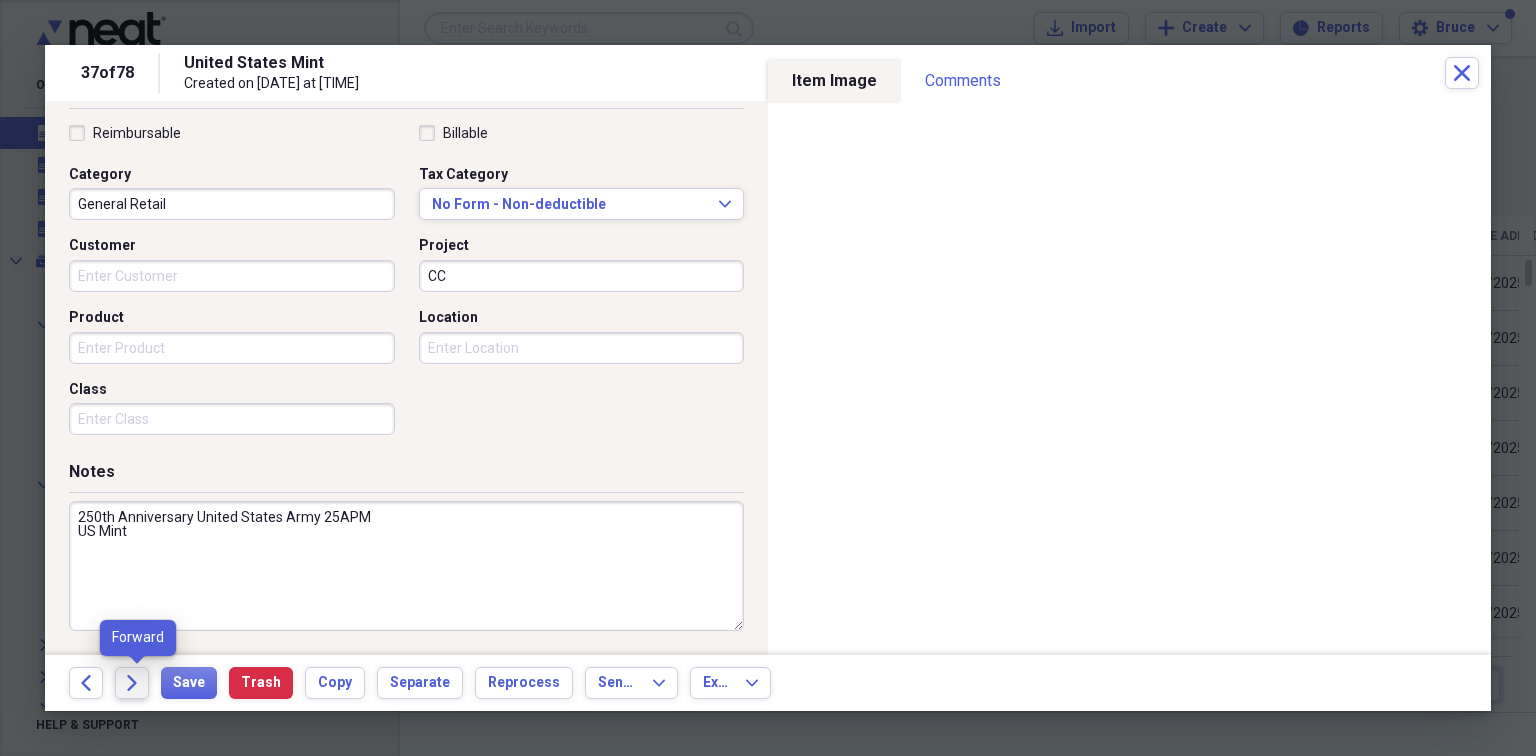 type on "250th Anniversary United States Army 25APM
US Mint" 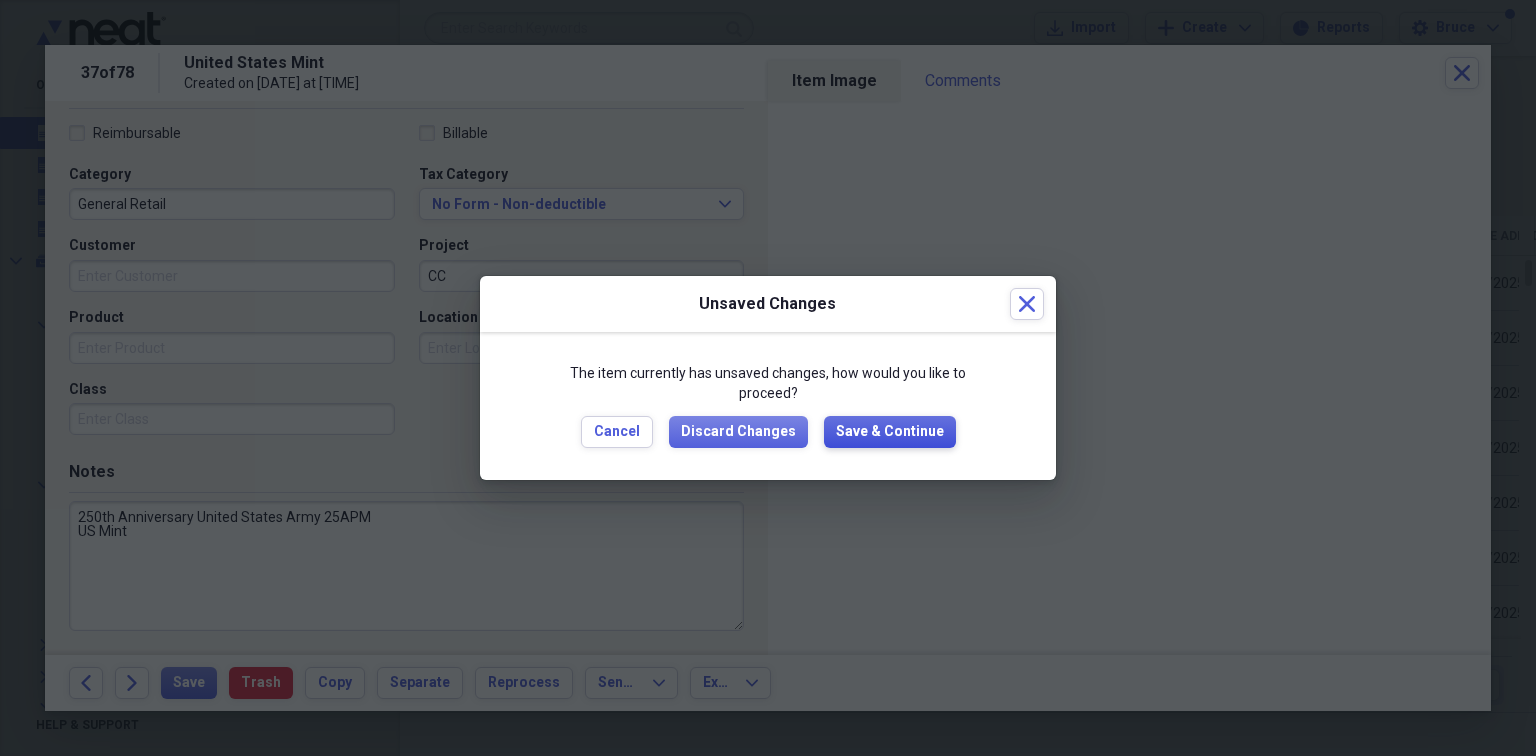 click on "Save & Continue" at bounding box center (890, 432) 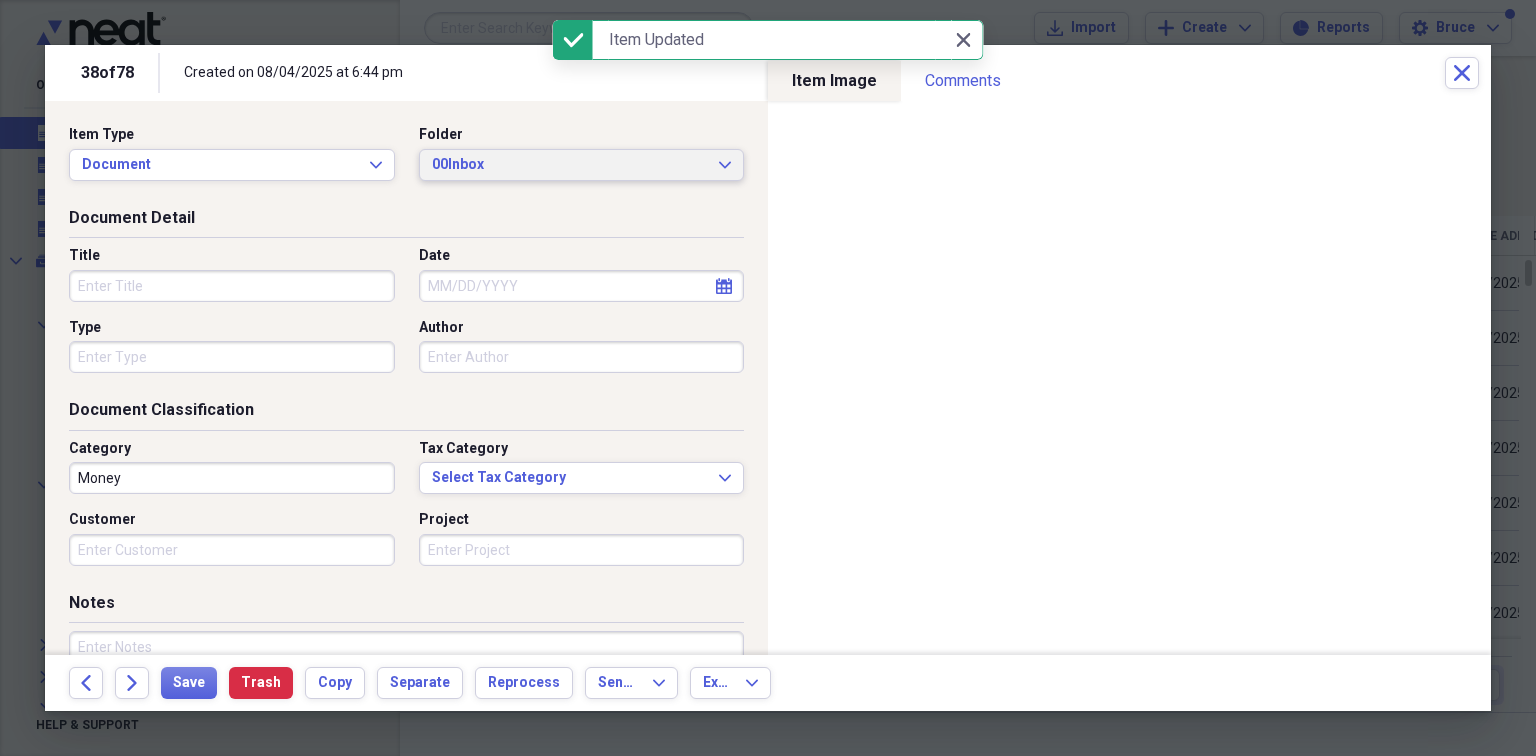 click on "00Inbox" at bounding box center [570, 165] 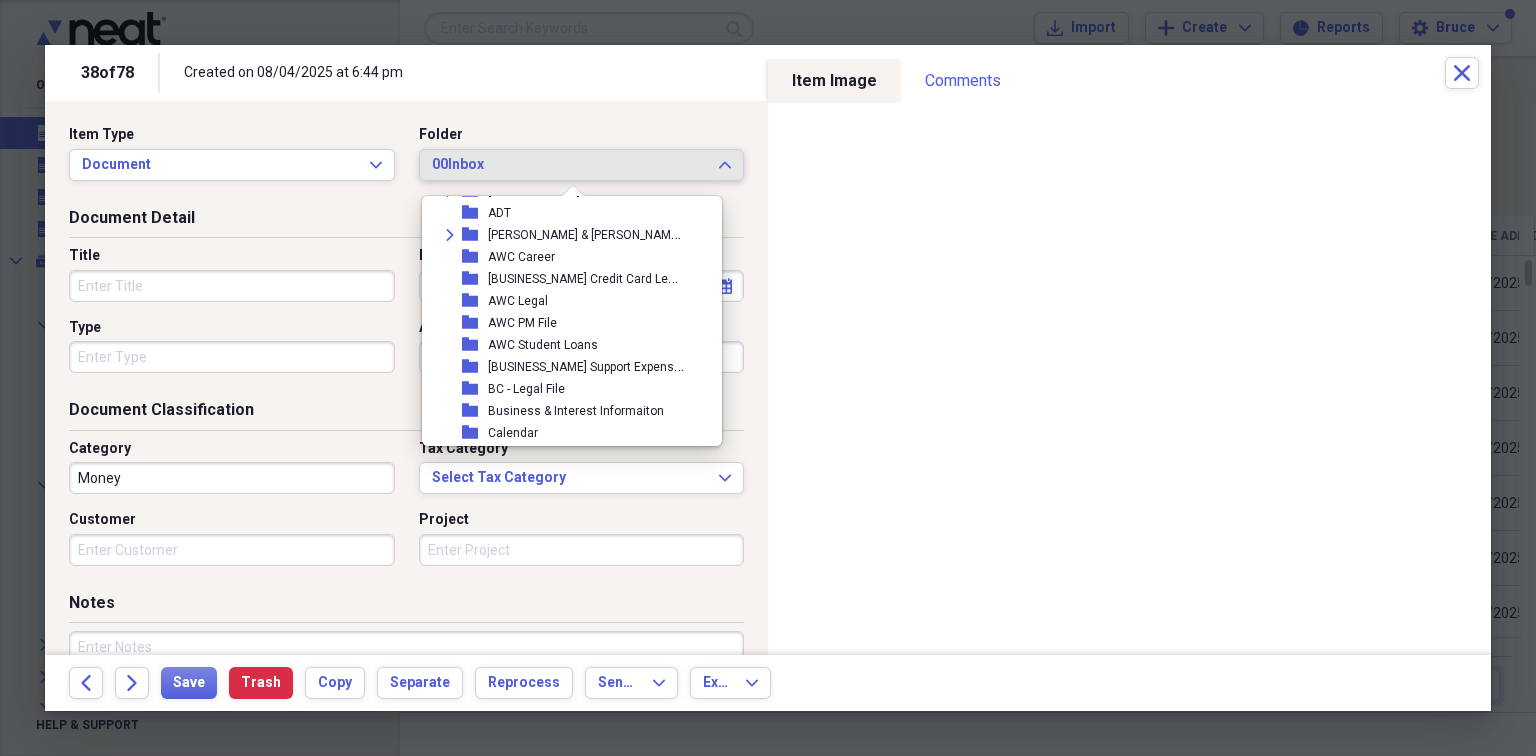 scroll, scrollTop: 514, scrollLeft: 0, axis: vertical 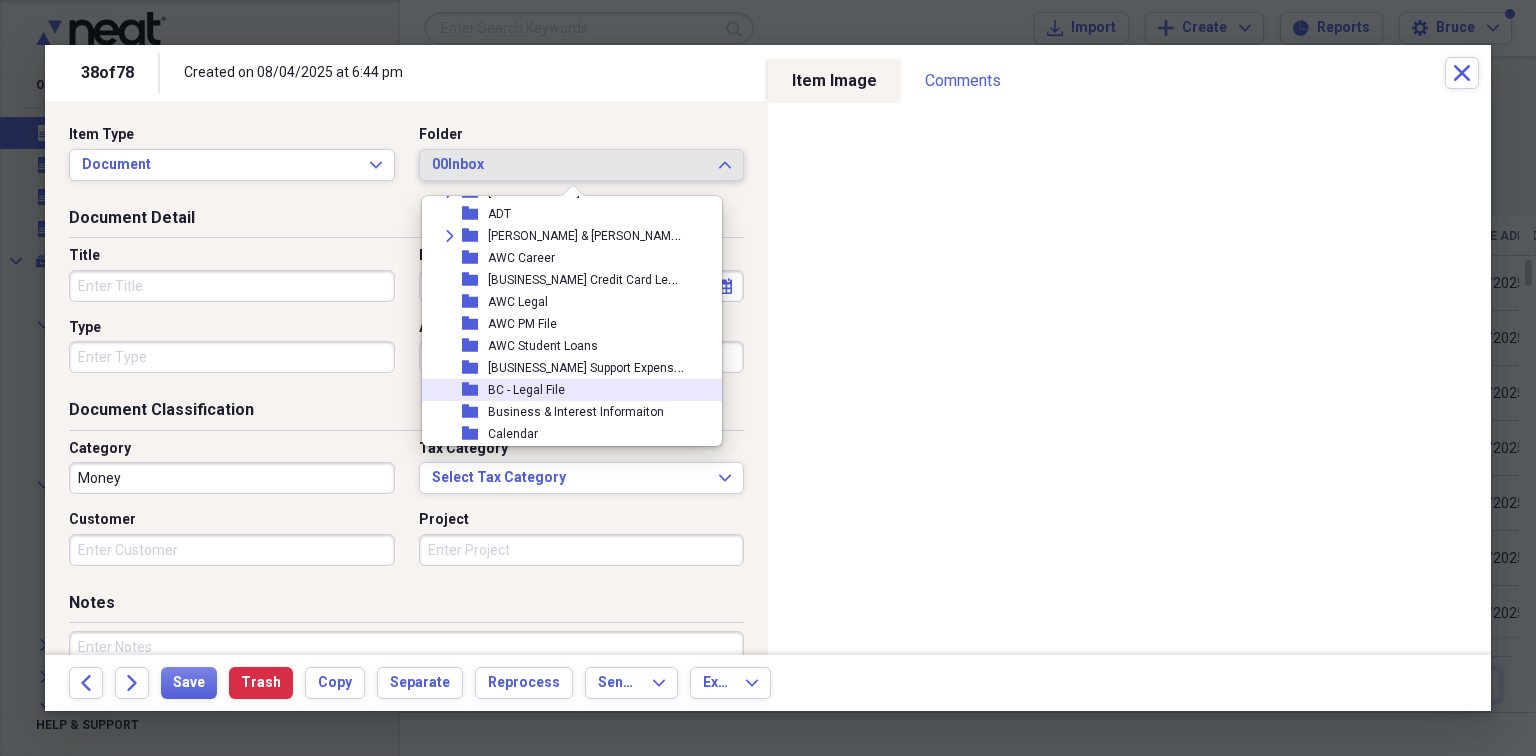 click on "BC - Legal File" at bounding box center (526, 390) 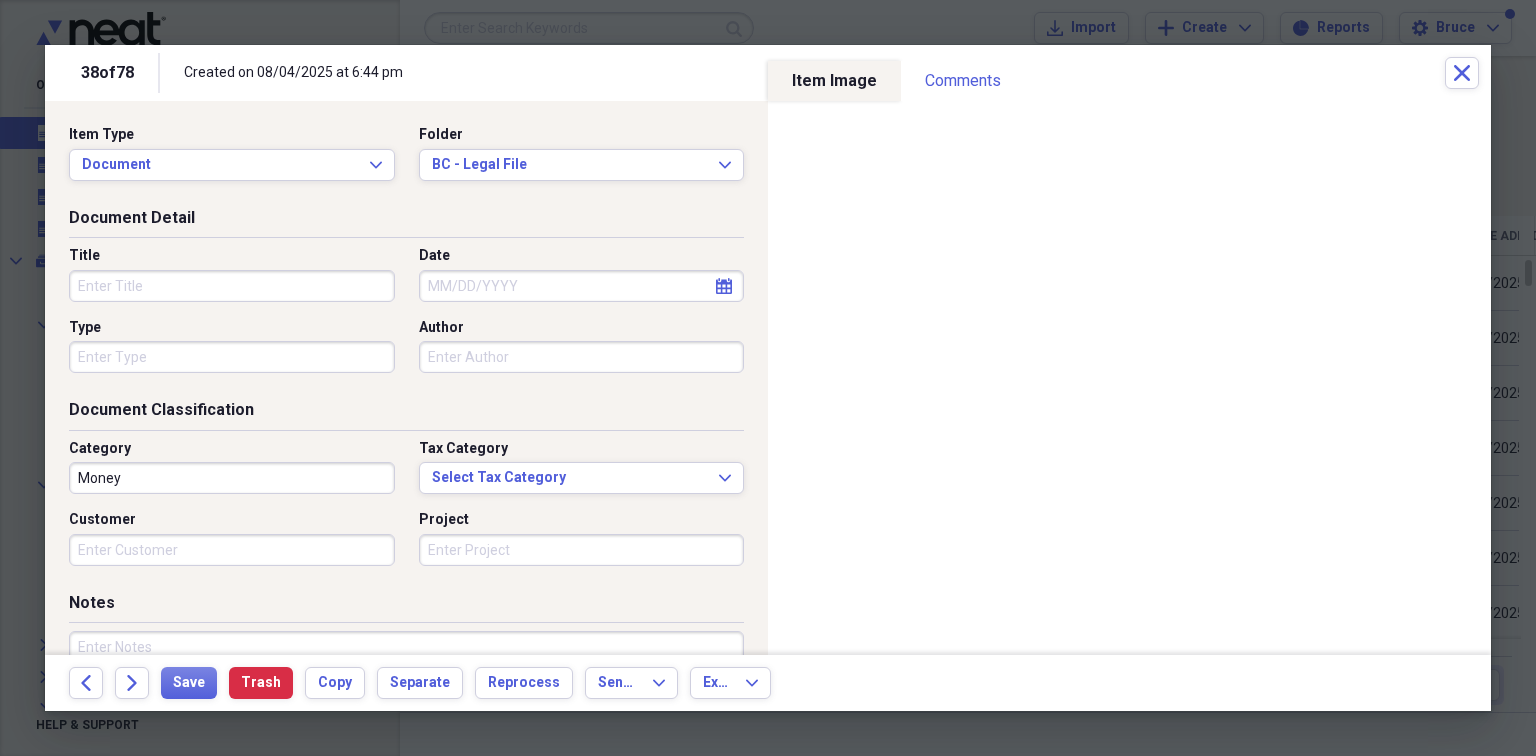 click on "Title" at bounding box center (232, 286) 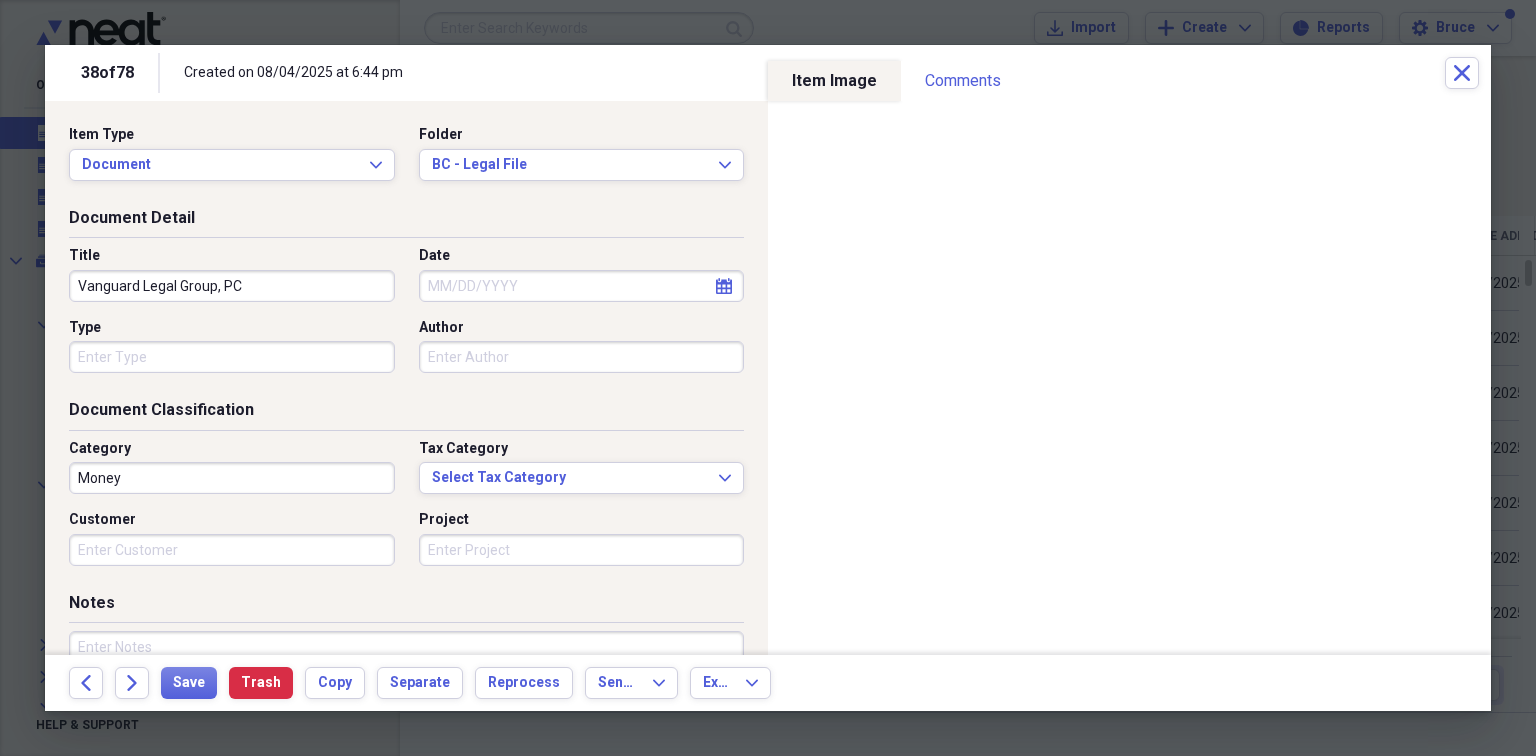 type on "Vanguard Legal Group, PC" 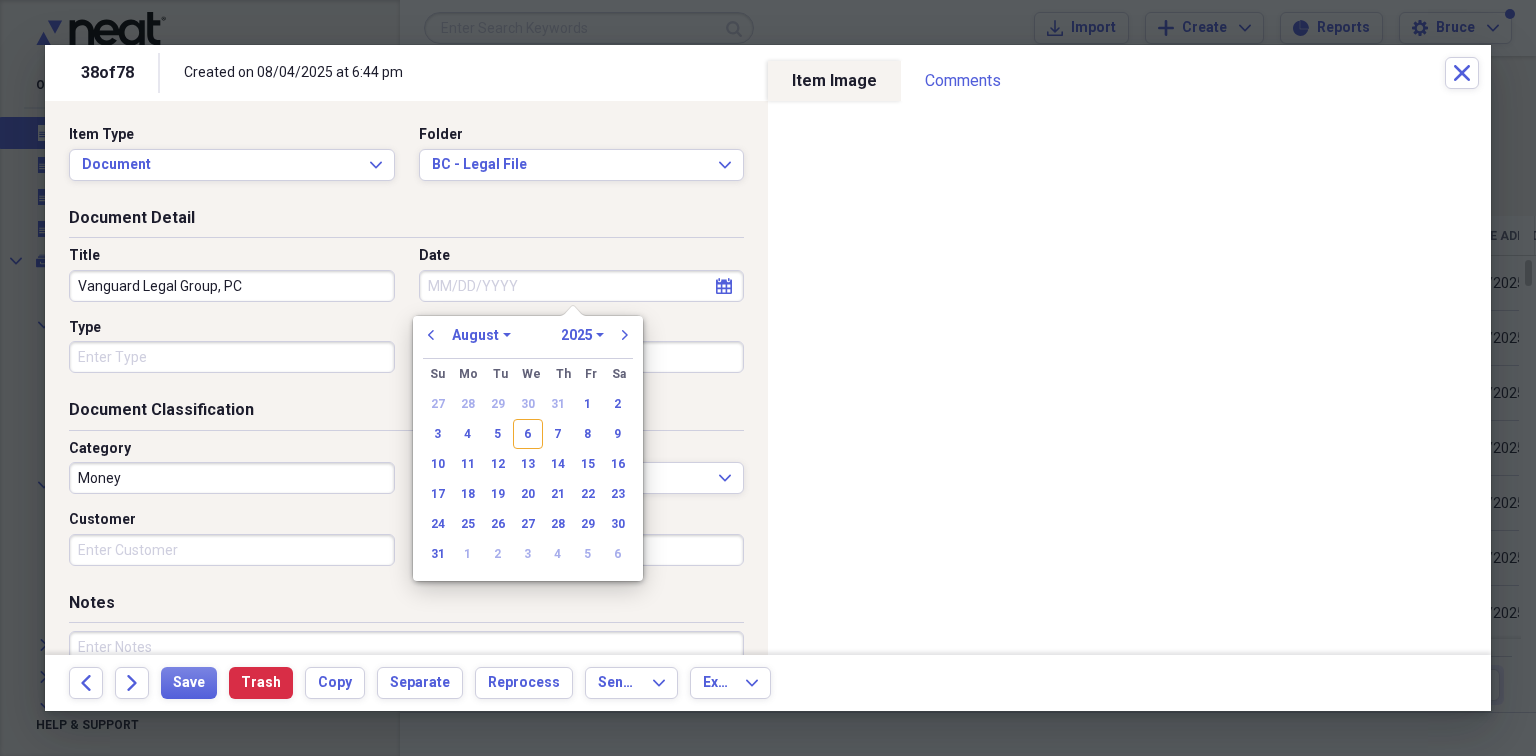 click on "Date" at bounding box center [582, 286] 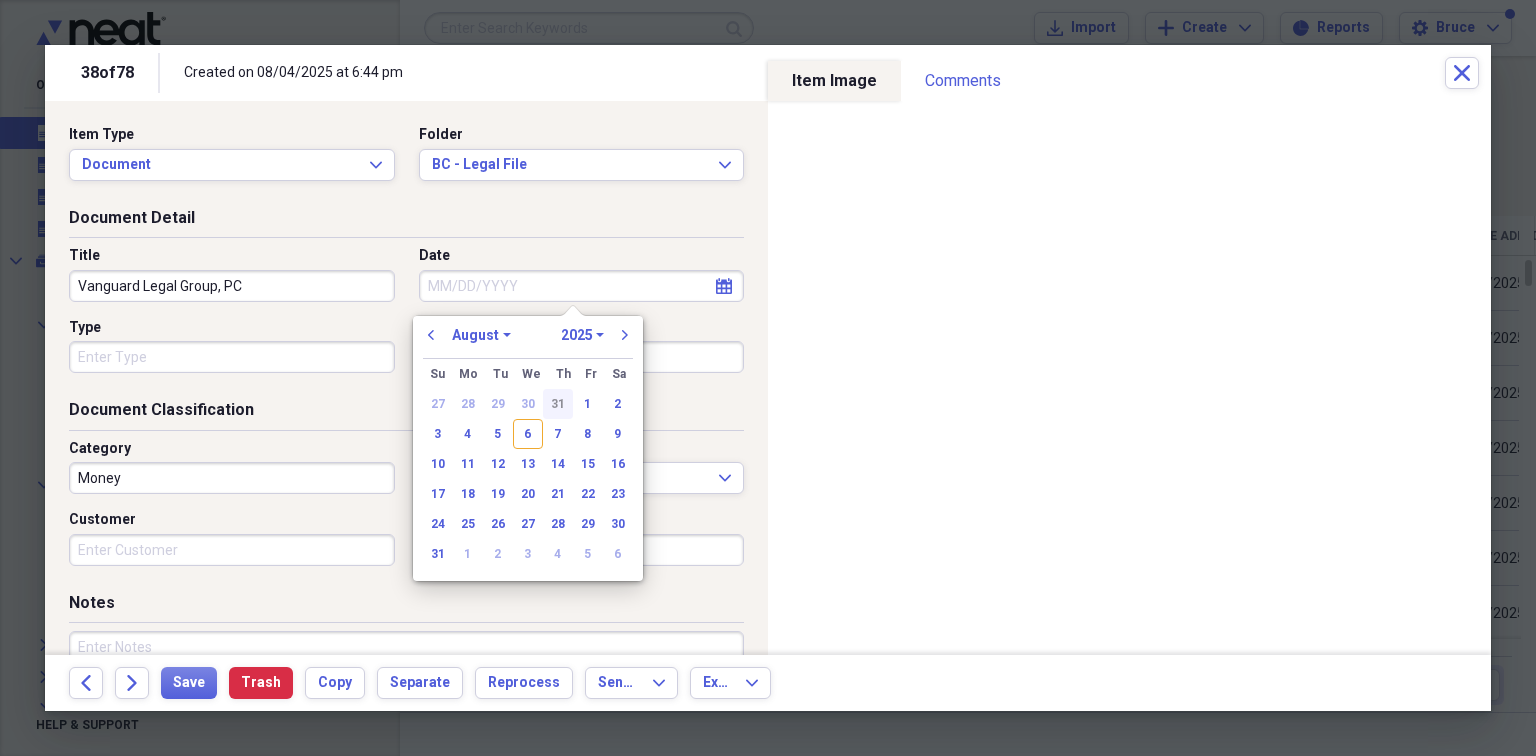click on "31" at bounding box center [558, 404] 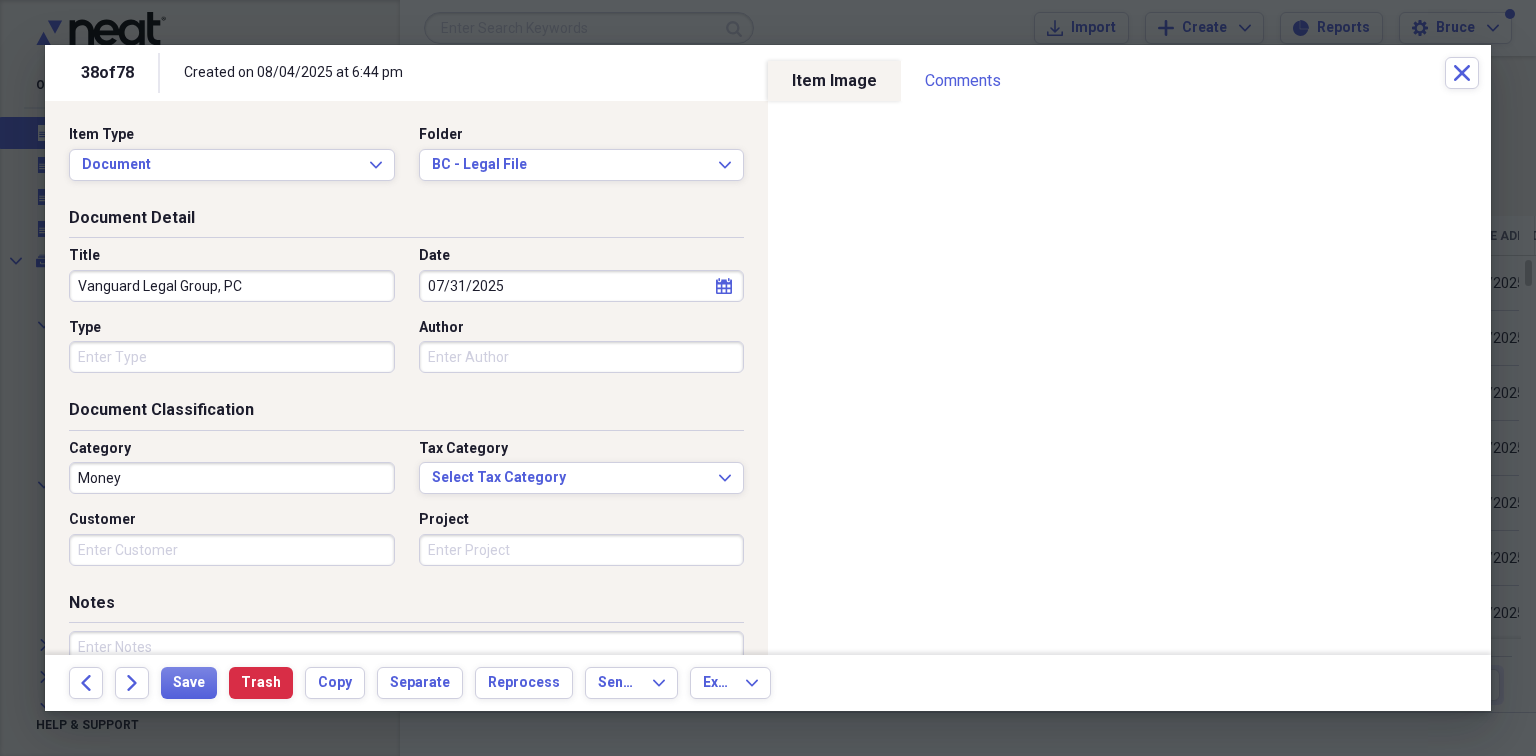 click on "Type" at bounding box center [232, 357] 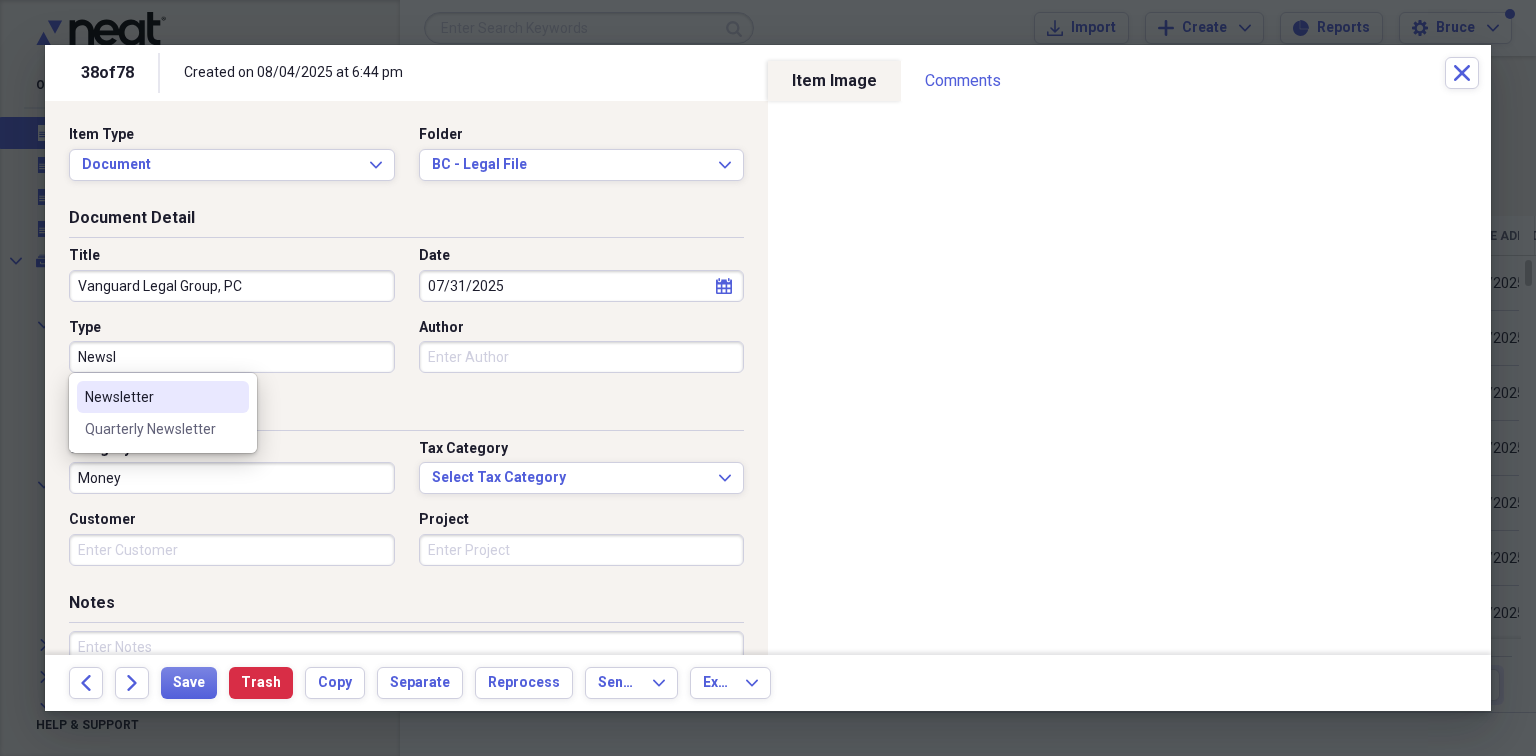 click on "Newsletter" at bounding box center [151, 397] 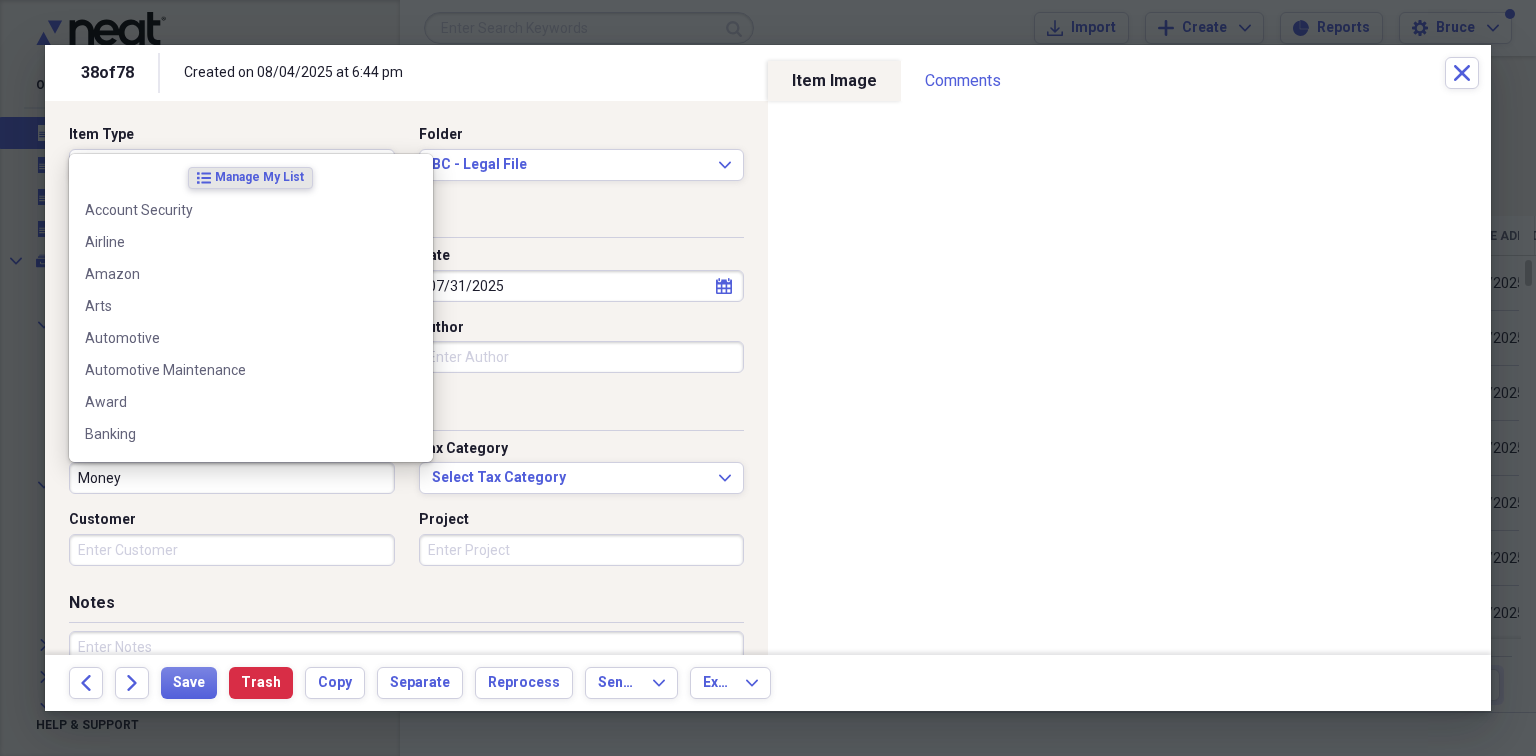 click on "Money" at bounding box center (232, 478) 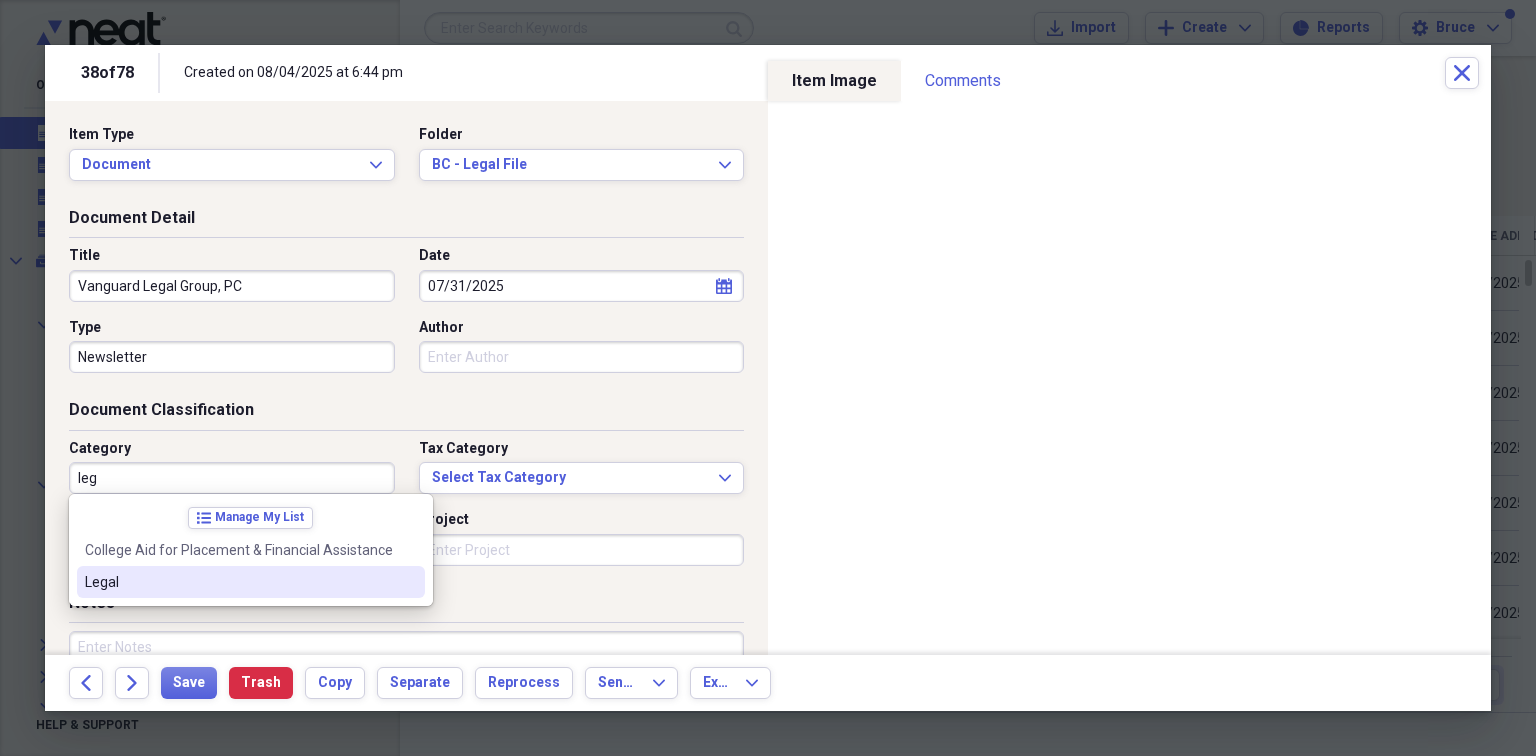 click on "Legal" at bounding box center (239, 582) 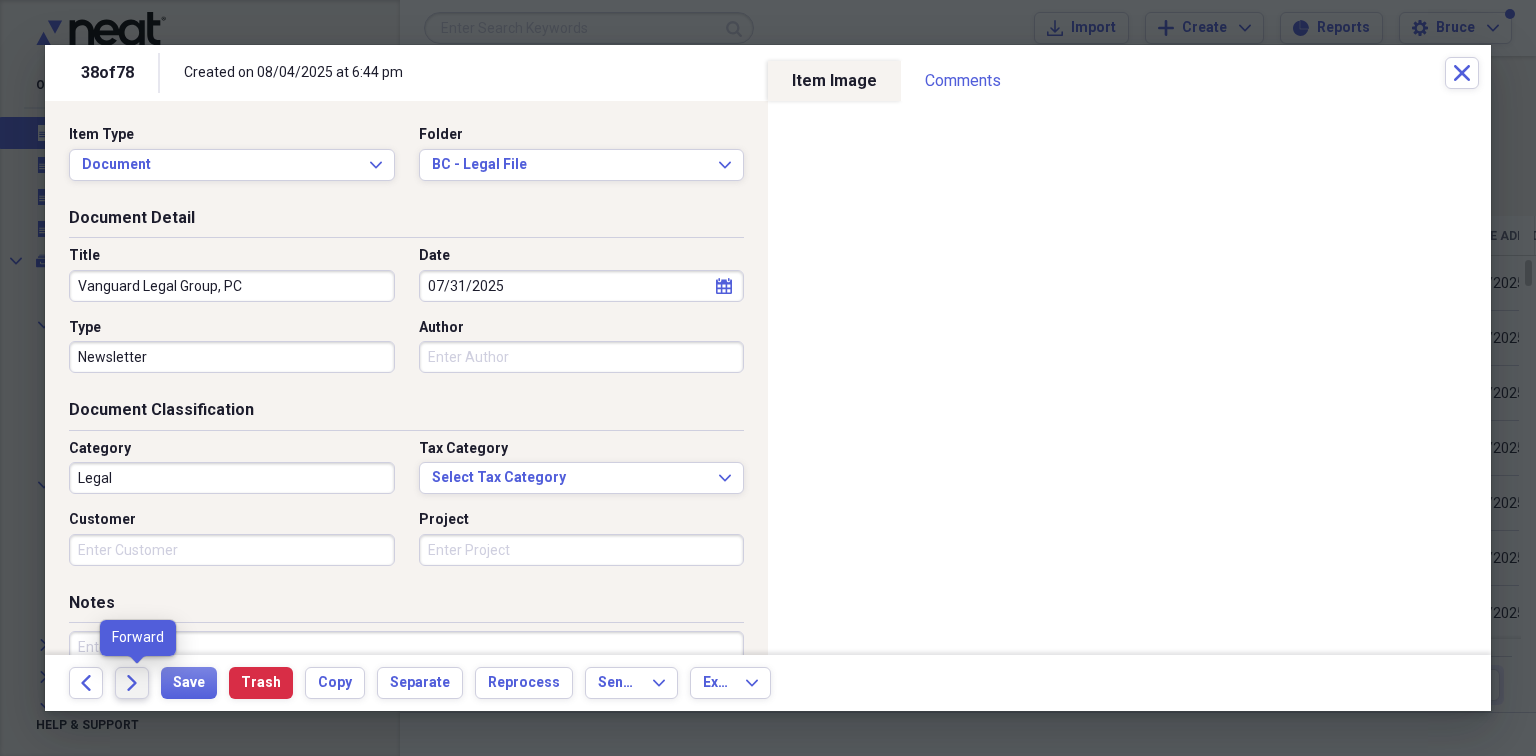click on "Forward" 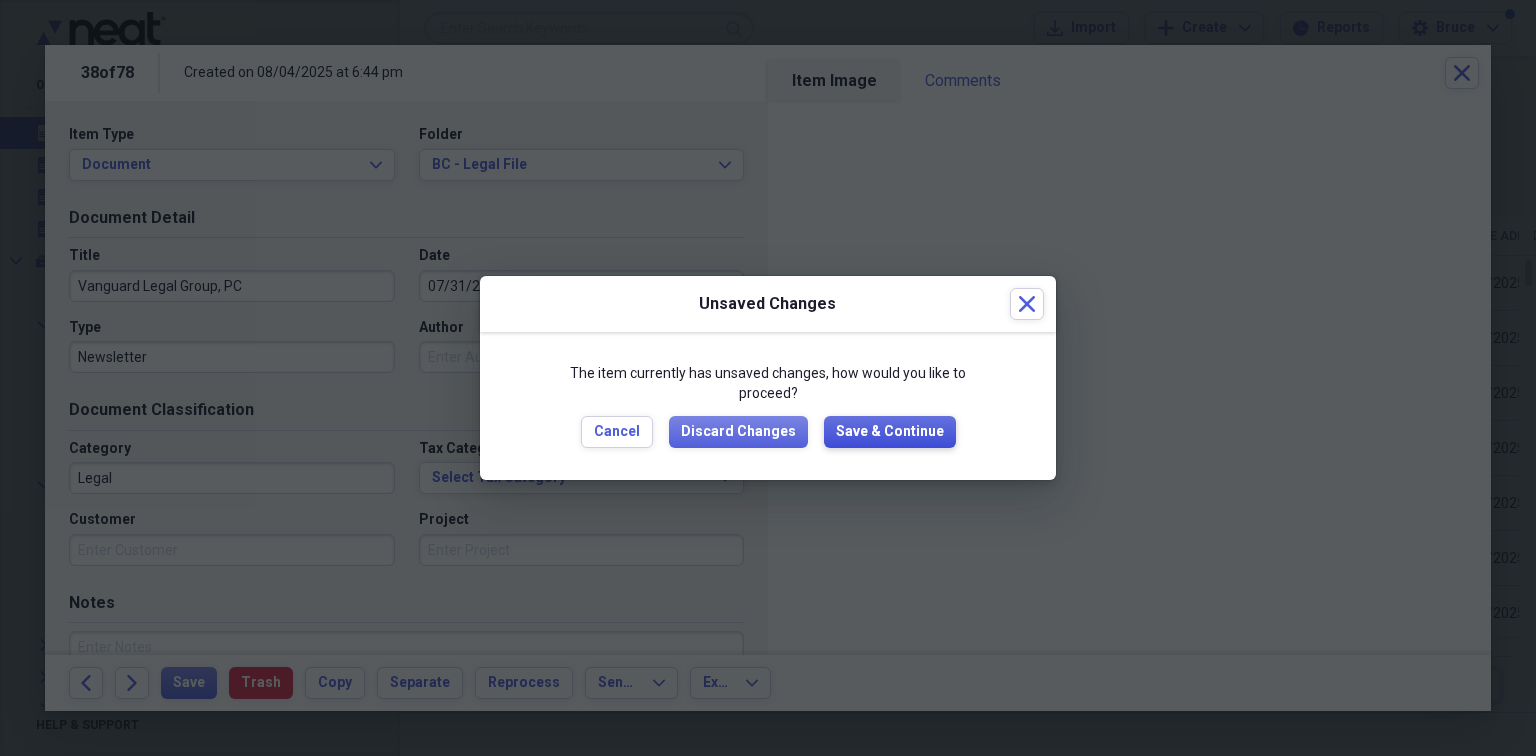 click on "Save & Continue" at bounding box center (890, 432) 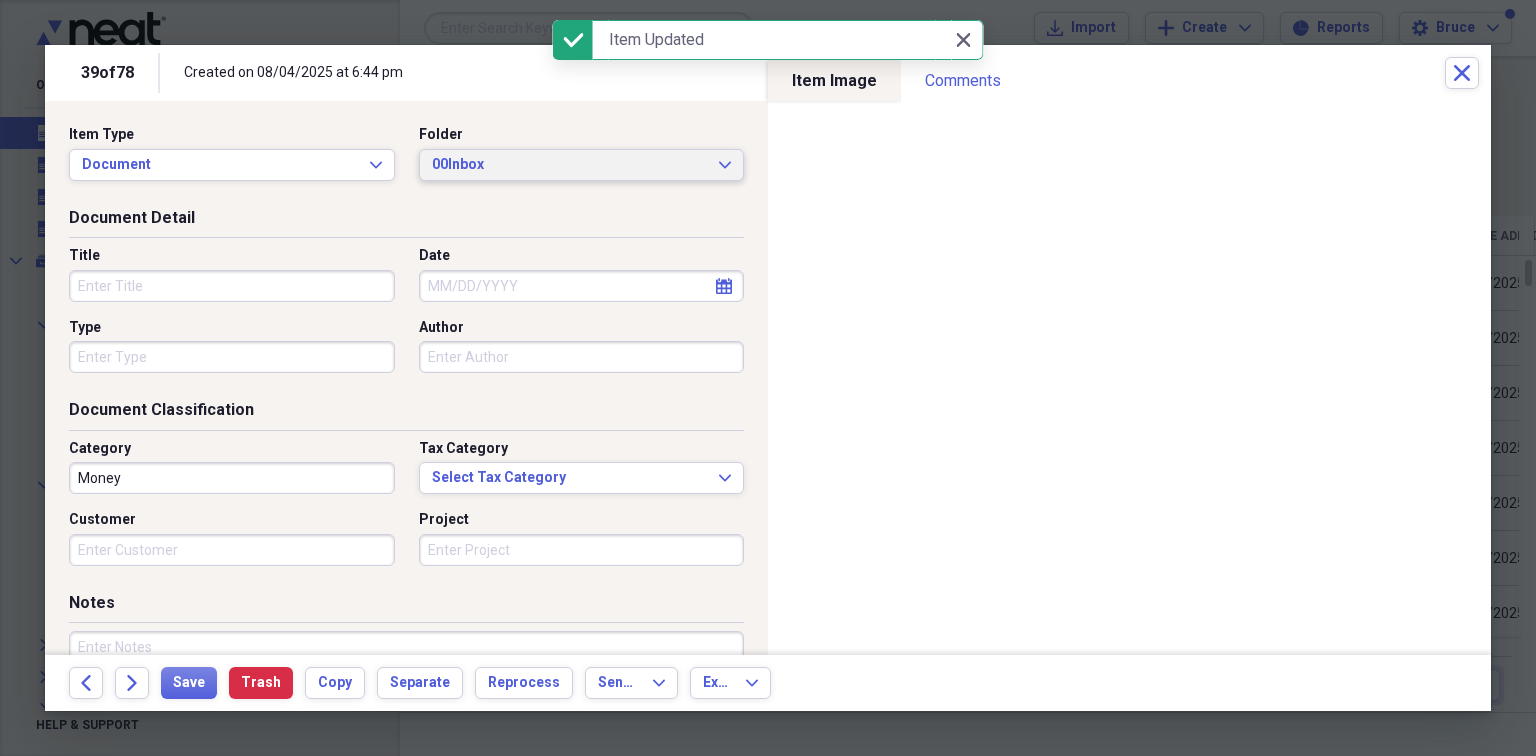 click on "00Inbox" at bounding box center (570, 165) 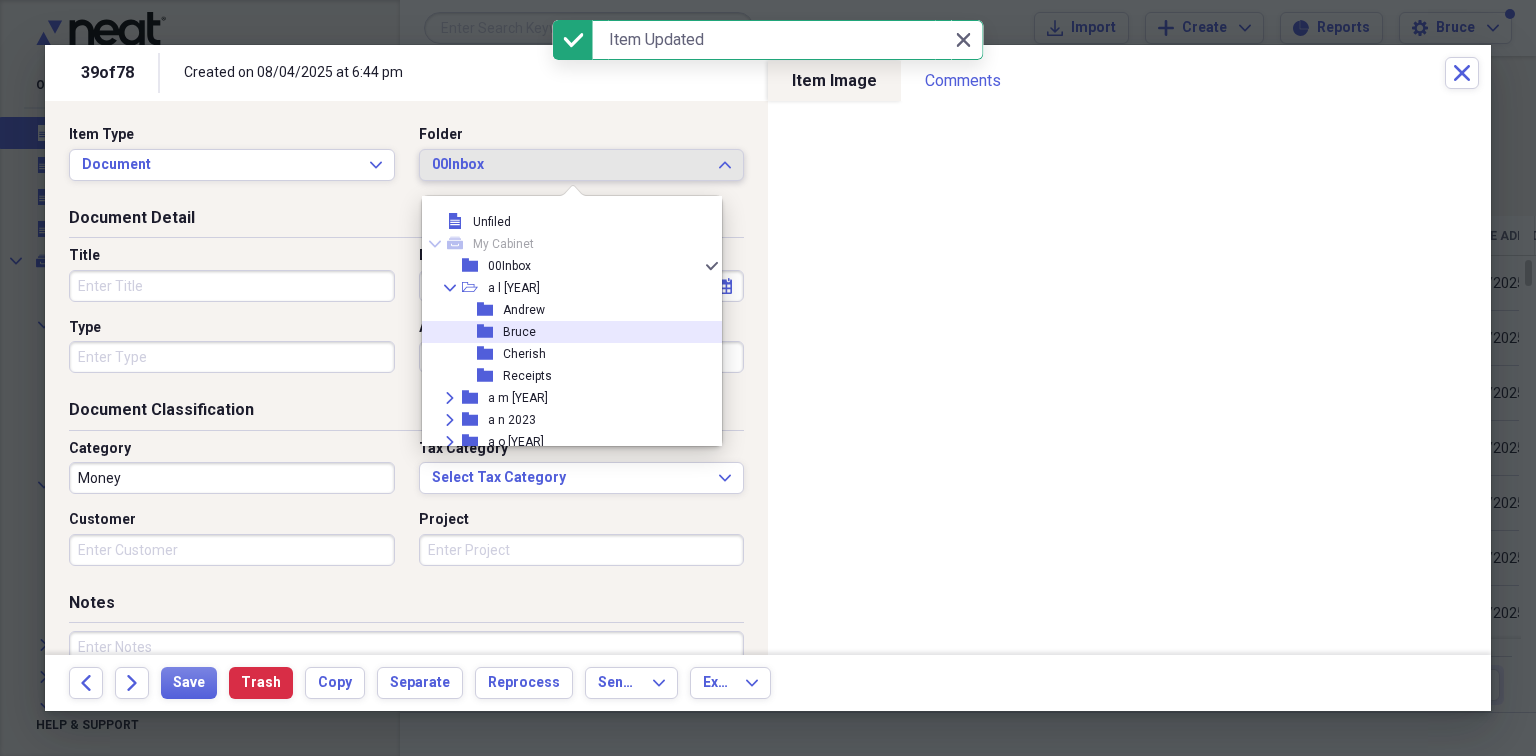 click on "Bruce" at bounding box center [519, 332] 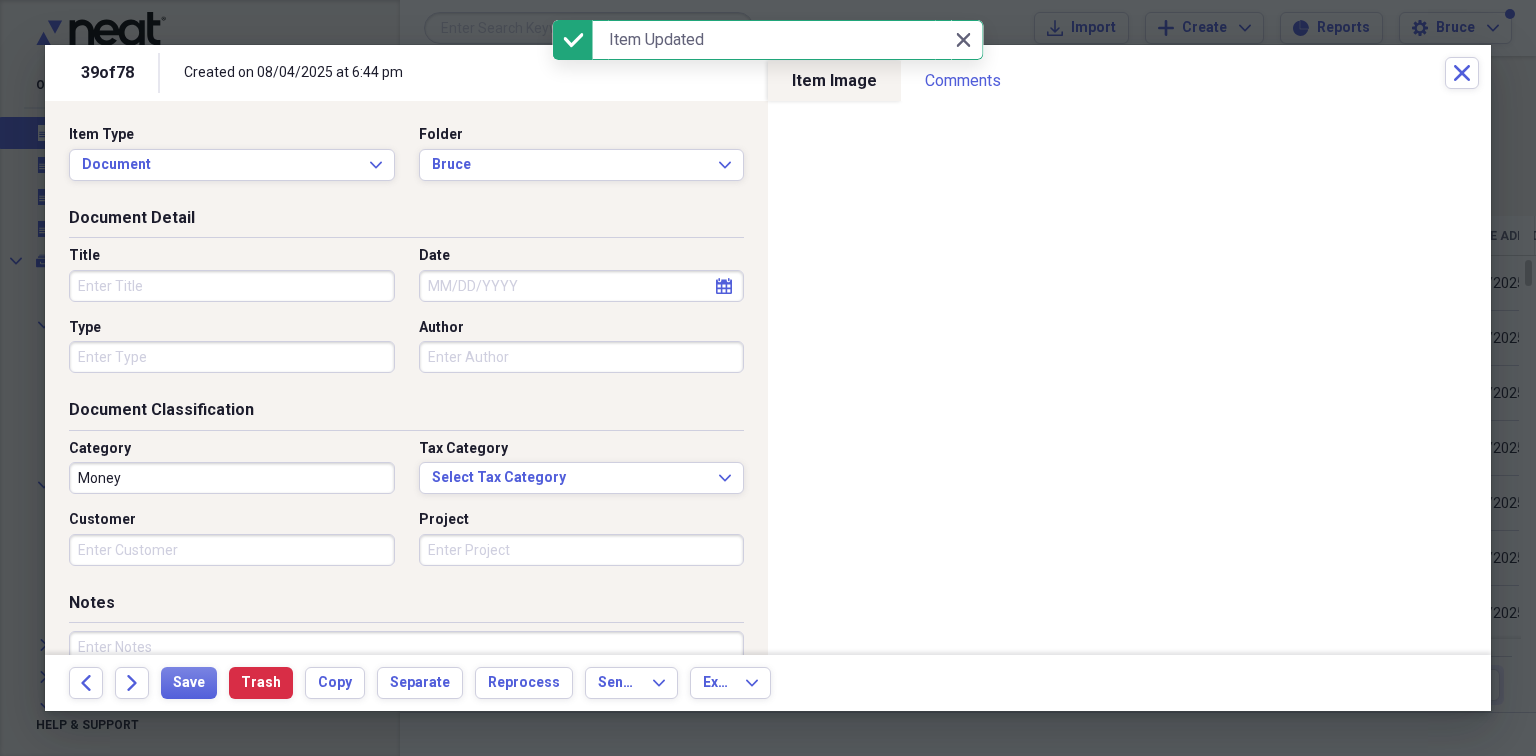 click on "Title" at bounding box center [232, 286] 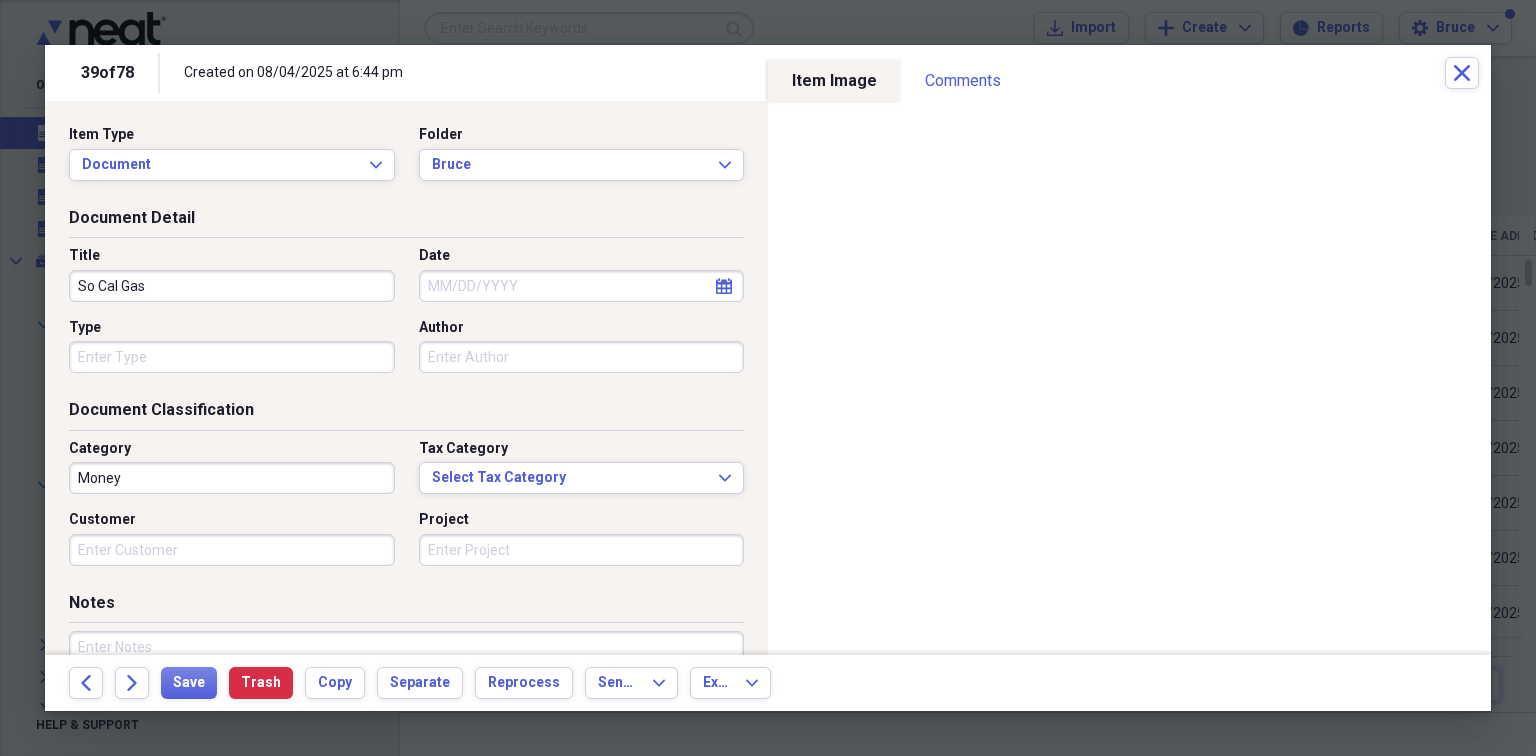 type on "So Cal Gas" 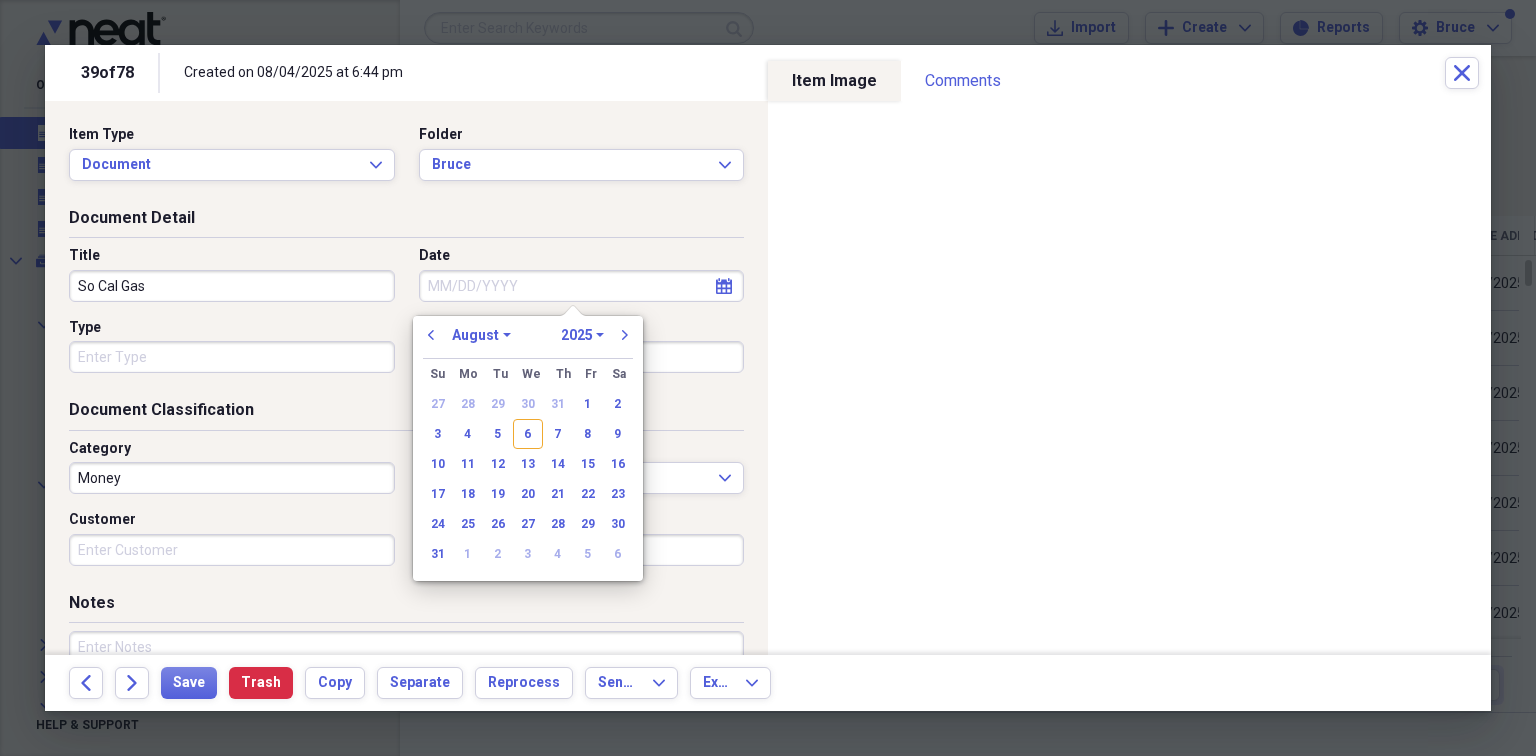 click on "Date" at bounding box center [582, 286] 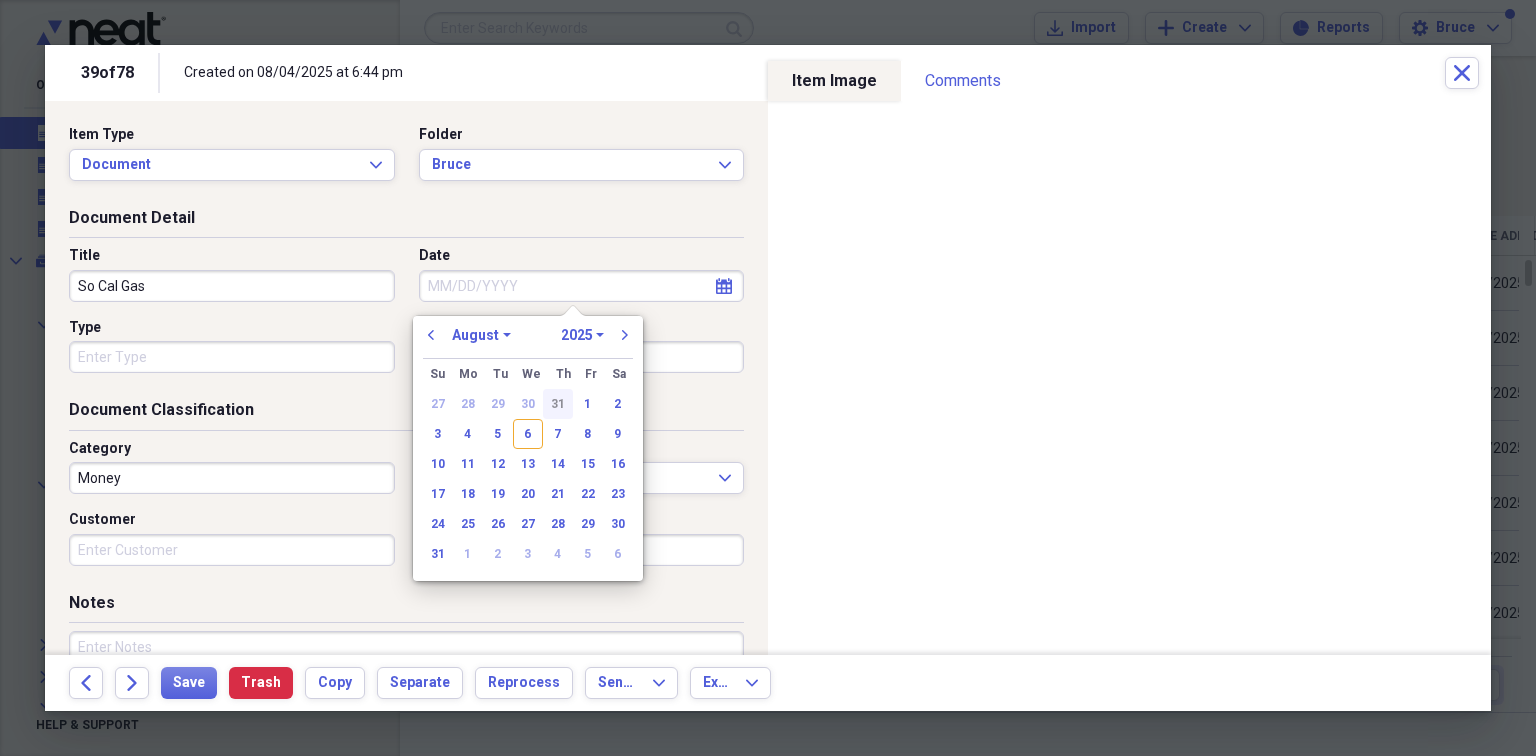 click on "31" at bounding box center (558, 404) 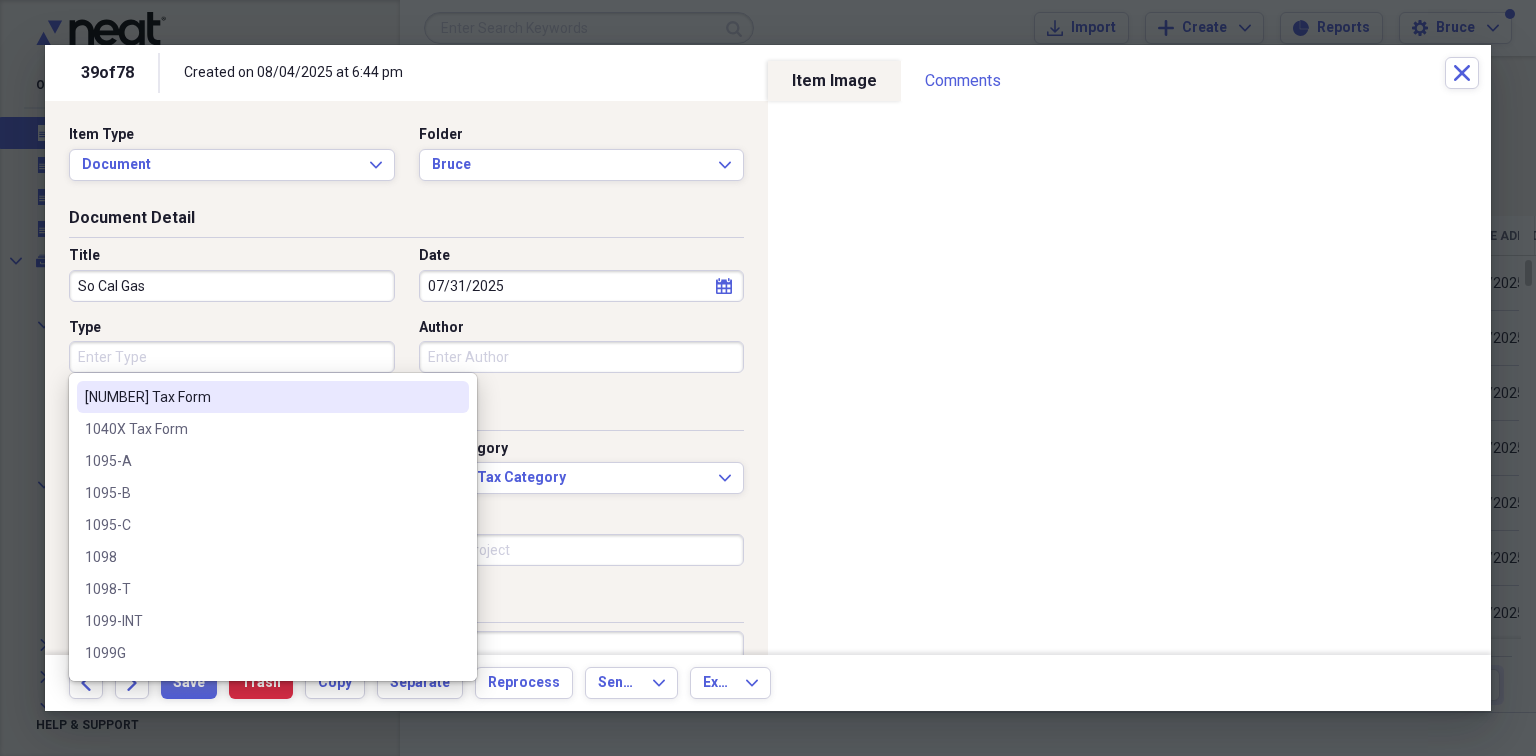 click on "Type" at bounding box center [232, 357] 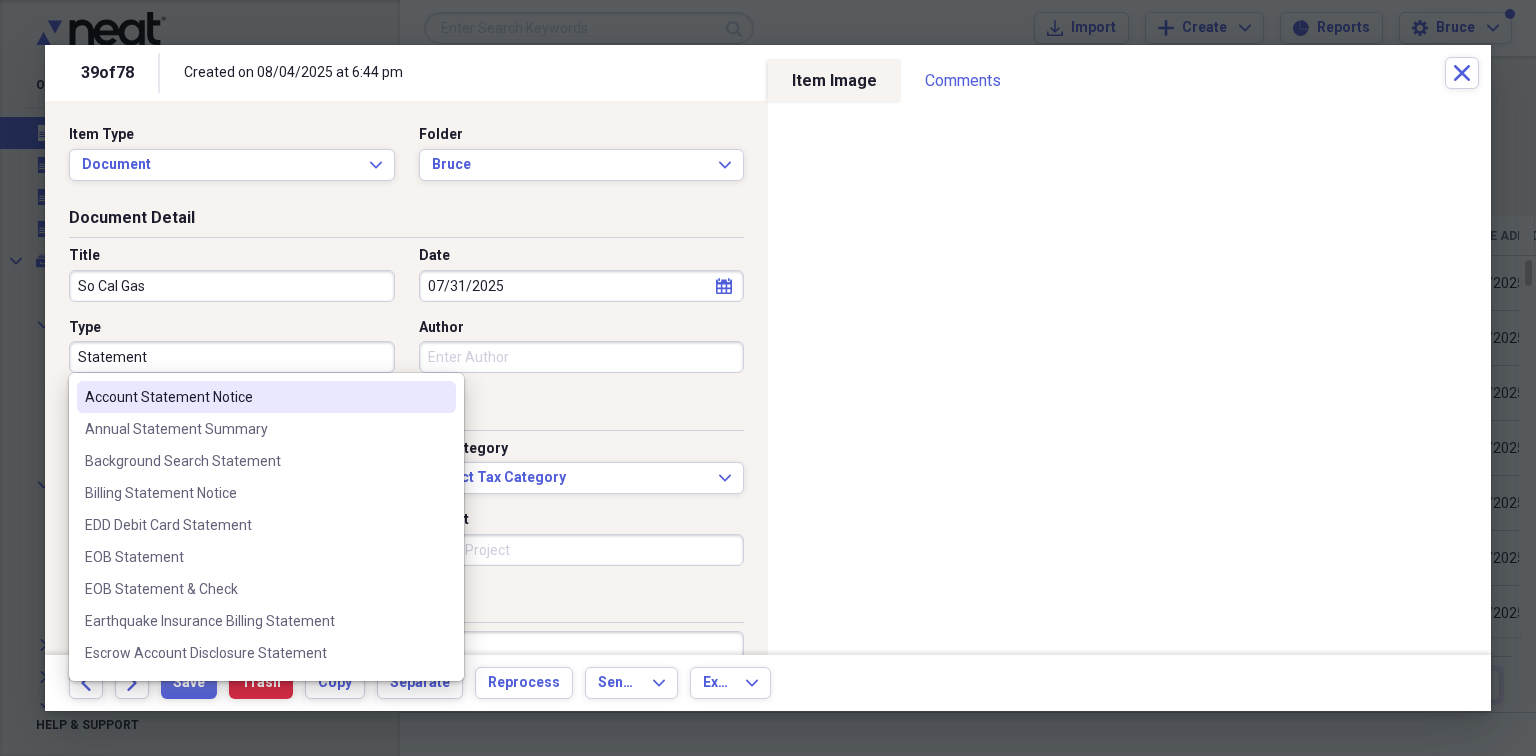 type on "Statement" 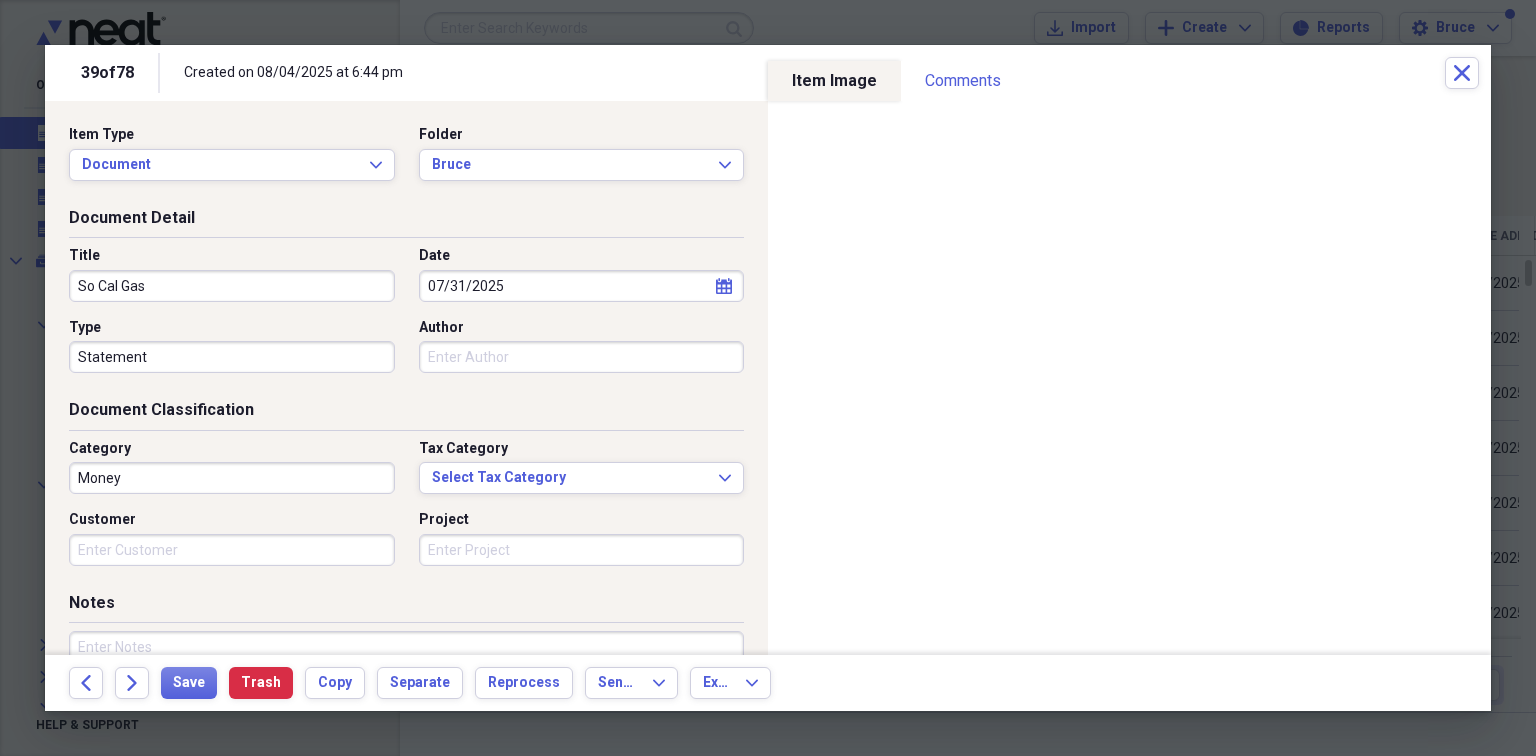 click on "Type" at bounding box center (232, 328) 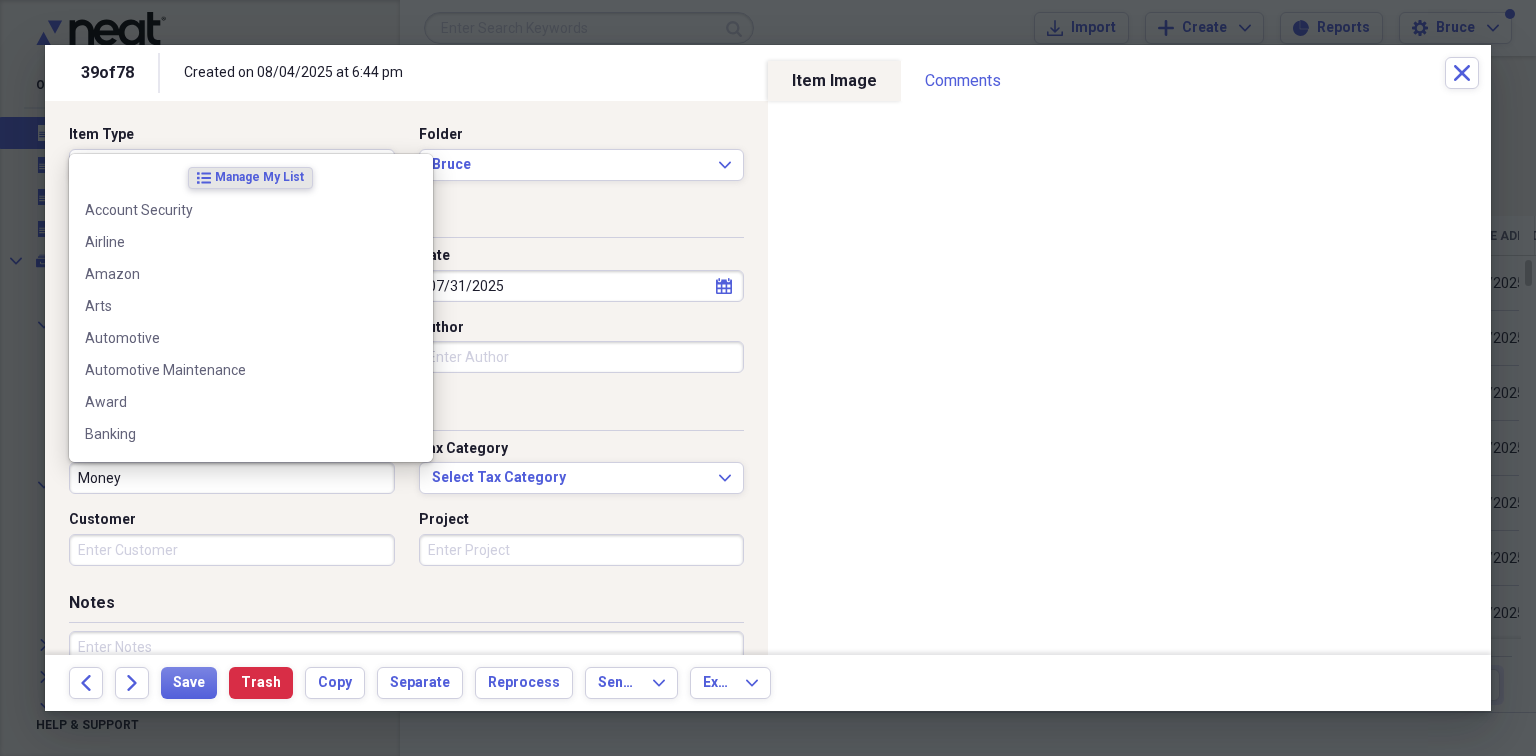click on "Money" at bounding box center [232, 478] 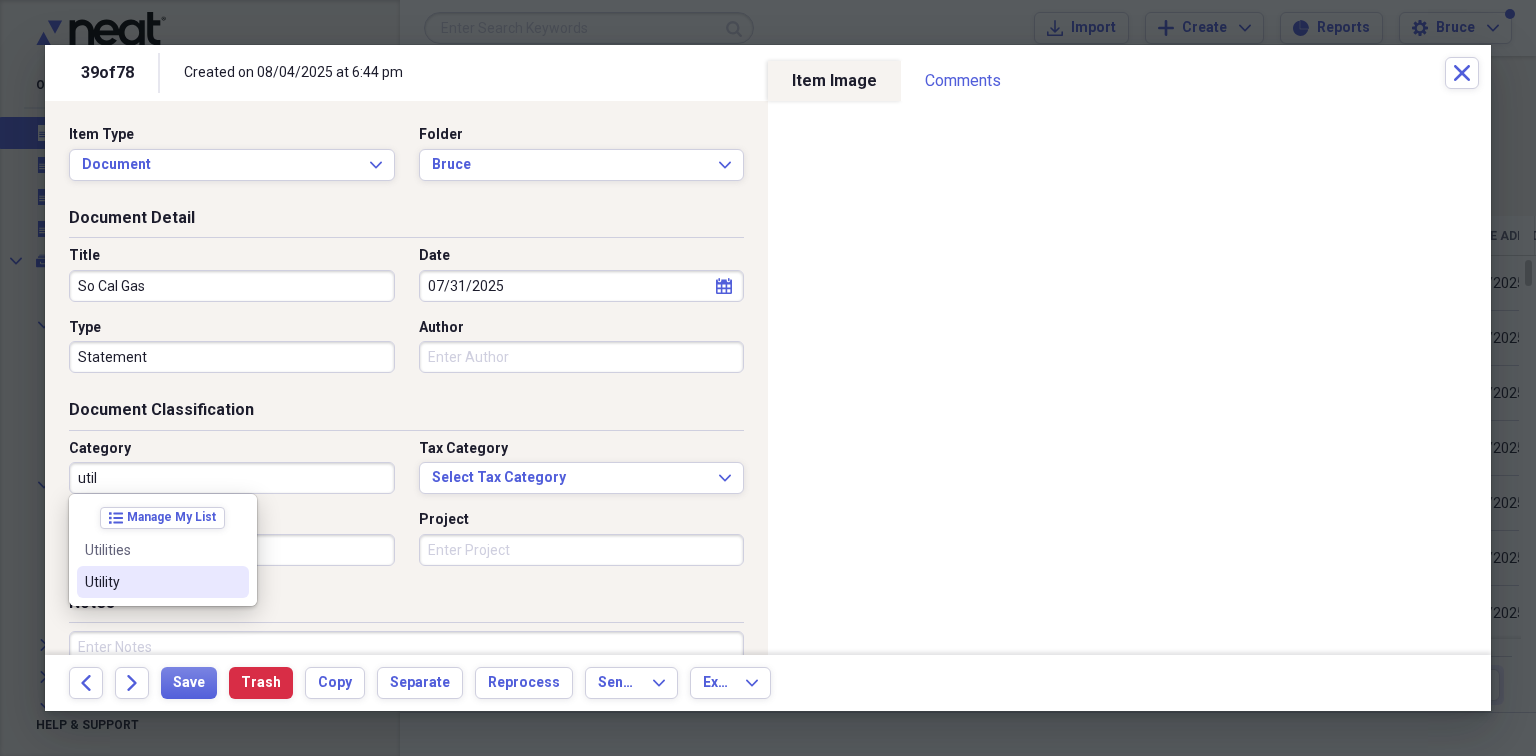 click on "Utility" at bounding box center [151, 582] 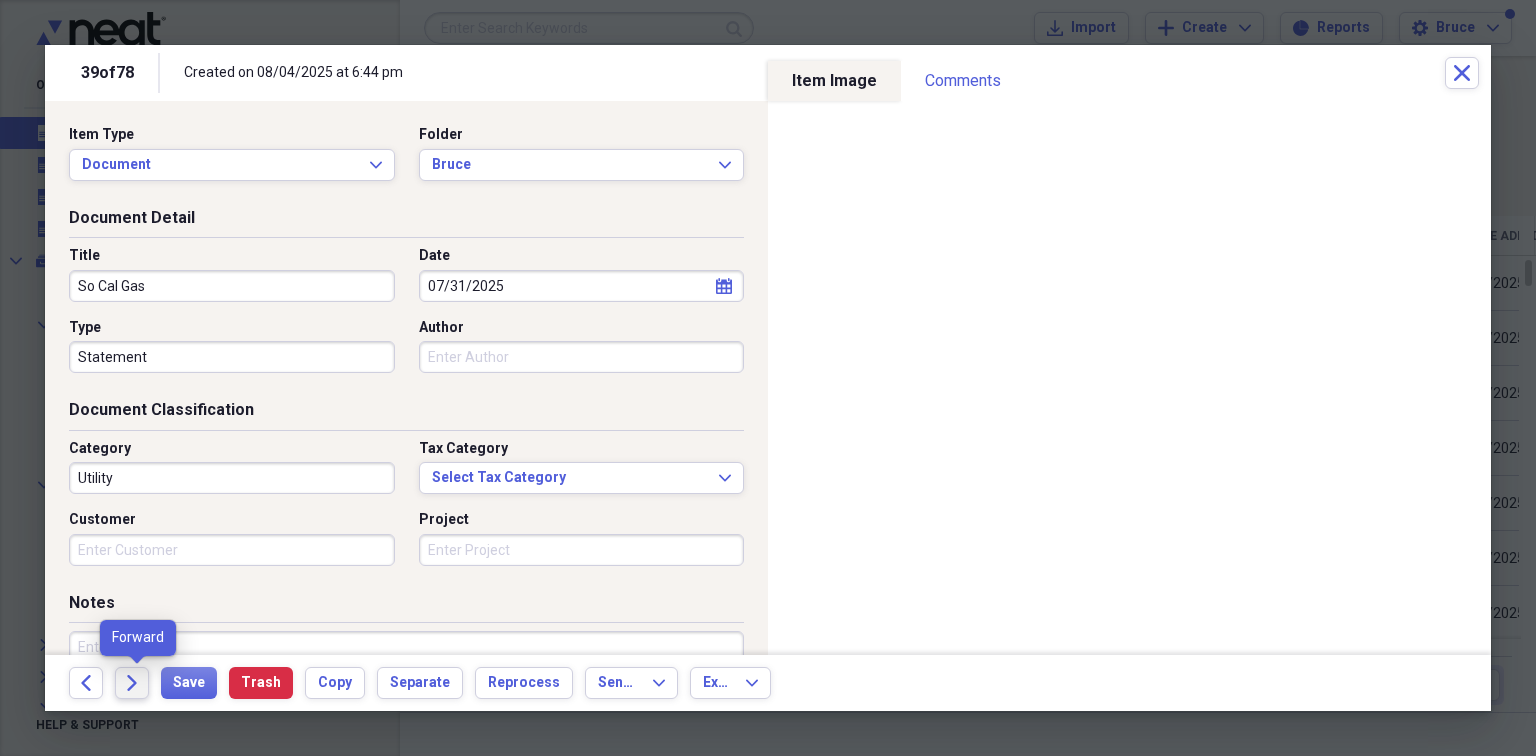 click on "Forward" 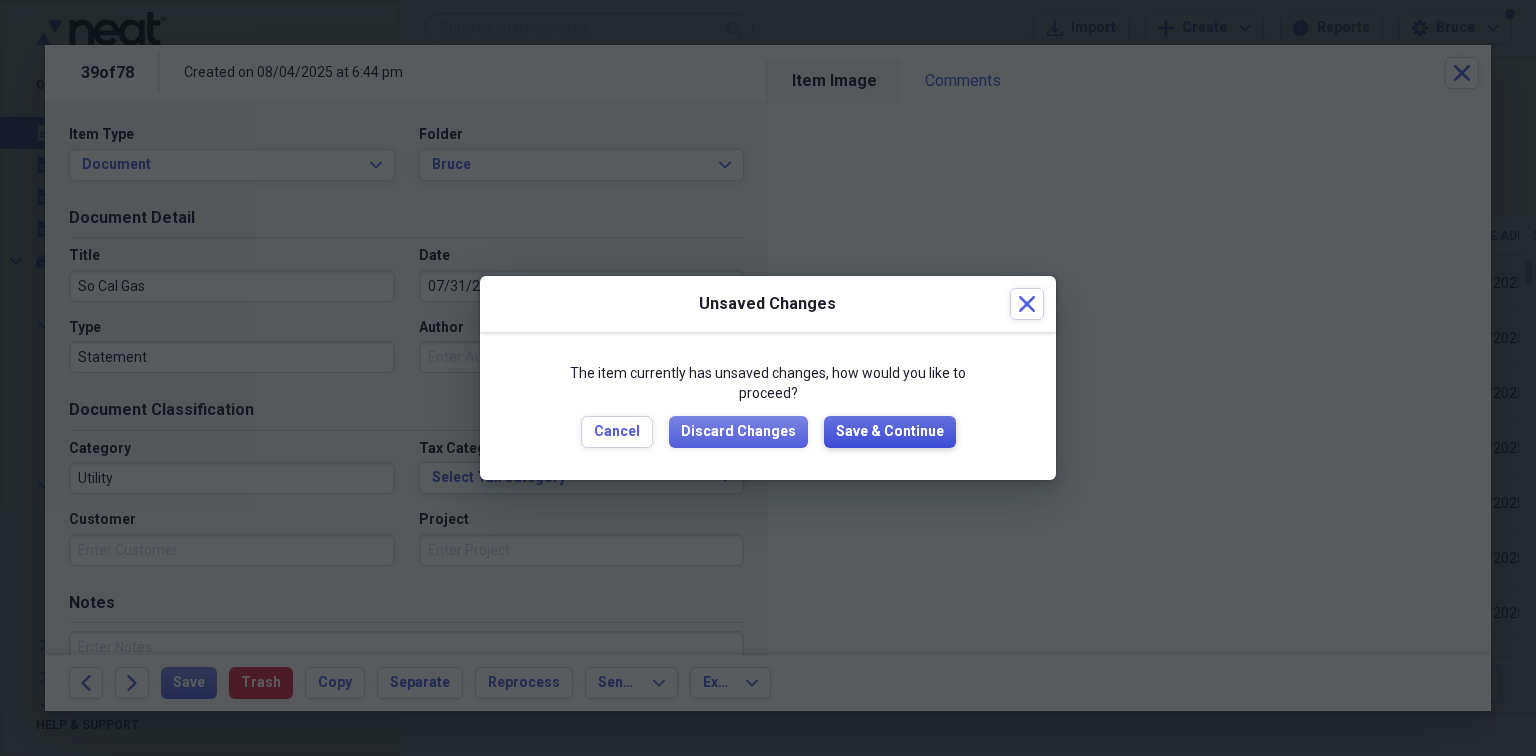 click on "Save & Continue" at bounding box center (890, 432) 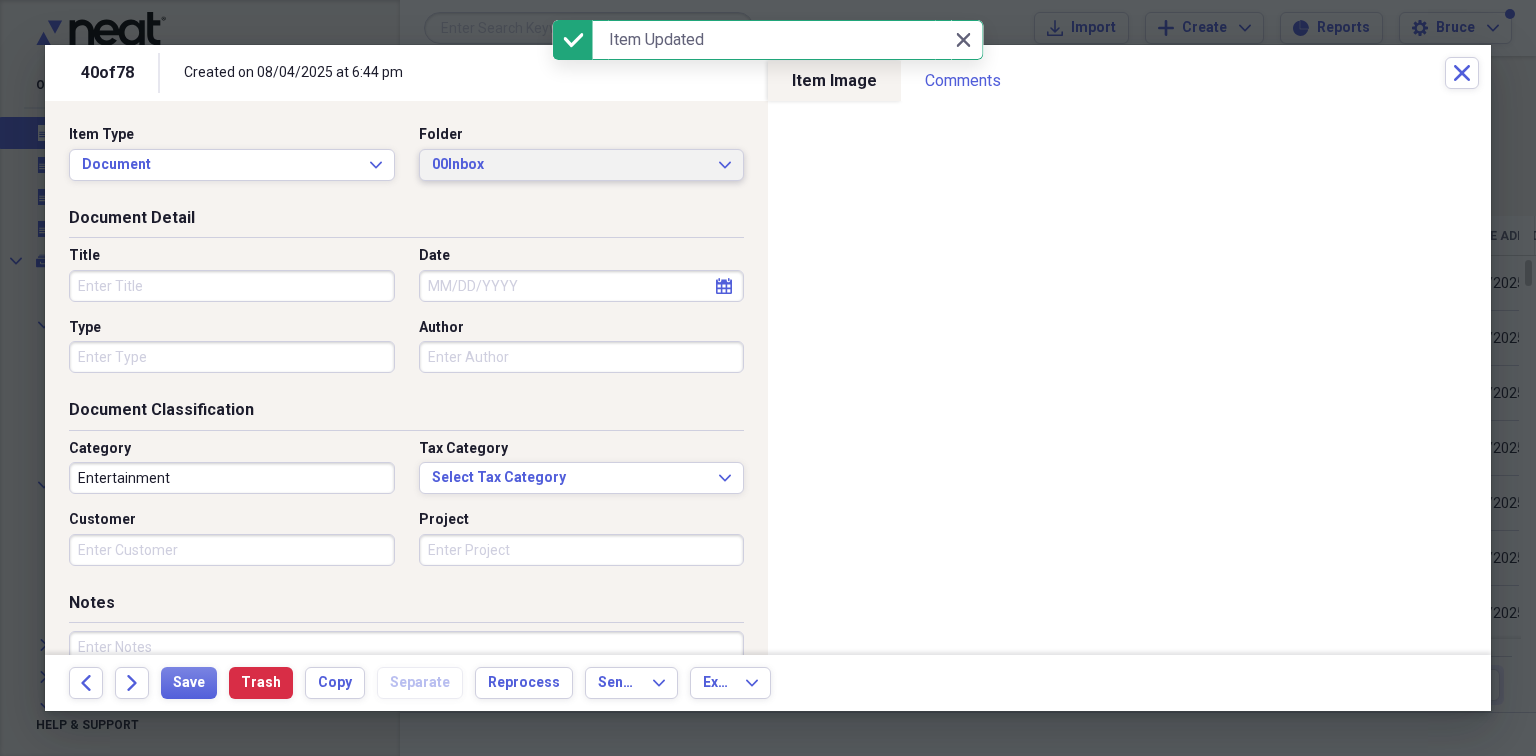 click on "00Inbox" at bounding box center [570, 165] 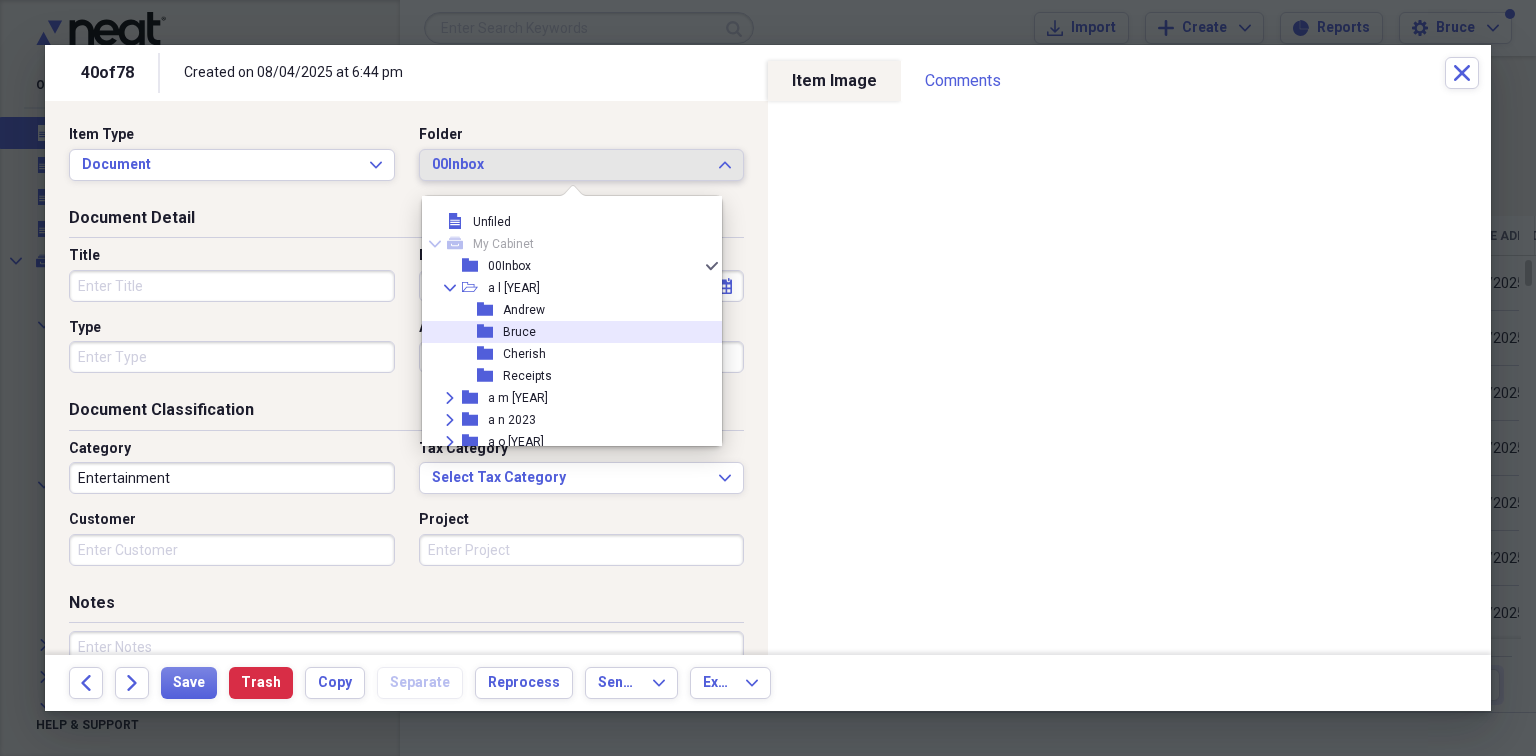 click on "folder" at bounding box center (490, 332) 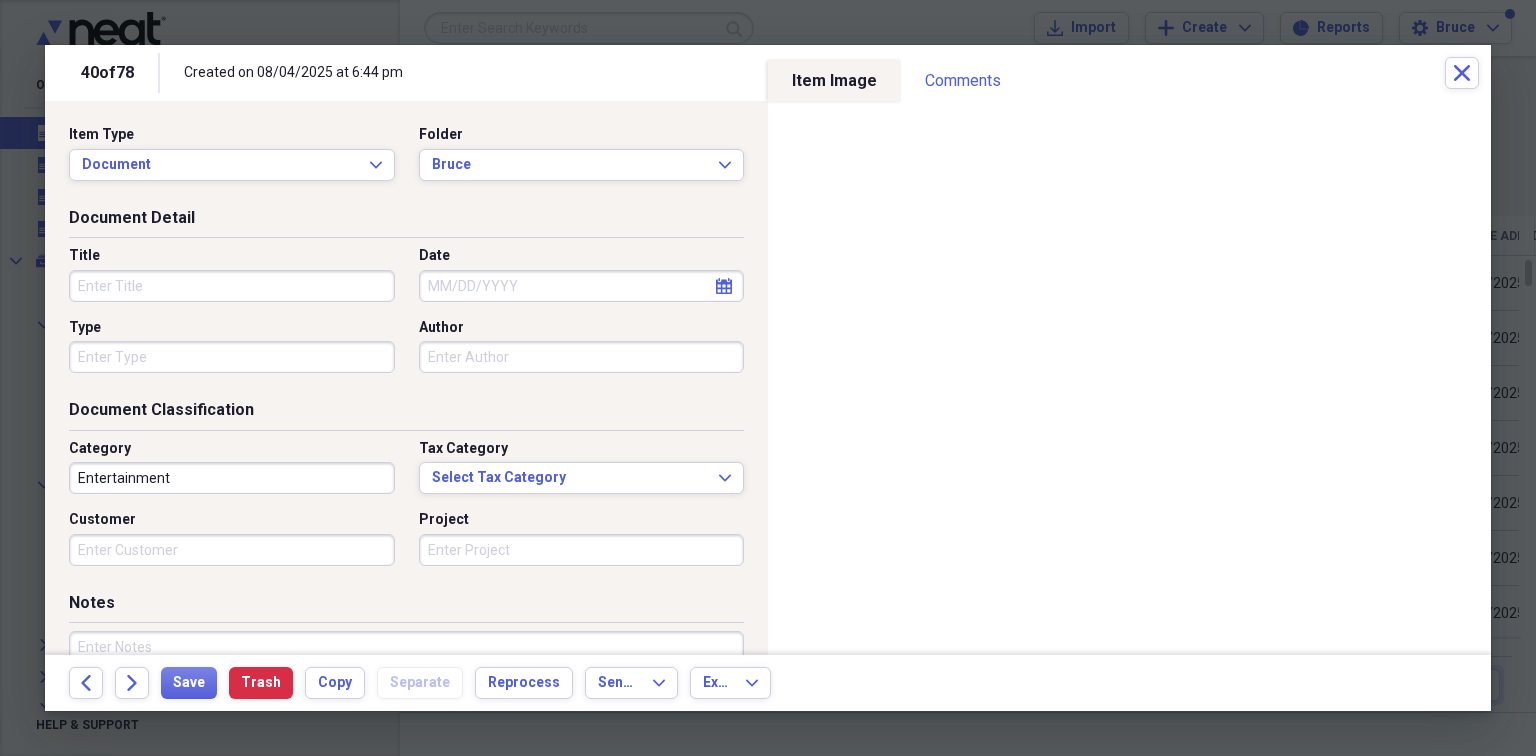 click on "Title" at bounding box center [232, 286] 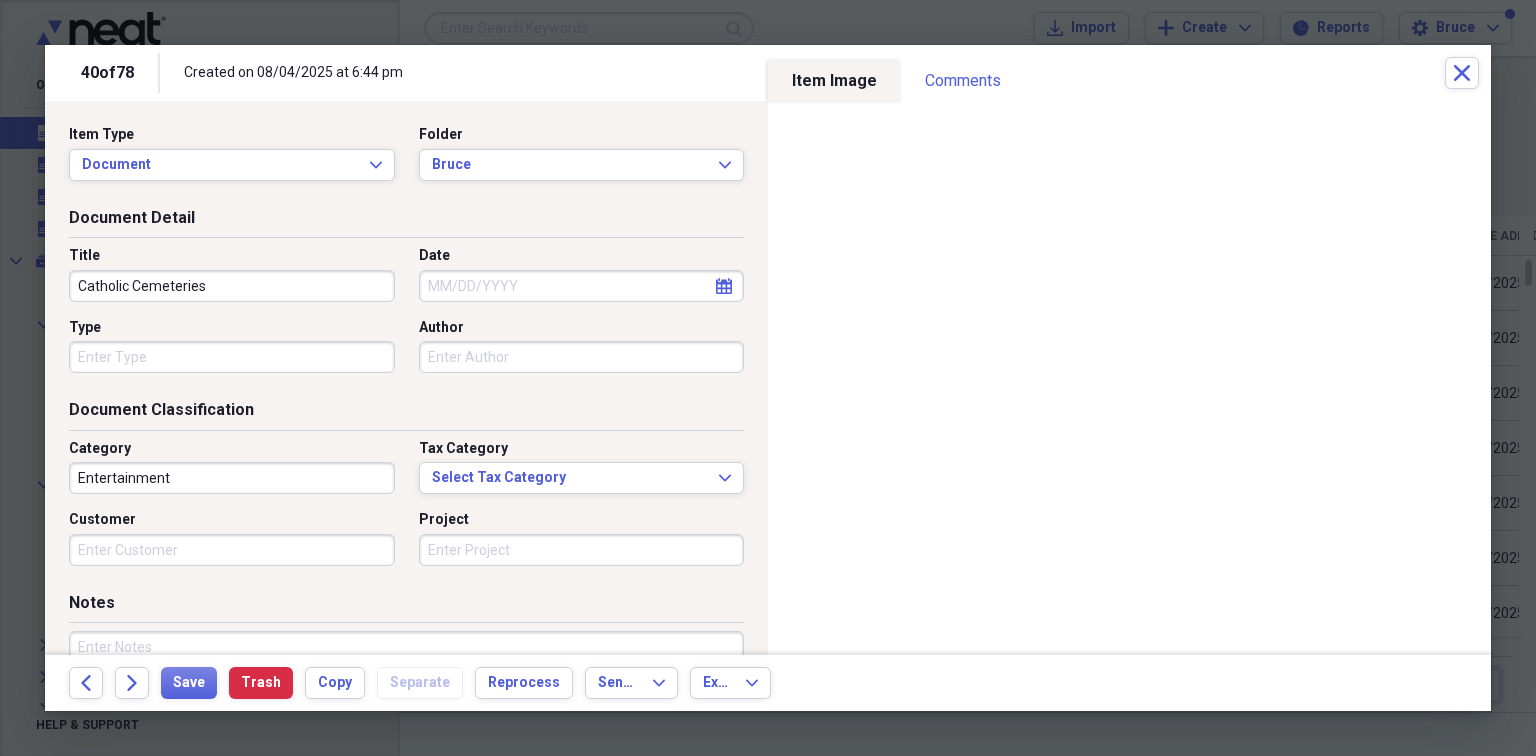 type on "Catholic Cemeteries" 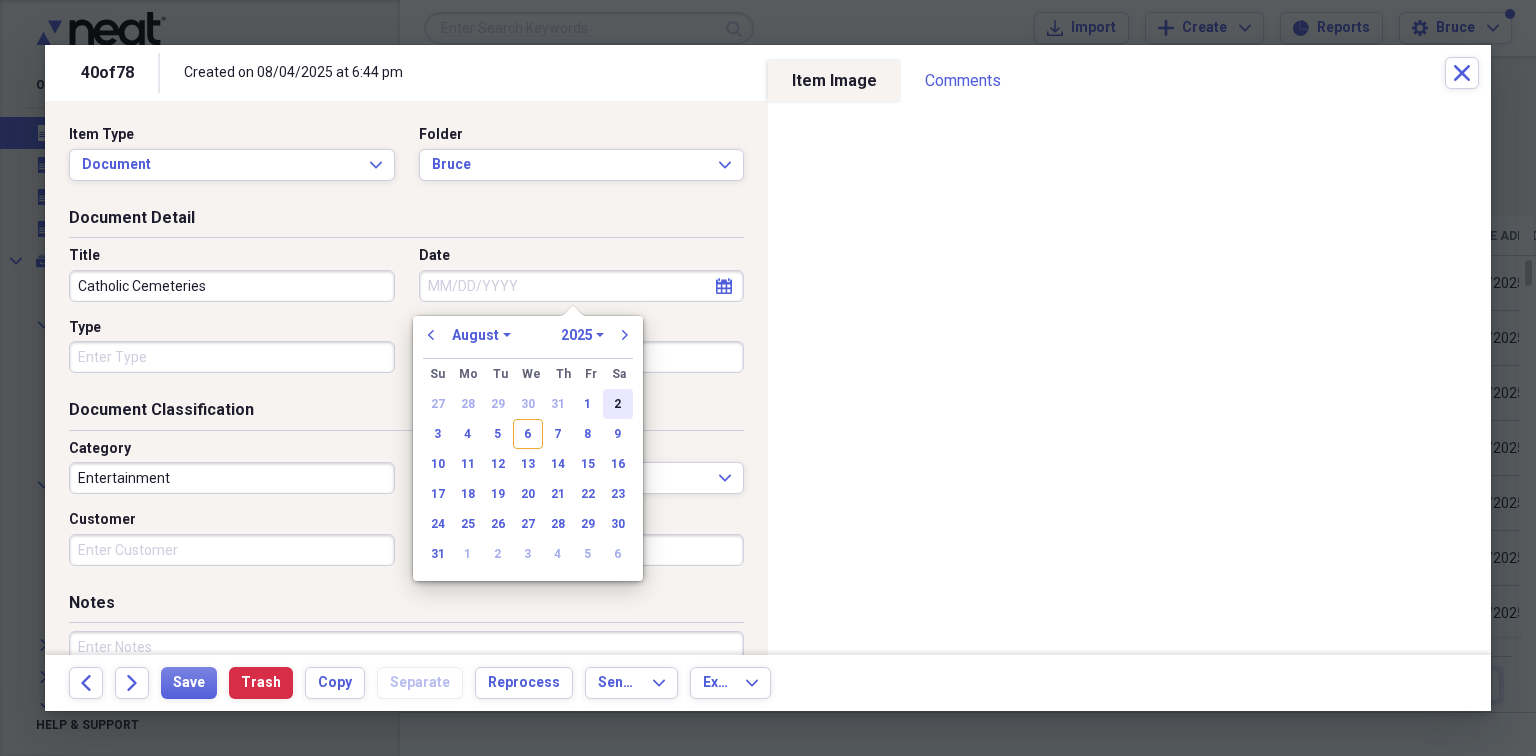 click on "2" at bounding box center (618, 404) 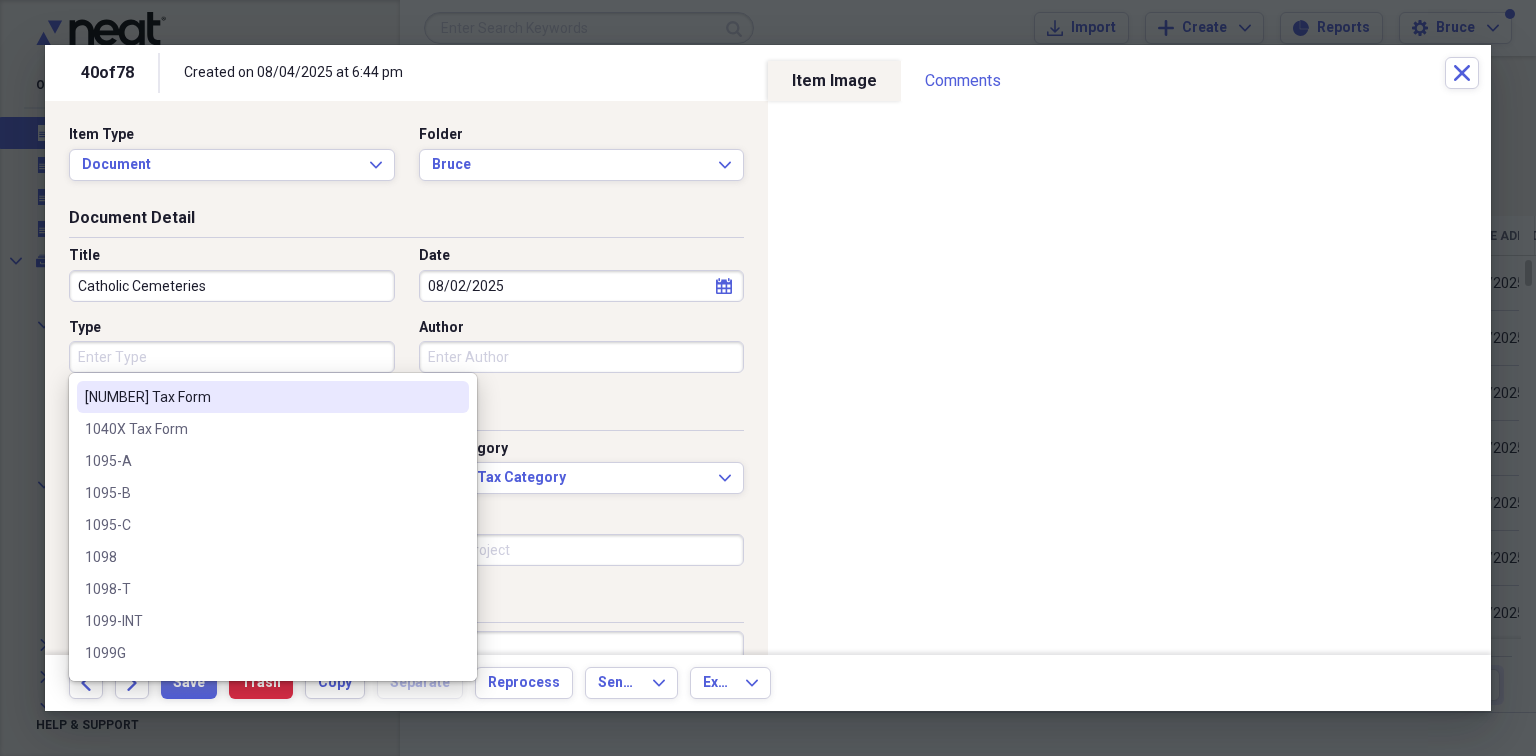 click on "Type" at bounding box center (232, 357) 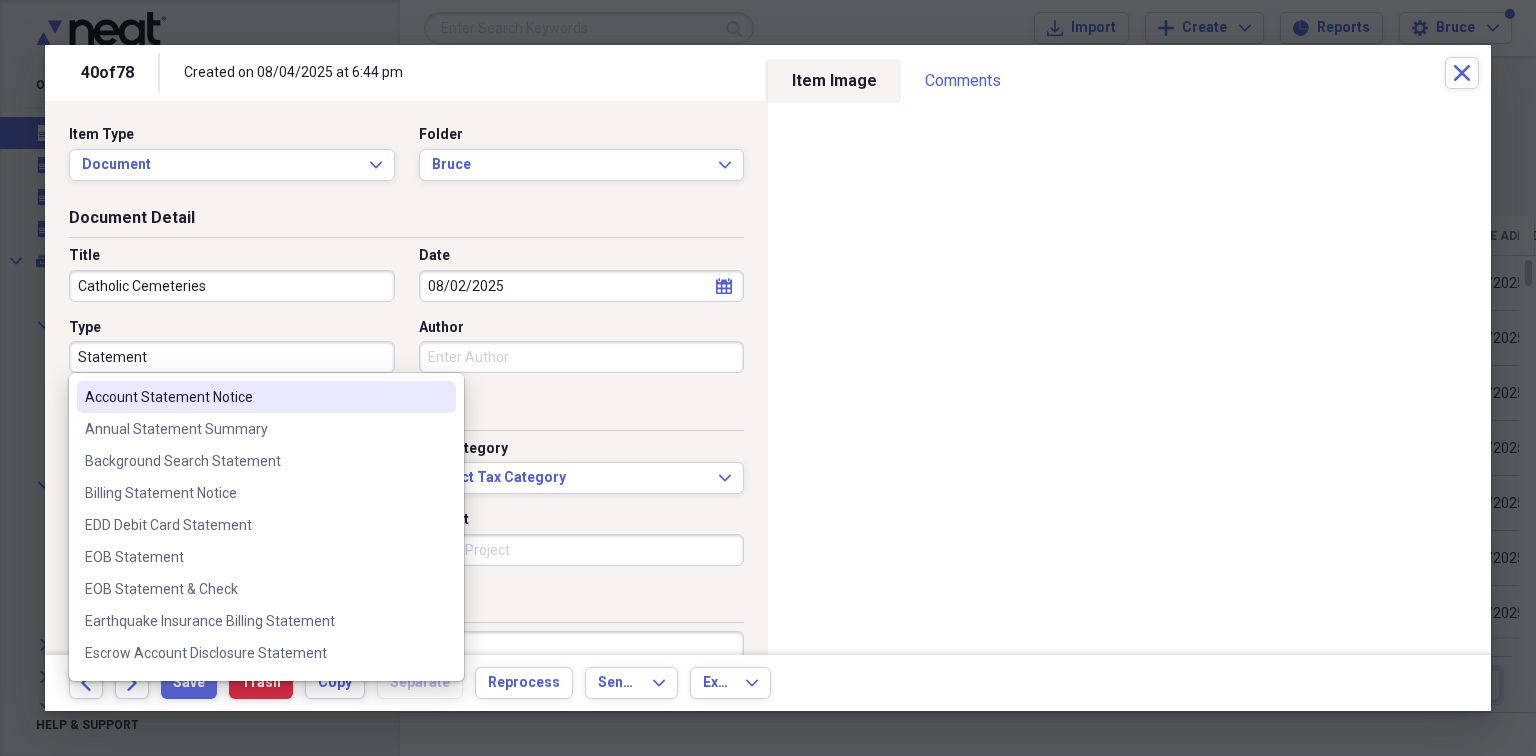 type on "Statement" 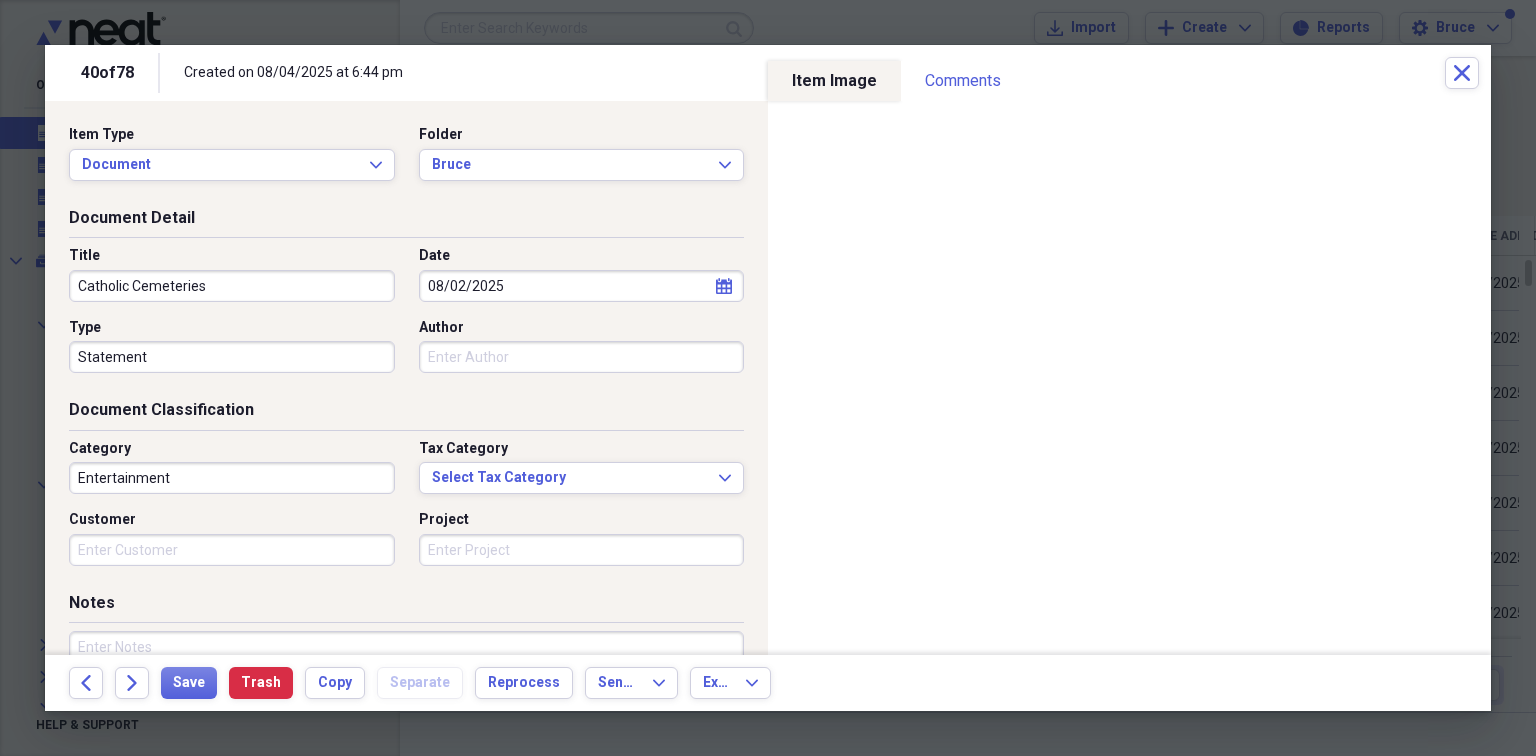 click on "Type" at bounding box center [232, 328] 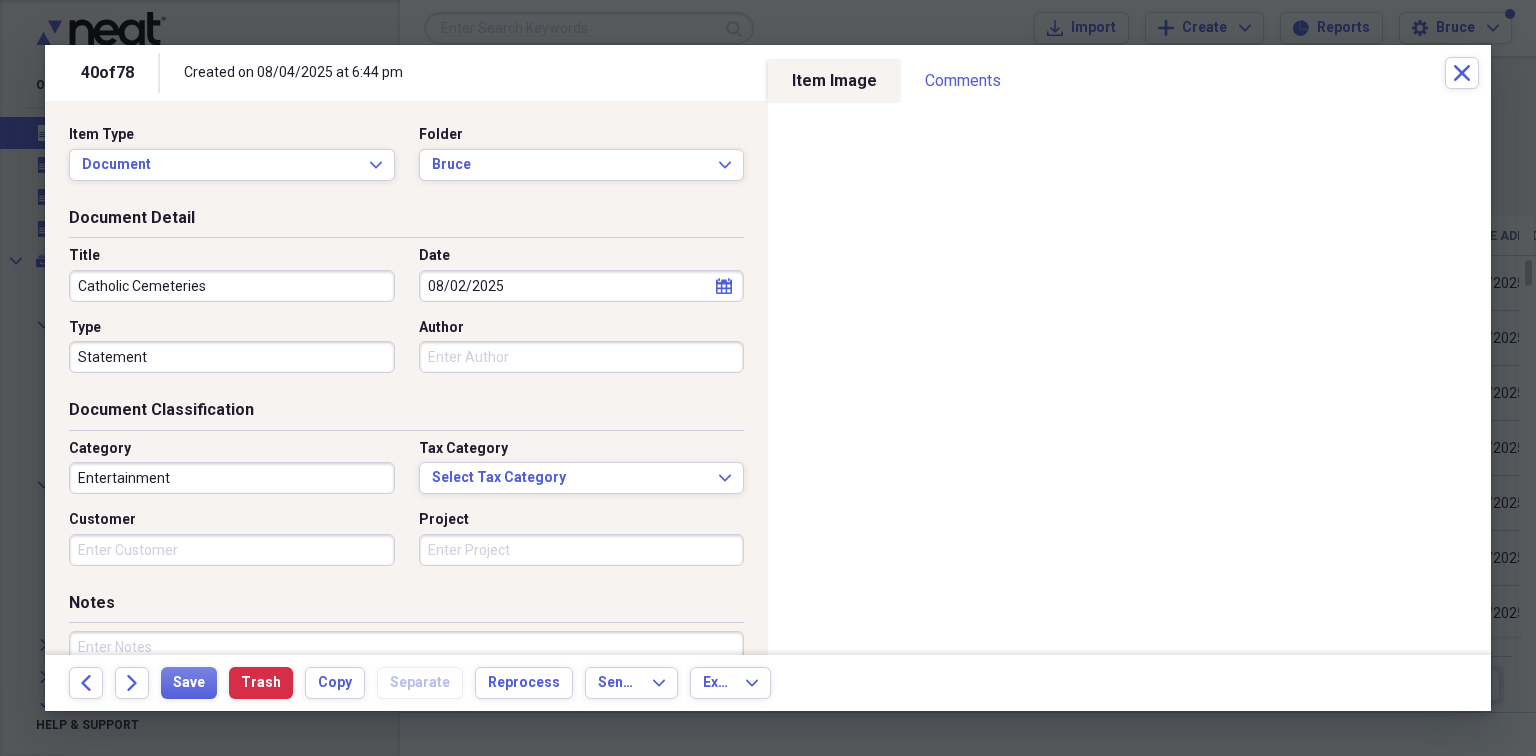 click on "Category Entertainment" at bounding box center [238, 467] 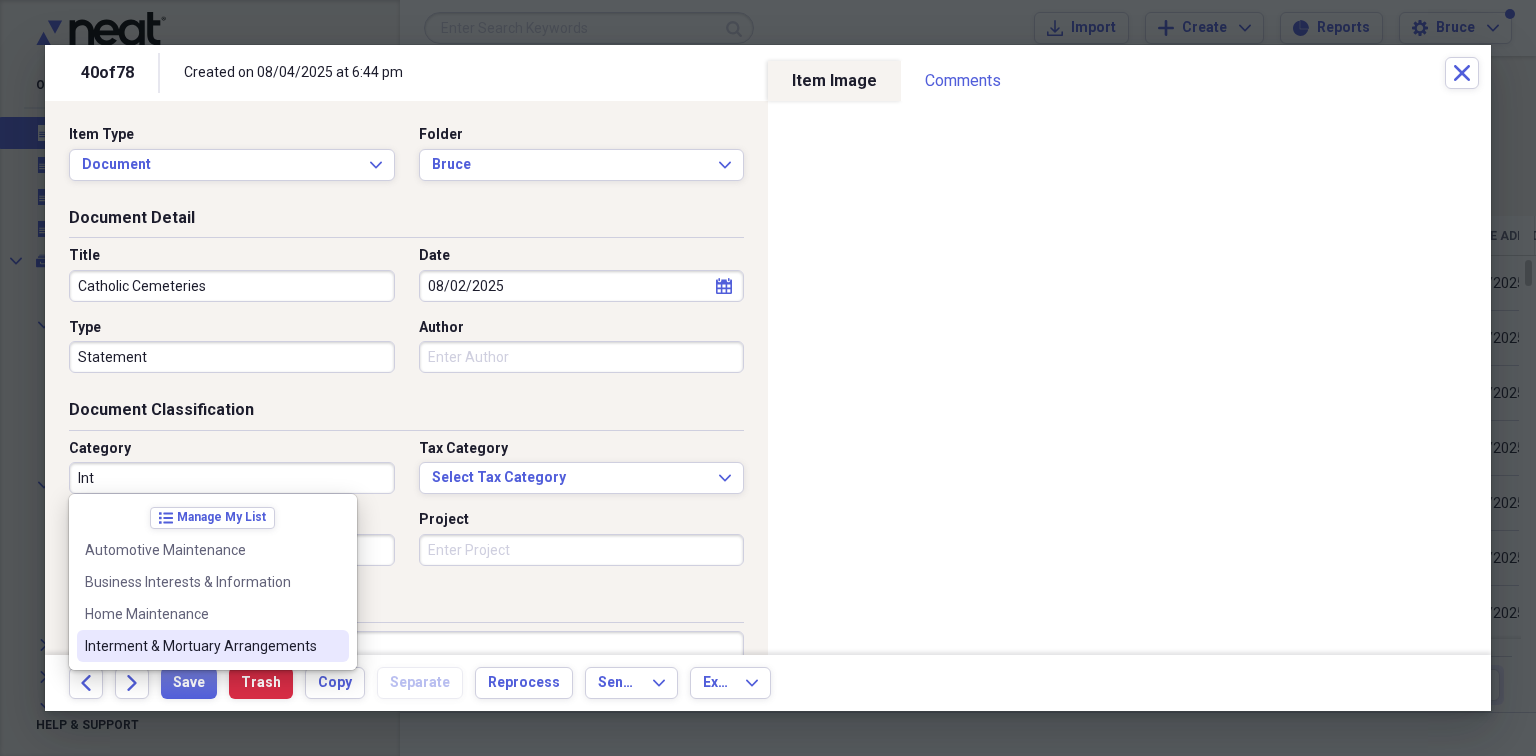 click on "Interment & Mortuary Arrangements" at bounding box center [201, 646] 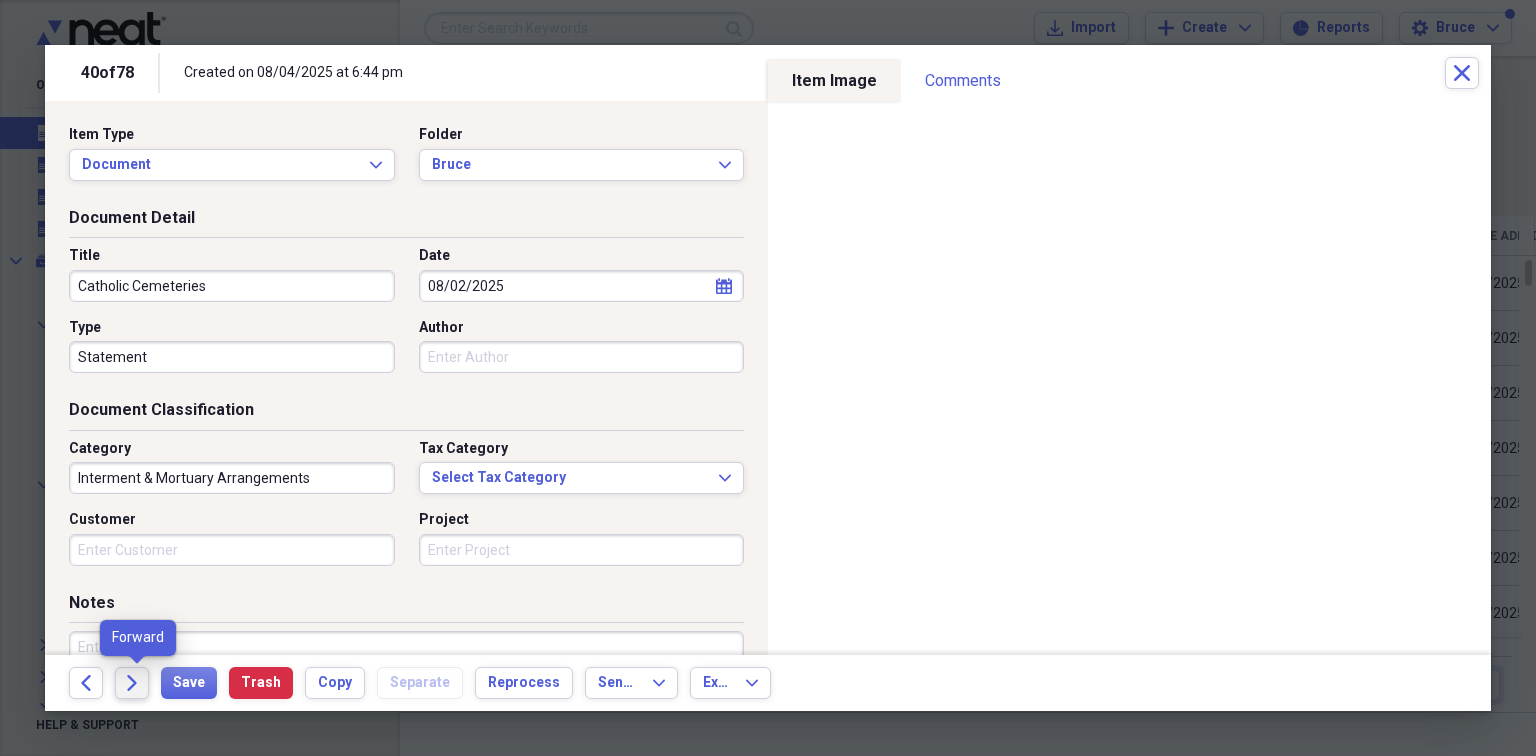 click on "Forward" 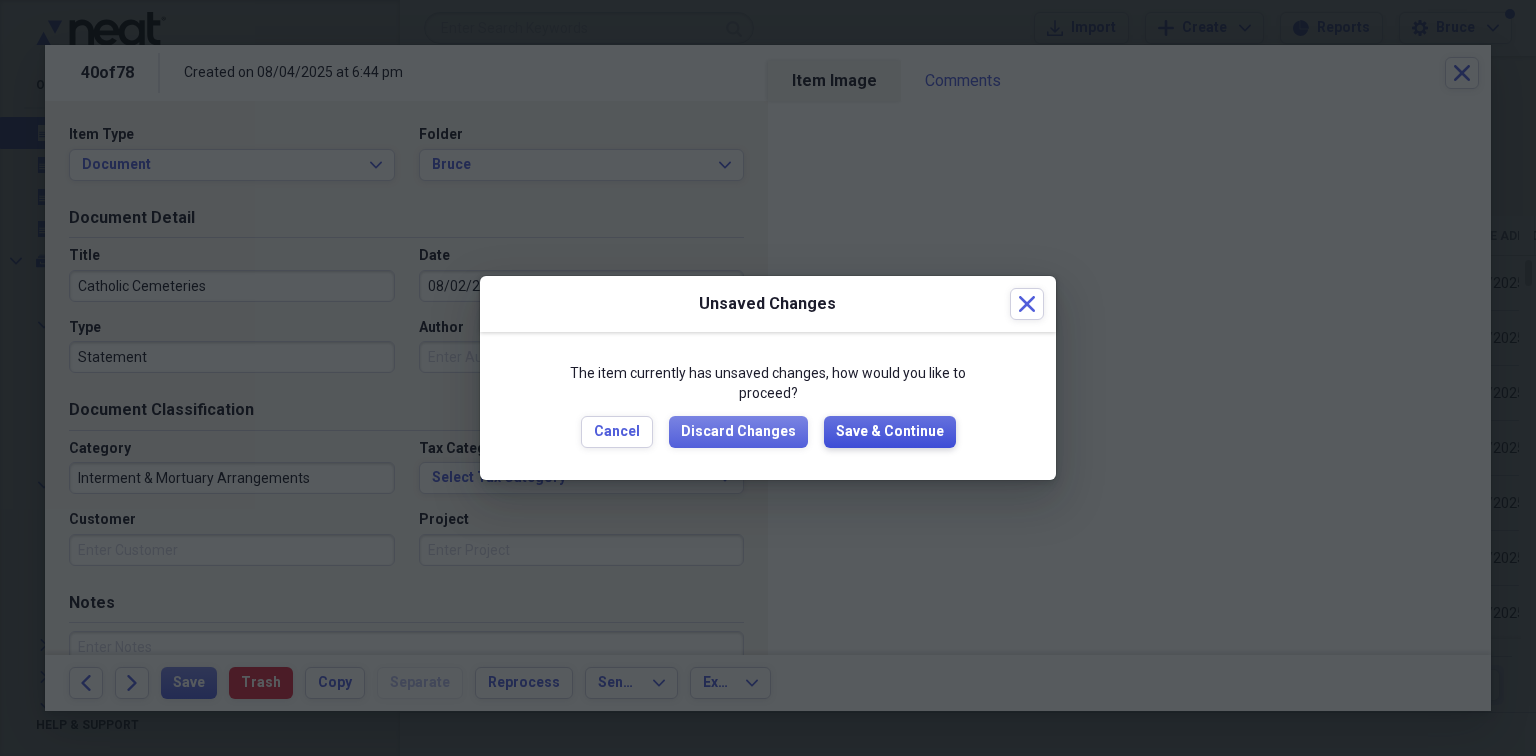 click on "Save & Continue" at bounding box center [890, 432] 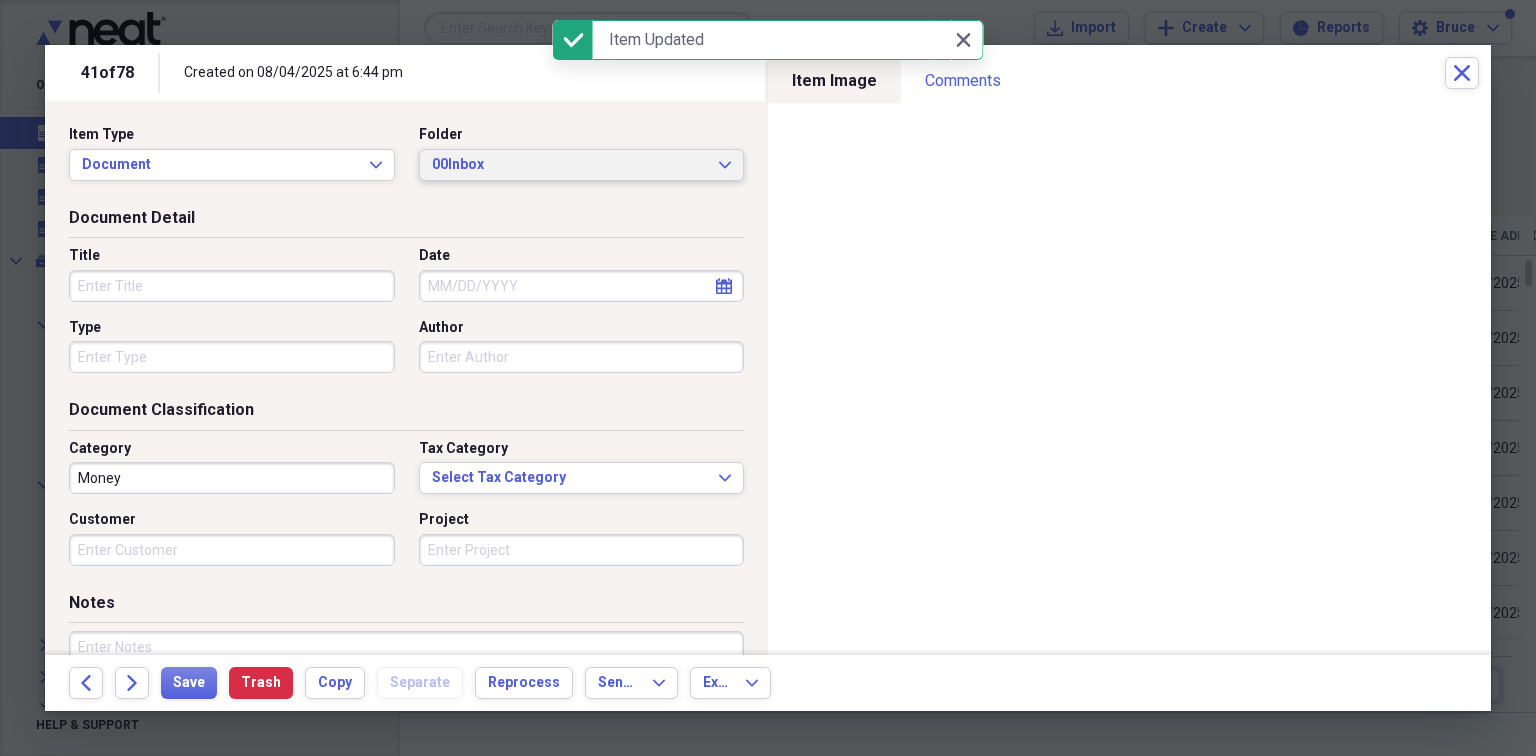 click on "00Inbox" at bounding box center [570, 165] 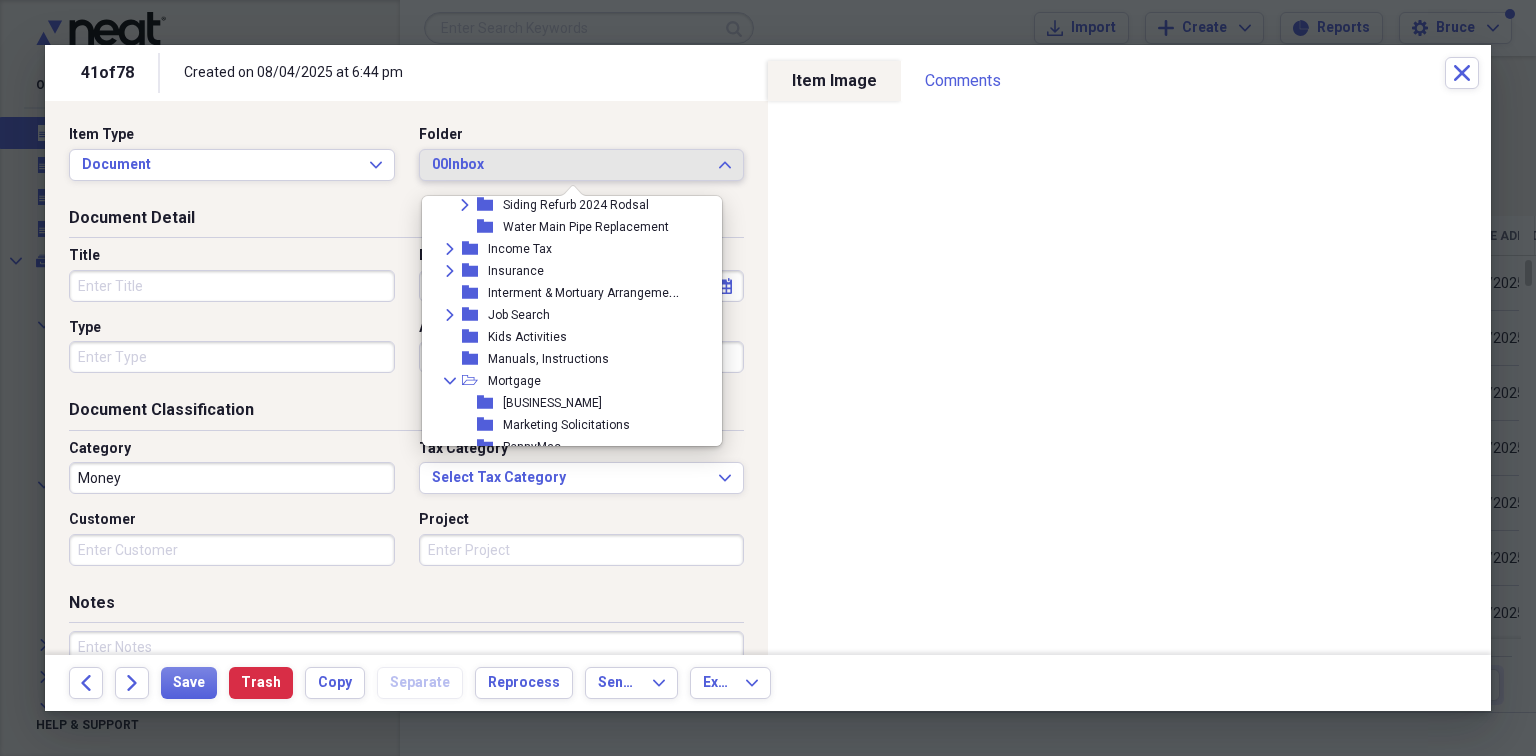 scroll, scrollTop: 1118, scrollLeft: 0, axis: vertical 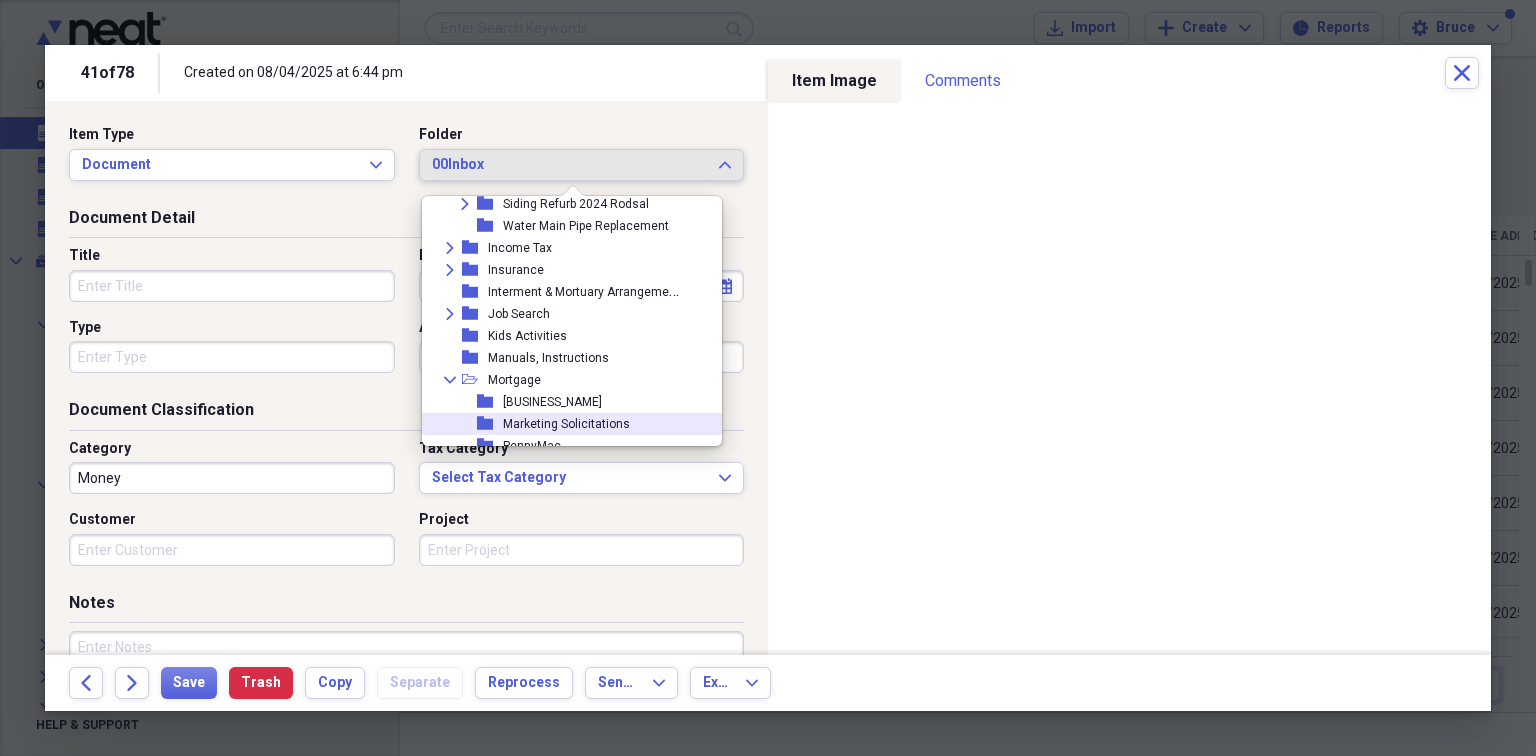 click on "Marketing Solicitations" at bounding box center [566, 424] 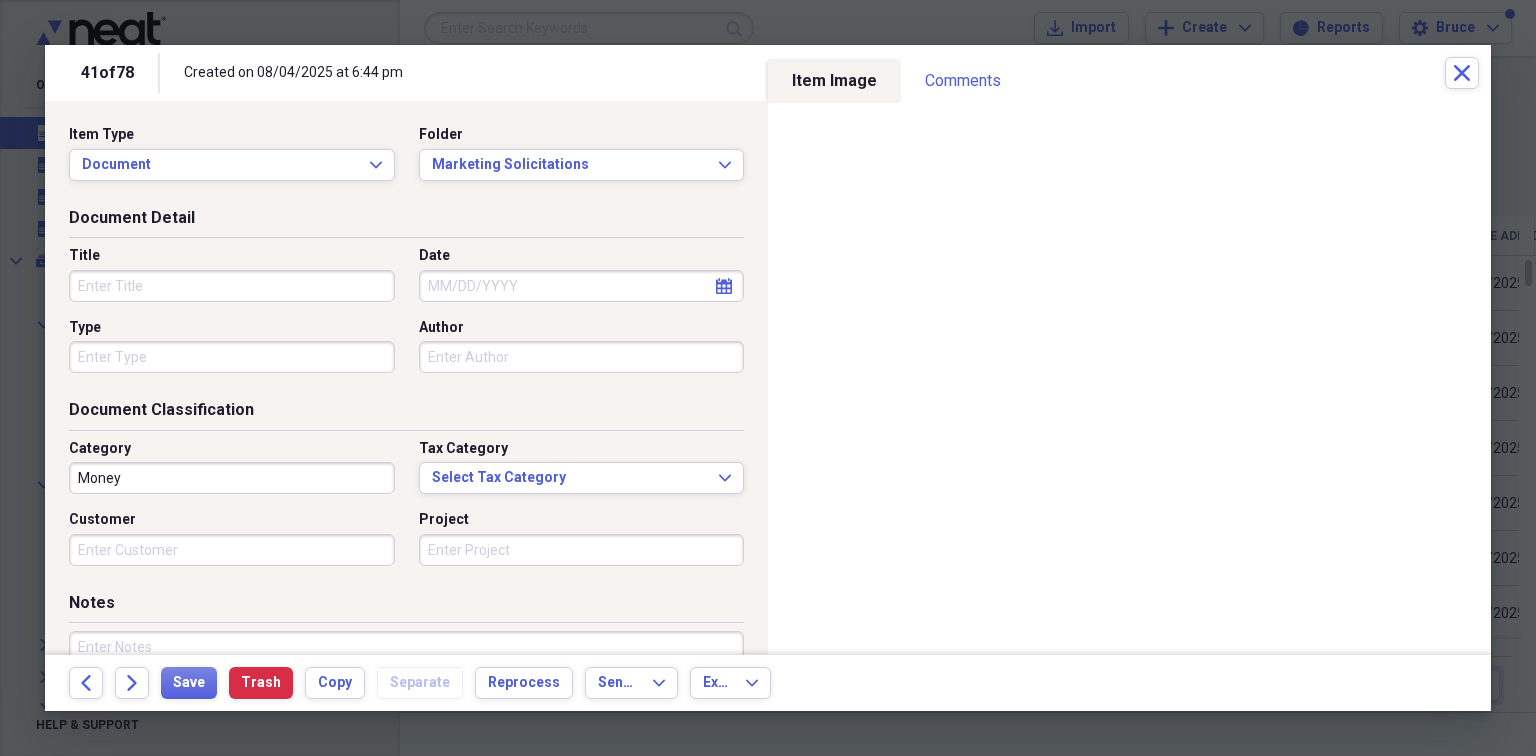 click on "Title" at bounding box center (232, 286) 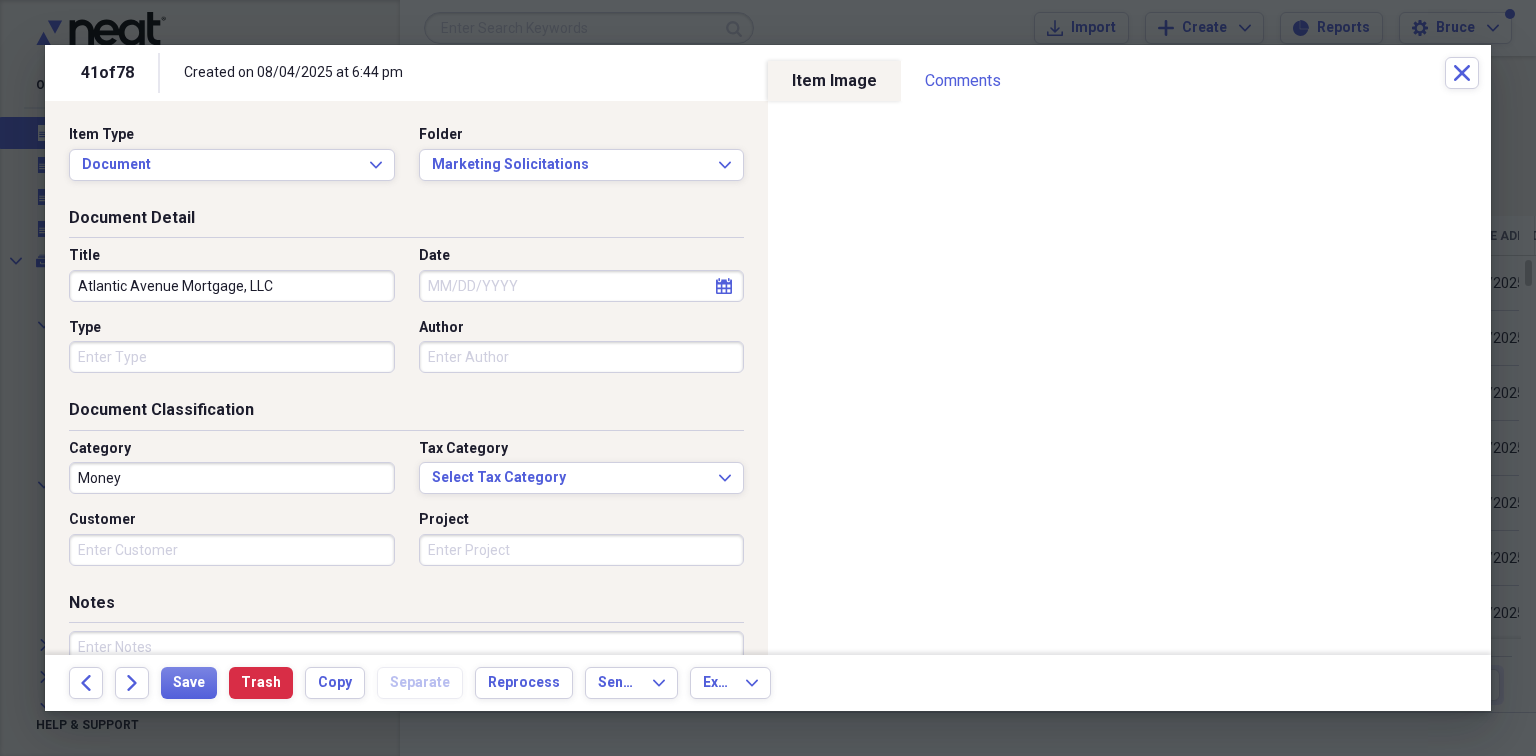 type on "Atlantic Avenue Mortgage, LLC" 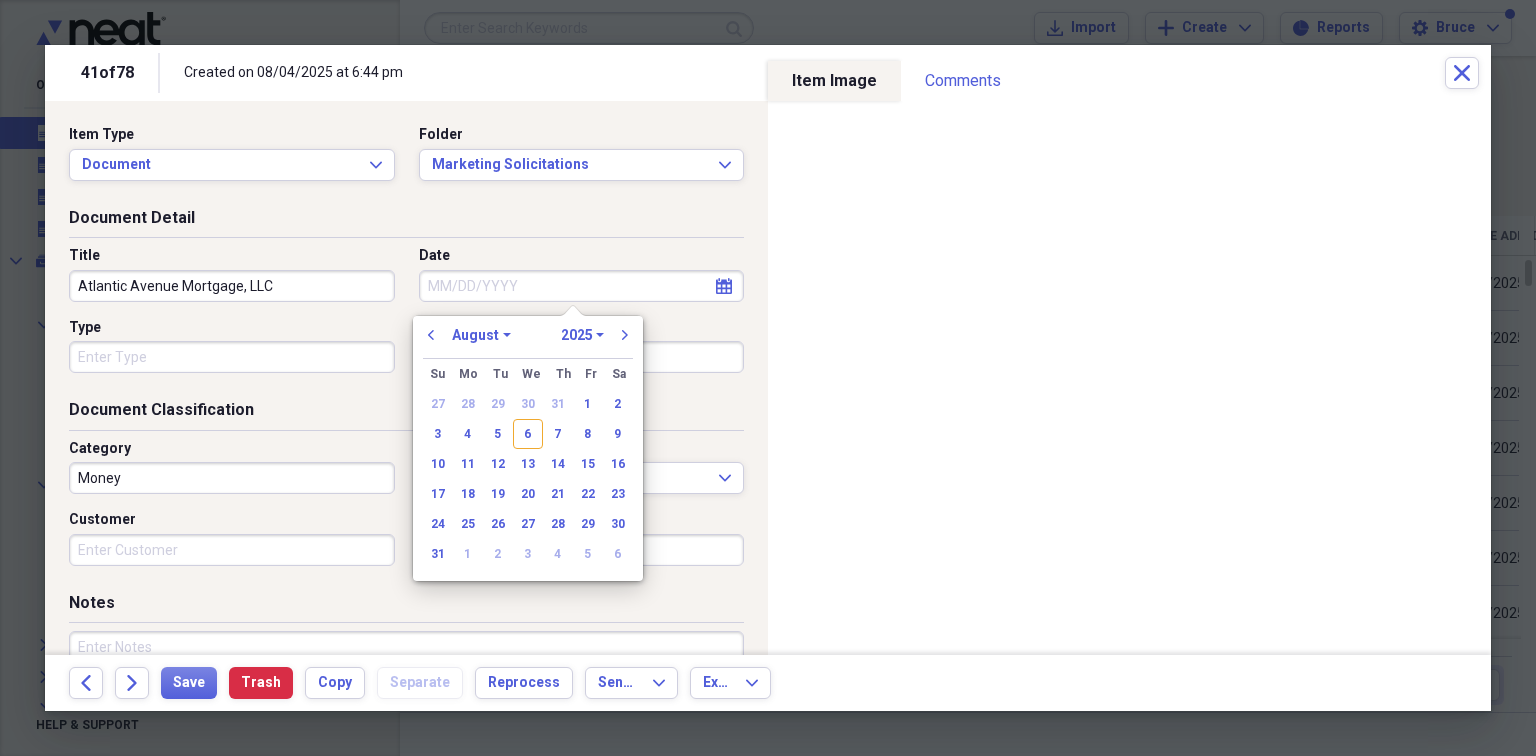 click on "Date" at bounding box center [582, 286] 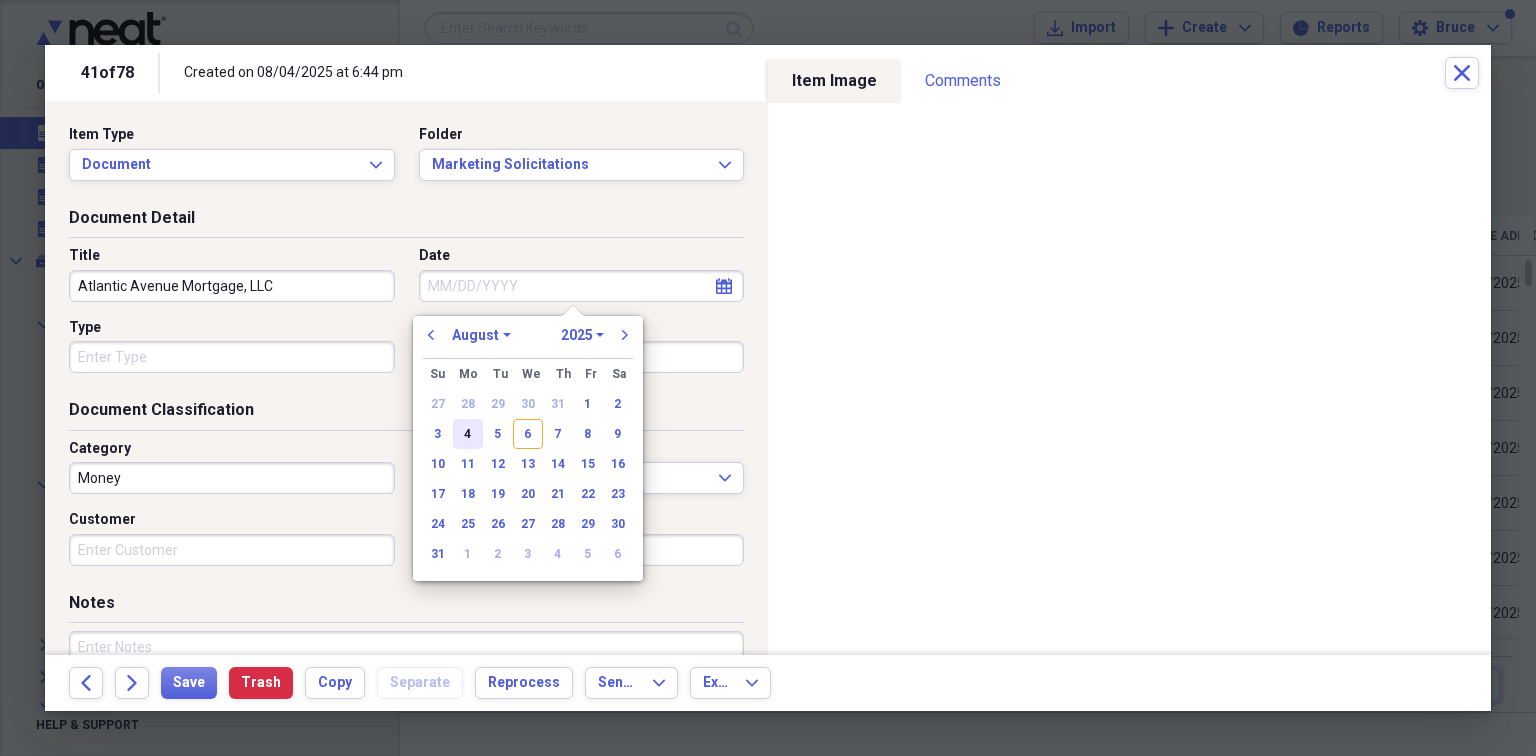 click on "4" at bounding box center (468, 434) 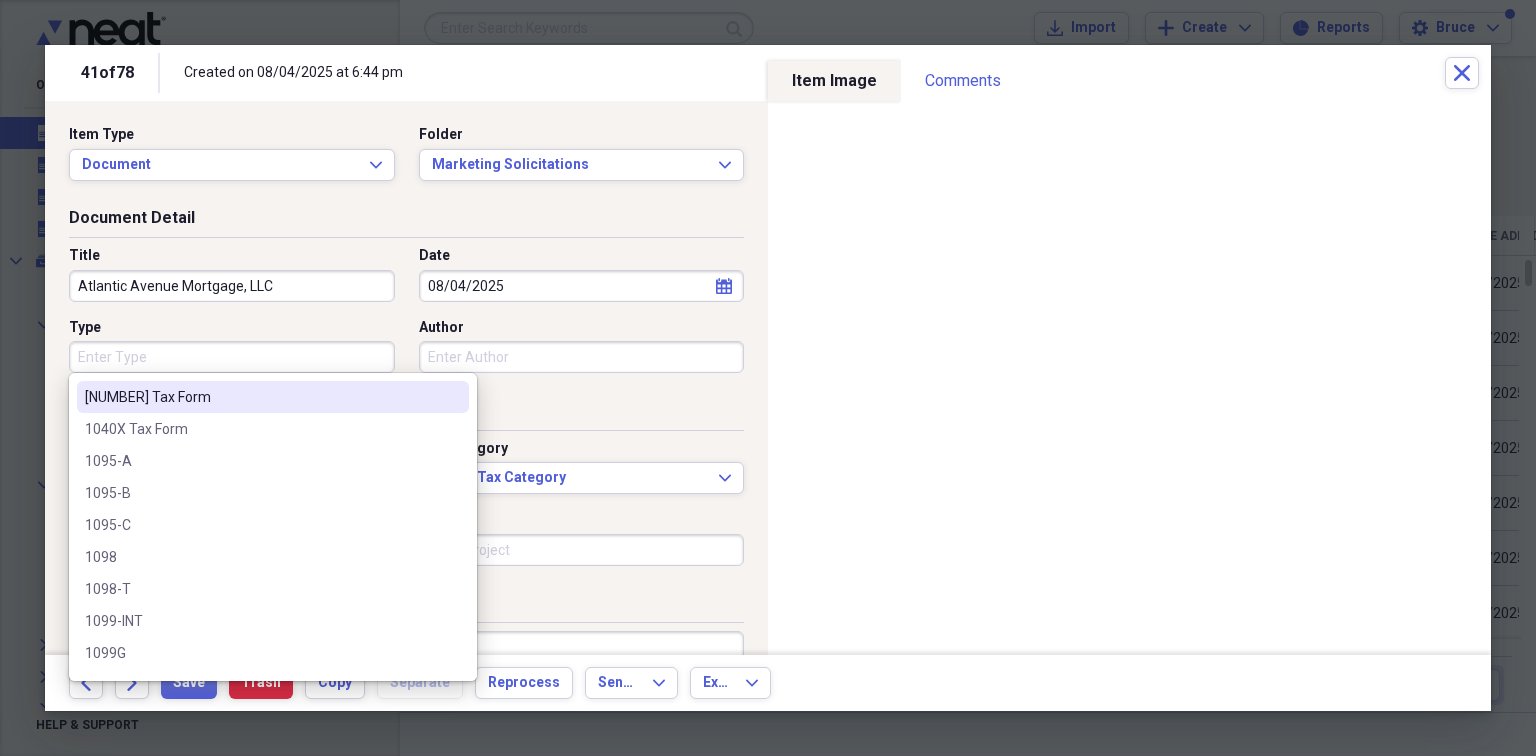 click on "Type" at bounding box center (232, 357) 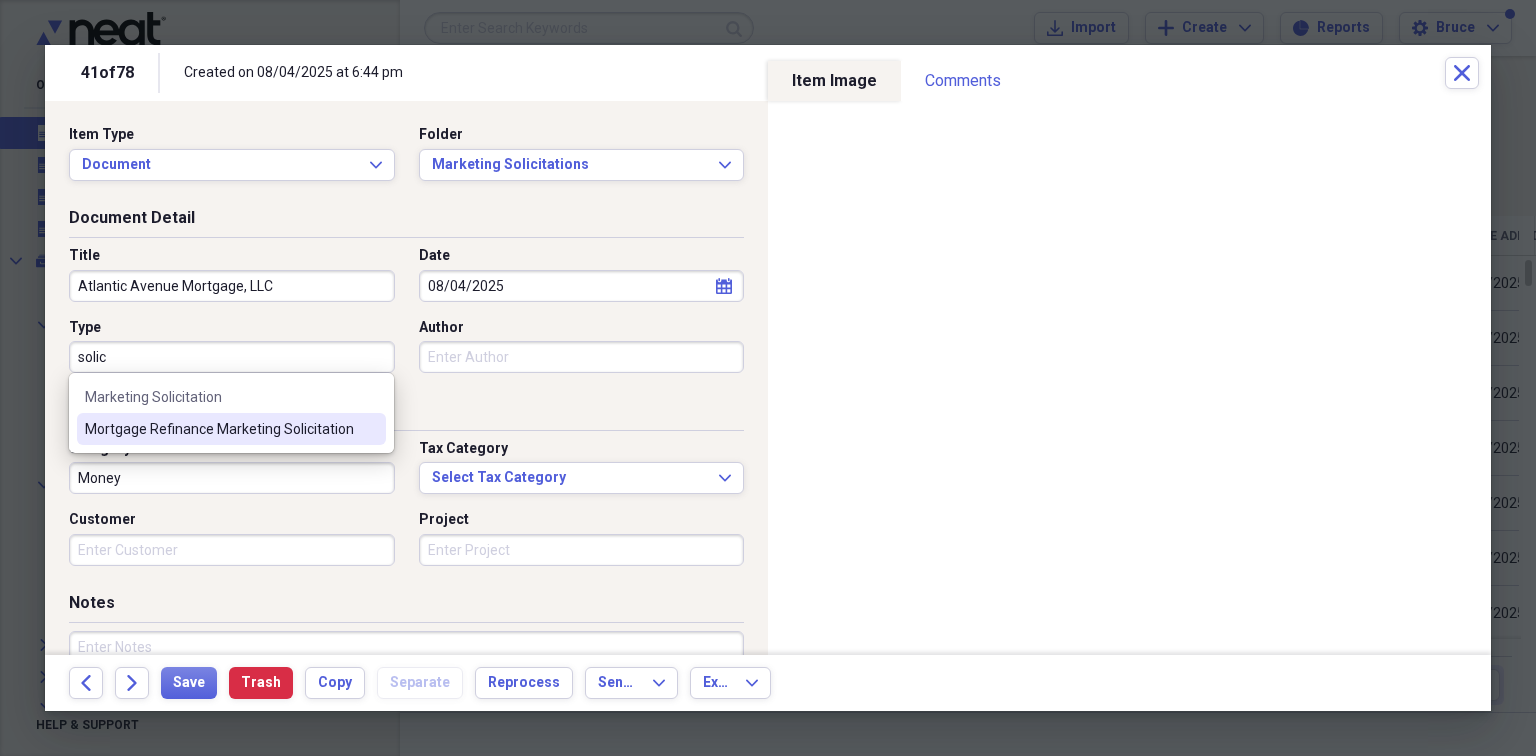 click on "Mortgage Refinance Marketing Solicitation" at bounding box center (219, 429) 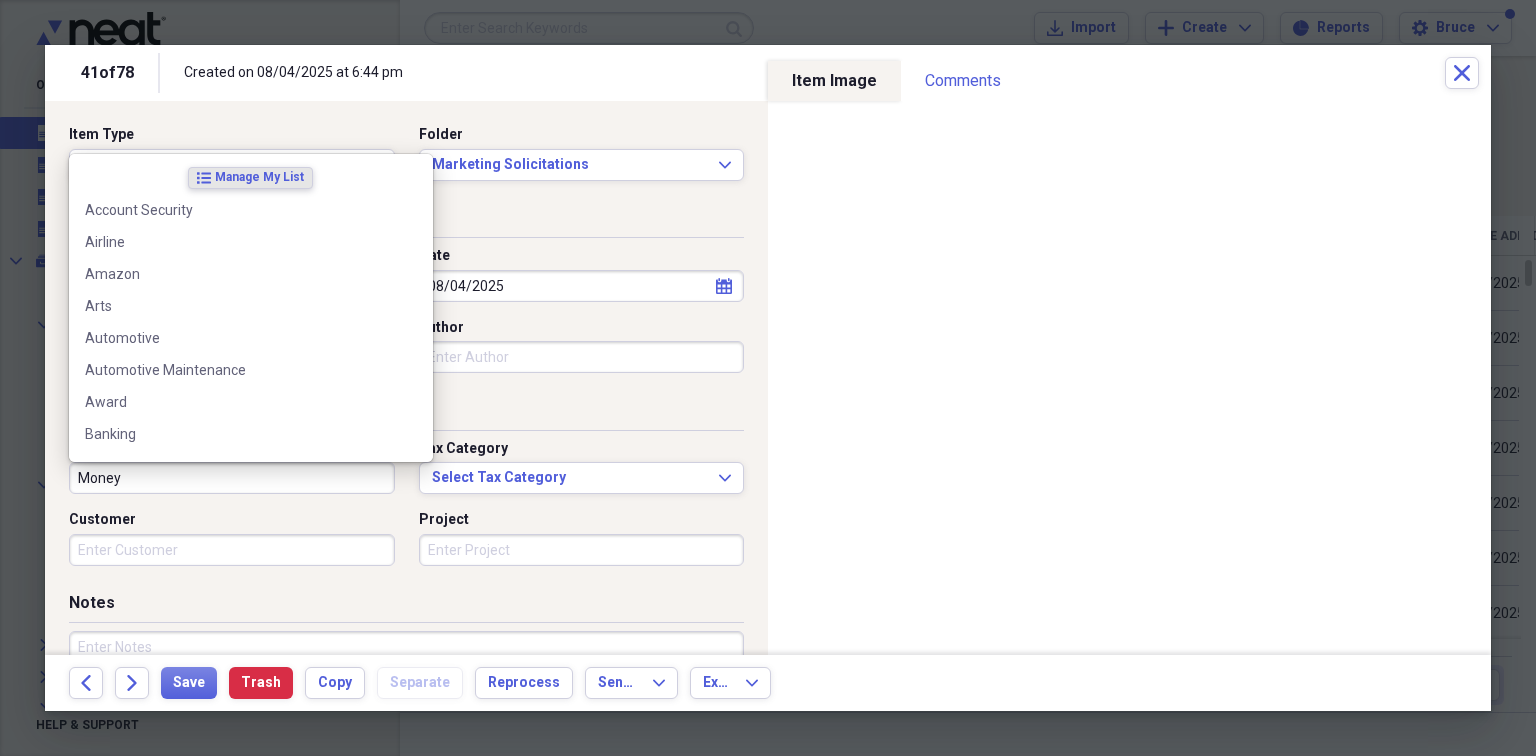 click on "Money" at bounding box center (232, 478) 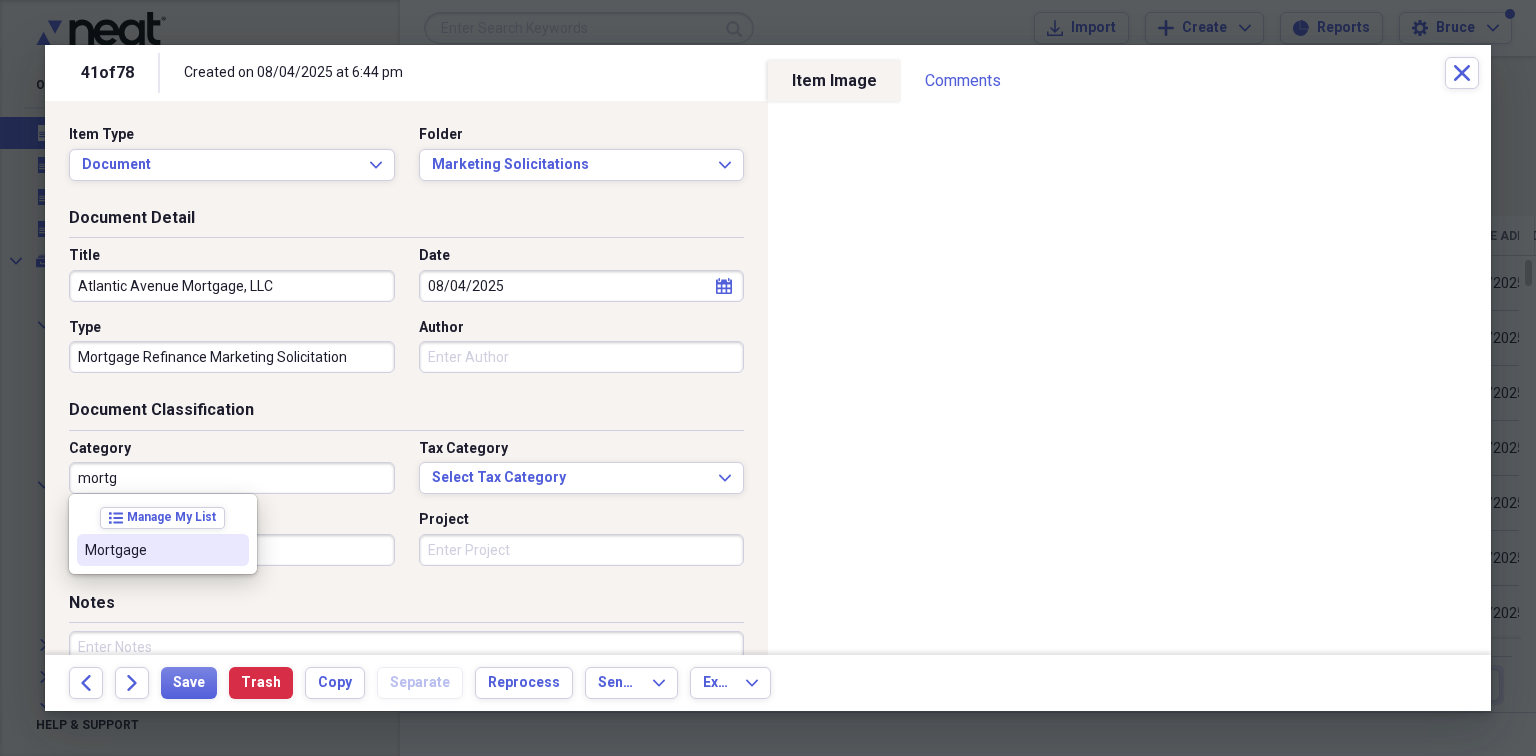 click on "Mortgage" at bounding box center [151, 550] 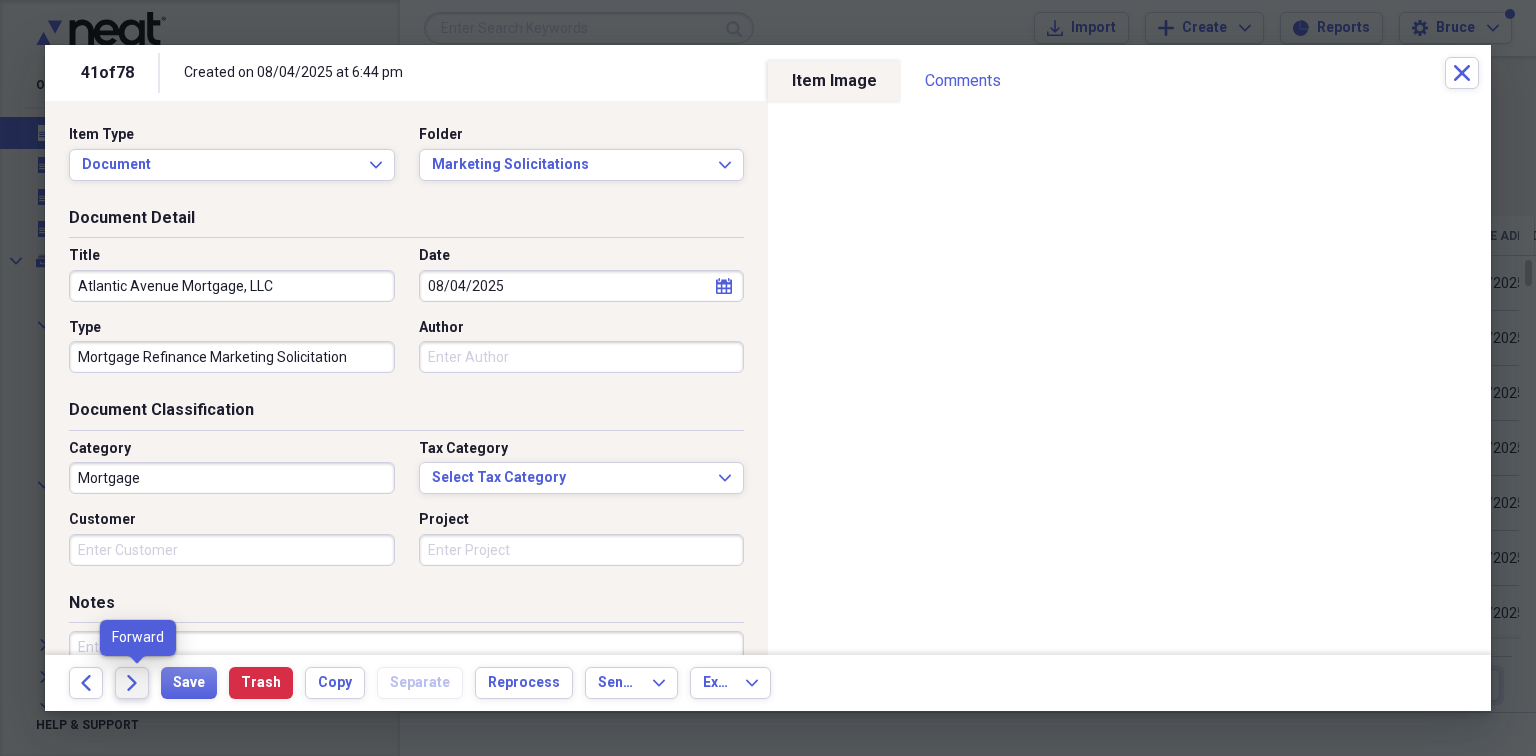 click on "Forward" at bounding box center (132, 683) 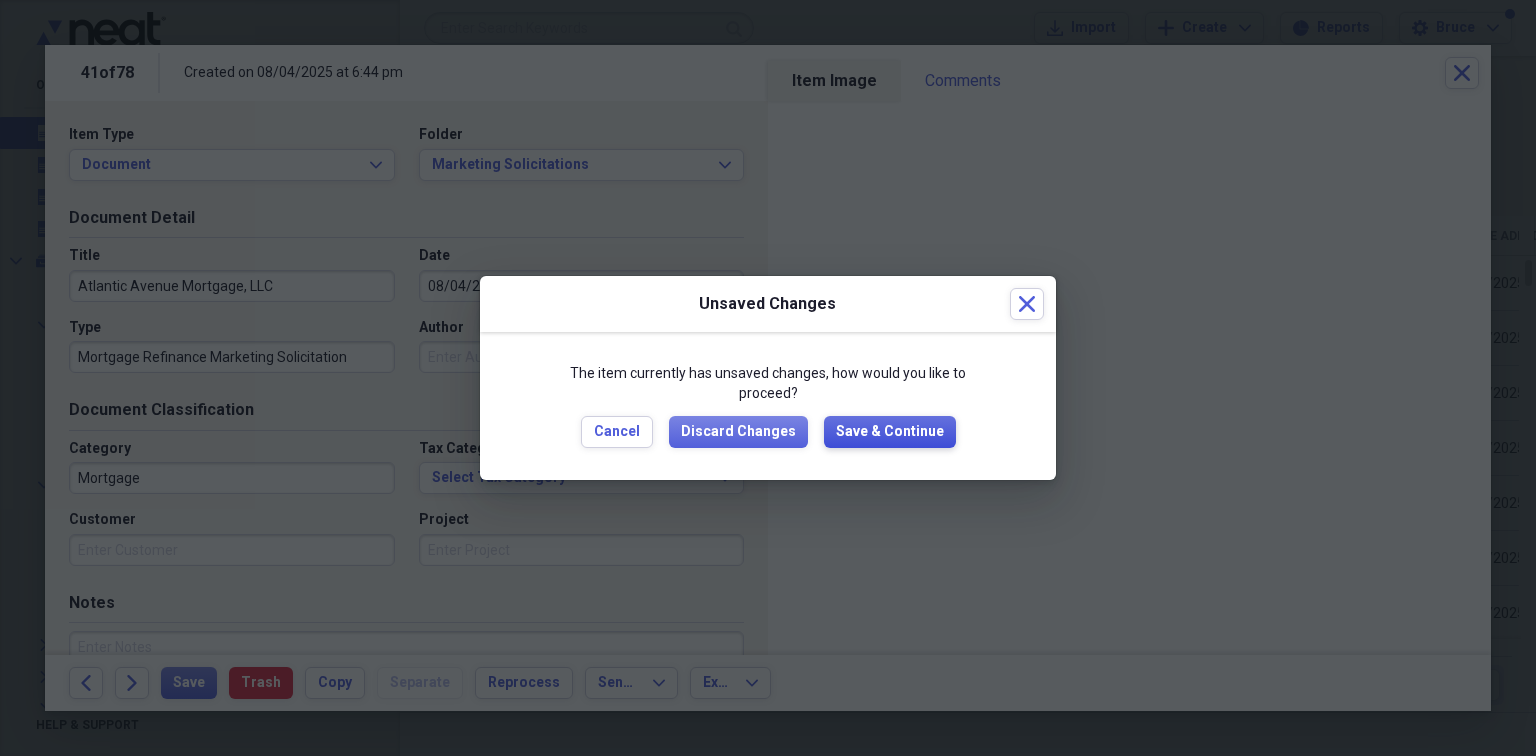 click on "Save & Continue" at bounding box center [890, 432] 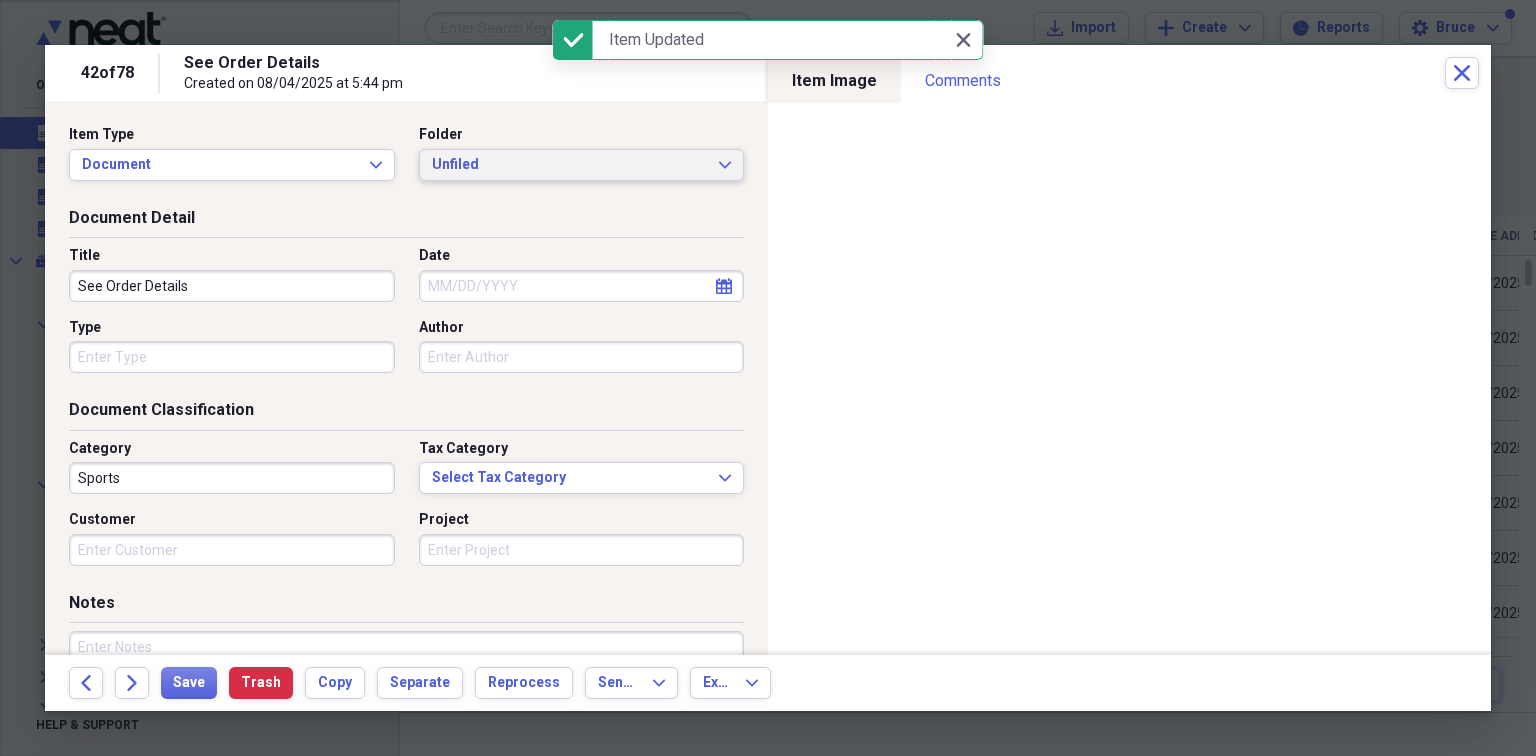 click on "Unfiled" at bounding box center [570, 165] 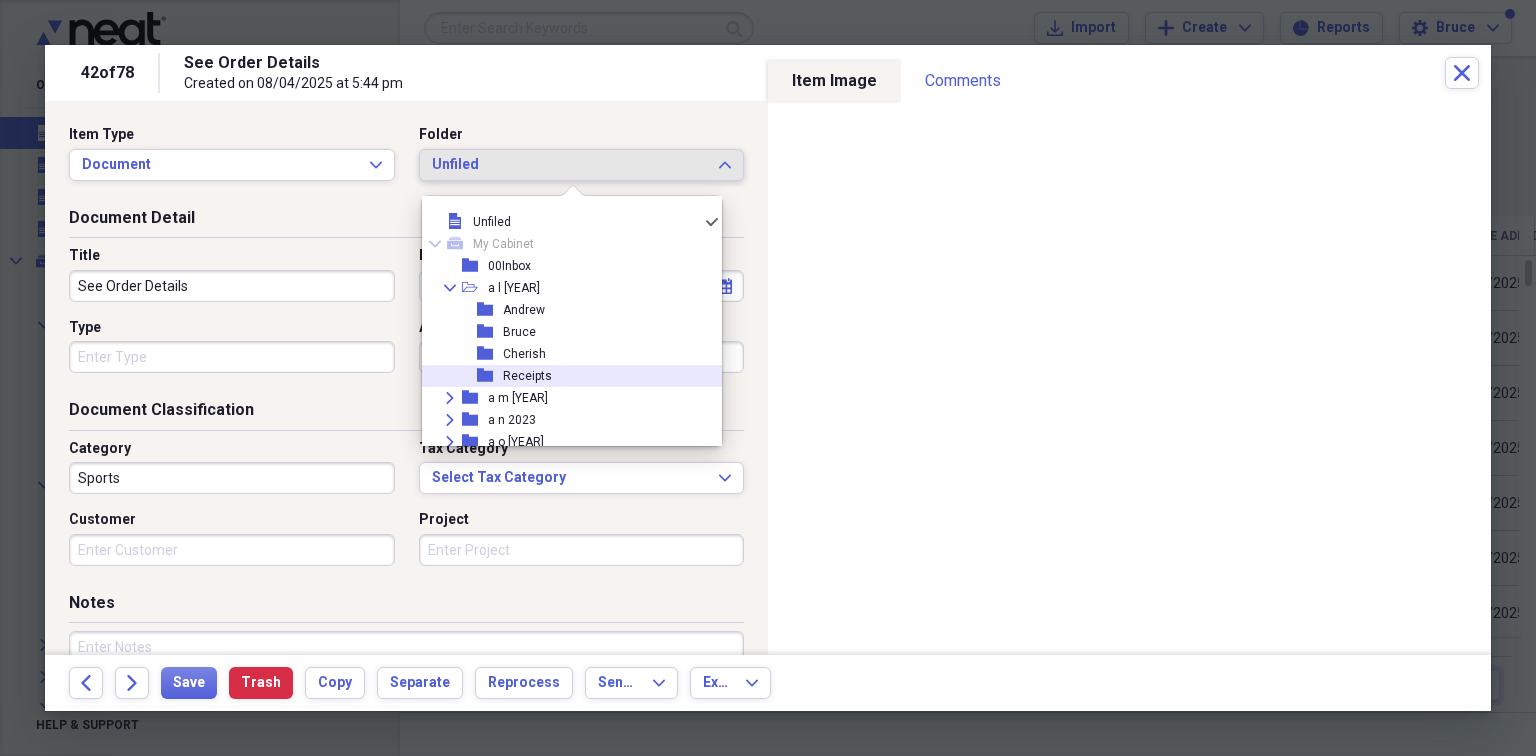 click on "Receipts" at bounding box center (527, 376) 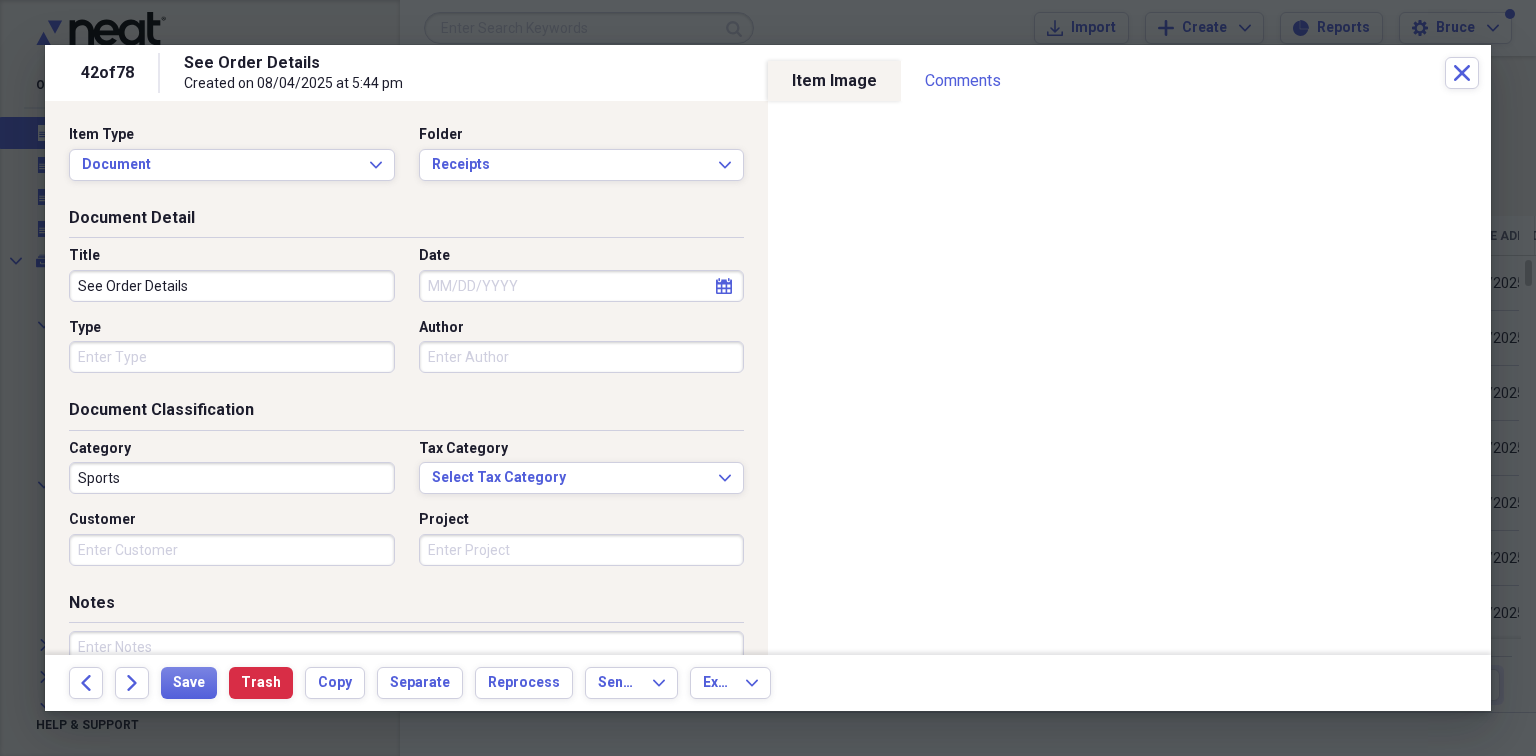 drag, startPoint x: 296, startPoint y: 288, endPoint x: 53, endPoint y: 276, distance: 243.29611 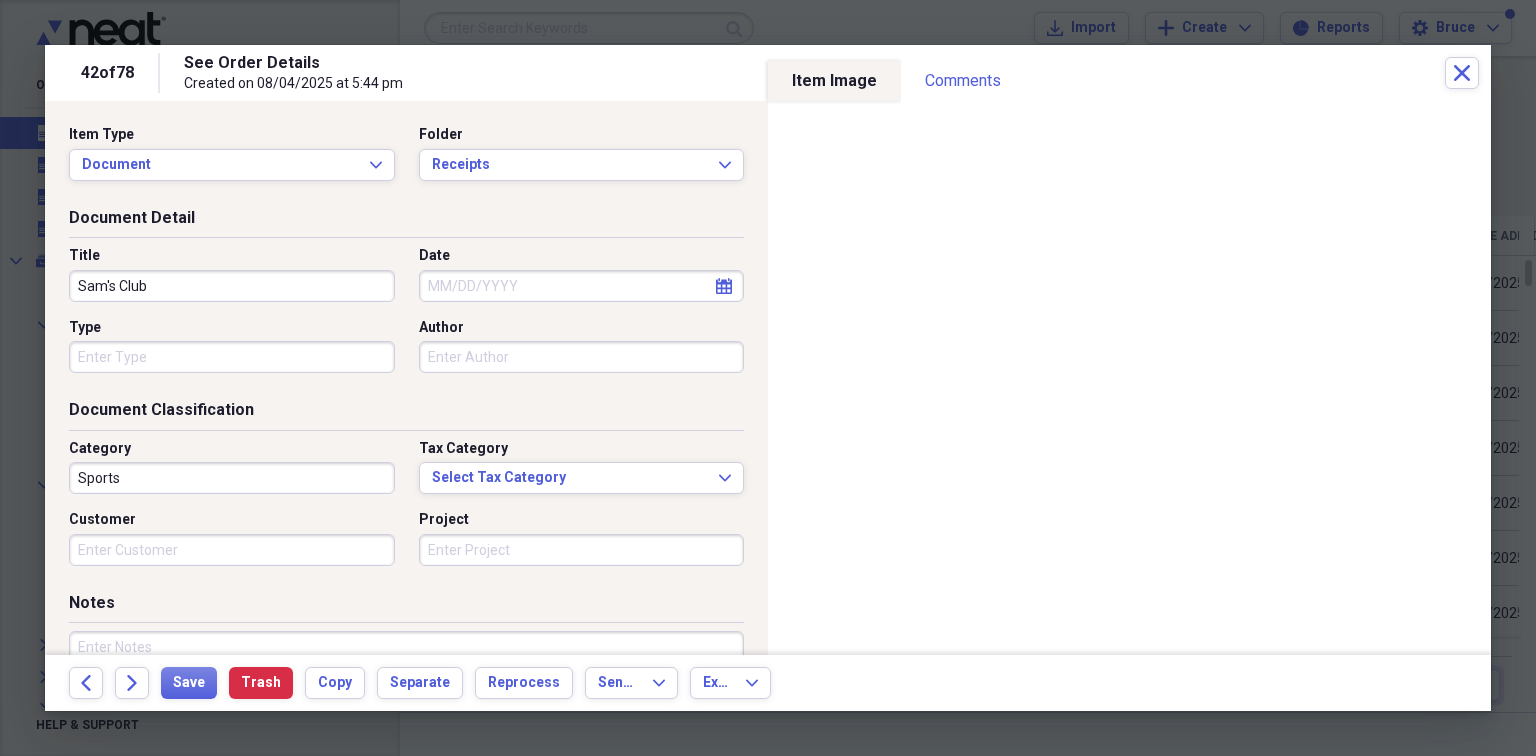 type on "Sam's Club" 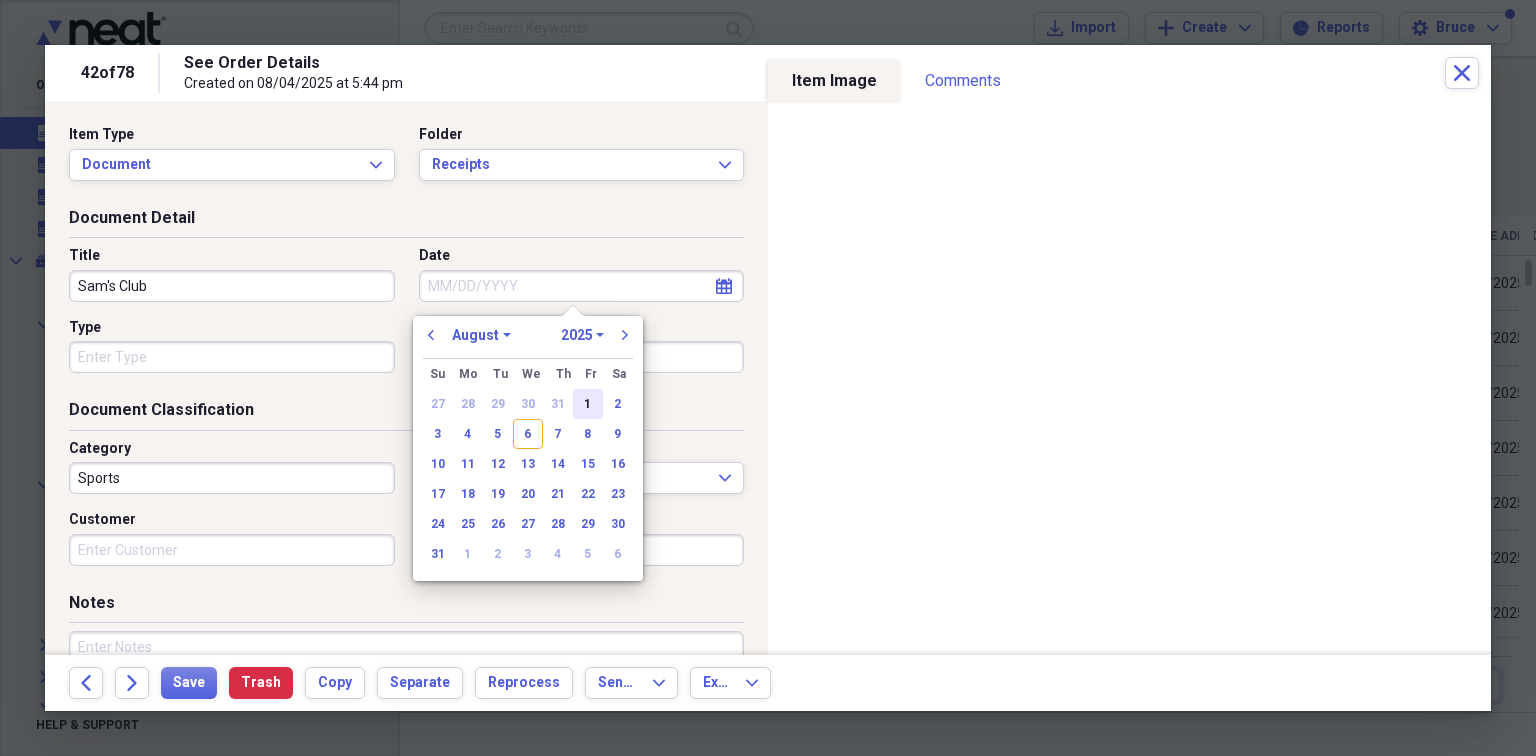 click on "1" at bounding box center [588, 404] 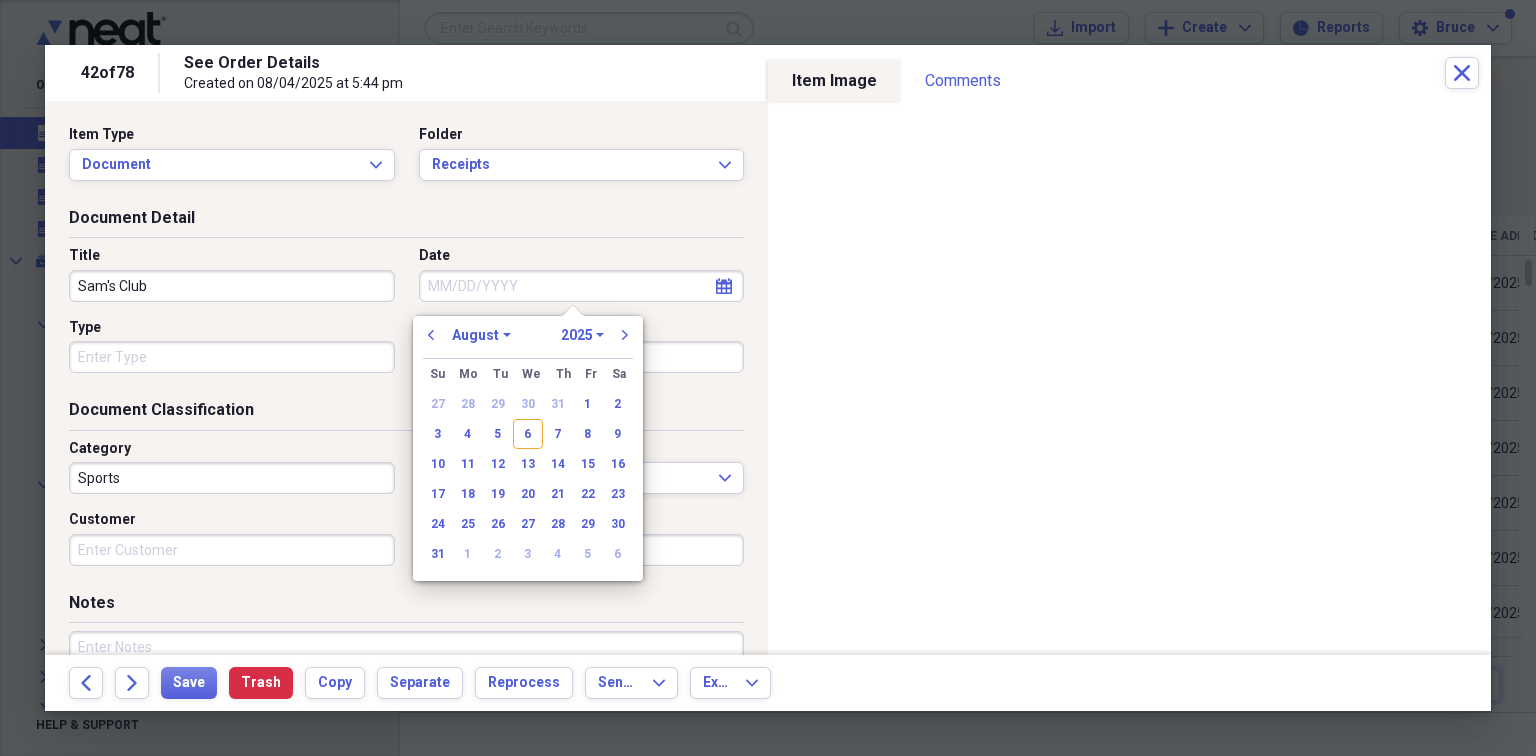 type on "08/01/2025" 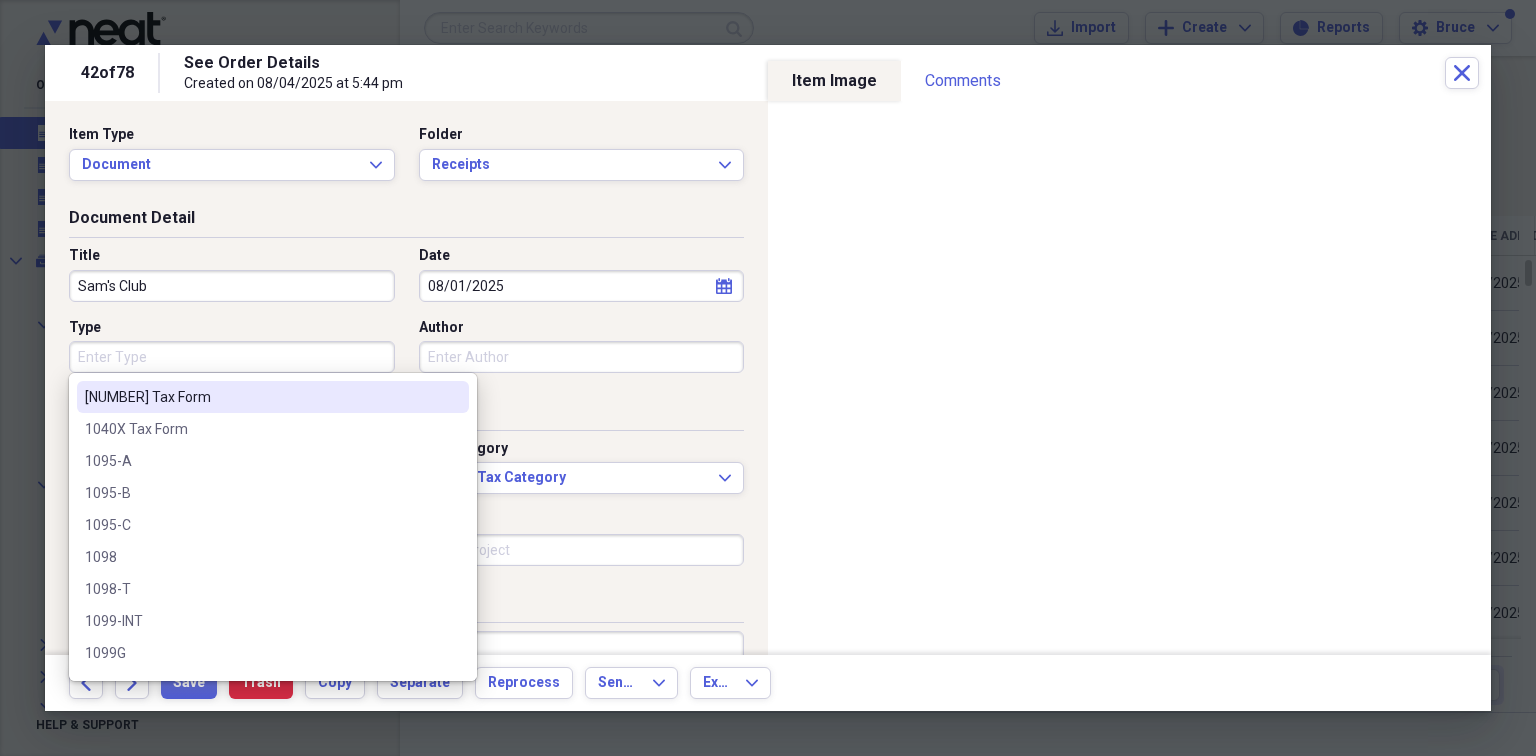 click on "Type" at bounding box center (232, 357) 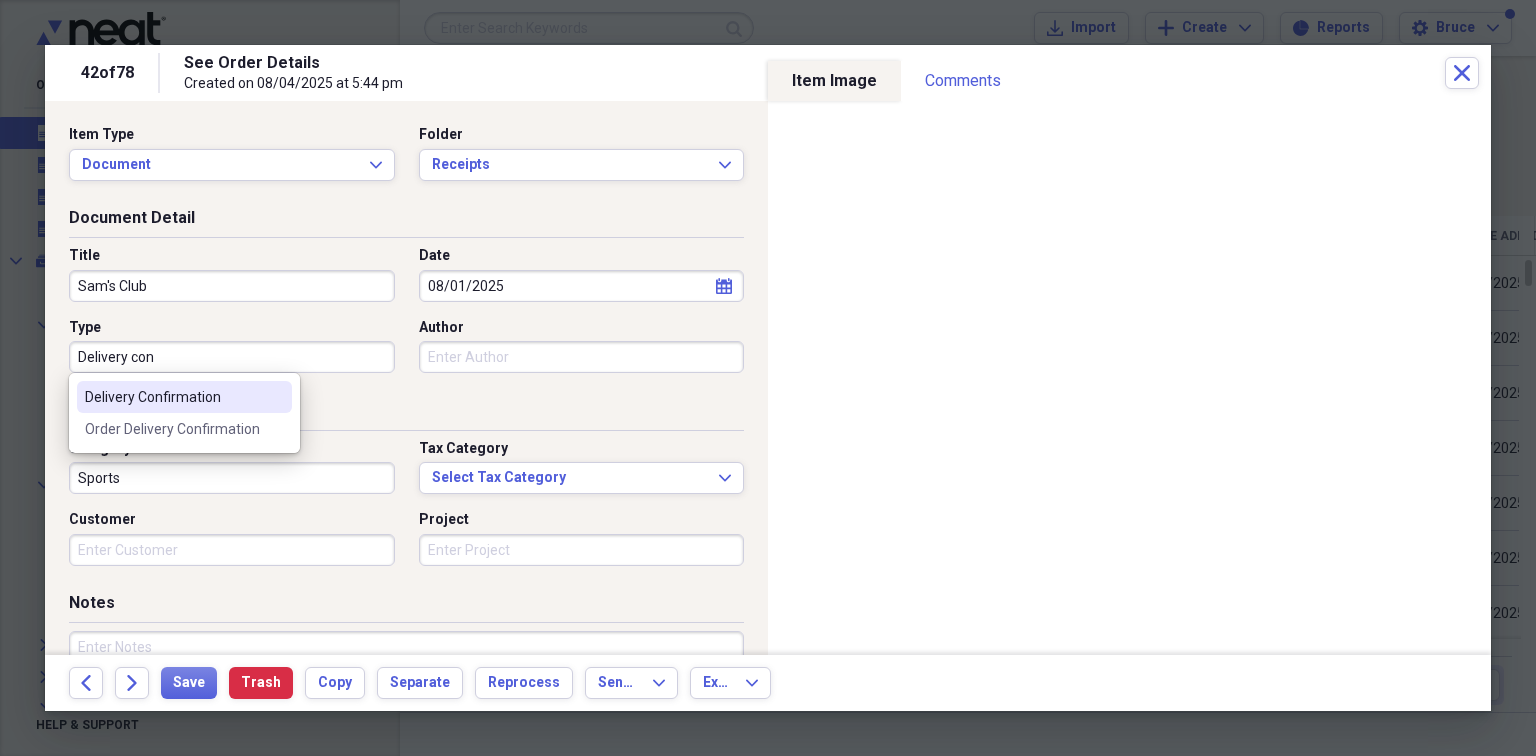 click on "Delivery Confirmation" at bounding box center (184, 397) 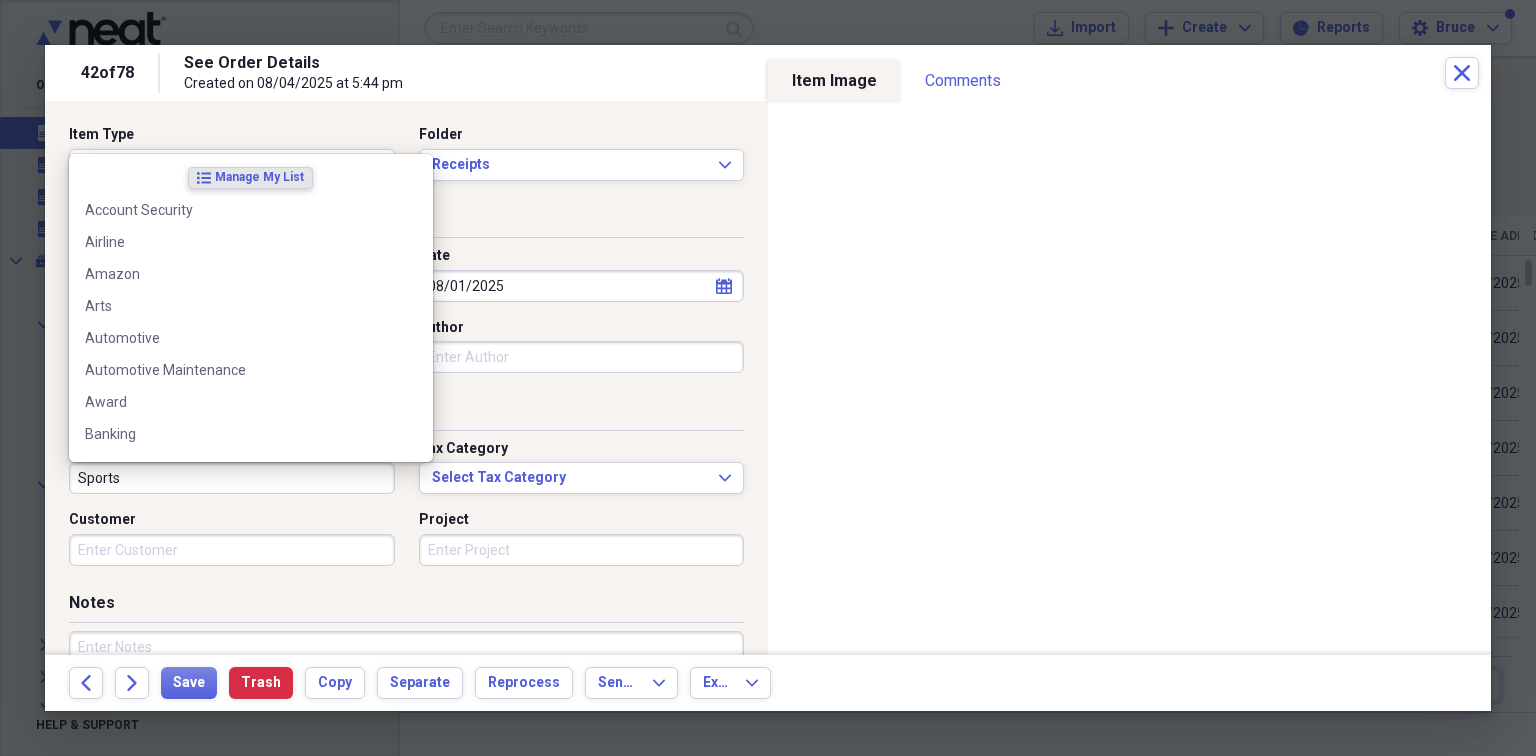 click on "Sports" at bounding box center (232, 478) 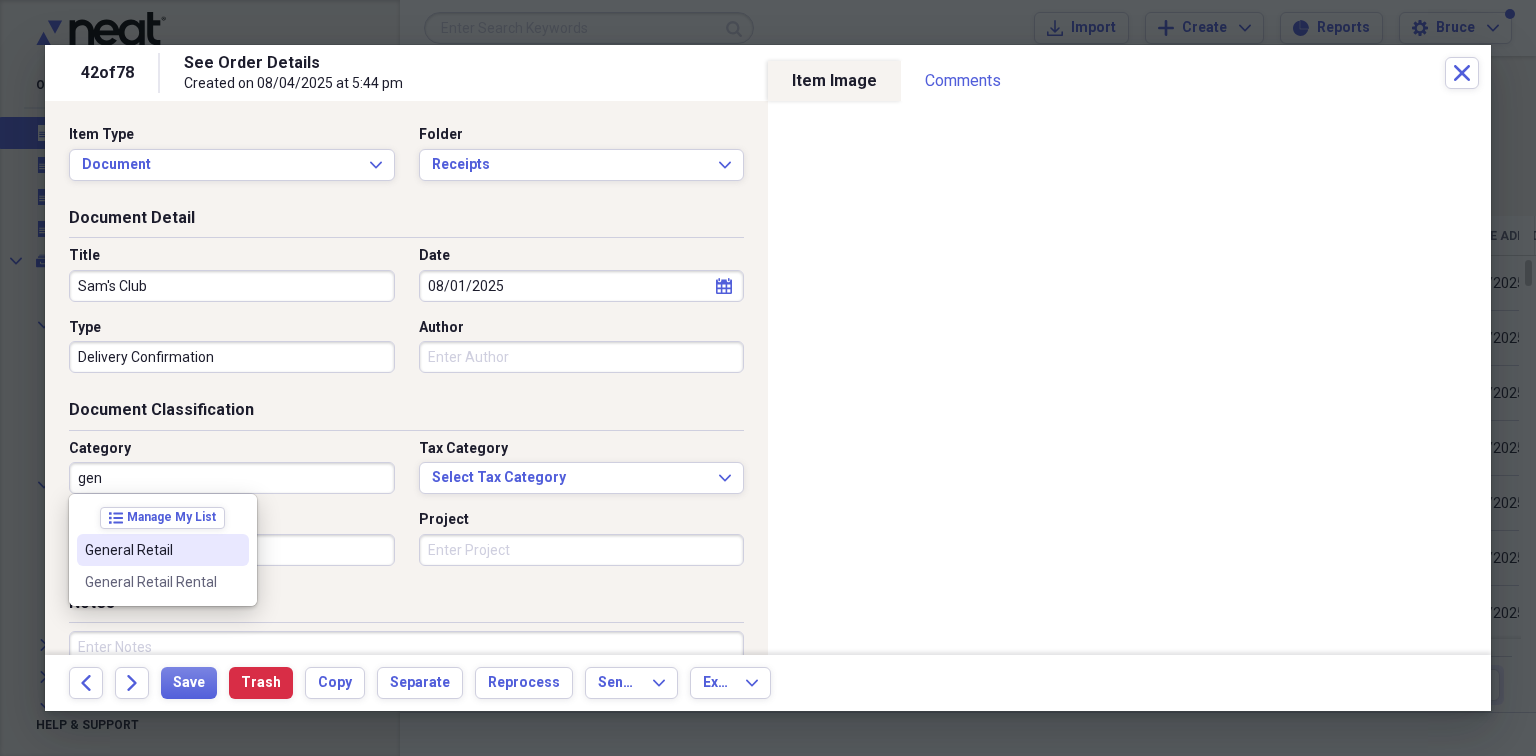 click on "General Retail" at bounding box center (151, 550) 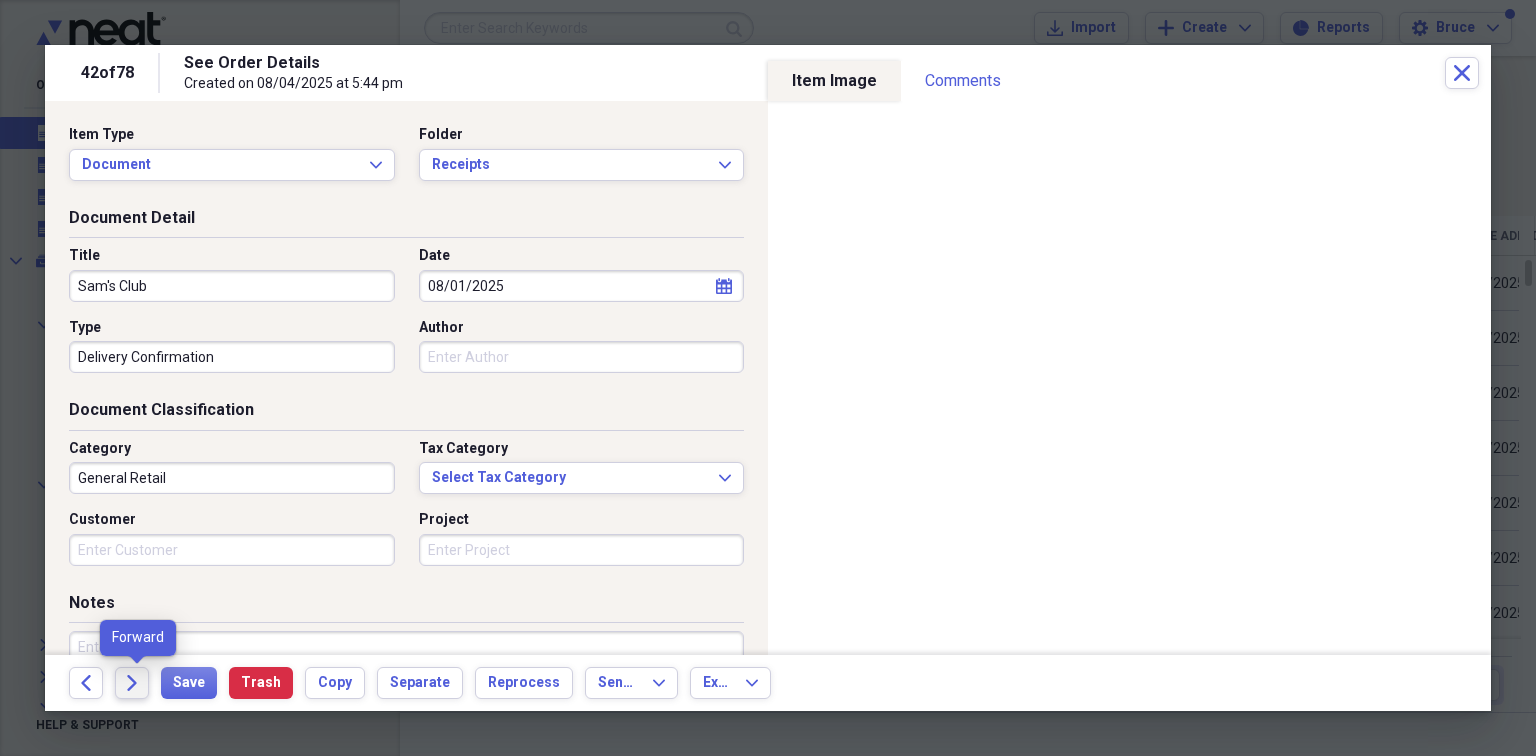 click on "Forward" at bounding box center (132, 683) 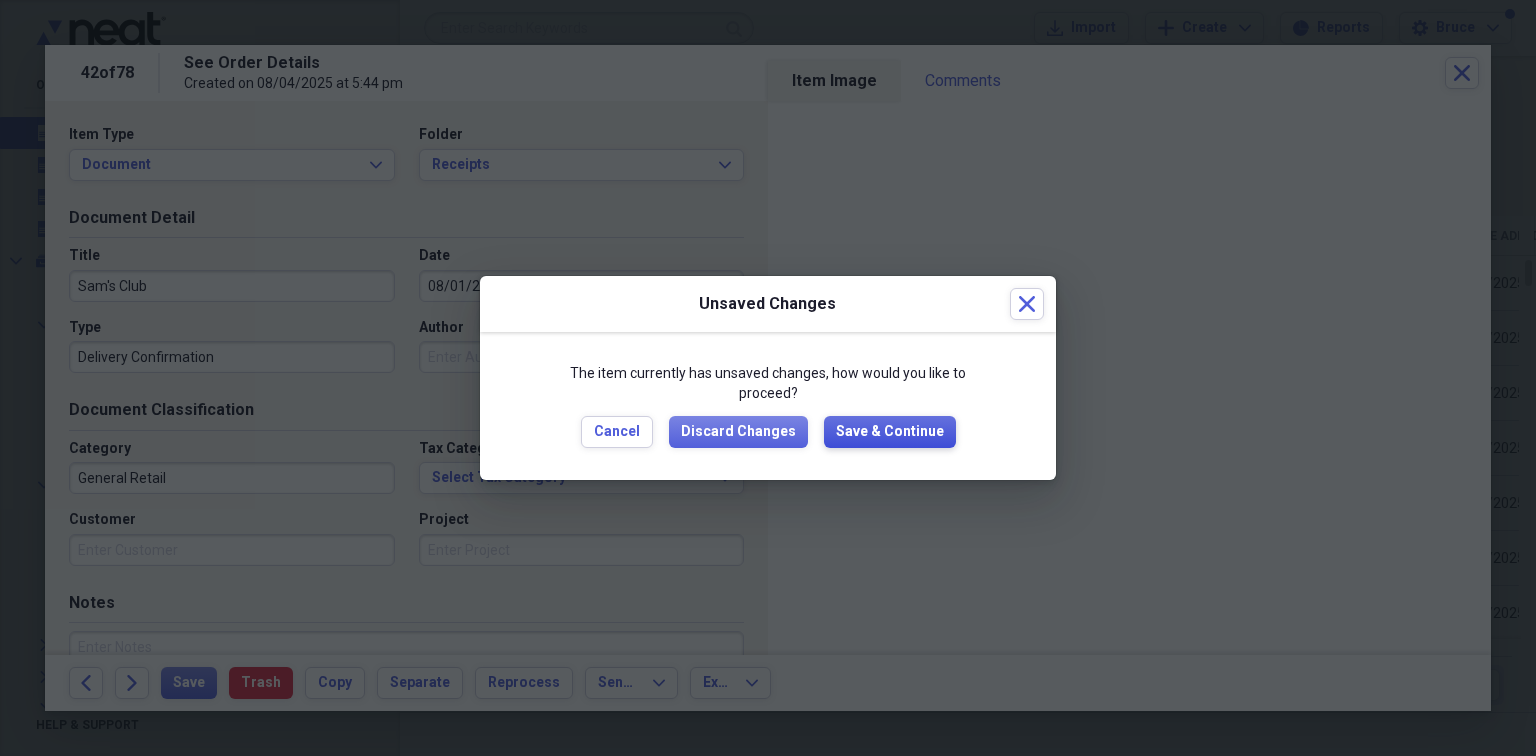 click on "Save & Continue" at bounding box center [890, 432] 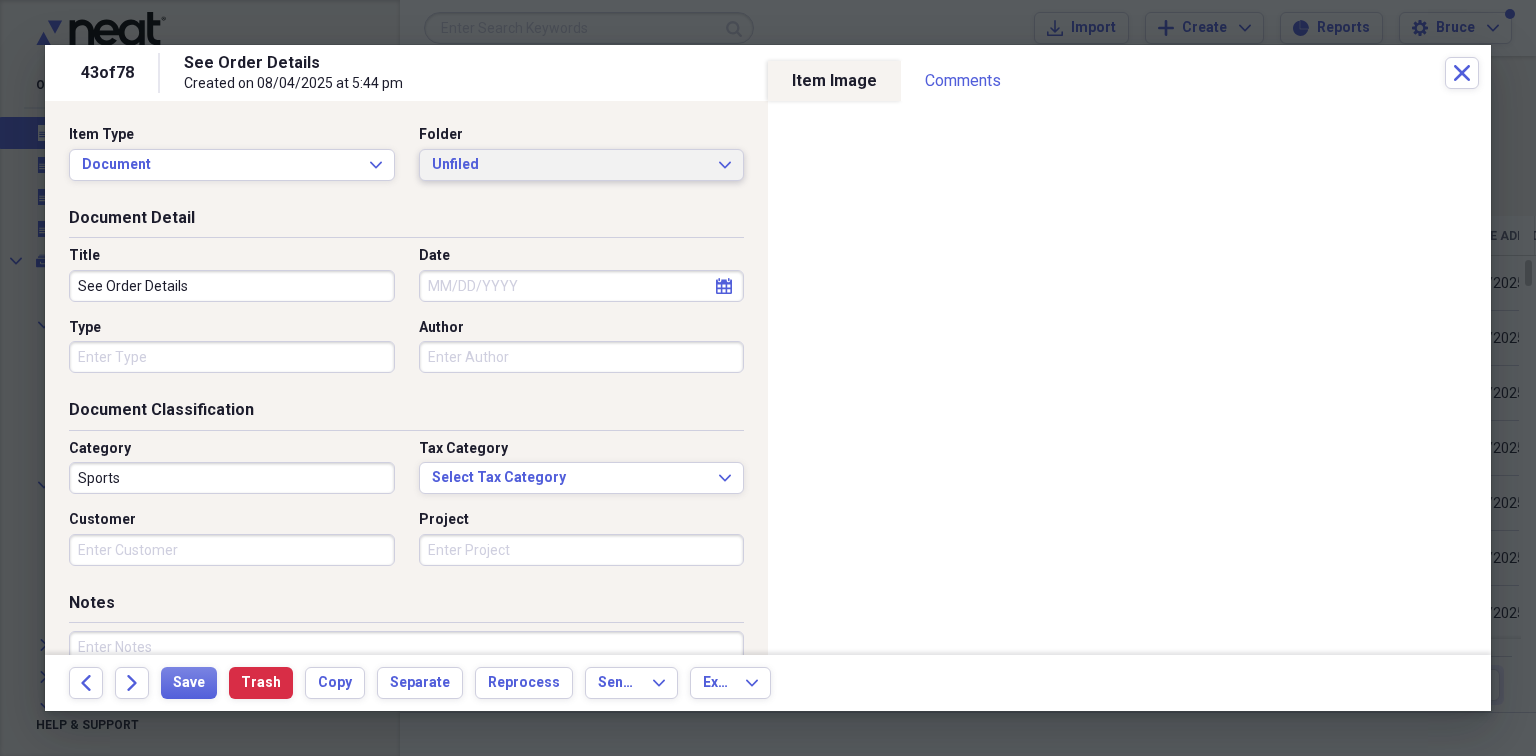 click on "Unfiled" at bounding box center (570, 165) 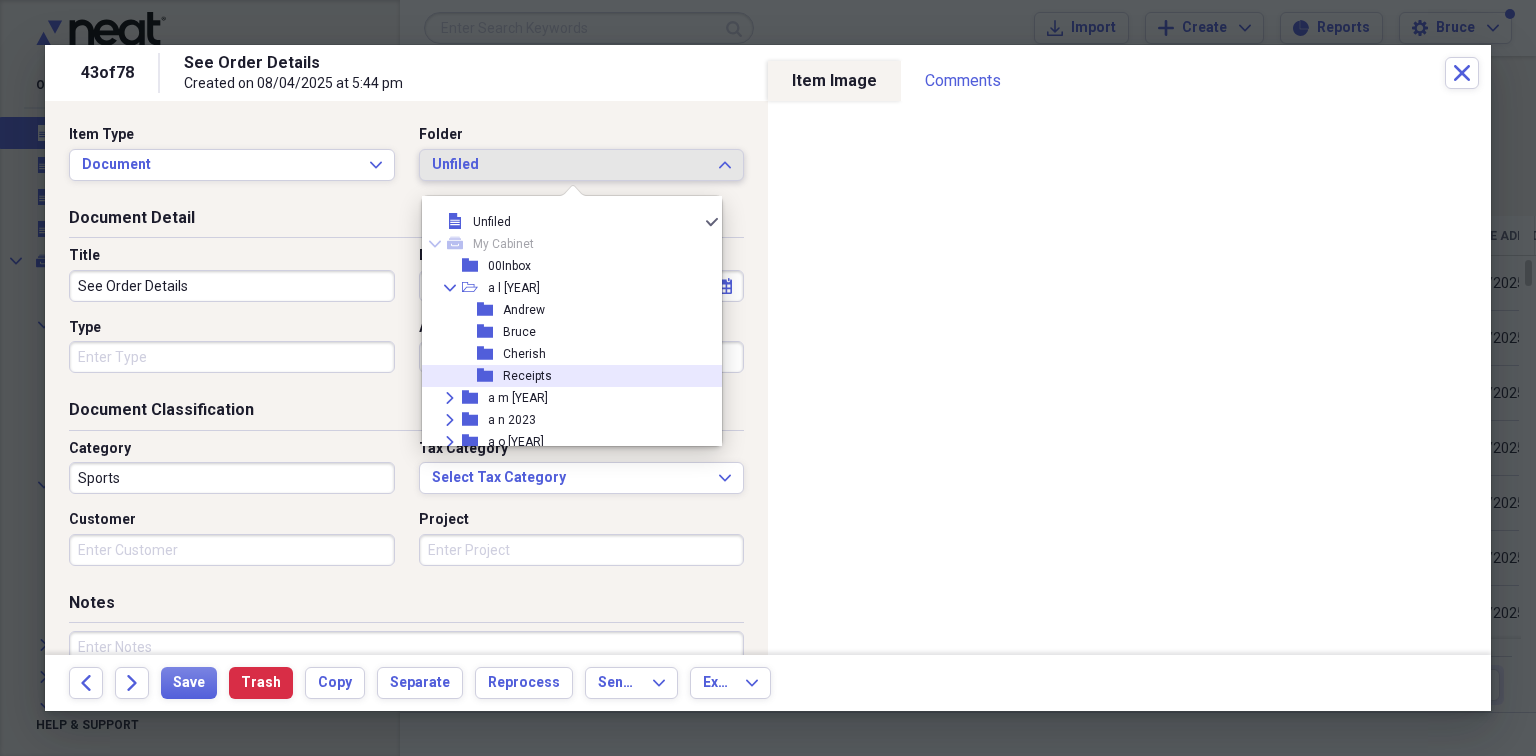 click on "Receipts" at bounding box center [527, 376] 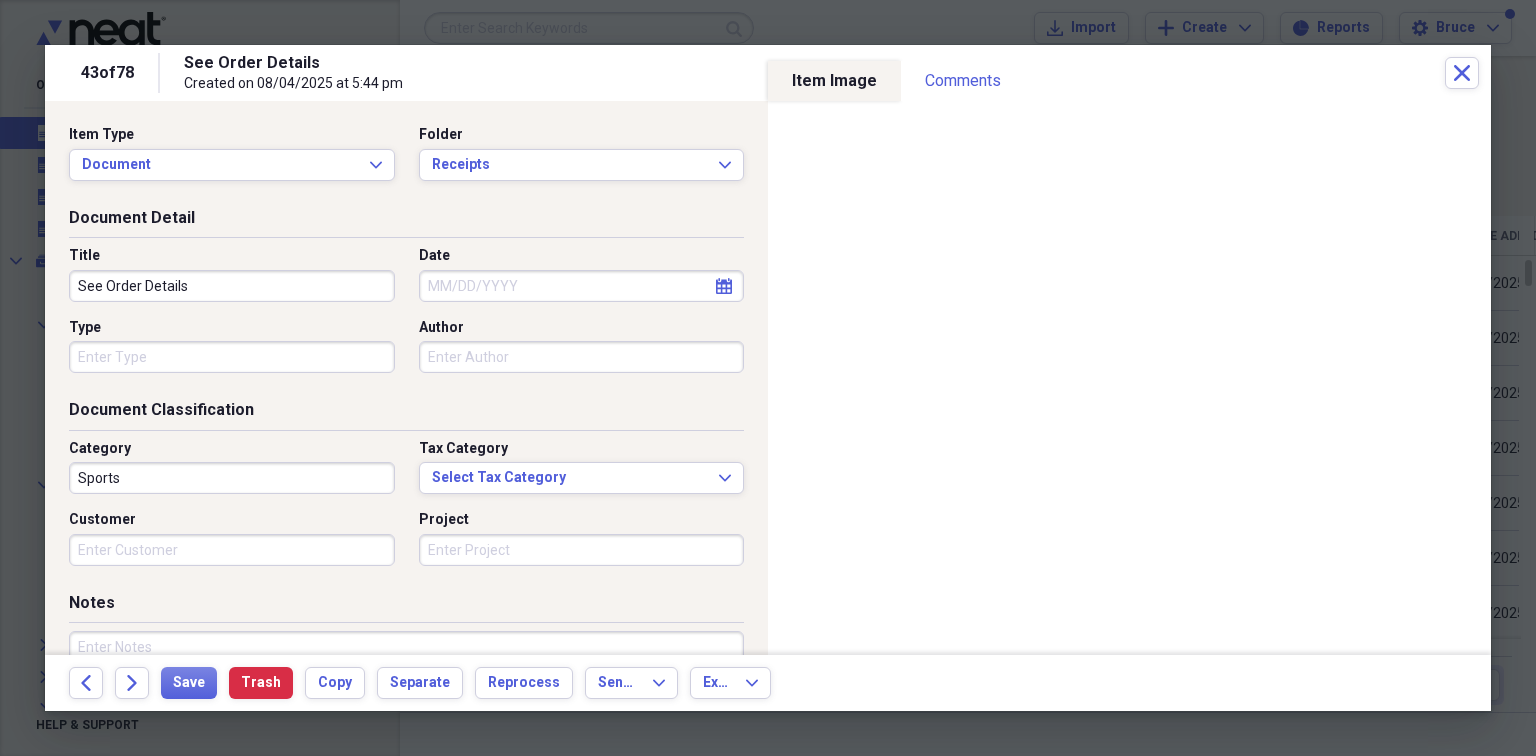 drag, startPoint x: 289, startPoint y: 284, endPoint x: 0, endPoint y: 251, distance: 290.878 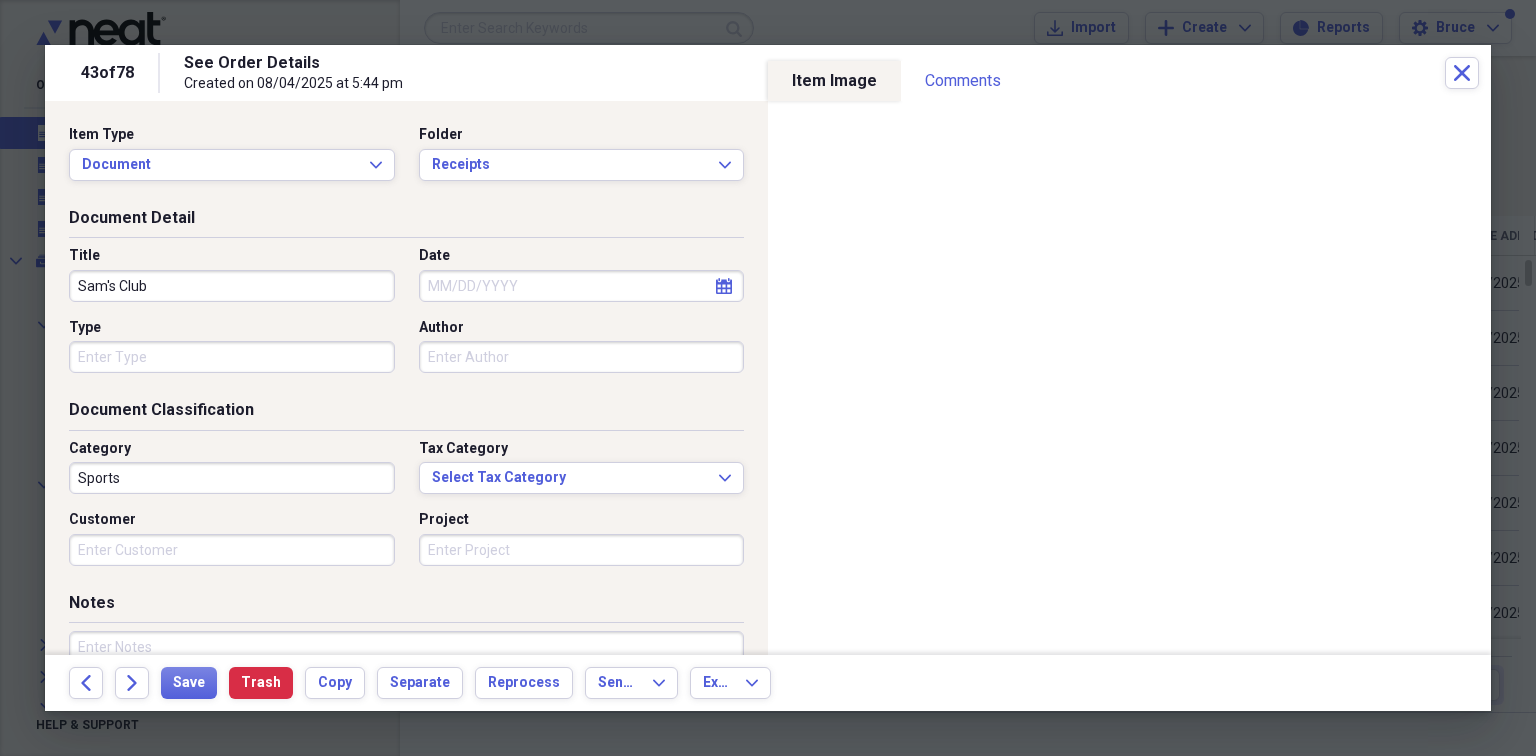 type on "Sam's Club" 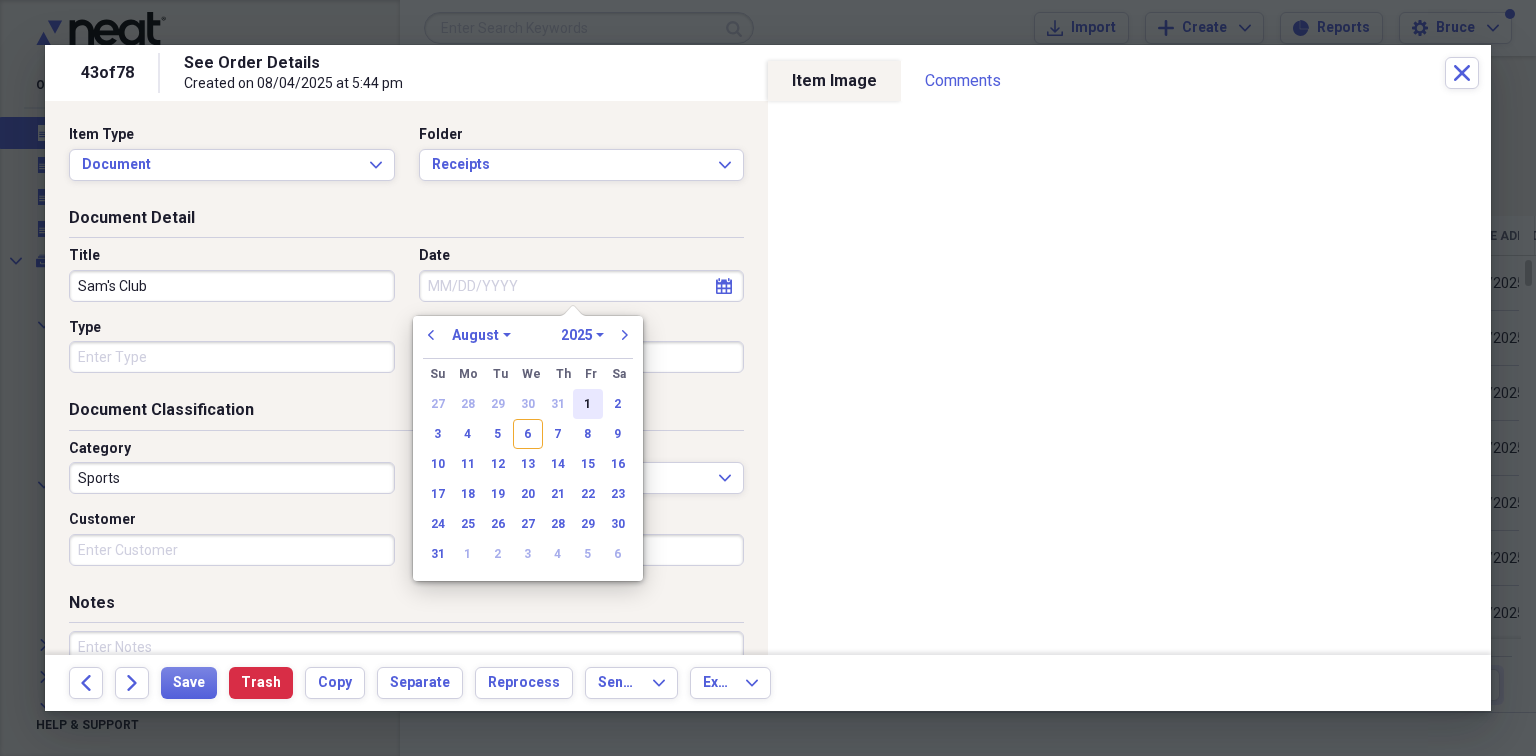 click on "1" at bounding box center (588, 404) 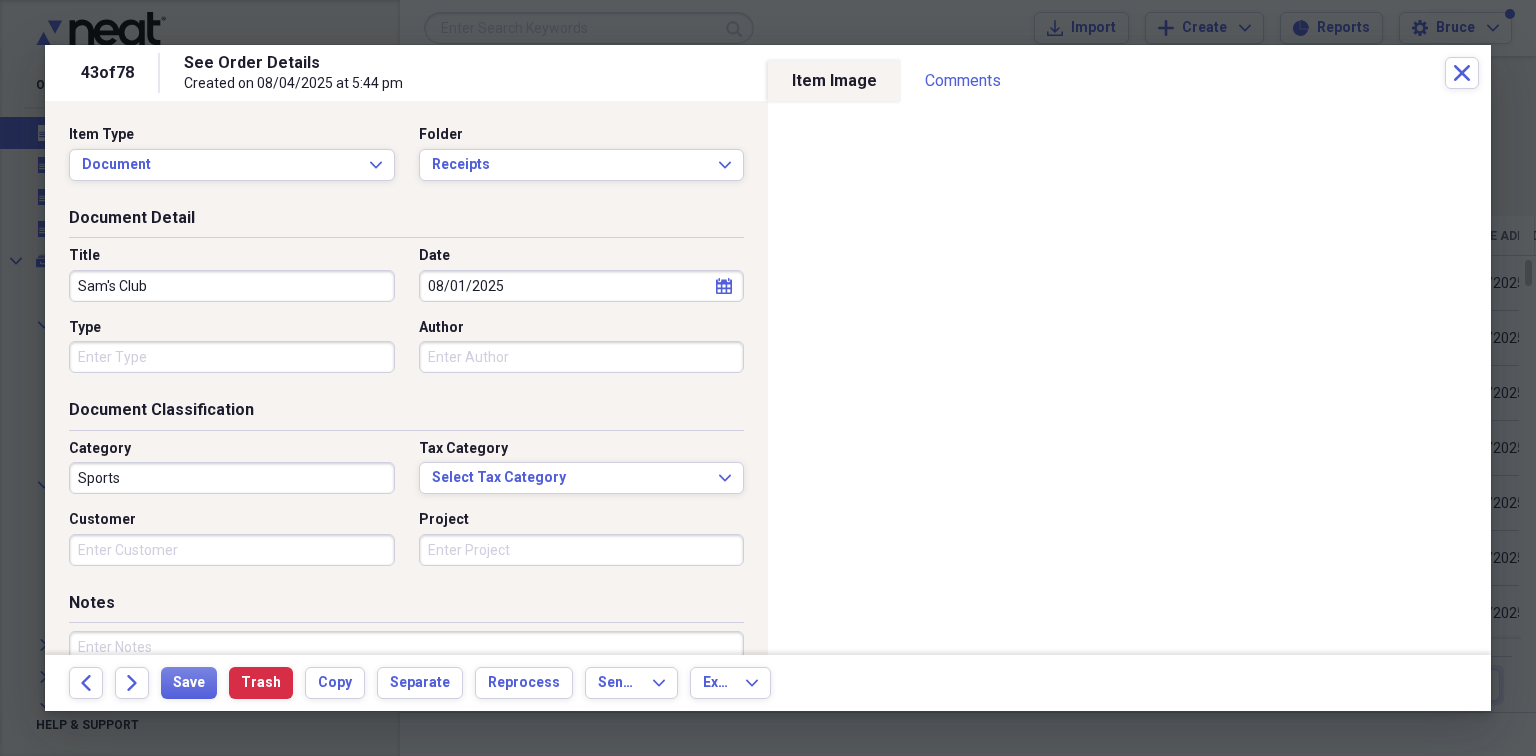 click on "Type" at bounding box center [232, 357] 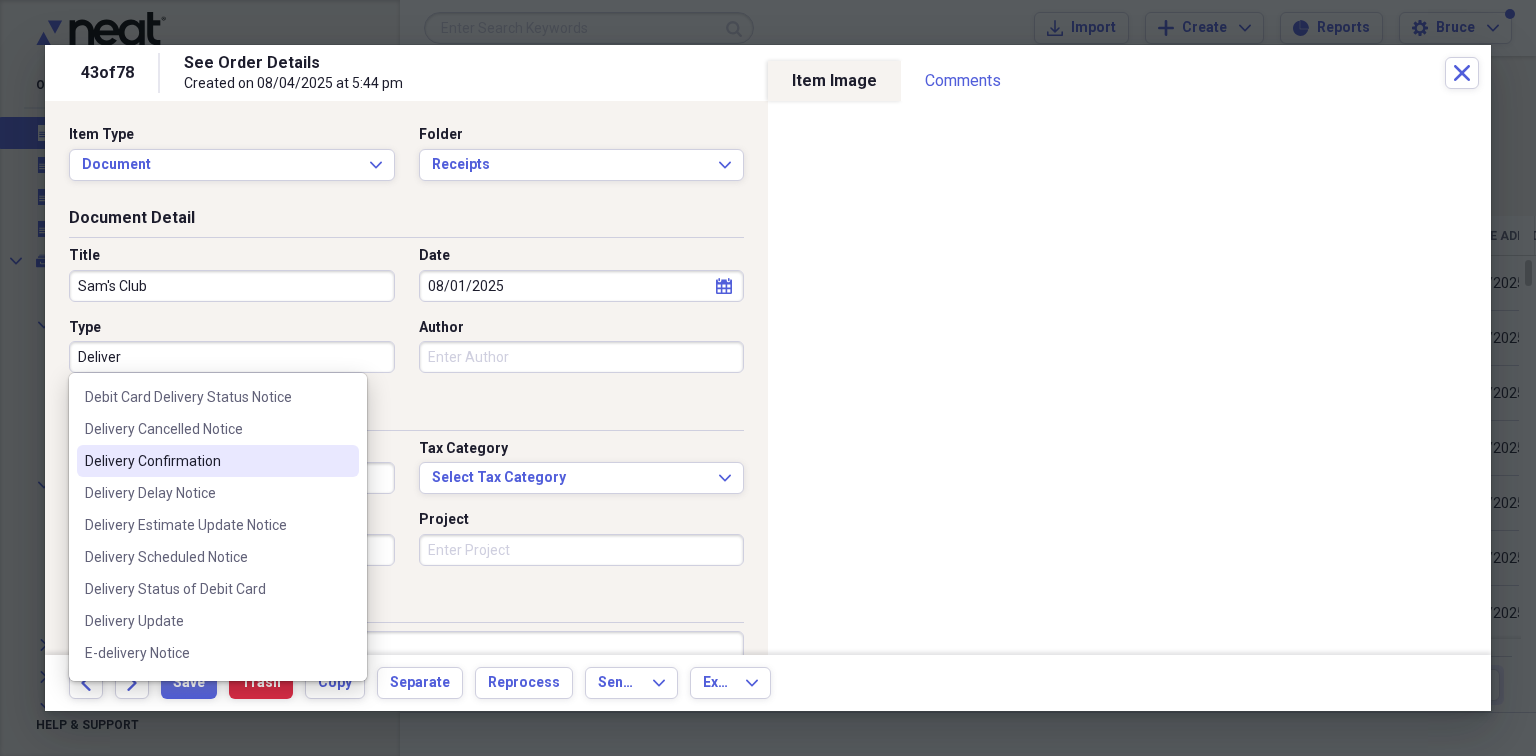 click on "Delivery Confirmation" at bounding box center (206, 461) 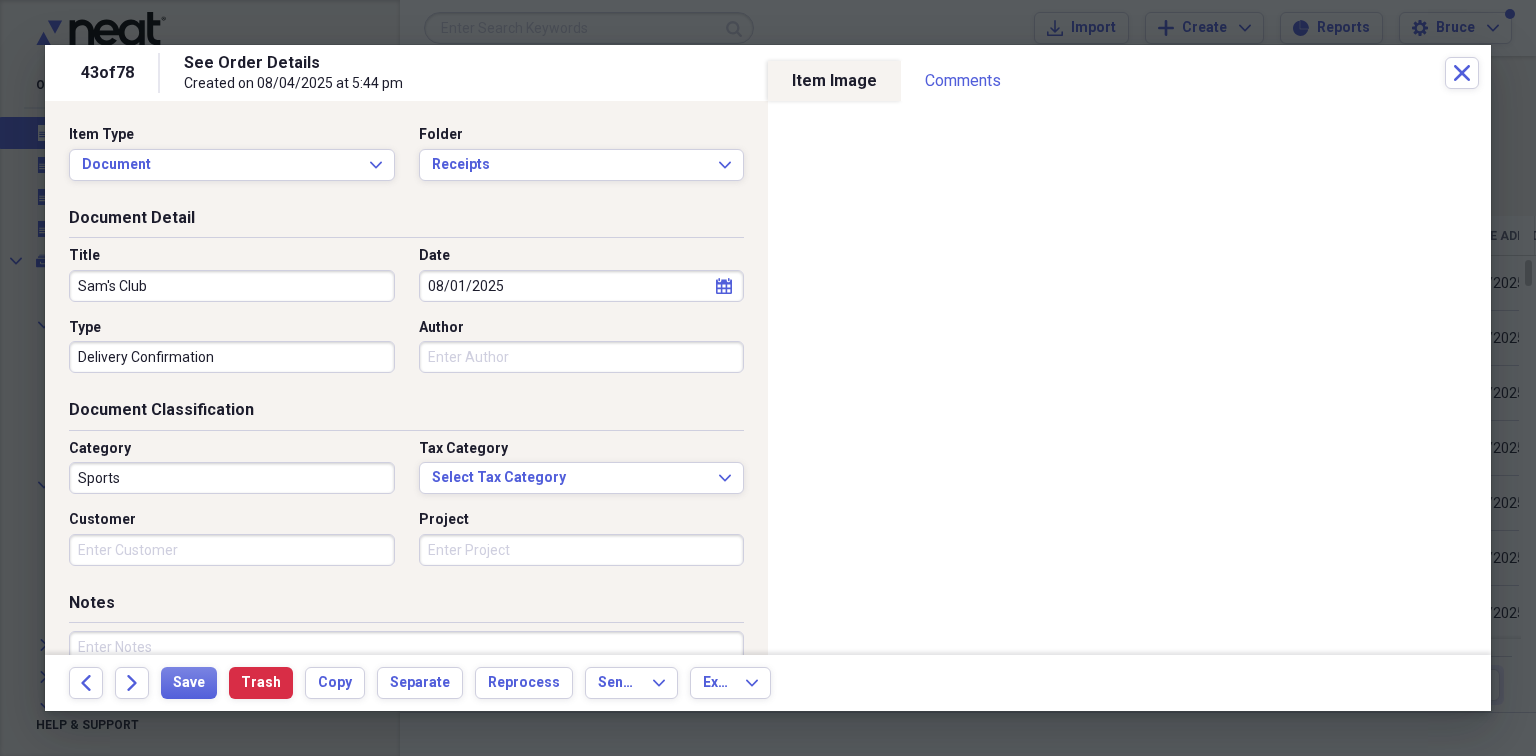click on "Sports" at bounding box center (232, 478) 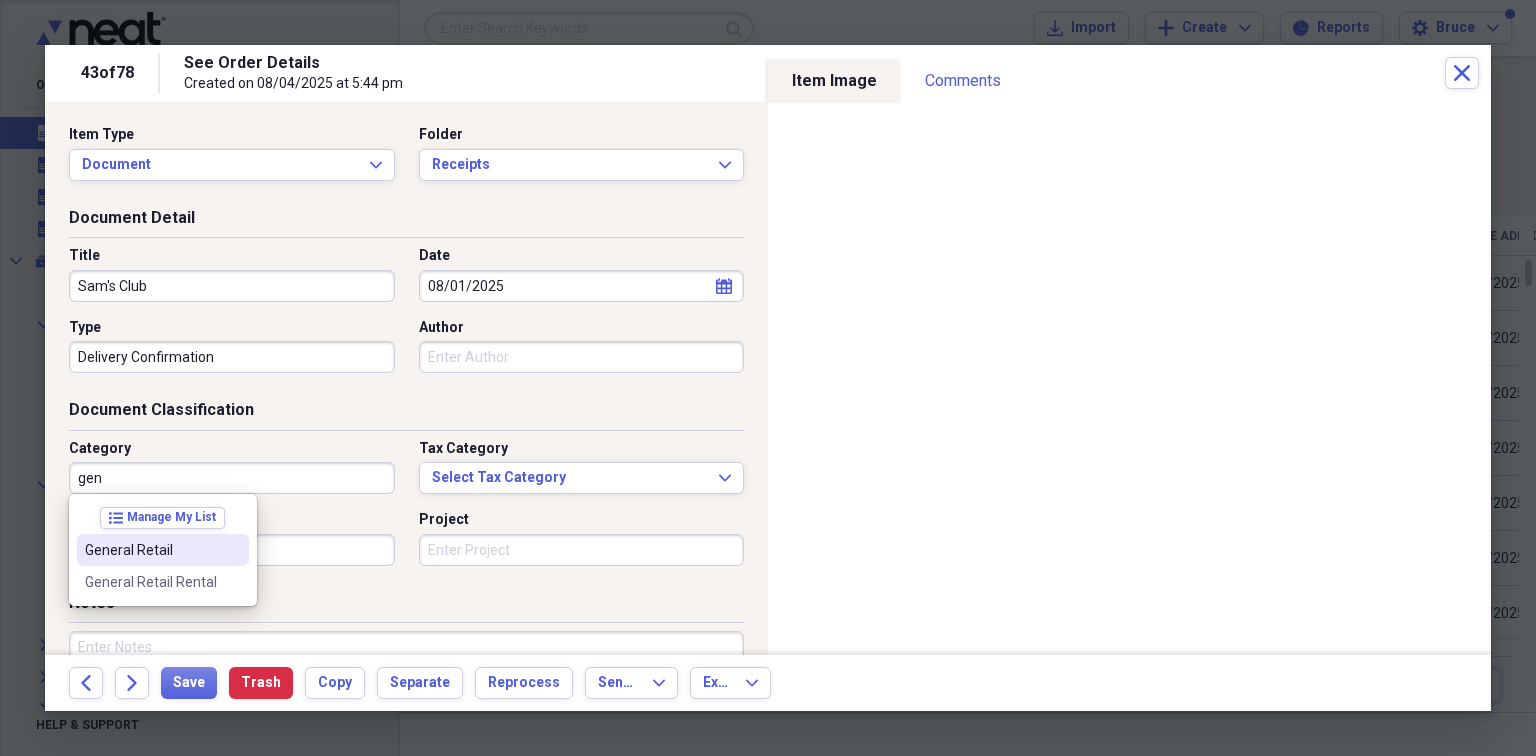 click on "General Retail" at bounding box center (163, 550) 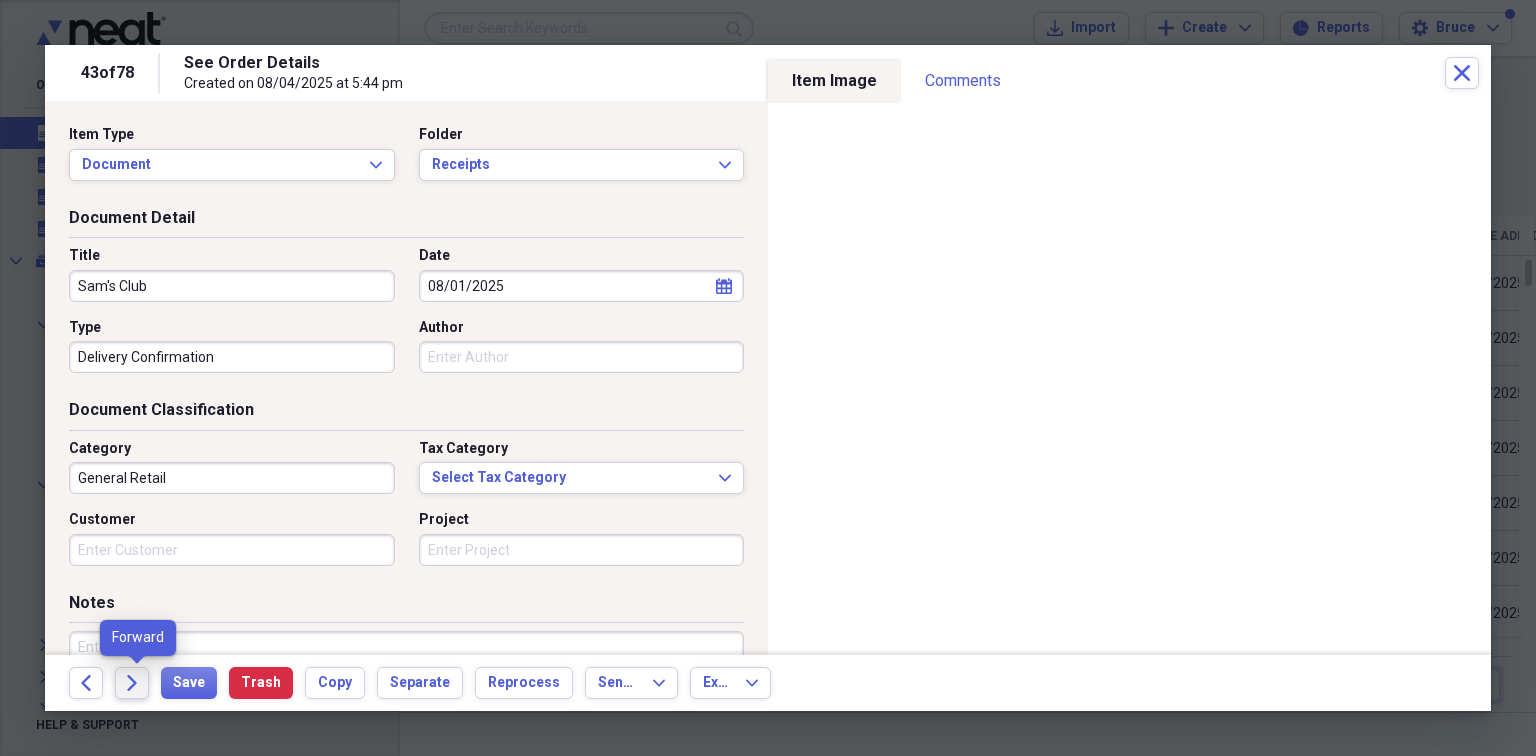 click on "Forward" at bounding box center (132, 683) 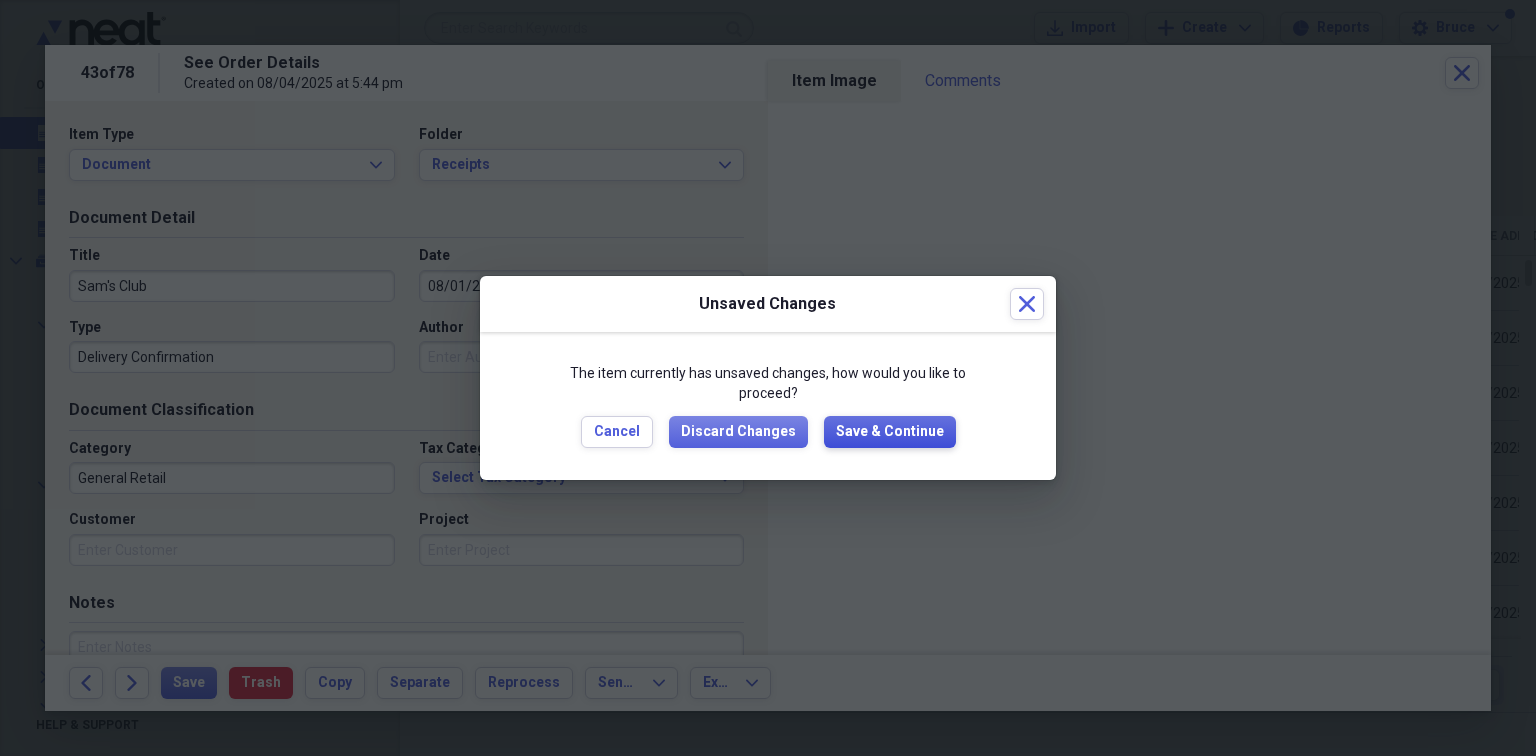 click on "Save & Continue" at bounding box center (890, 432) 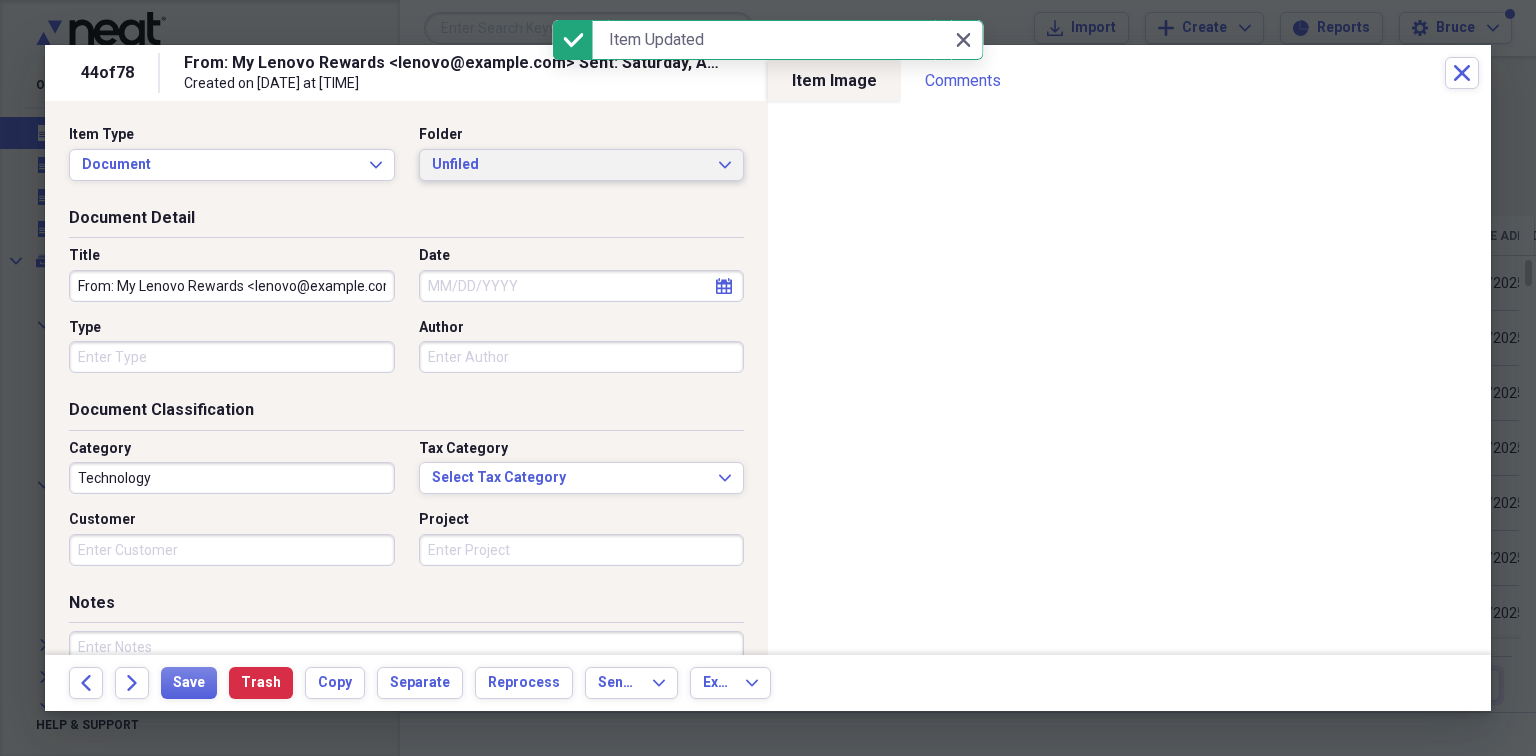 click on "Unfiled" at bounding box center (570, 165) 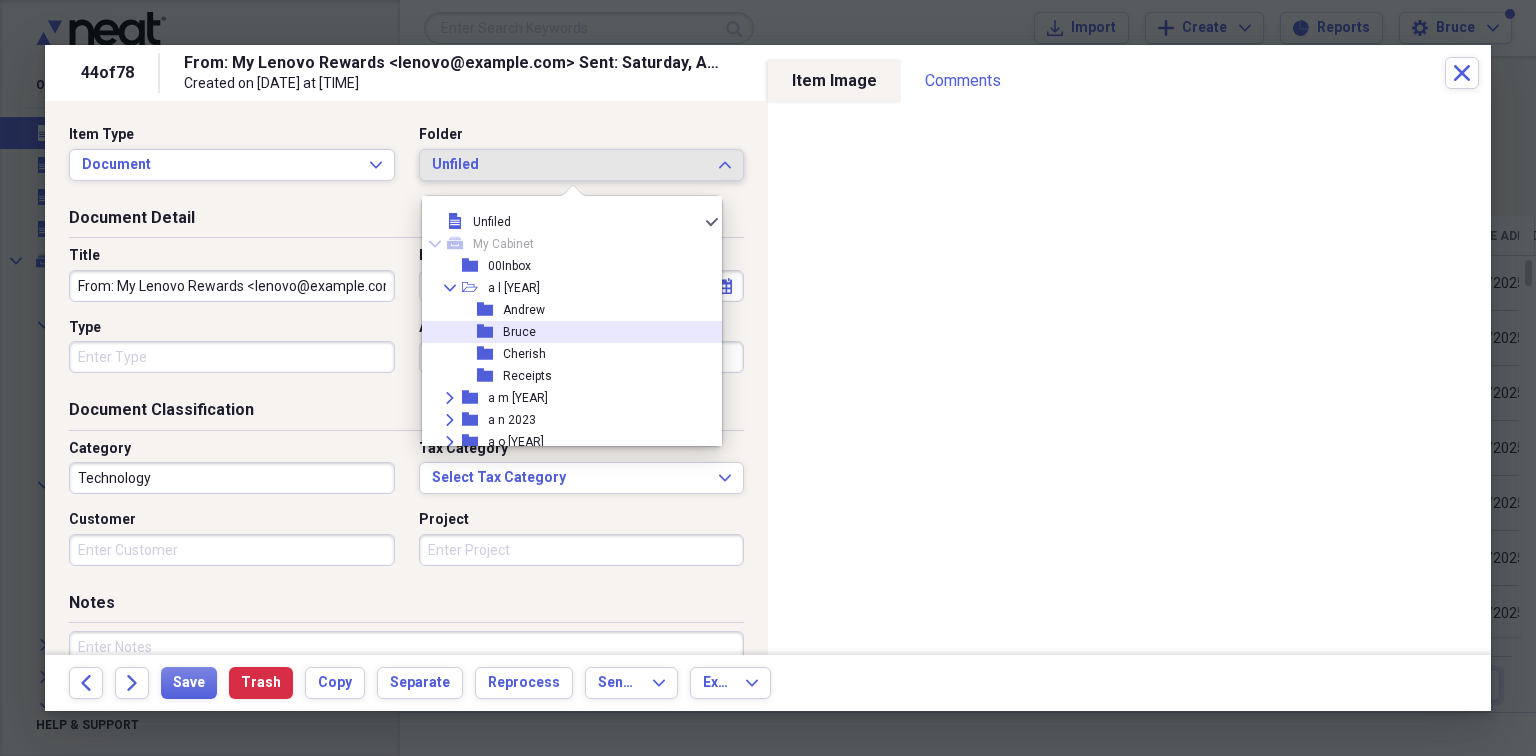 click on "folder [NAME]" at bounding box center (564, 332) 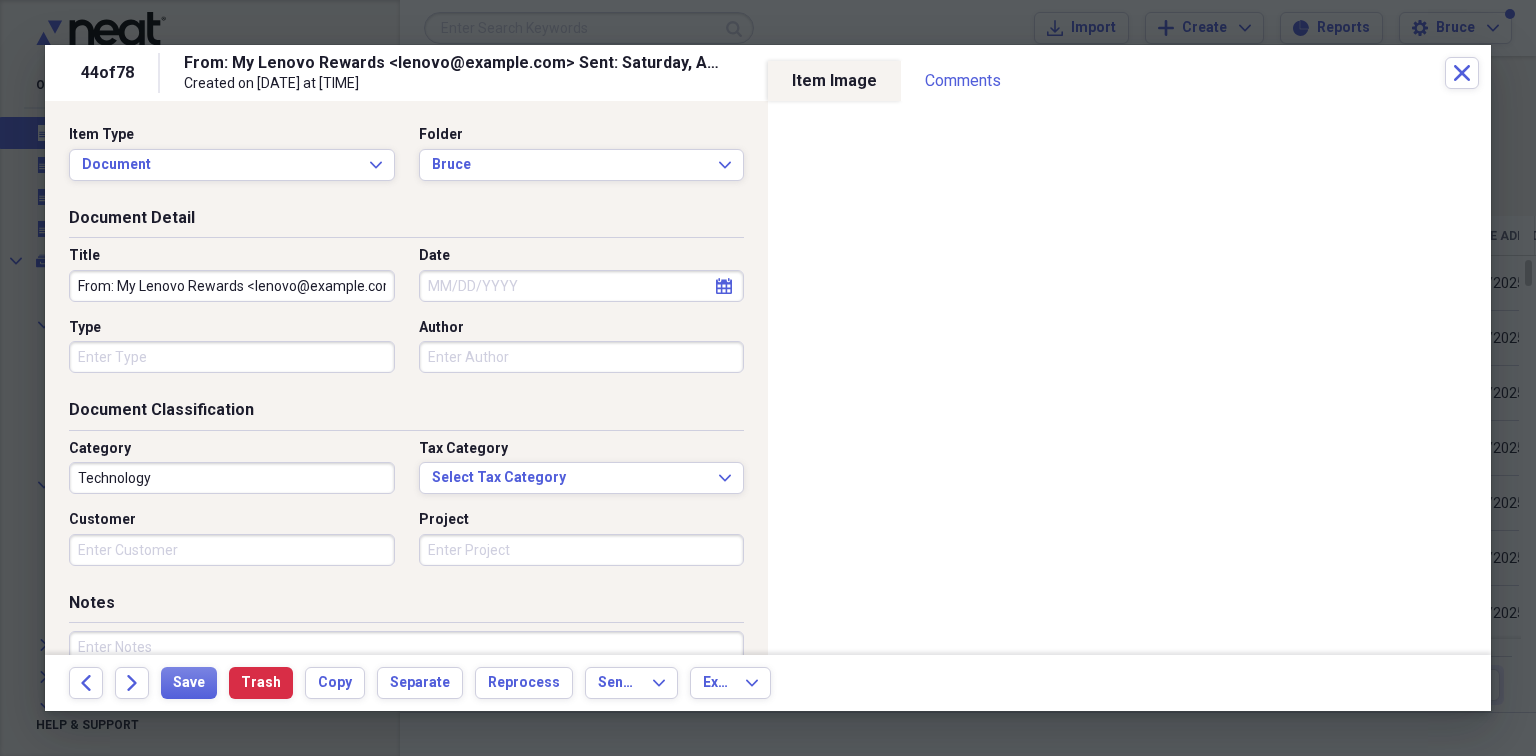click on "From: My Lenovo Rewards <lenovo@example.com> Sent: Saturday, August 2, 2025 11:19 AM To: [EMAIL]" at bounding box center [232, 286] 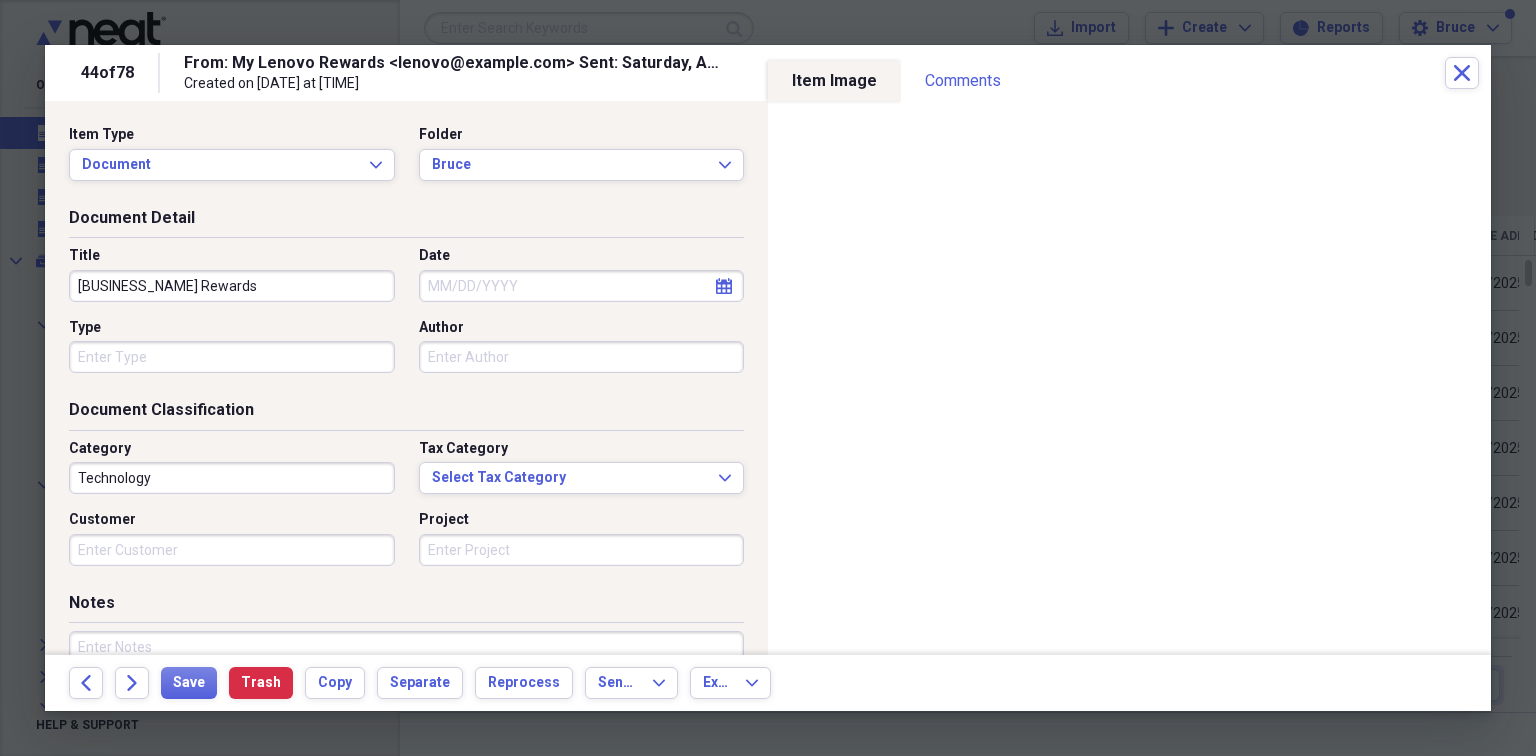 scroll, scrollTop: 0, scrollLeft: 0, axis: both 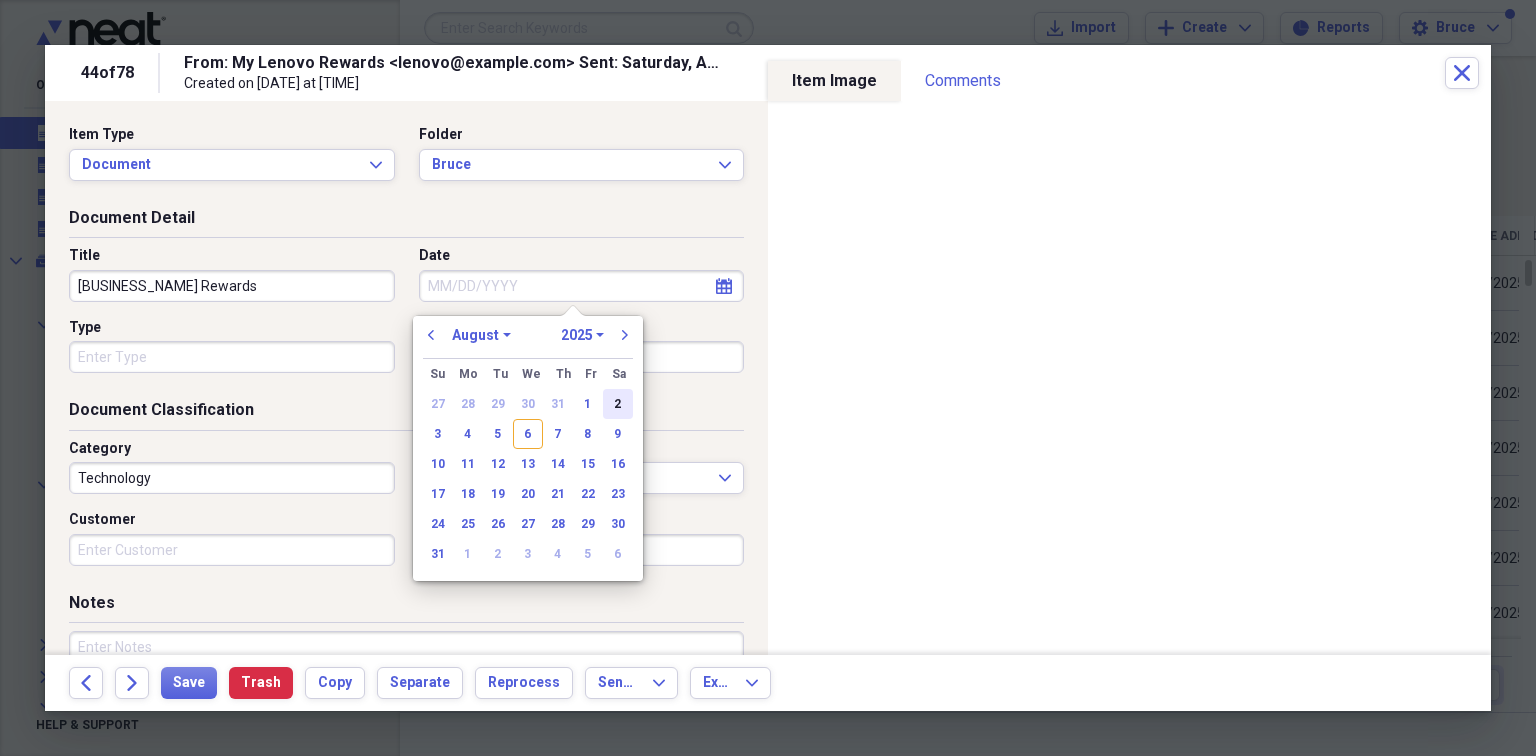 click on "2" at bounding box center [618, 404] 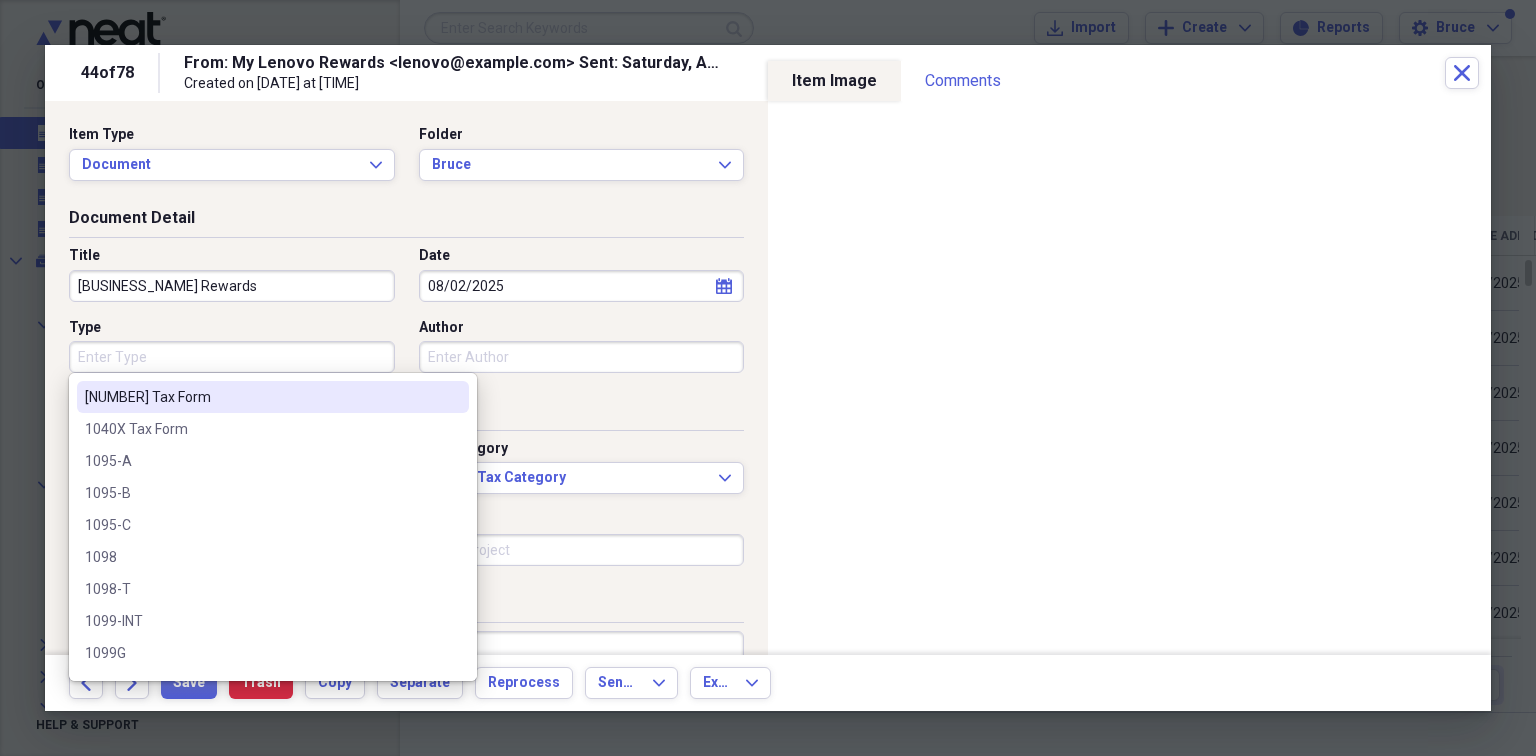 click on "Type" at bounding box center [232, 357] 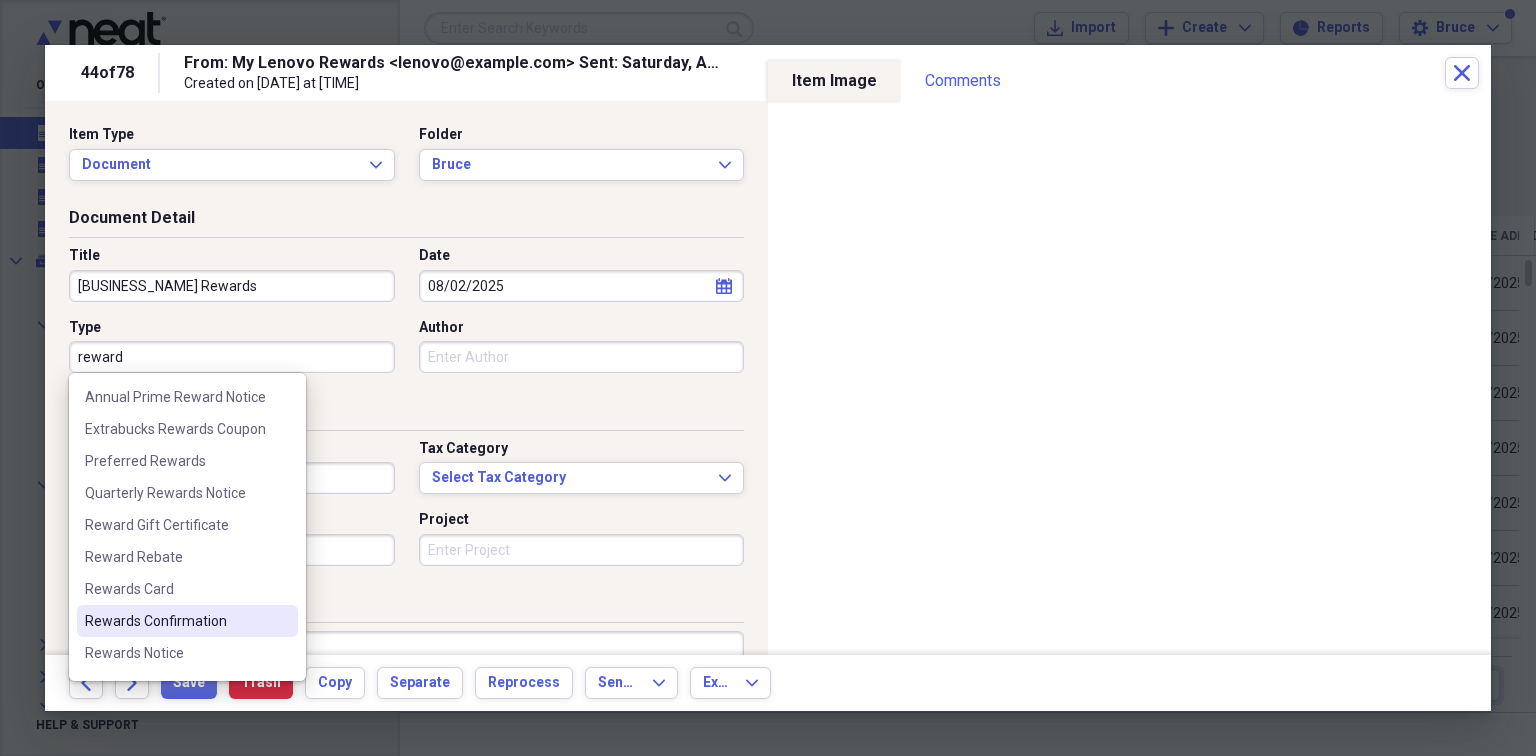 scroll, scrollTop: 28, scrollLeft: 0, axis: vertical 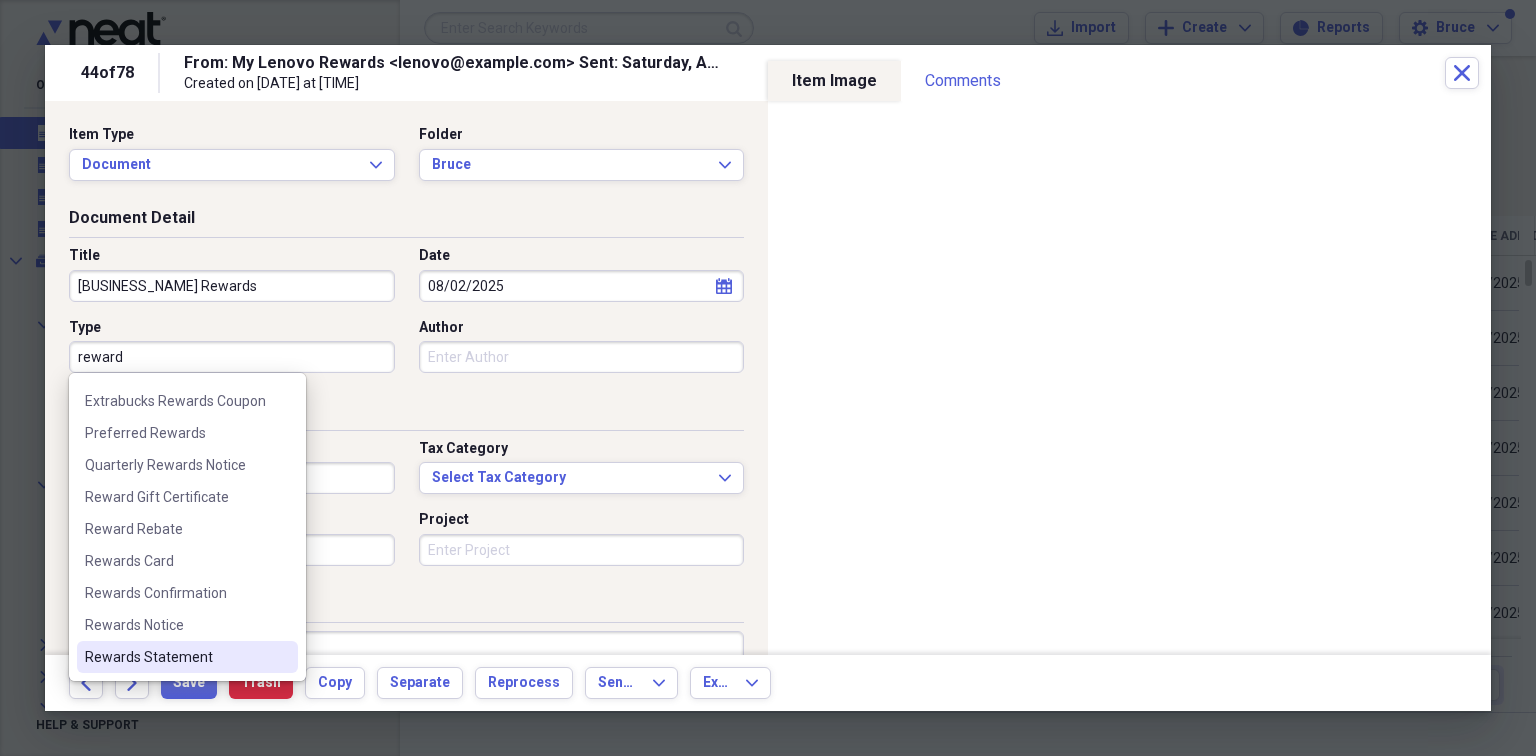 click on "Rewards Statement" at bounding box center [175, 657] 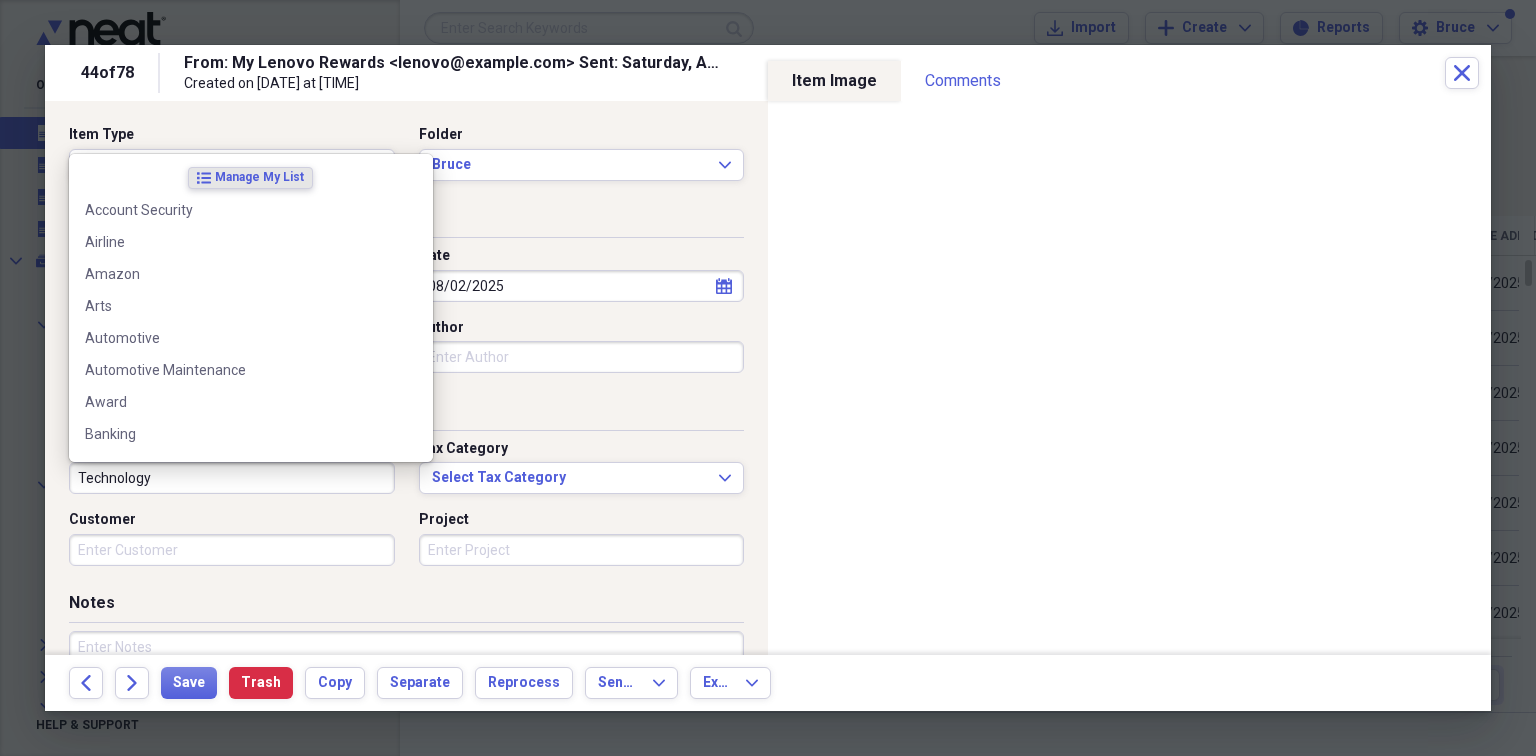 click on "Technology" at bounding box center (232, 478) 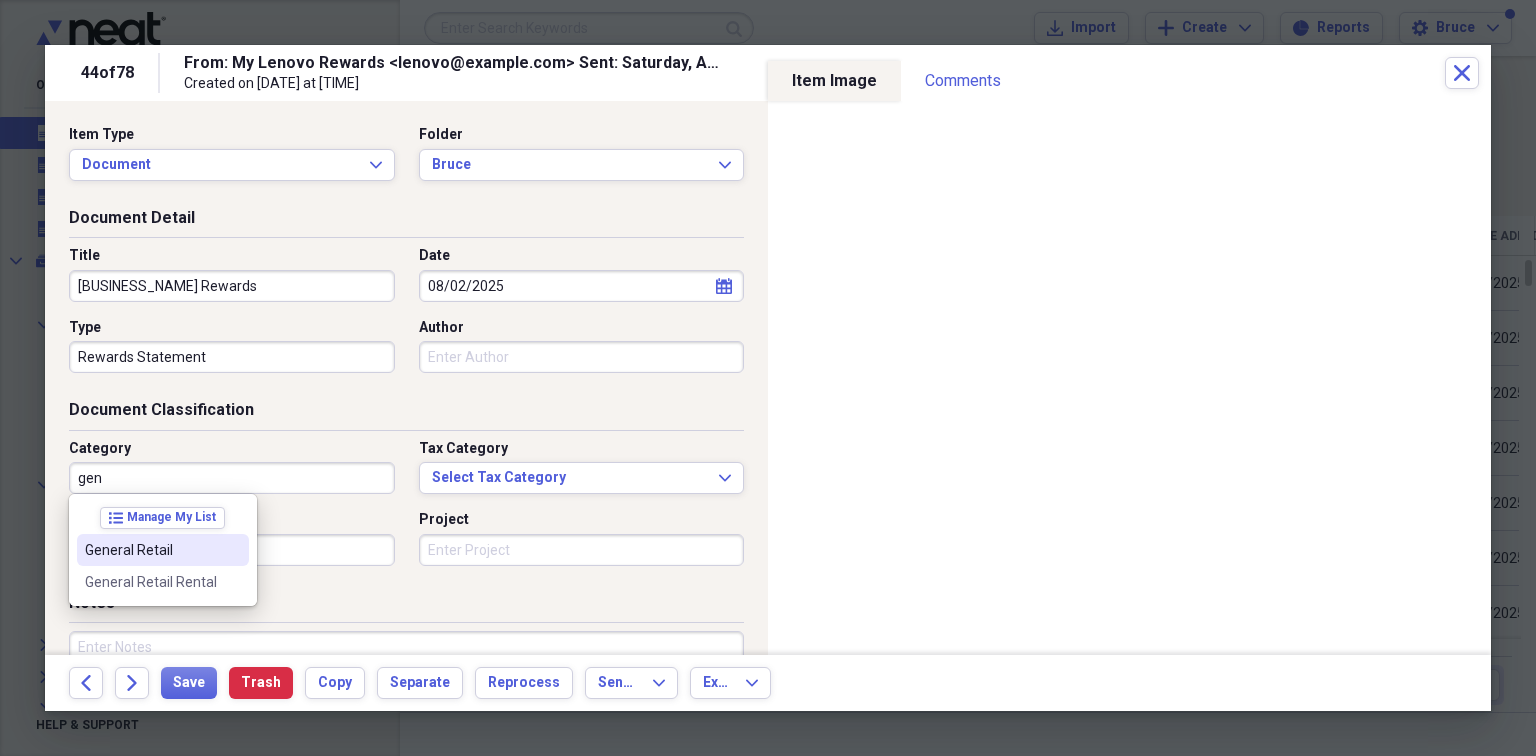 click on "General Retail" at bounding box center (151, 550) 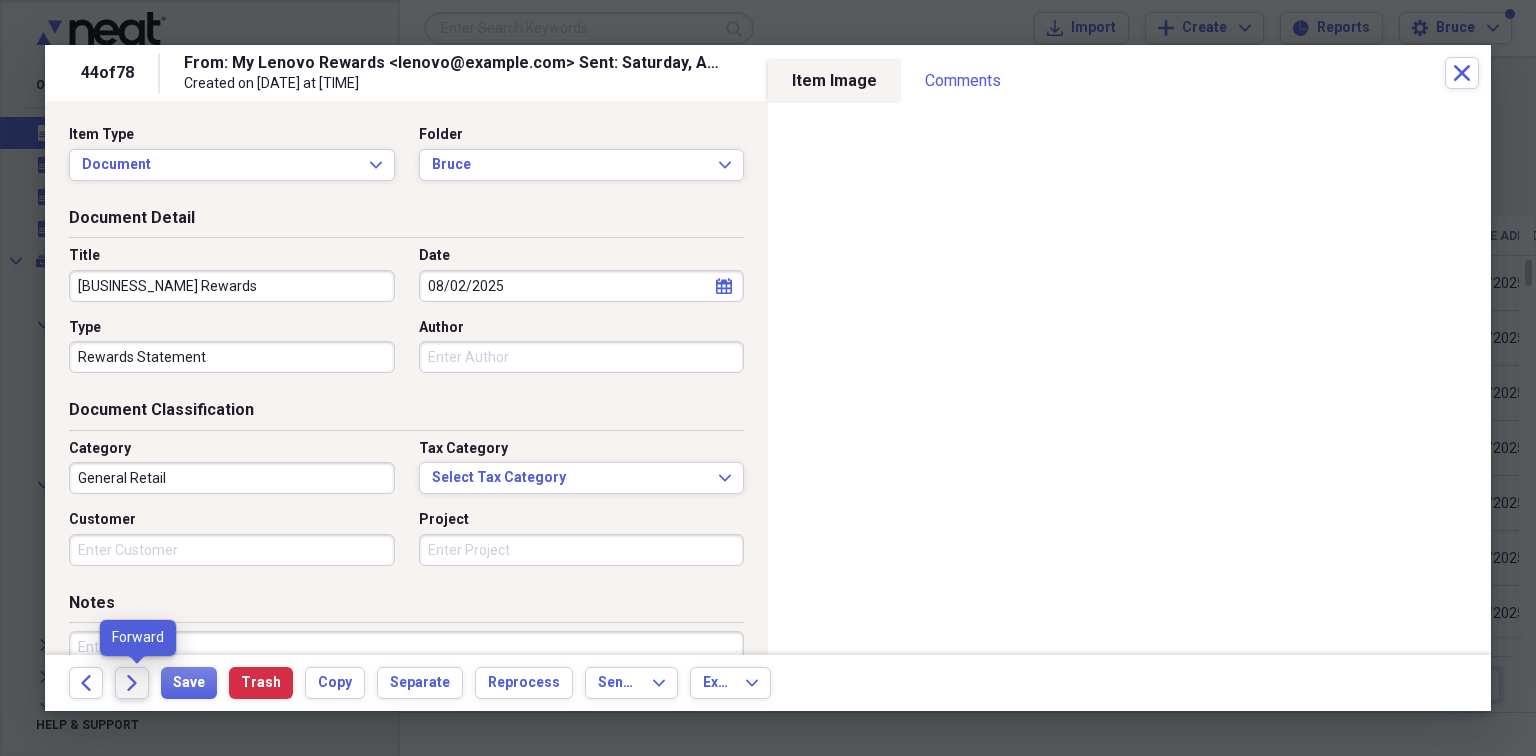 click on "Forward" 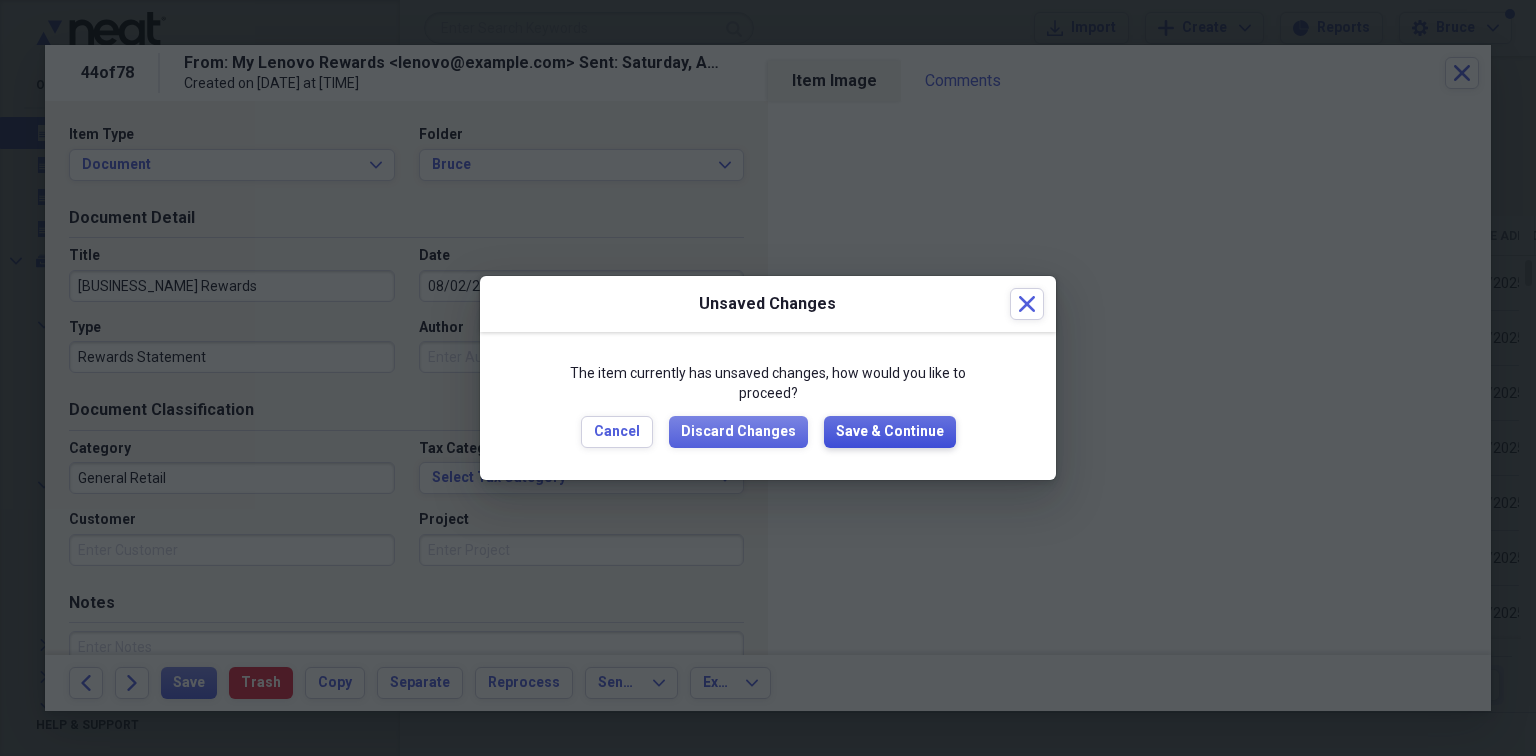 click on "Save & Continue" at bounding box center [890, 432] 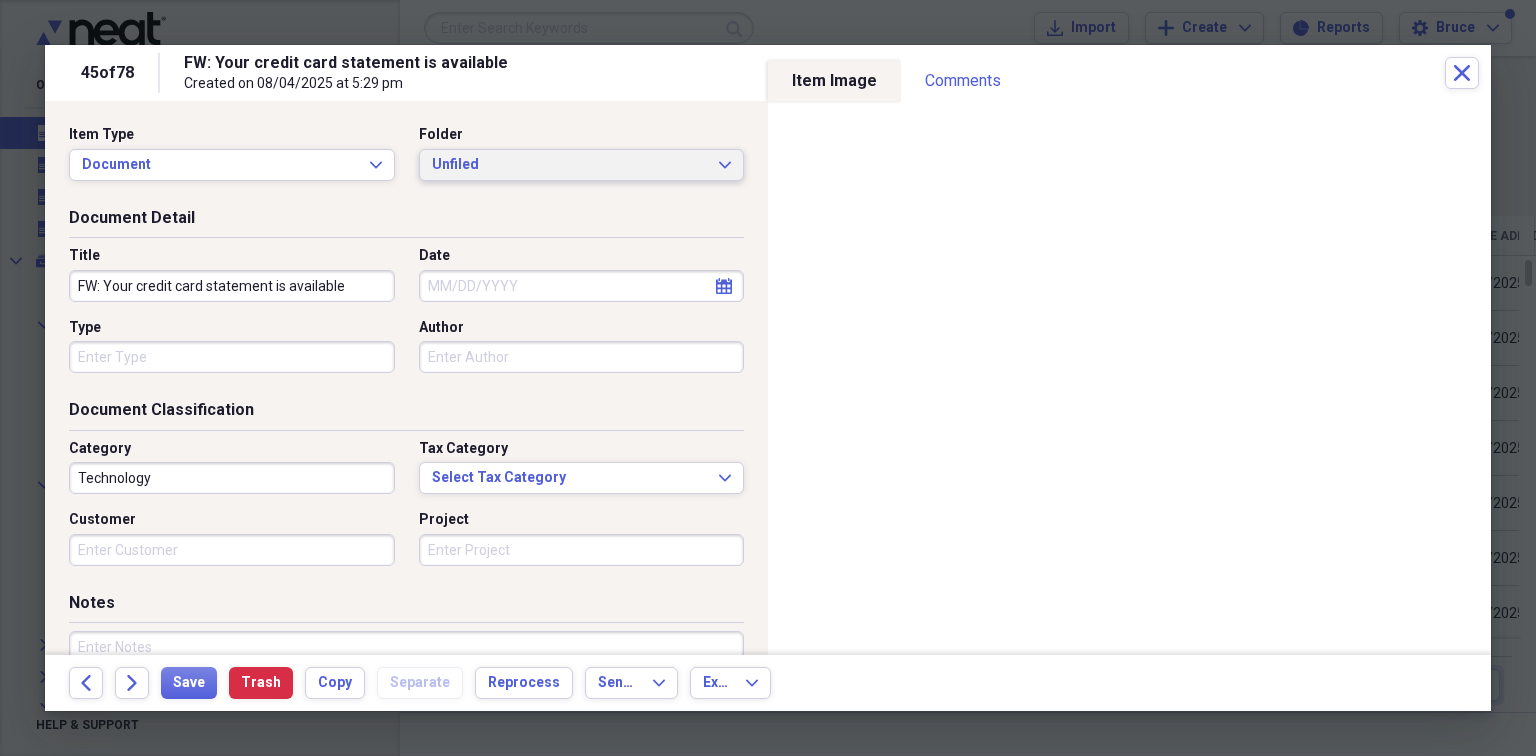 click on "Unfiled" at bounding box center [570, 165] 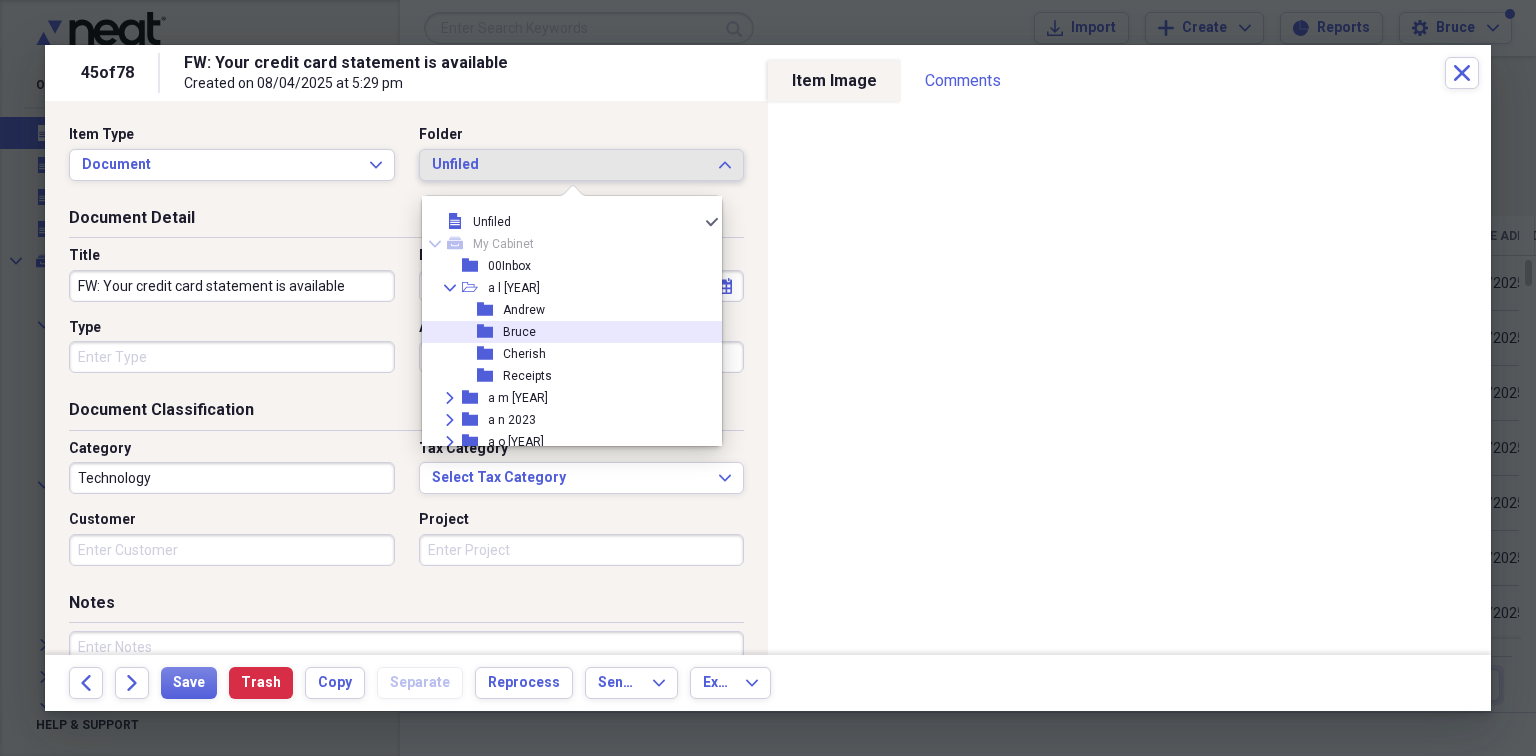 click on "folder" at bounding box center [490, 332] 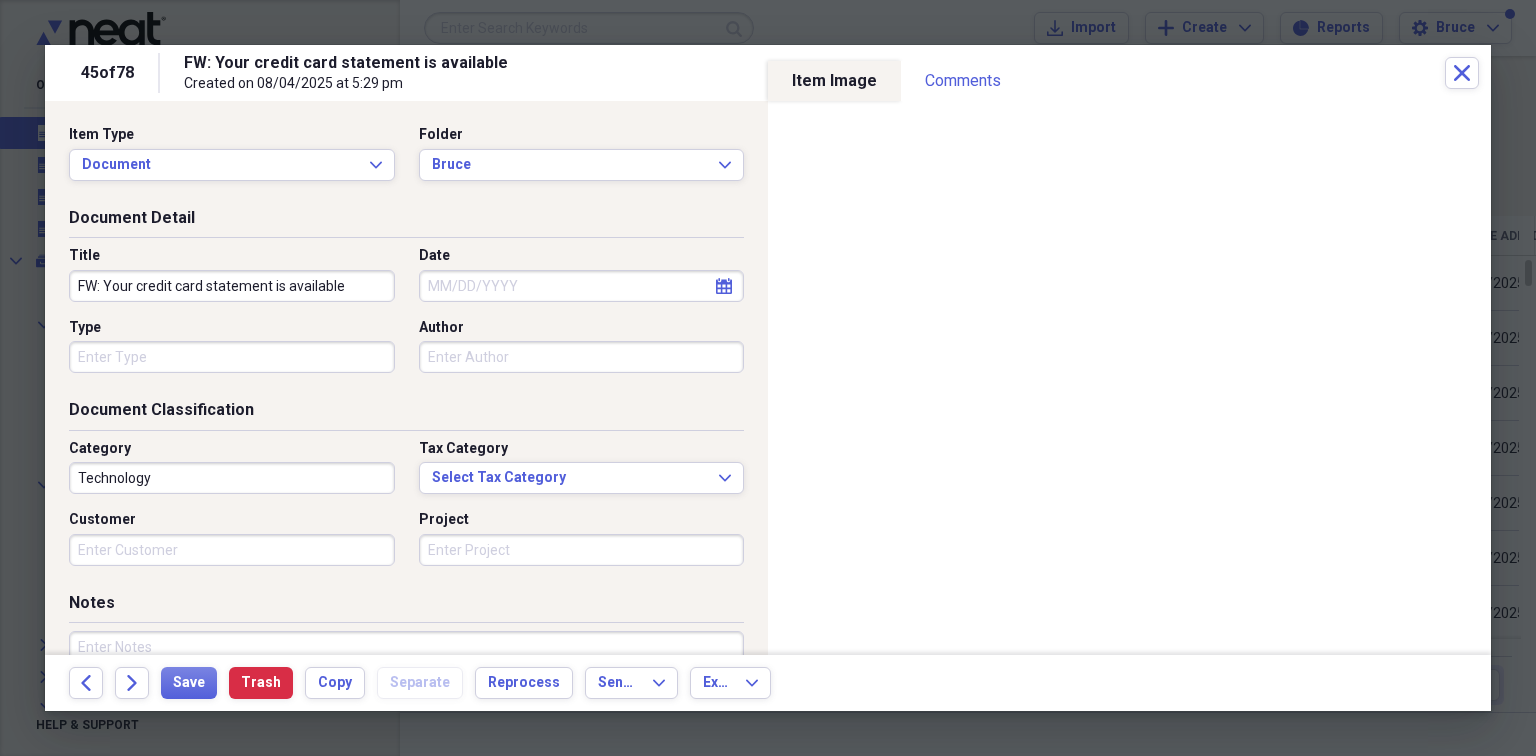 drag, startPoint x: 362, startPoint y: 286, endPoint x: 0, endPoint y: 269, distance: 362.39896 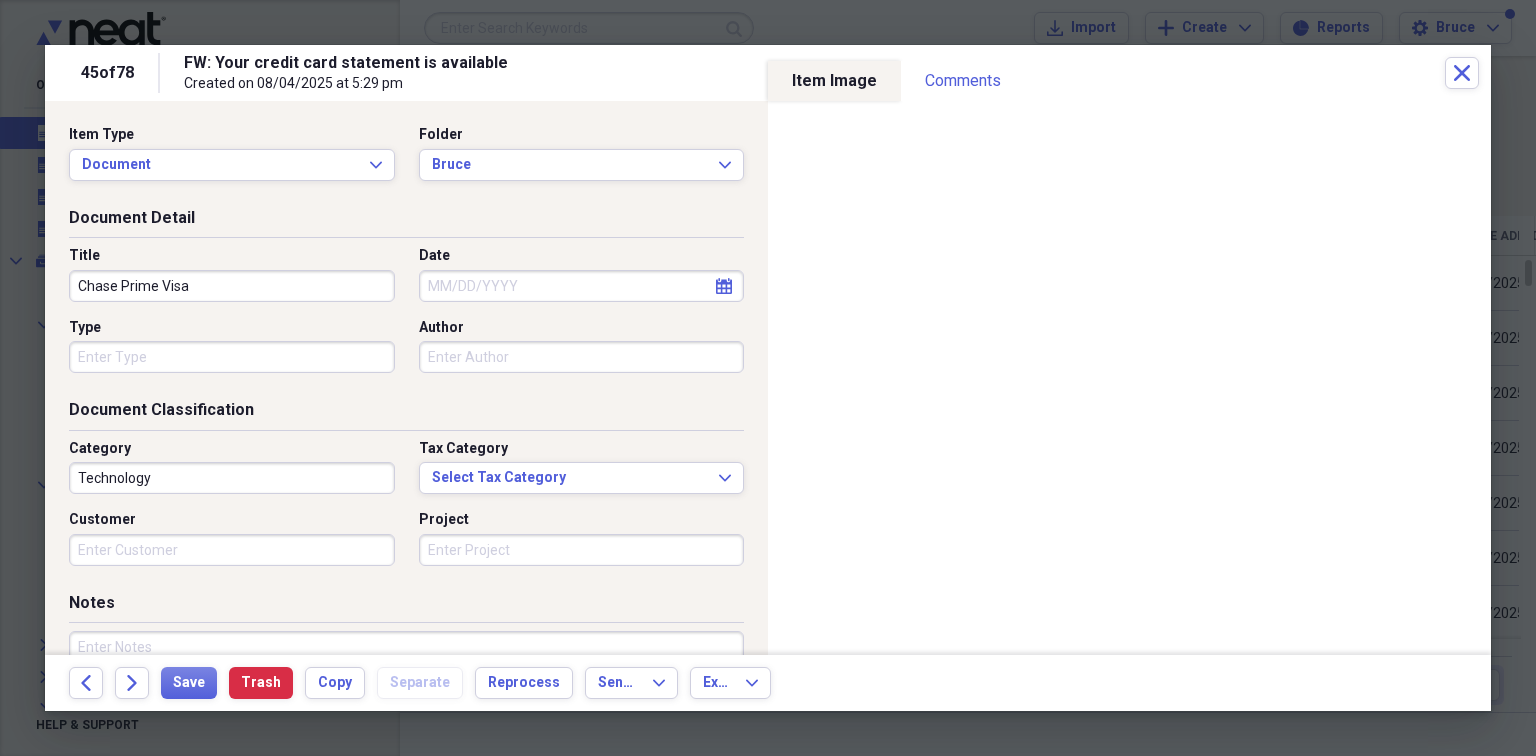 type on "Chase Prime Visa" 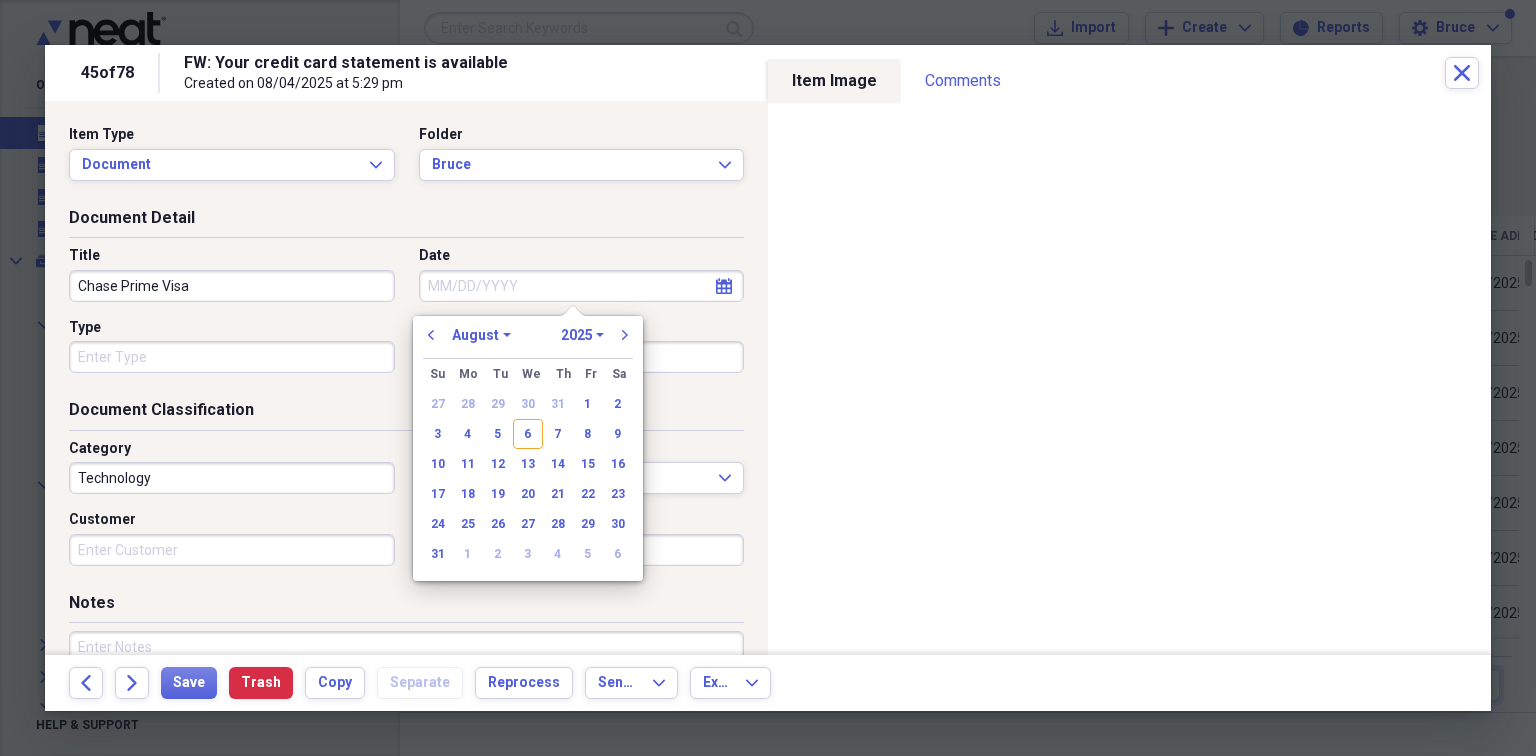 click on "Date" at bounding box center (582, 286) 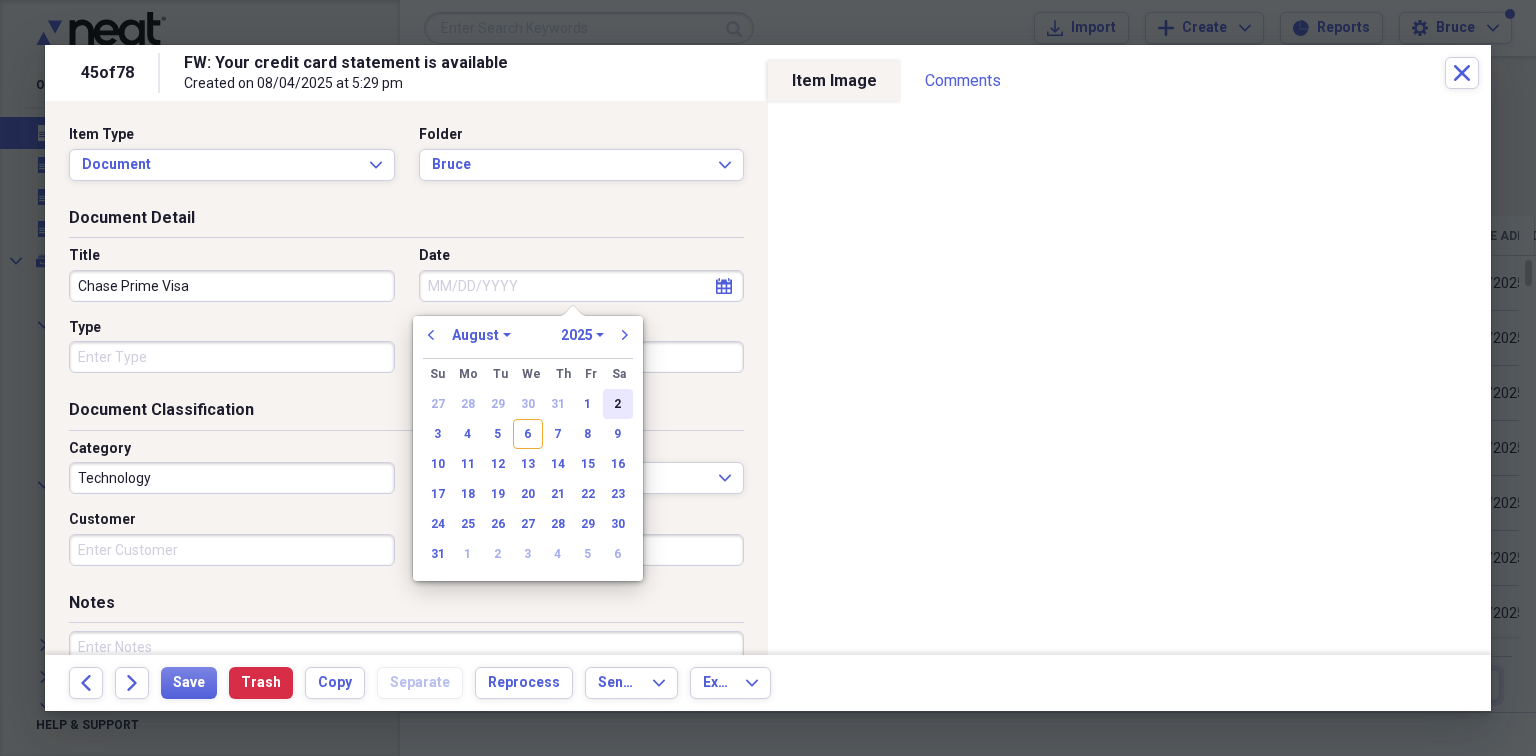 click on "2" at bounding box center (618, 404) 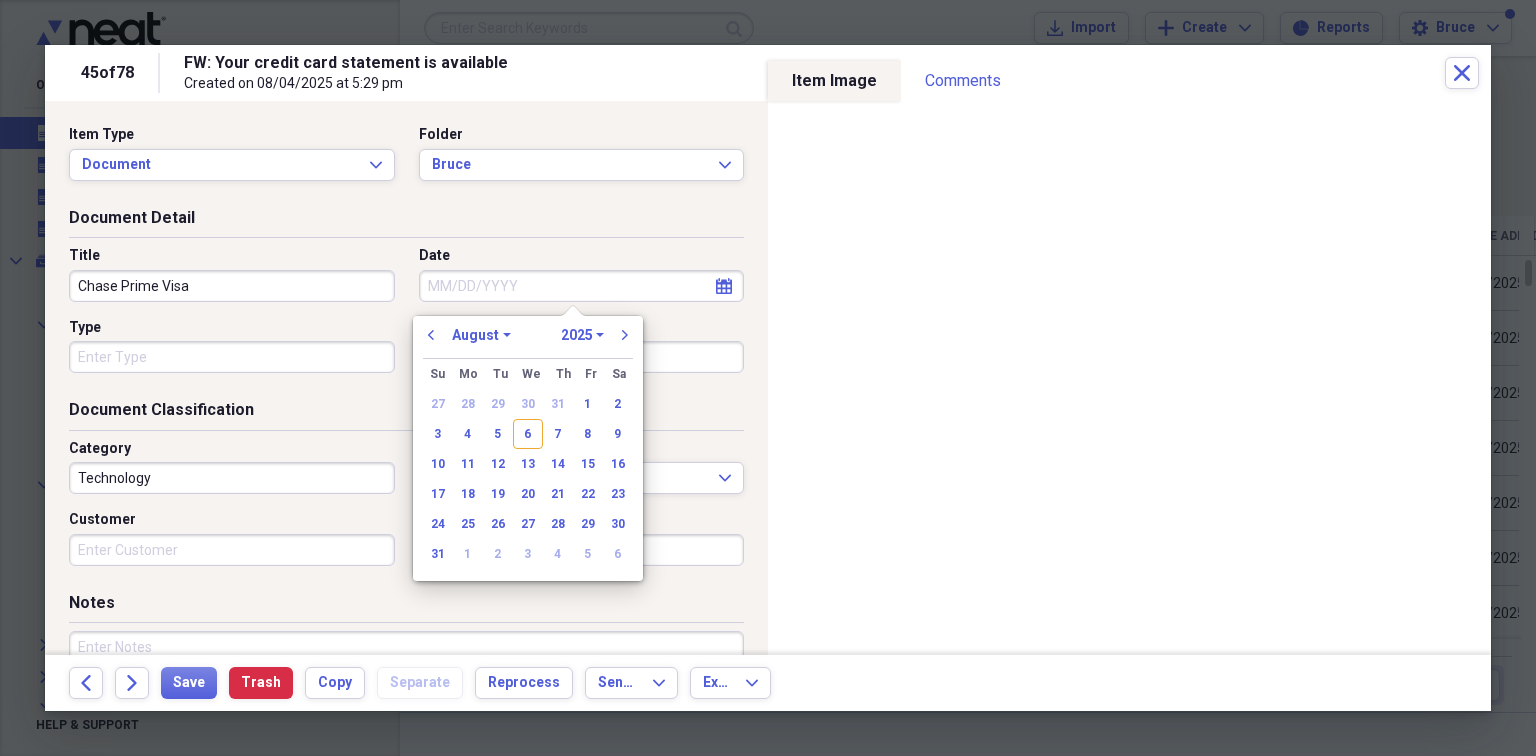 type on "08/02/2025" 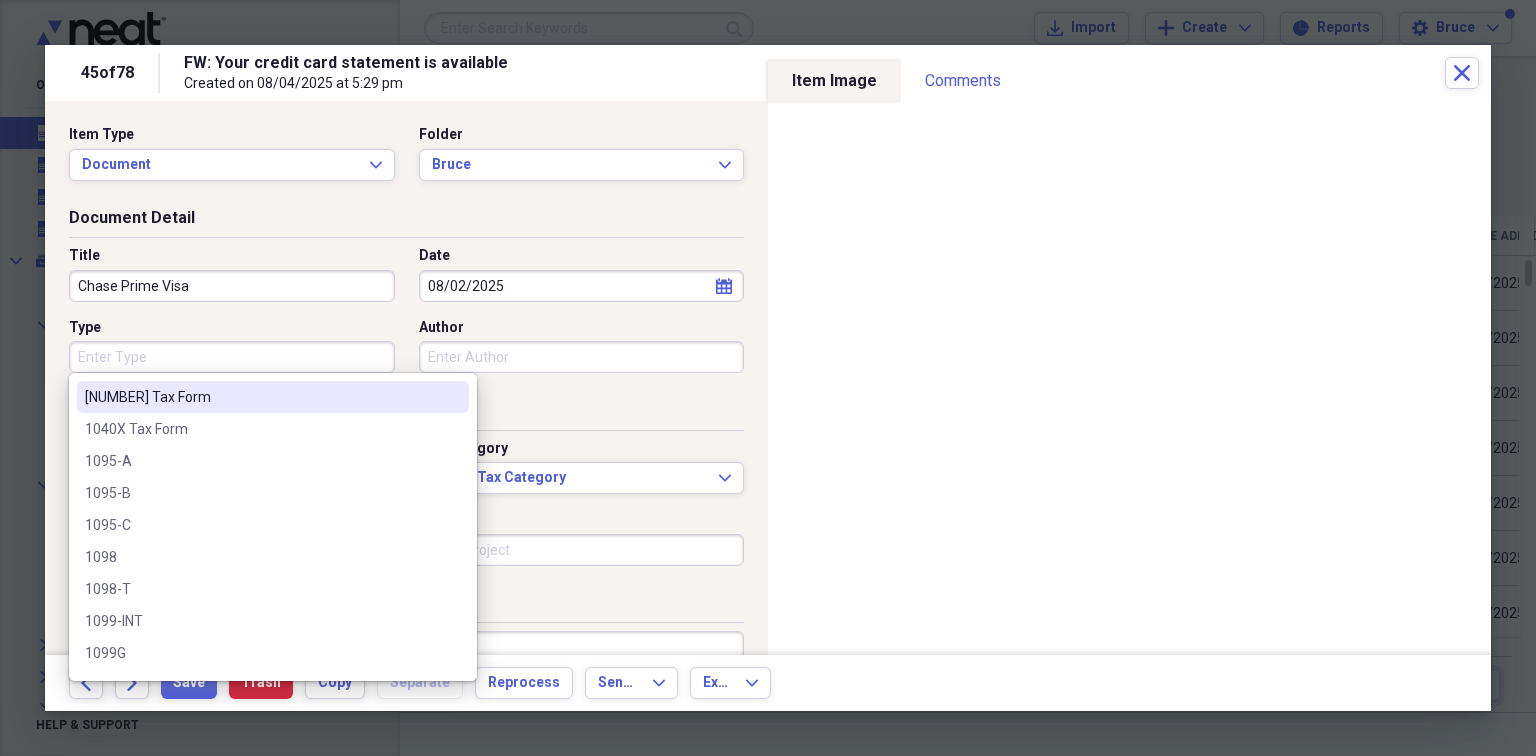 click on "Type" at bounding box center (232, 357) 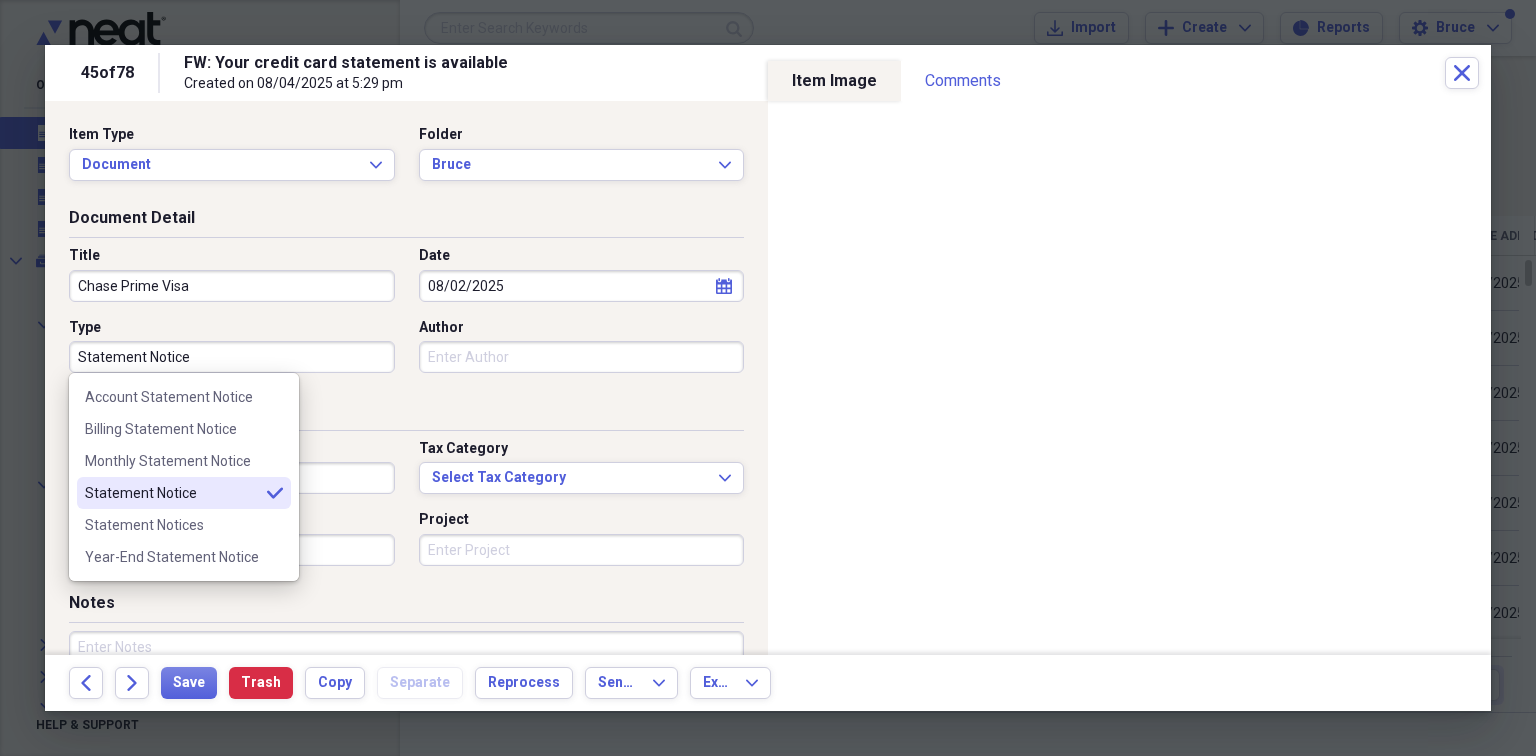 type on "Statement Notice" 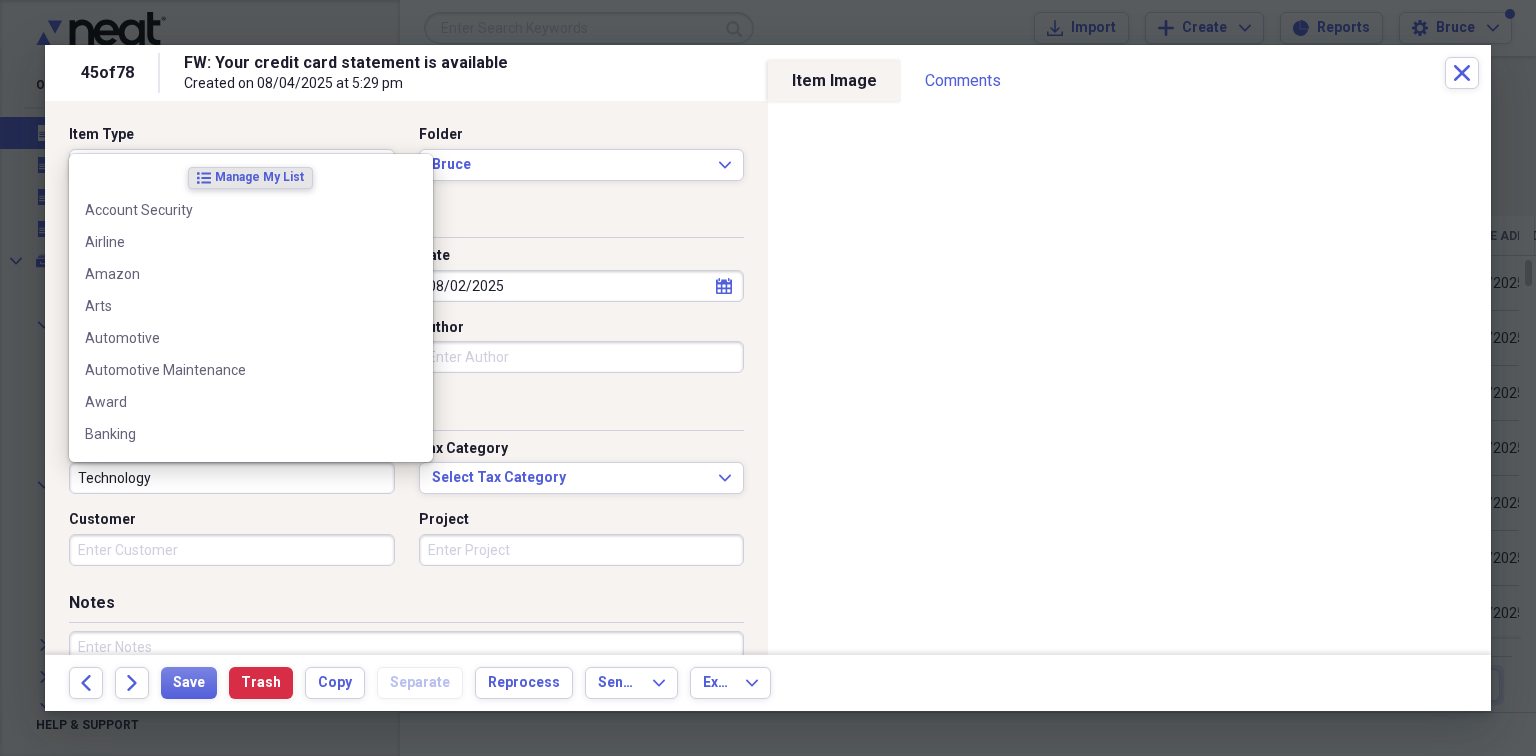 click on "Technology" at bounding box center (232, 478) 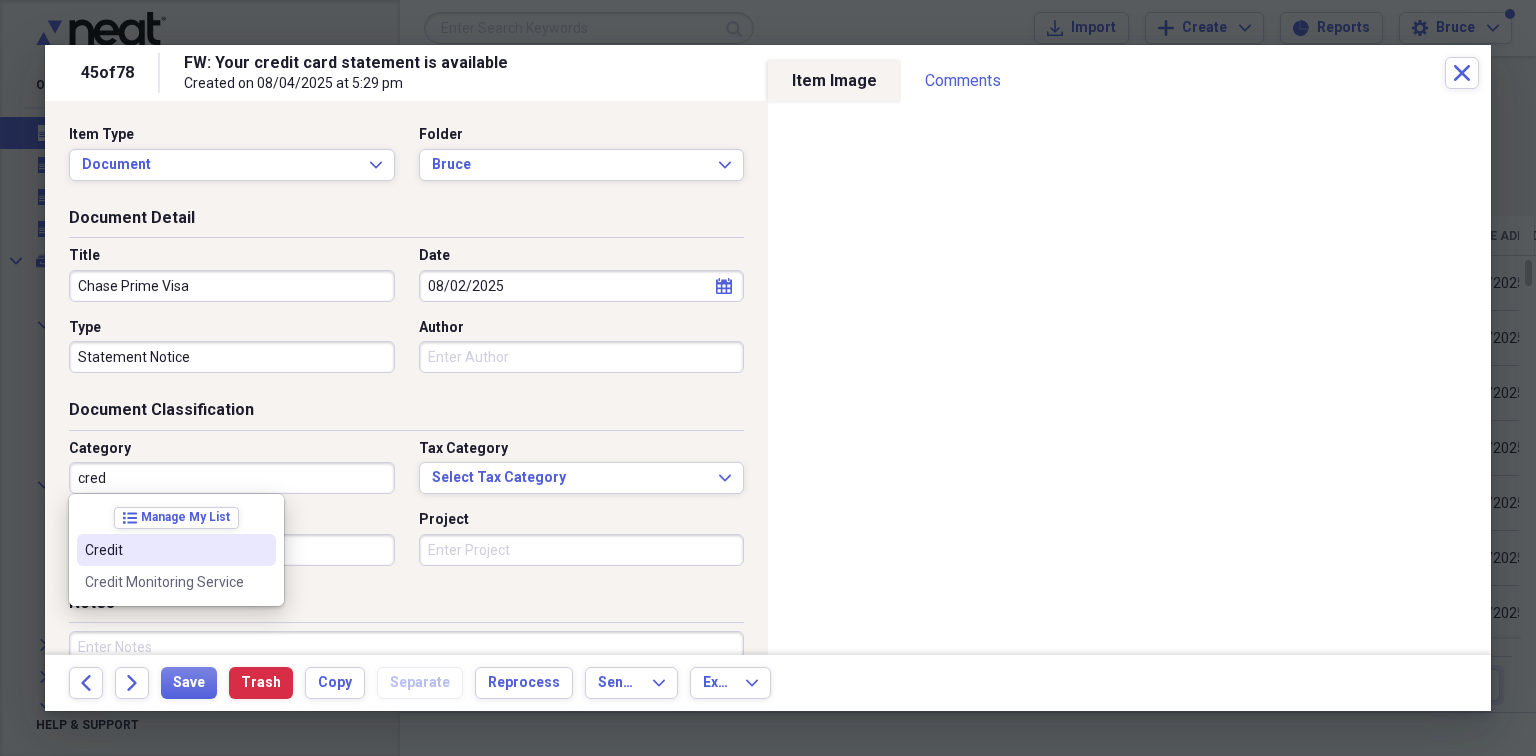 click on "Credit" at bounding box center (164, 550) 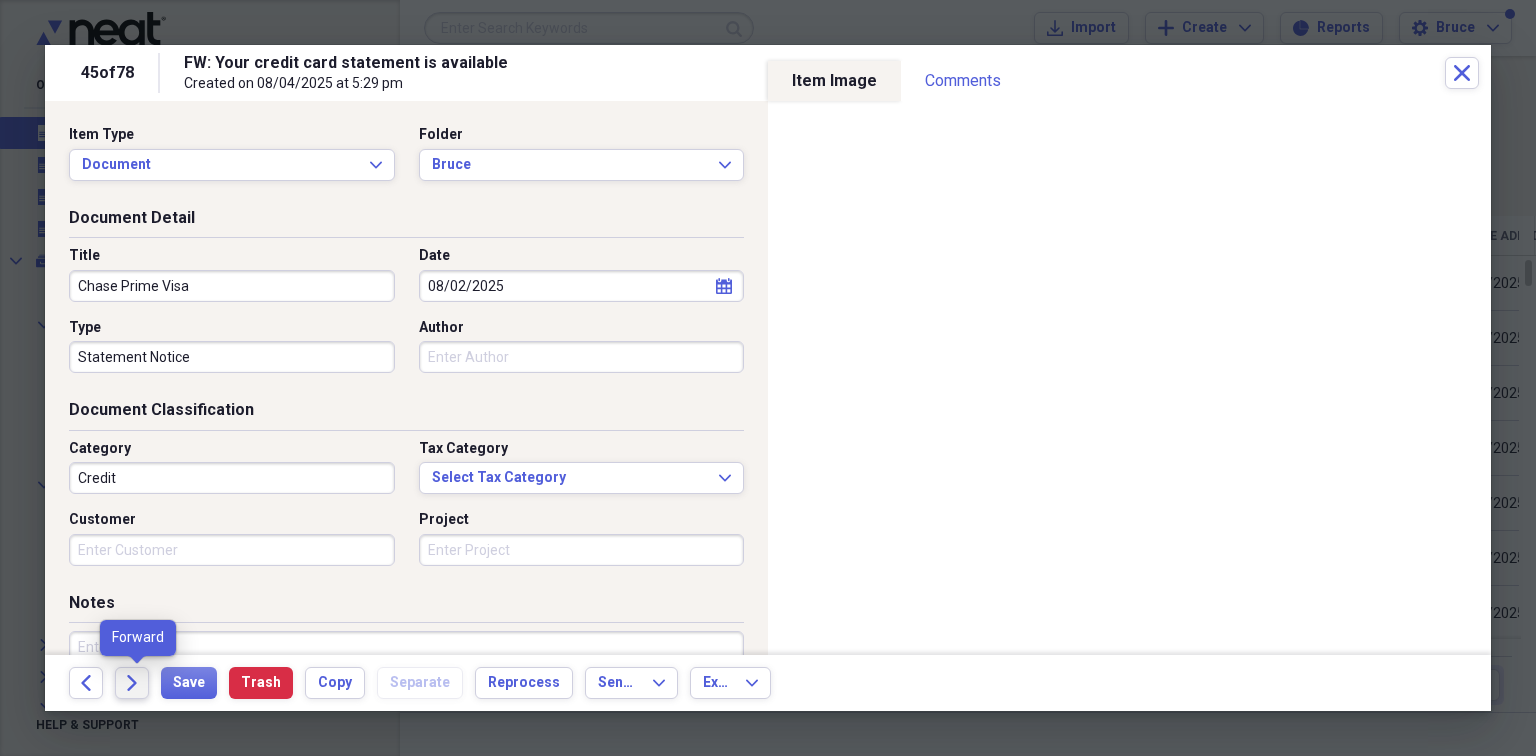 click on "Forward" 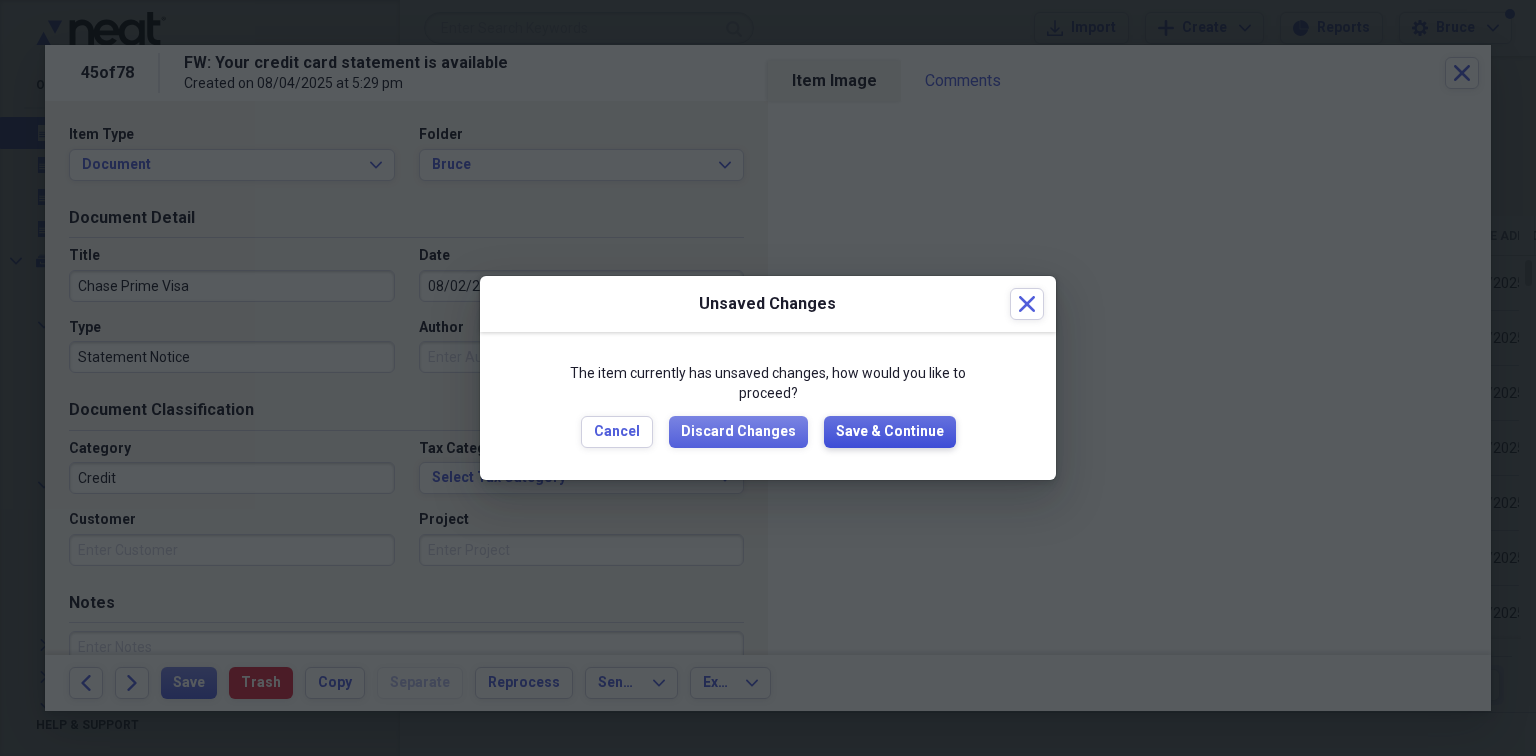 click on "Save & Continue" at bounding box center [890, 432] 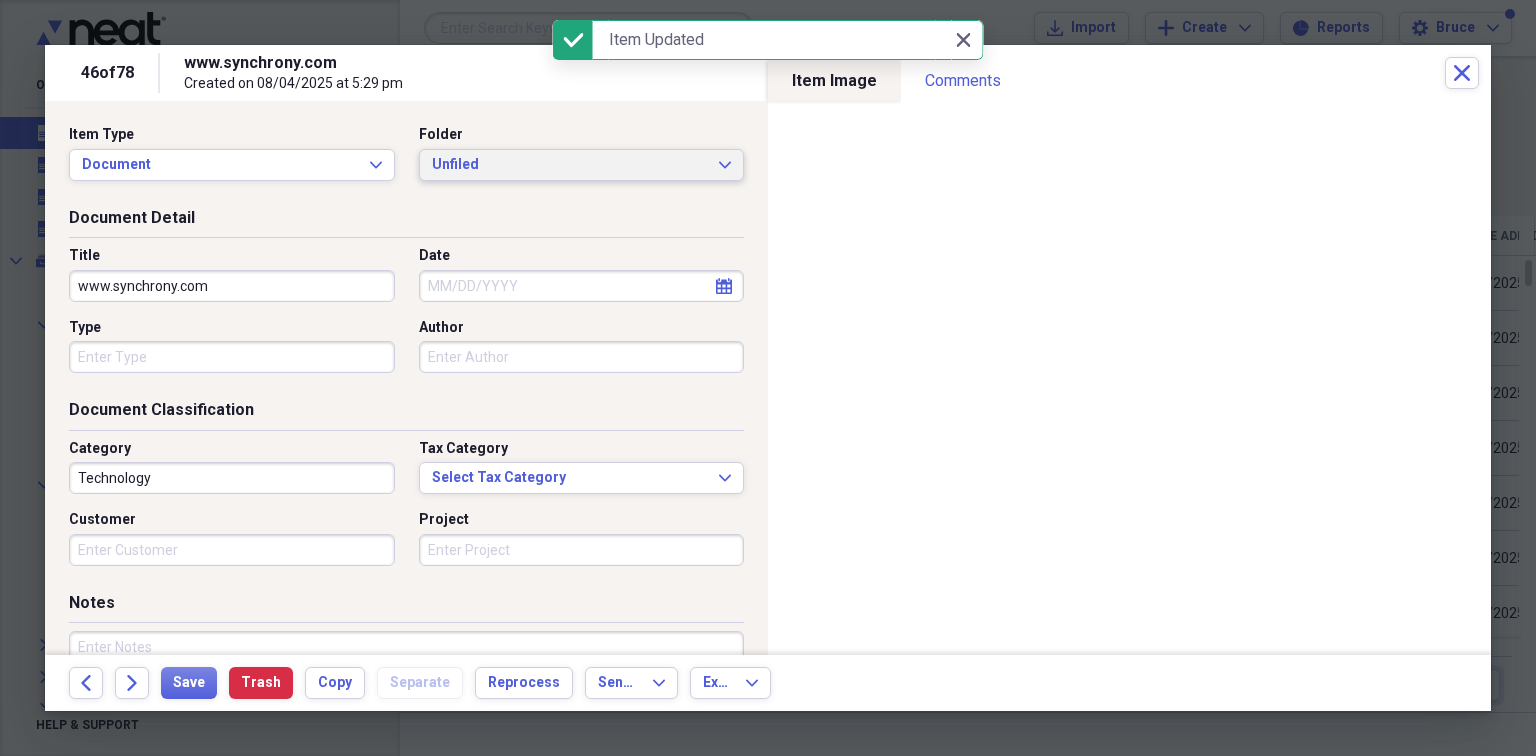 click on "Unfiled" at bounding box center (570, 165) 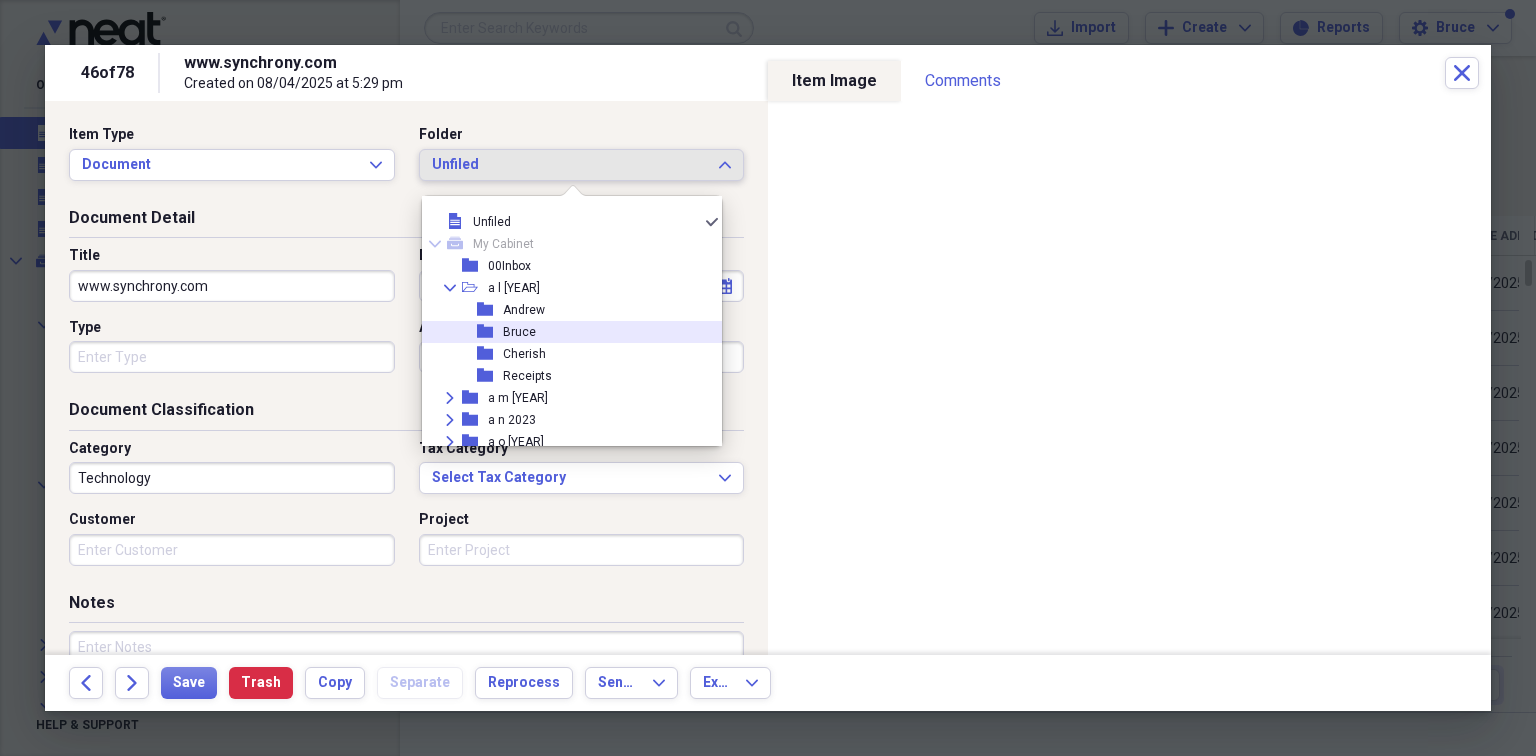 click on "Bruce" at bounding box center (519, 332) 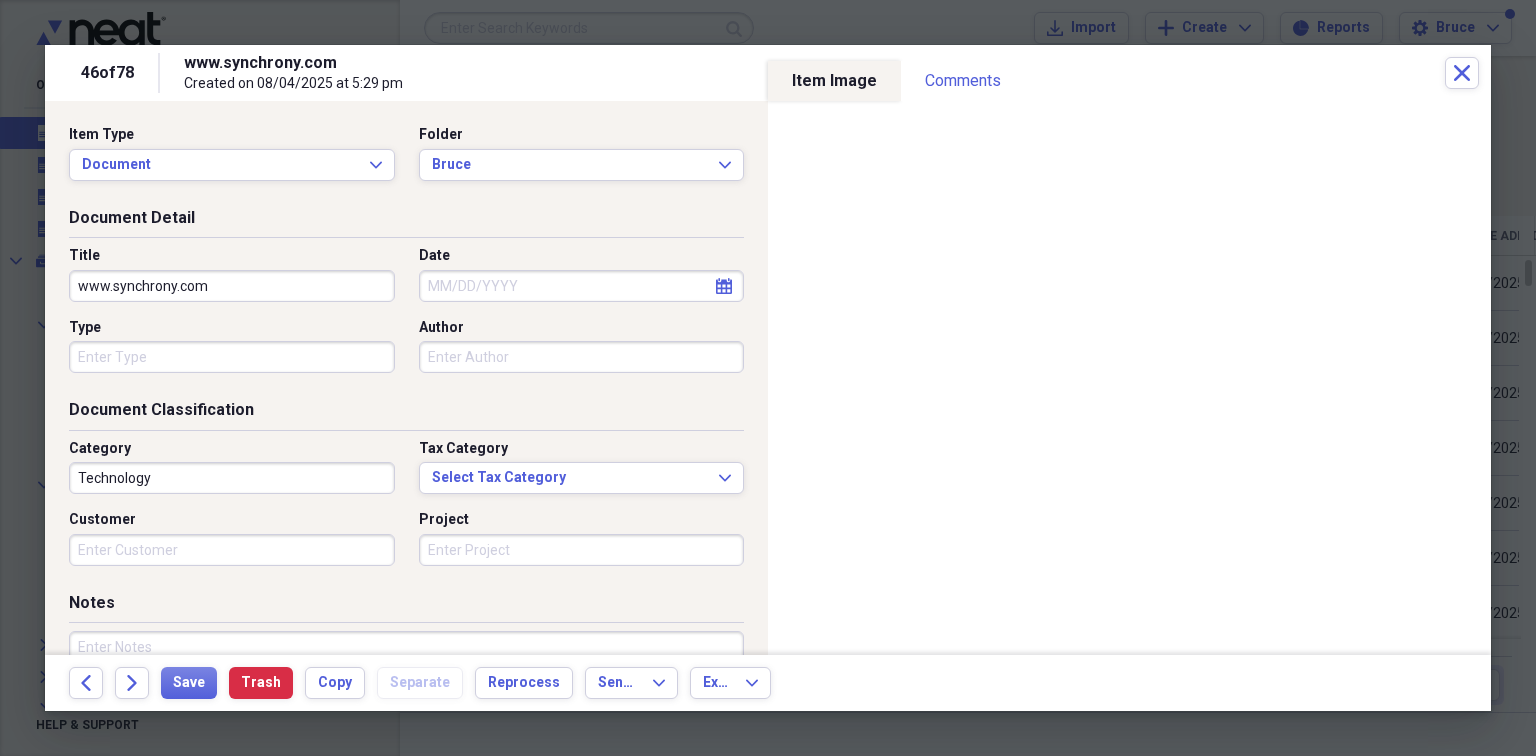 drag, startPoint x: 313, startPoint y: 287, endPoint x: 0, endPoint y: 216, distance: 320.95172 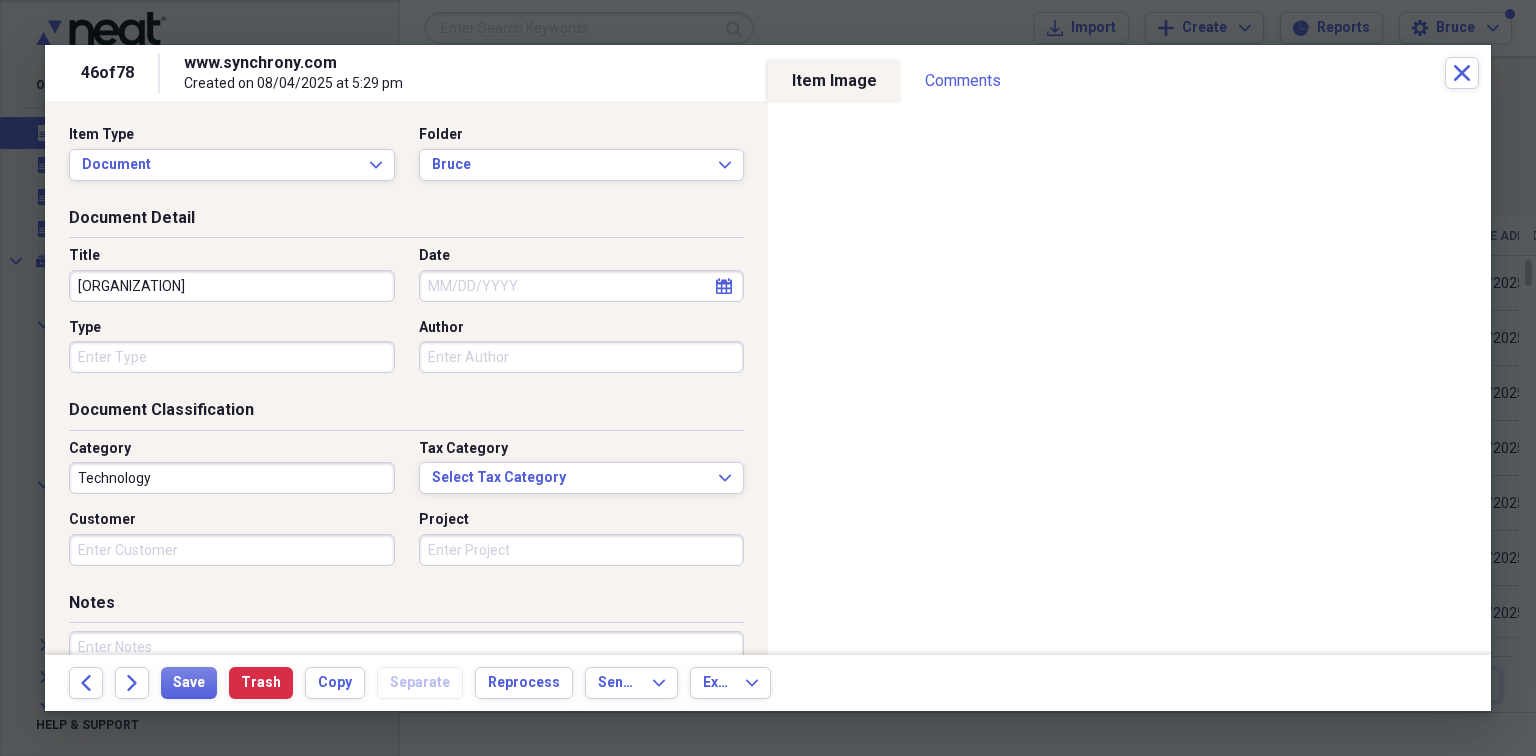 type on "[ORGANIZATION]" 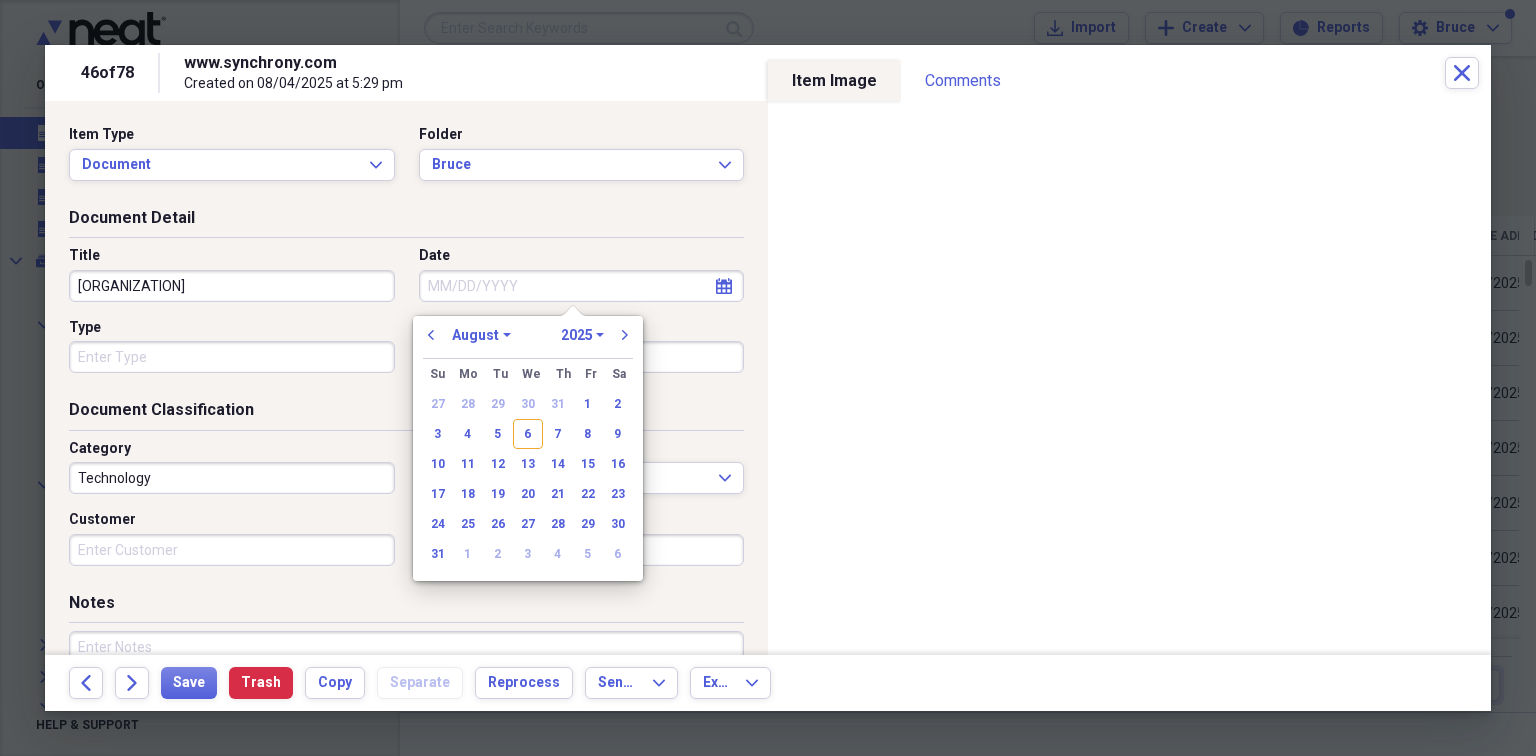 click on "Date" at bounding box center (582, 286) 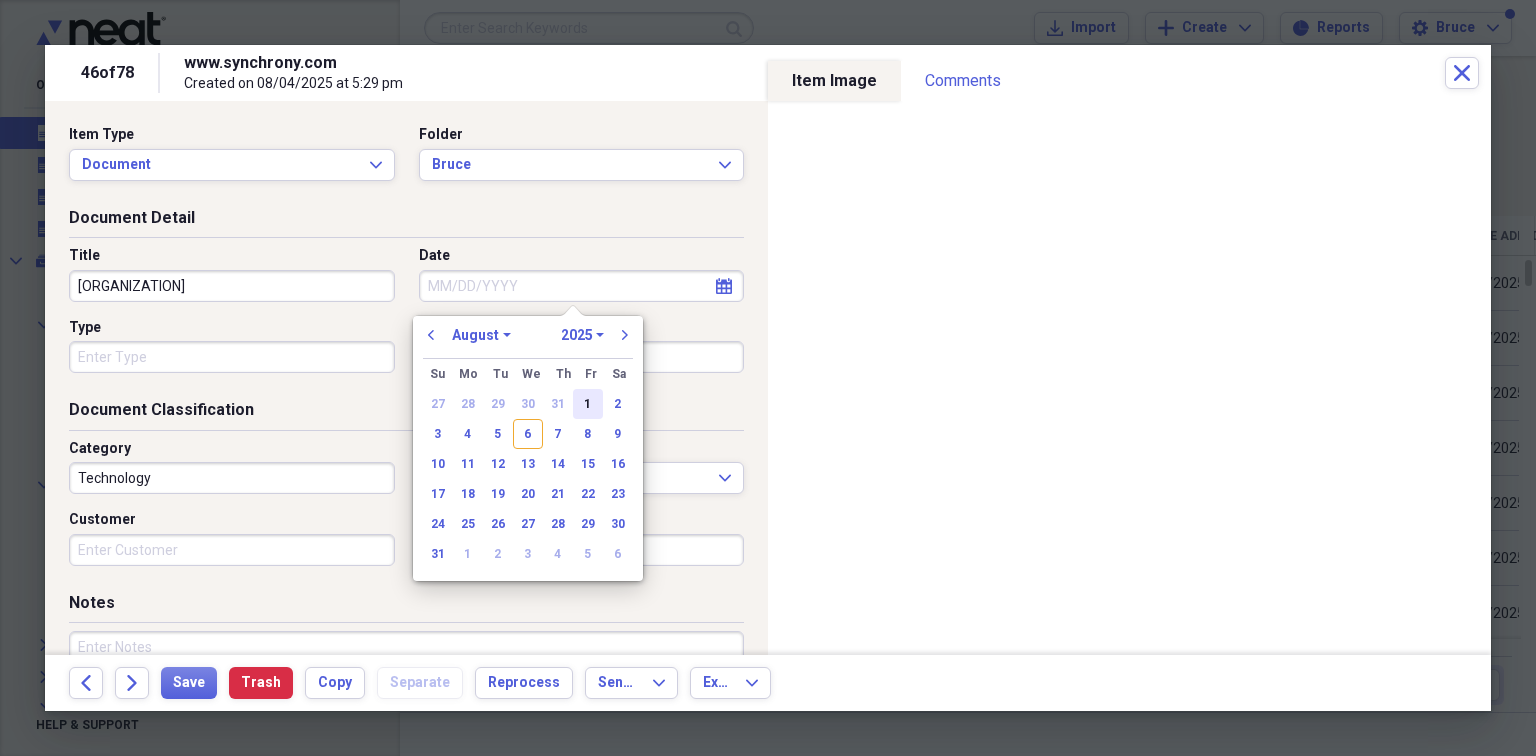 click on "1" at bounding box center (588, 404) 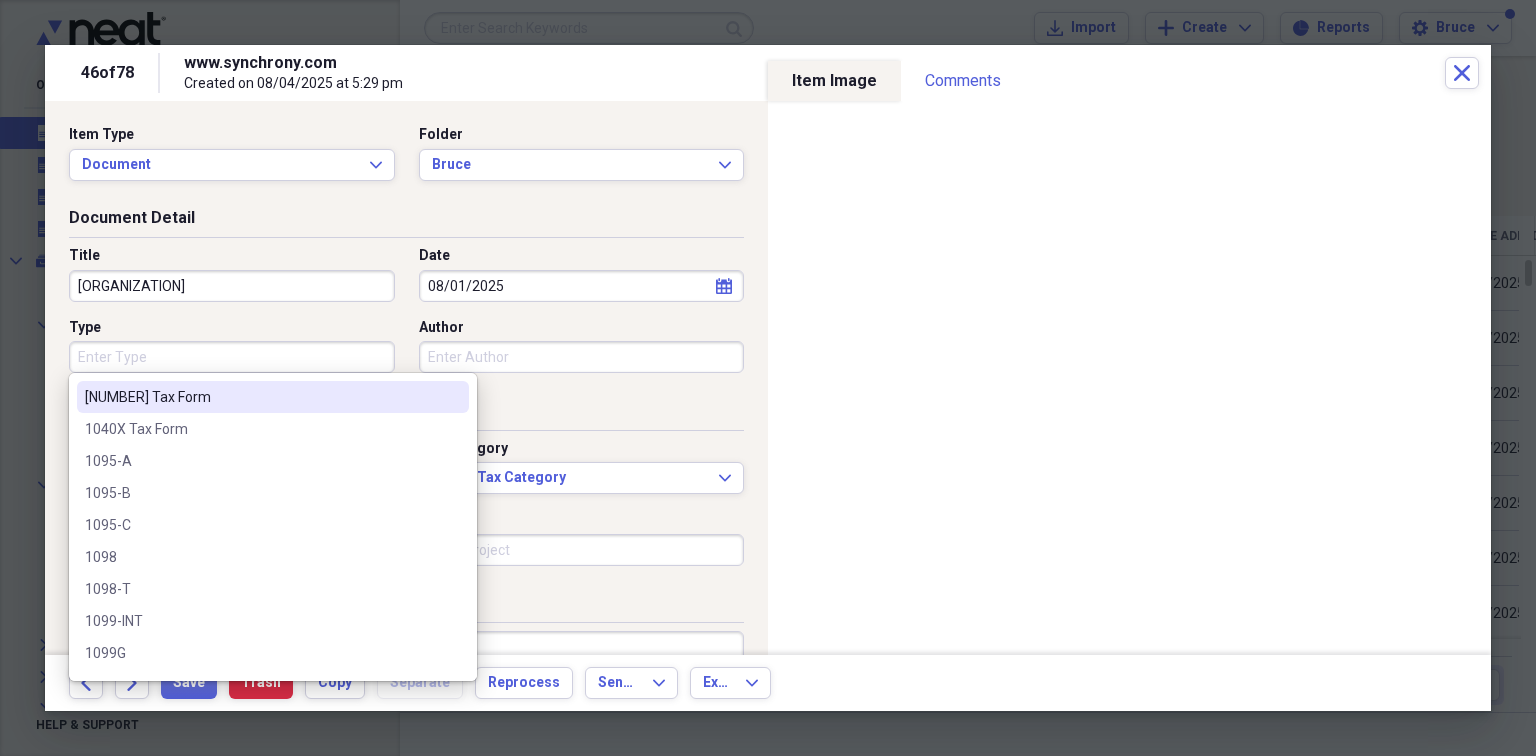 click on "Type" at bounding box center (232, 357) 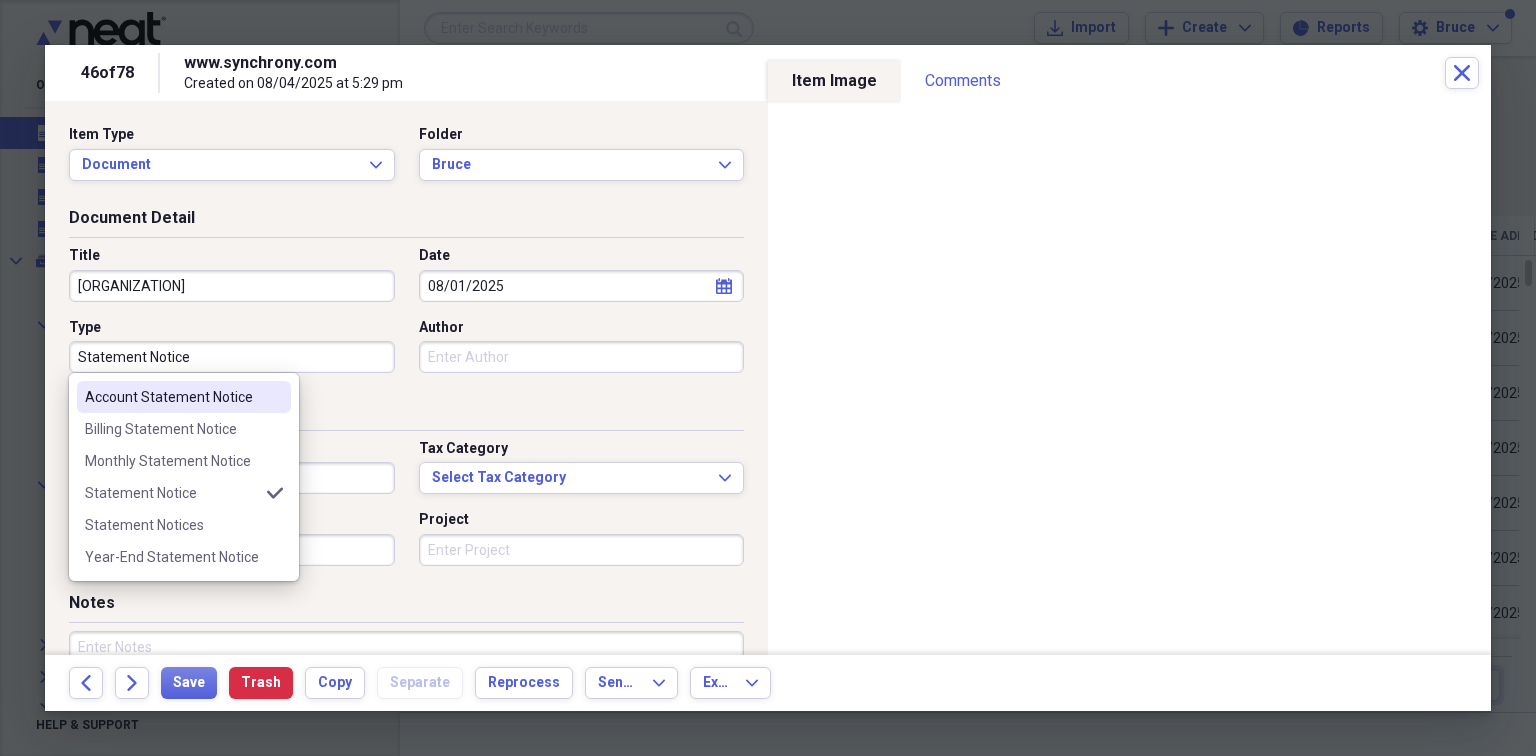 type on "Statement Notice" 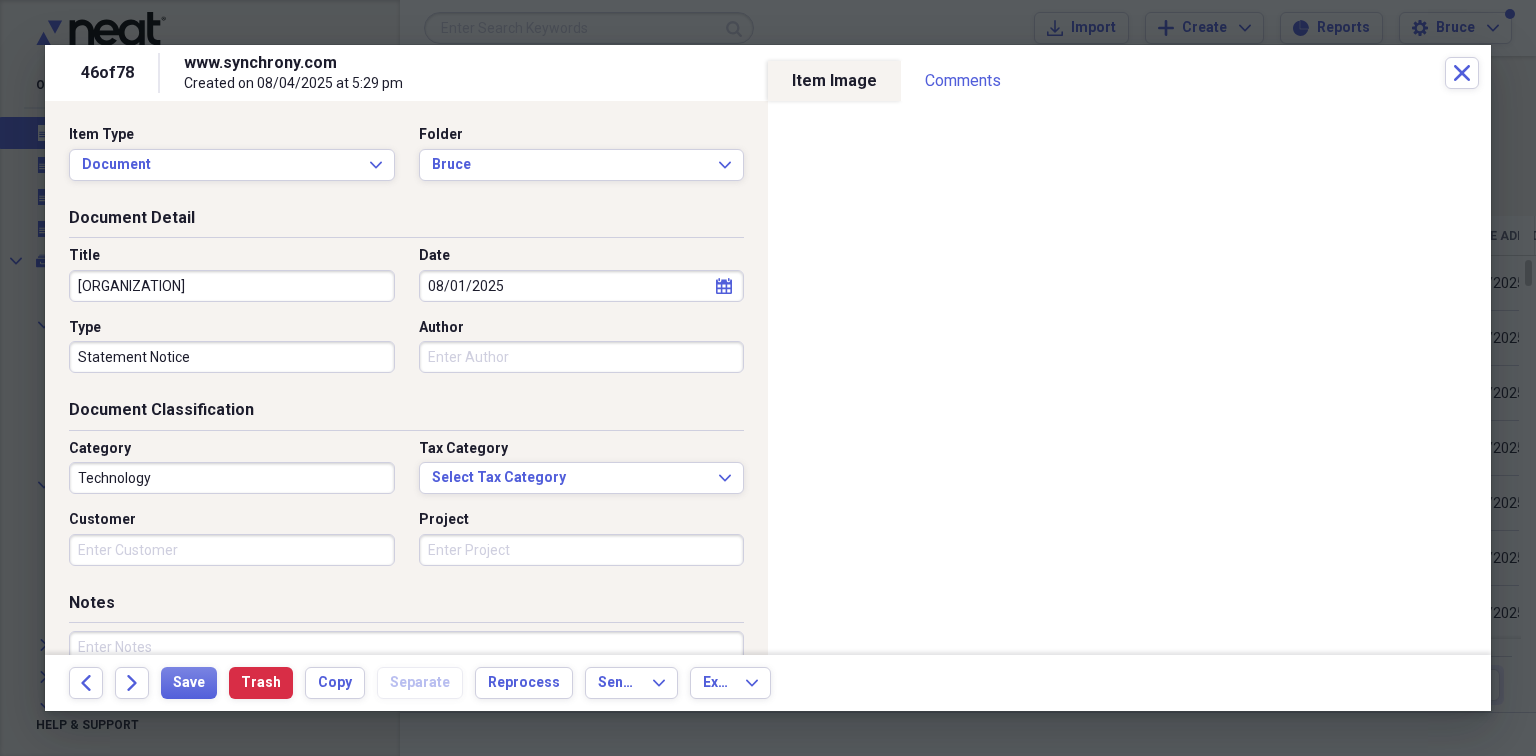click on "Document Classification" at bounding box center (406, 414) 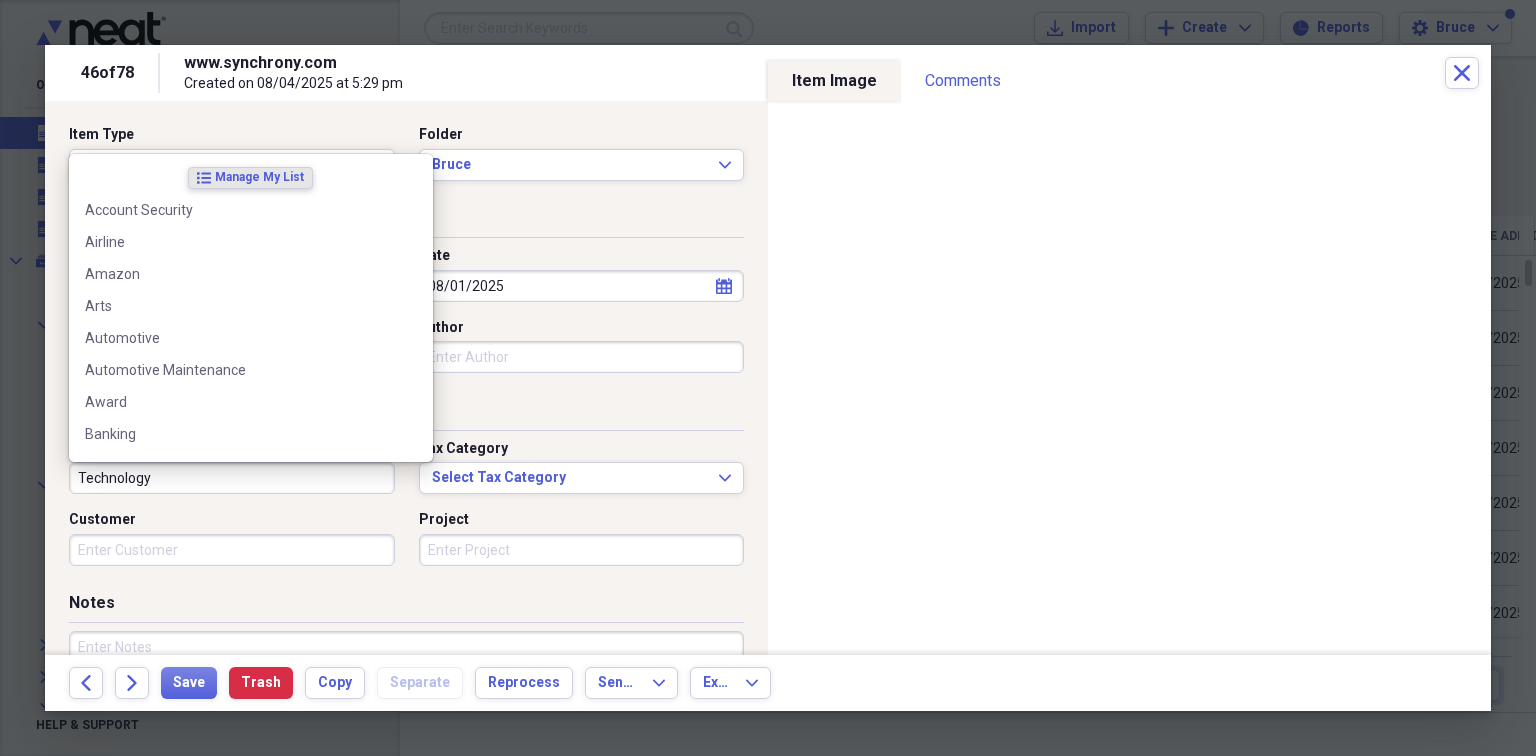 click on "Technology" at bounding box center [232, 478] 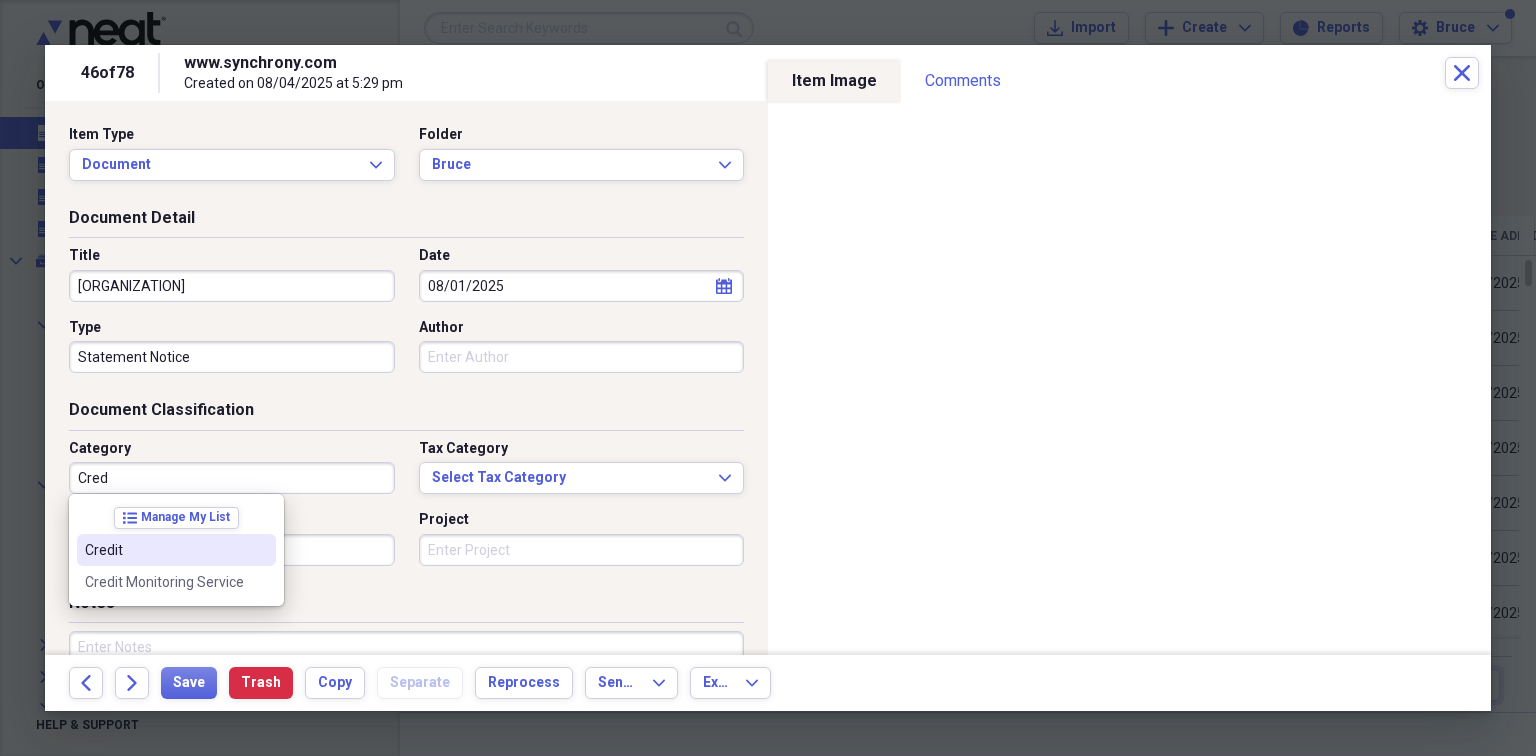 click on "Credit" at bounding box center (164, 550) 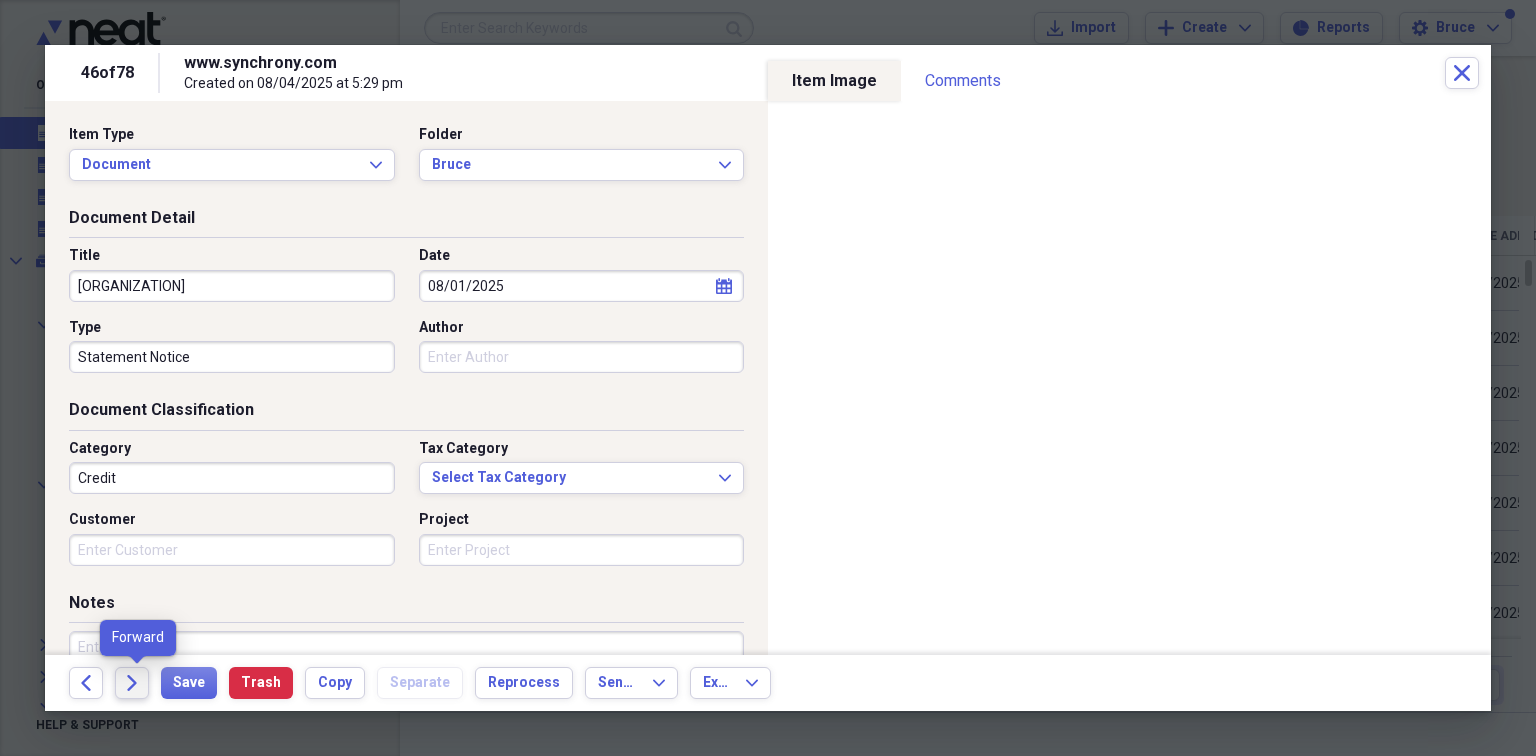 click on "Forward" at bounding box center (132, 683) 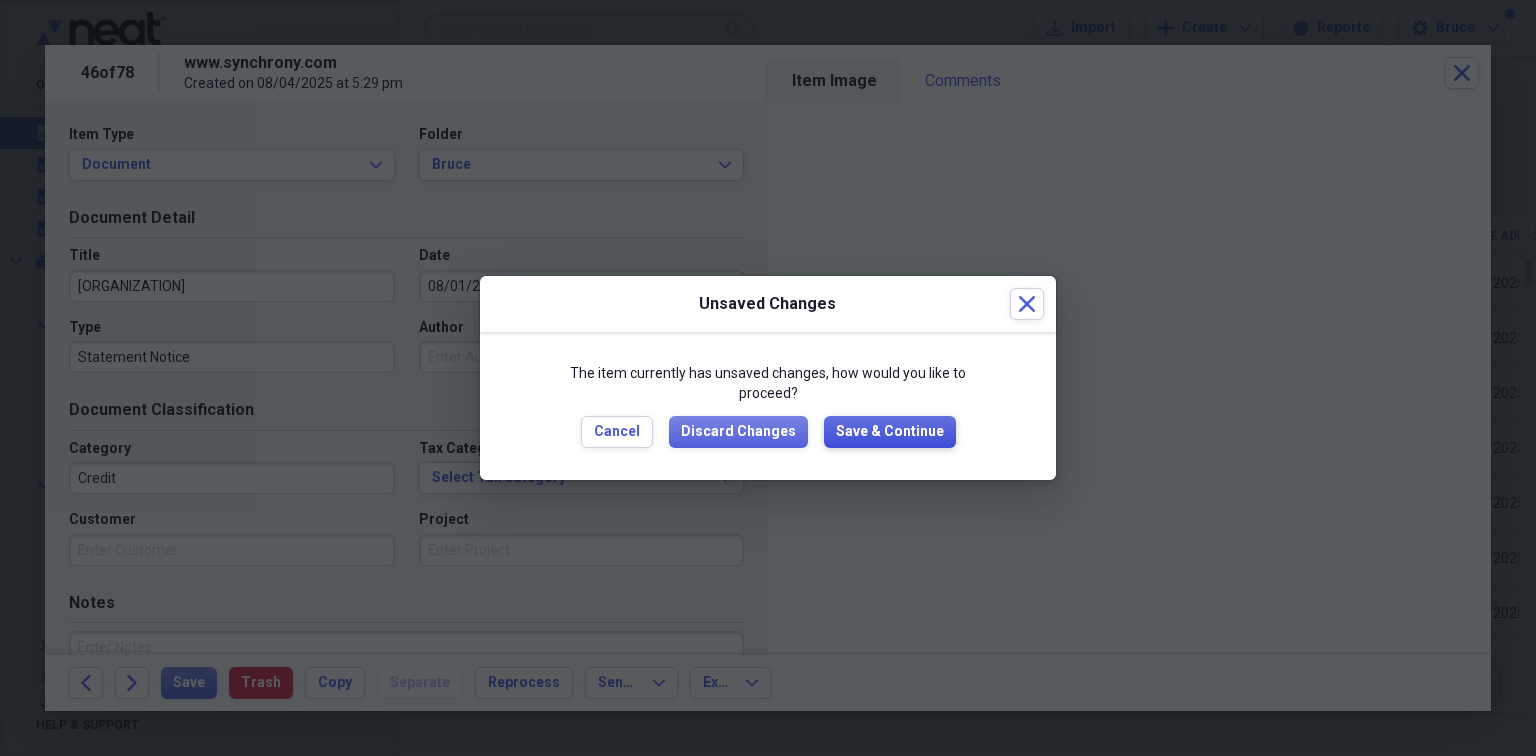click on "Save & Continue" at bounding box center [890, 432] 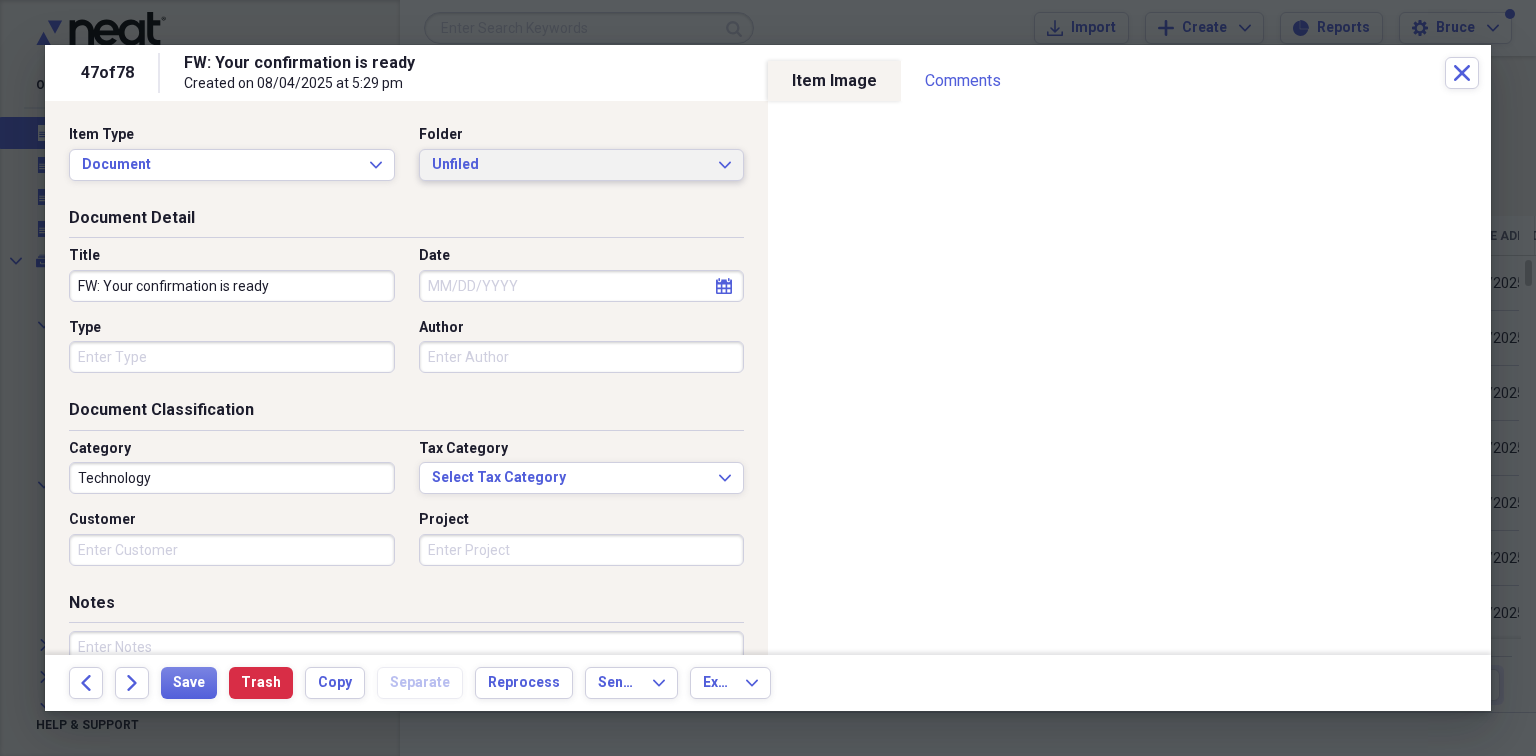 click on "Unfiled" at bounding box center [570, 165] 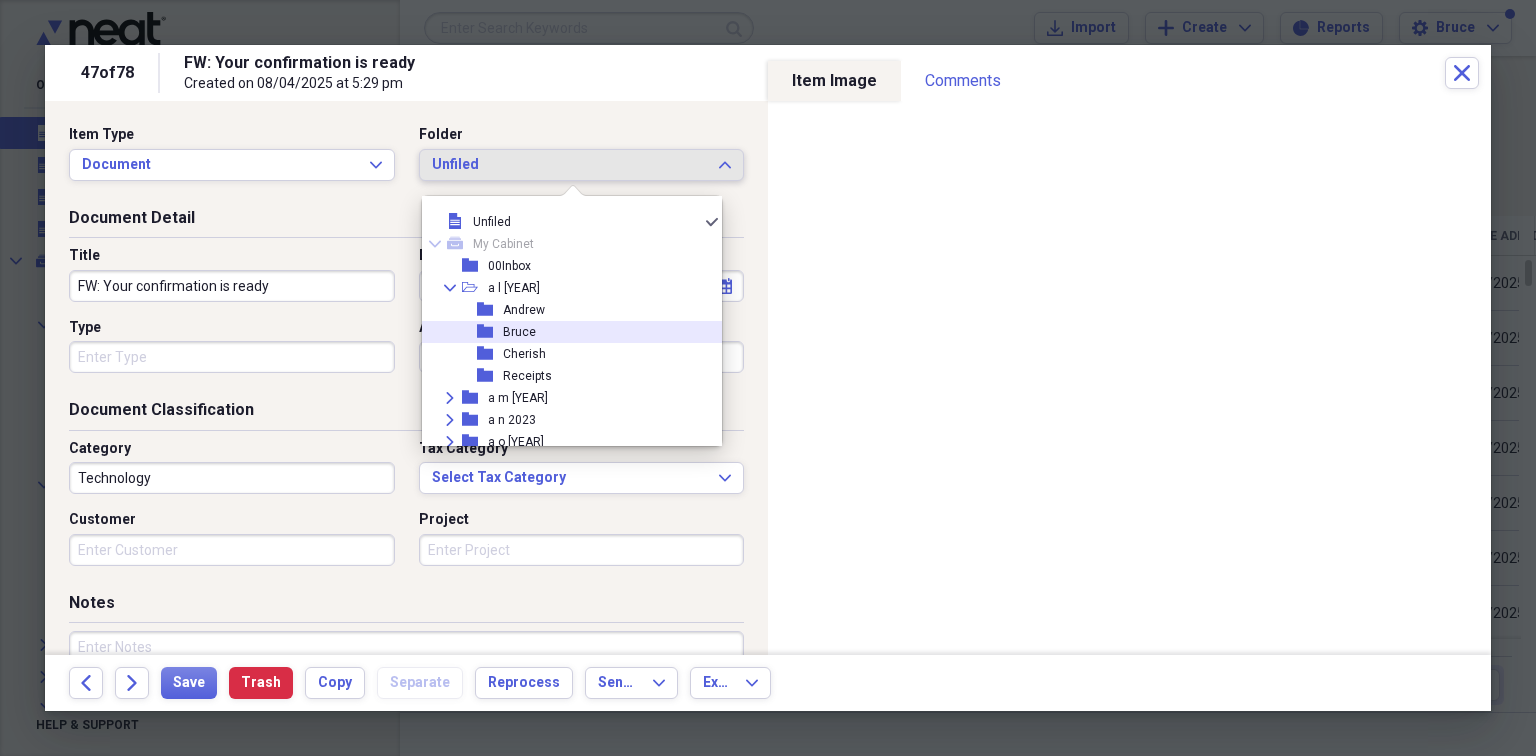 click on "folder [NAME]" at bounding box center (564, 332) 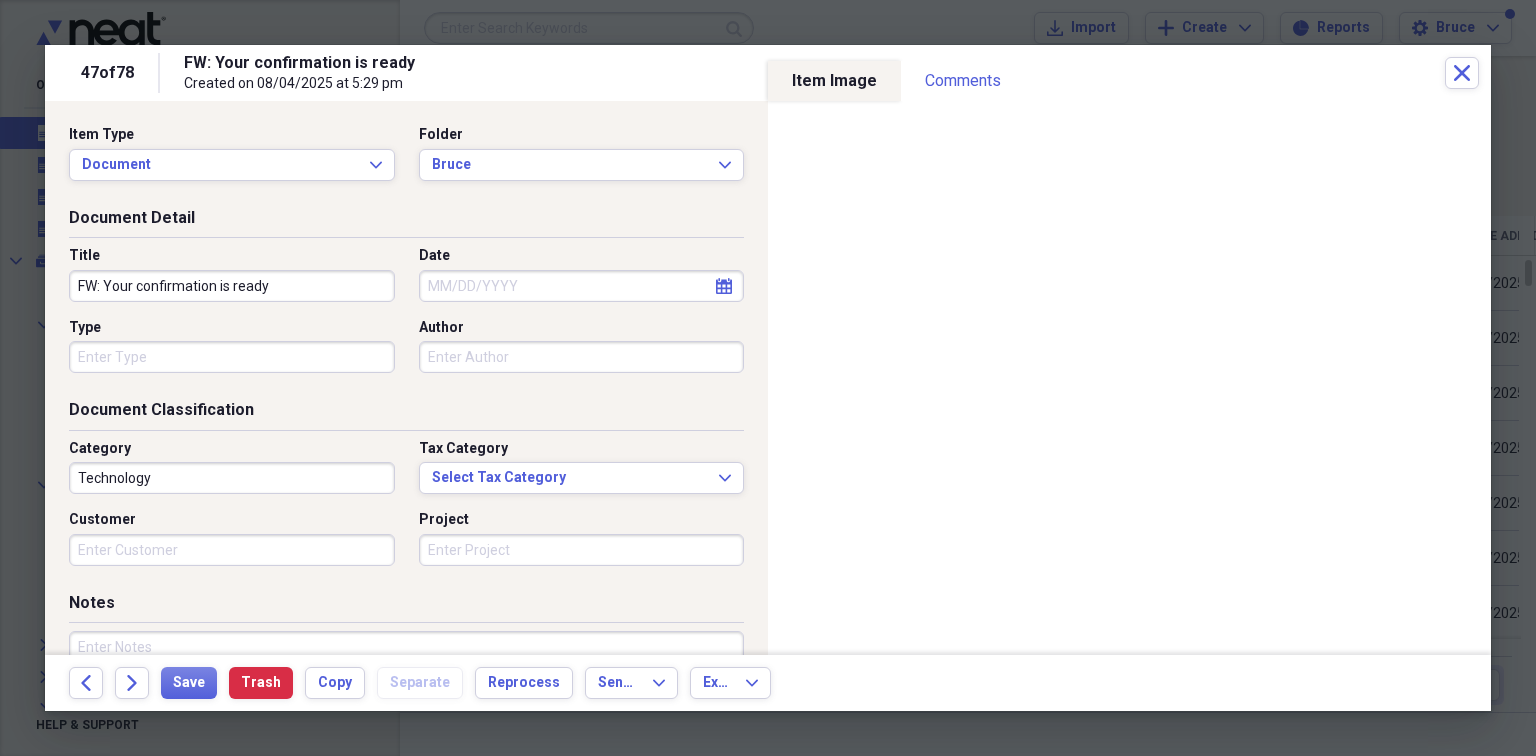 click on "FW: Your confirmation is ready" at bounding box center (232, 286) 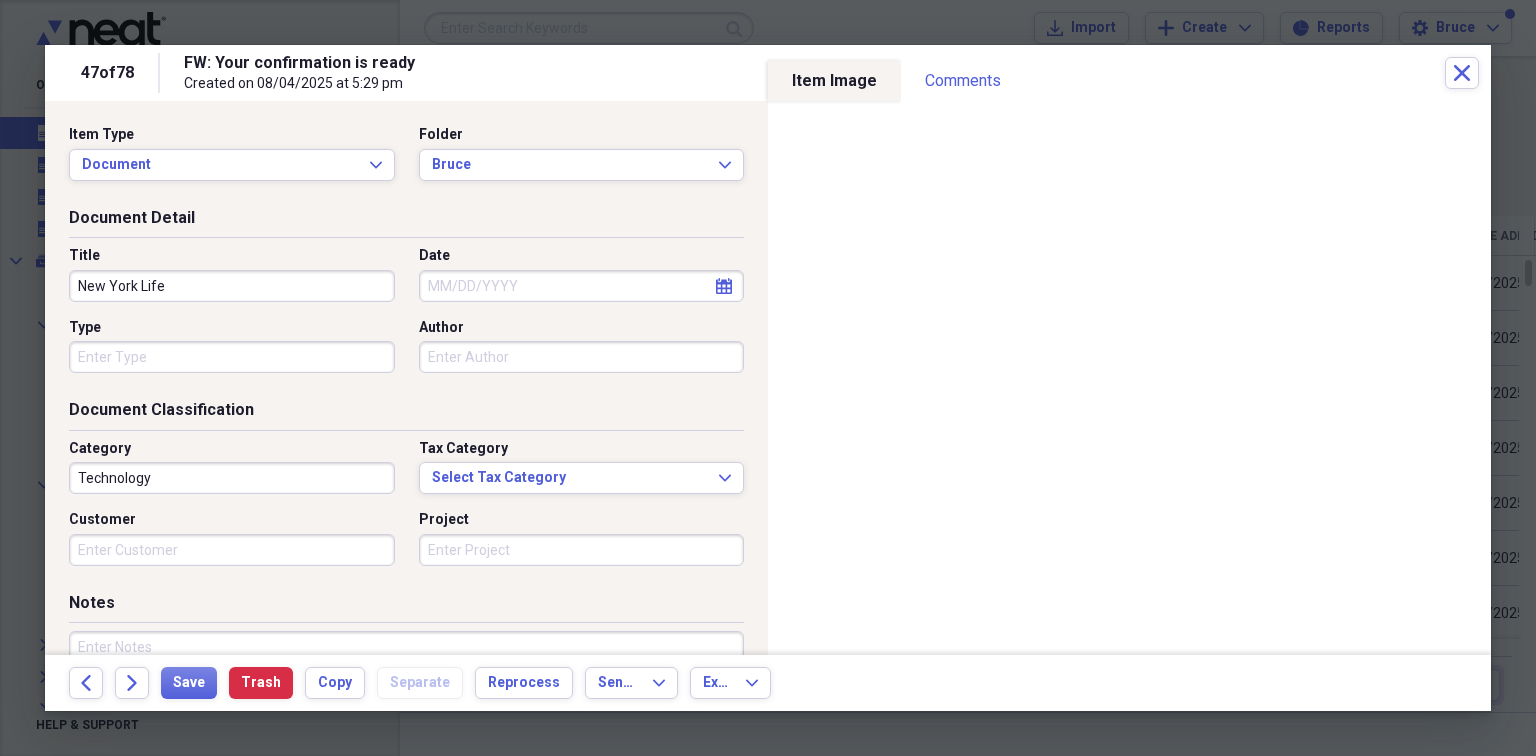 type on "New York Life" 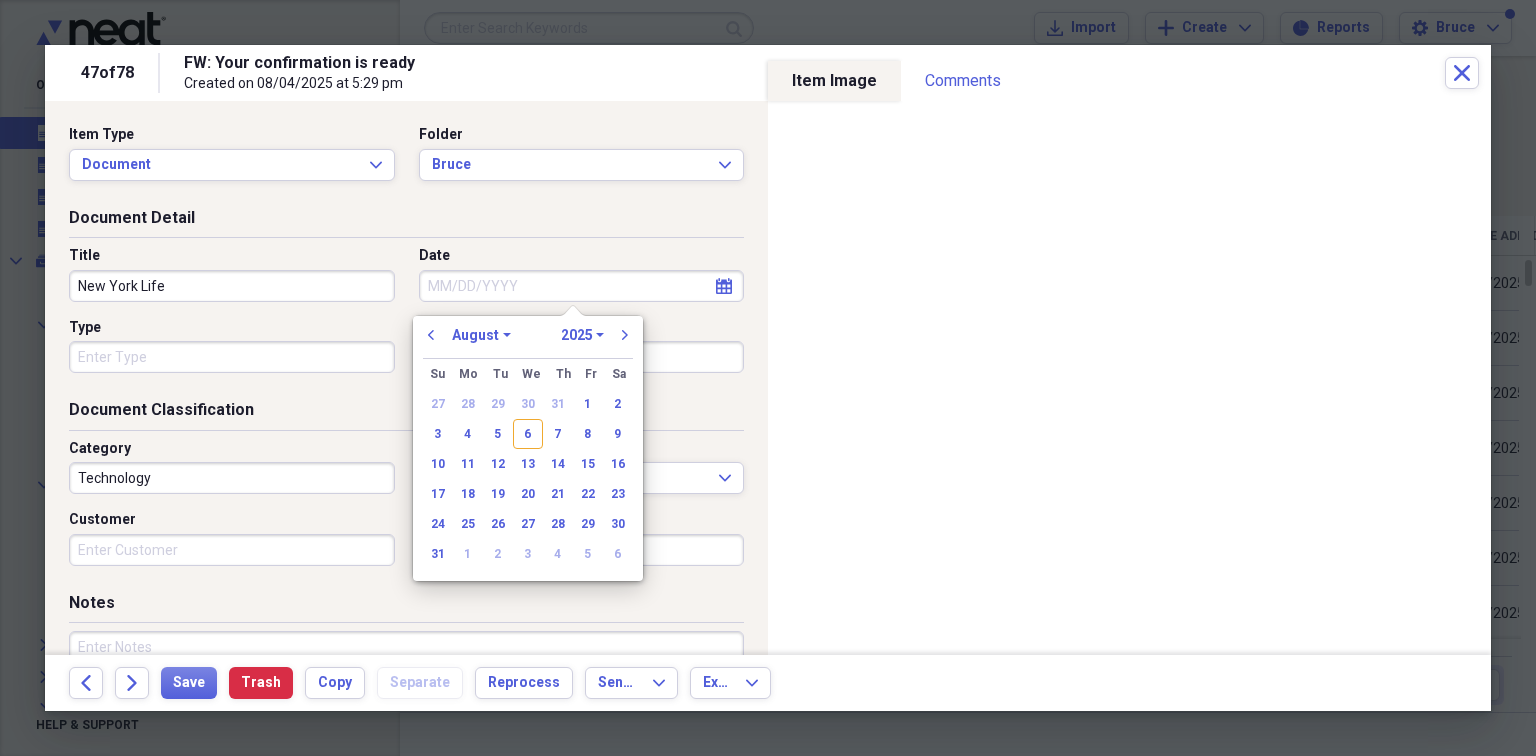 click on "Date" at bounding box center [582, 286] 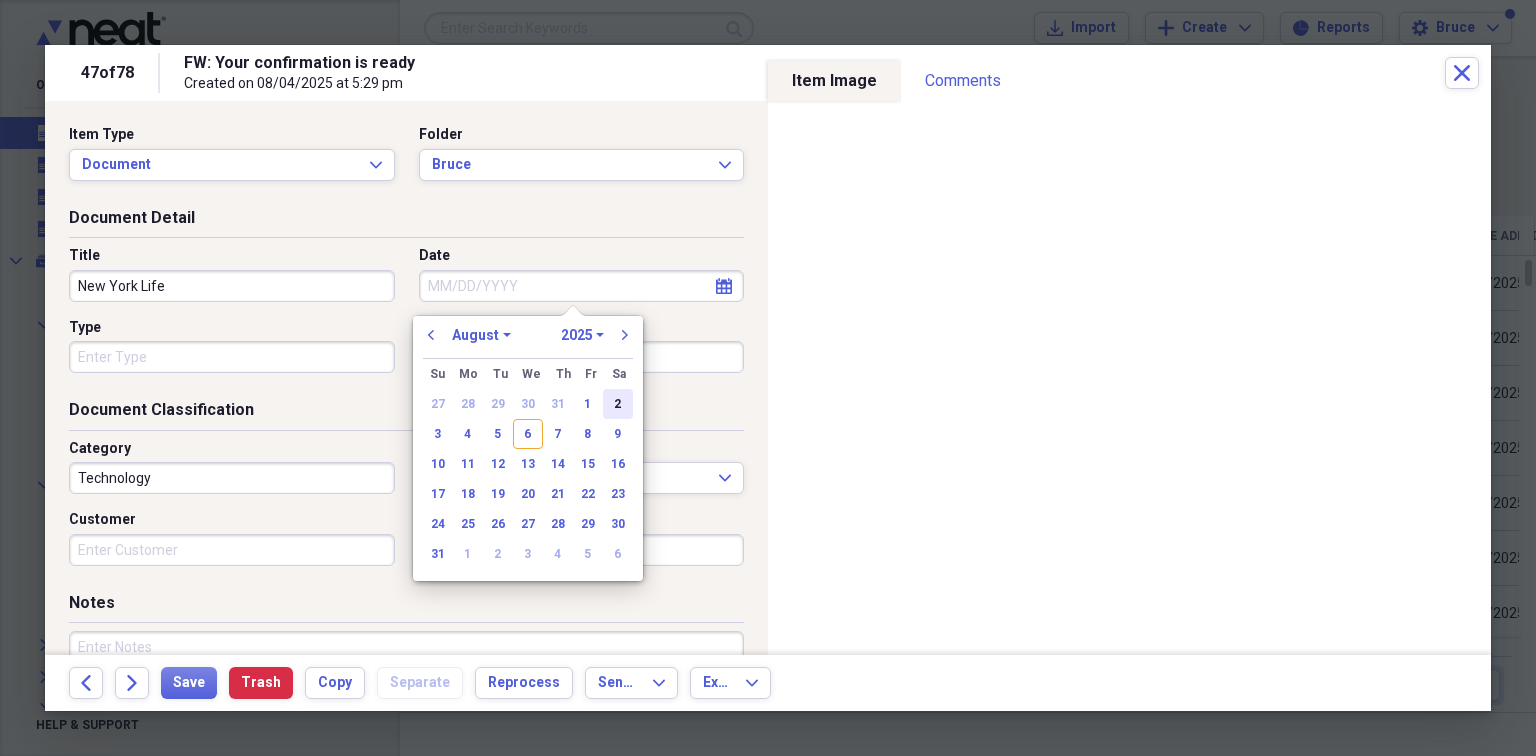 click on "2" at bounding box center [618, 404] 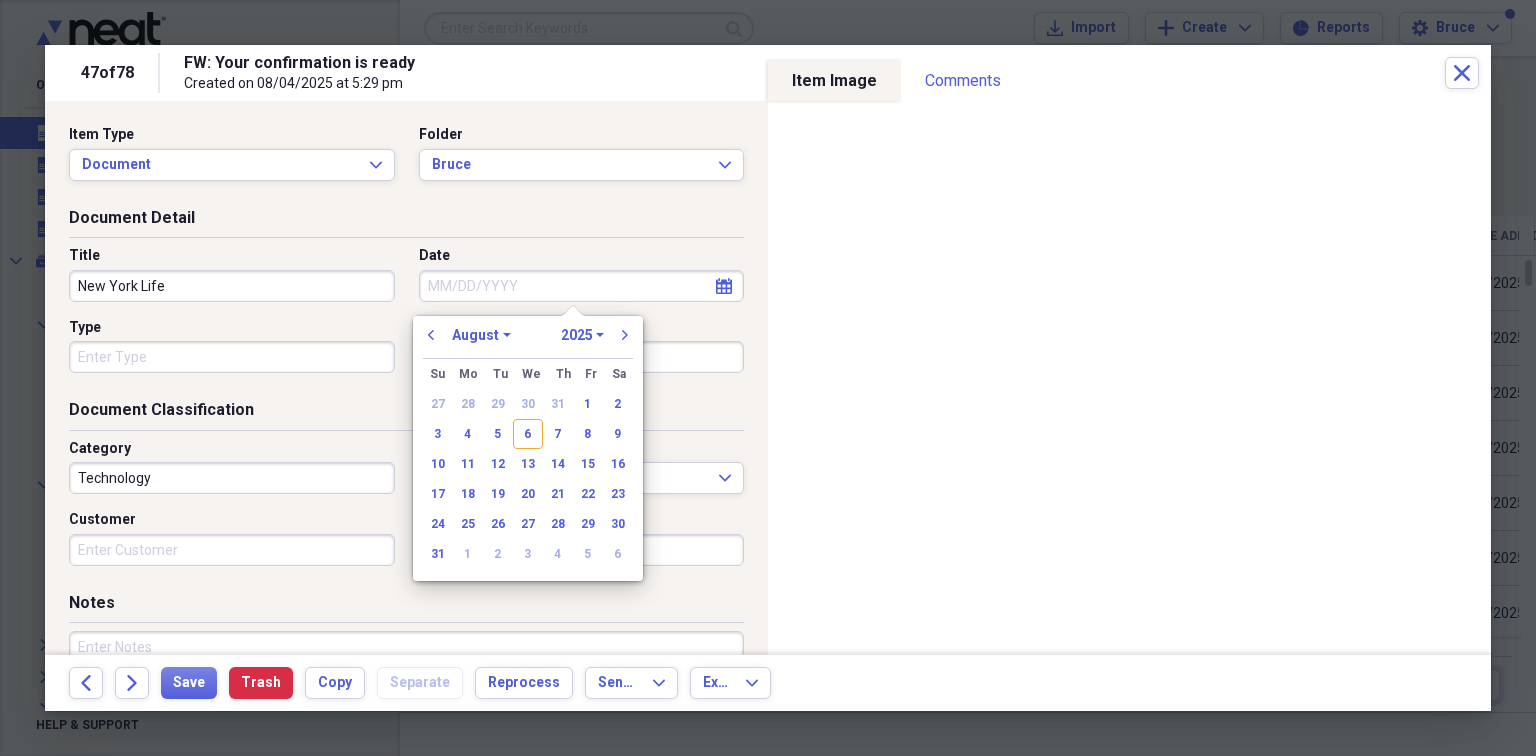 type 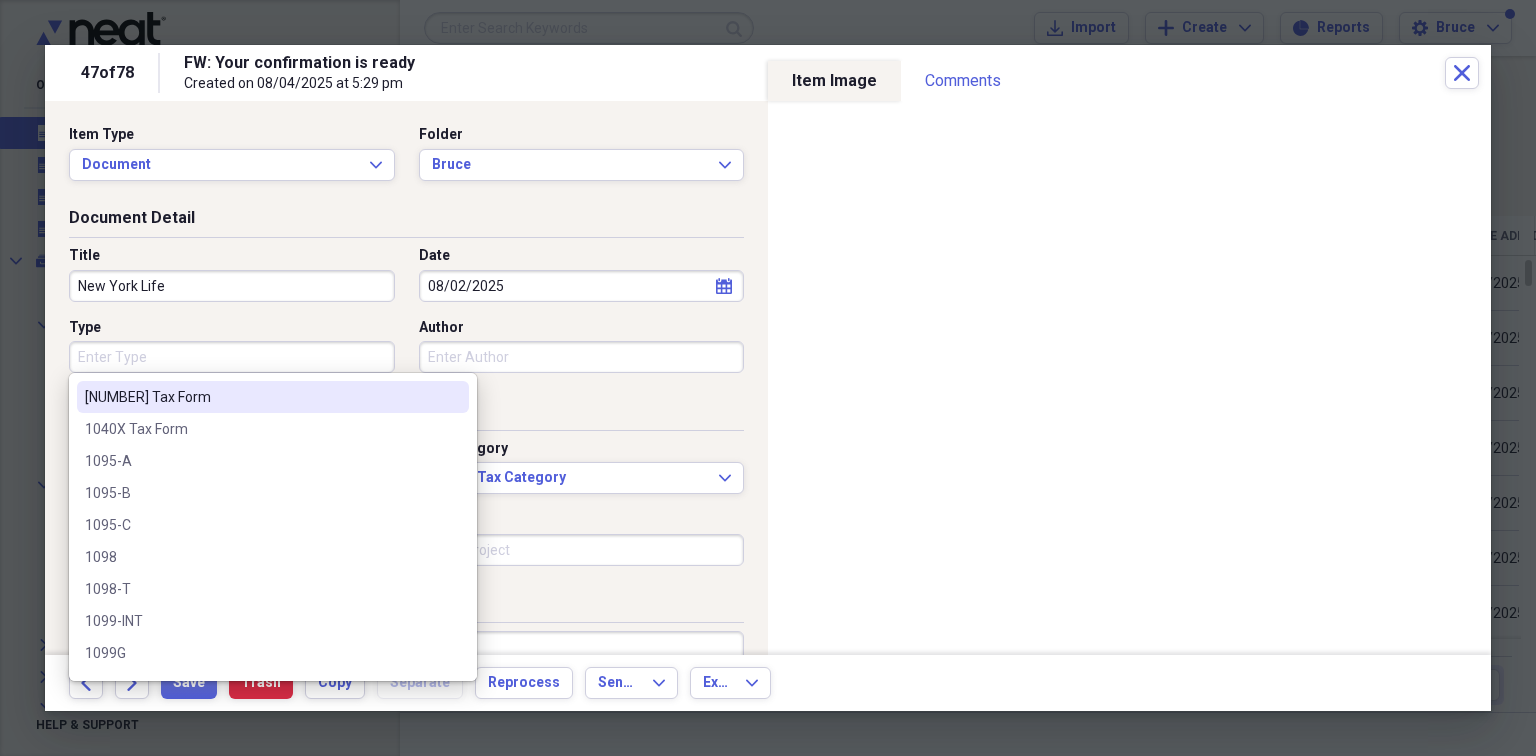 click on "Type" at bounding box center [232, 357] 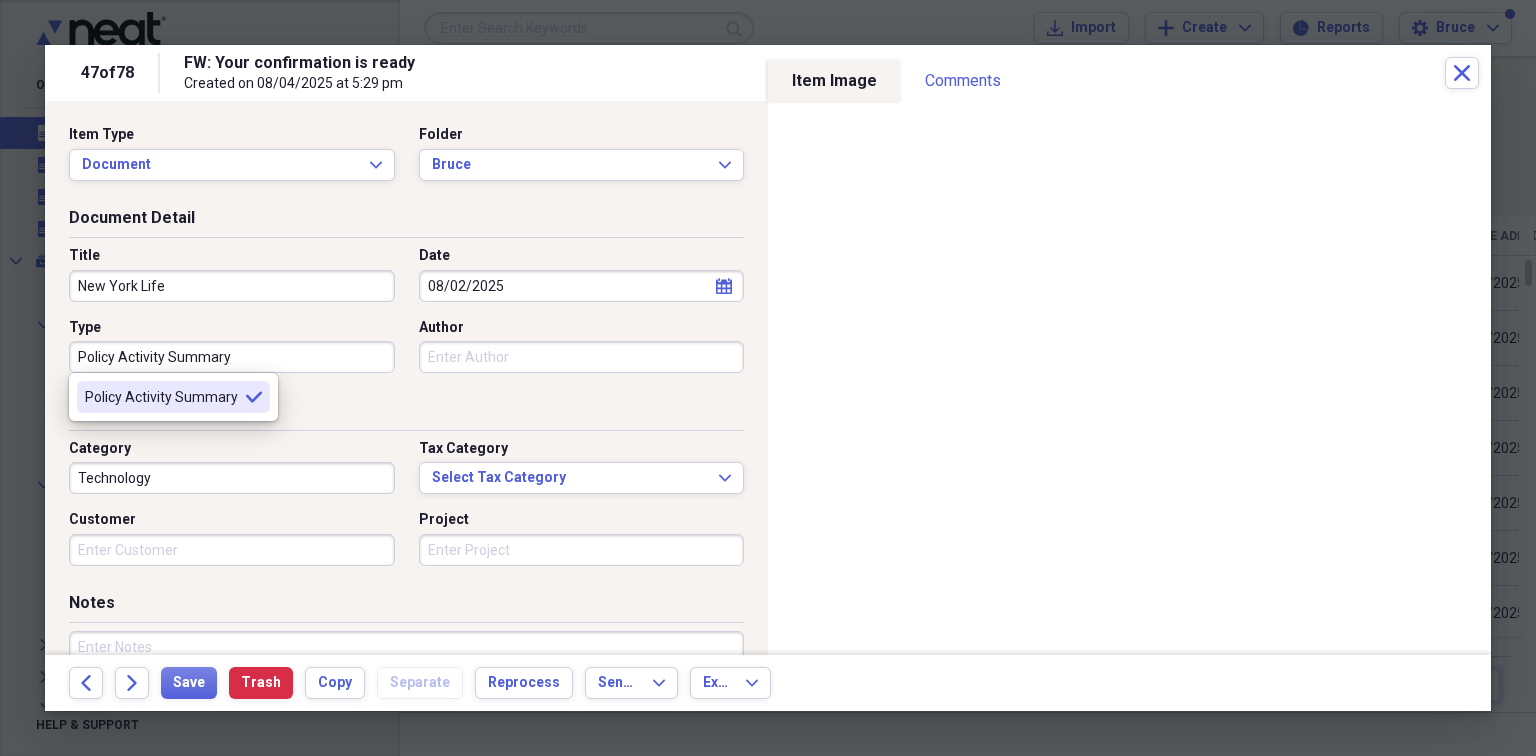 click on "Policy Activity Summary selected" at bounding box center (173, 397) 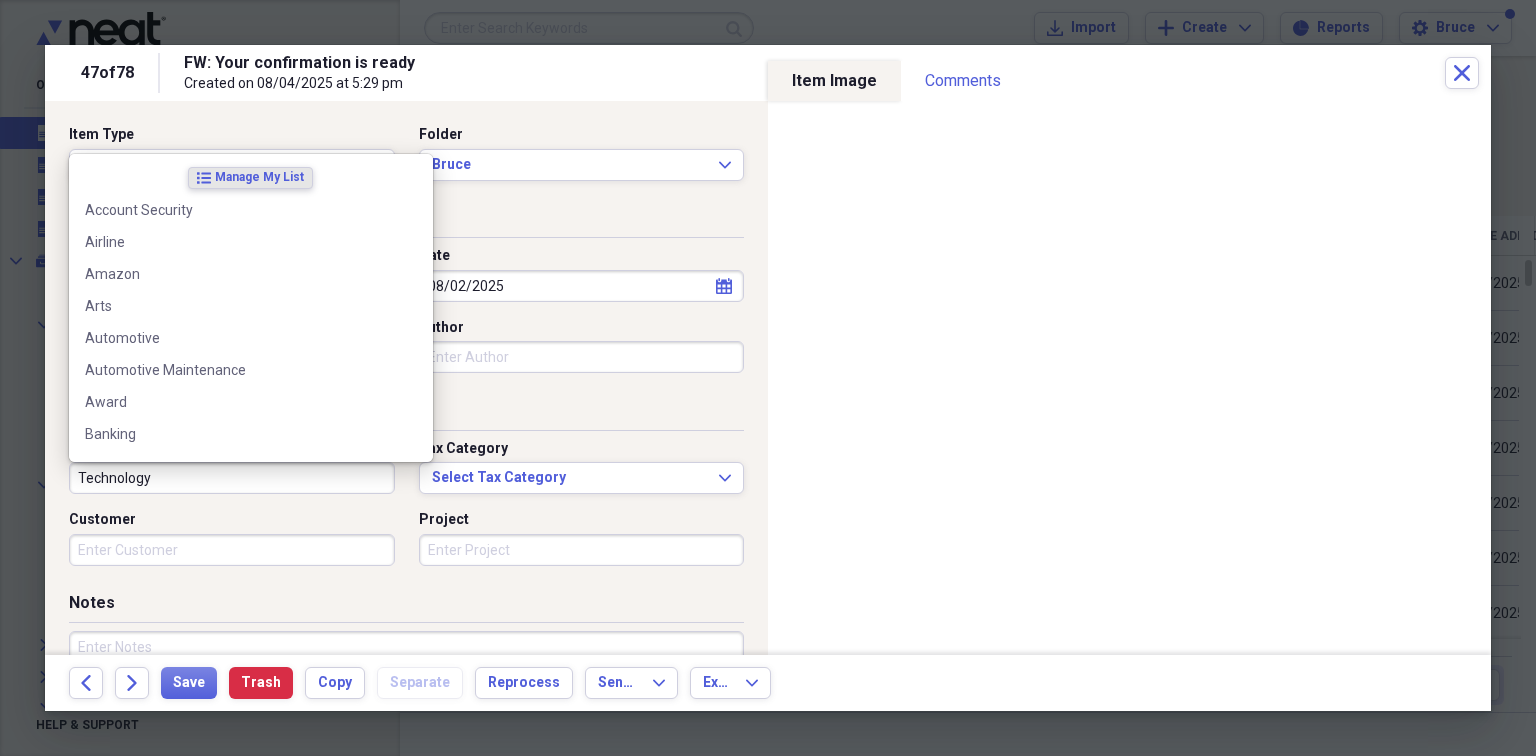 click on "Technology" at bounding box center (232, 478) 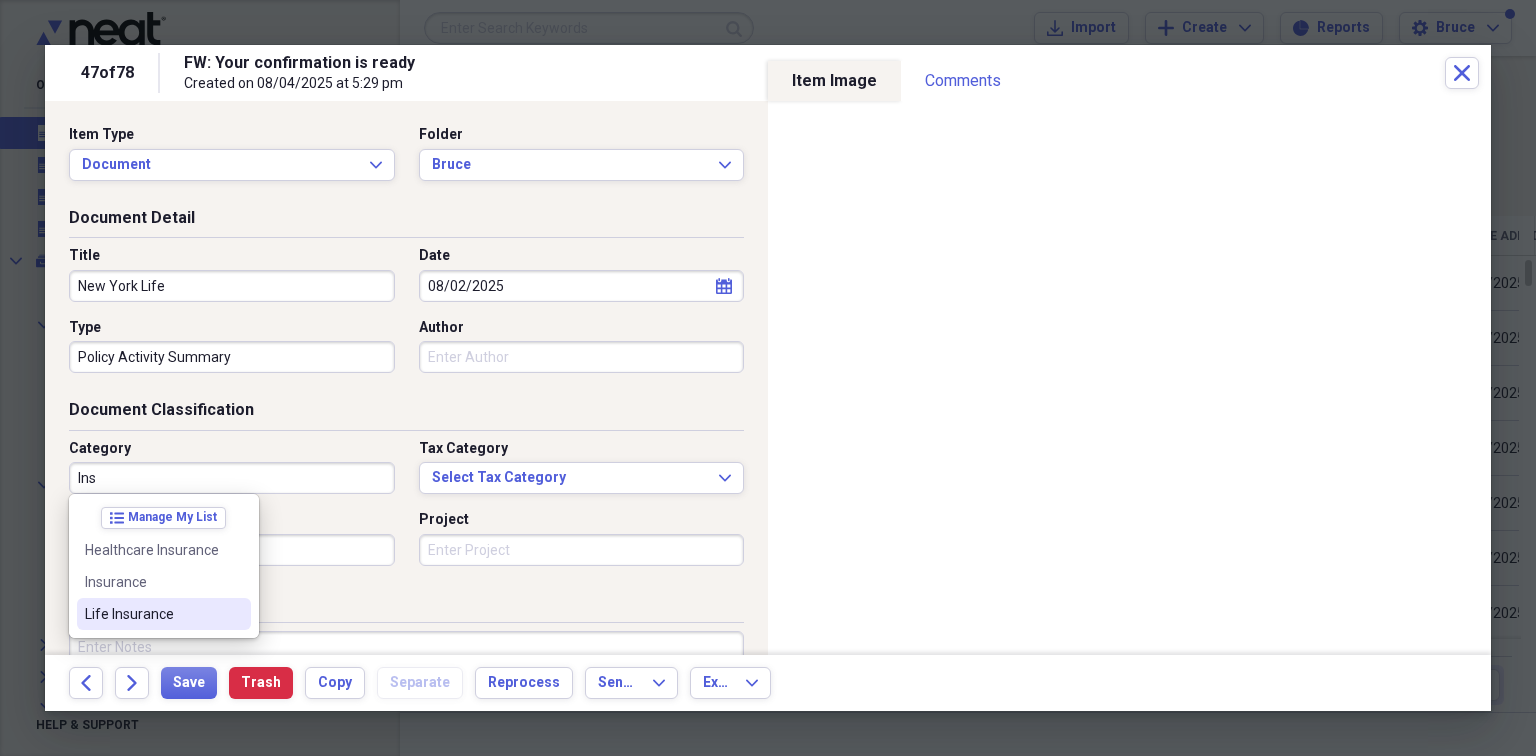 click on "Life Insurance" at bounding box center [164, 614] 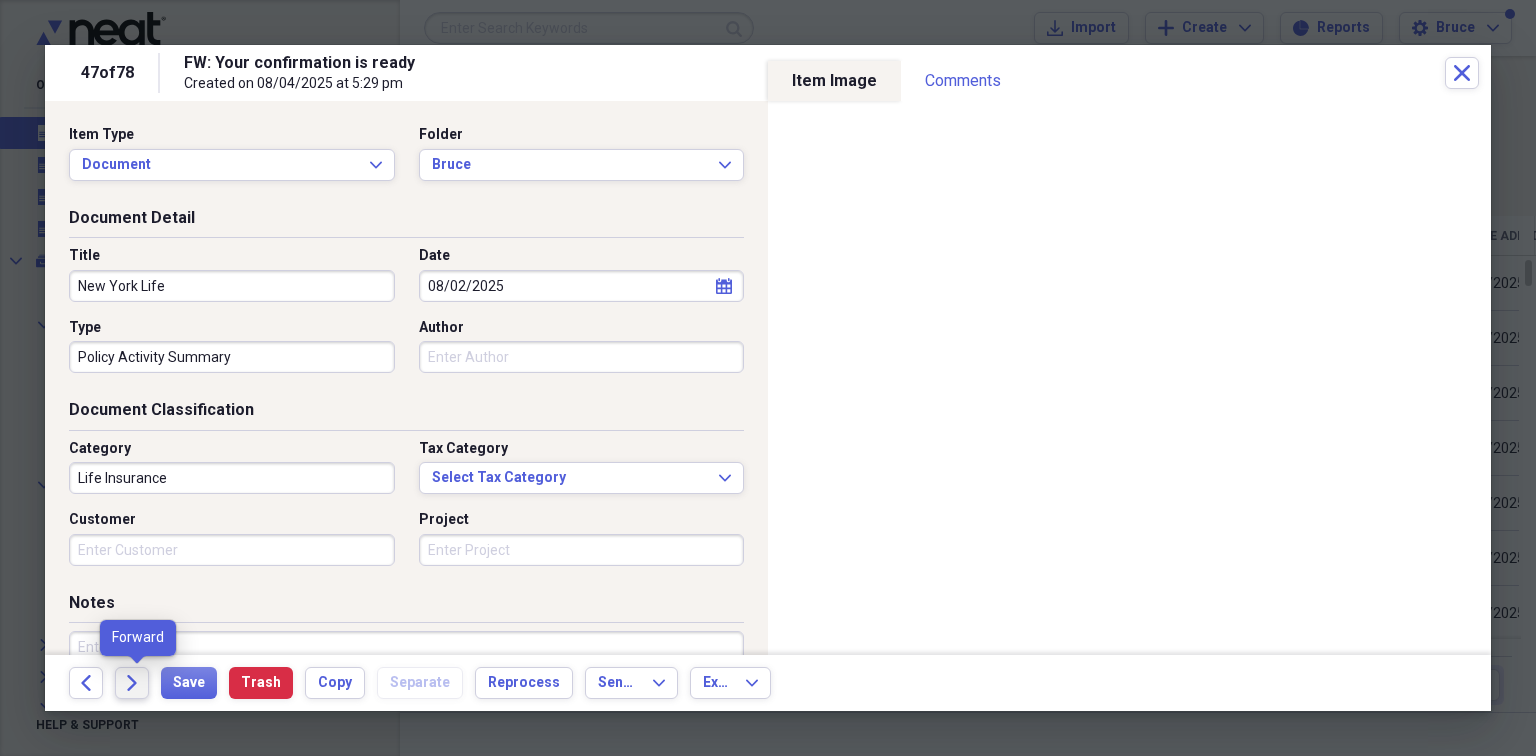 click on "Forward" at bounding box center [132, 683] 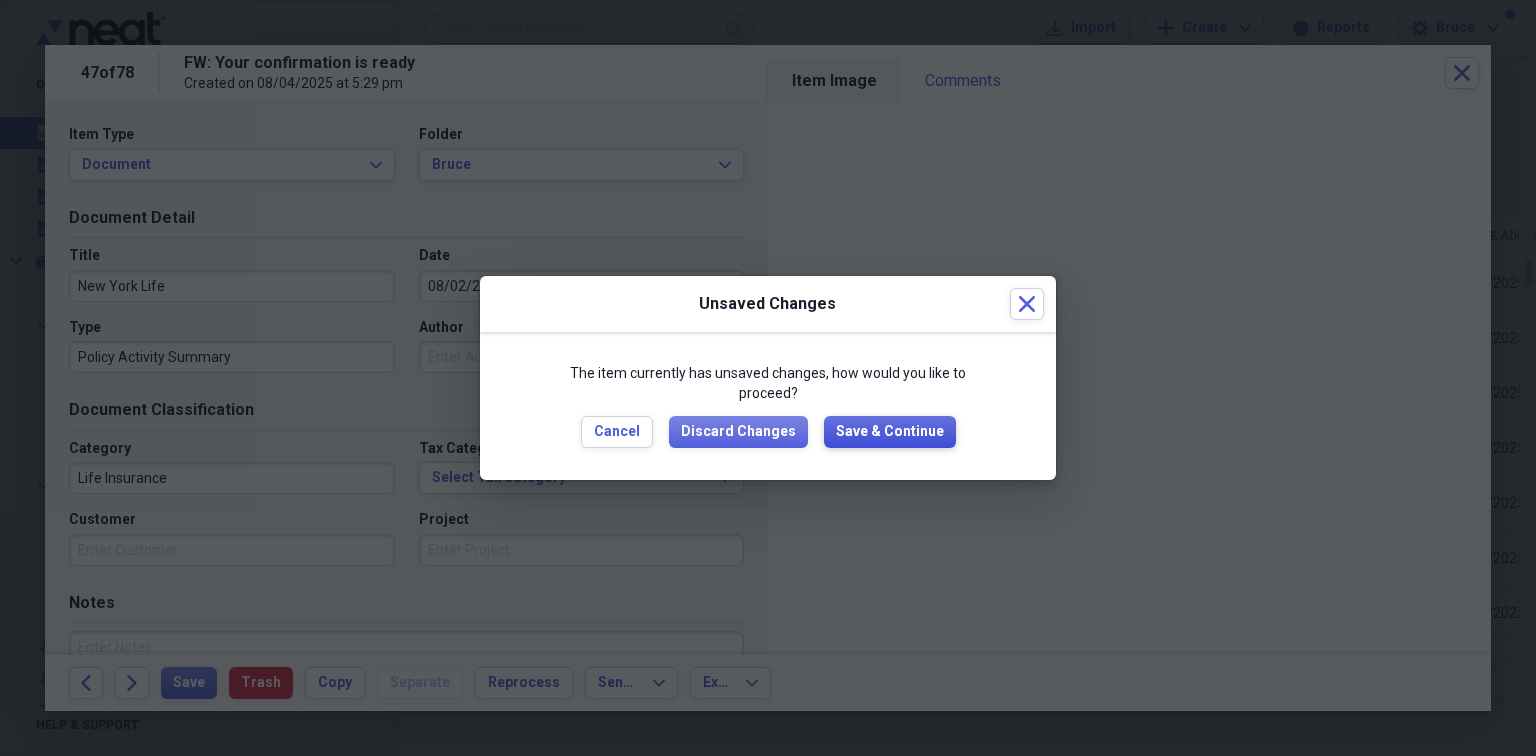 click on "Save & Continue" at bounding box center [890, 432] 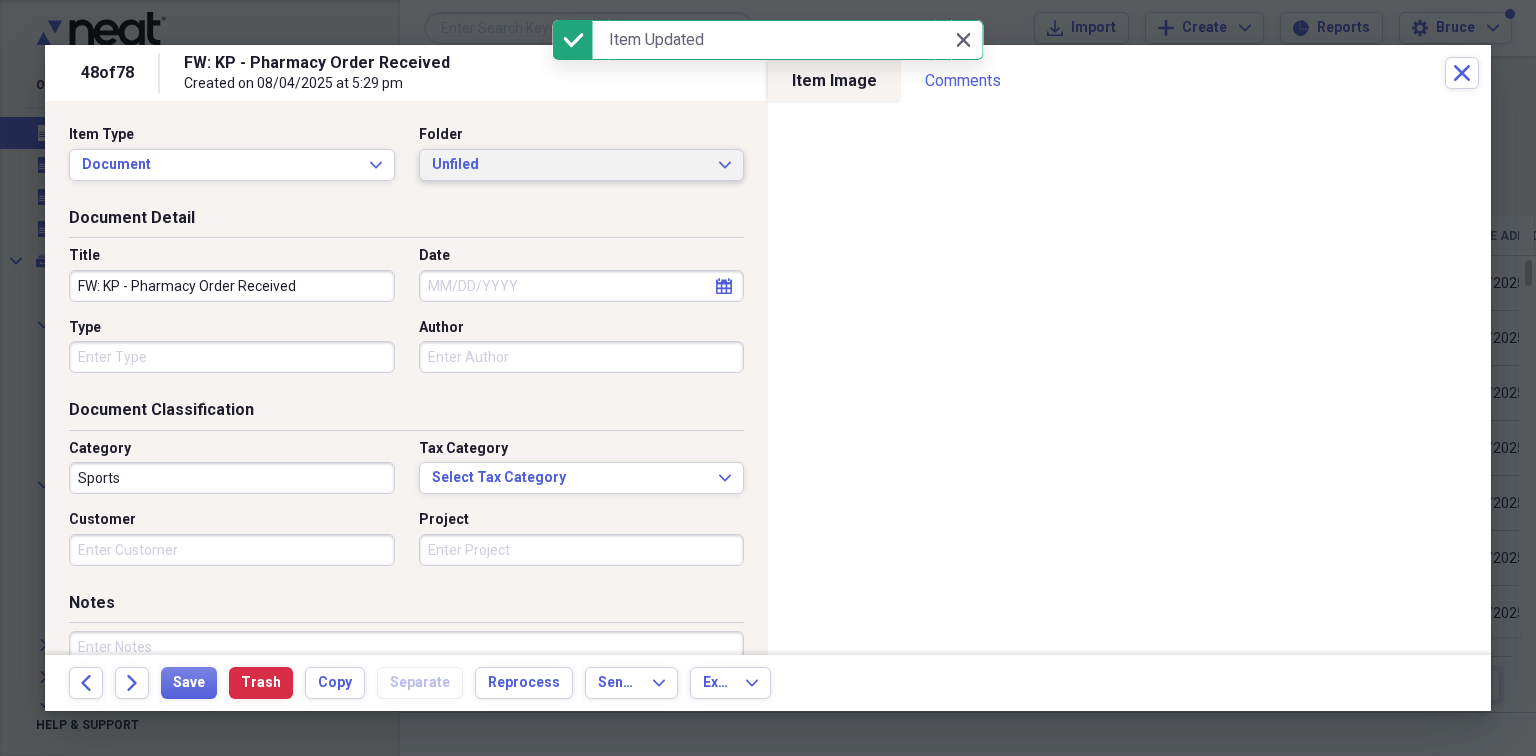 click on "Unfiled" at bounding box center [570, 165] 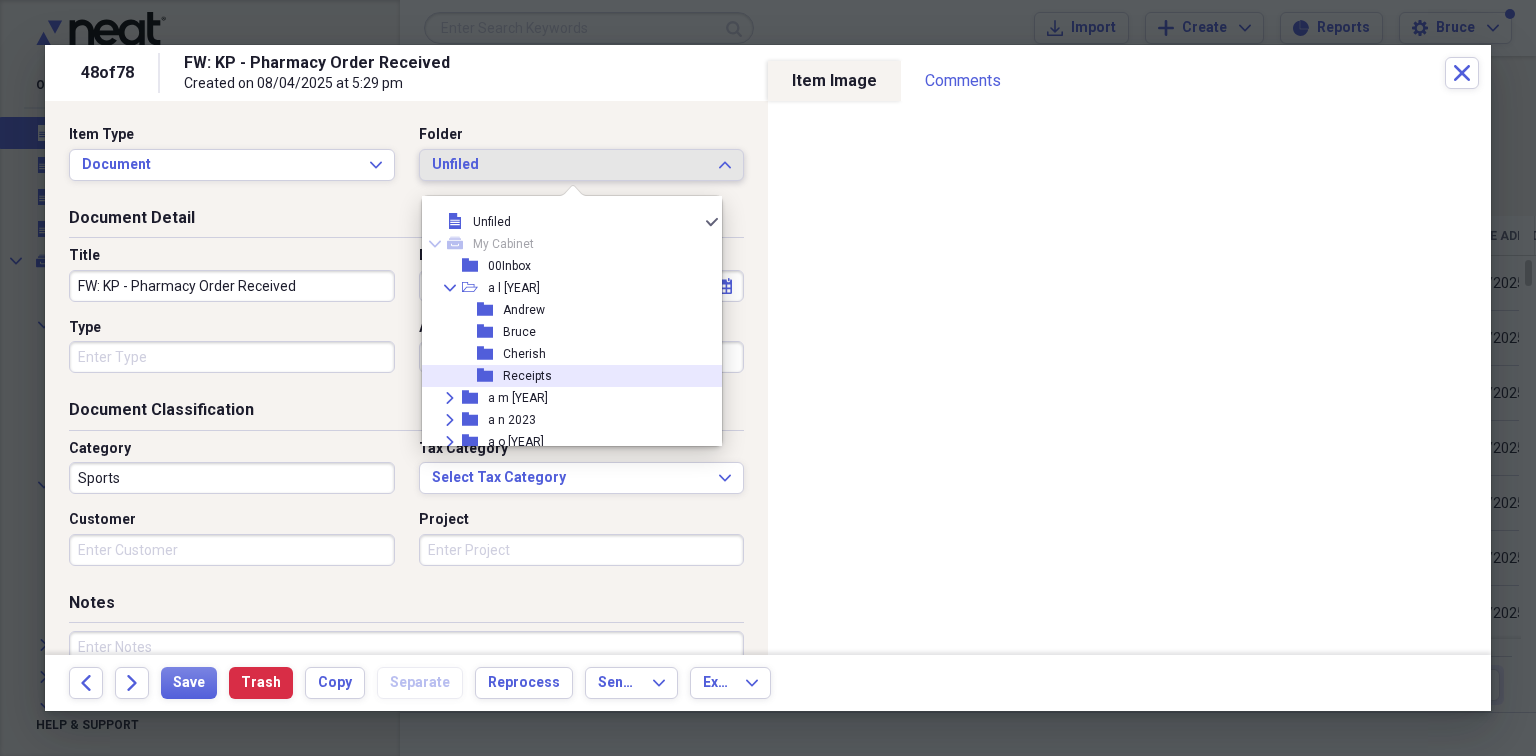click on "Receipts" at bounding box center (527, 376) 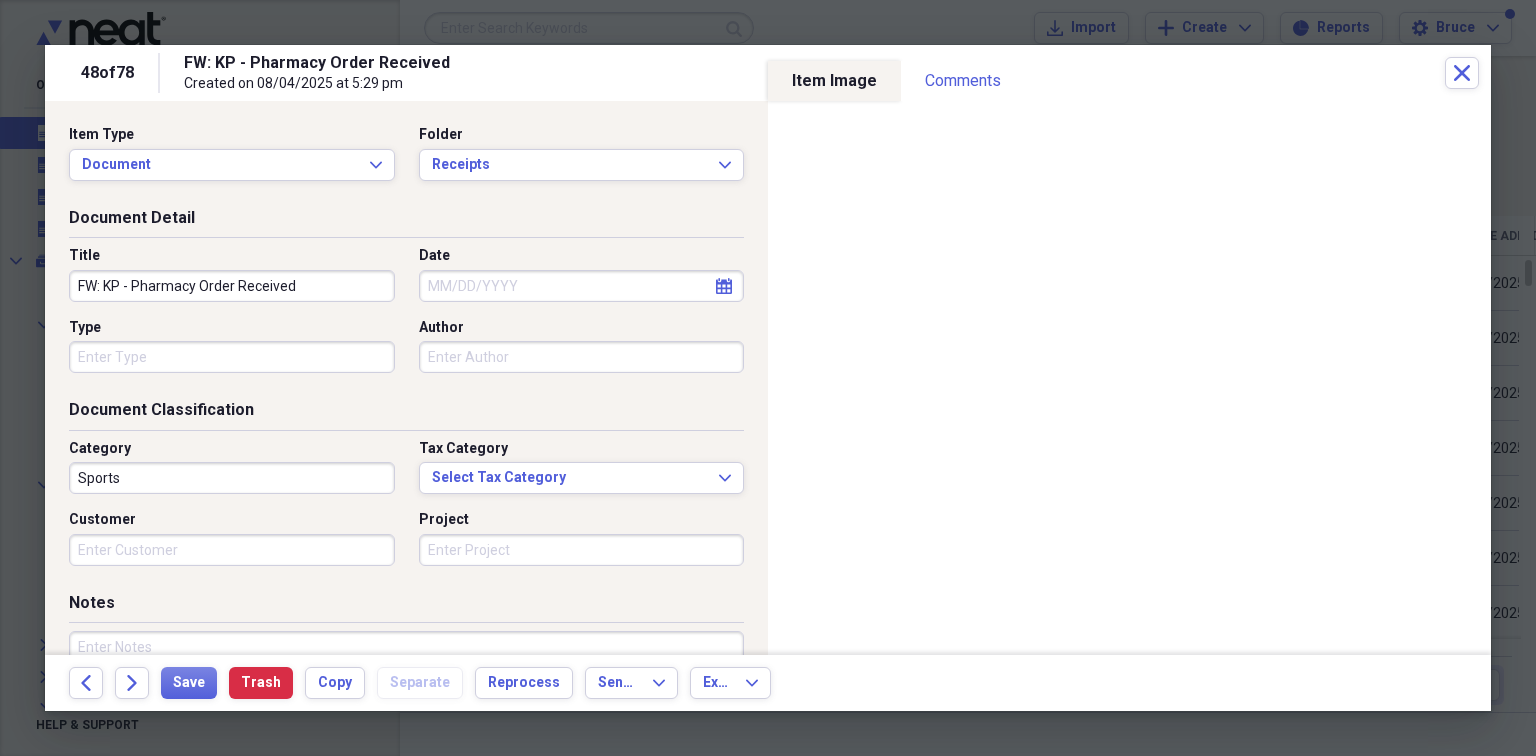drag, startPoint x: 339, startPoint y: 289, endPoint x: 21, endPoint y: 280, distance: 318.12732 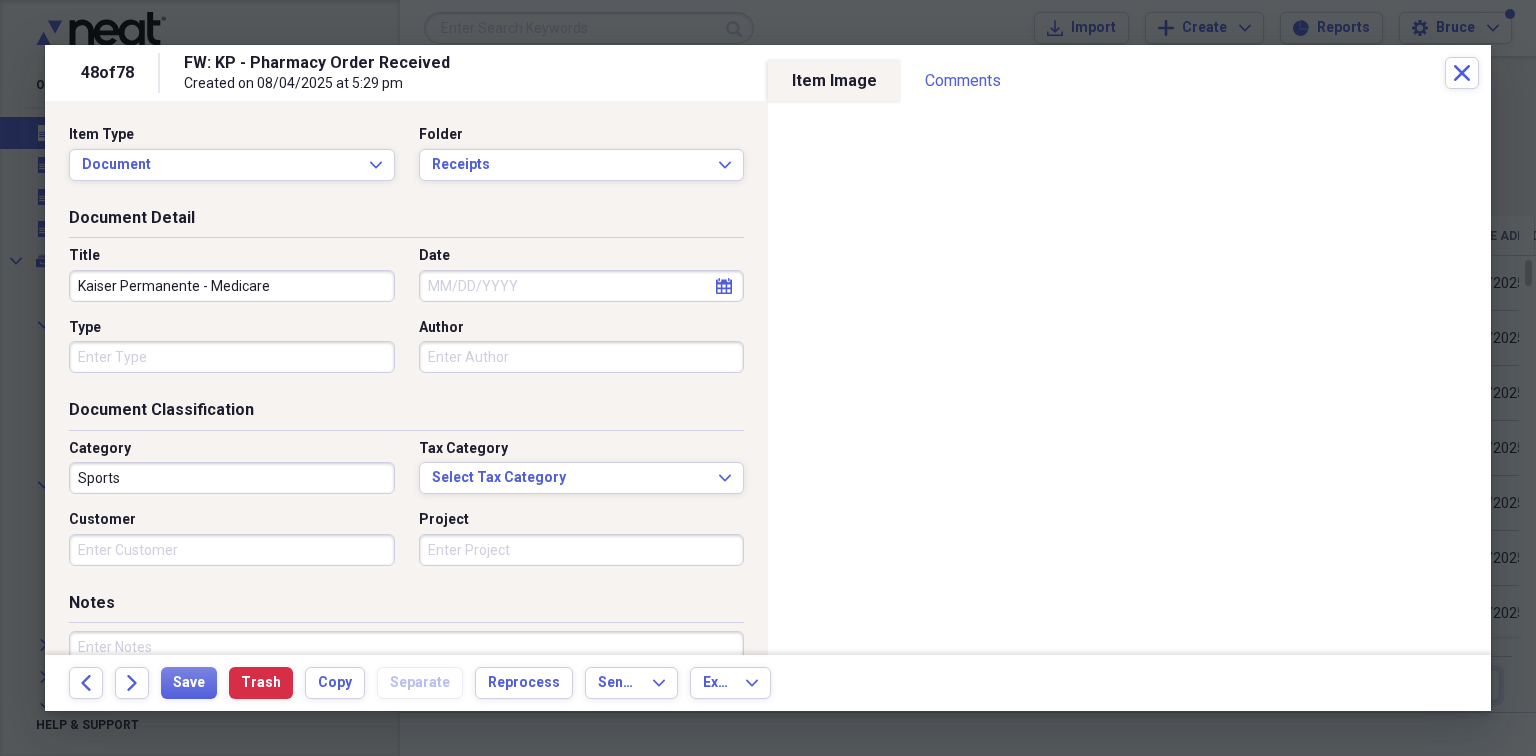 click on "Date" at bounding box center [582, 286] 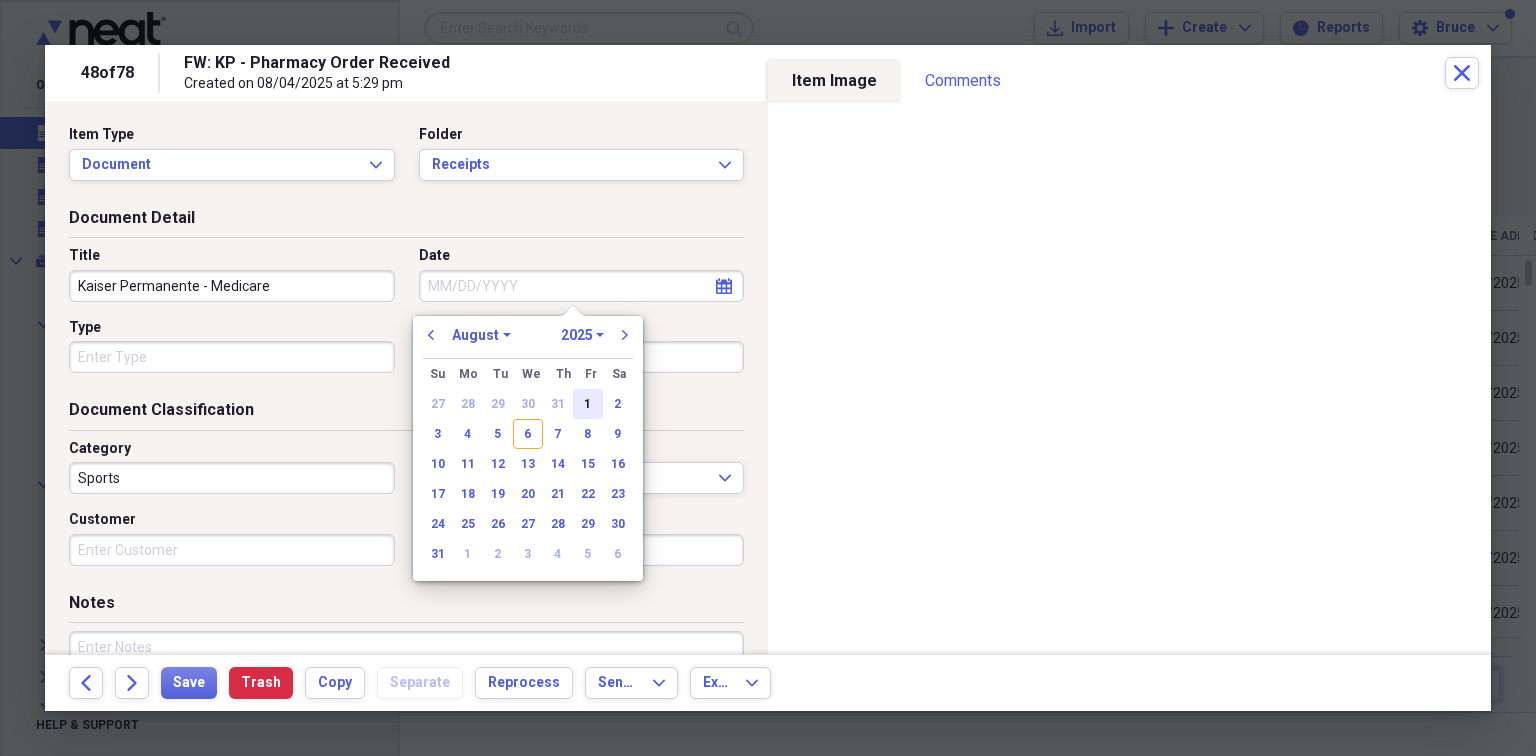 click on "1" at bounding box center (588, 404) 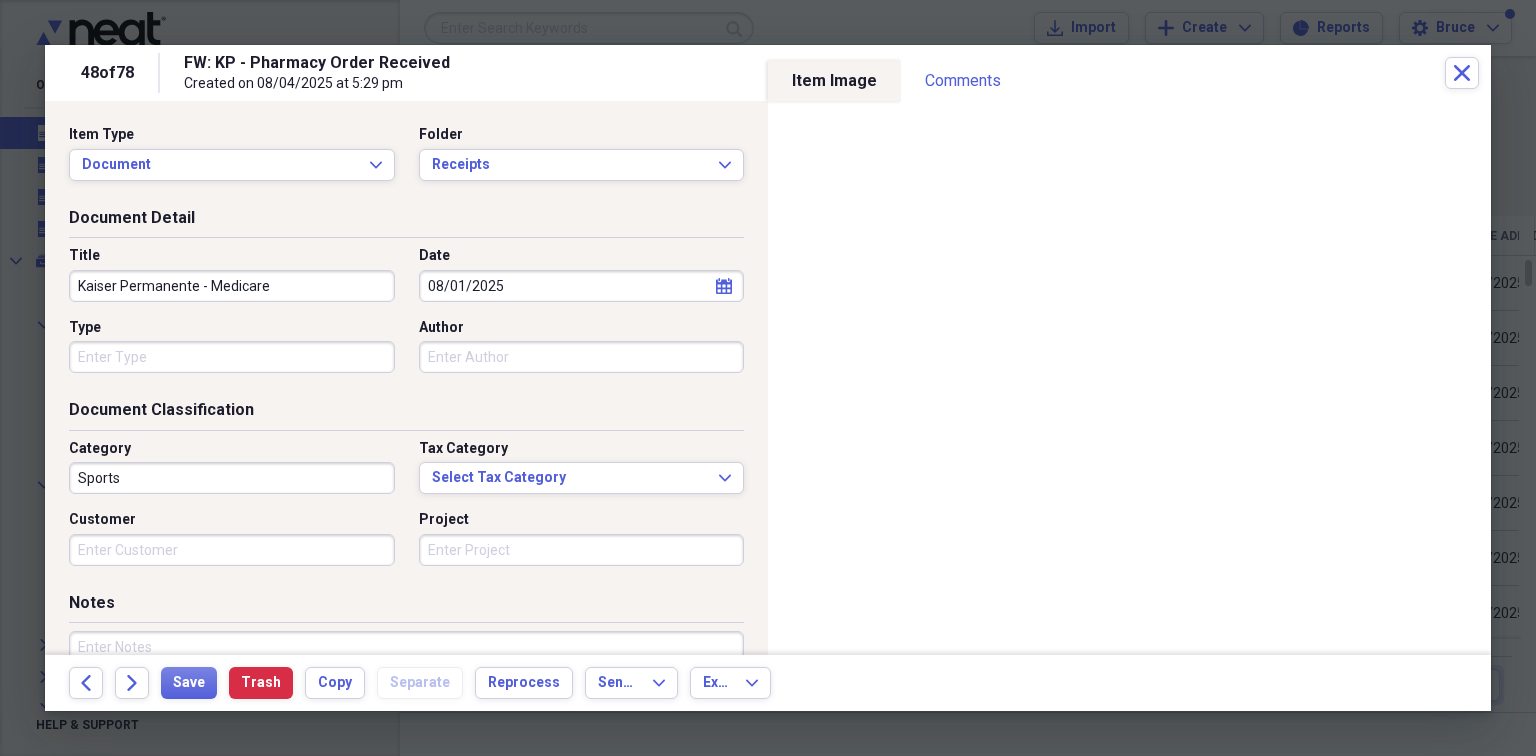 click on "Type" at bounding box center (232, 357) 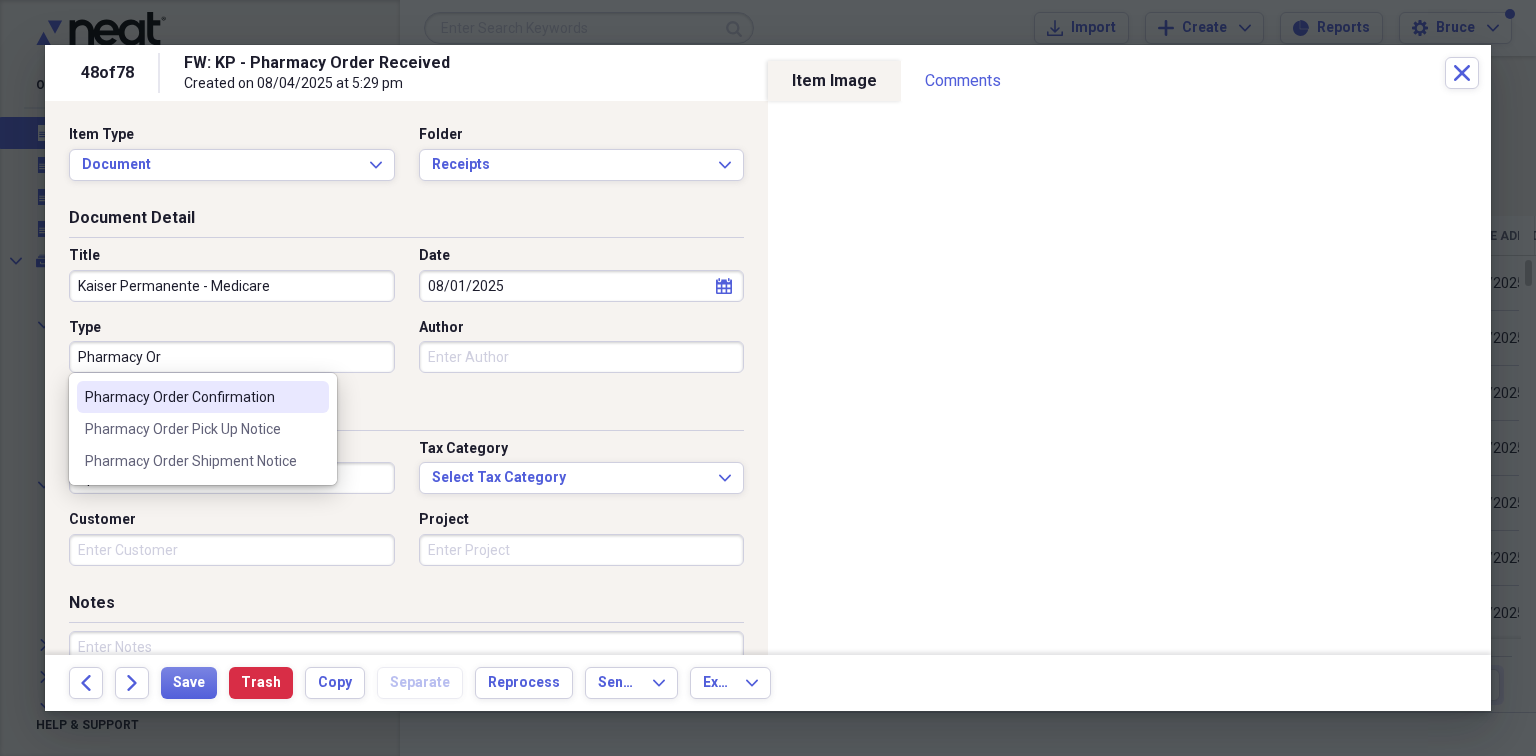 click on "Pharmacy Order Confirmation" at bounding box center [203, 397] 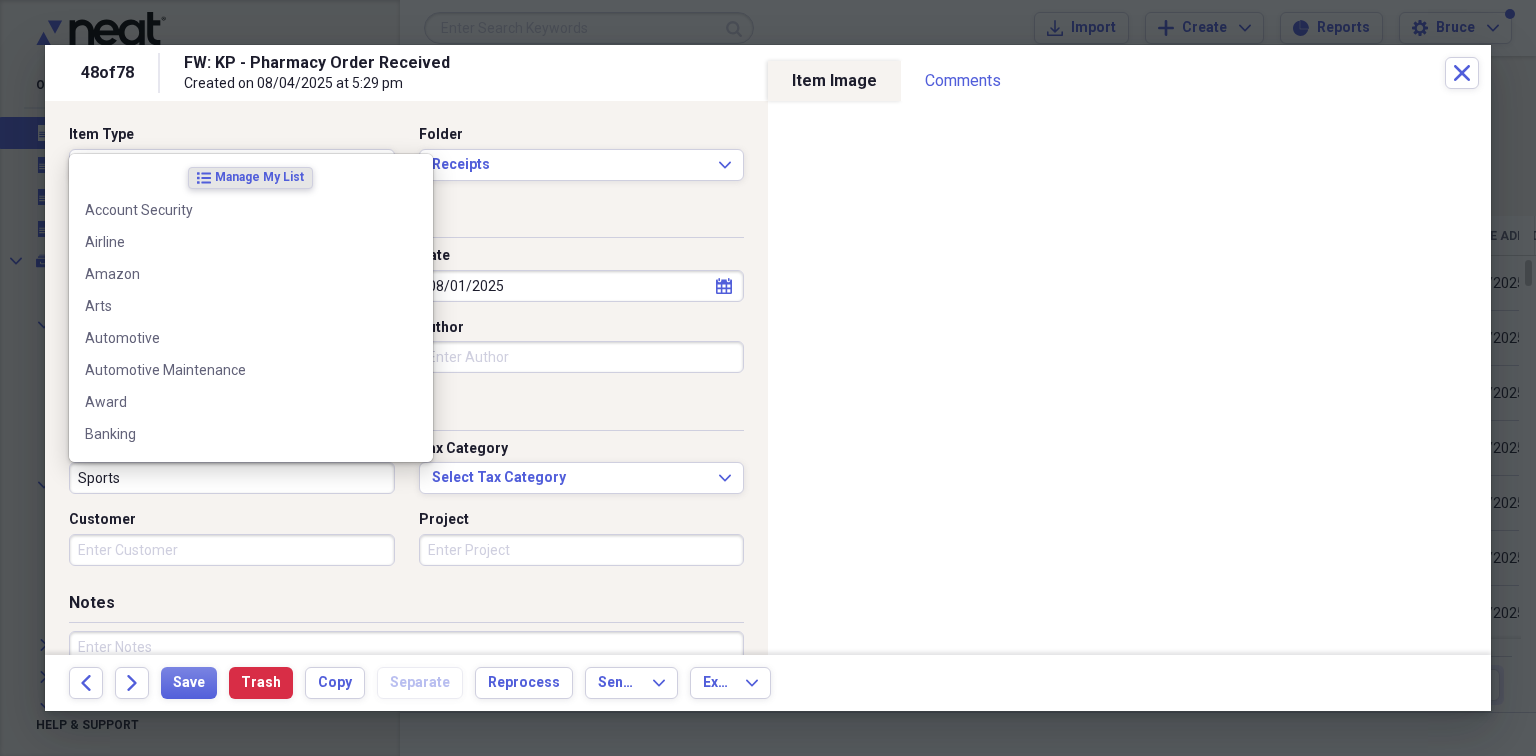 click on "Sports" at bounding box center [232, 478] 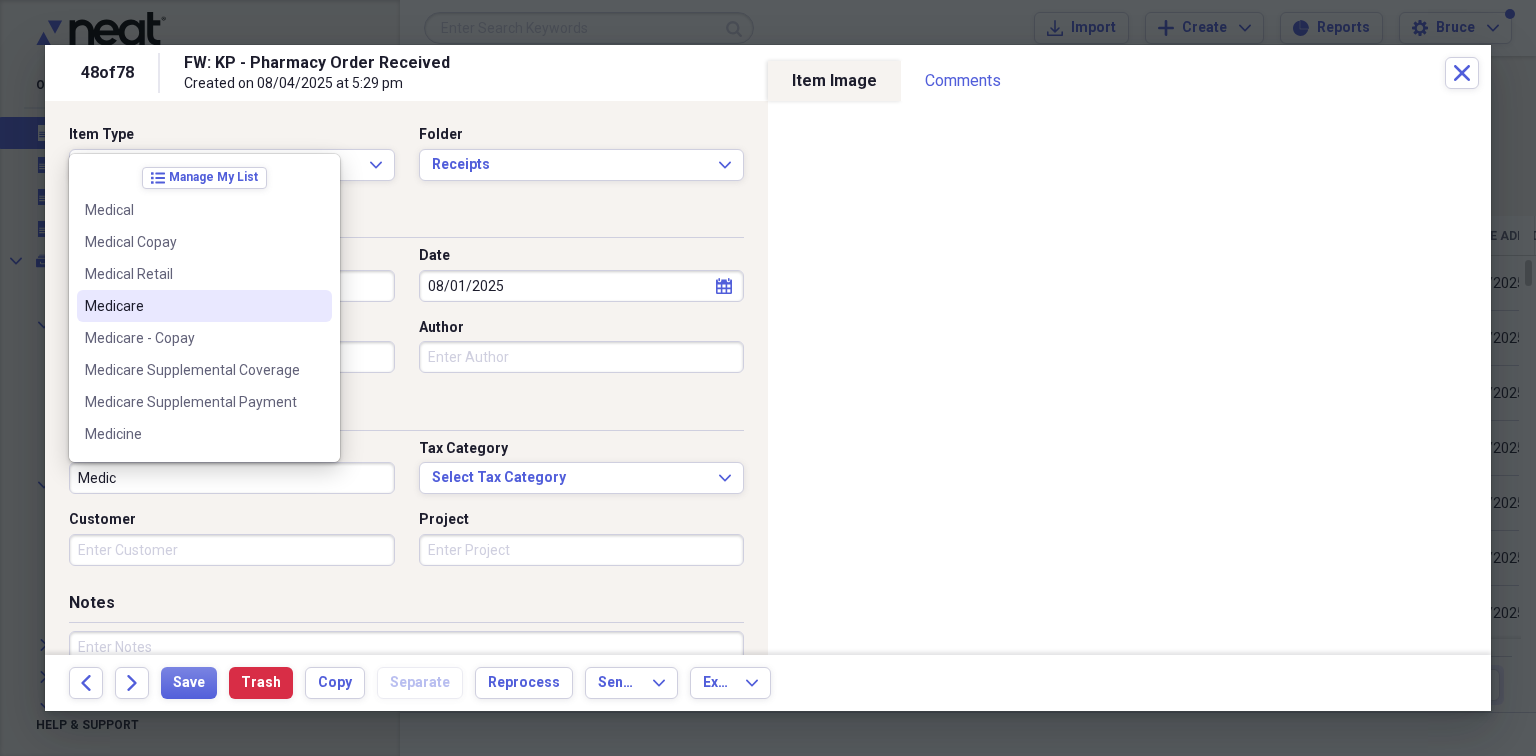 click on "Medicare" at bounding box center [192, 306] 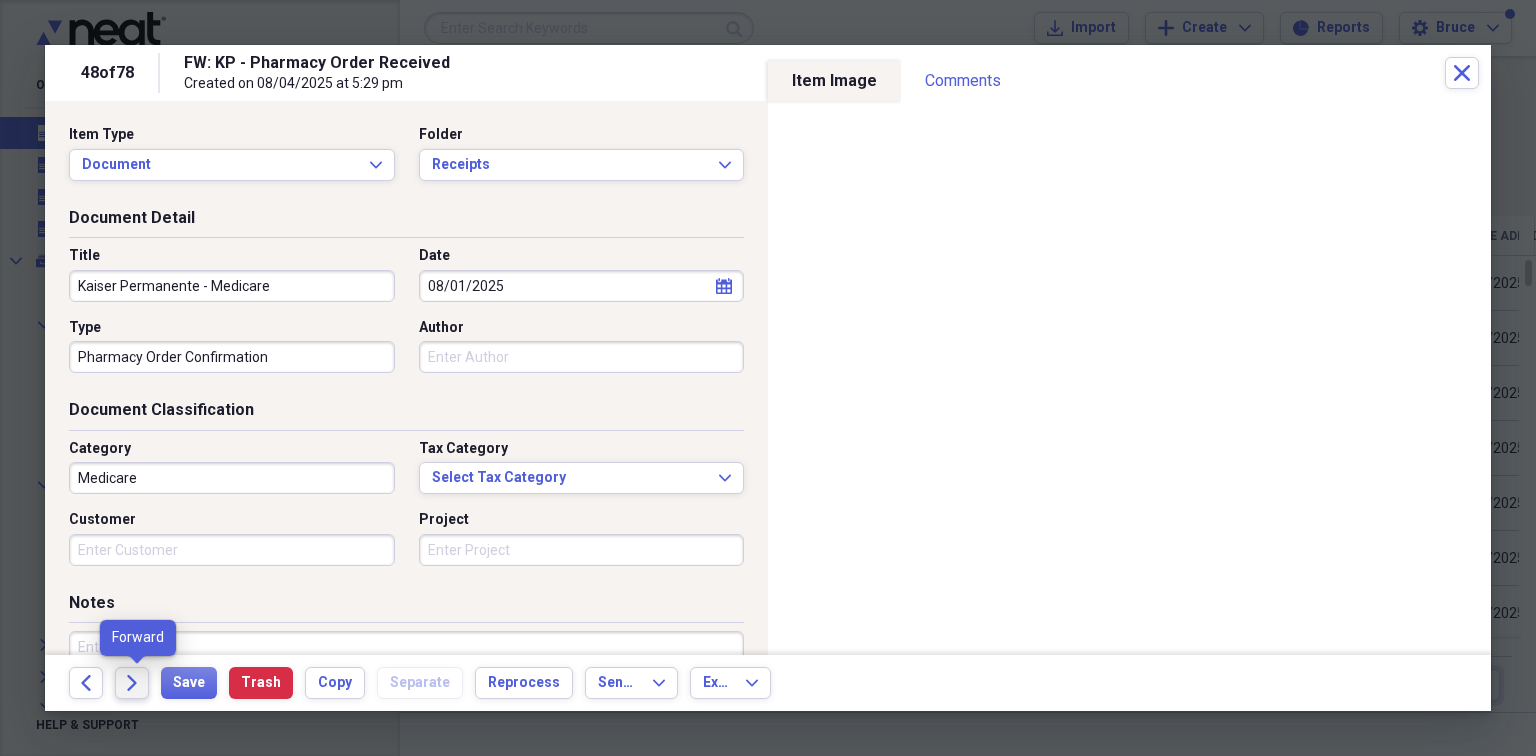 click on "Forward" 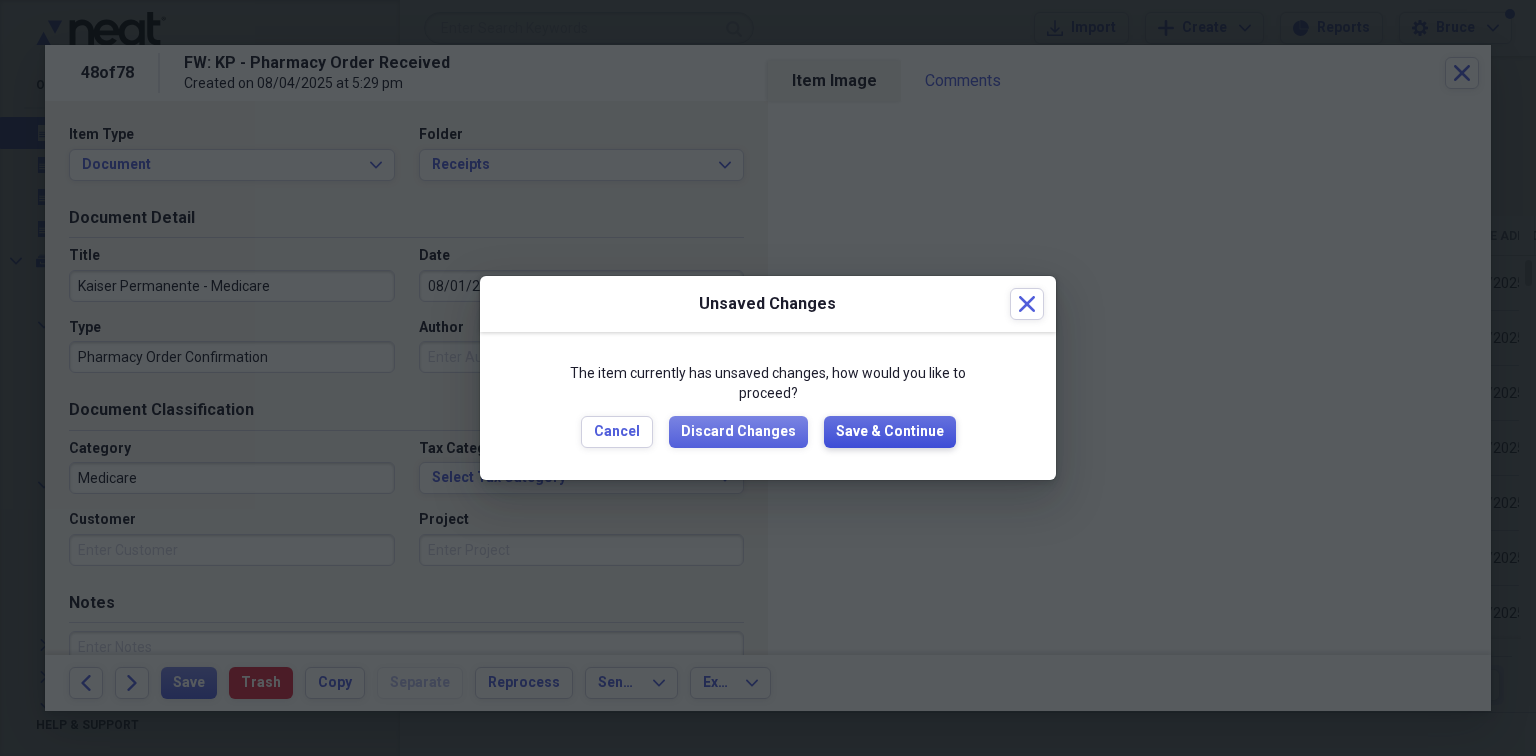click on "Save & Continue" at bounding box center [890, 432] 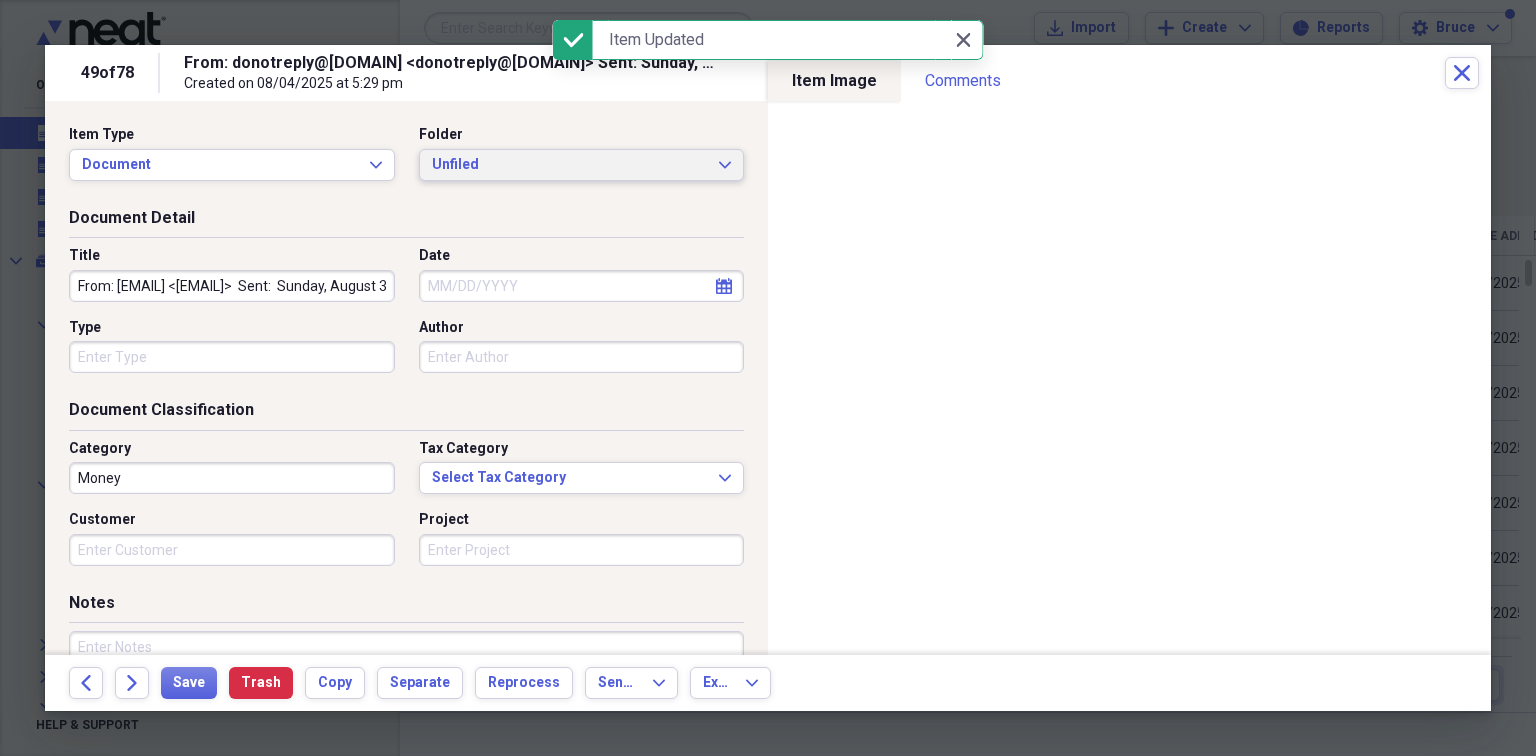 click on "Unfiled" at bounding box center (570, 165) 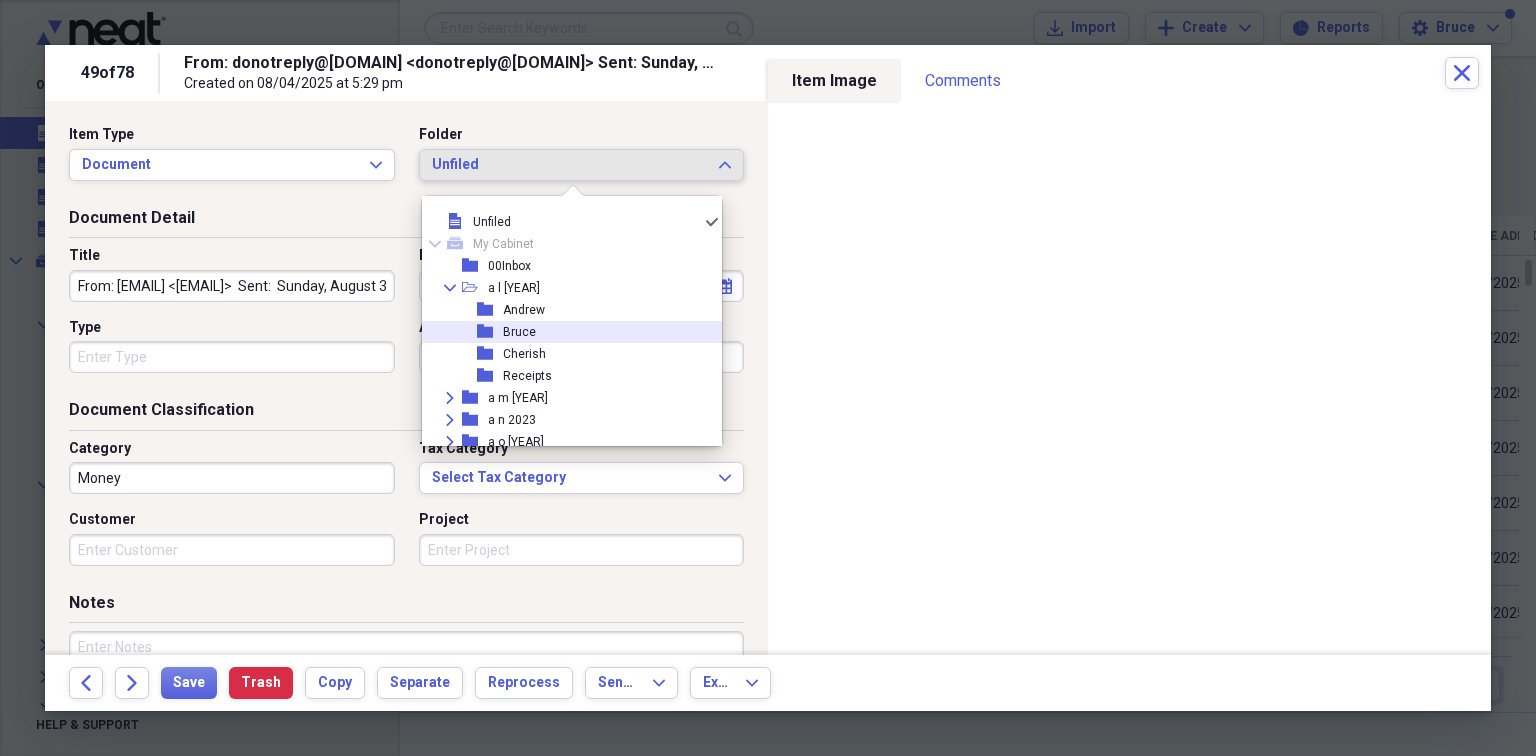 click on "Bruce" at bounding box center [519, 332] 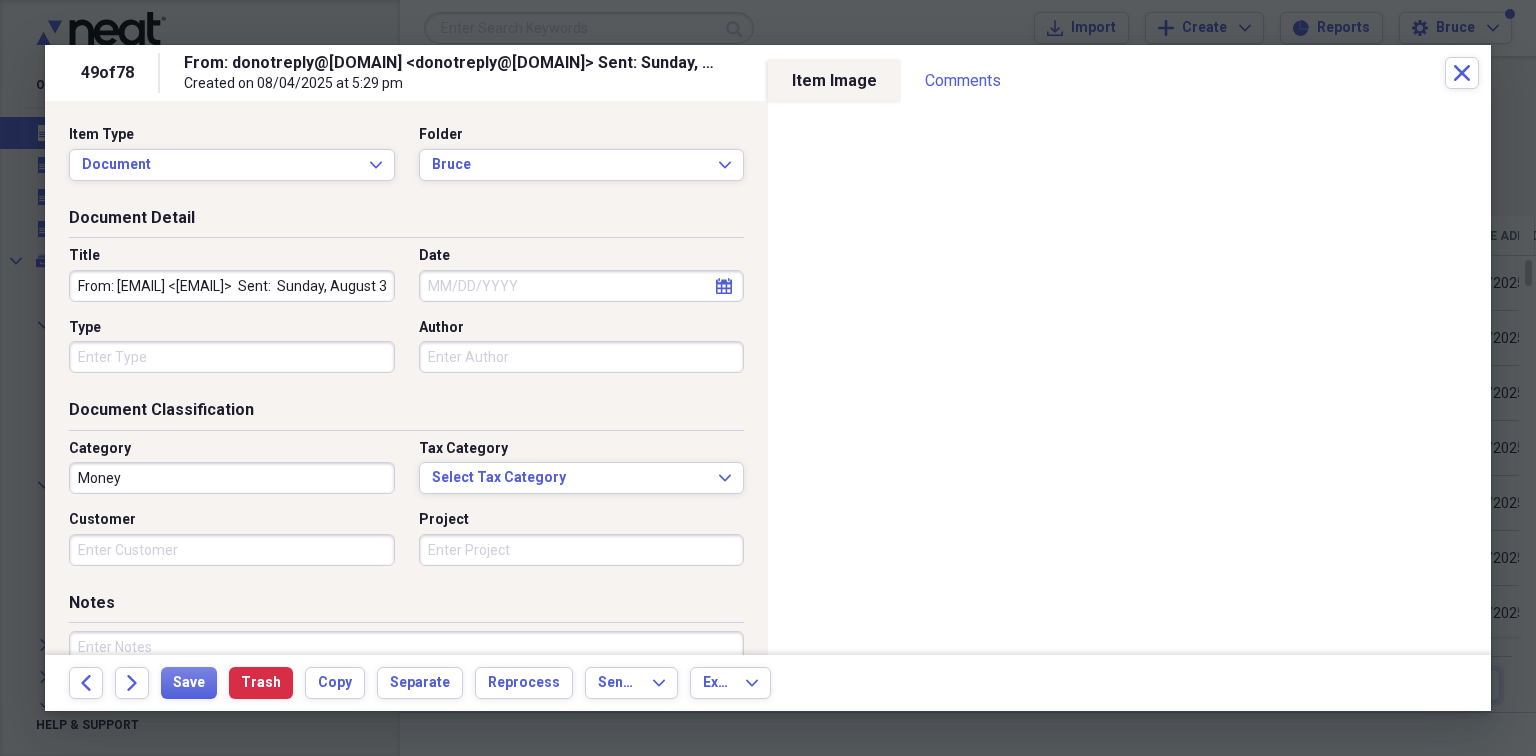 click on "From: [EMAIL] <[EMAIL]>  Sent:  Sunday, August 3, 2025 8:12 AM To:  BUS.MAIL.BC15@VERIZON.N" at bounding box center (232, 286) 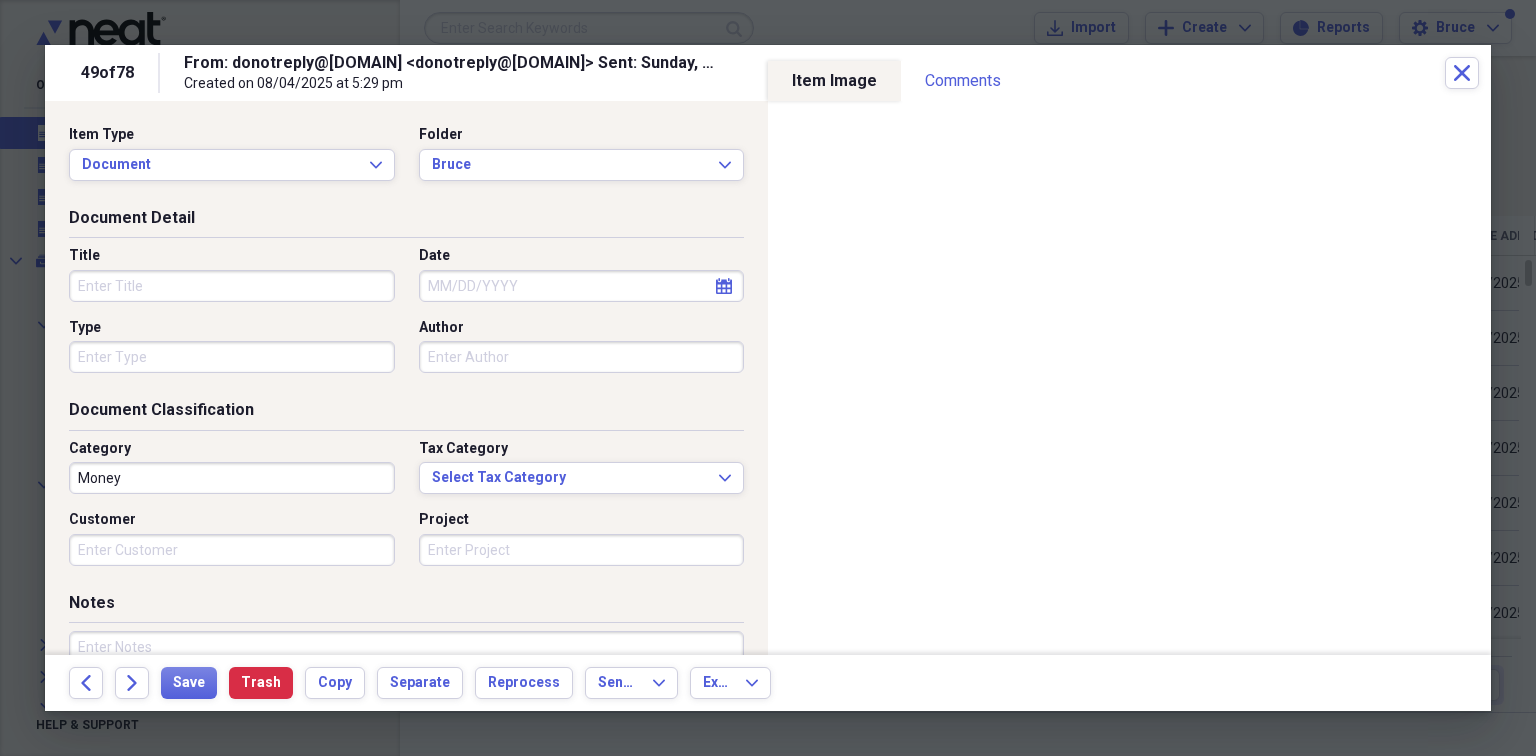 scroll, scrollTop: 0, scrollLeft: 0, axis: both 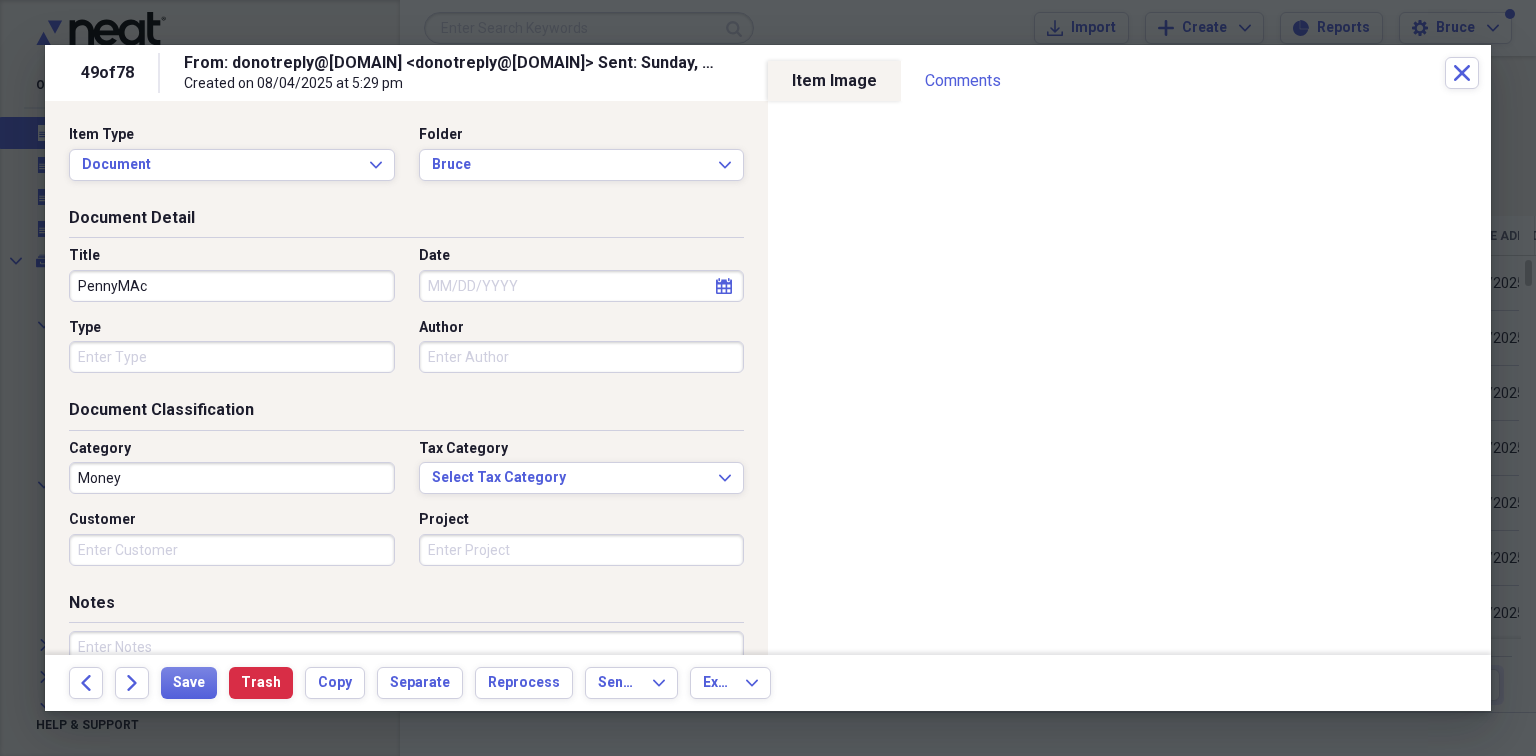 click on "PennyMAc" at bounding box center (232, 286) 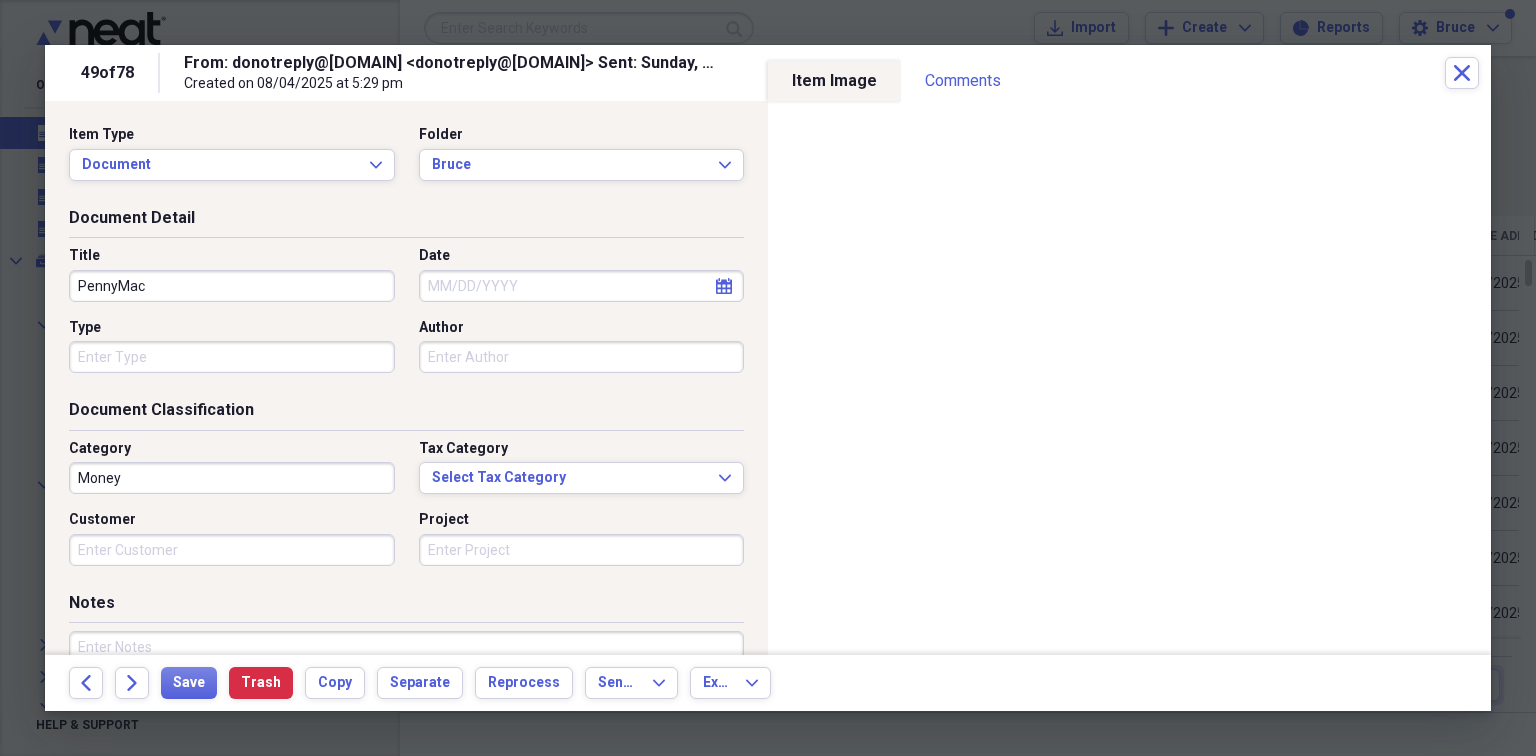 click on "Date" at bounding box center [582, 286] 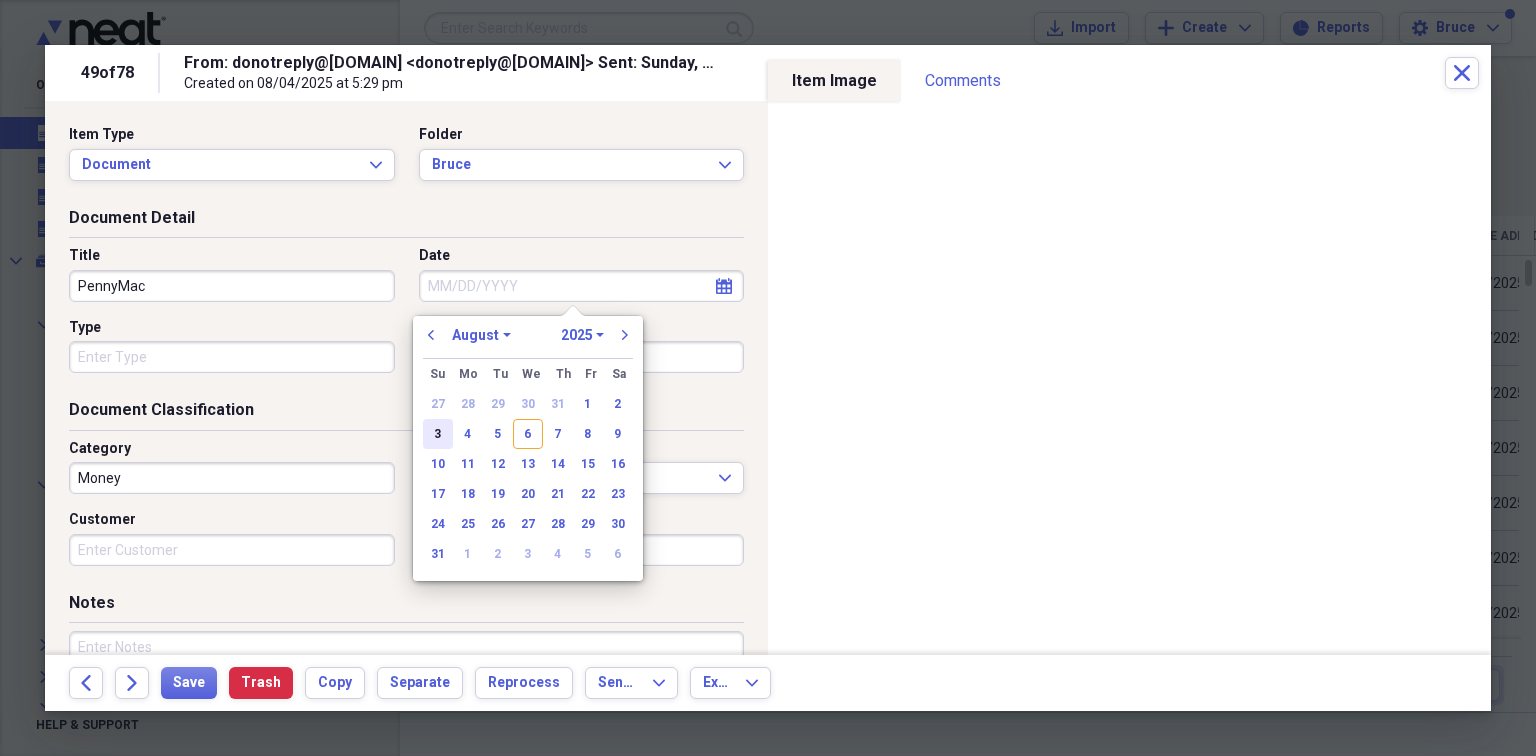 click on "3" at bounding box center [438, 434] 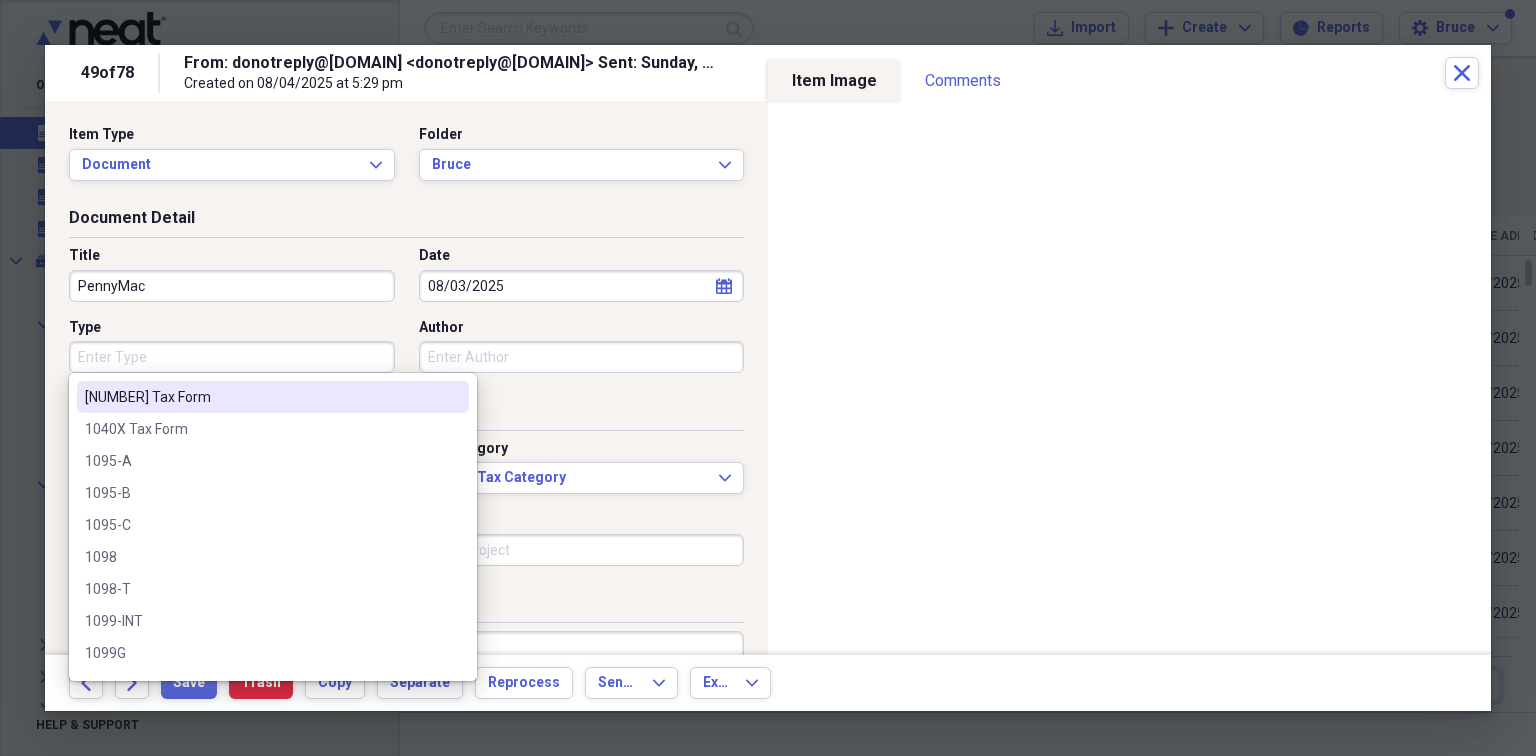 click on "Type" at bounding box center (232, 357) 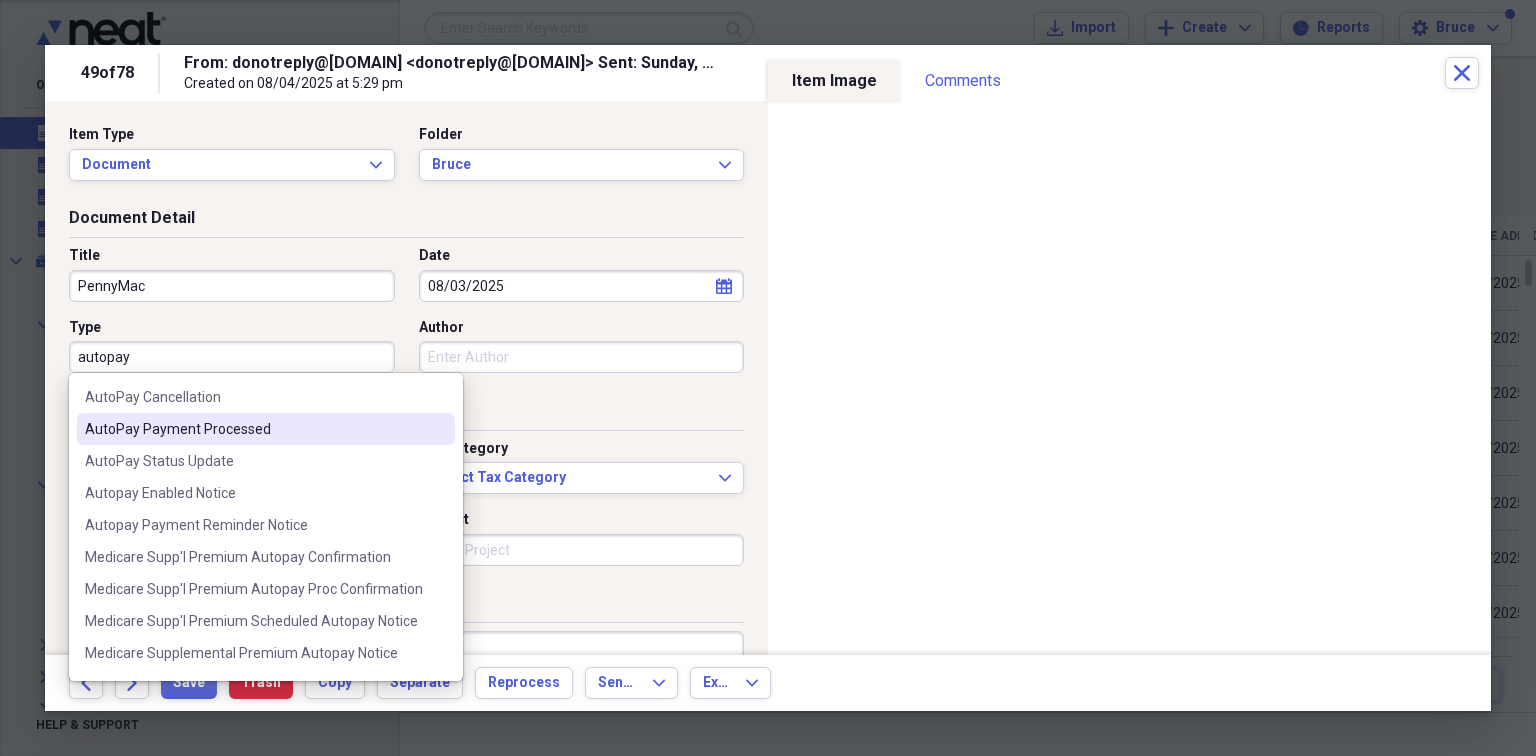 click on "AutoPay Payment Processed" at bounding box center [254, 429] 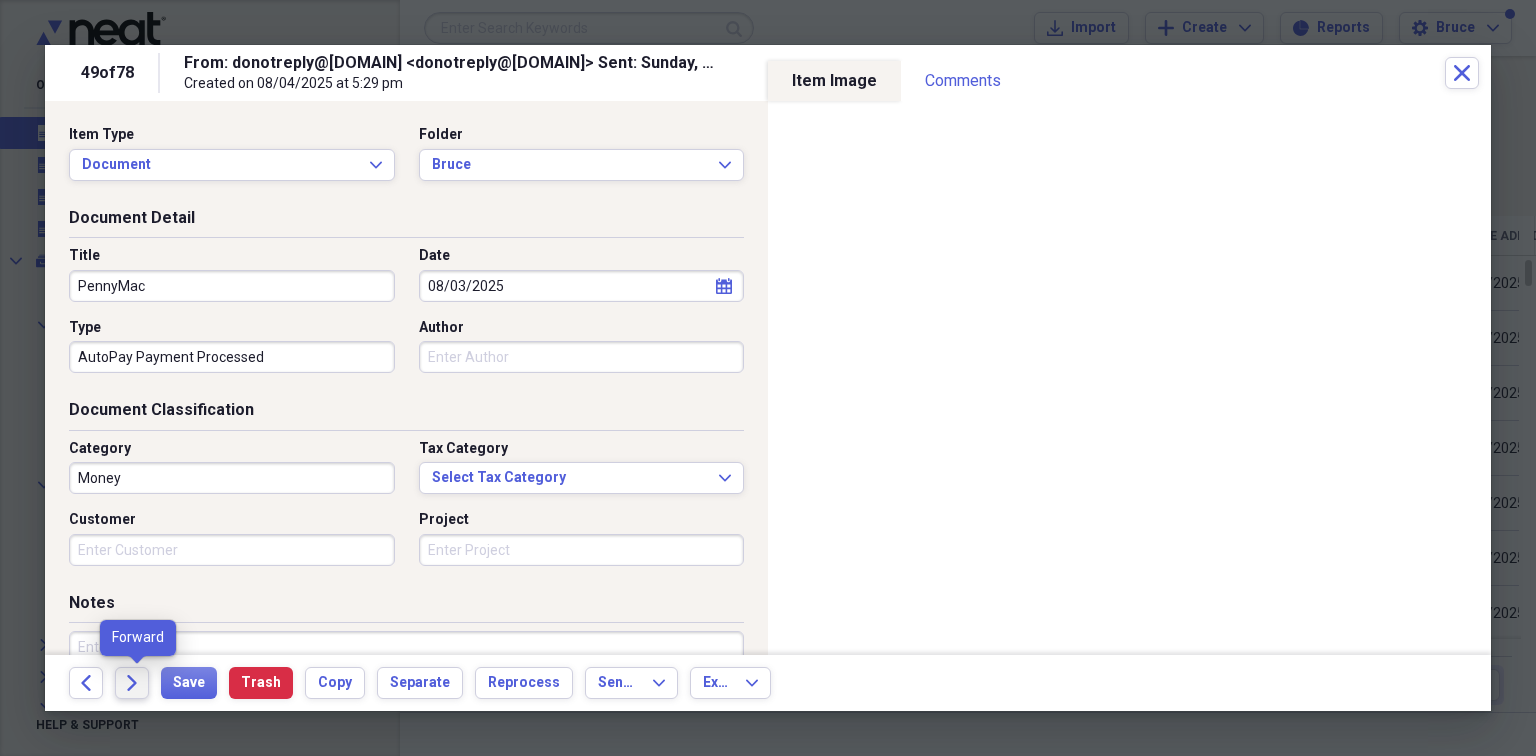 click on "Forward" 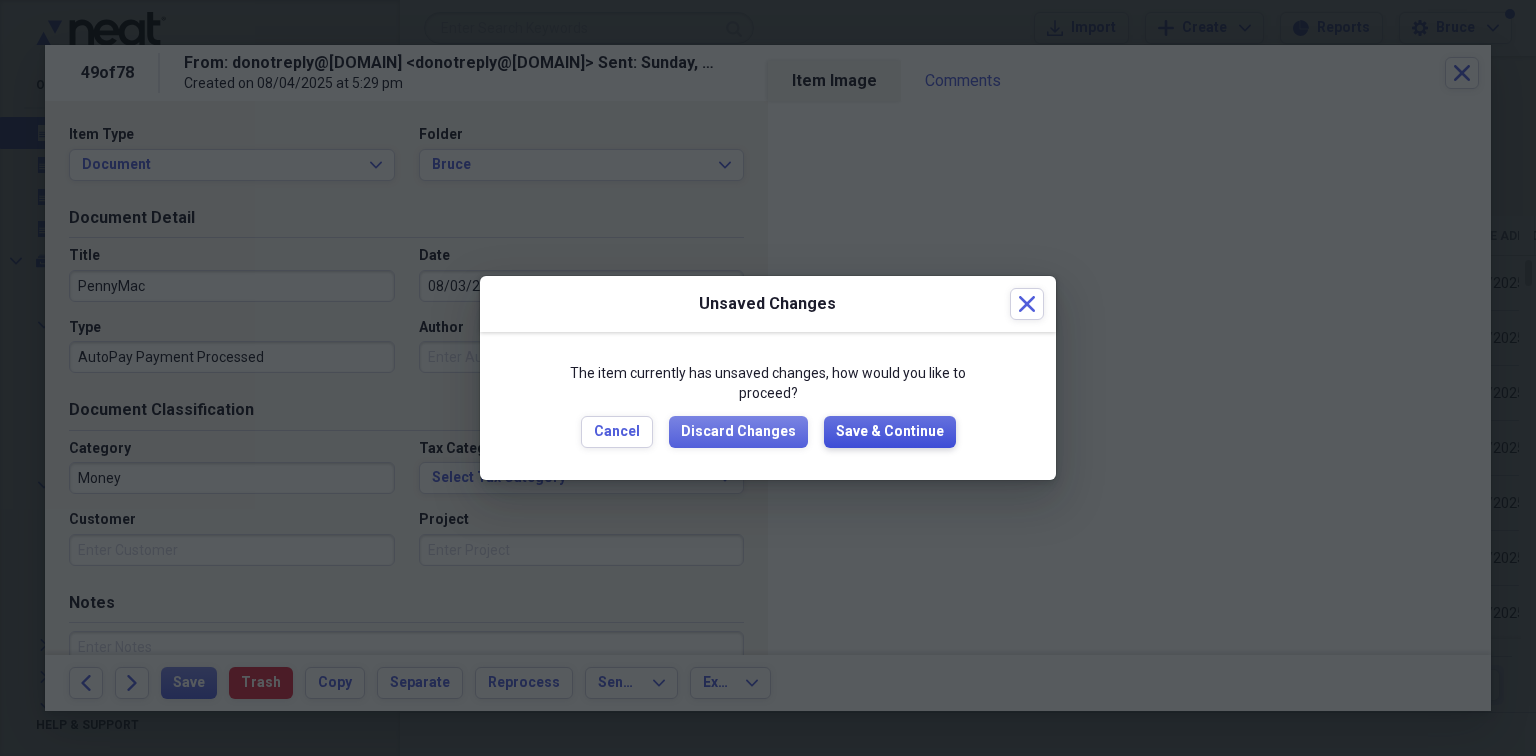 click on "Save & Continue" at bounding box center (890, 432) 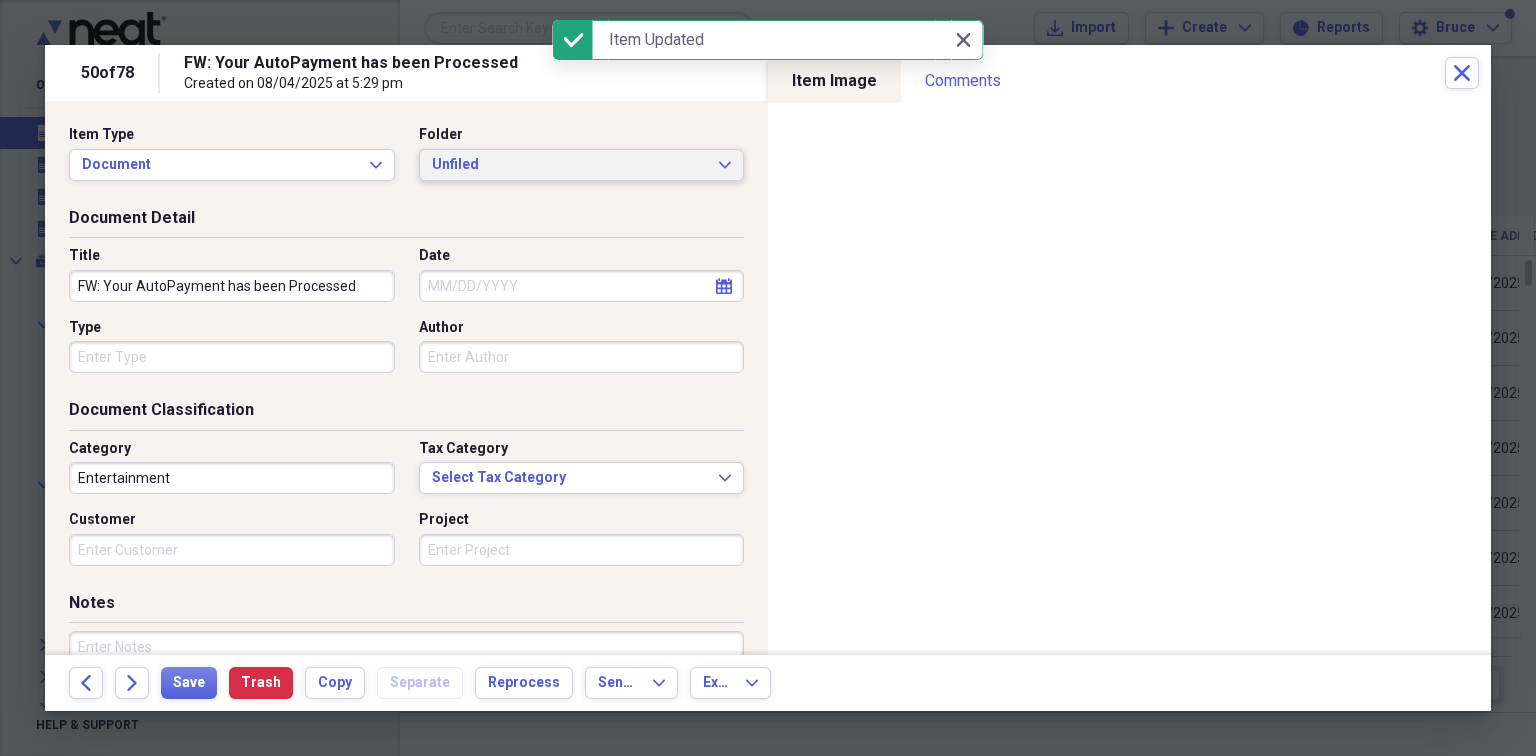 click on "Unfiled Expand" at bounding box center [582, 165] 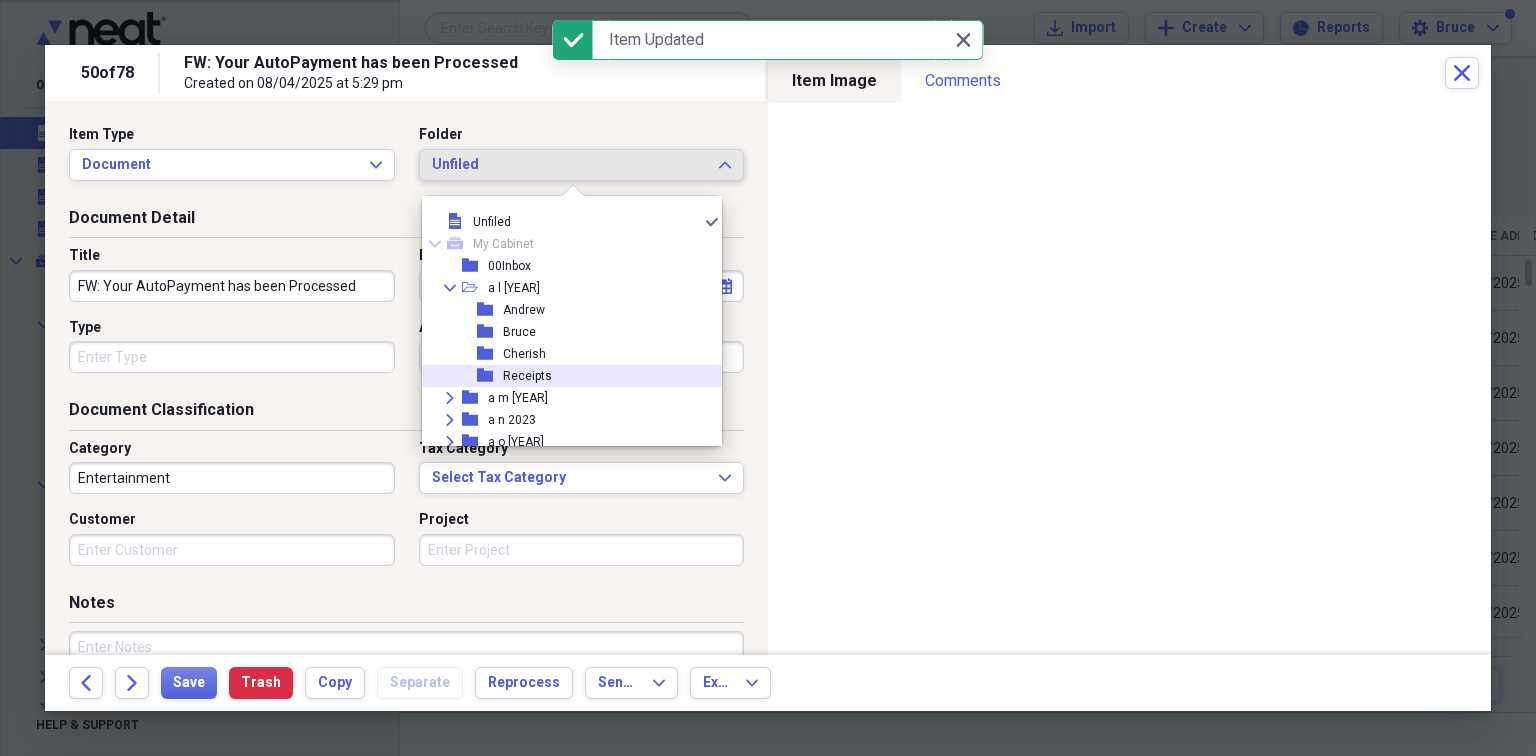 click on "Receipts" at bounding box center [527, 376] 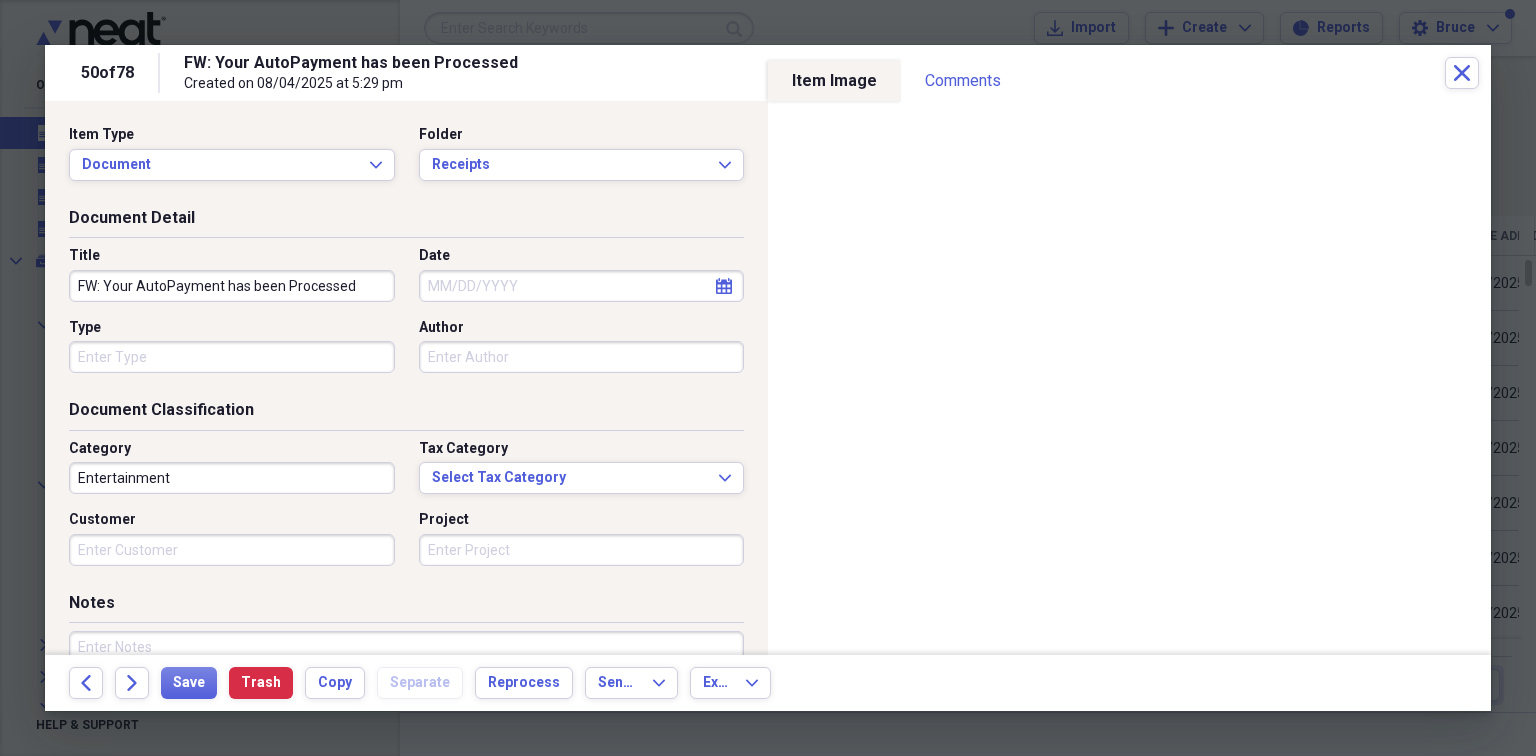 click on "FW: Your AutoPayment has been Processed" at bounding box center [232, 286] 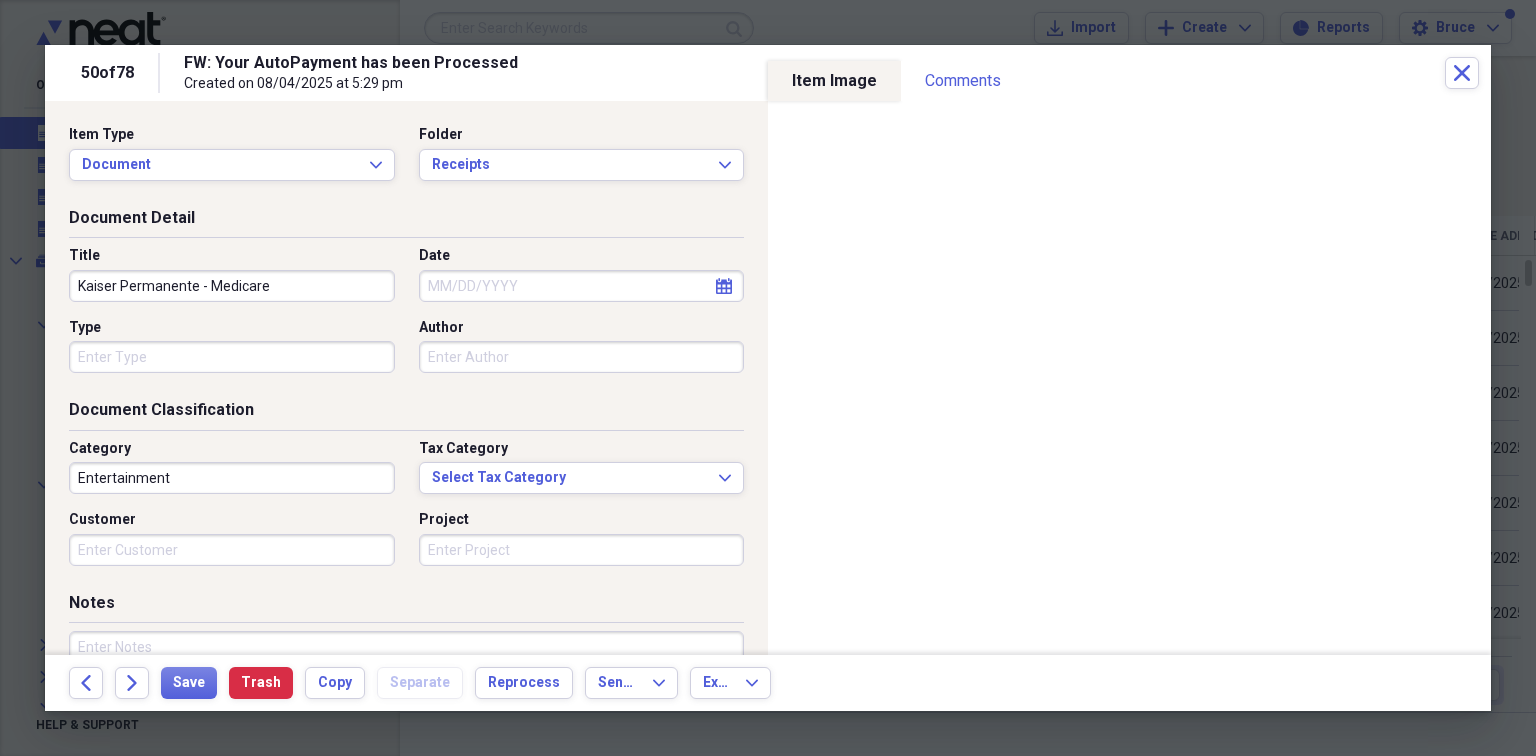 click on "Kaiser Permanente - Medicare" at bounding box center [232, 286] 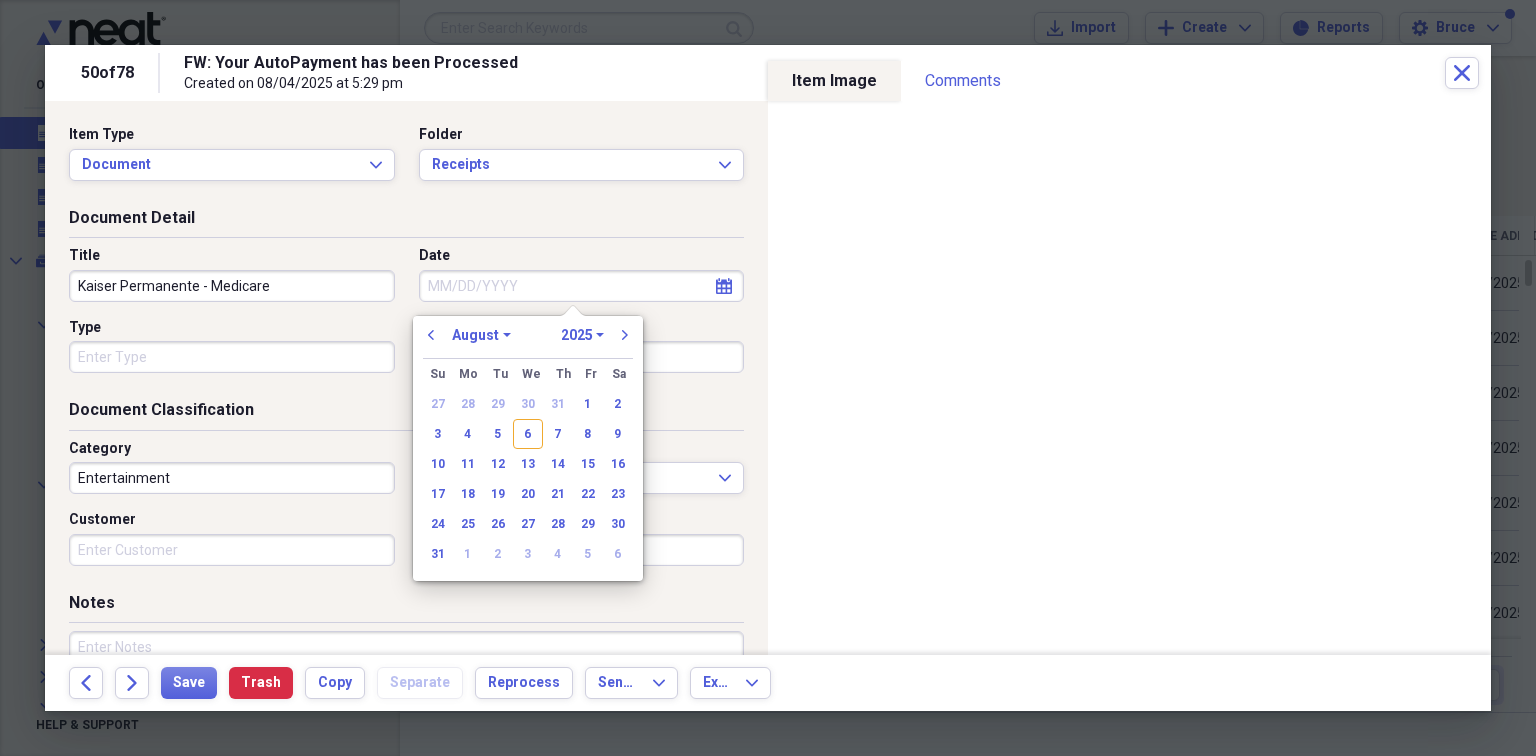 click on "Date" at bounding box center [582, 286] 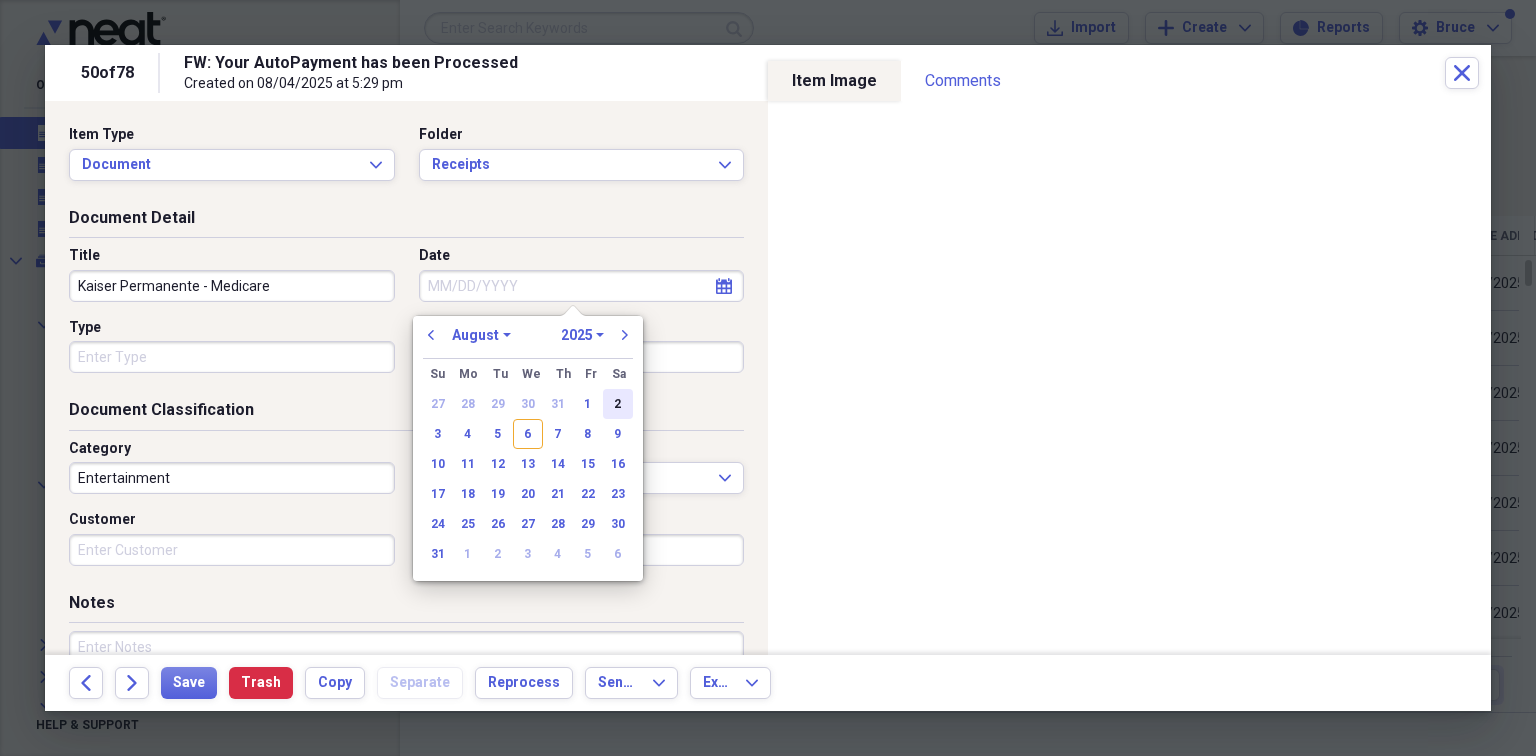click on "2" at bounding box center (618, 404) 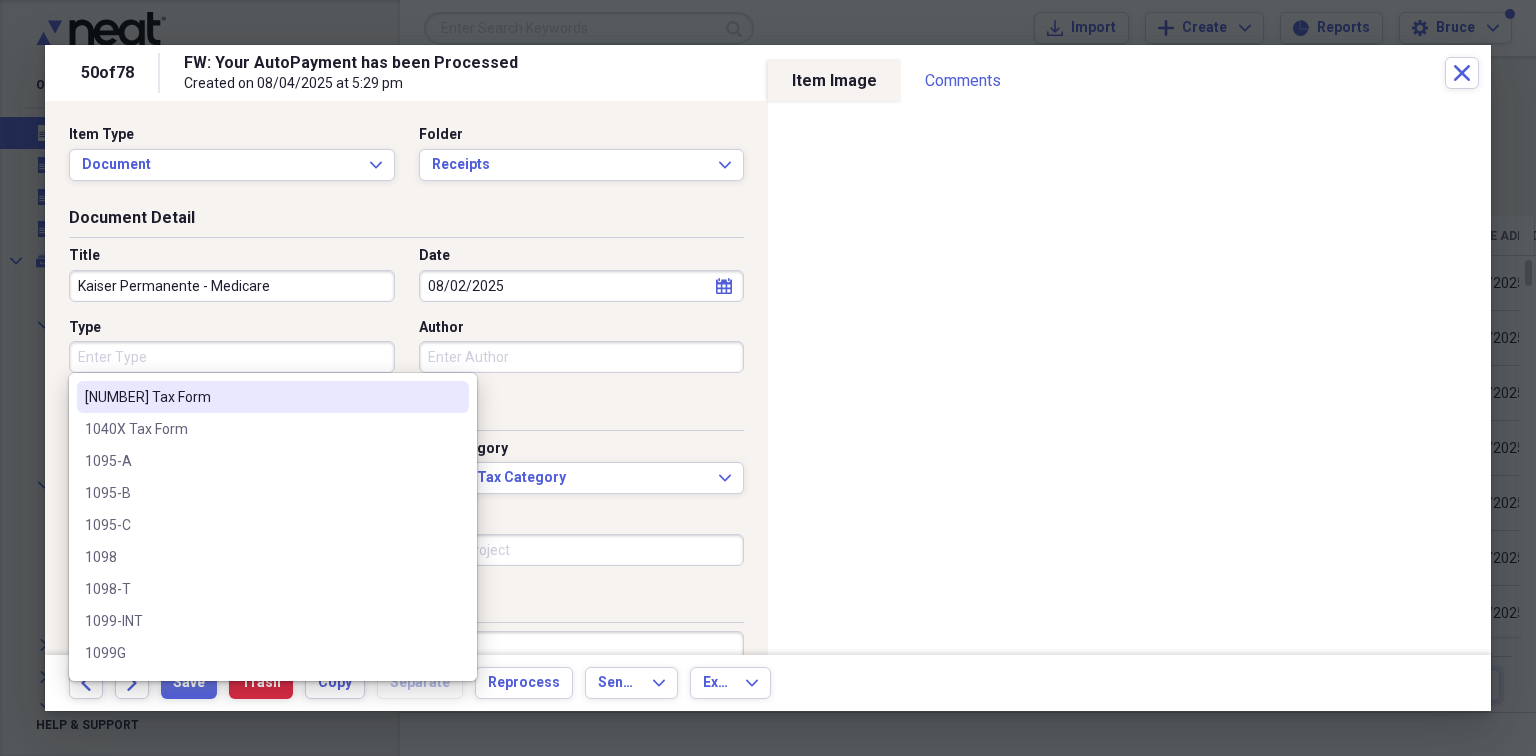 click on "Type" at bounding box center [232, 357] 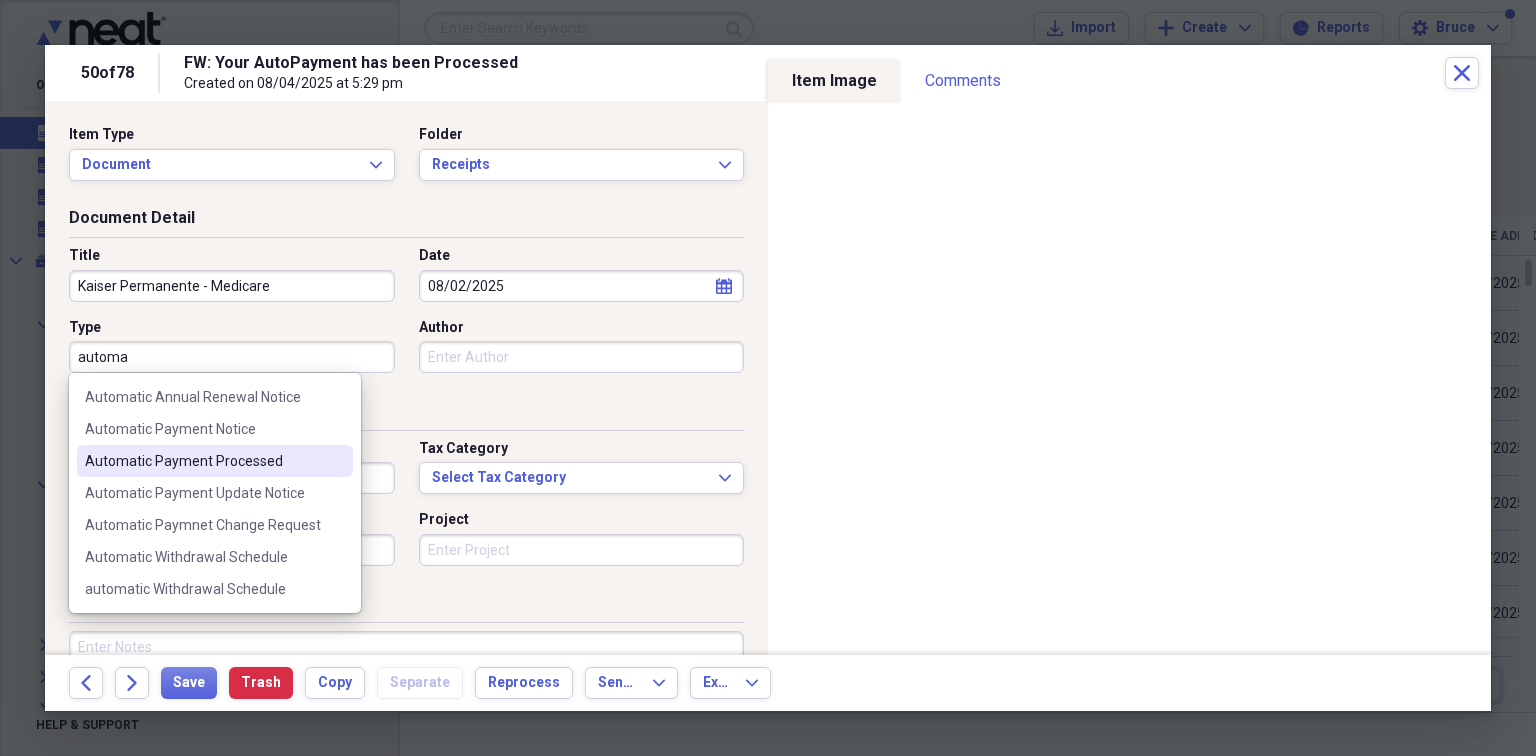 click on "Automatic Payment Processed" at bounding box center [203, 461] 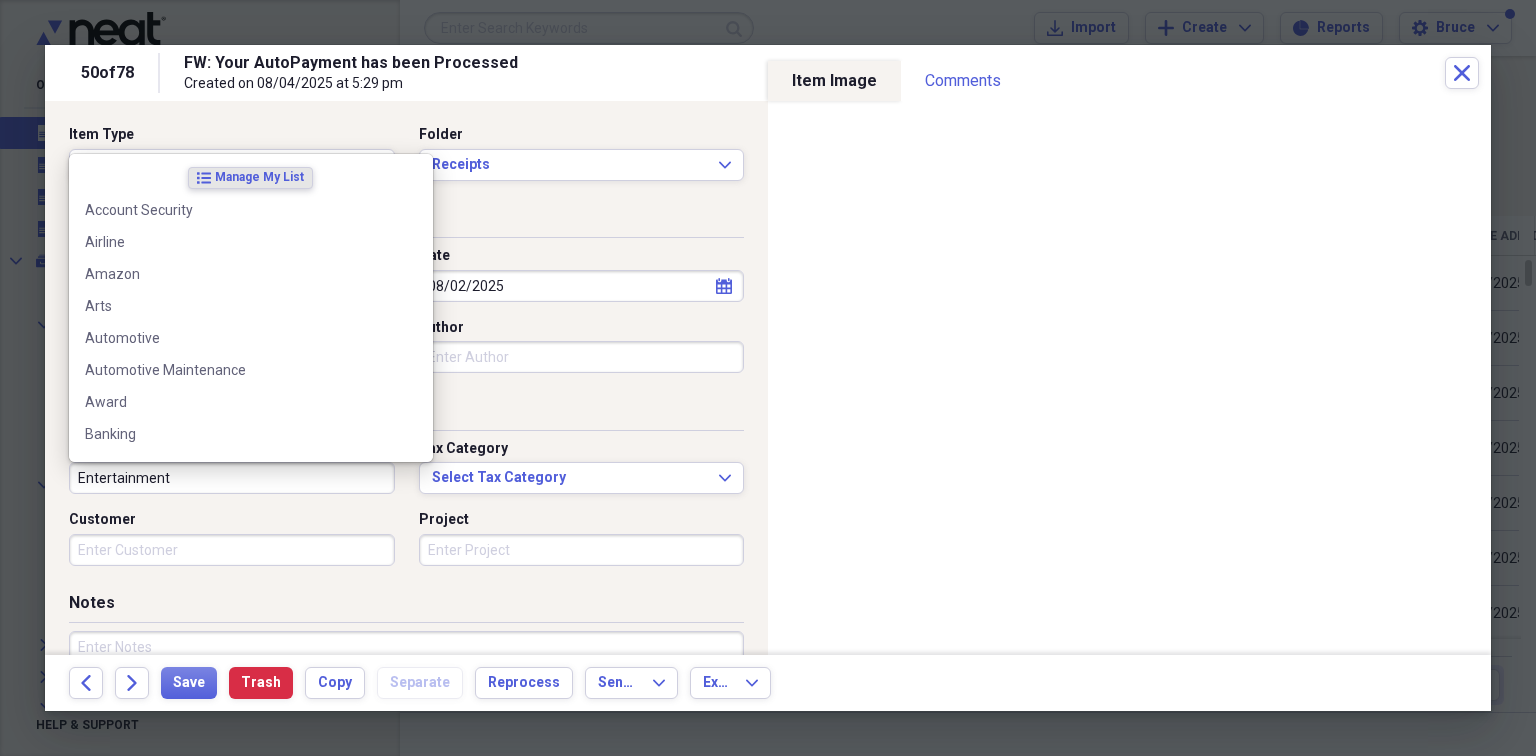 click on "Entertainment" at bounding box center [232, 478] 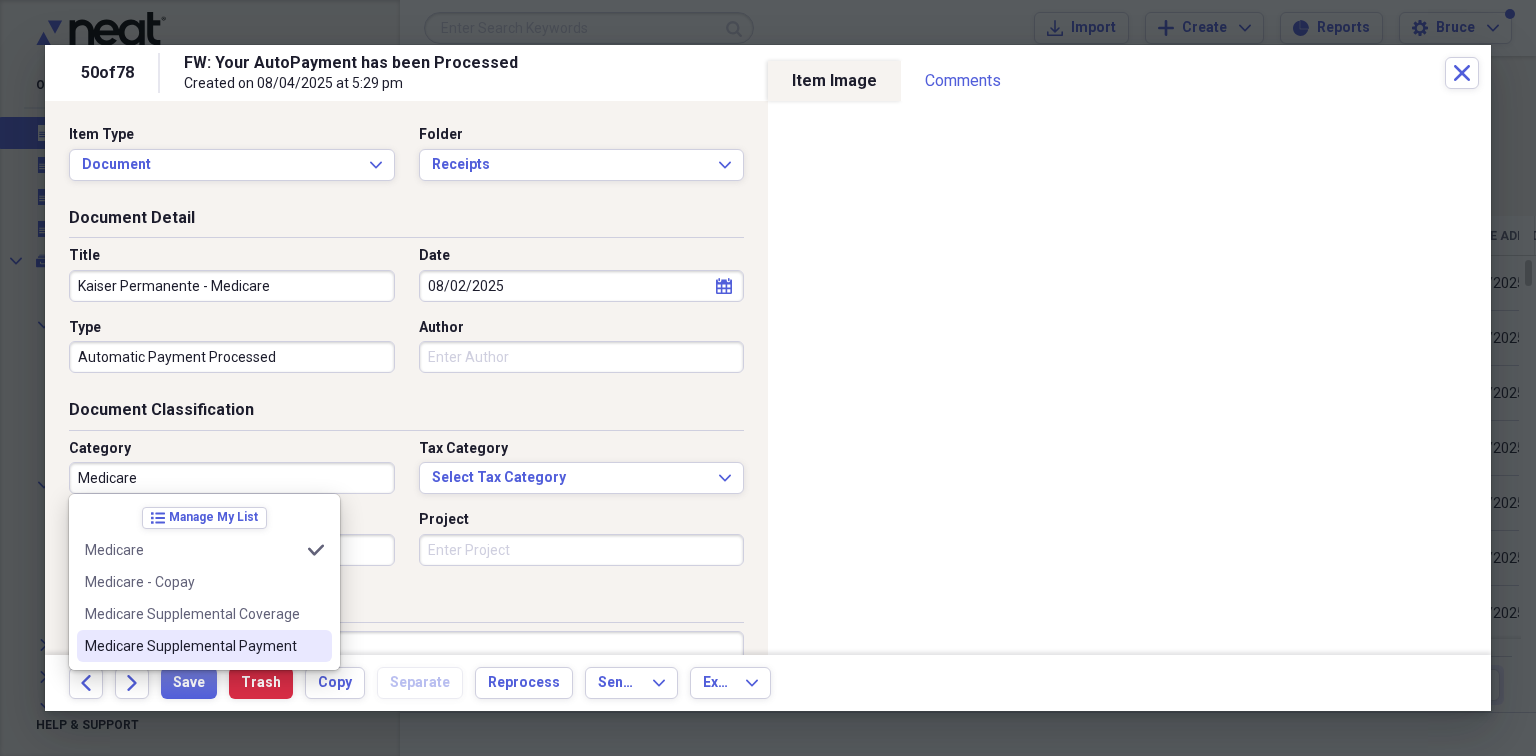 click on "Medicare Supplemental Payment" at bounding box center [192, 646] 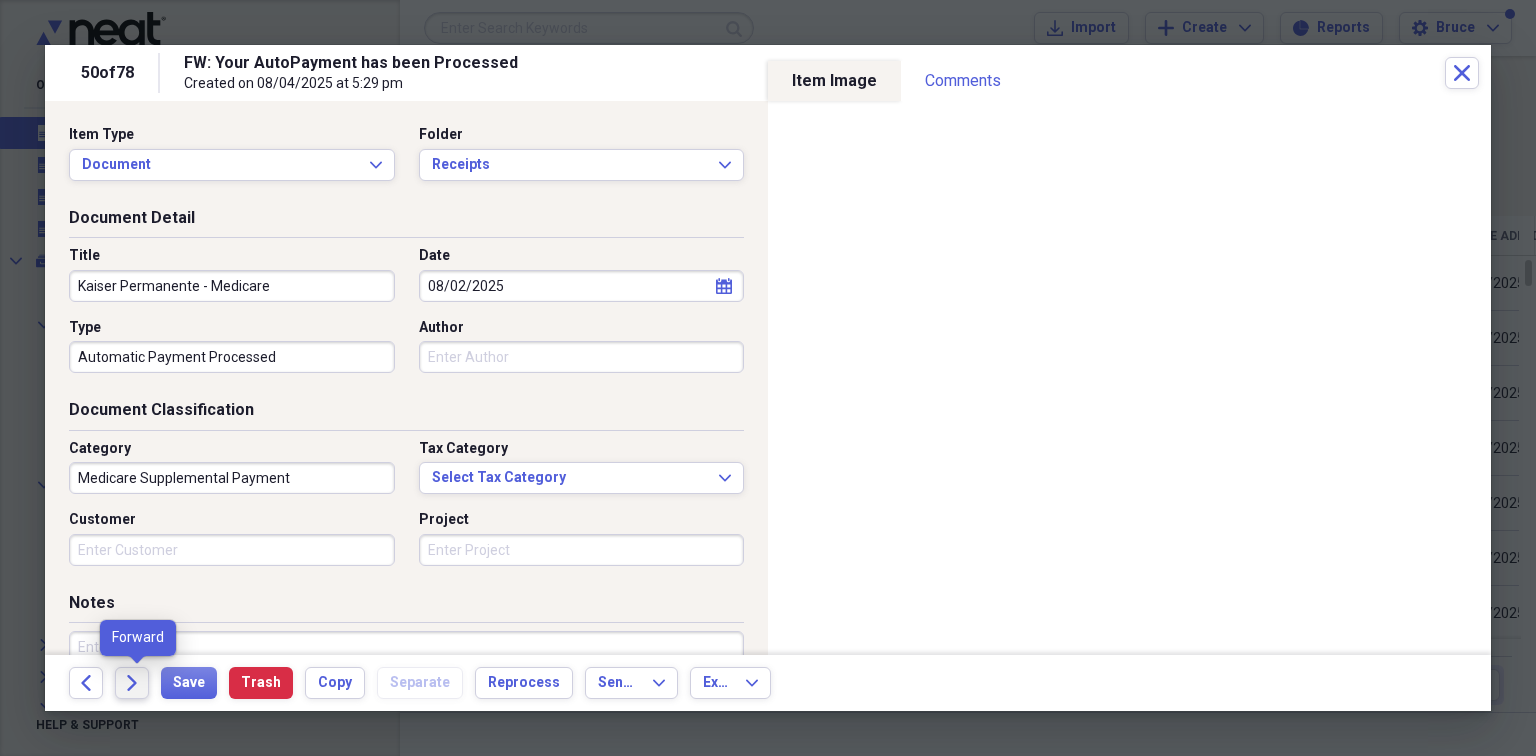 click on "Forward" at bounding box center [132, 683] 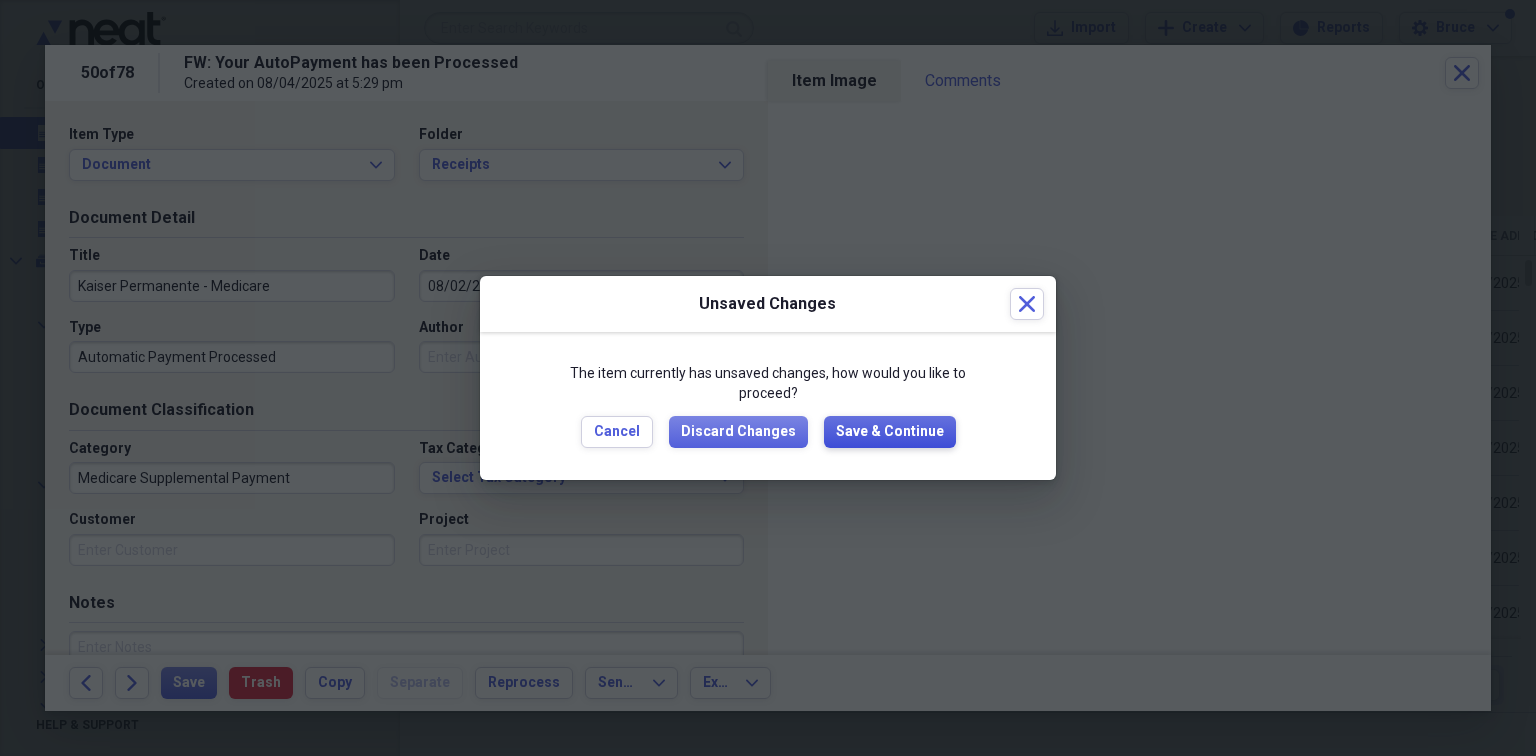click on "Save & Continue" at bounding box center (890, 432) 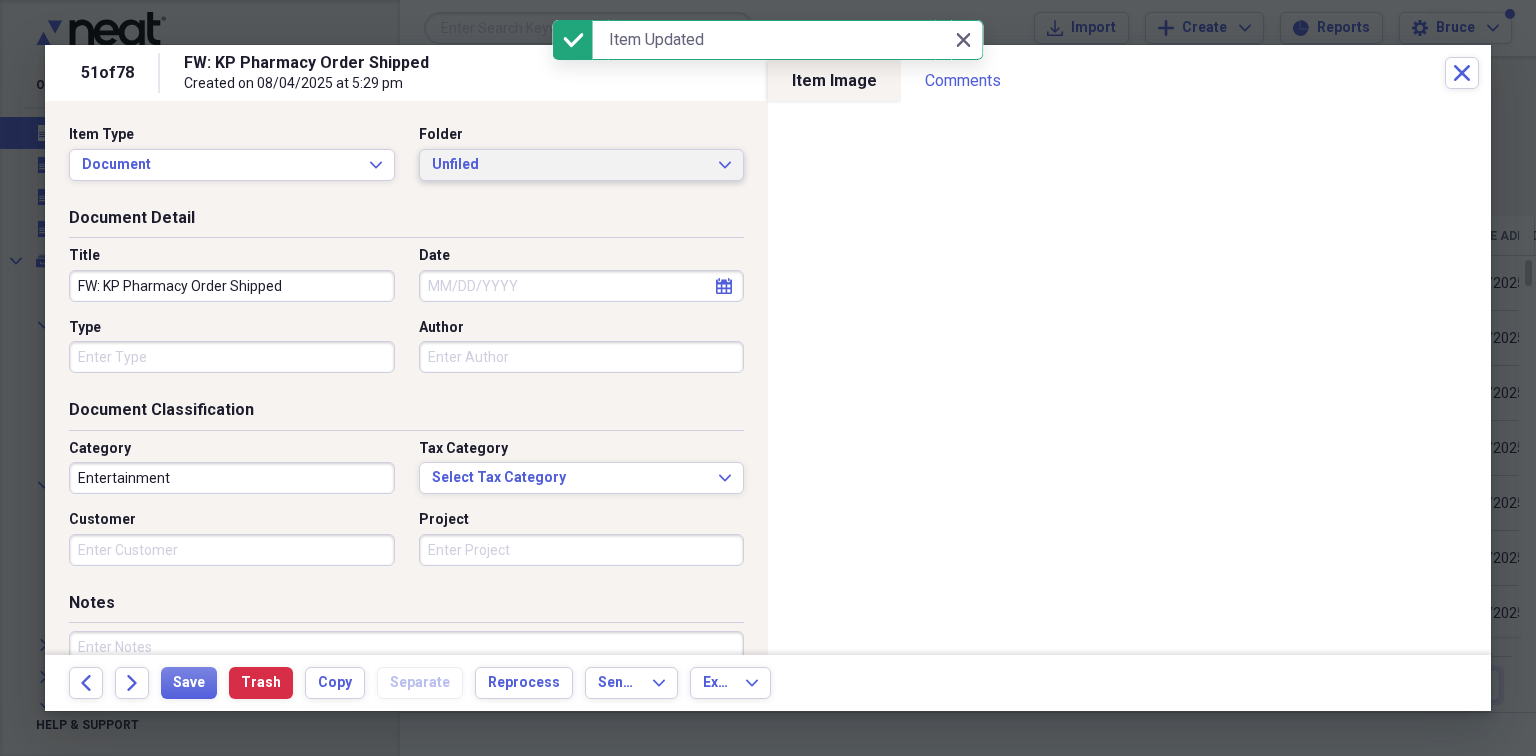 click on "Unfiled" at bounding box center (570, 165) 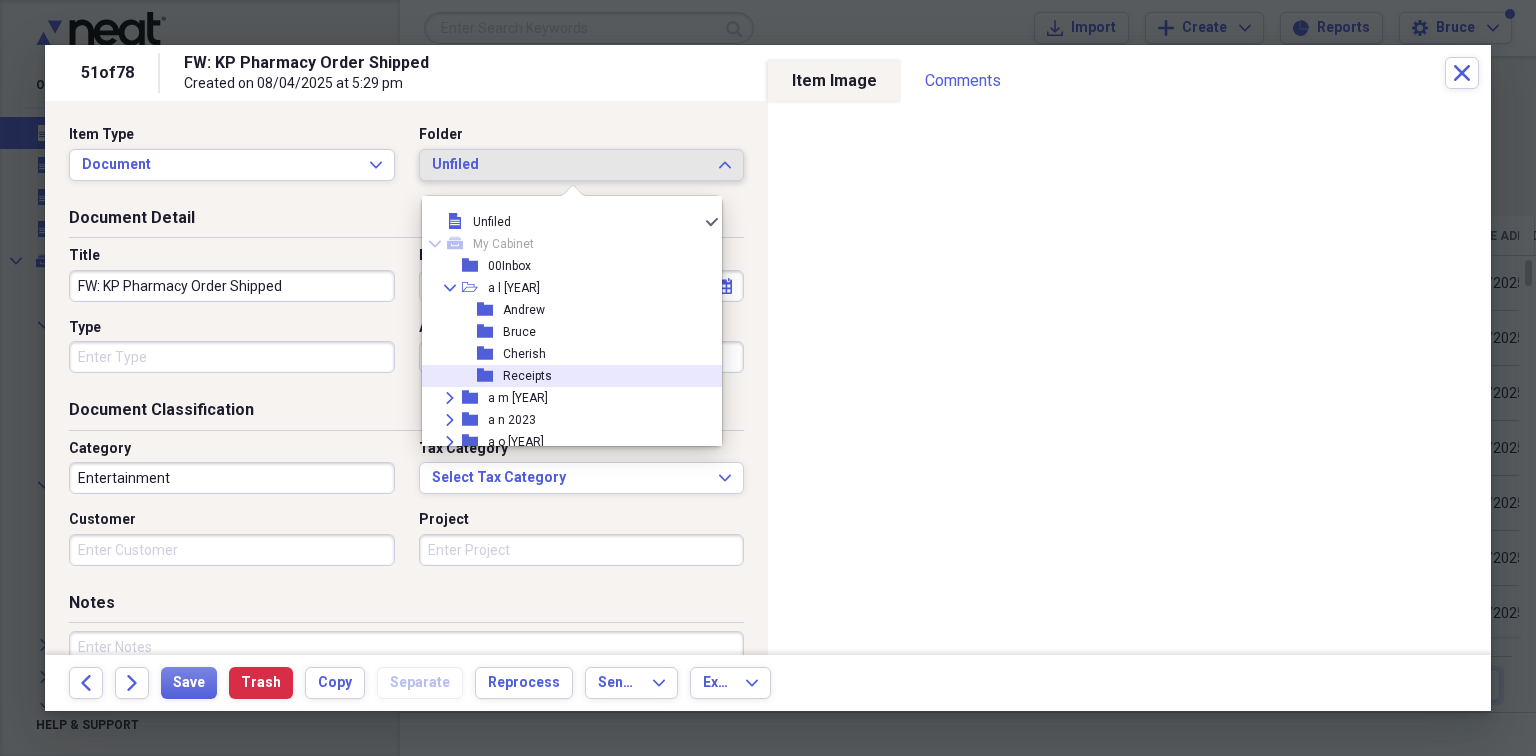 click on "Receipts" at bounding box center [527, 376] 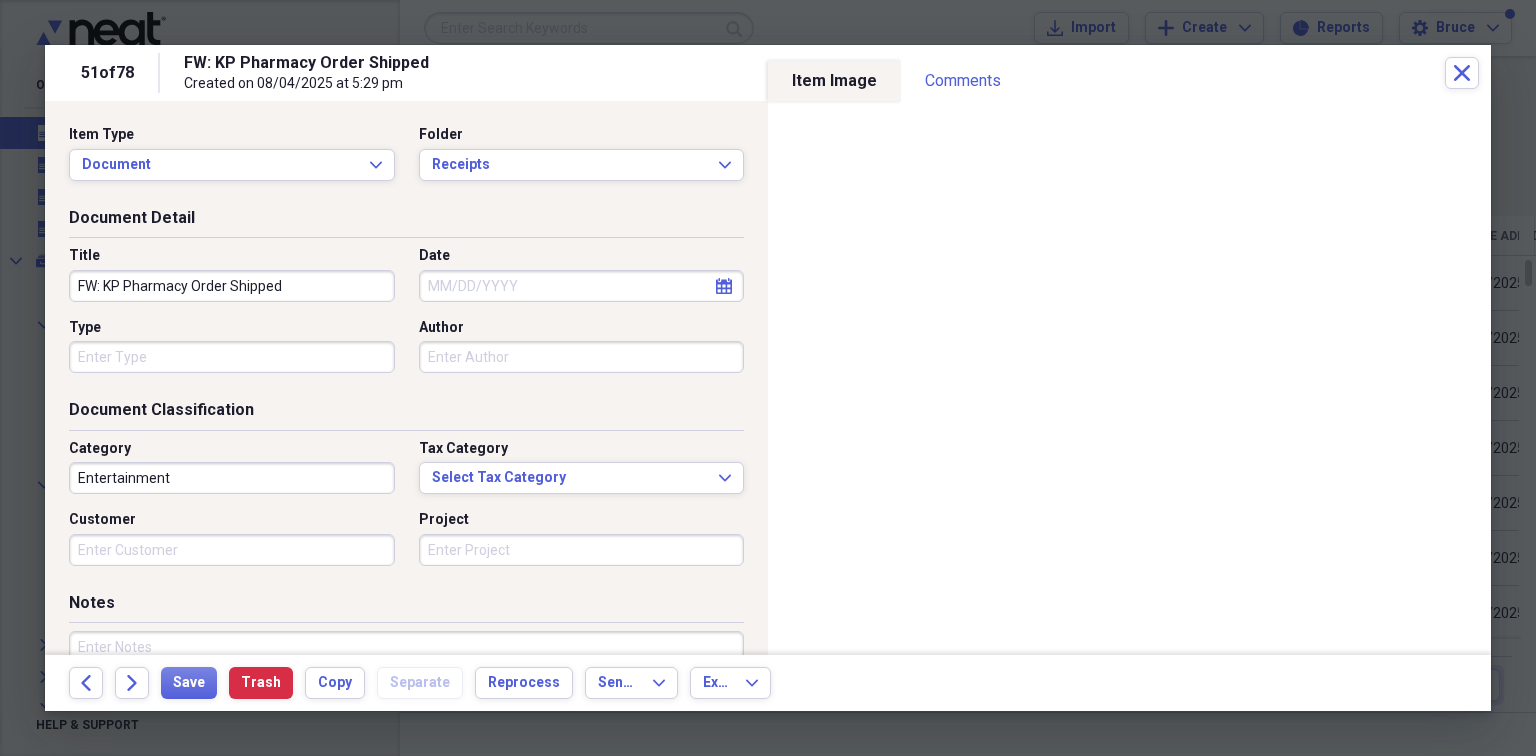 drag, startPoint x: 343, startPoint y: 284, endPoint x: 0, endPoint y: 238, distance: 346.0708 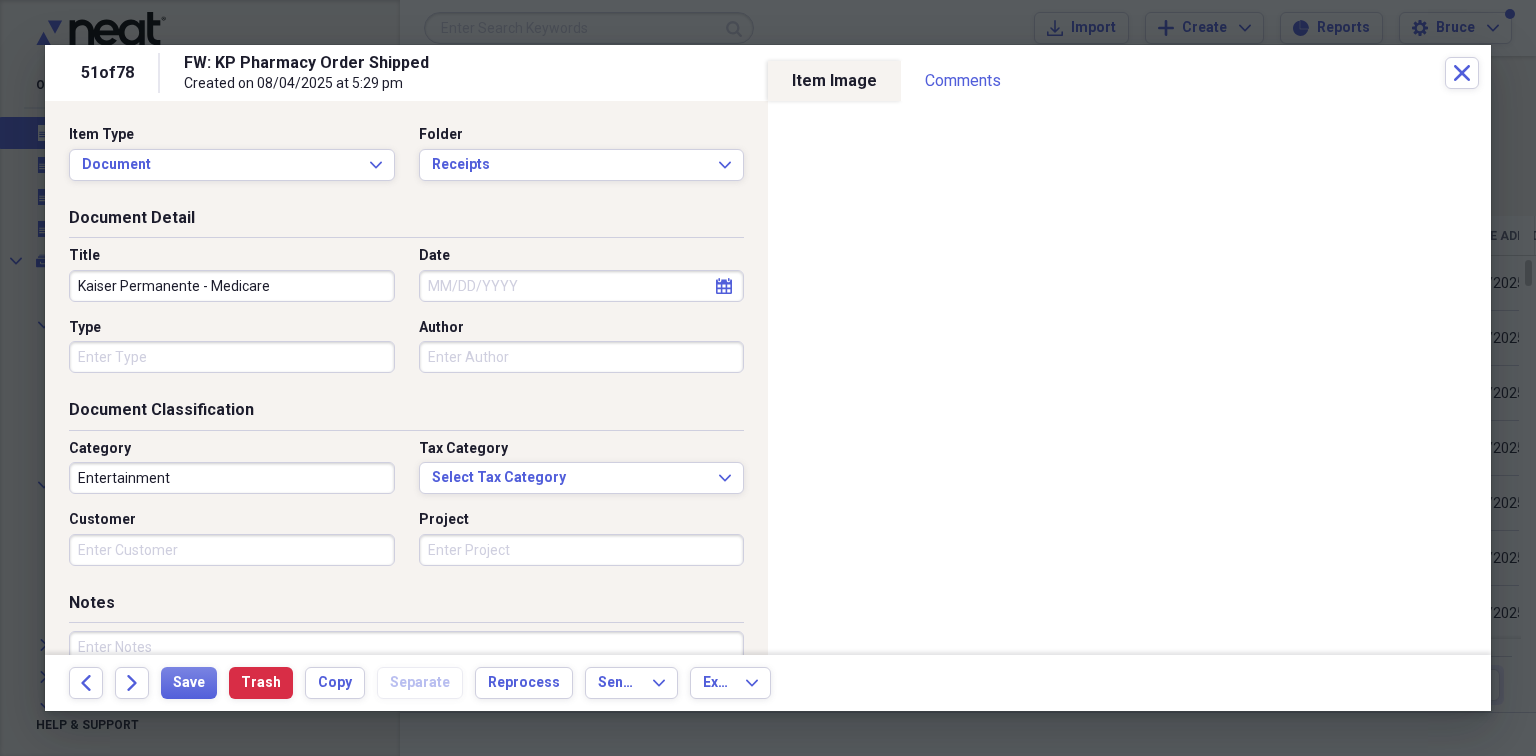 click on "Date" at bounding box center [582, 286] 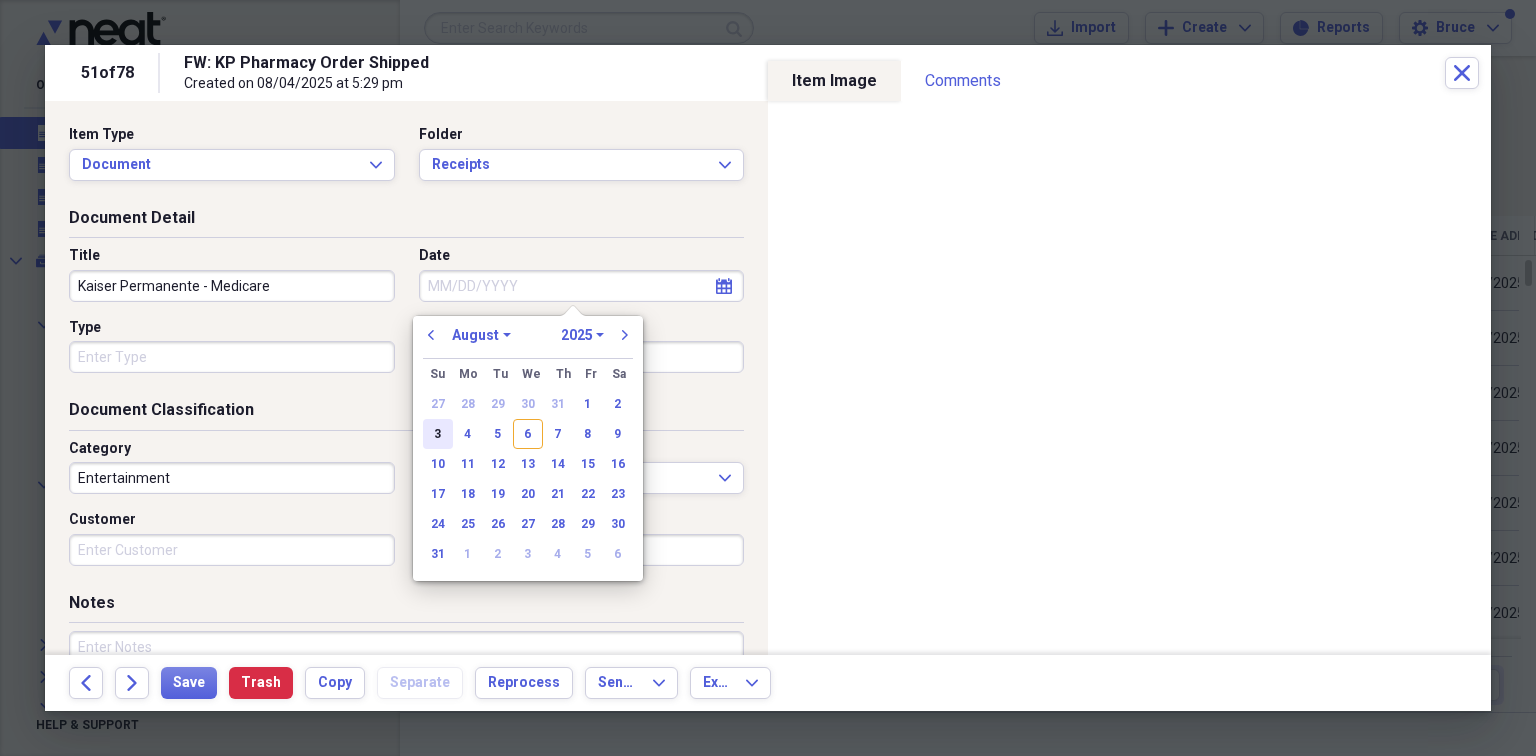 click on "3" at bounding box center [438, 434] 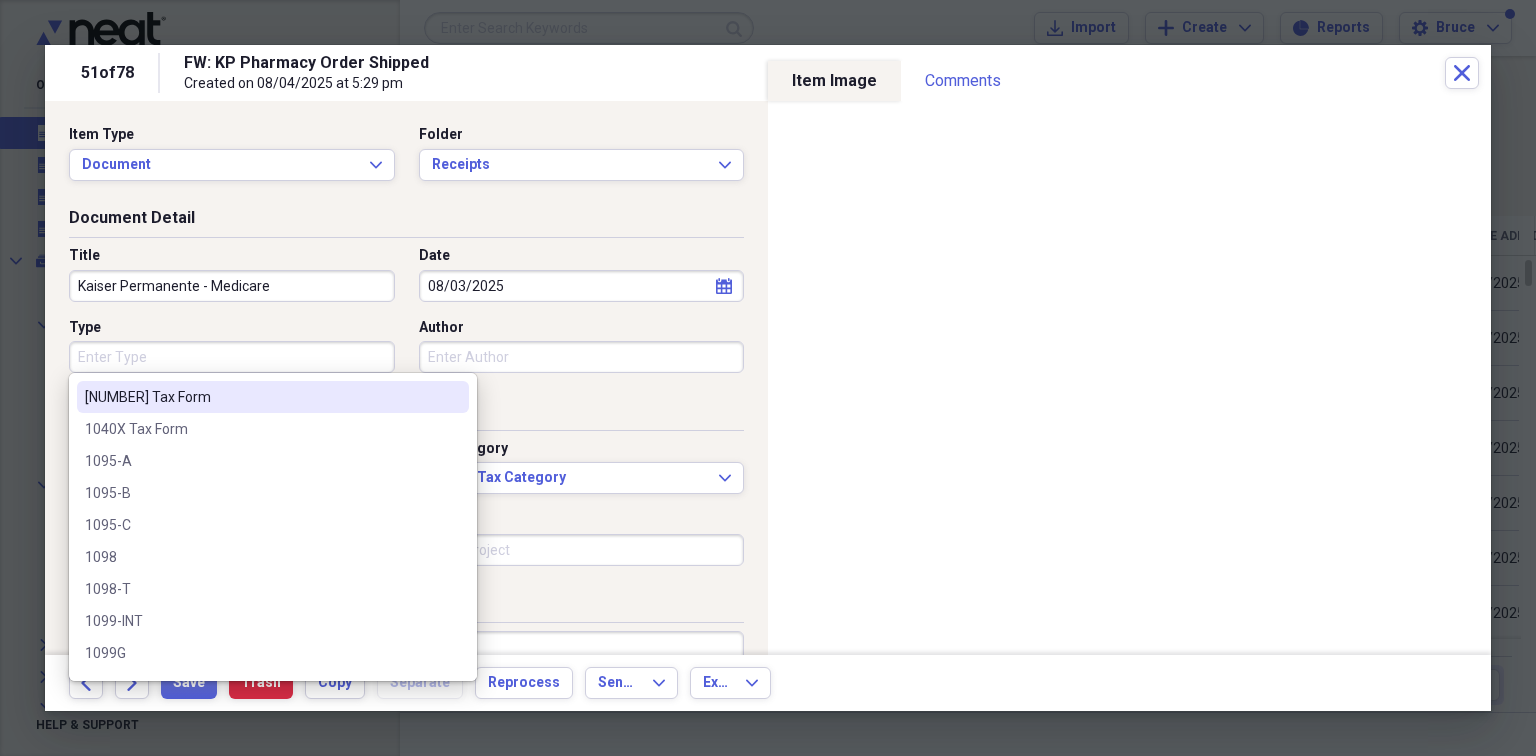 click on "Type" at bounding box center (232, 357) 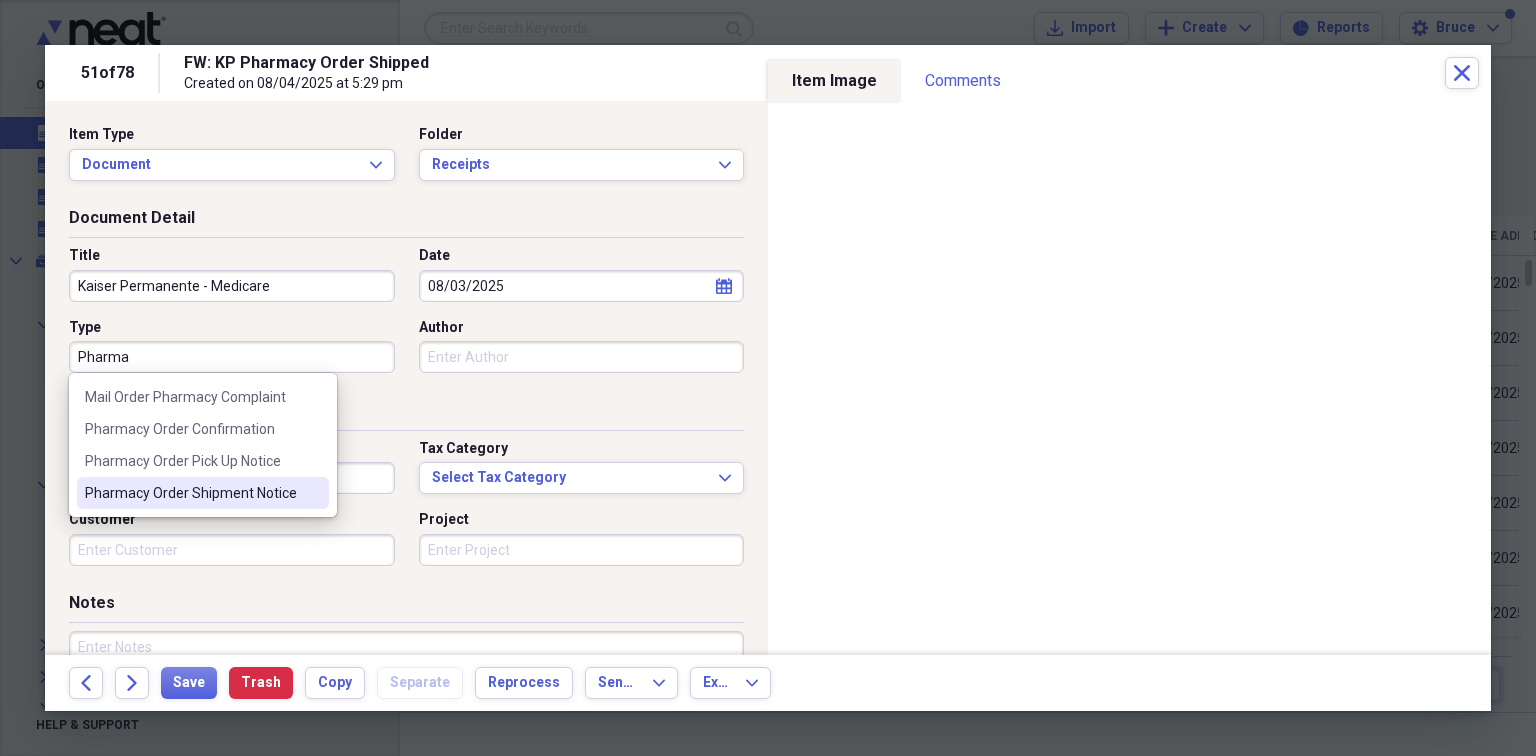 click on "Pharmacy Order Shipment Notice" at bounding box center (191, 493) 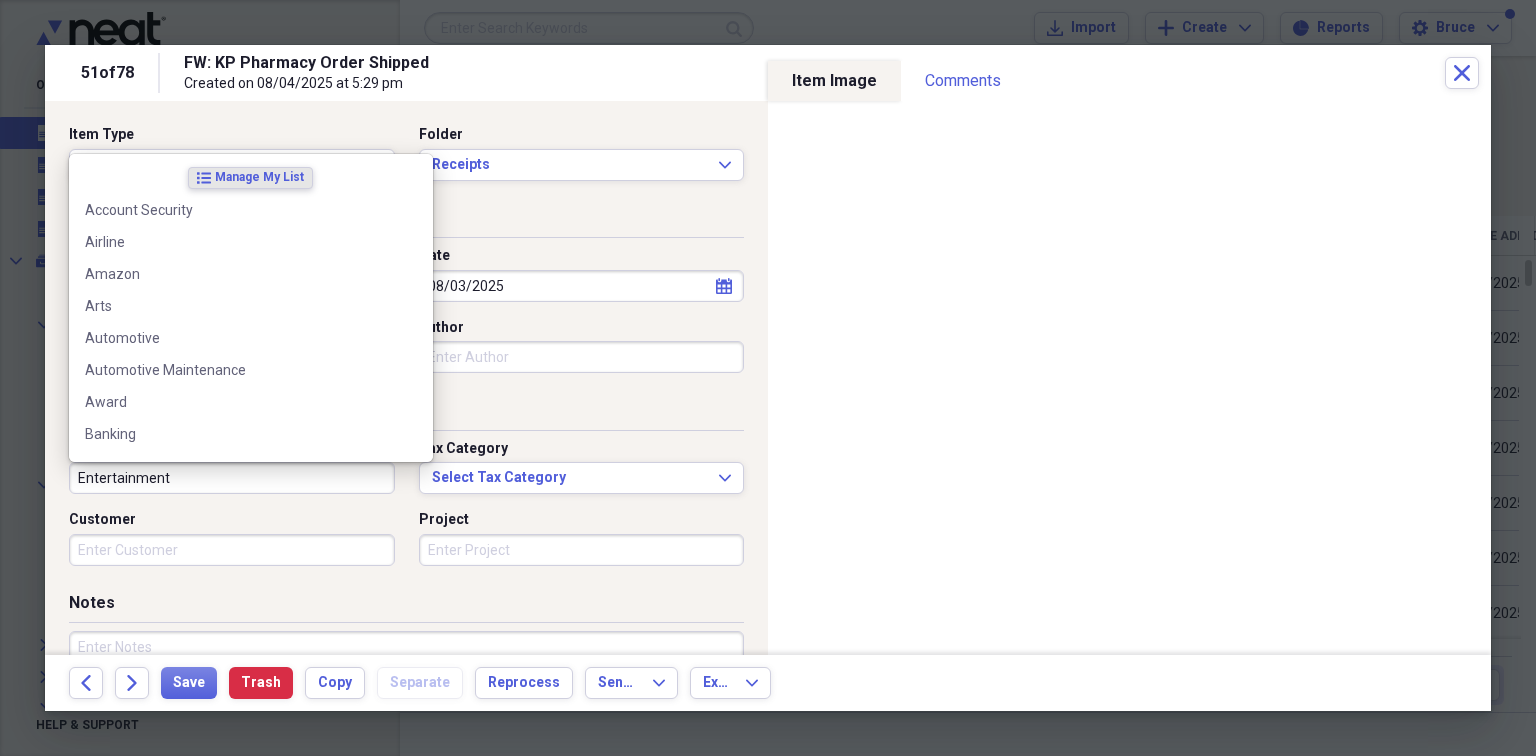 click on "Entertainment" at bounding box center (232, 478) 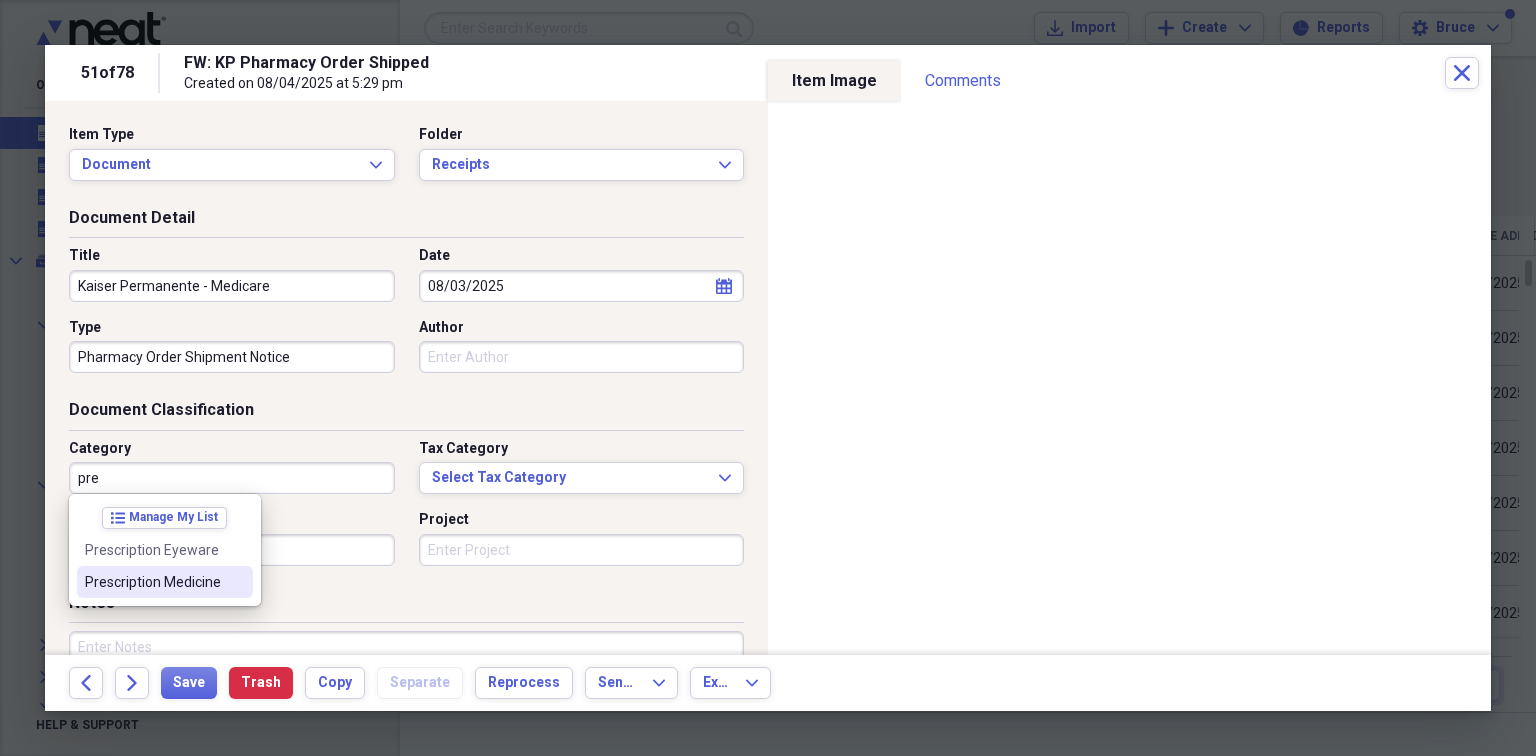 click on "Prescription Medicine" at bounding box center (153, 582) 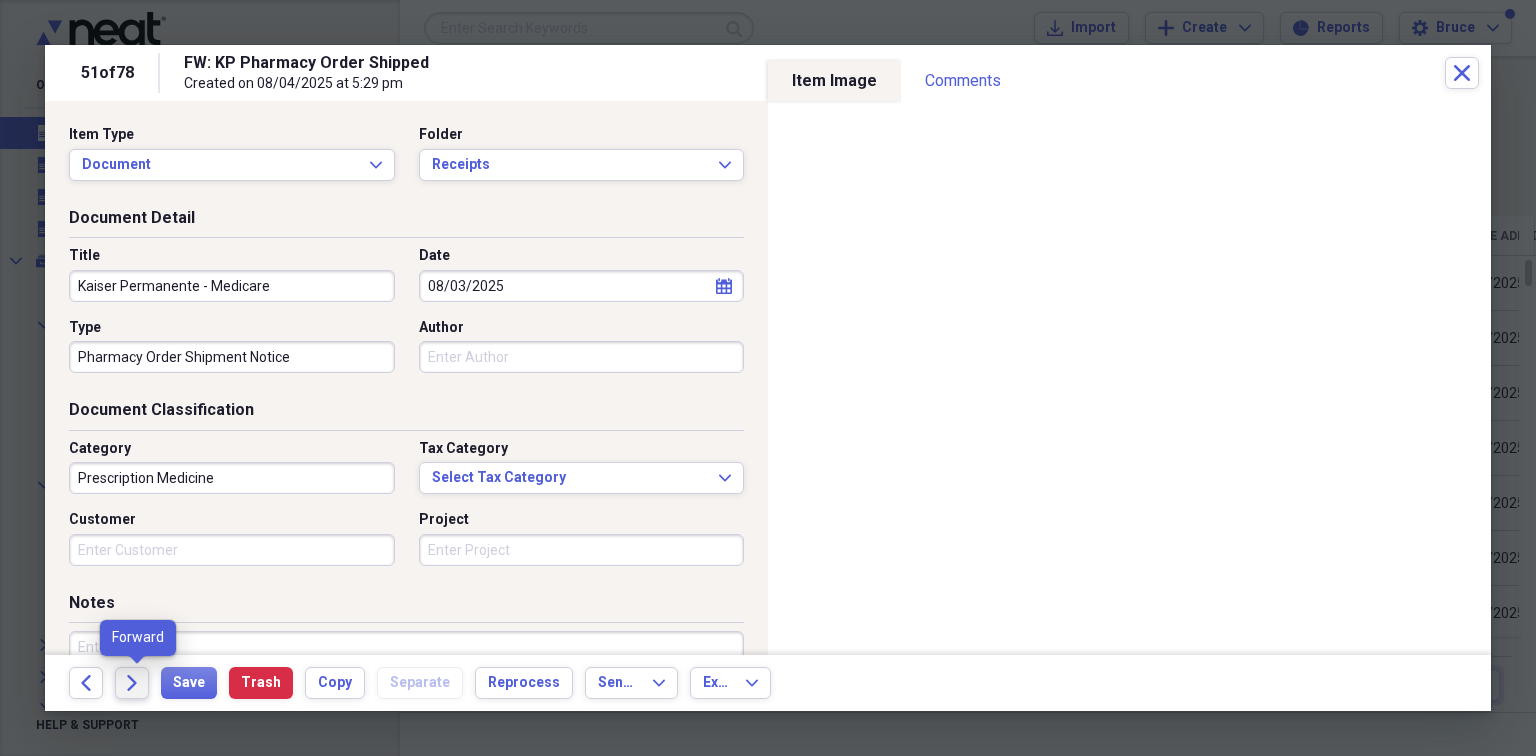 click on "Forward" at bounding box center (132, 683) 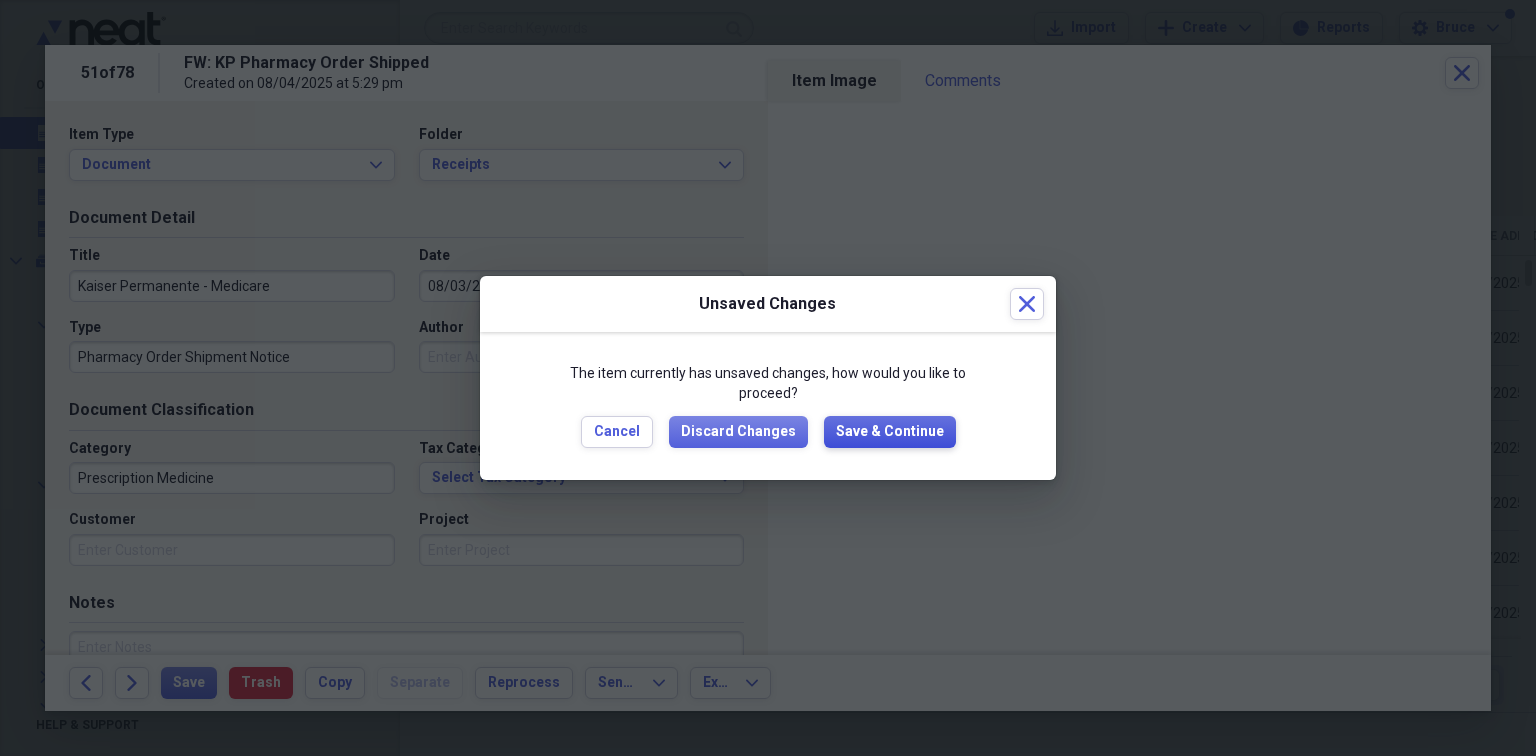 click on "Save & Continue" at bounding box center (890, 432) 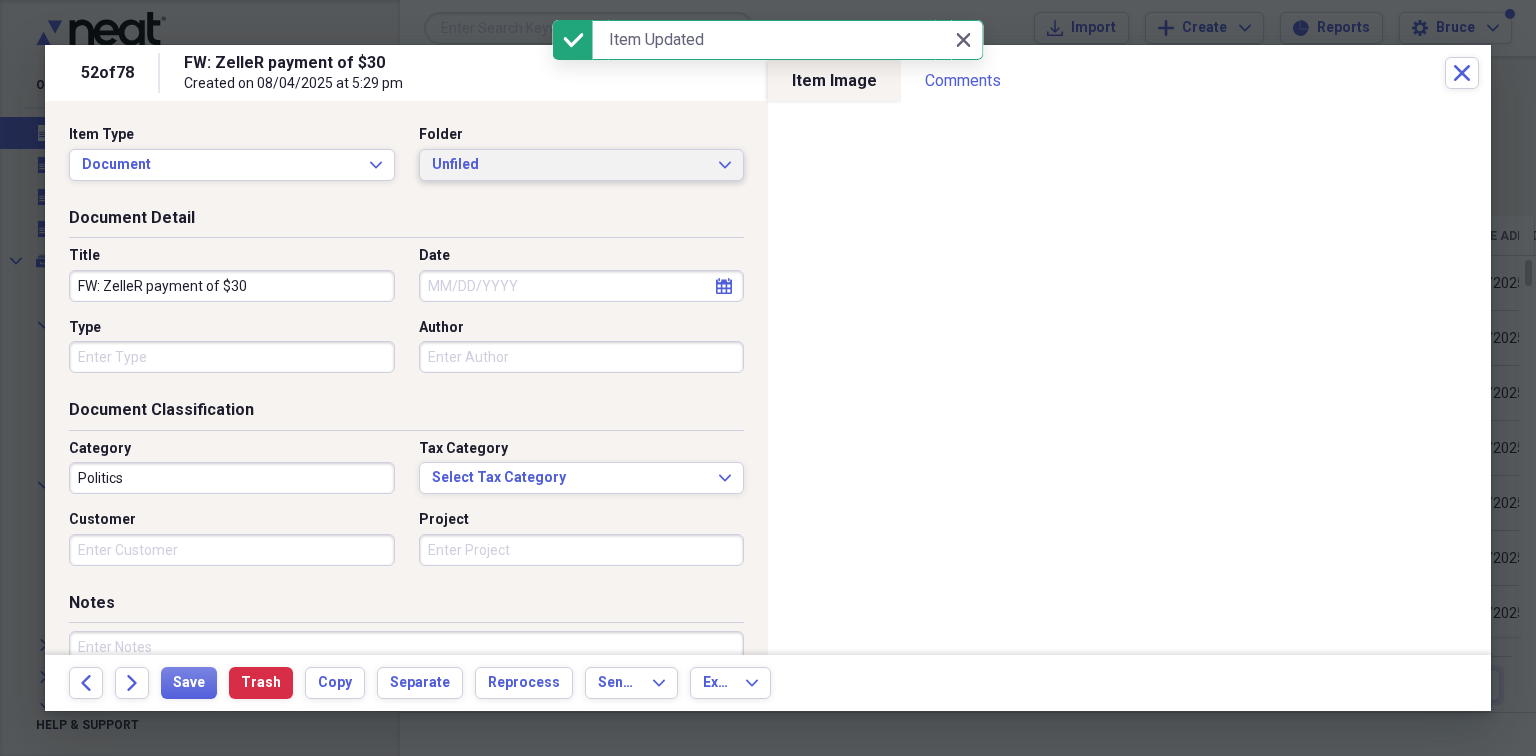 click on "Unfiled" at bounding box center (570, 165) 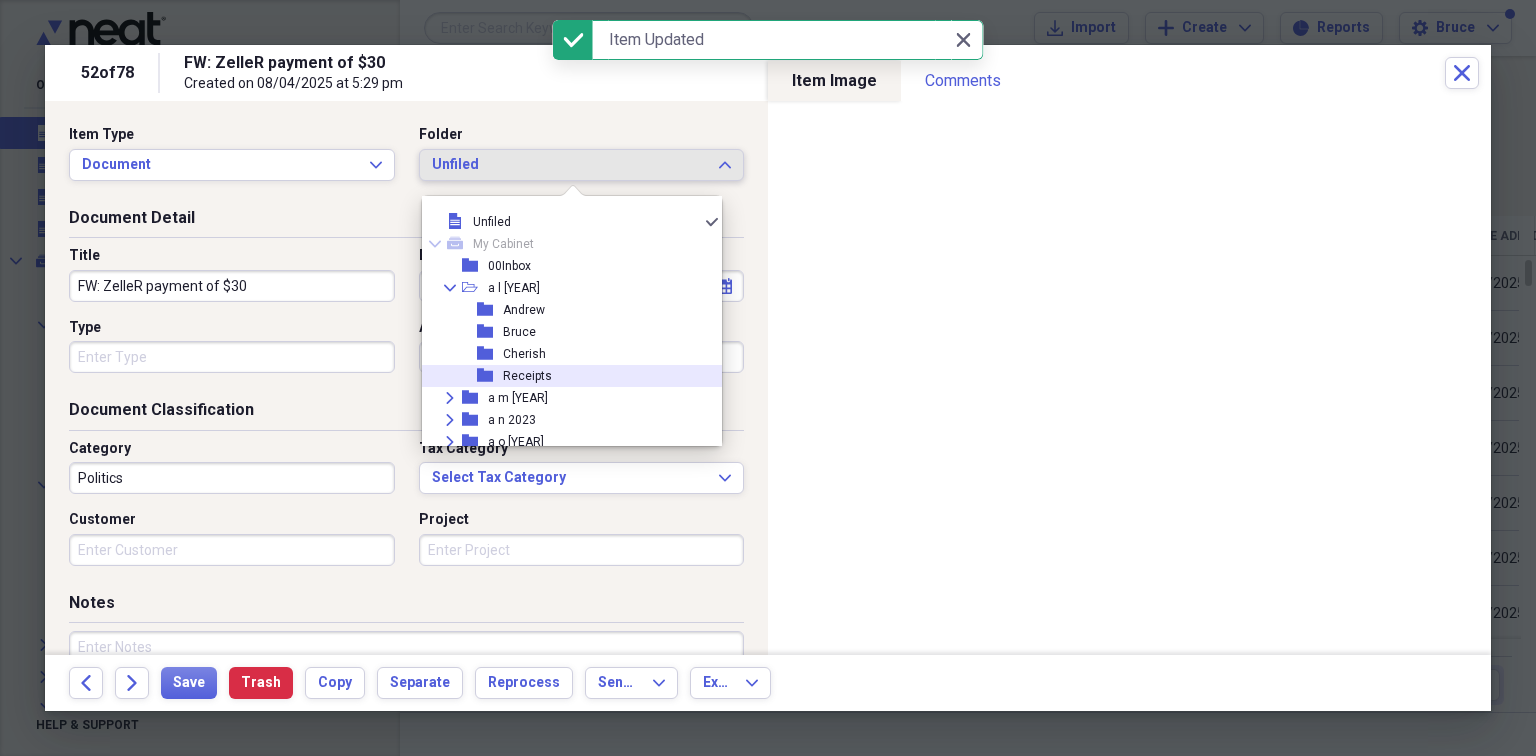 drag, startPoint x: 556, startPoint y: 376, endPoint x: 476, endPoint y: 376, distance: 80 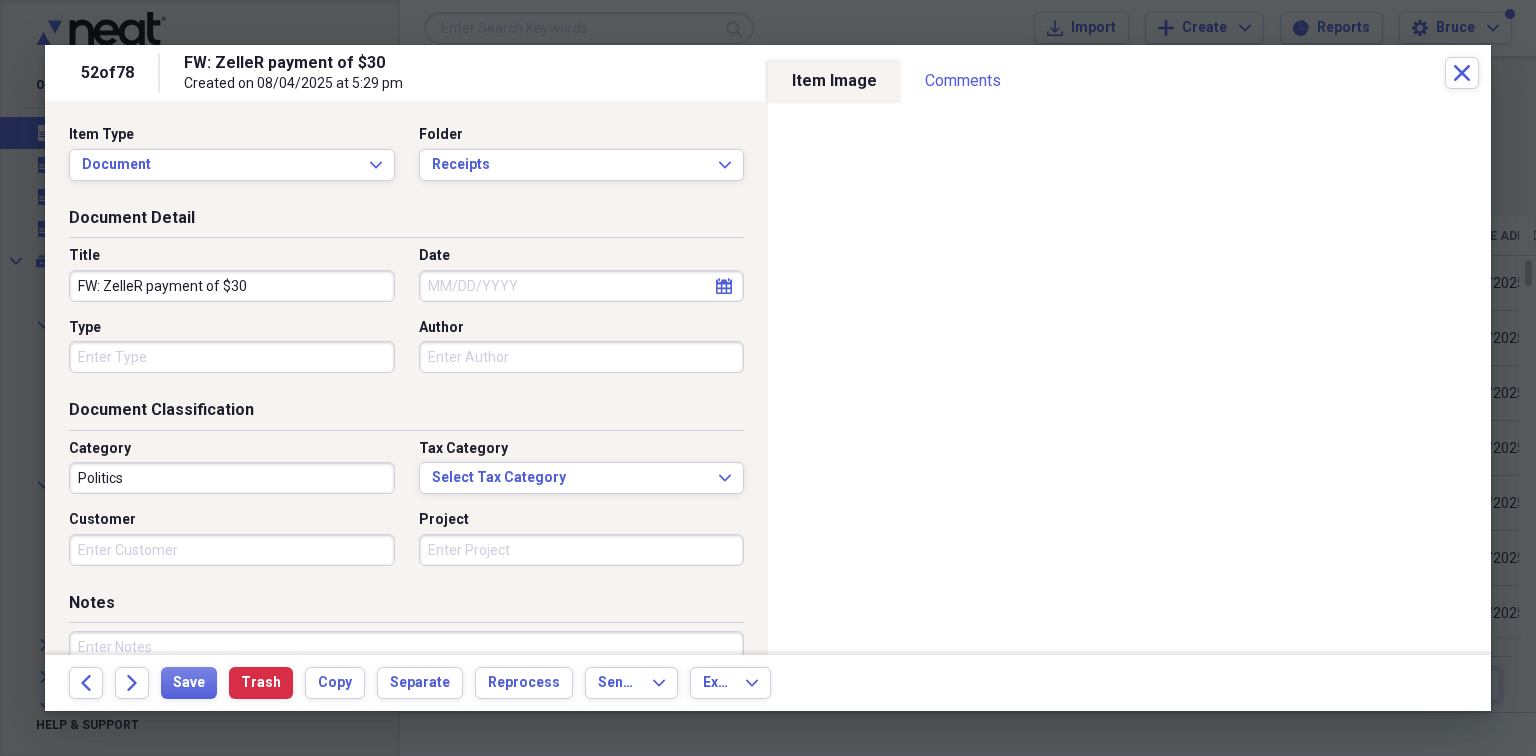 drag, startPoint x: 303, startPoint y: 281, endPoint x: 0, endPoint y: 266, distance: 303.37106 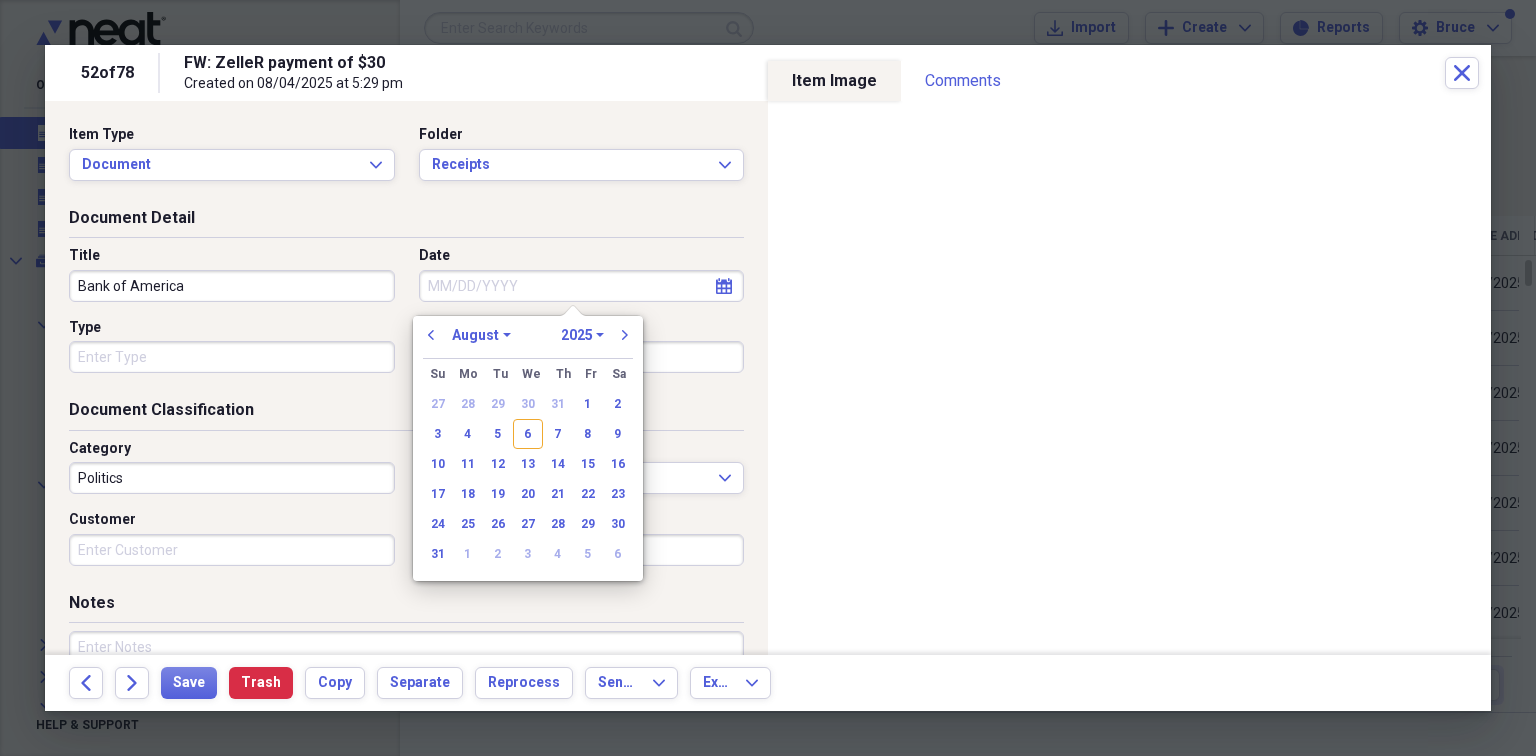 click on "Date" at bounding box center [582, 286] 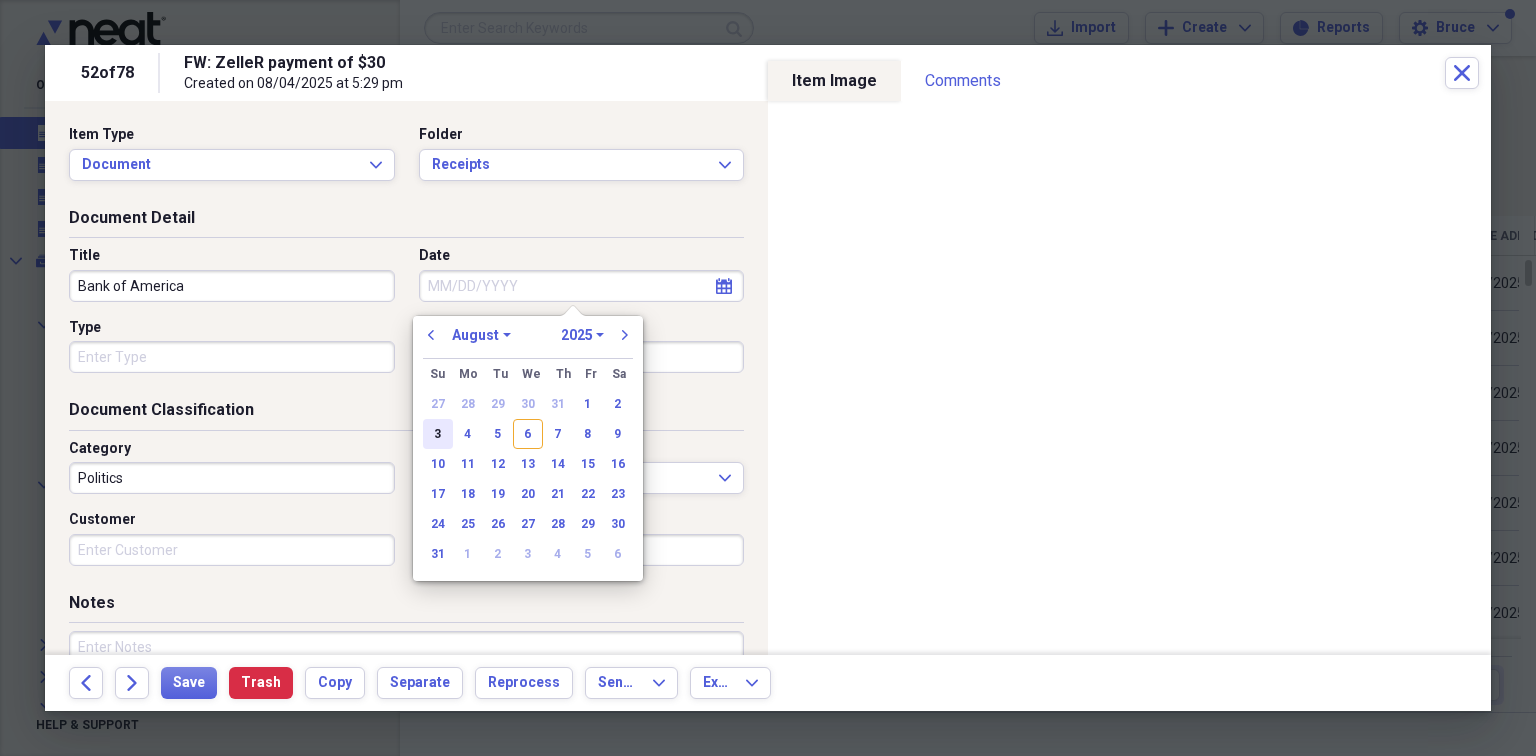click on "3" at bounding box center (438, 434) 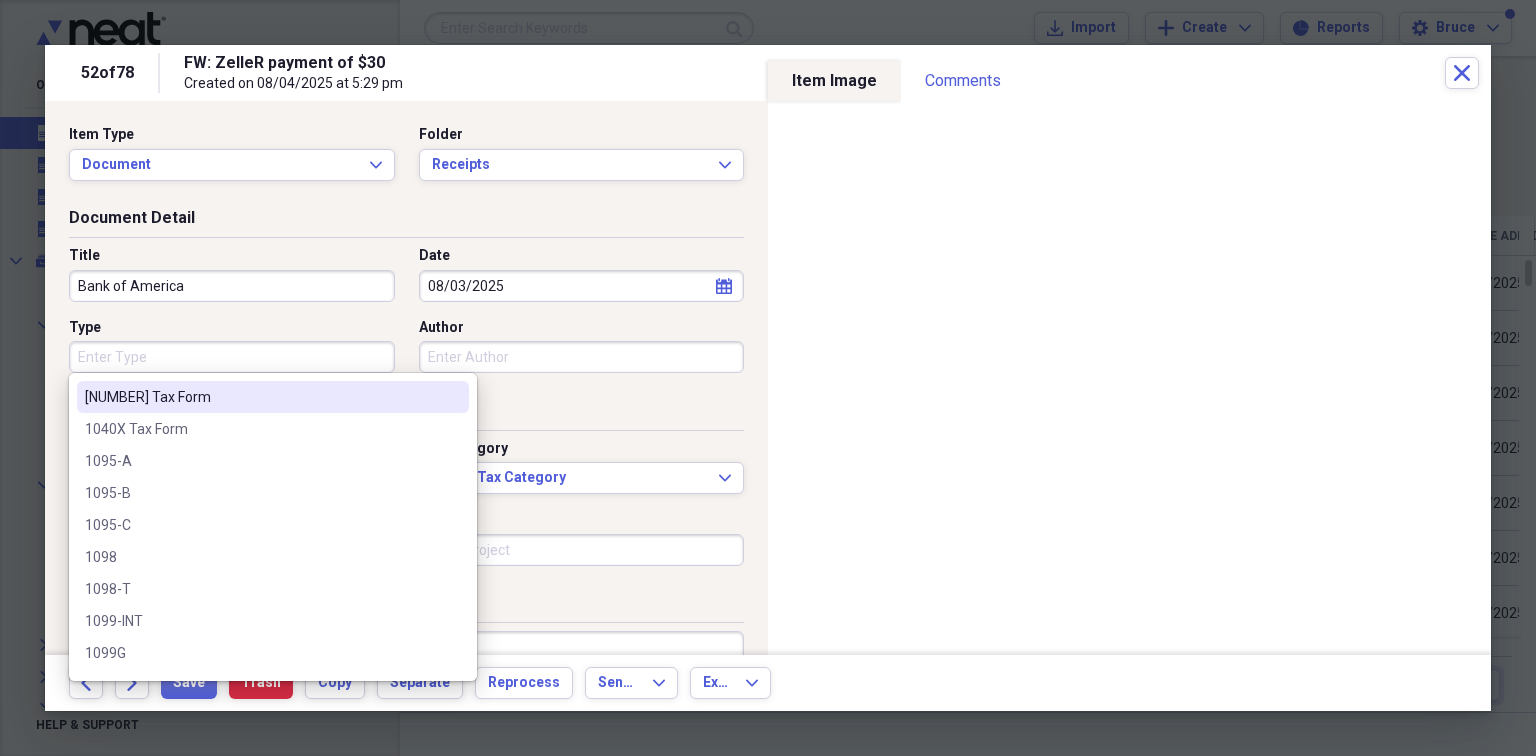 click on "Type" at bounding box center (232, 357) 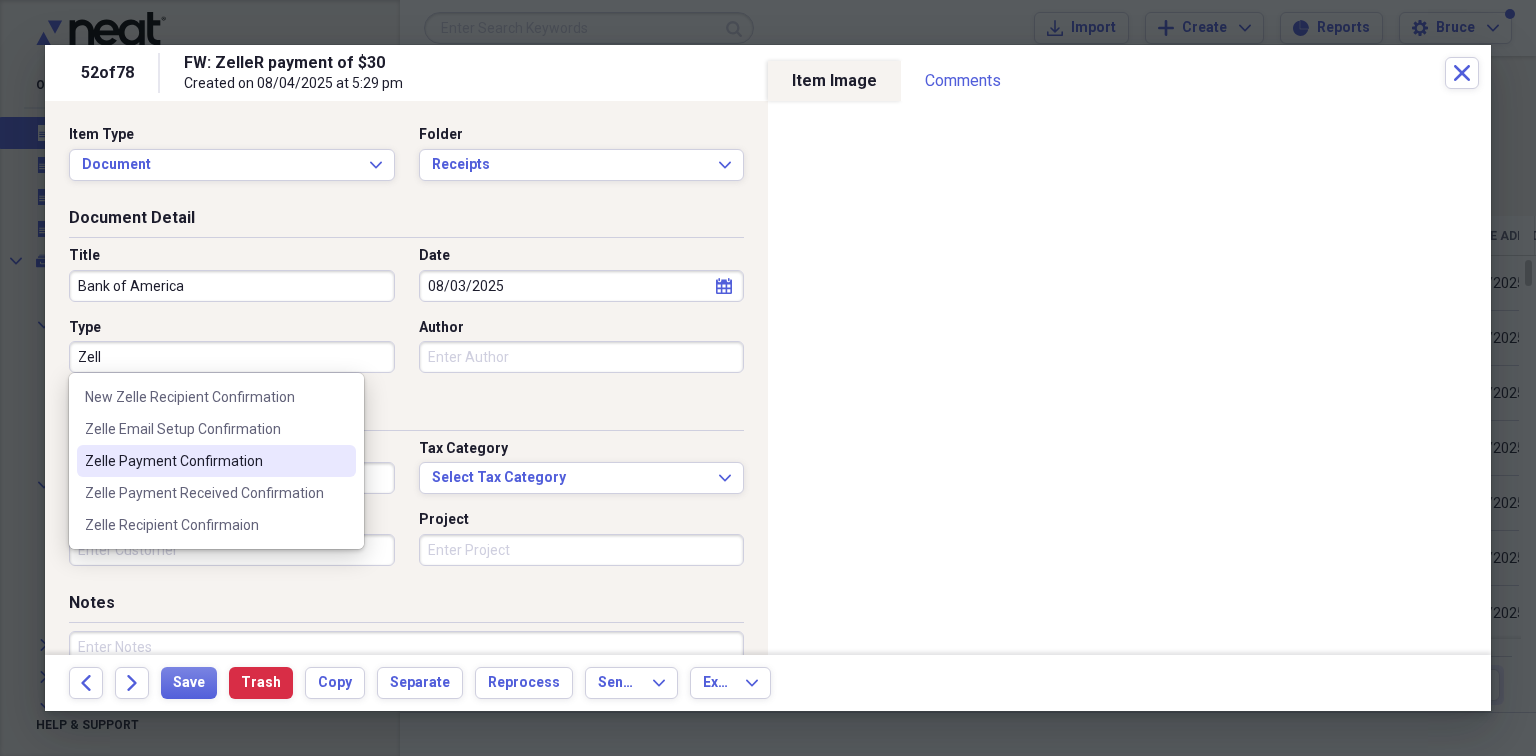 click on "Zelle Payment Confirmation" at bounding box center [204, 461] 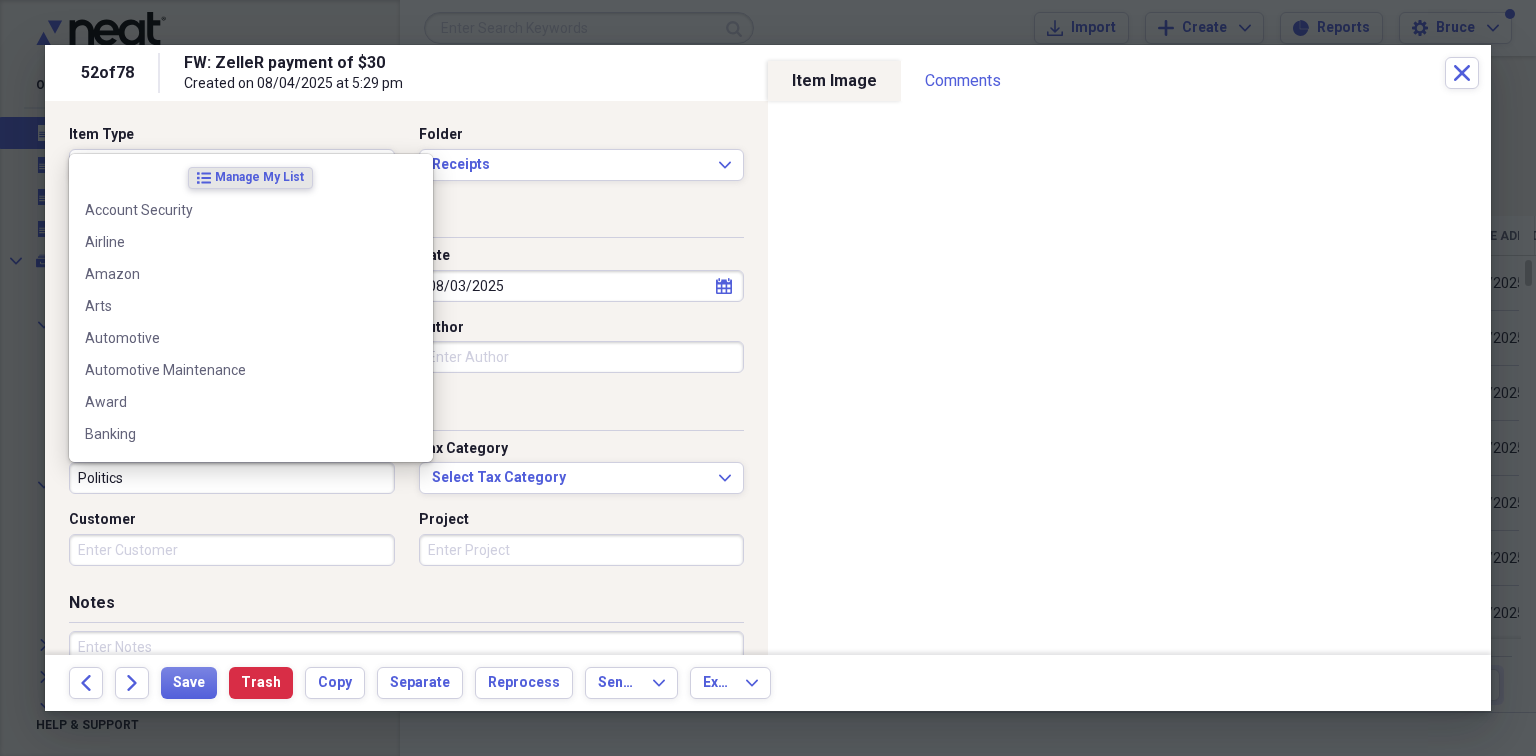 click on "Politics" at bounding box center (232, 478) 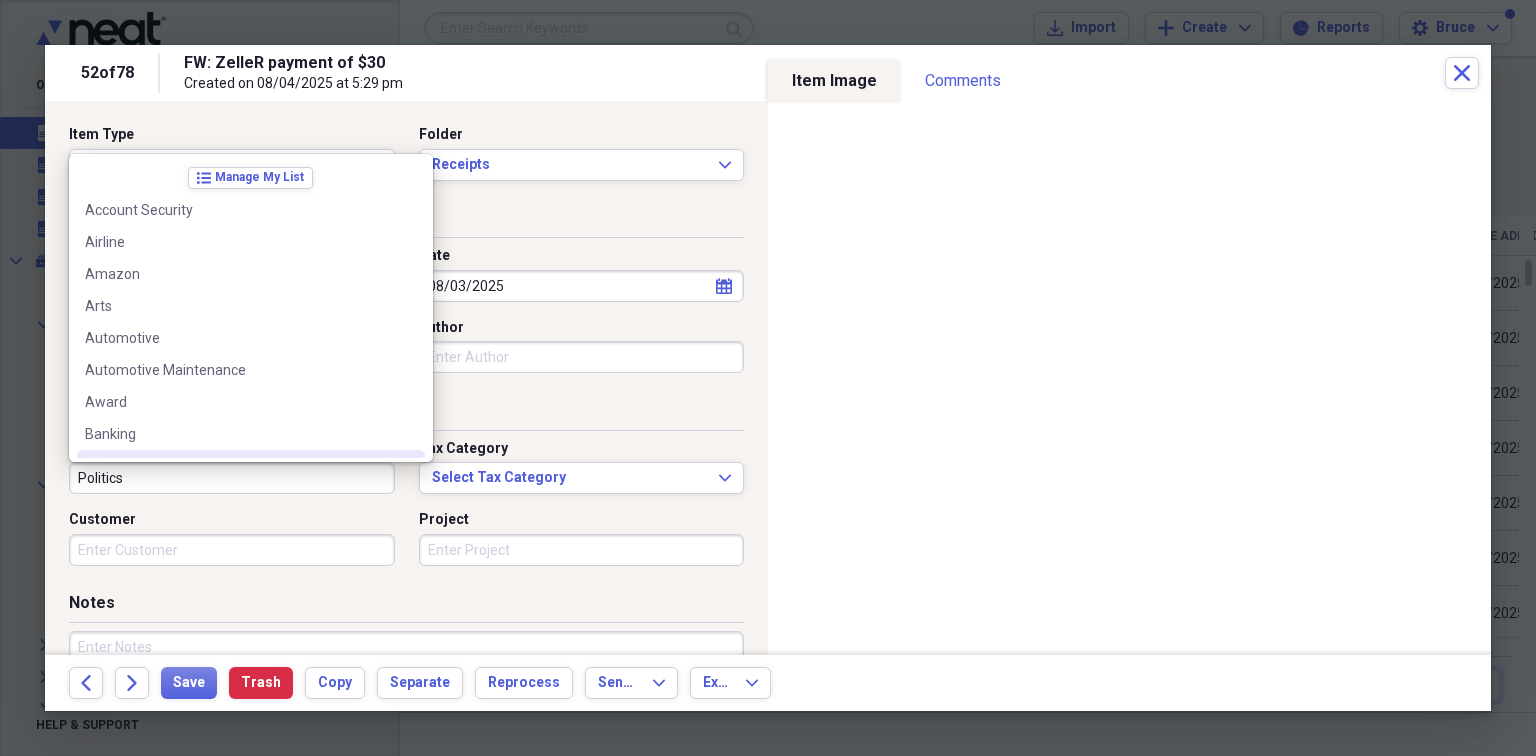 click on "list Manage My List Account Security Airline Amazon Arts Automotive Automotive Maintenance Award Banking Bar Bill Pay Business Expense Business Interests & Information Buy Now Pay Later Calendar Page Car Rental Career Cash Advance Census Charity Child Care Civic Duty Civil Class Action Suit College Aid for Placement & Financial Assistance Computer Repair Computer Software/Hardware Convenience Store Cooking & Baking Credit Credit Monitoring Service Data Breach Notification Deferred Compensation Plan Dental Discount Cards DMV Donation ECV Rental Education Education Assistance Election Electronics Email Employment Employment Benefits Entertainment Events/Concerts/Shows Exposition Shows FAFSA Verification Field Trip Costs Finance Fuel/Auto Gambling General Retail General Retail Rental Gift Gift Card Gift Card Receipt Government Grocery Grocery Store Health Health & Fitness Healthcare Insurance Home Home Automation Home Improvement Home Maintenance Home Supply Income Tax Insurance Tax Category Select Tax Category Expand Customer Project Notes Additional Information Subject Topic Action Type Application Received calendar Calendar Date Sent calendar Calendar From To Date Due calendar Calendar Item Image Comments There are no comments for this item yet Share your comments Back Forward Save Trash Copy Separate Reprocess Send To Expand Export Expand" at bounding box center [251, 308] 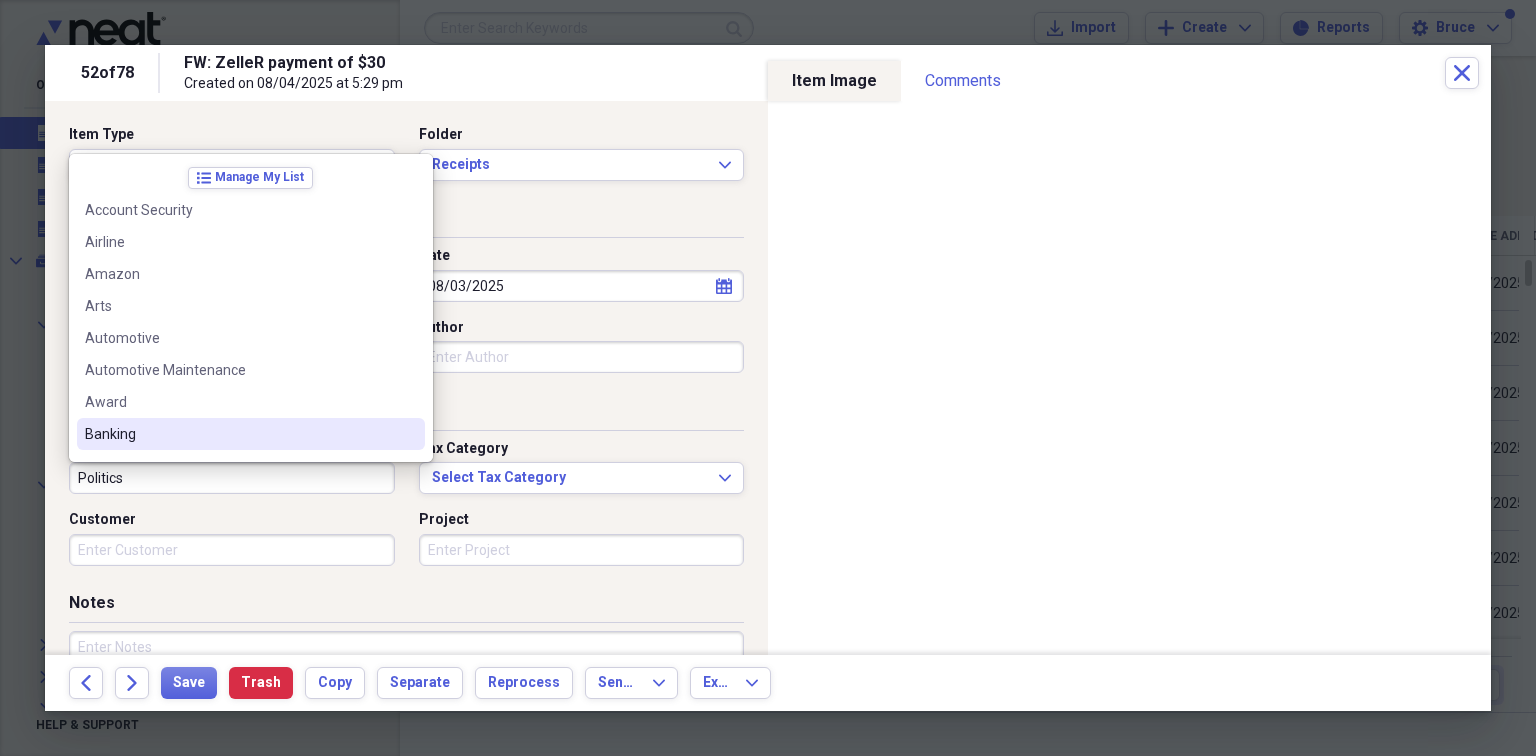 click on "Banking" at bounding box center (239, 434) 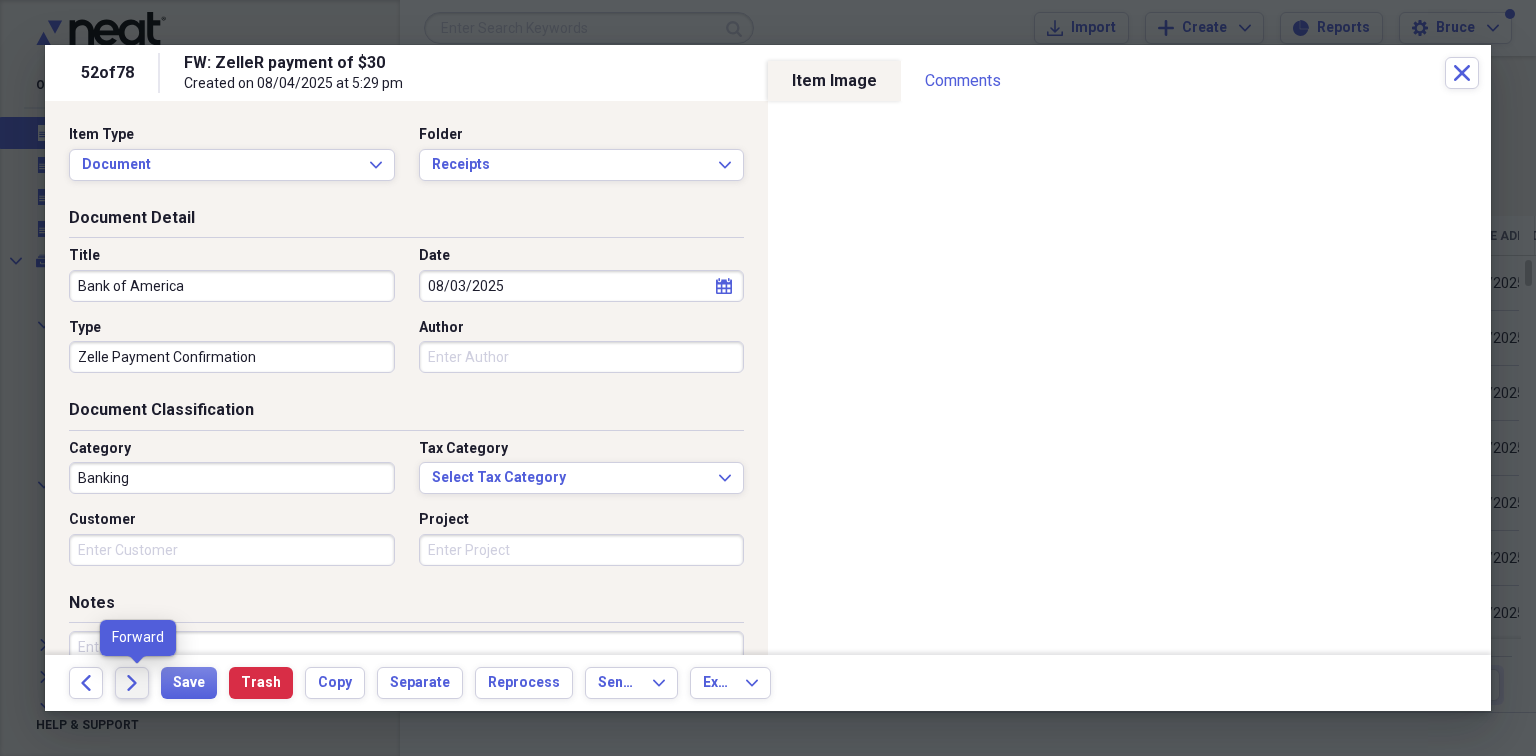 click 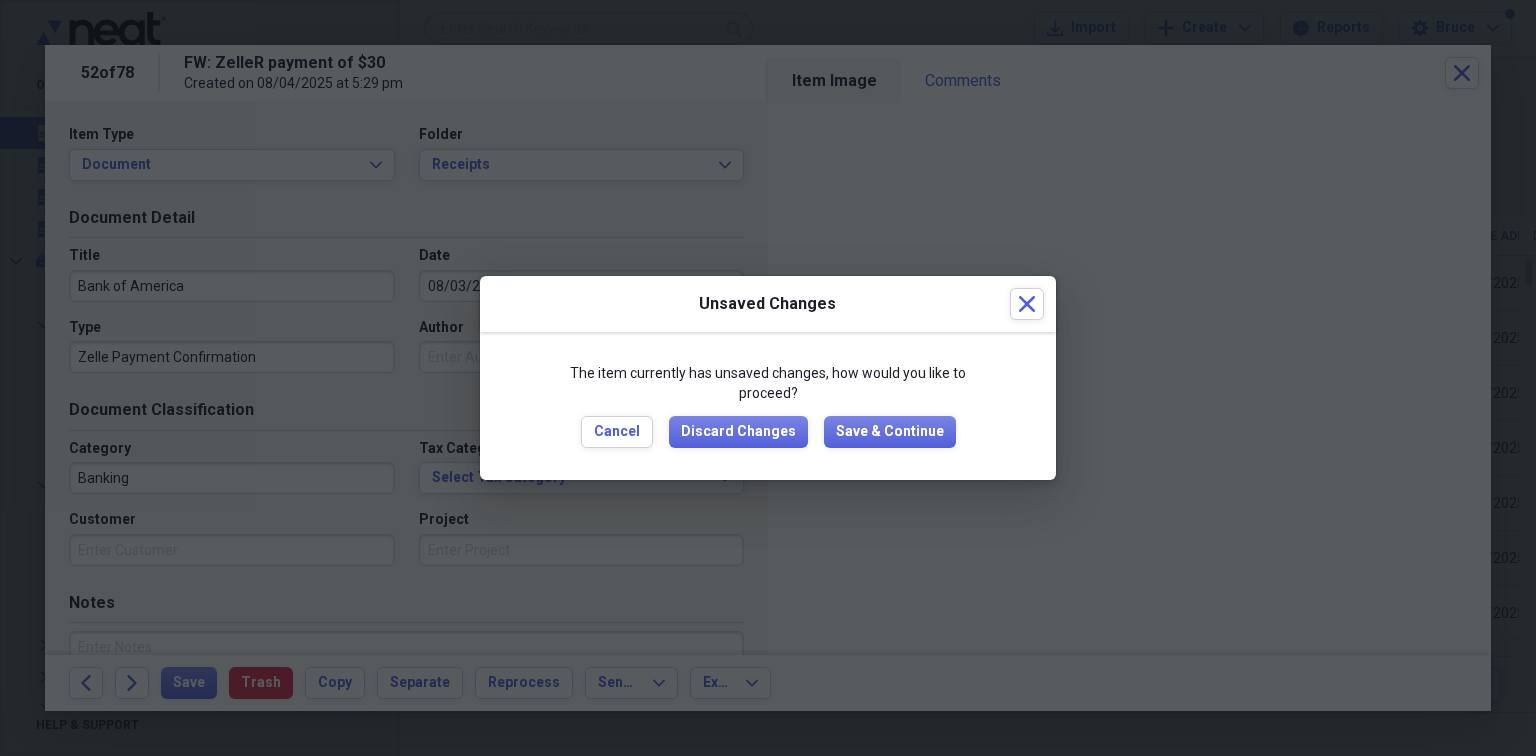 click on "The item currently has unsaved changes, how would you like to proceed? Cancel Discard Changes Save & Continue" at bounding box center (768, 405) 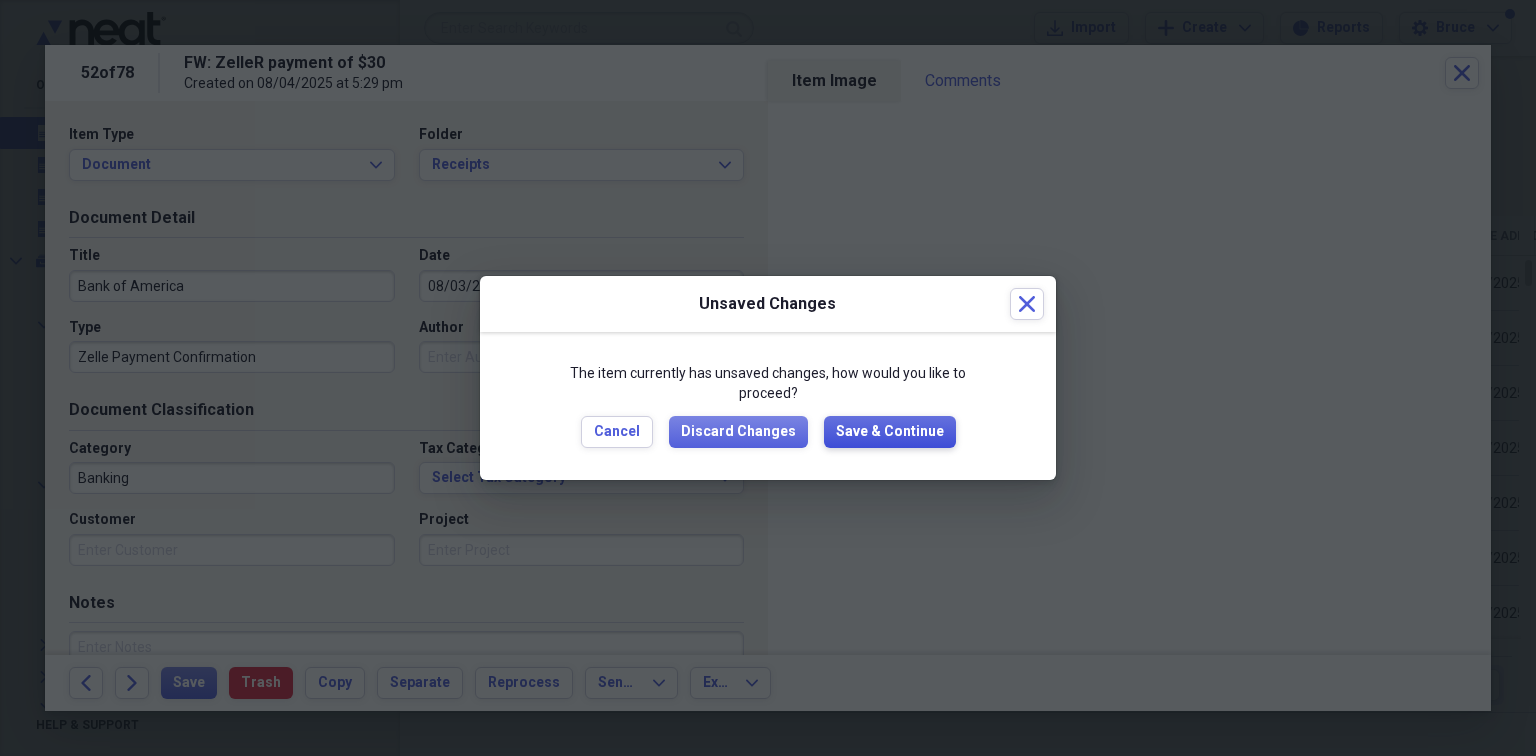 click on "Save & Continue" at bounding box center [890, 432] 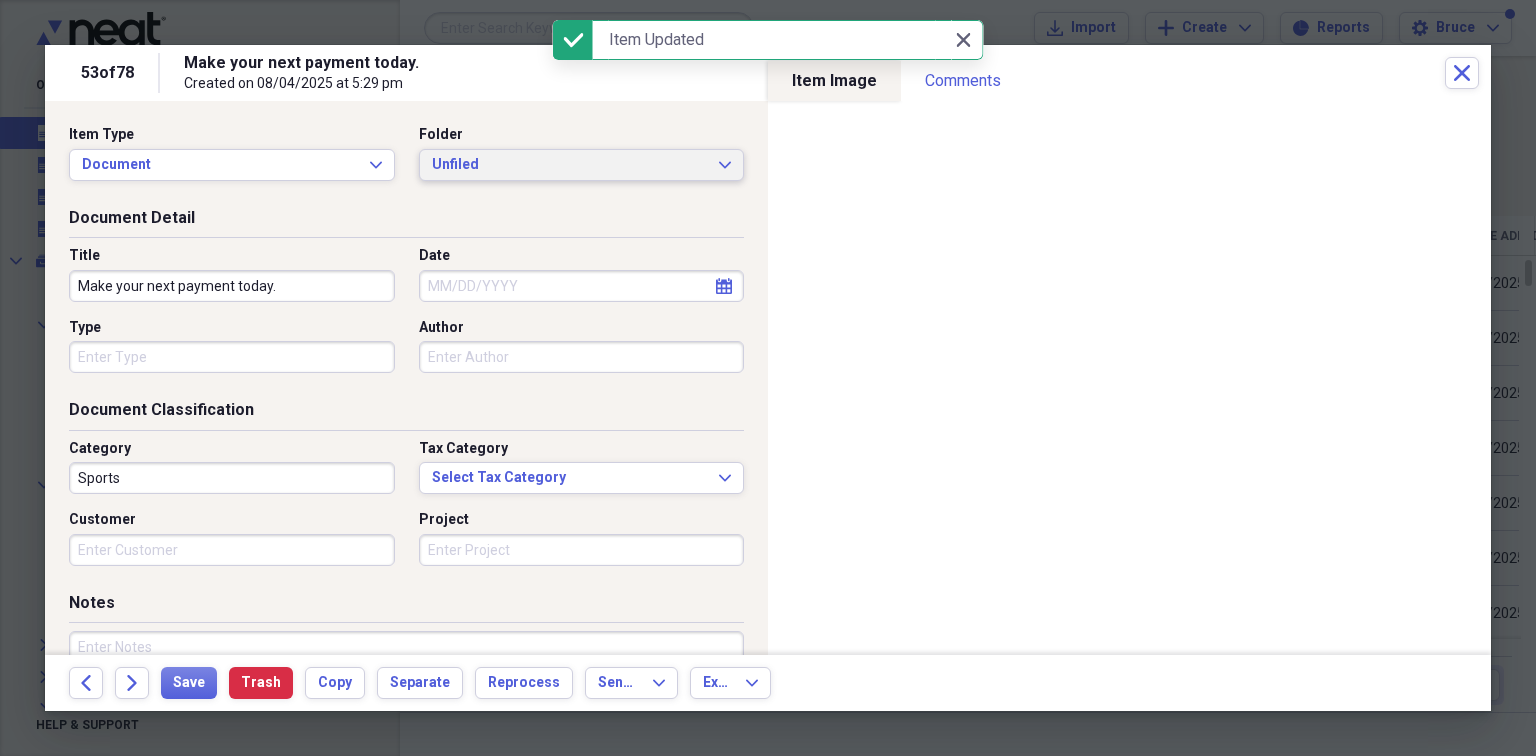 click on "Unfiled" at bounding box center (570, 165) 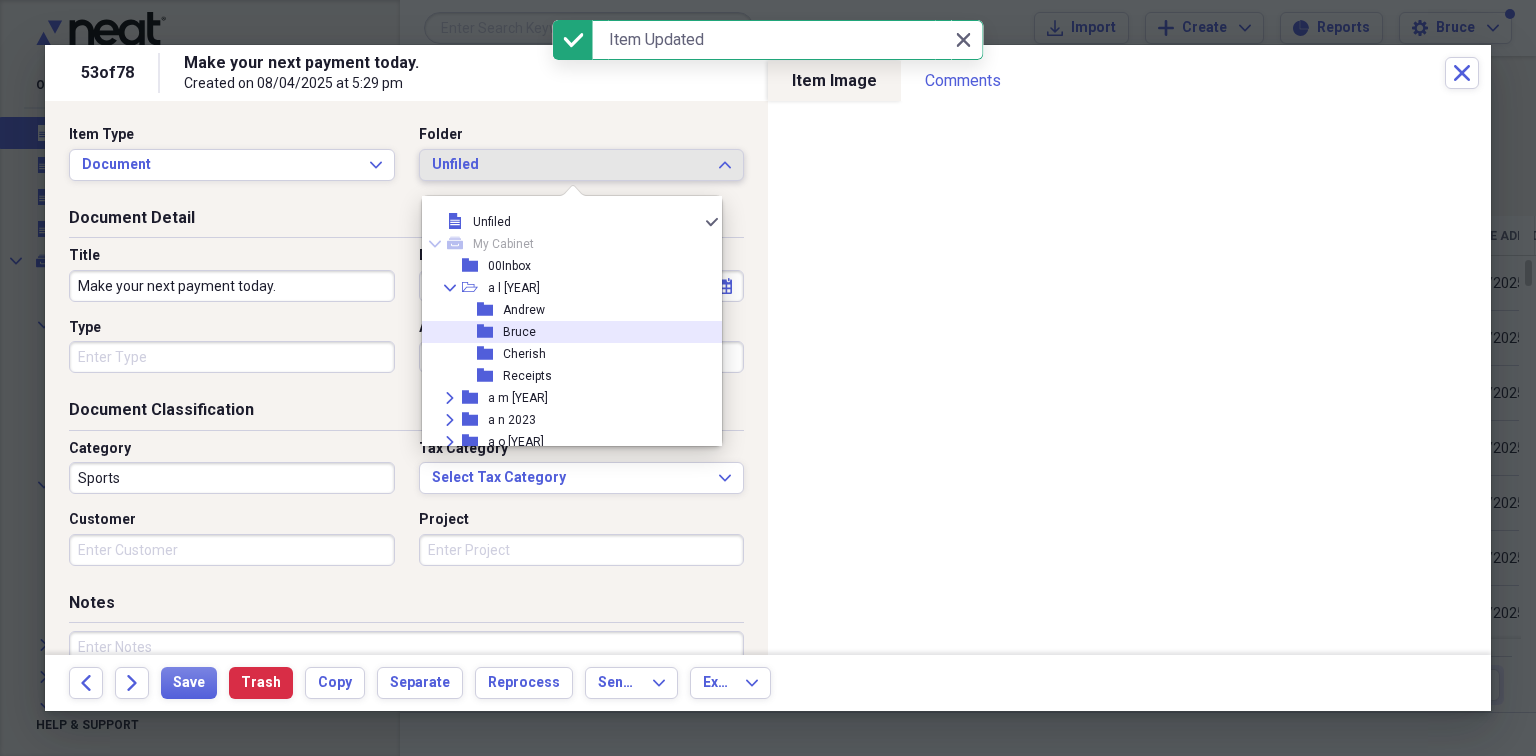 click on "Bruce" at bounding box center (519, 332) 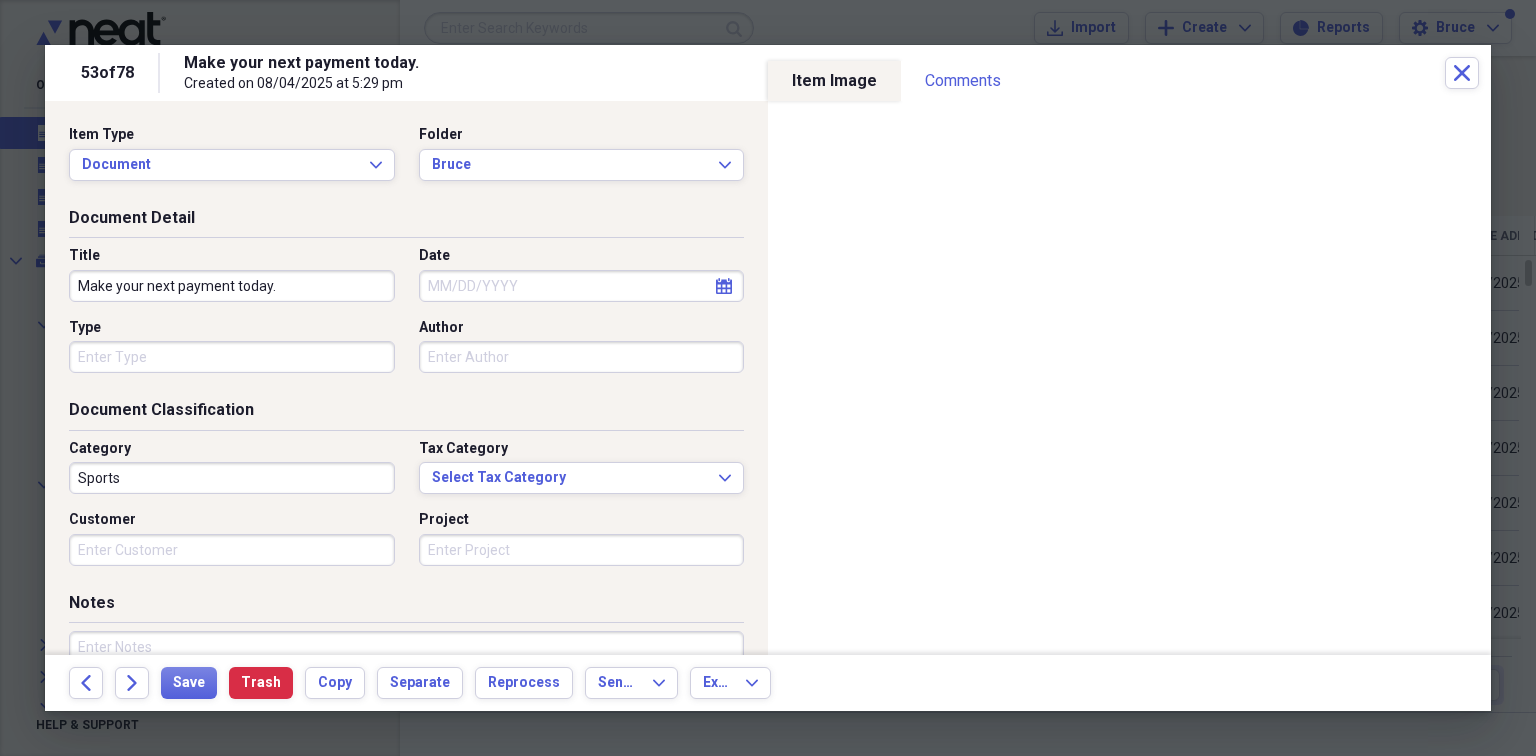 drag, startPoint x: 293, startPoint y: 284, endPoint x: 0, endPoint y: 282, distance: 293.00684 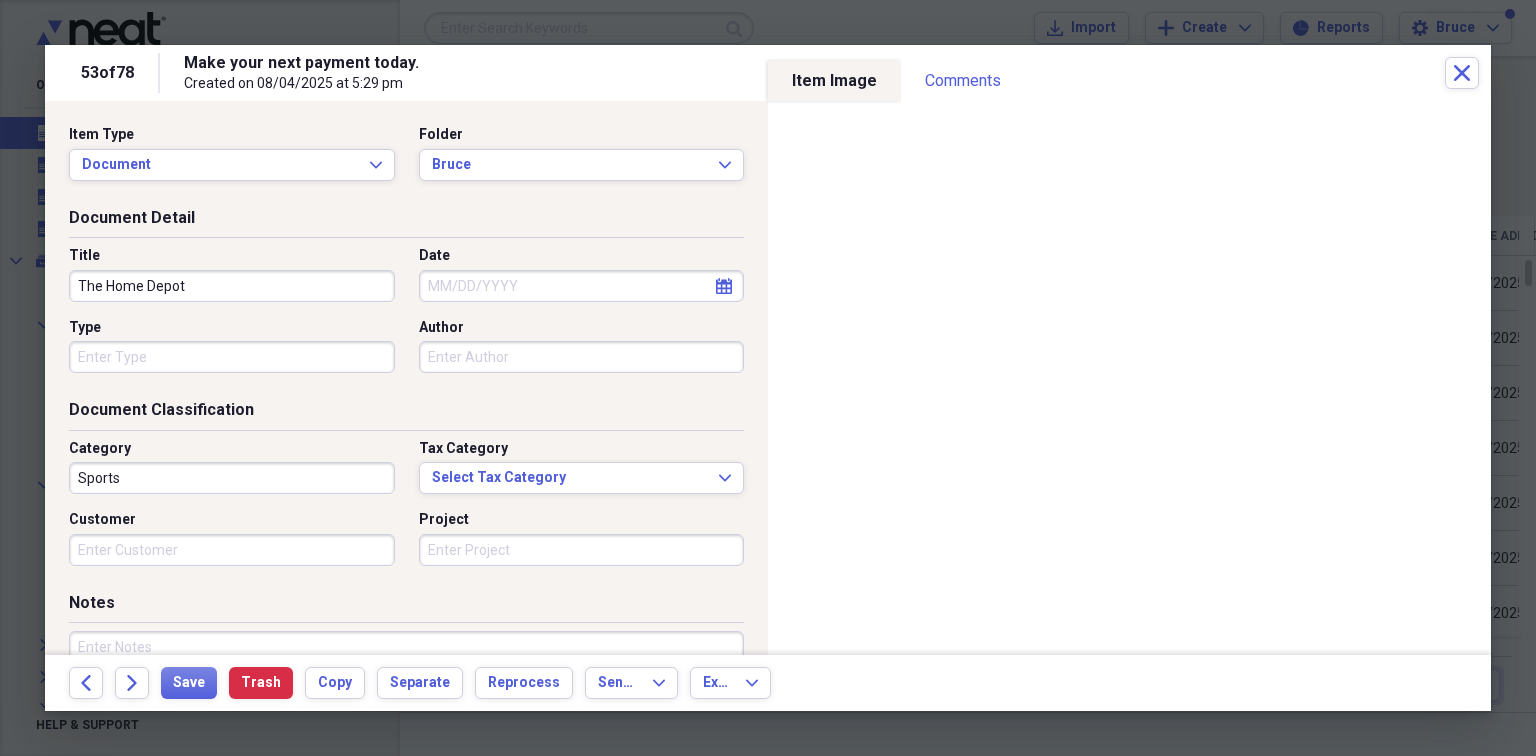 click on "Date" at bounding box center [582, 286] 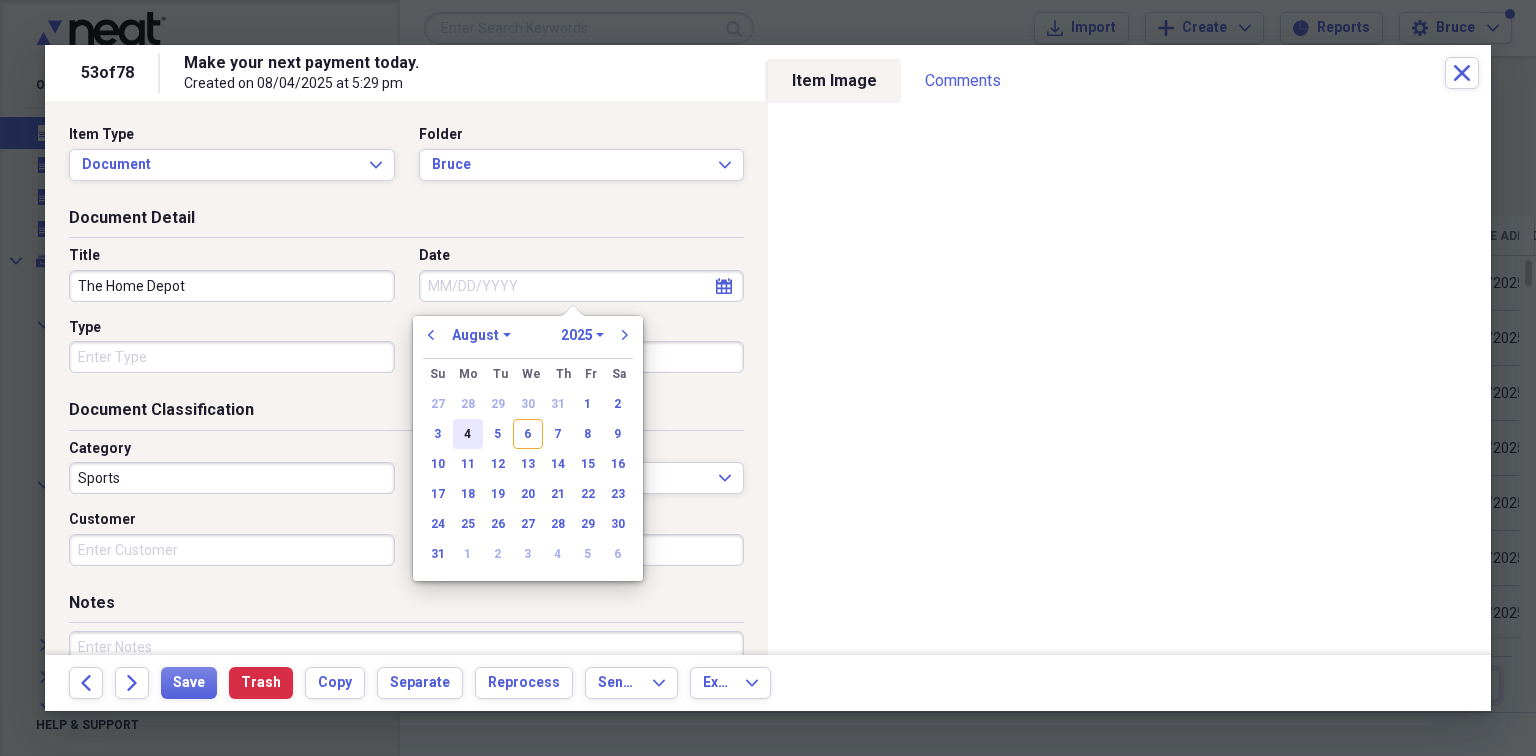 click on "4" at bounding box center (468, 434) 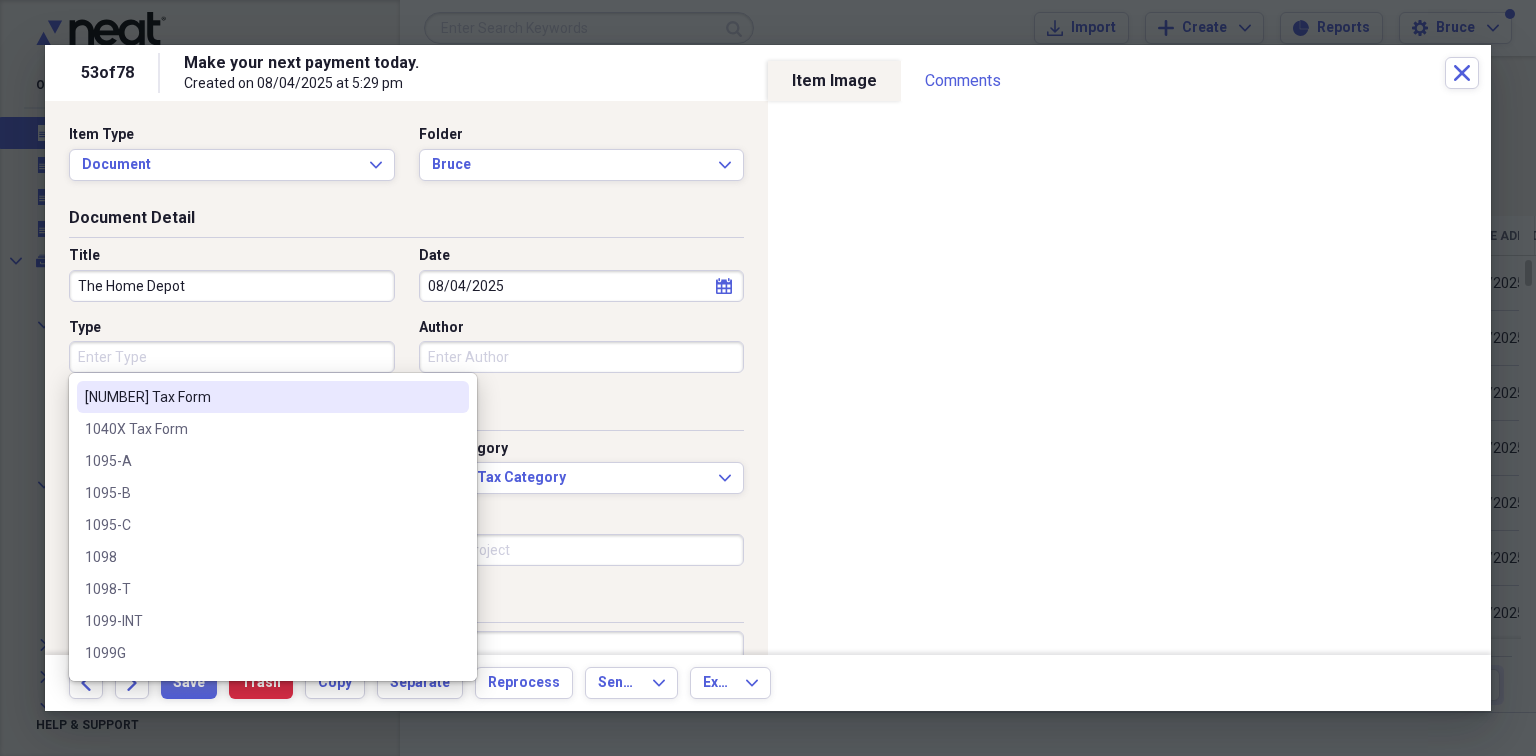 click on "Type" at bounding box center [232, 357] 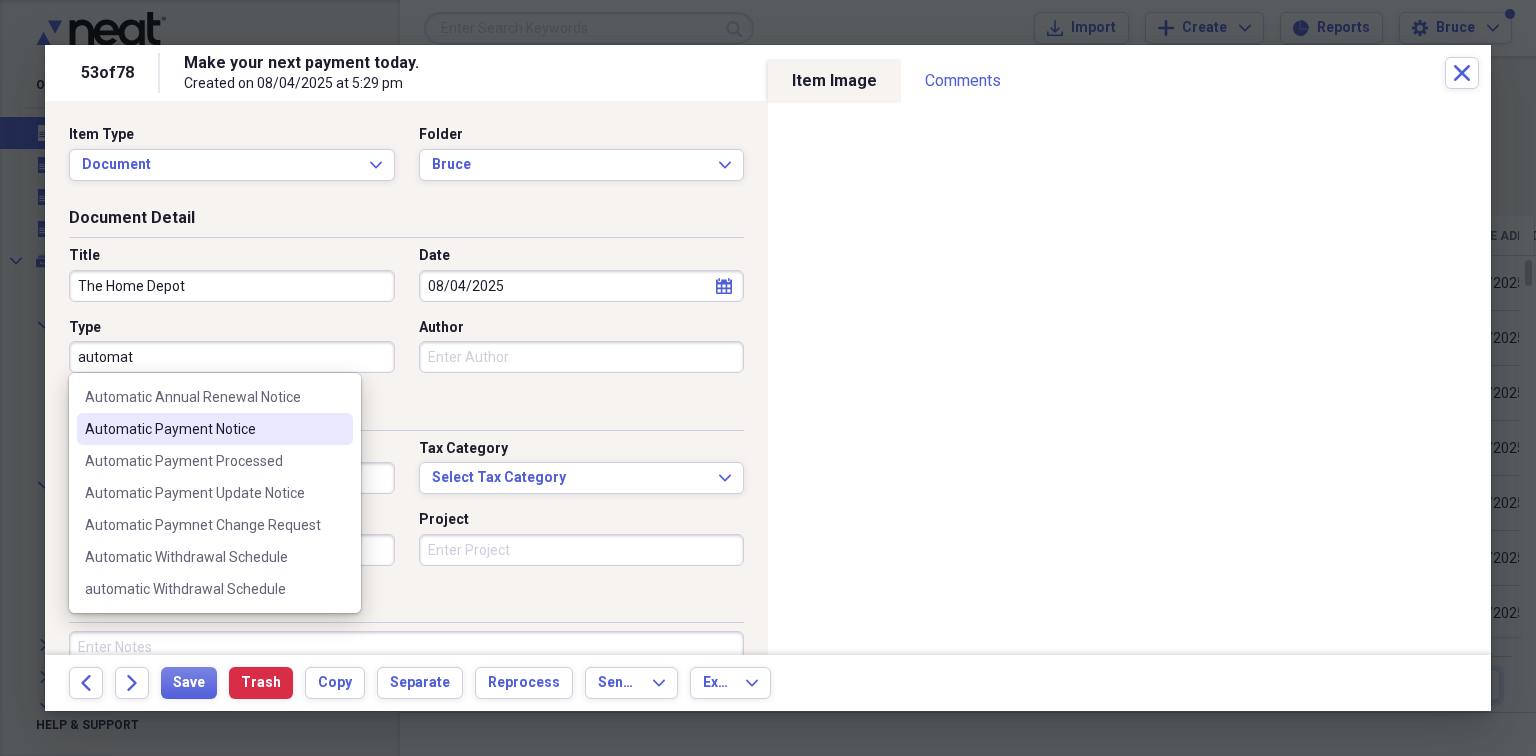 click on "Automatic Payment Notice" at bounding box center (203, 429) 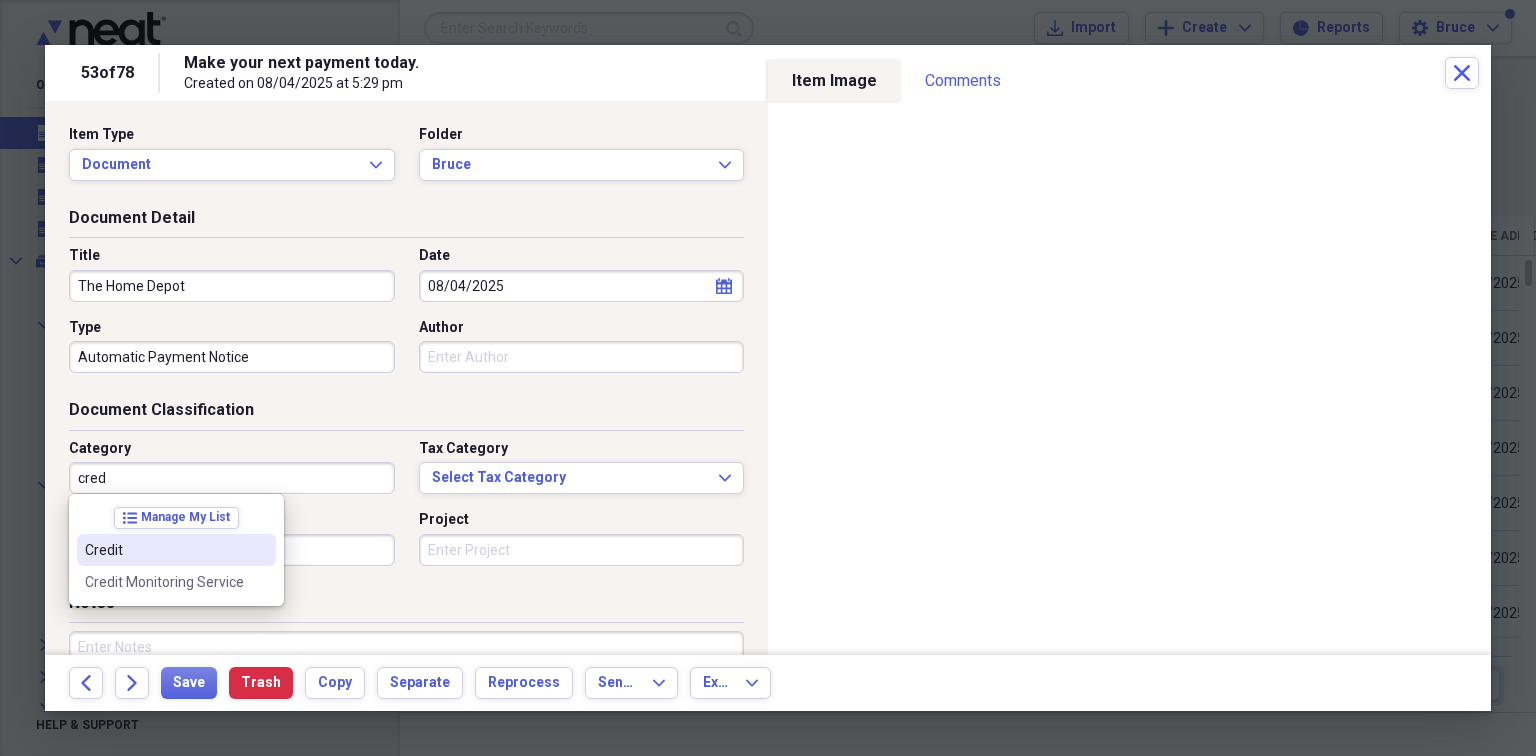 click on "Credit" at bounding box center (164, 550) 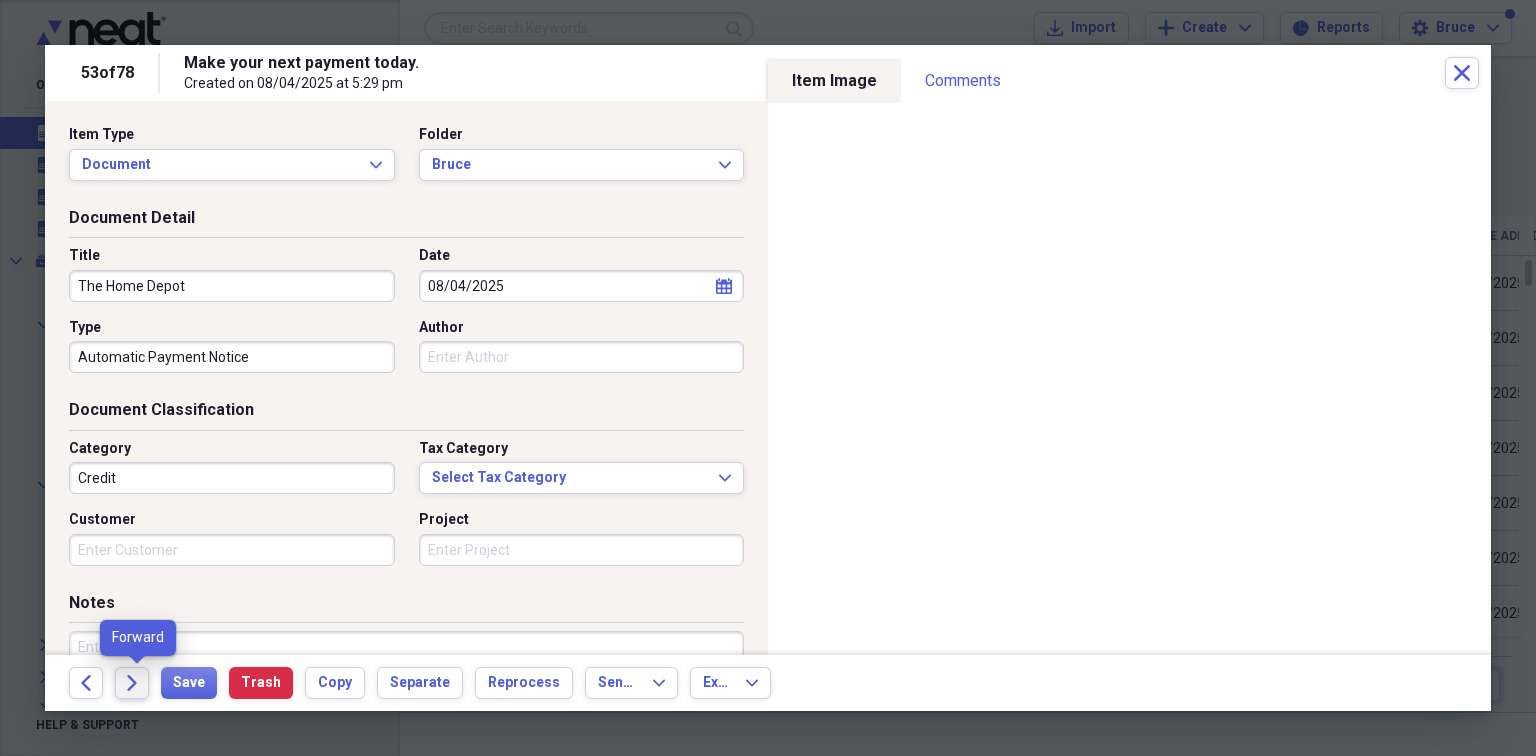 click on "Forward" at bounding box center [132, 683] 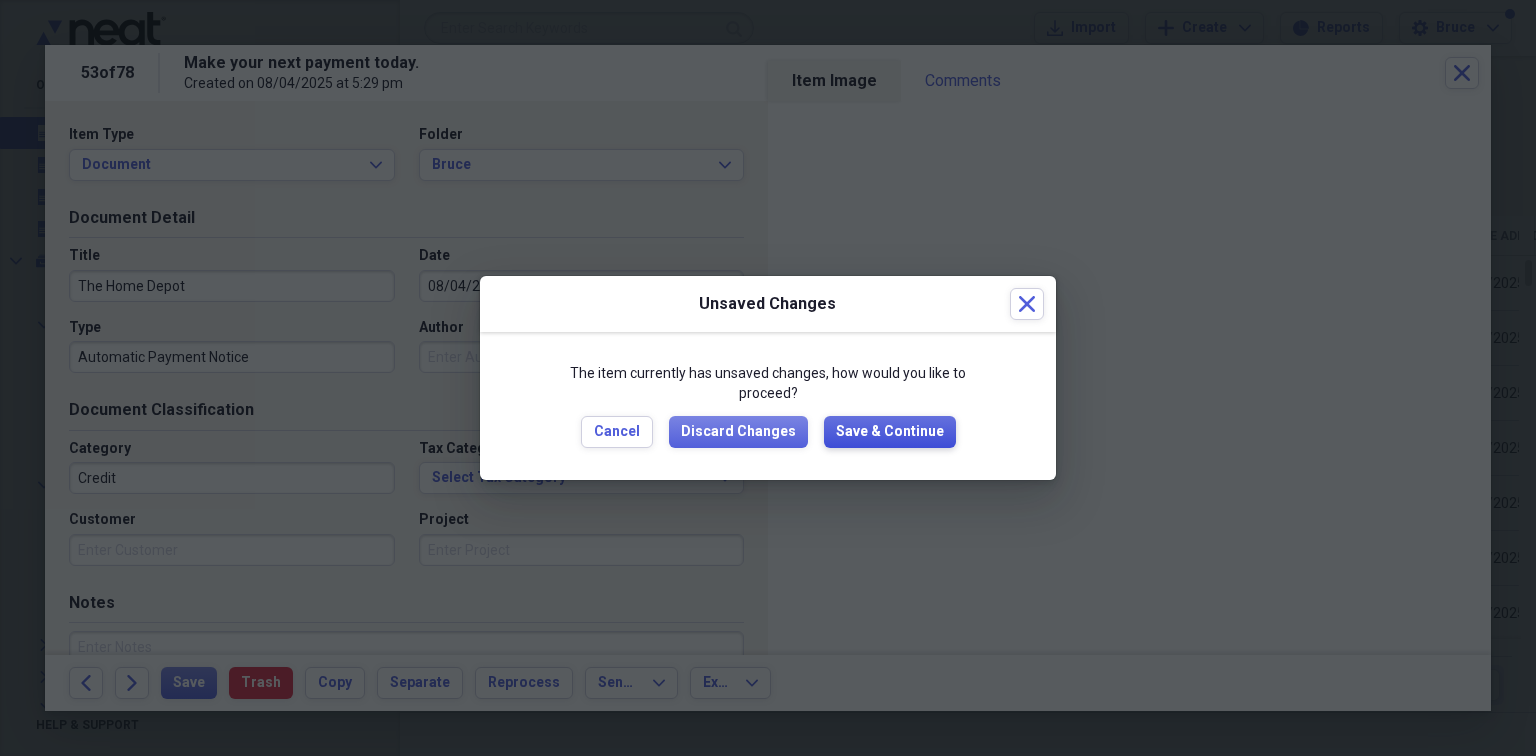 click on "Save & Continue" at bounding box center [890, 432] 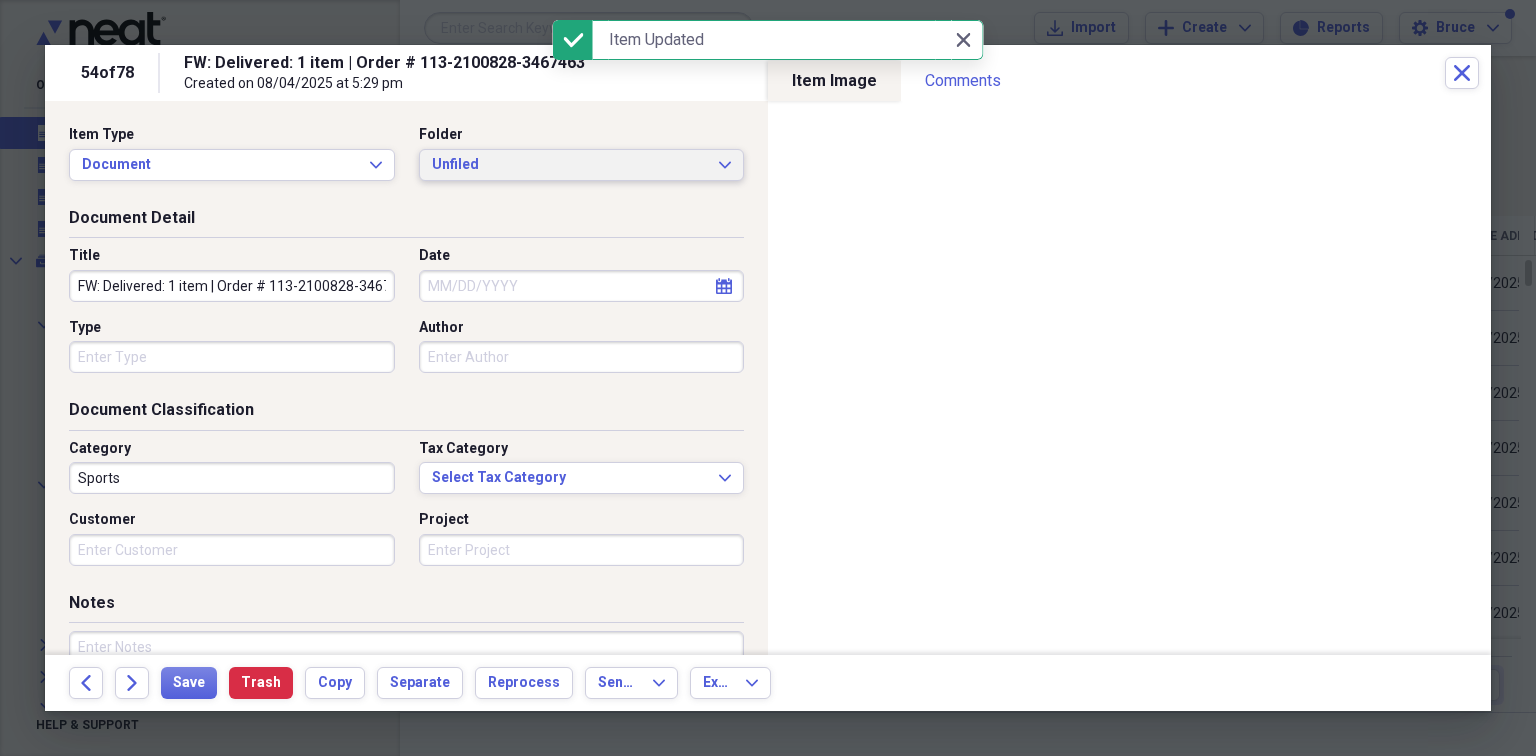 click on "Unfiled" at bounding box center [570, 165] 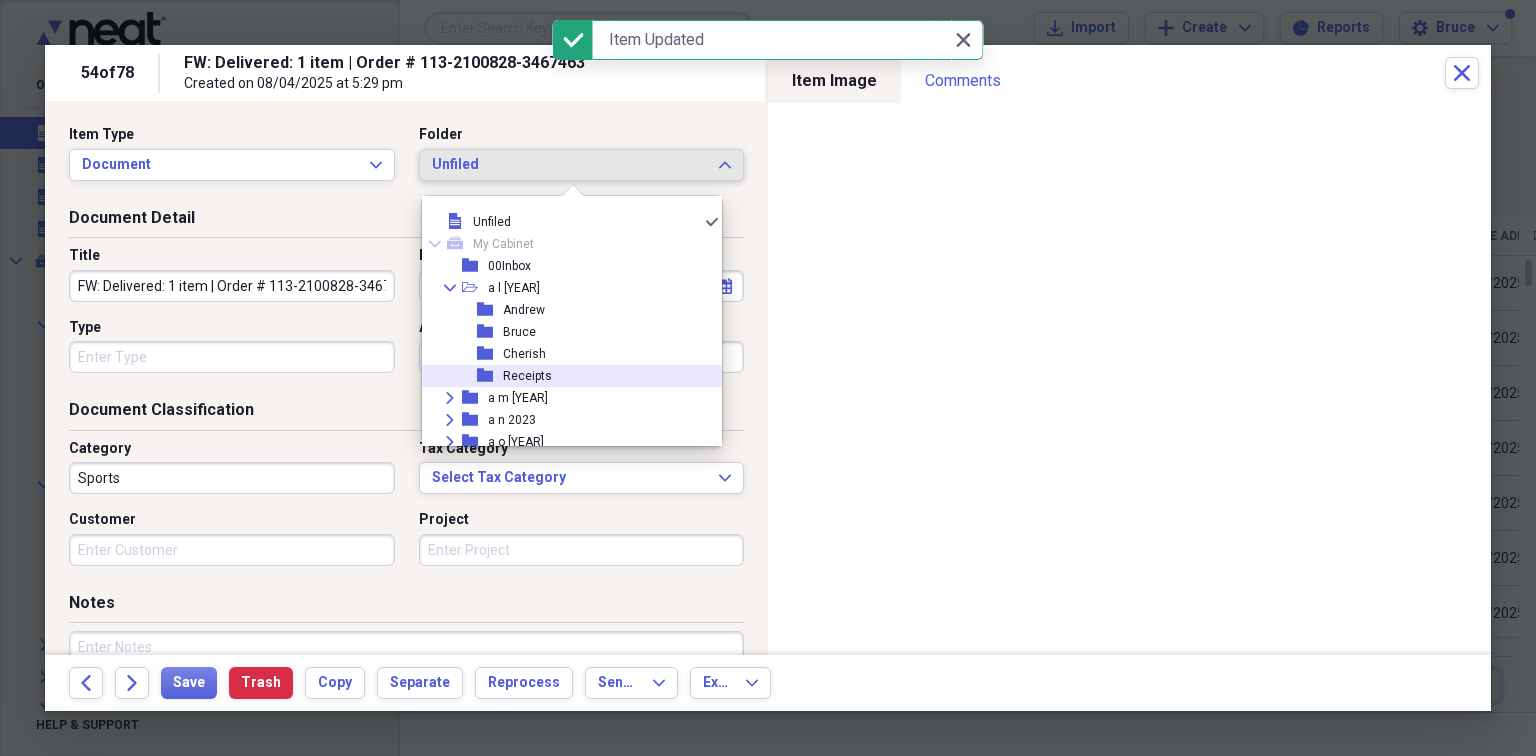 click on "Receipts" at bounding box center (527, 376) 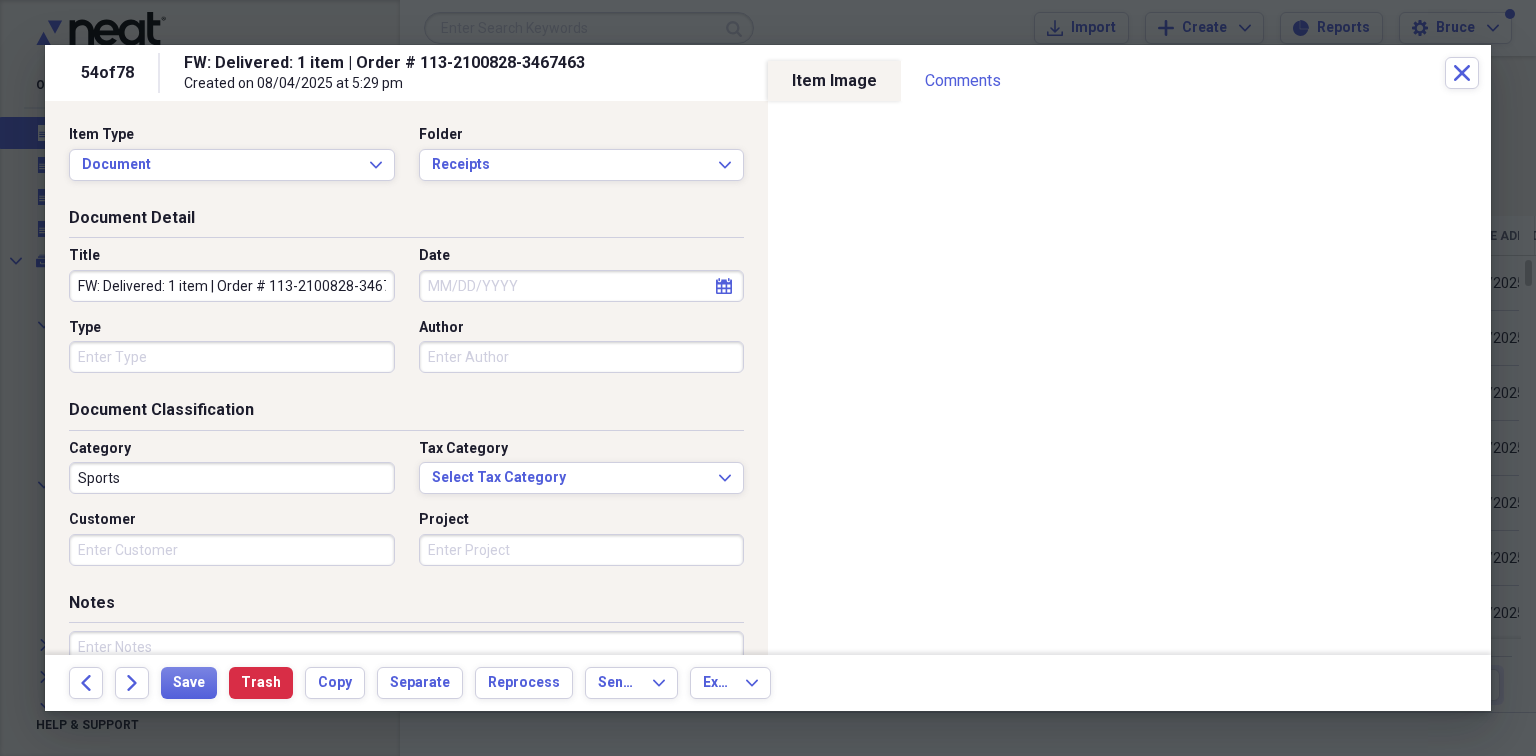 scroll, scrollTop: 0, scrollLeft: 30, axis: horizontal 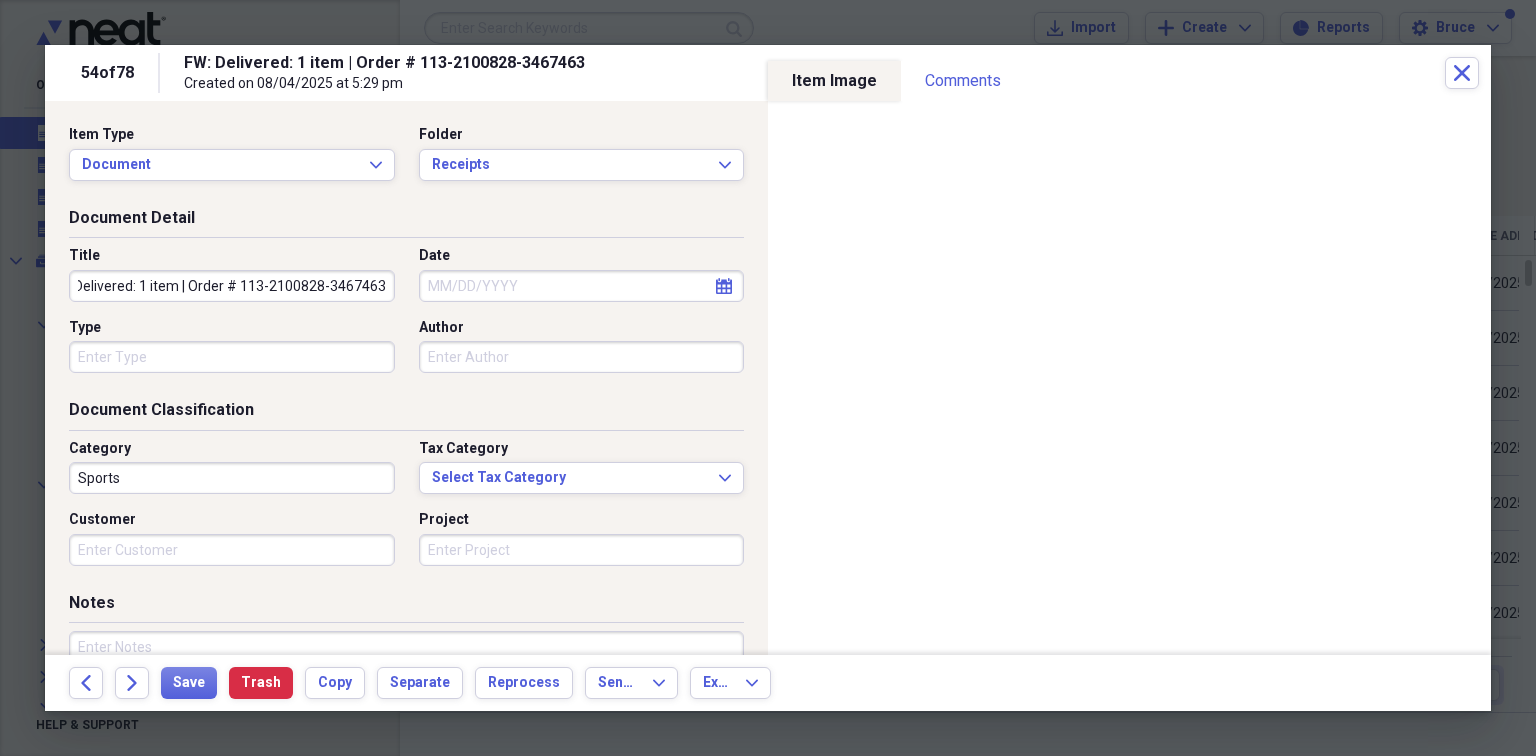 drag, startPoint x: 72, startPoint y: 278, endPoint x: 744, endPoint y: 290, distance: 672.1071 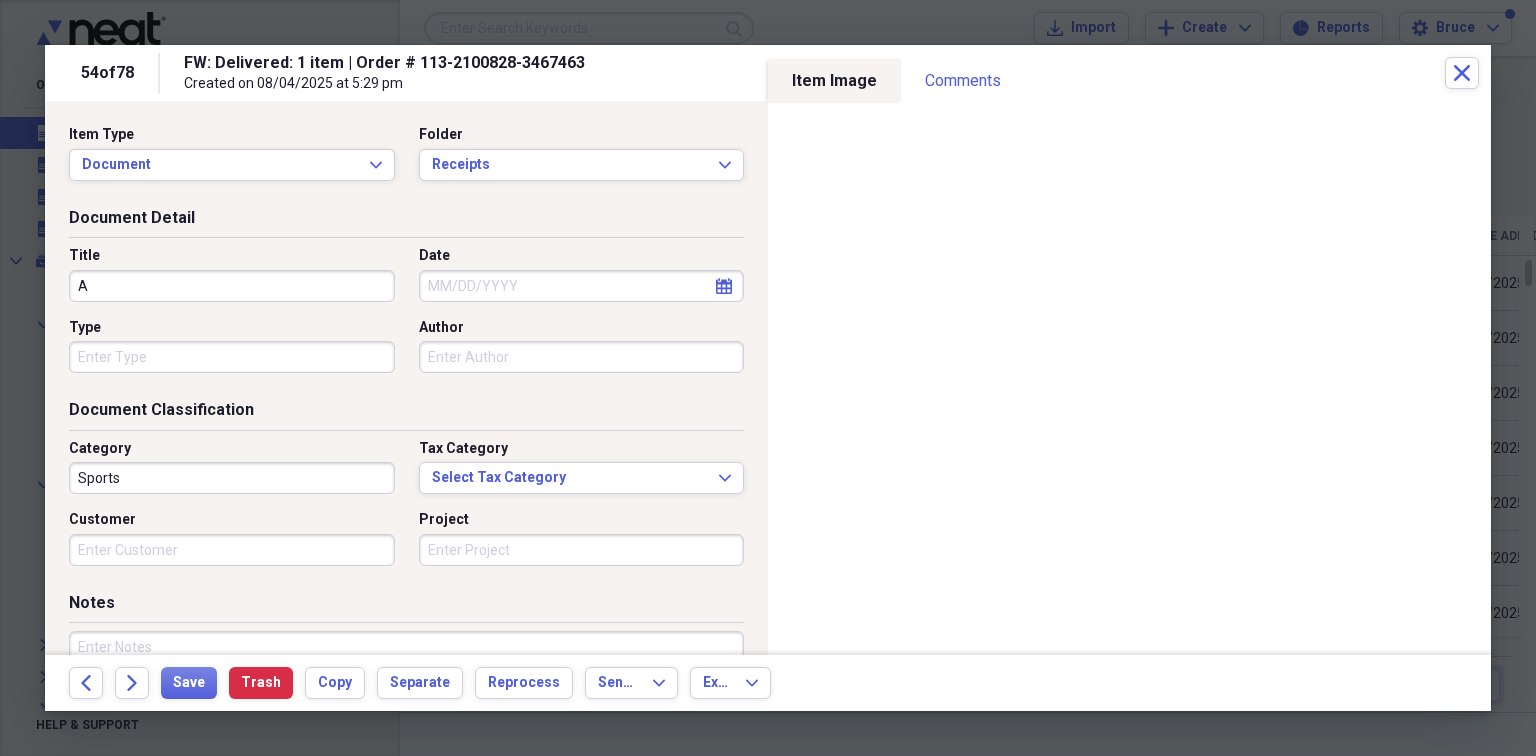 scroll, scrollTop: 0, scrollLeft: 0, axis: both 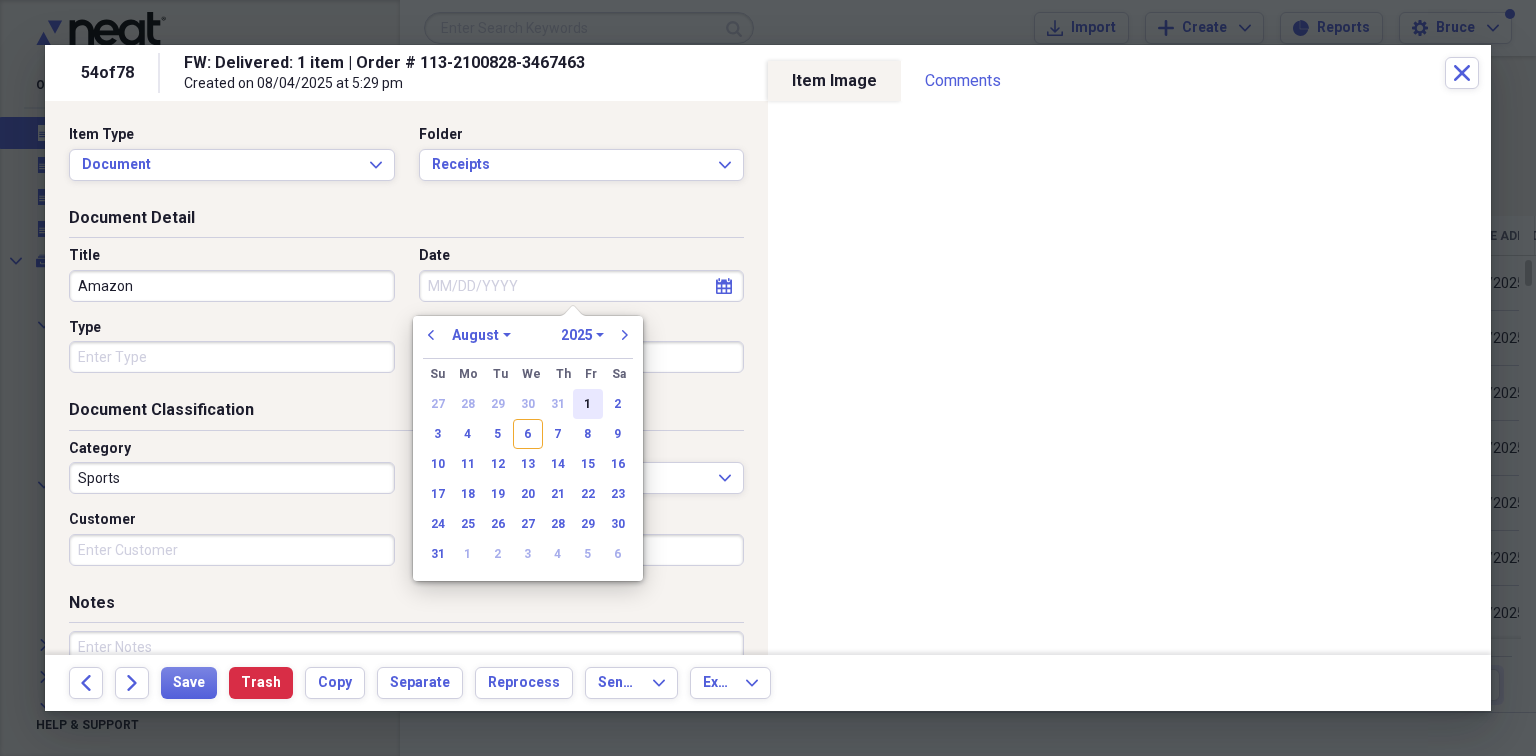 click on "1" at bounding box center [588, 404] 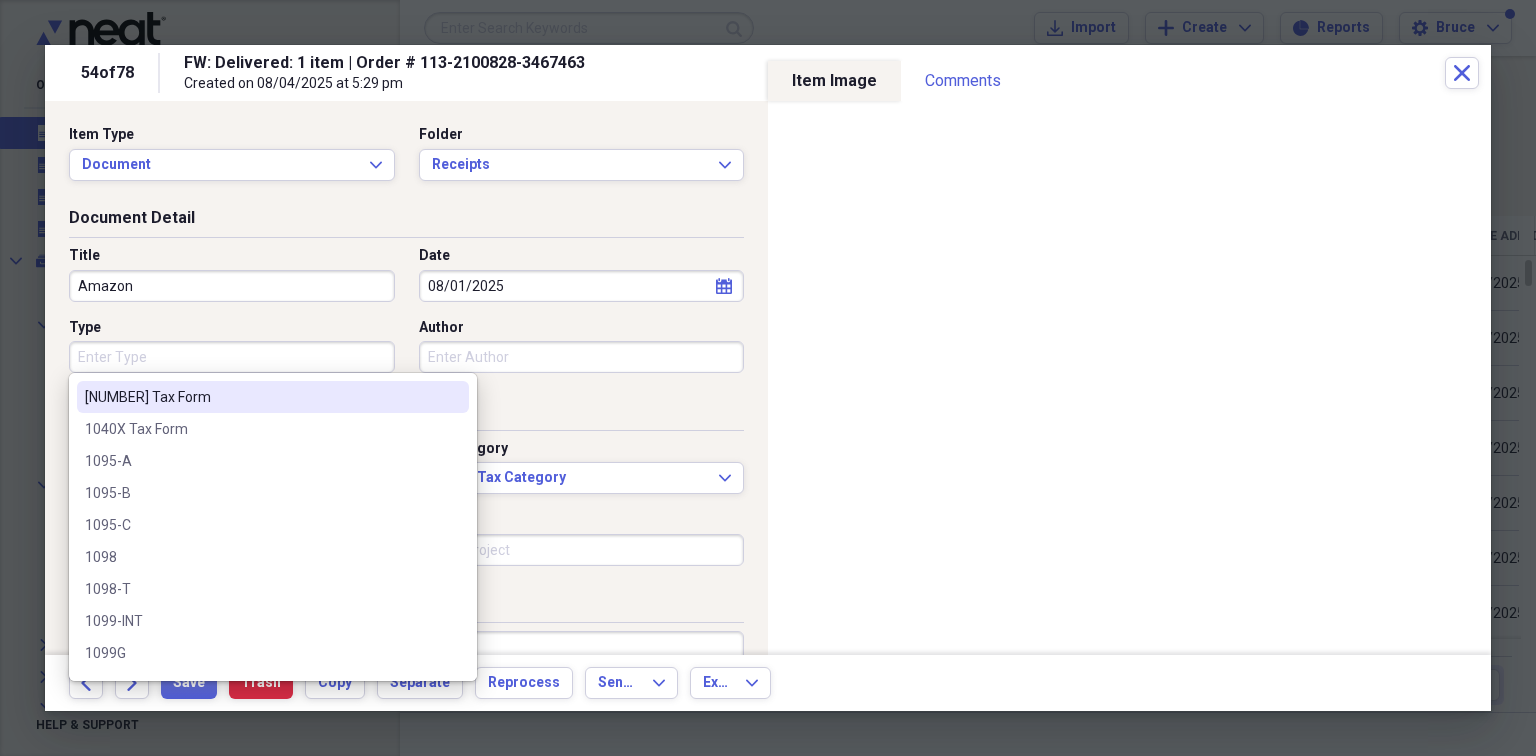 click on "Type" at bounding box center [232, 357] 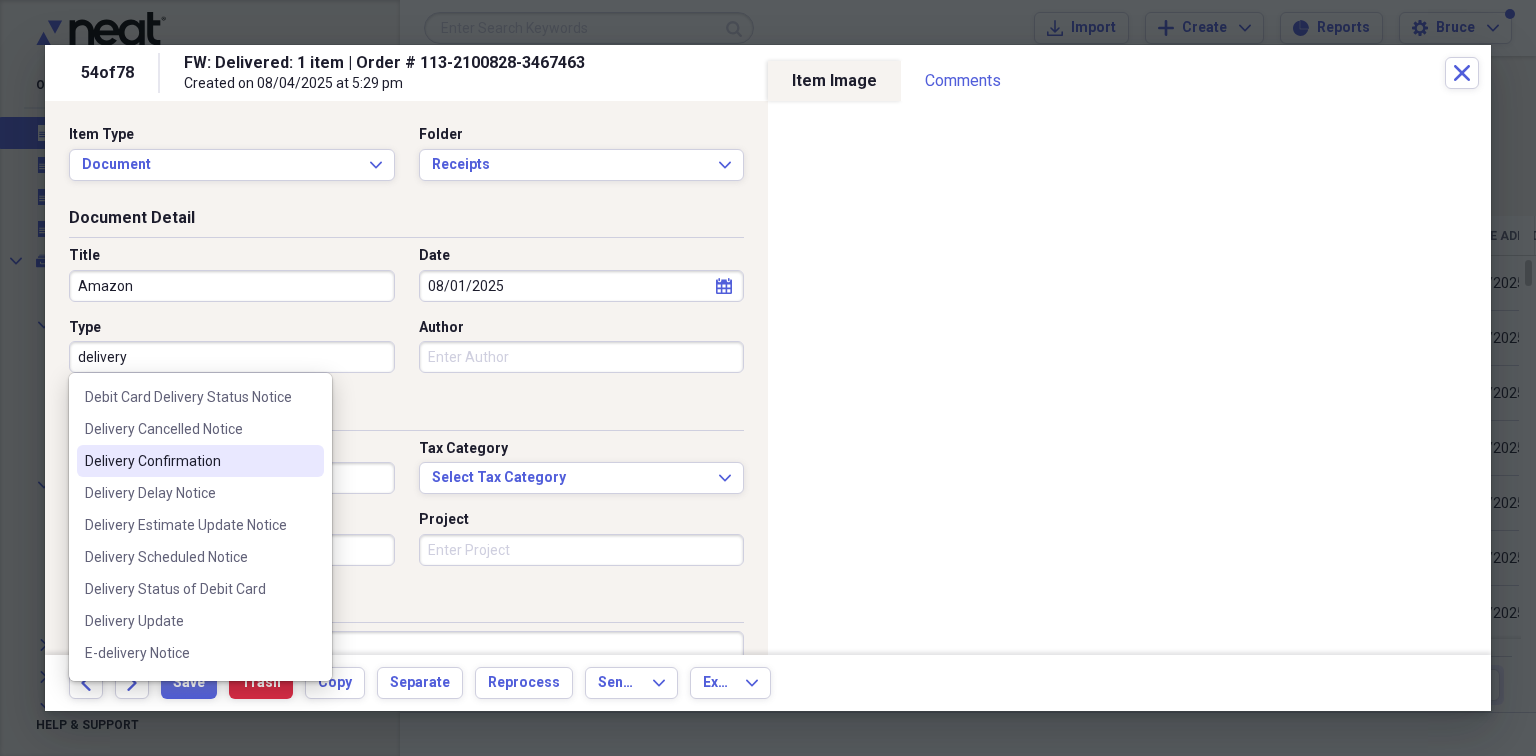 click on "Delivery Confirmation" at bounding box center (200, 461) 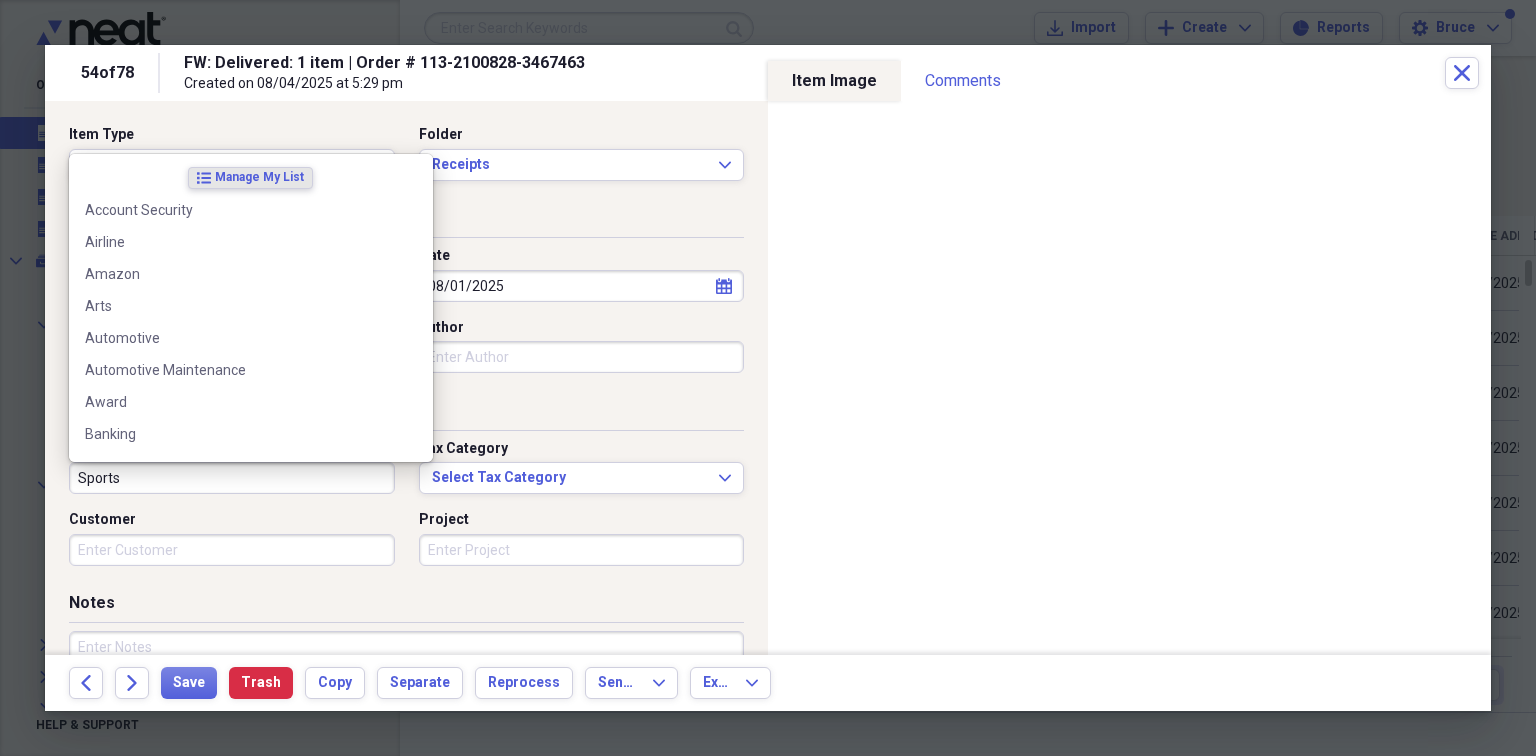 click on "Sports" at bounding box center (232, 478) 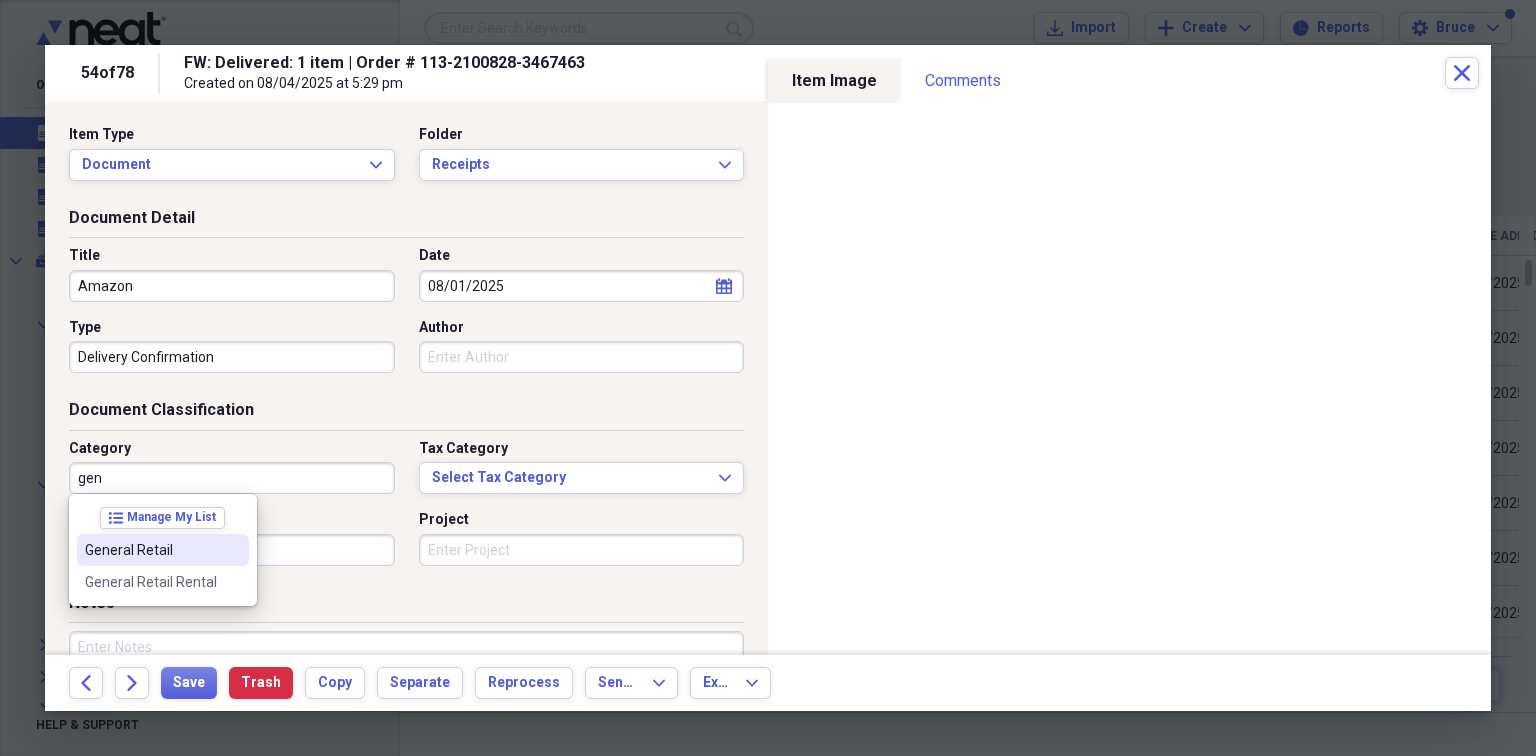 click on "General Retail" at bounding box center [151, 550] 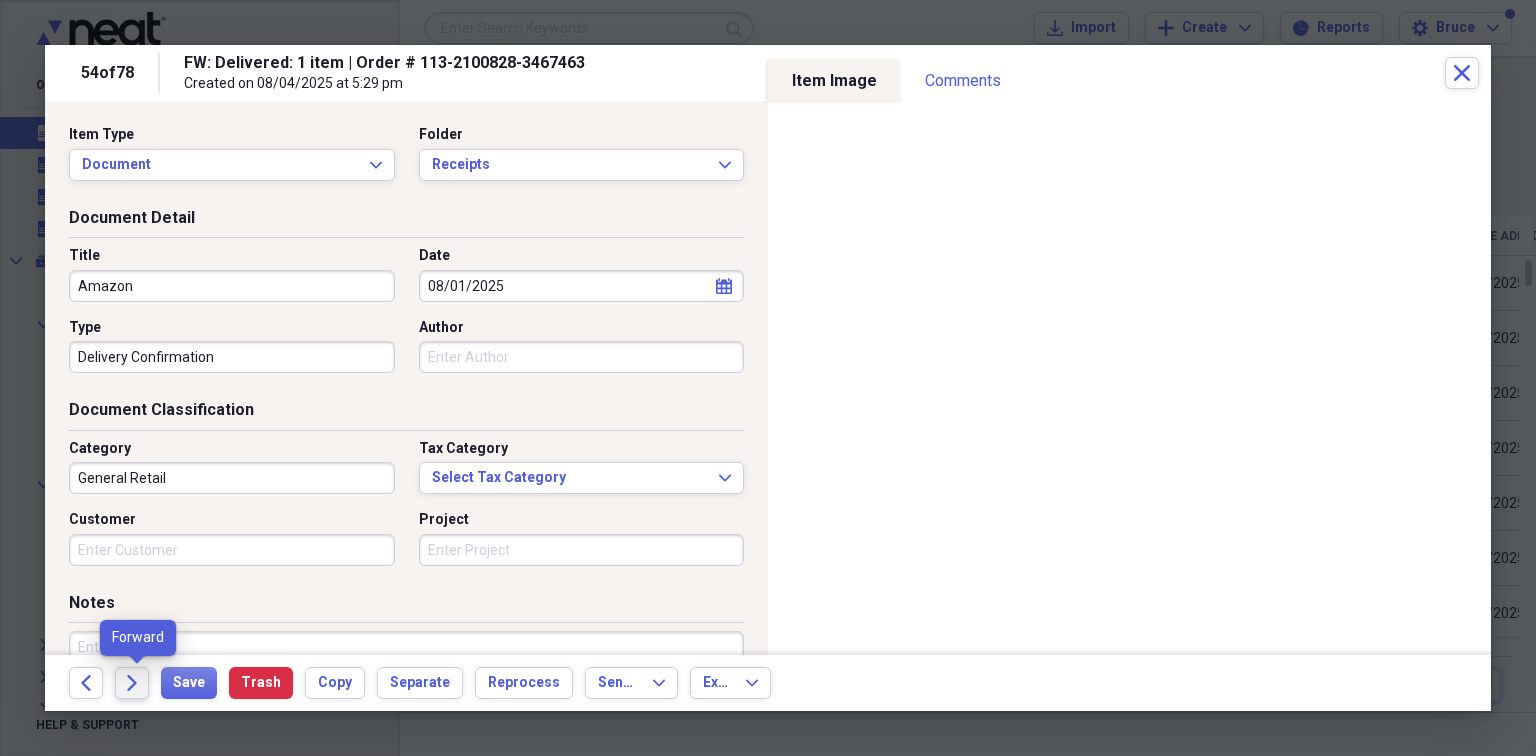 click on "Forward" 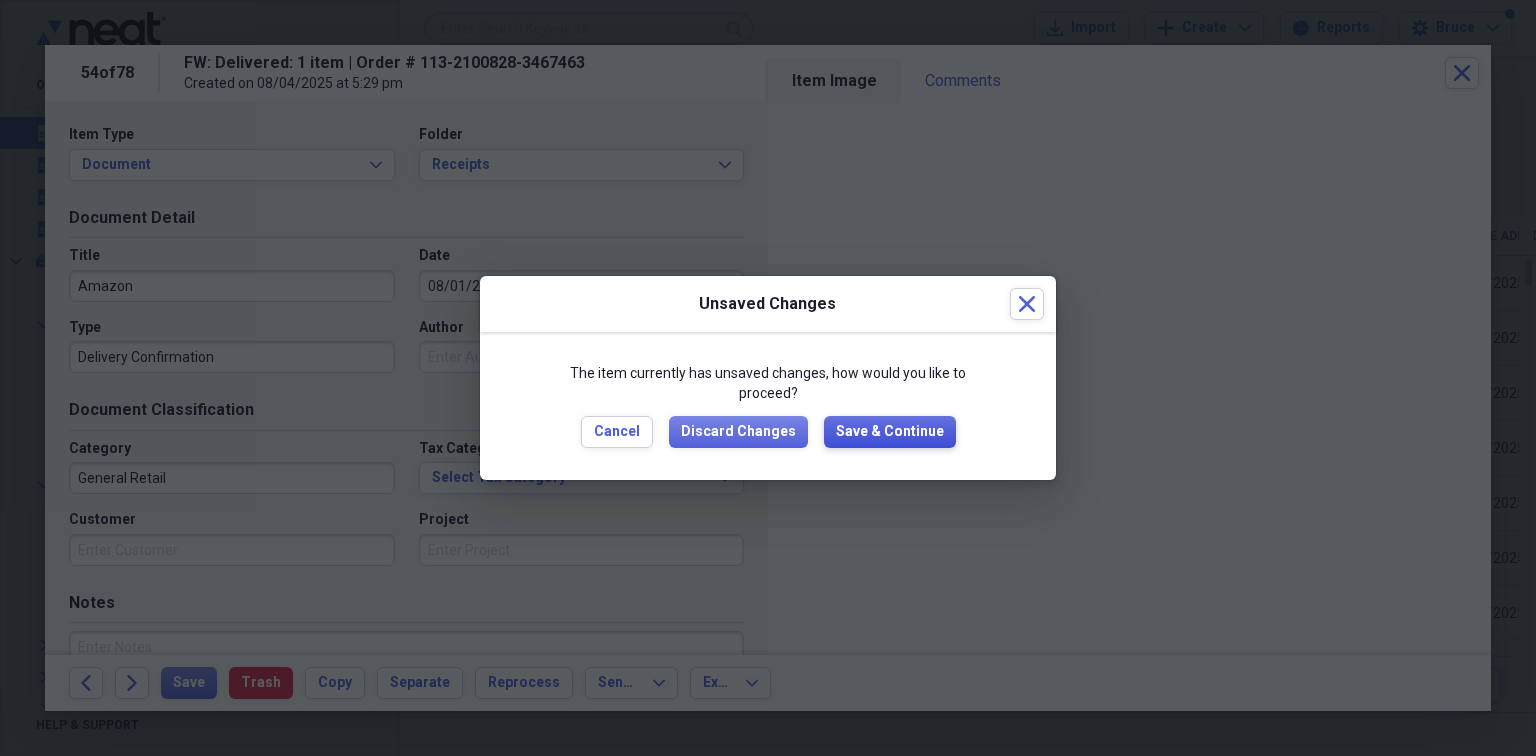 click on "Save & Continue" at bounding box center [890, 432] 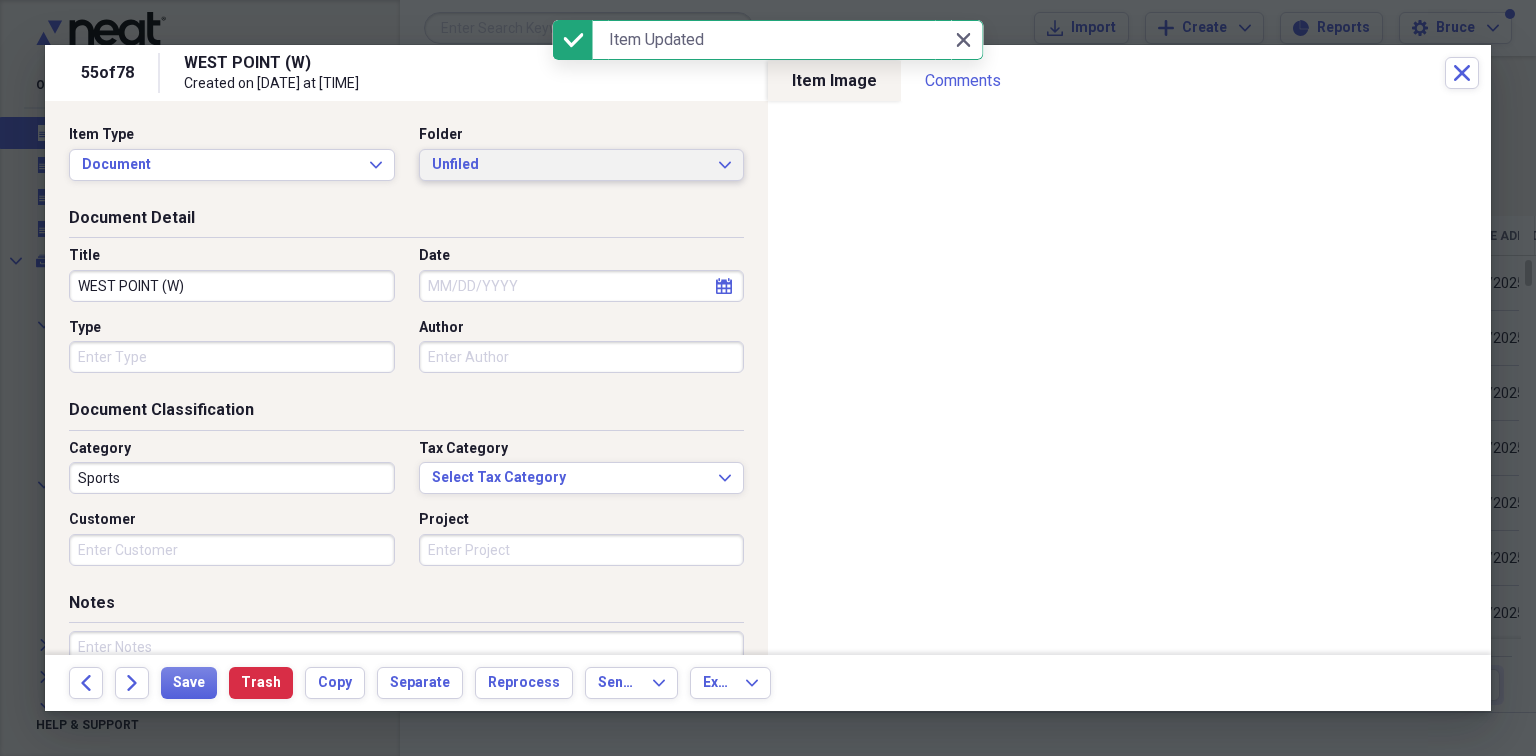 click on "Unfiled" at bounding box center [570, 165] 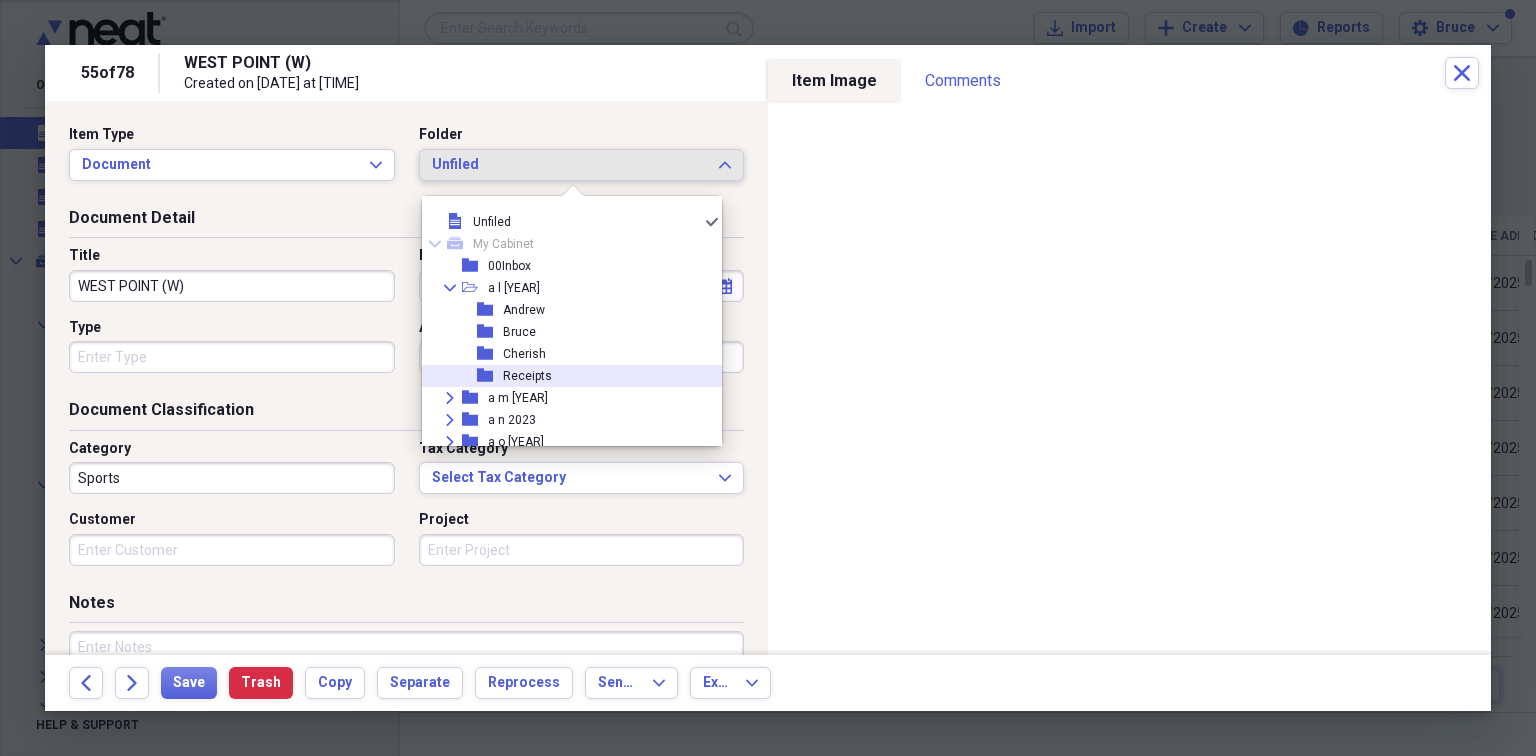 drag, startPoint x: 556, startPoint y: 367, endPoint x: 442, endPoint y: 349, distance: 115.41231 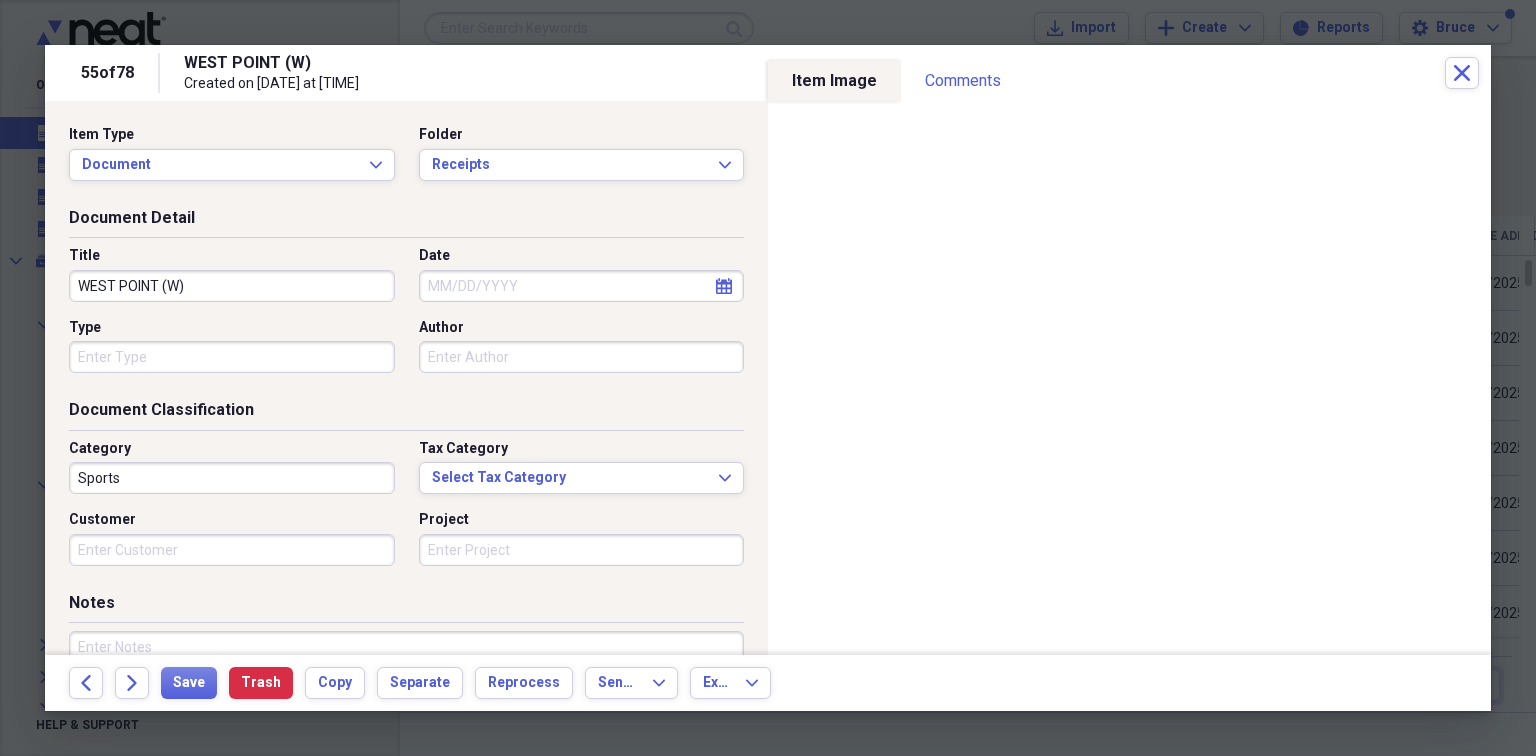 drag, startPoint x: 198, startPoint y: 282, endPoint x: 0, endPoint y: 282, distance: 198 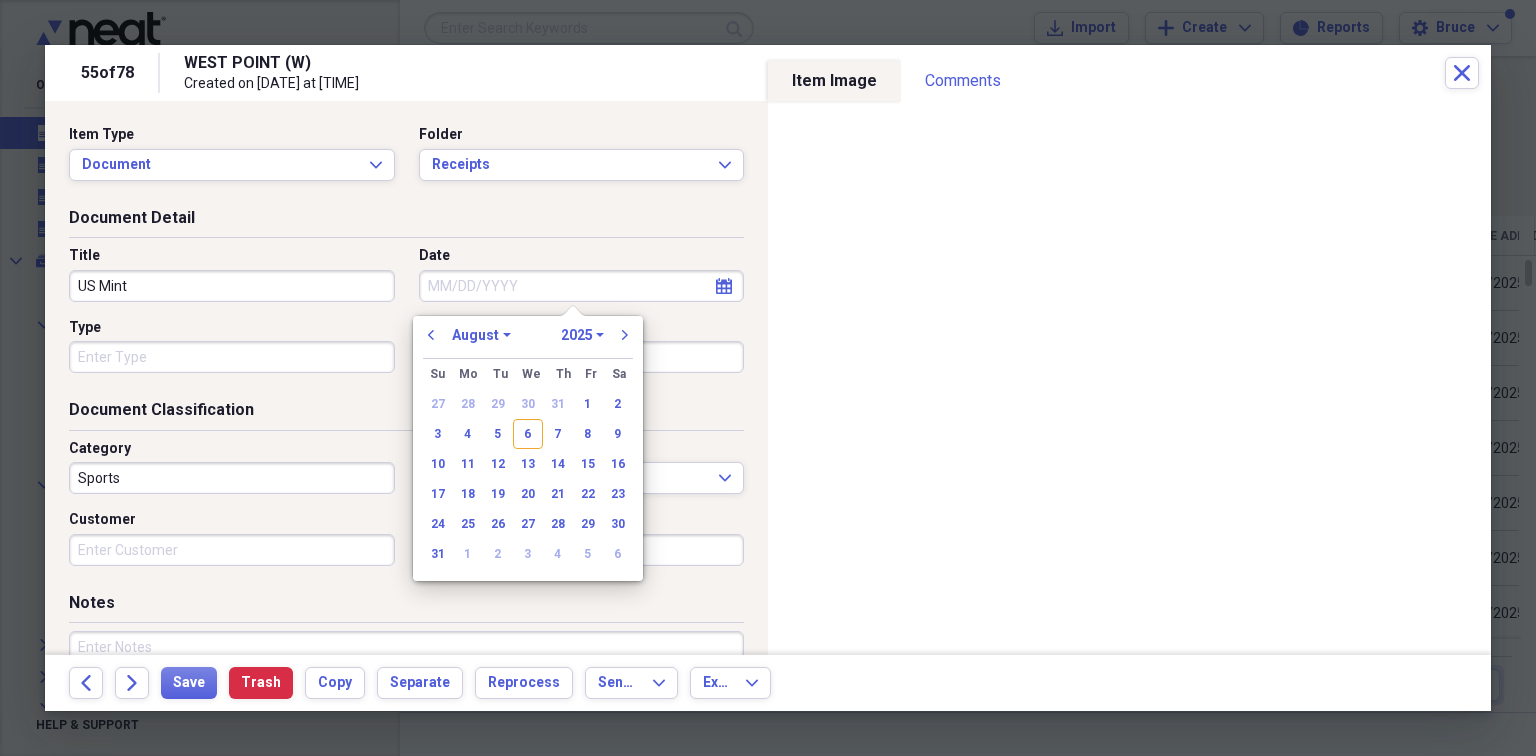 click on "Date" at bounding box center [582, 286] 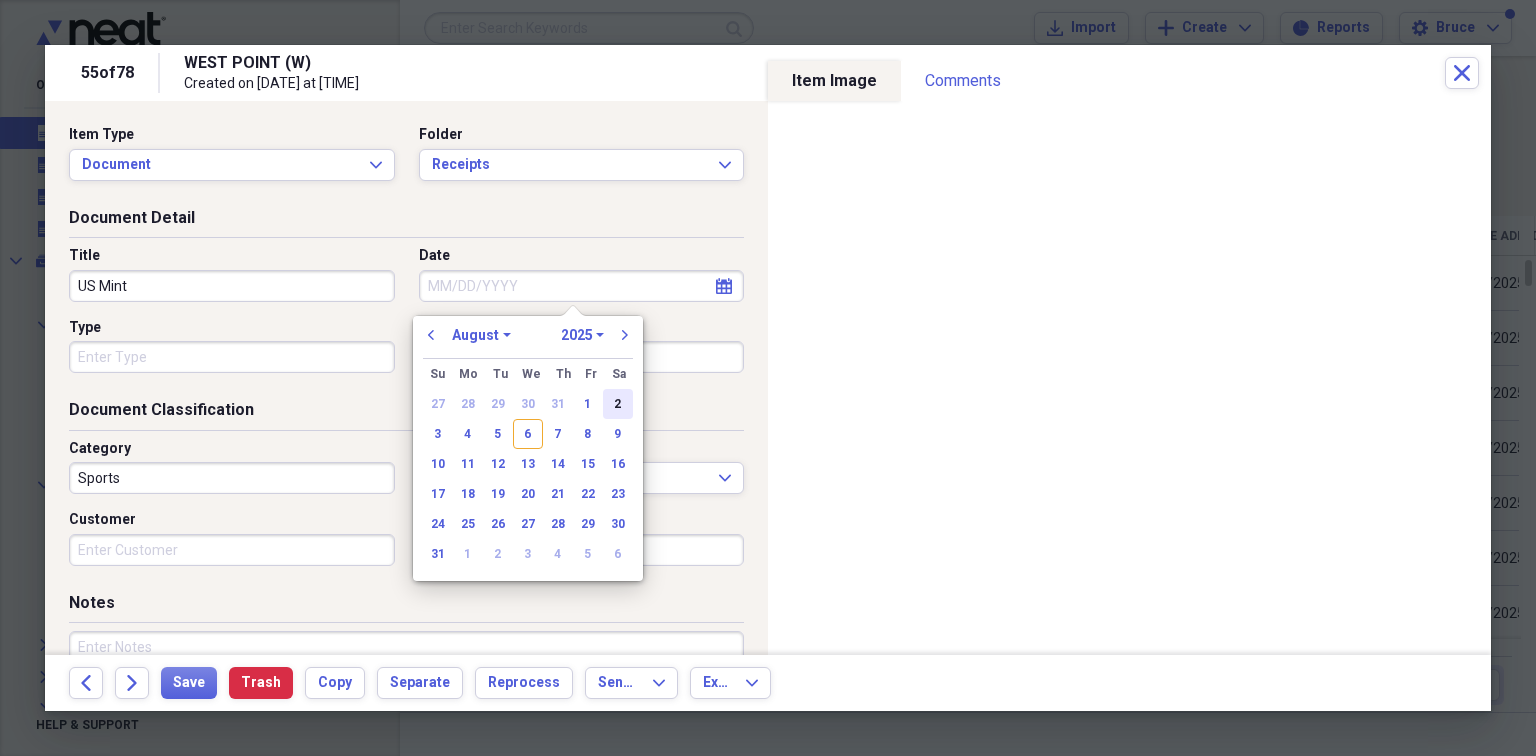 drag, startPoint x: 612, startPoint y: 400, endPoint x: 476, endPoint y: 383, distance: 137.05838 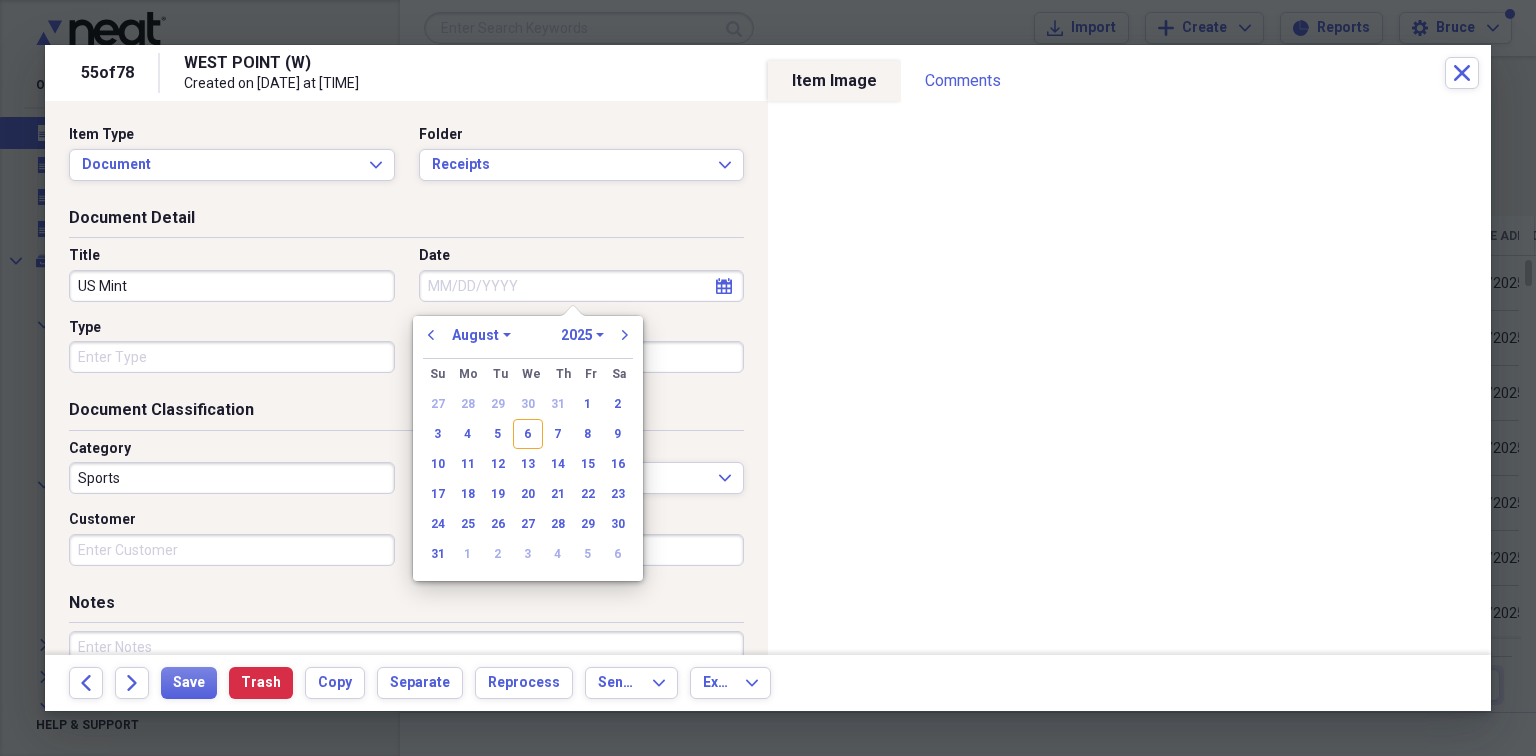 click on "2" at bounding box center (618, 404) 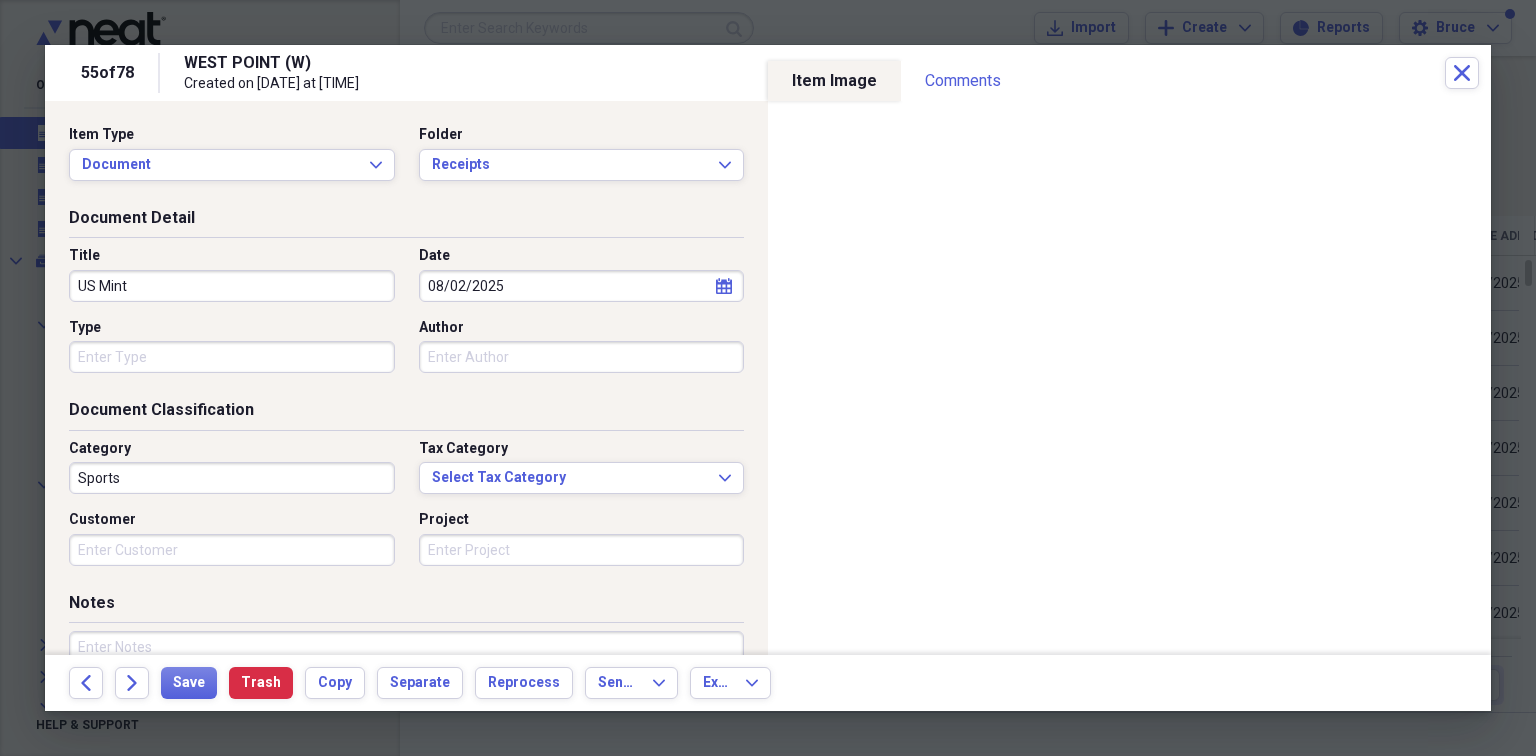 click on "Type" at bounding box center [232, 357] 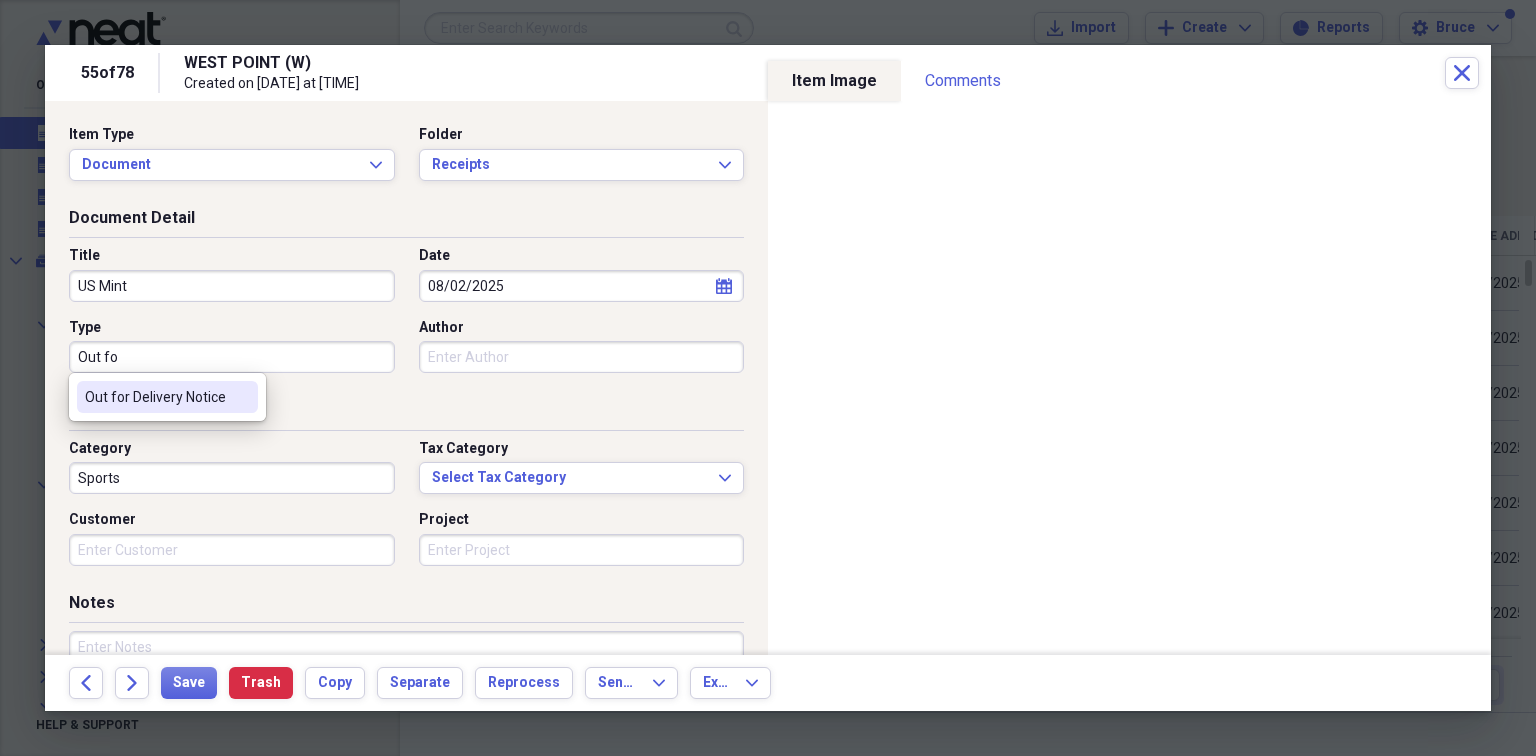 click on "Out for Delivery Notice" at bounding box center [155, 397] 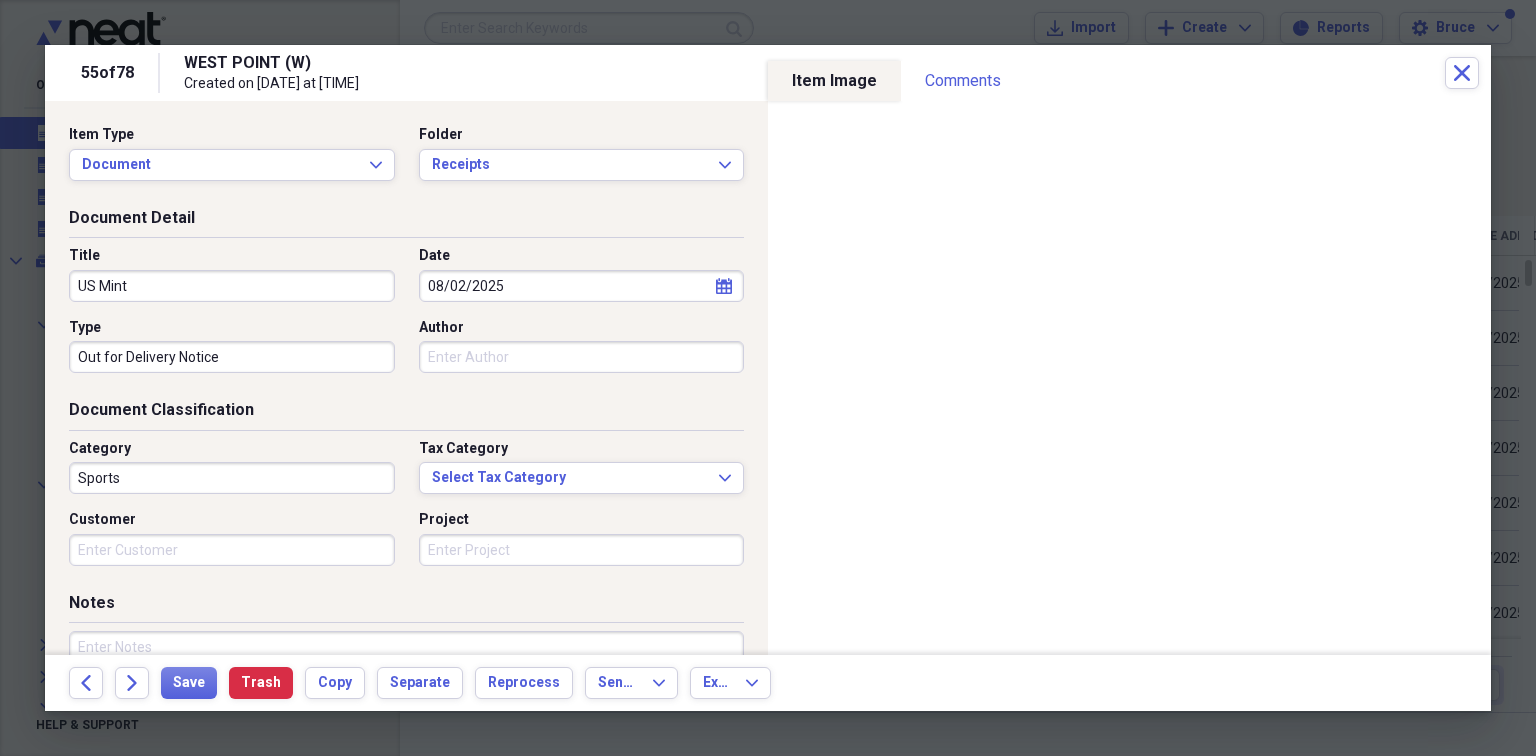 click on "Sports" at bounding box center [232, 478] 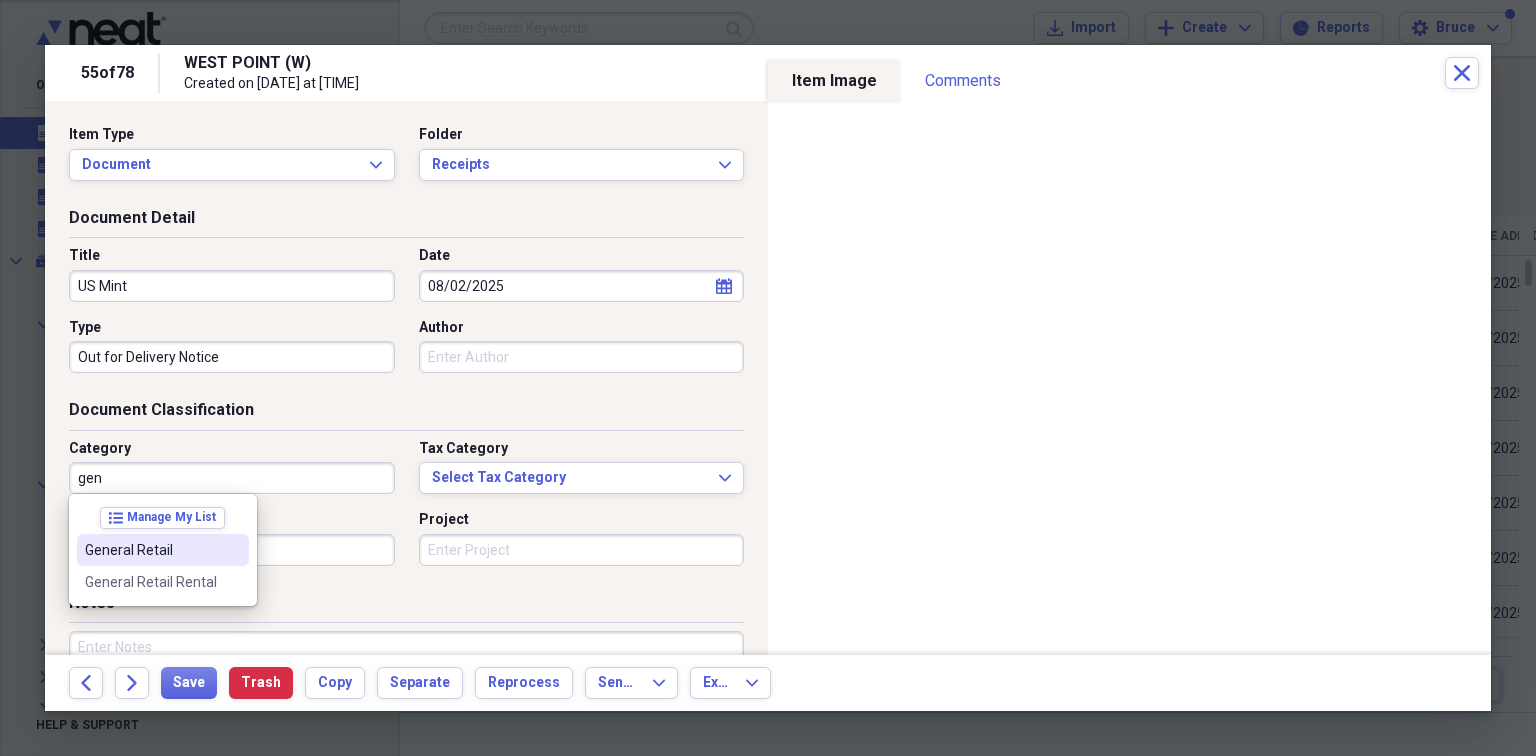 click on "General Retail" at bounding box center [163, 550] 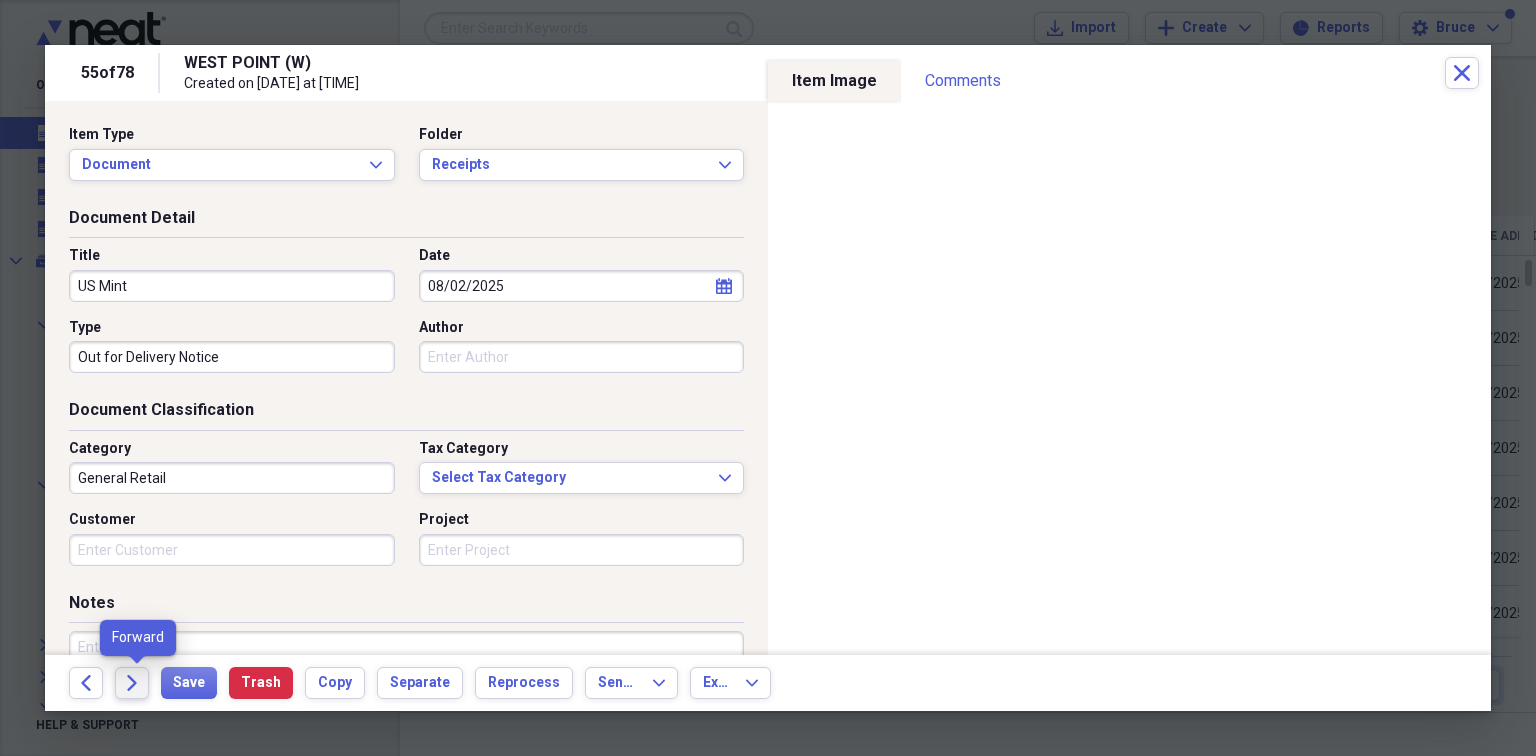 click on "Forward" 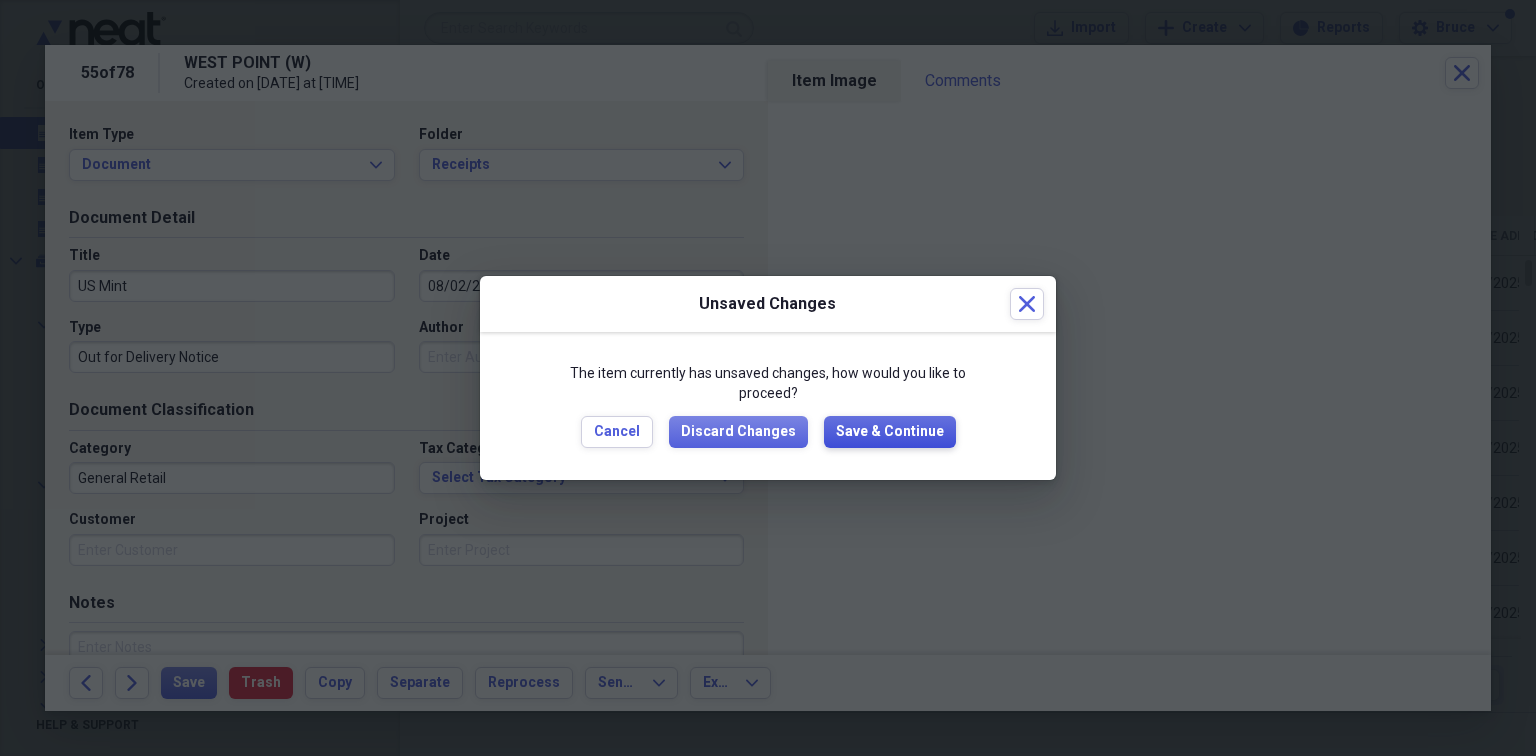 click on "Save & Continue" at bounding box center [890, 432] 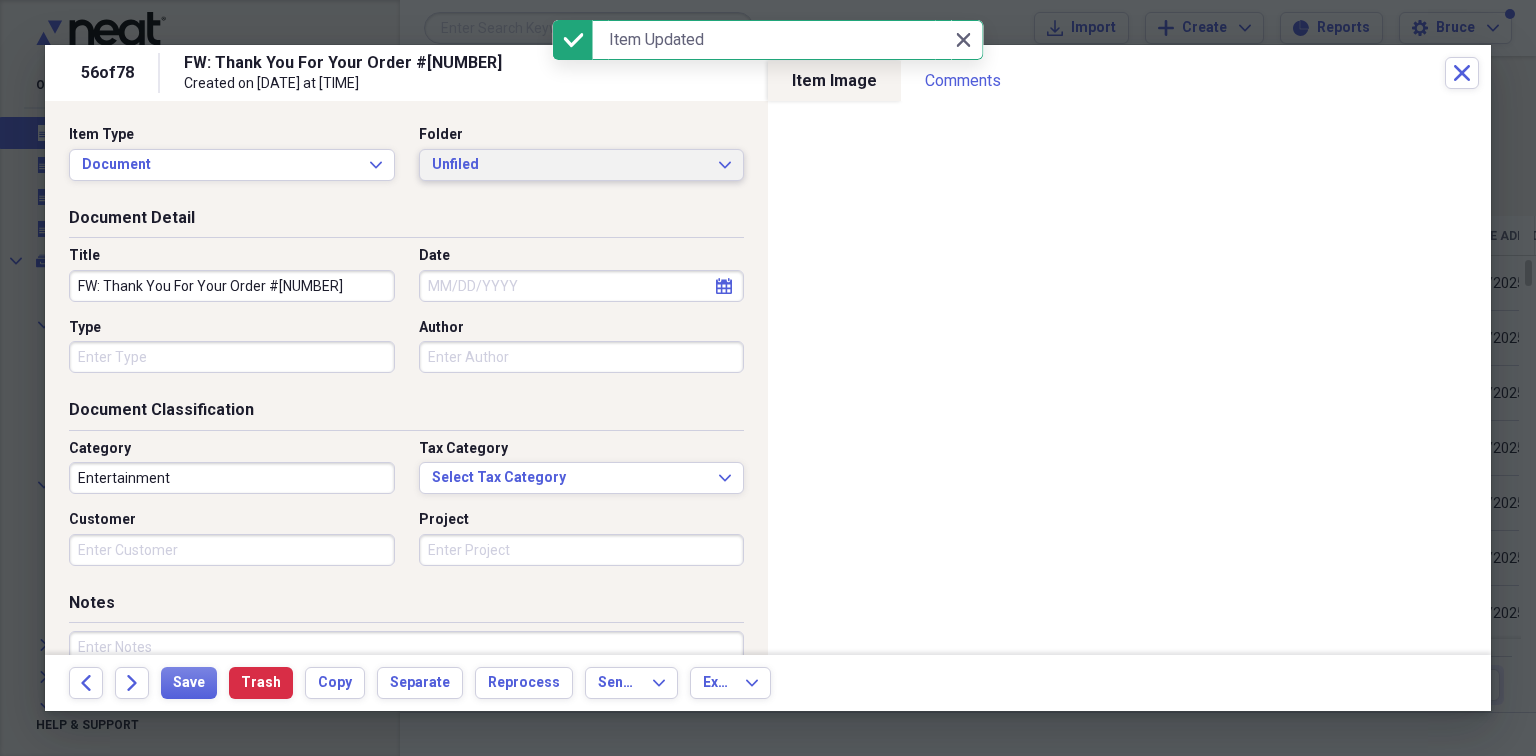 click on "Unfiled" at bounding box center (570, 165) 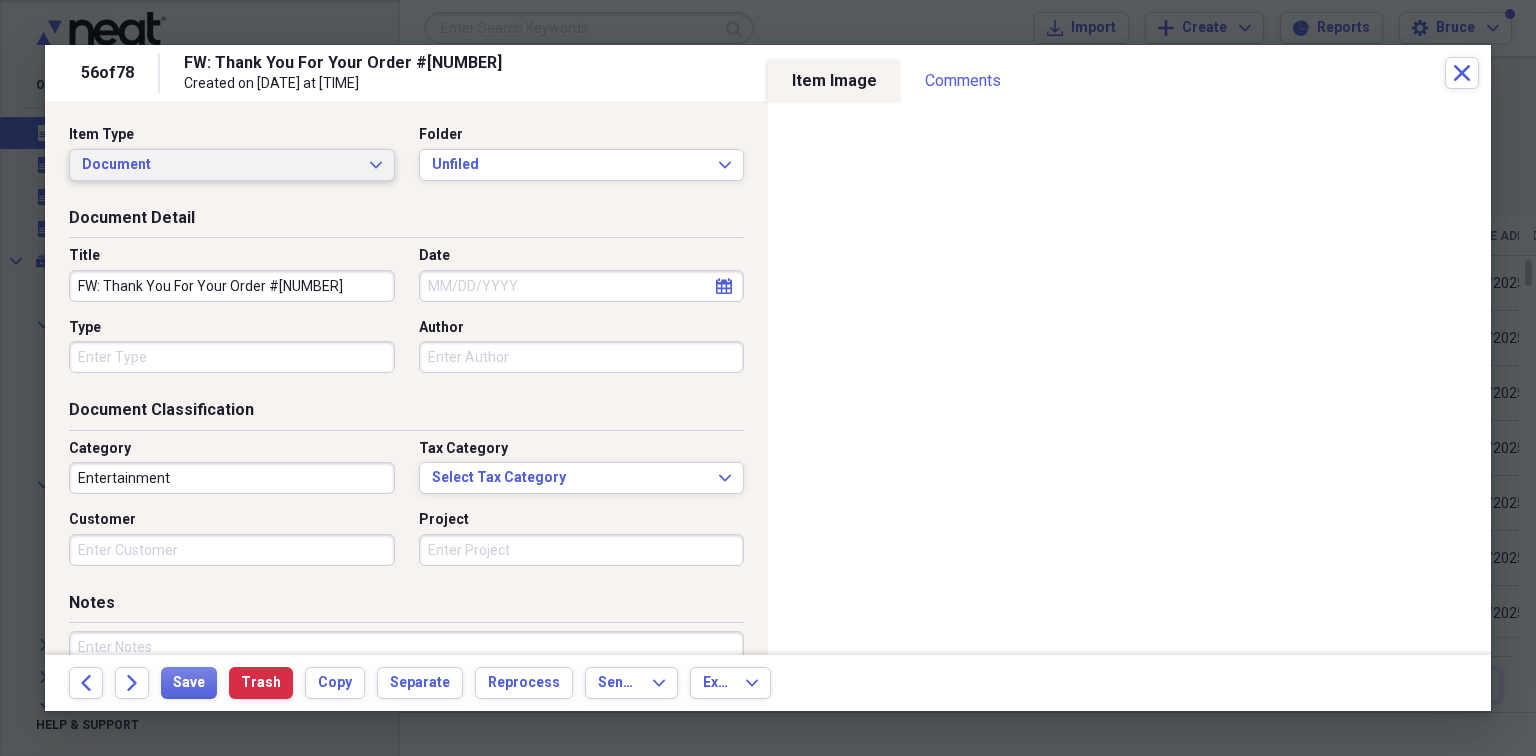 click on "Document" at bounding box center [220, 165] 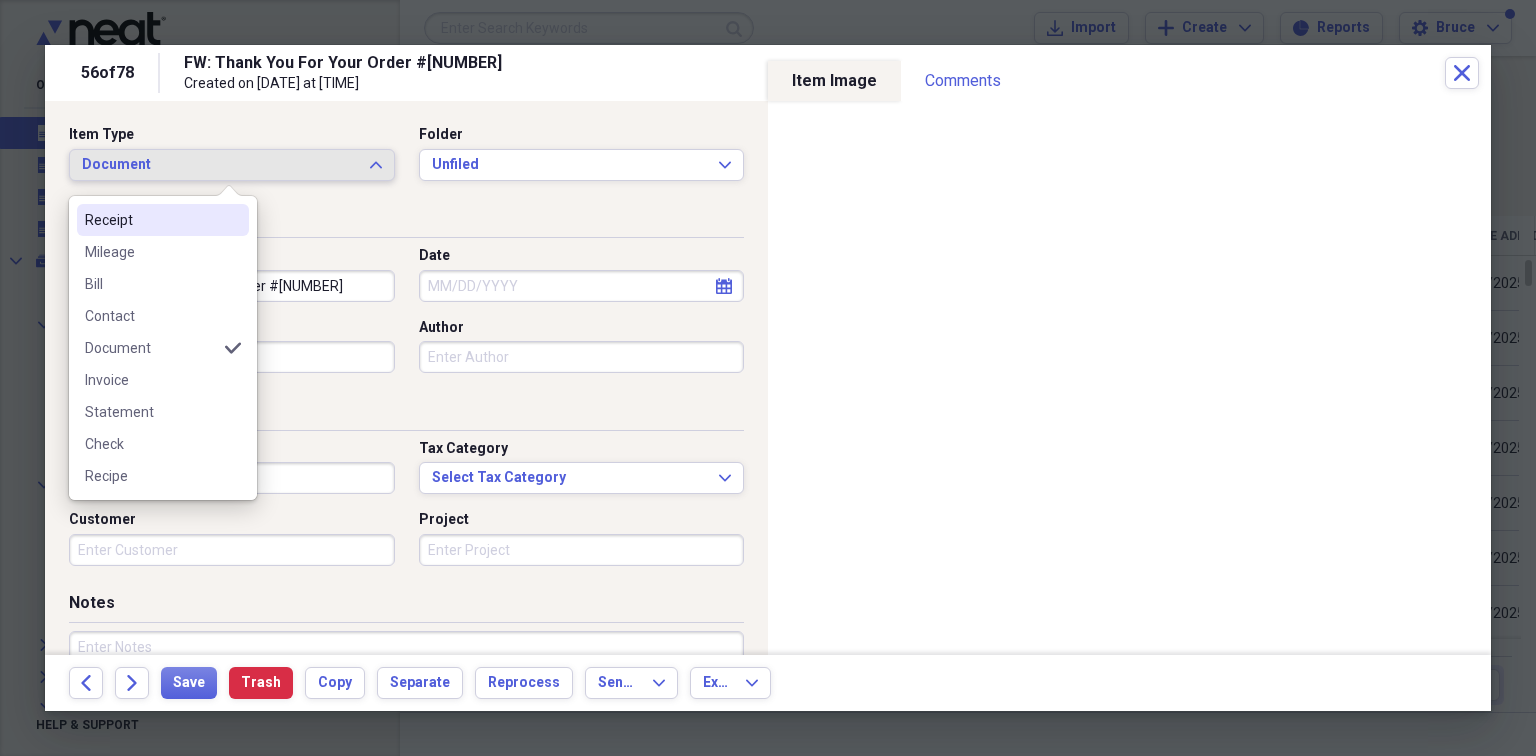 click on "Receipt" at bounding box center [151, 220] 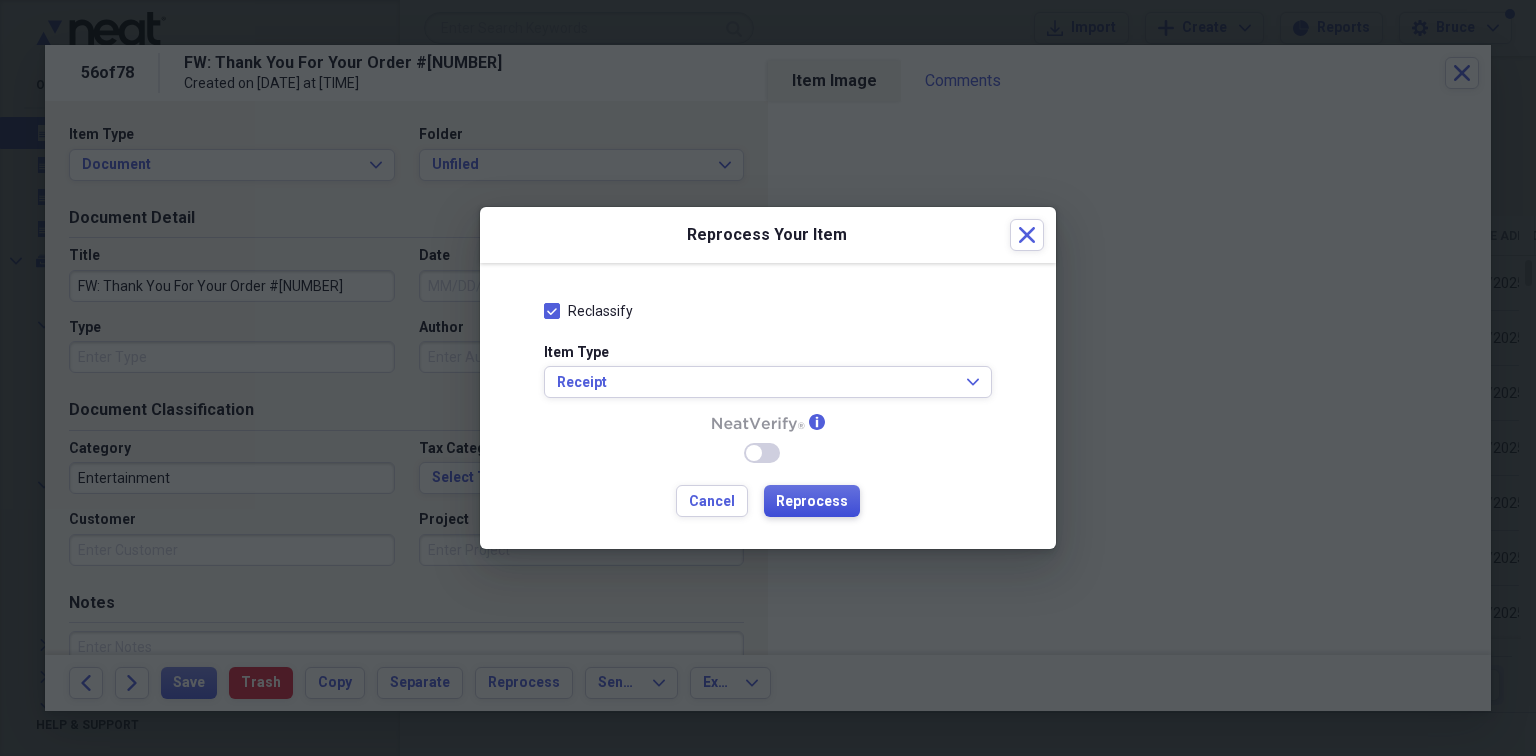 click on "Reprocess" at bounding box center [812, 502] 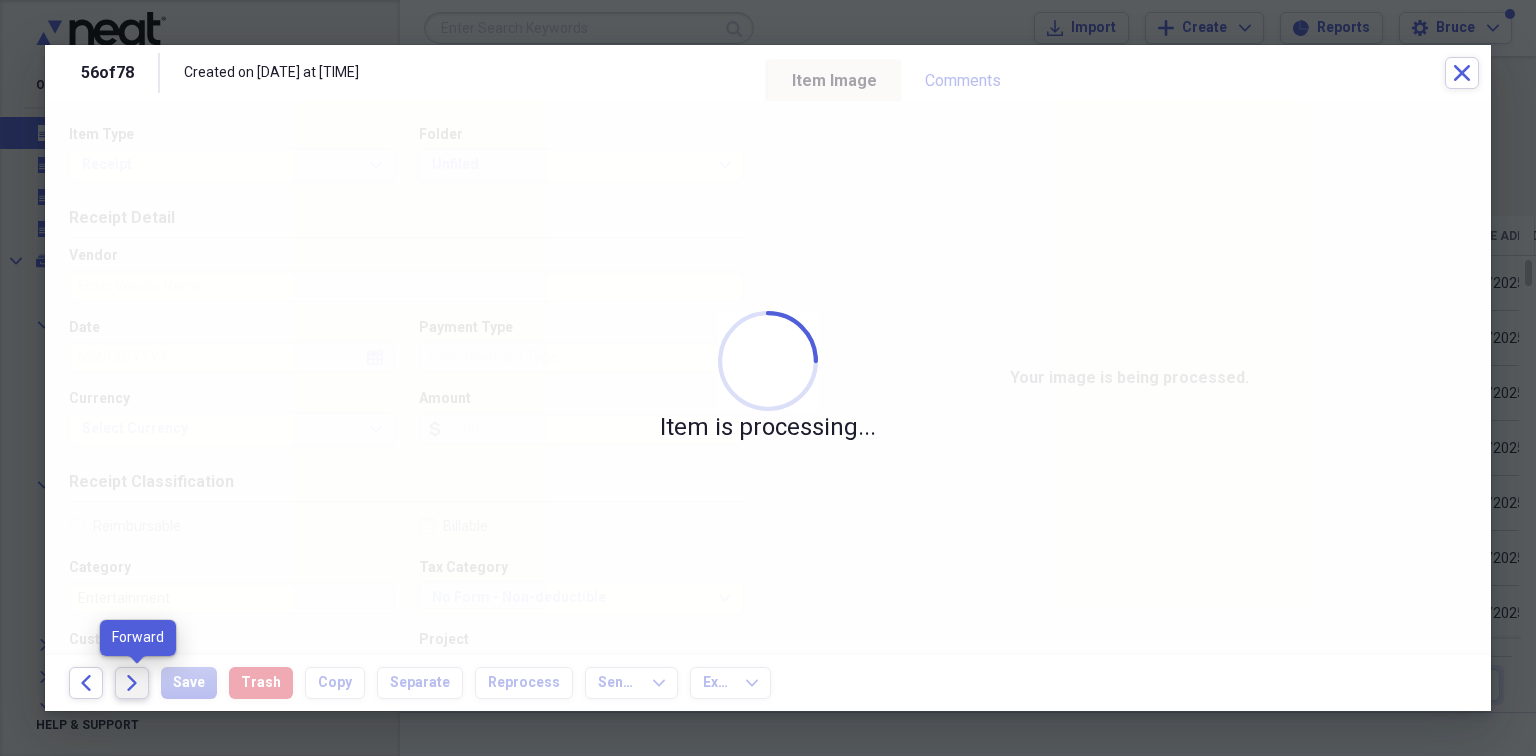 click on "Forward" 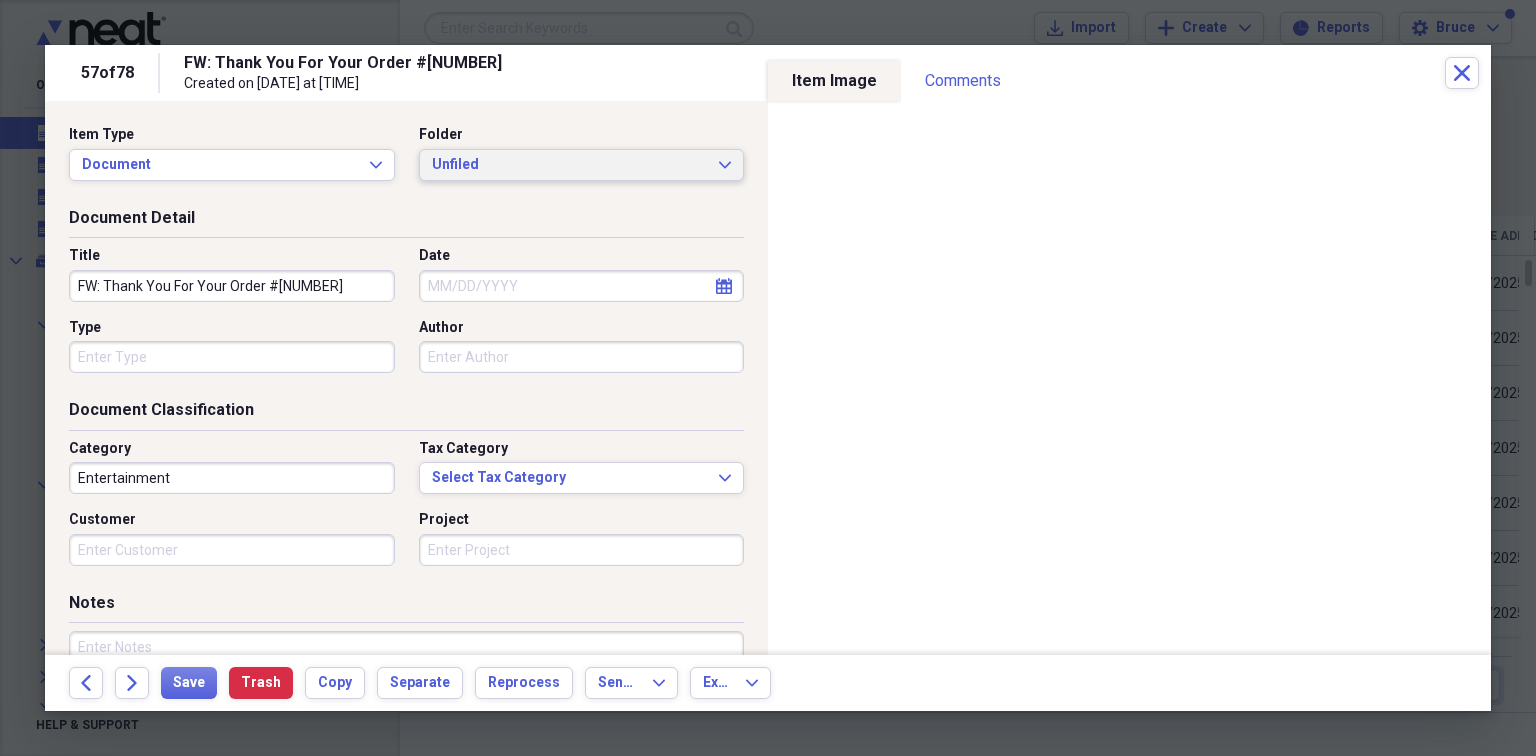 click on "Unfiled" at bounding box center (570, 165) 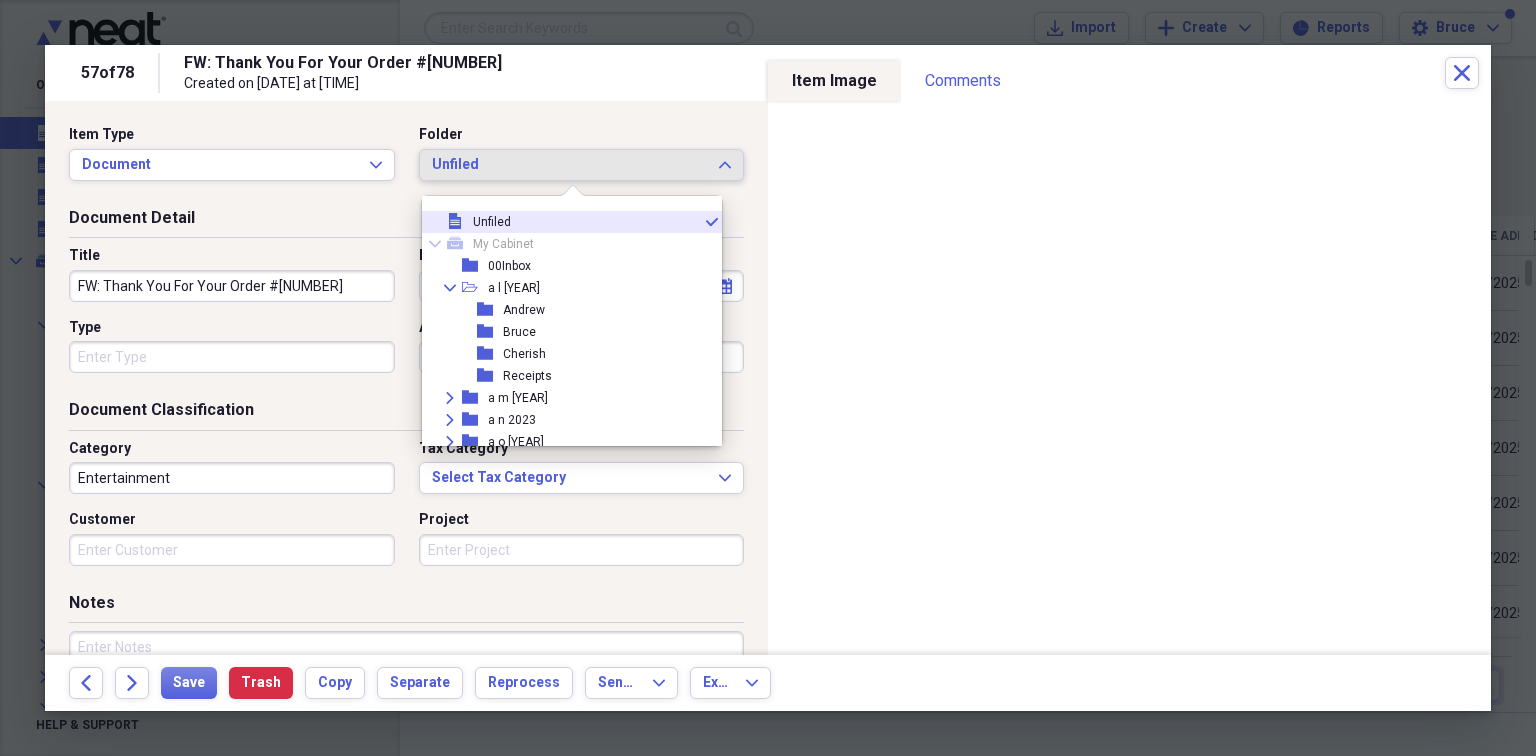 click on "Unfiled" at bounding box center [570, 165] 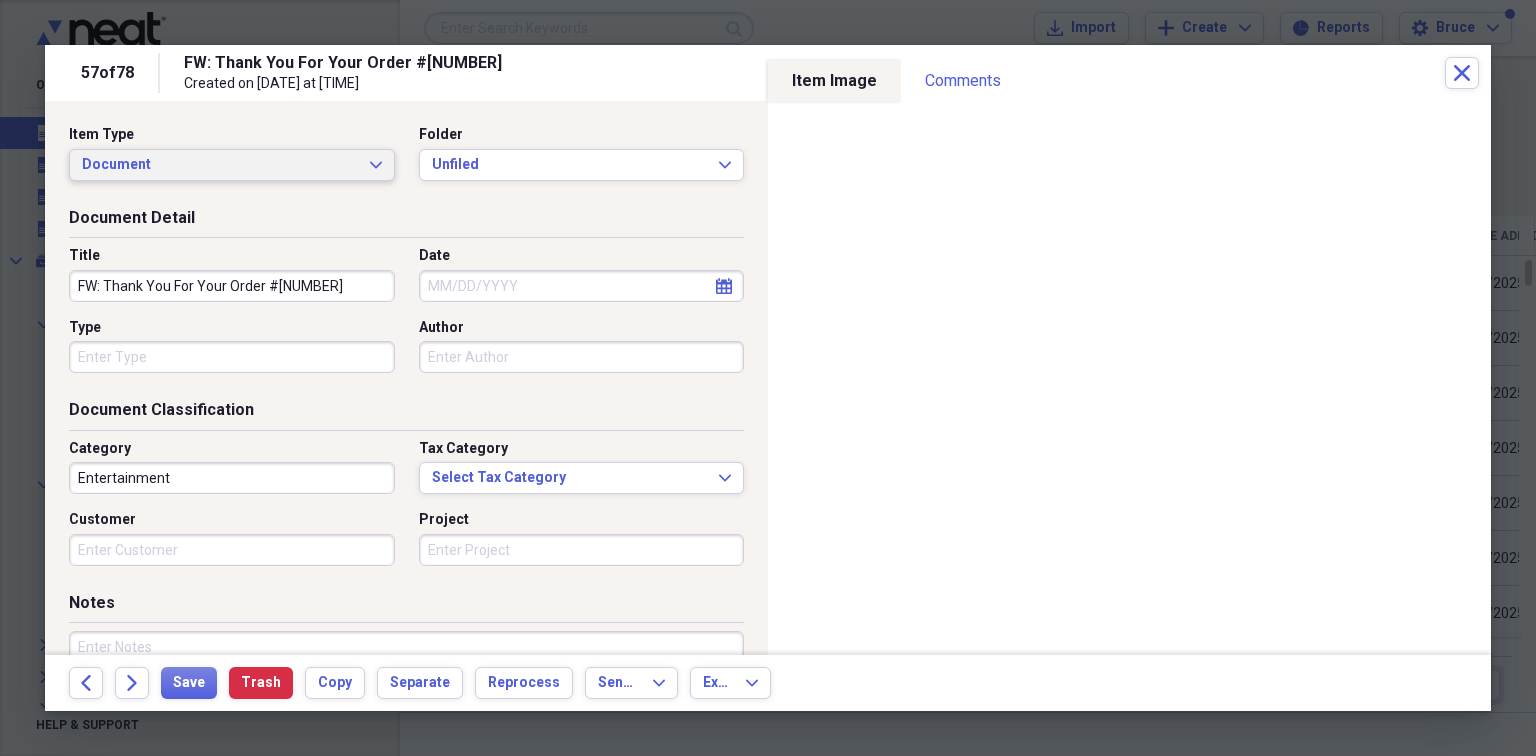 click on "Document" at bounding box center [220, 165] 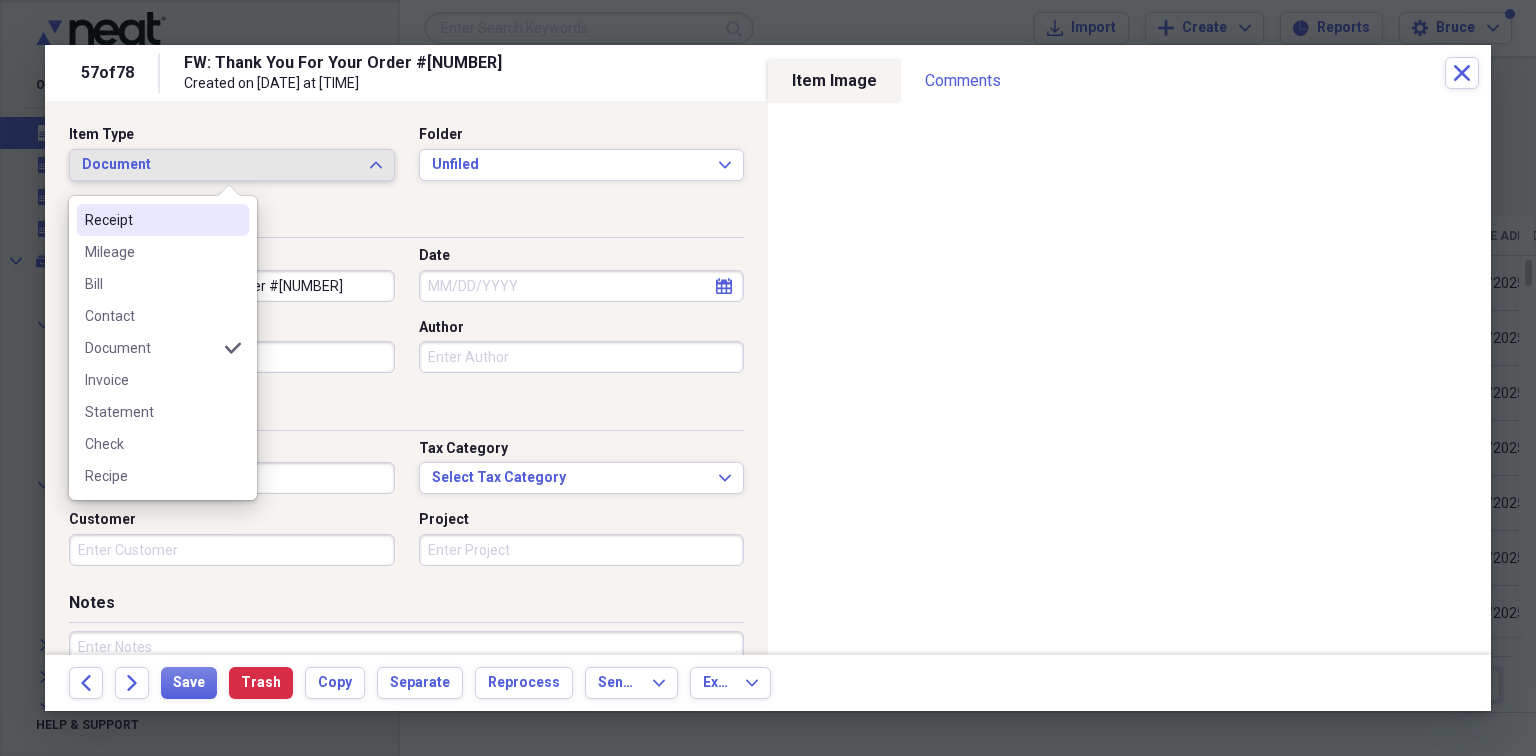 click on "Receipt" at bounding box center (151, 220) 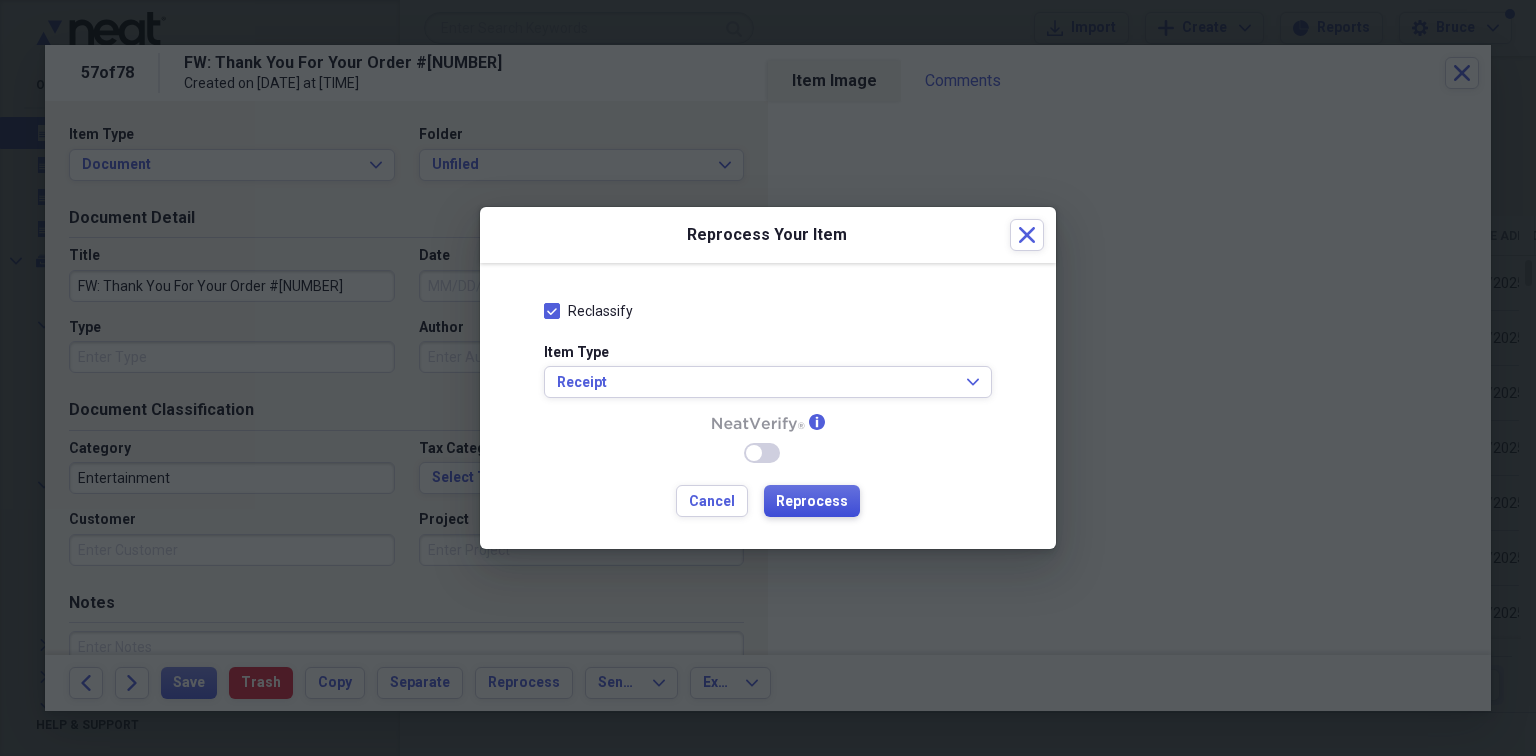 click on "Reprocess" at bounding box center [812, 502] 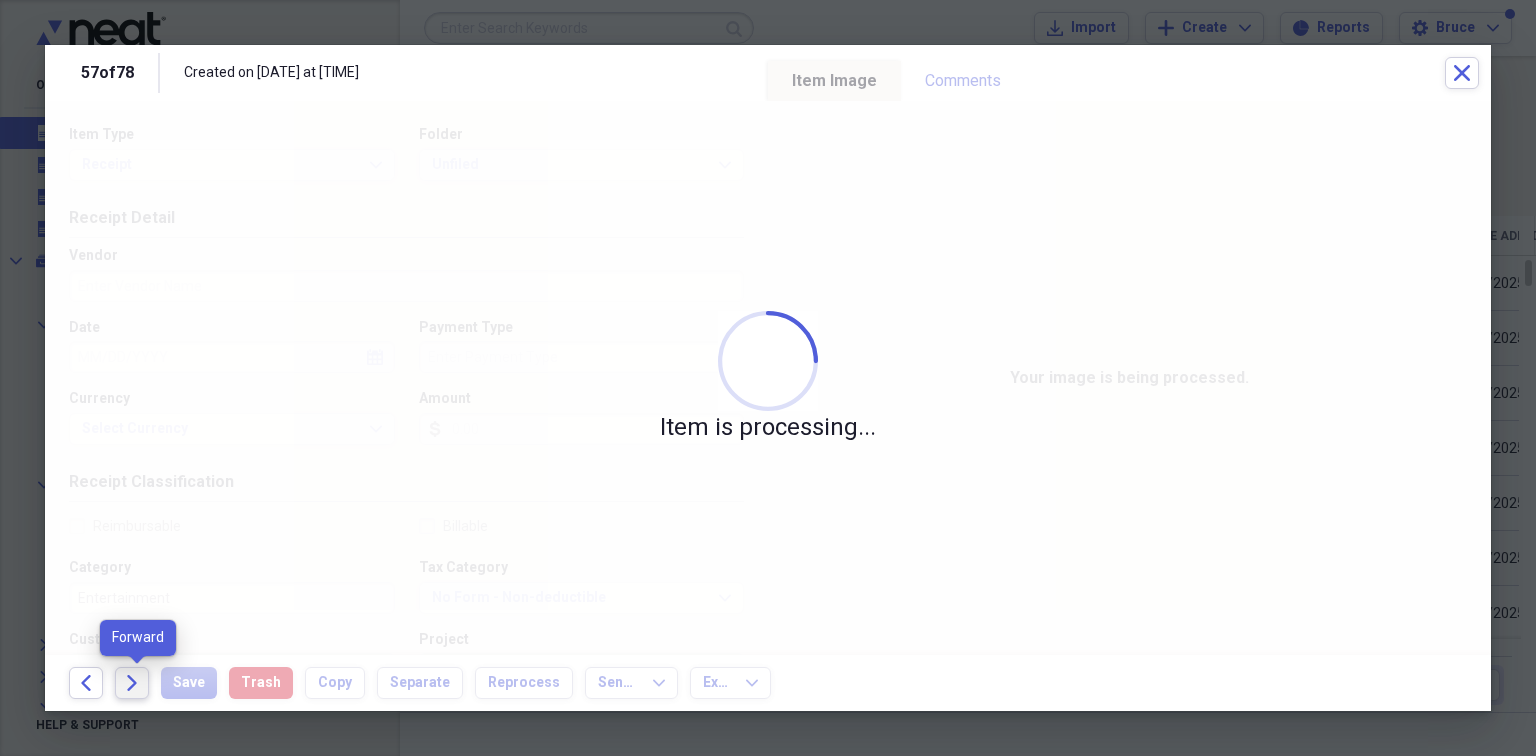 click on "Forward" at bounding box center [132, 683] 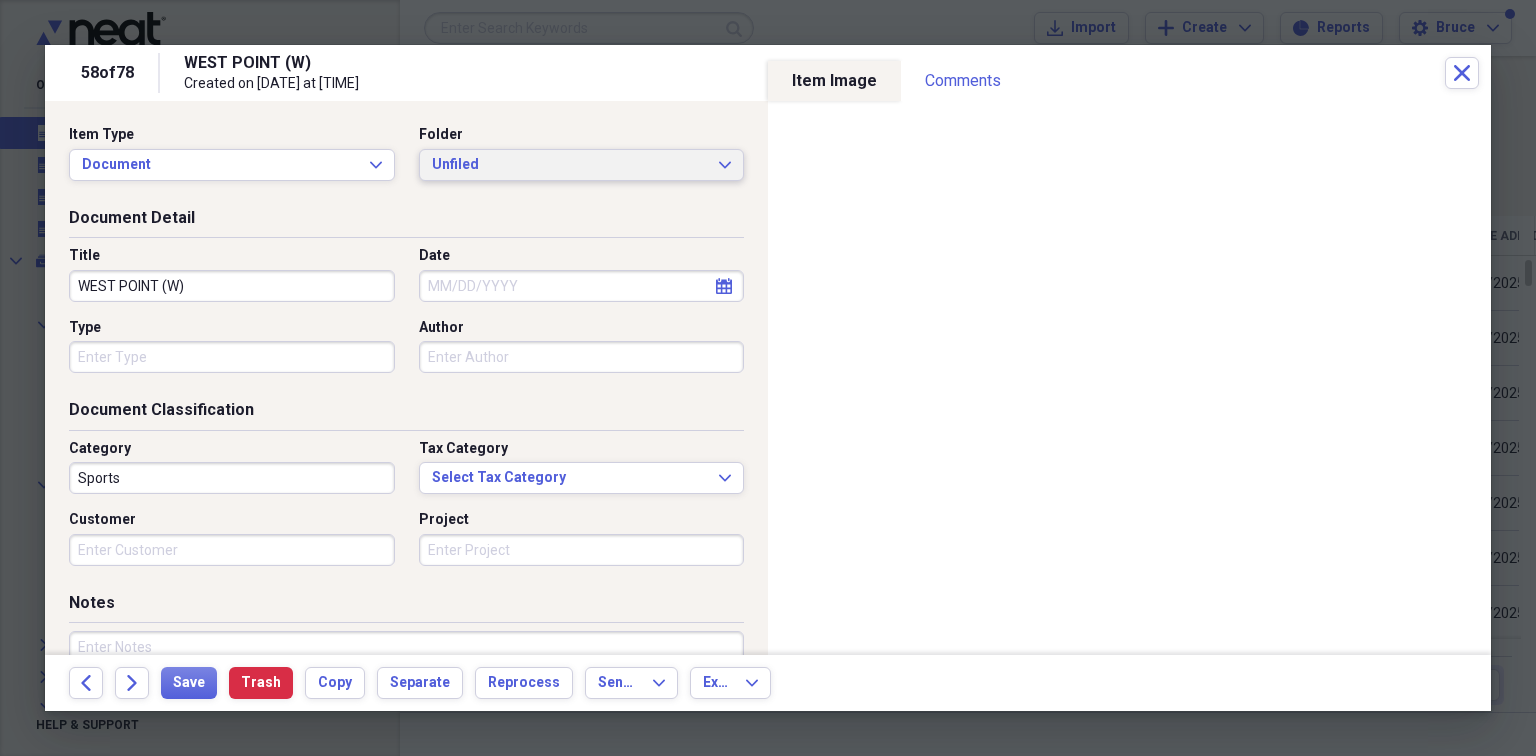 click on "Unfiled" at bounding box center [570, 165] 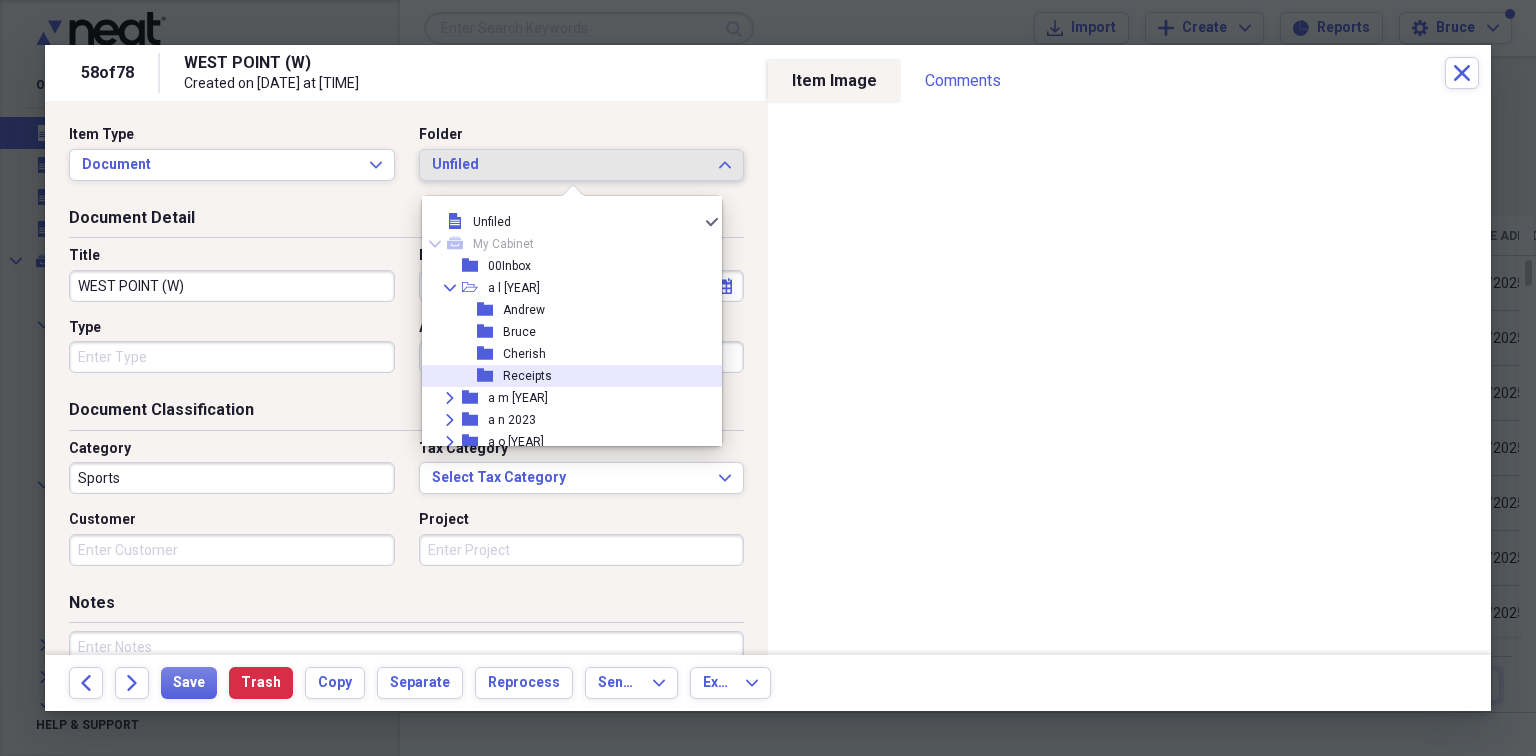 click on "Receipts" at bounding box center [527, 376] 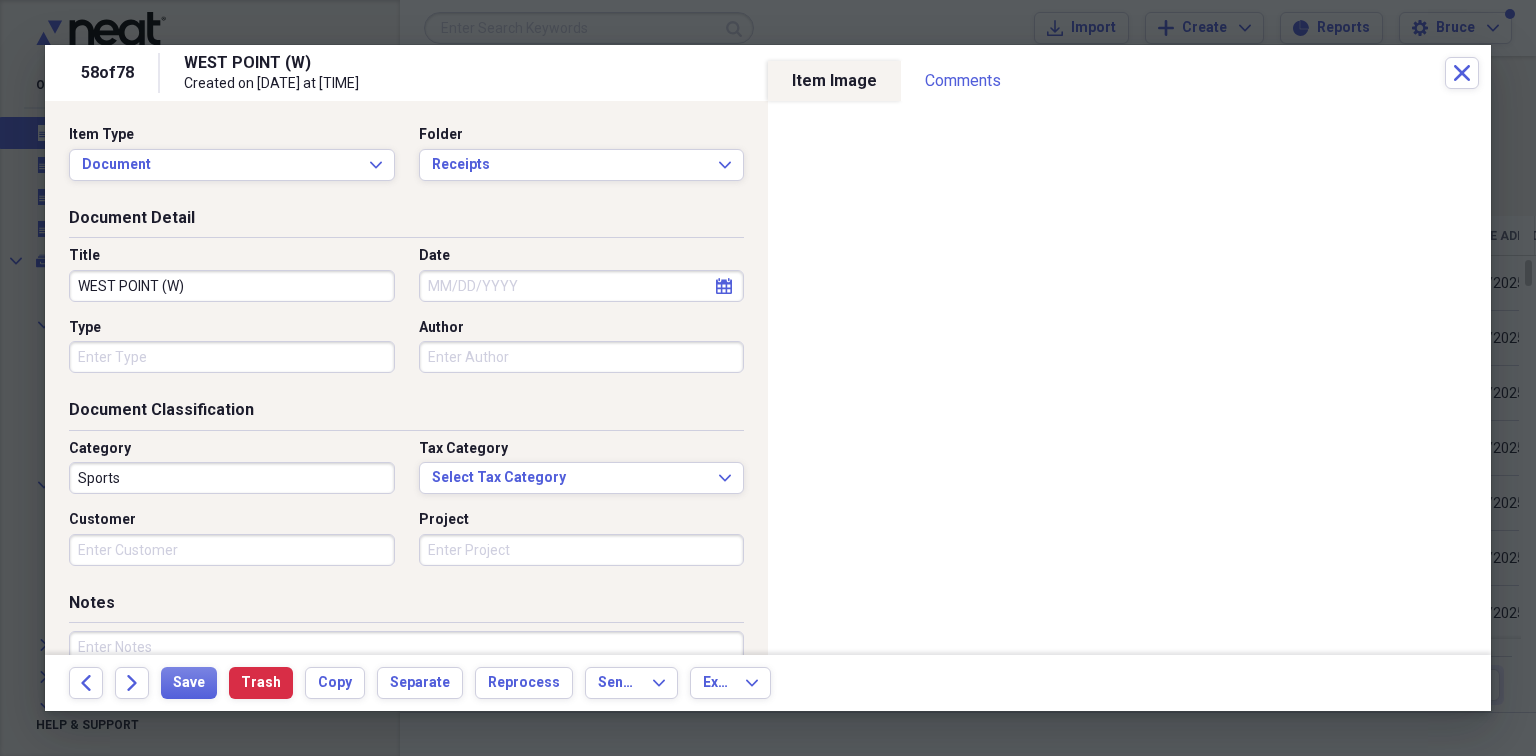 click on "WEST POINT (W)" at bounding box center [232, 286] 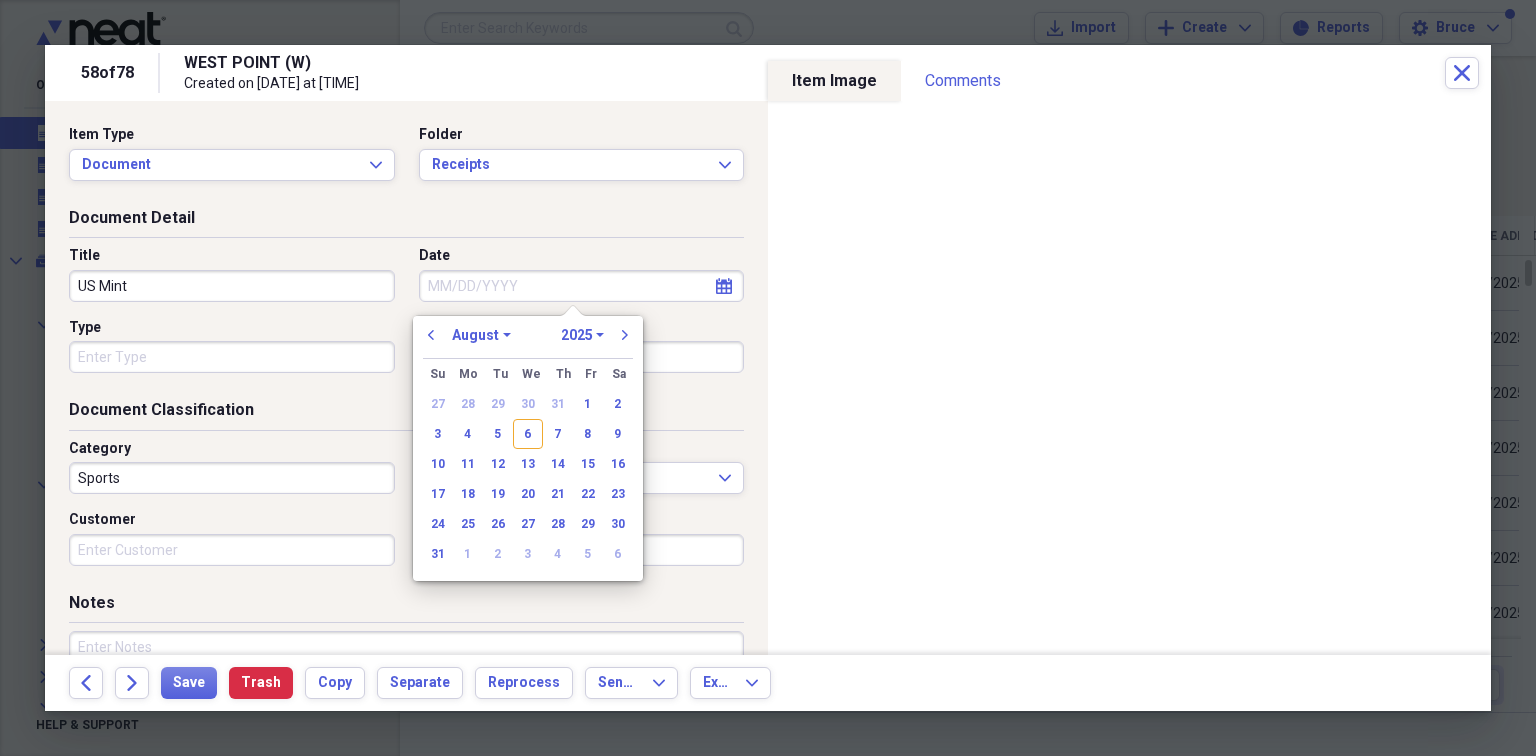 click on "Date" at bounding box center (582, 286) 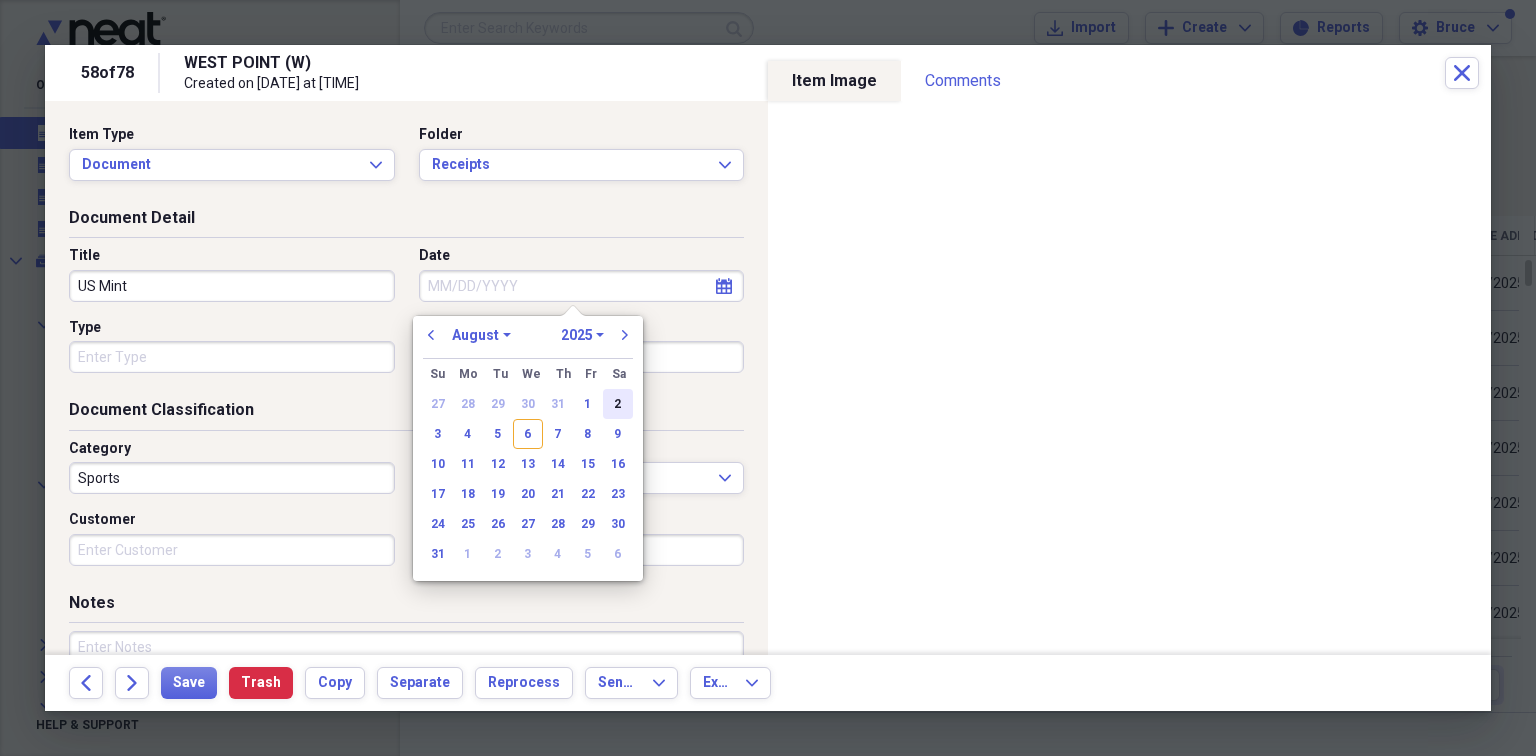 click on "2" at bounding box center (618, 404) 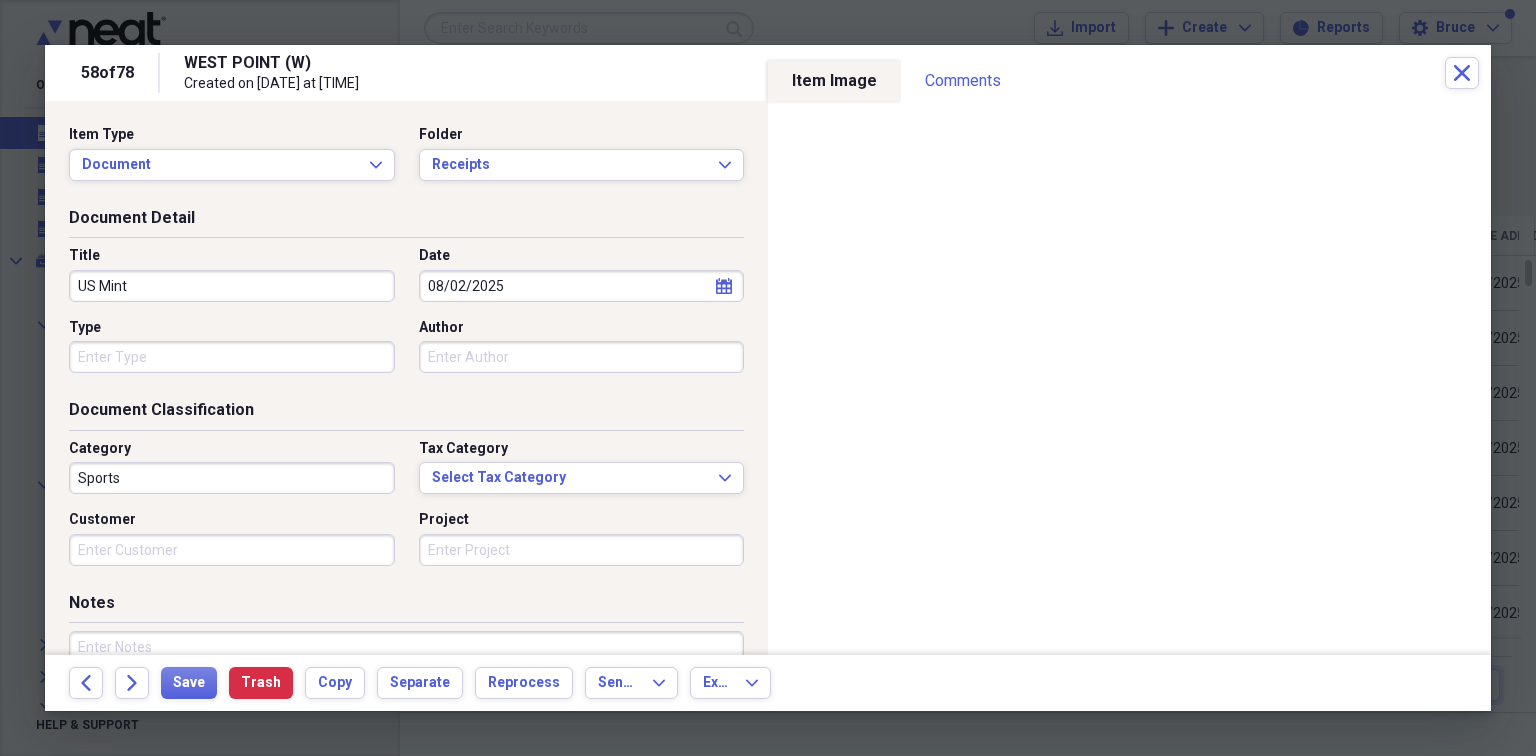 click on "Type" at bounding box center (232, 357) 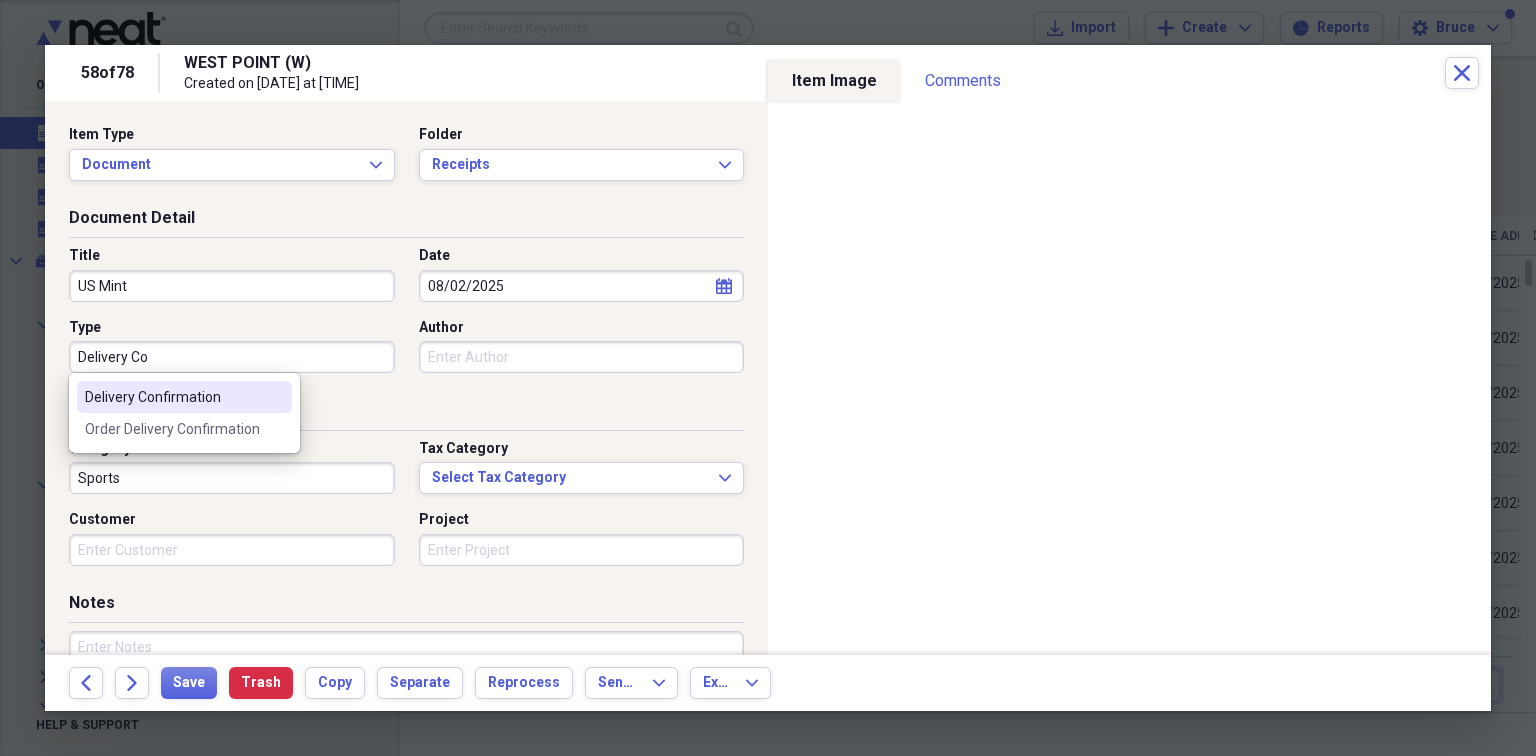 click on "Delivery Confirmation" at bounding box center [172, 397] 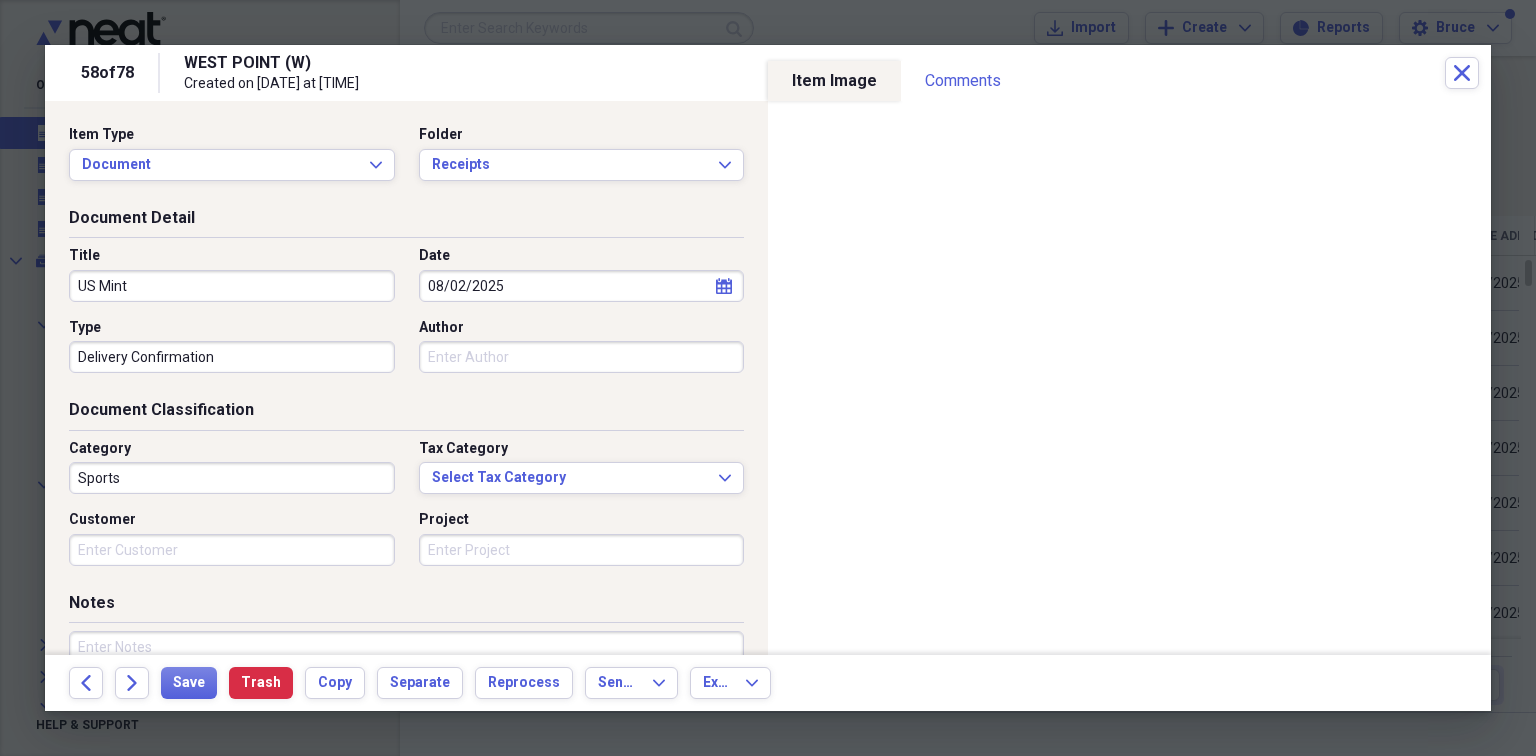 click on "Sports" at bounding box center [232, 478] 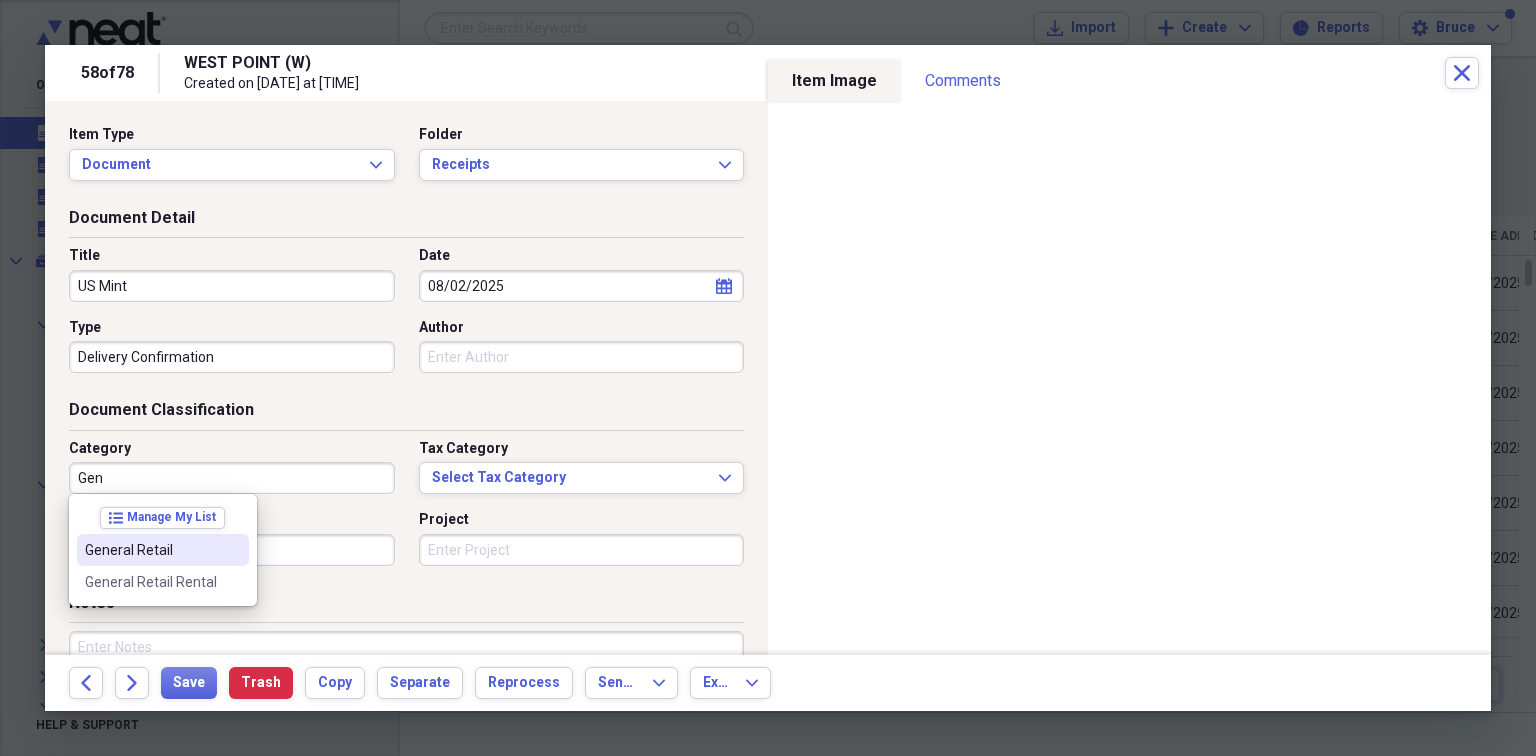 click on "General Retail" at bounding box center [151, 550] 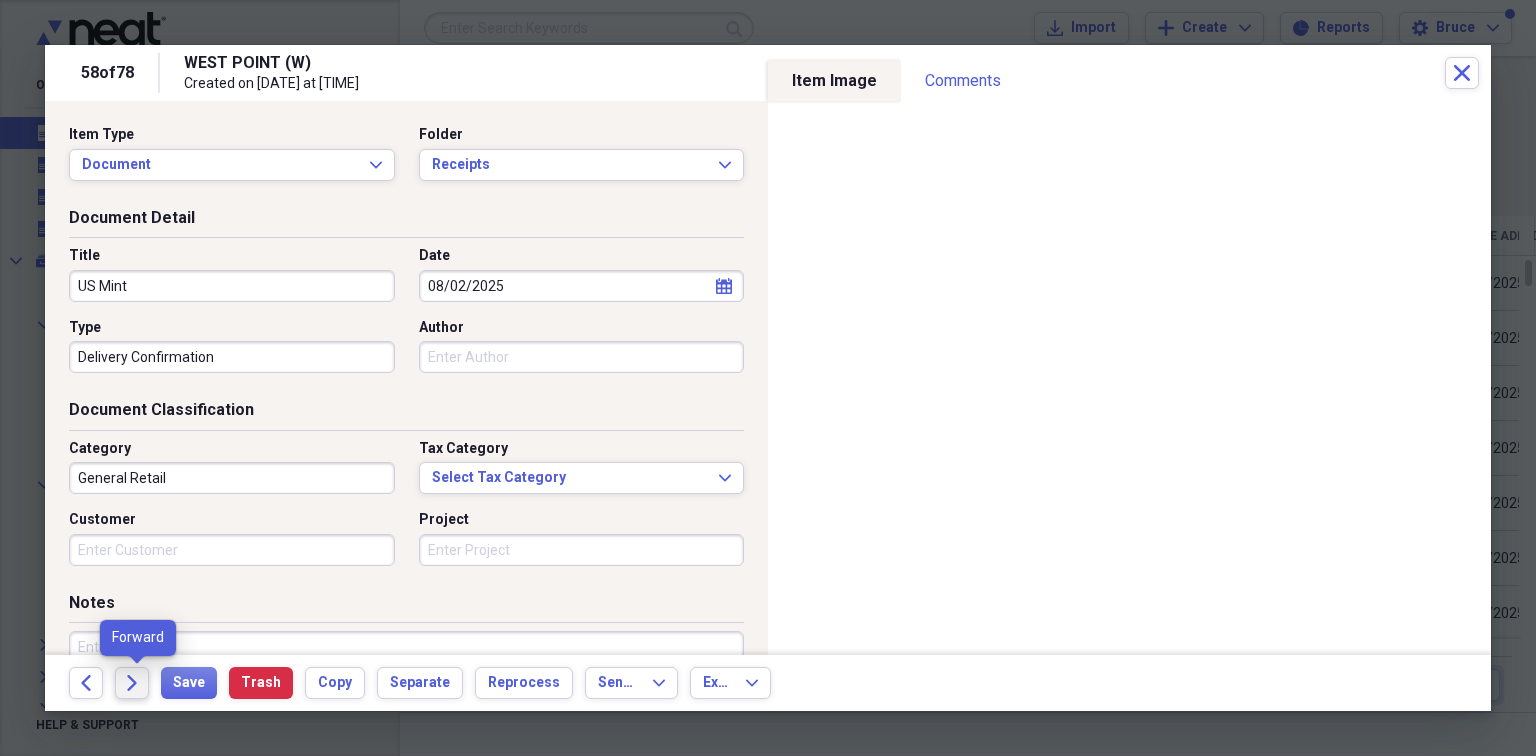 click on "Forward" at bounding box center [132, 683] 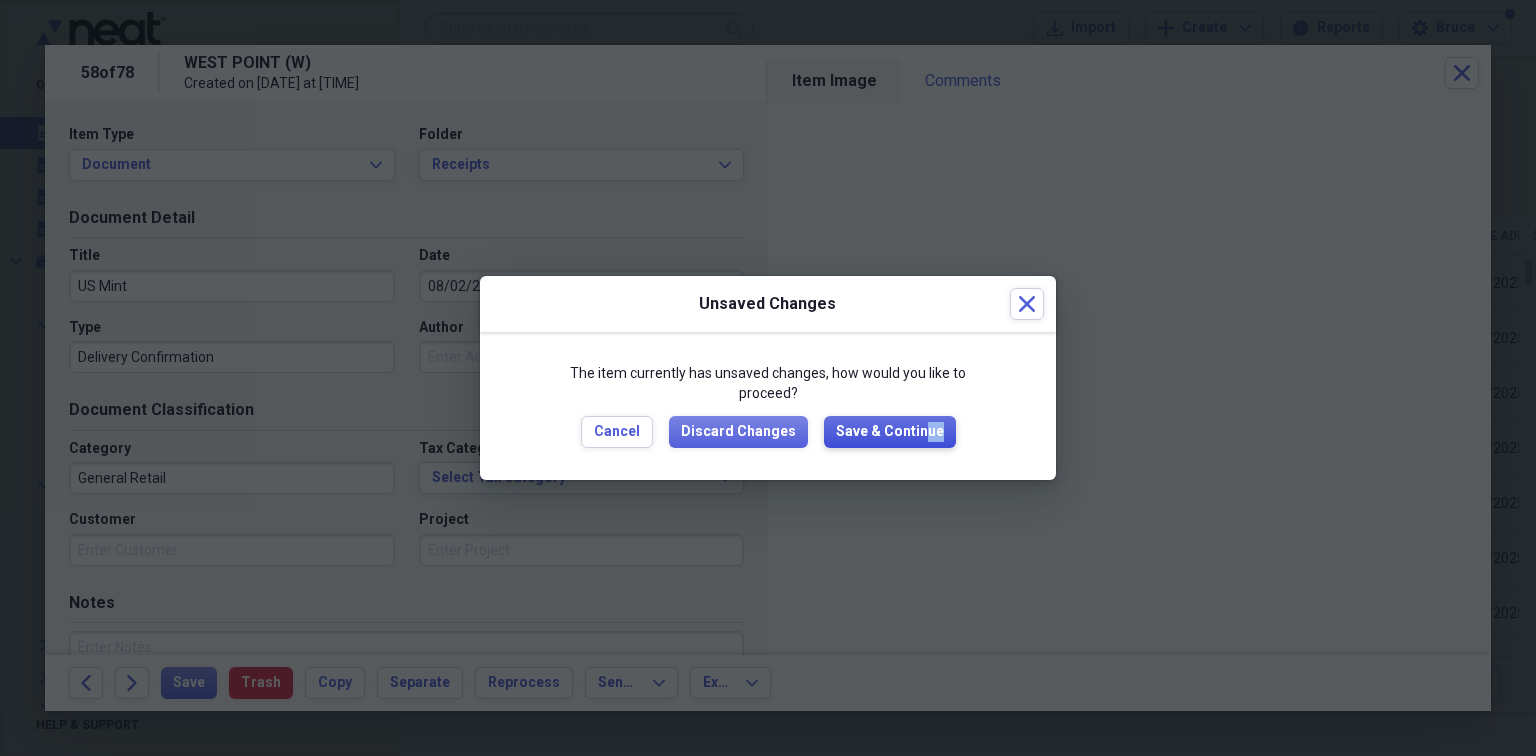 click on "Save & Continue" at bounding box center [890, 432] 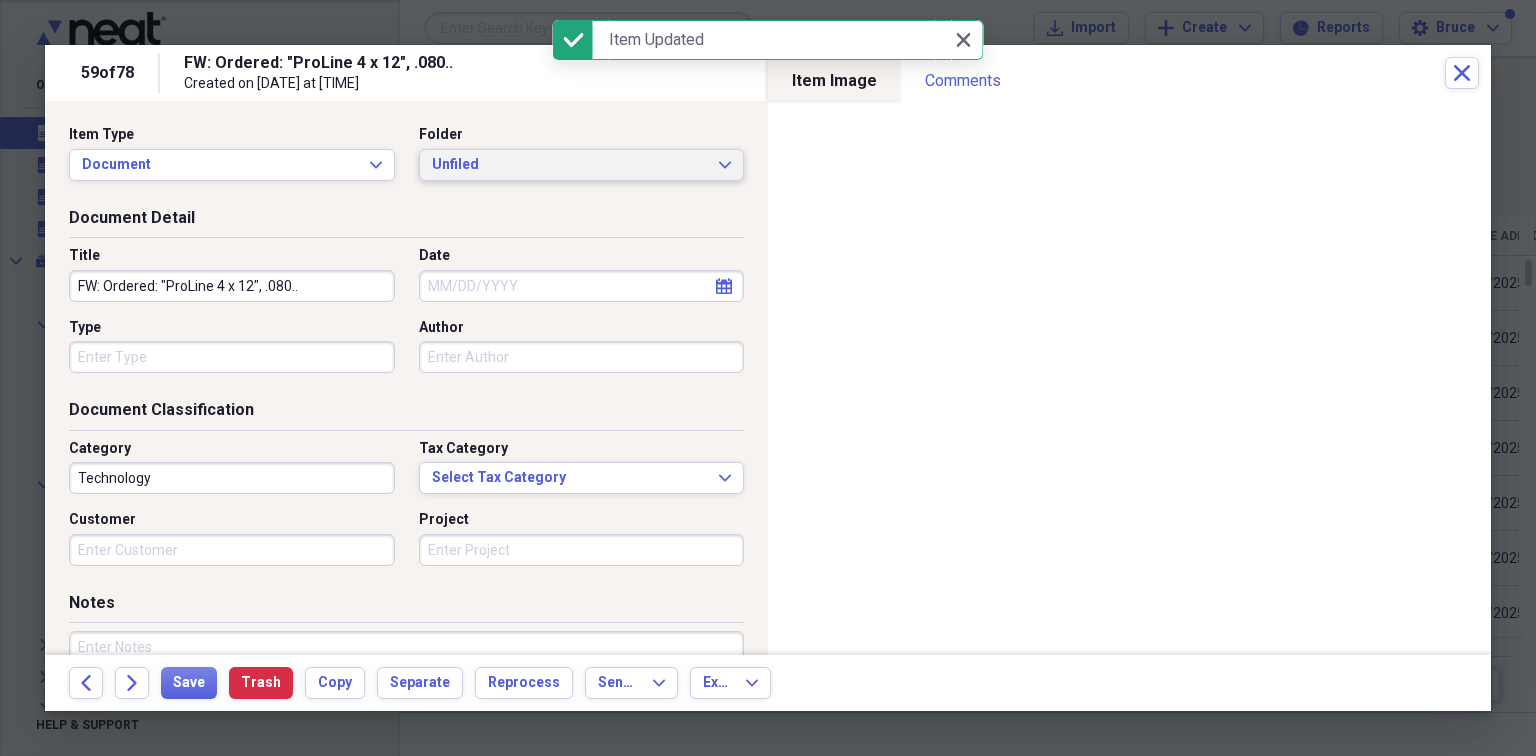 click on "Unfiled" at bounding box center (570, 165) 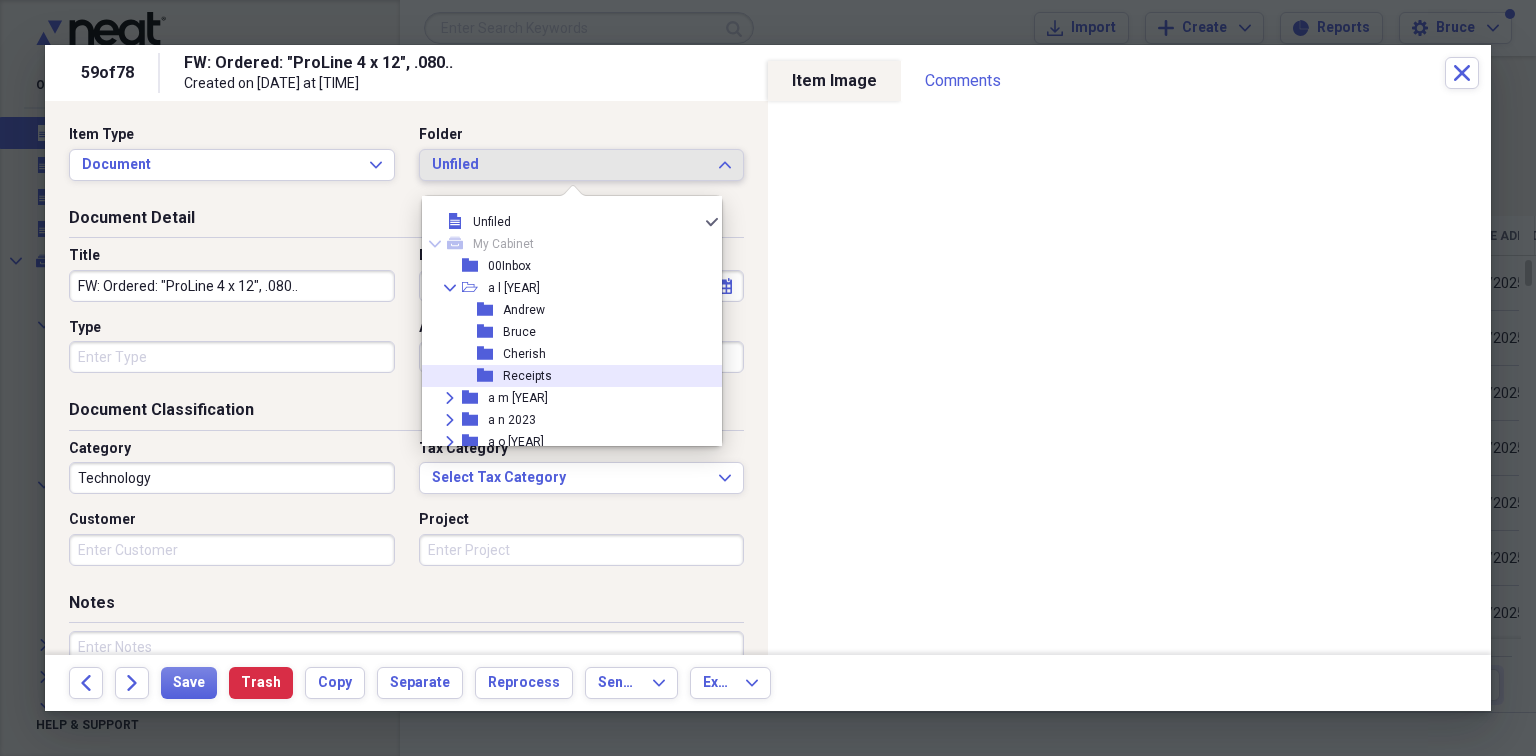 click on "Receipts" at bounding box center (527, 376) 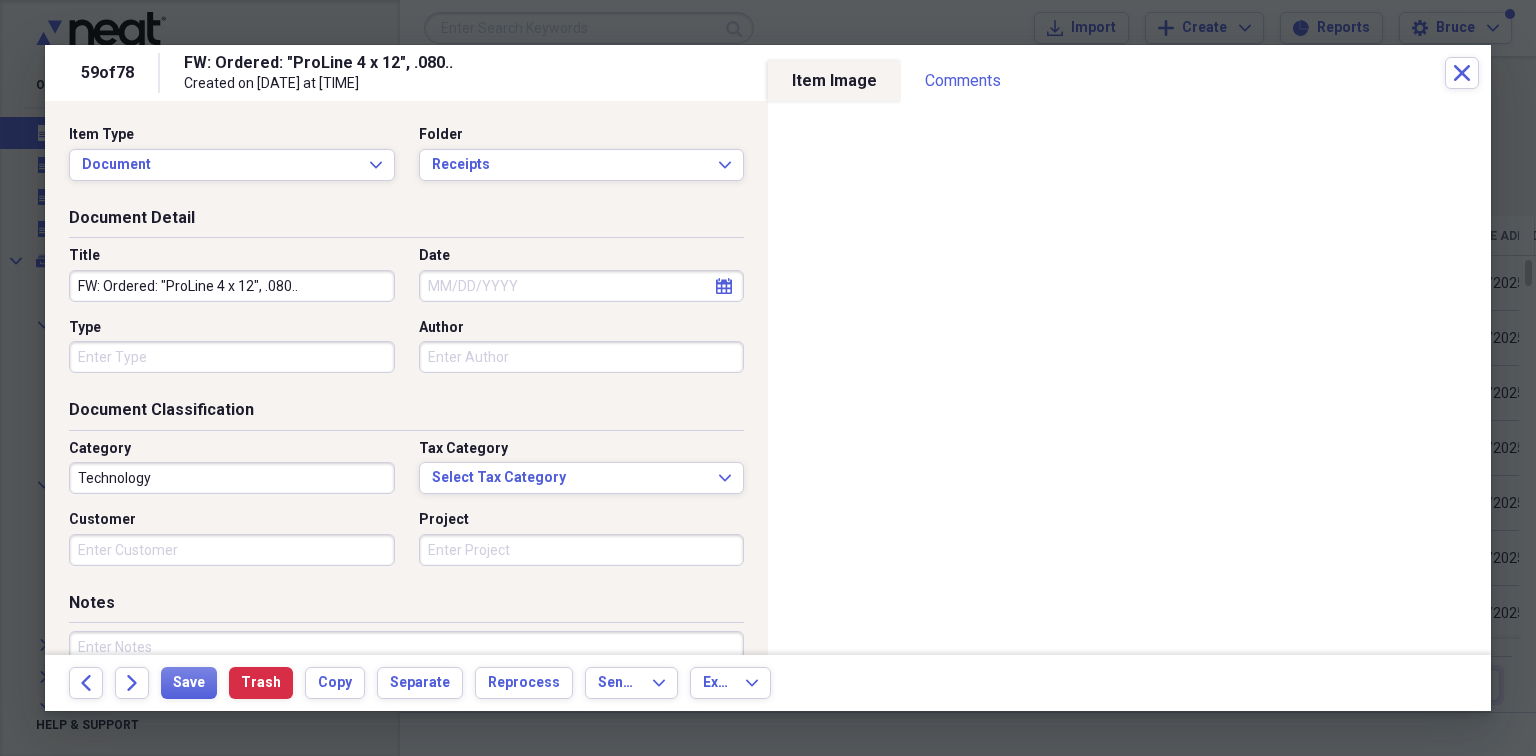 drag, startPoint x: 304, startPoint y: 280, endPoint x: 0, endPoint y: 229, distance: 308.2483 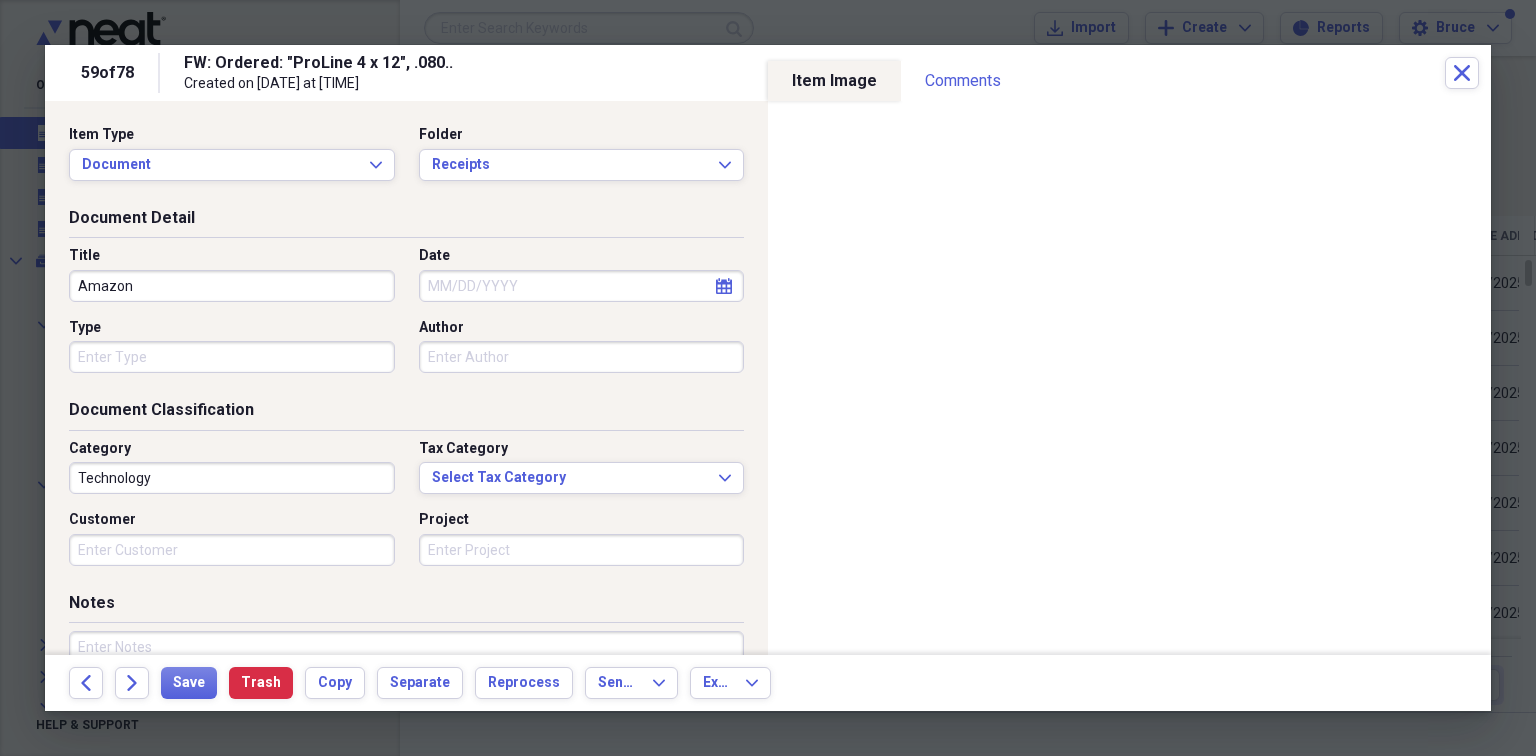 click on "Date" at bounding box center [582, 286] 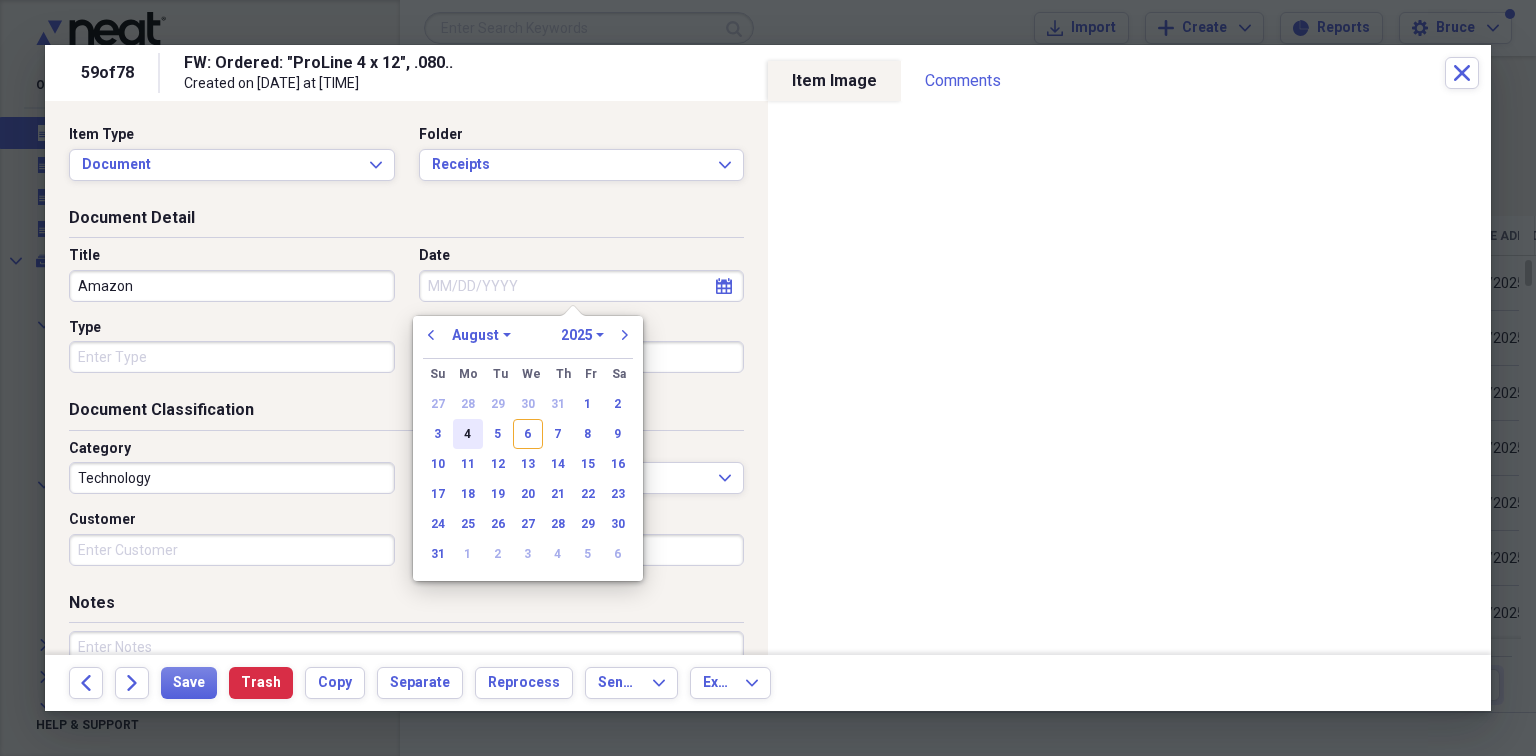 click on "4" at bounding box center (468, 434) 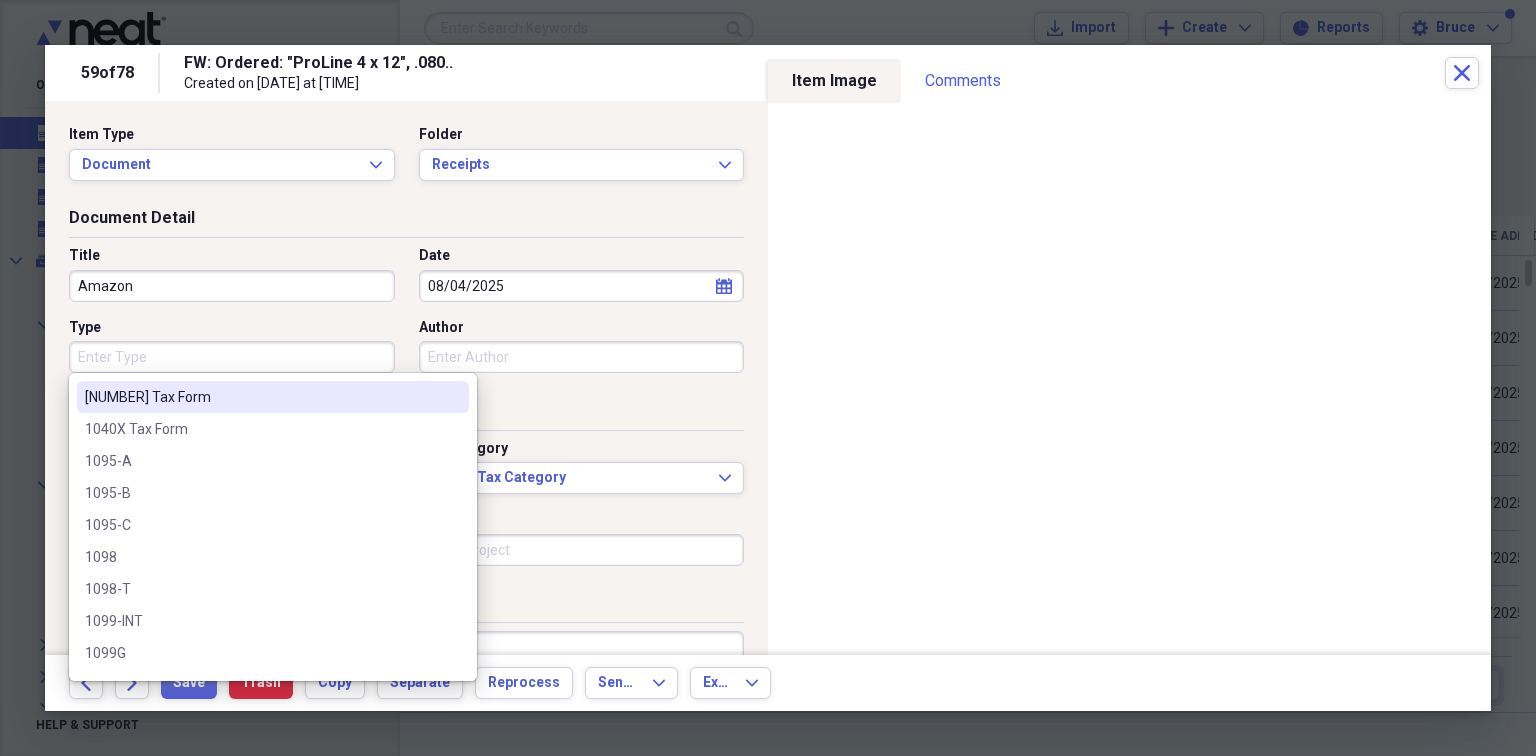 click on "Type" at bounding box center (232, 357) 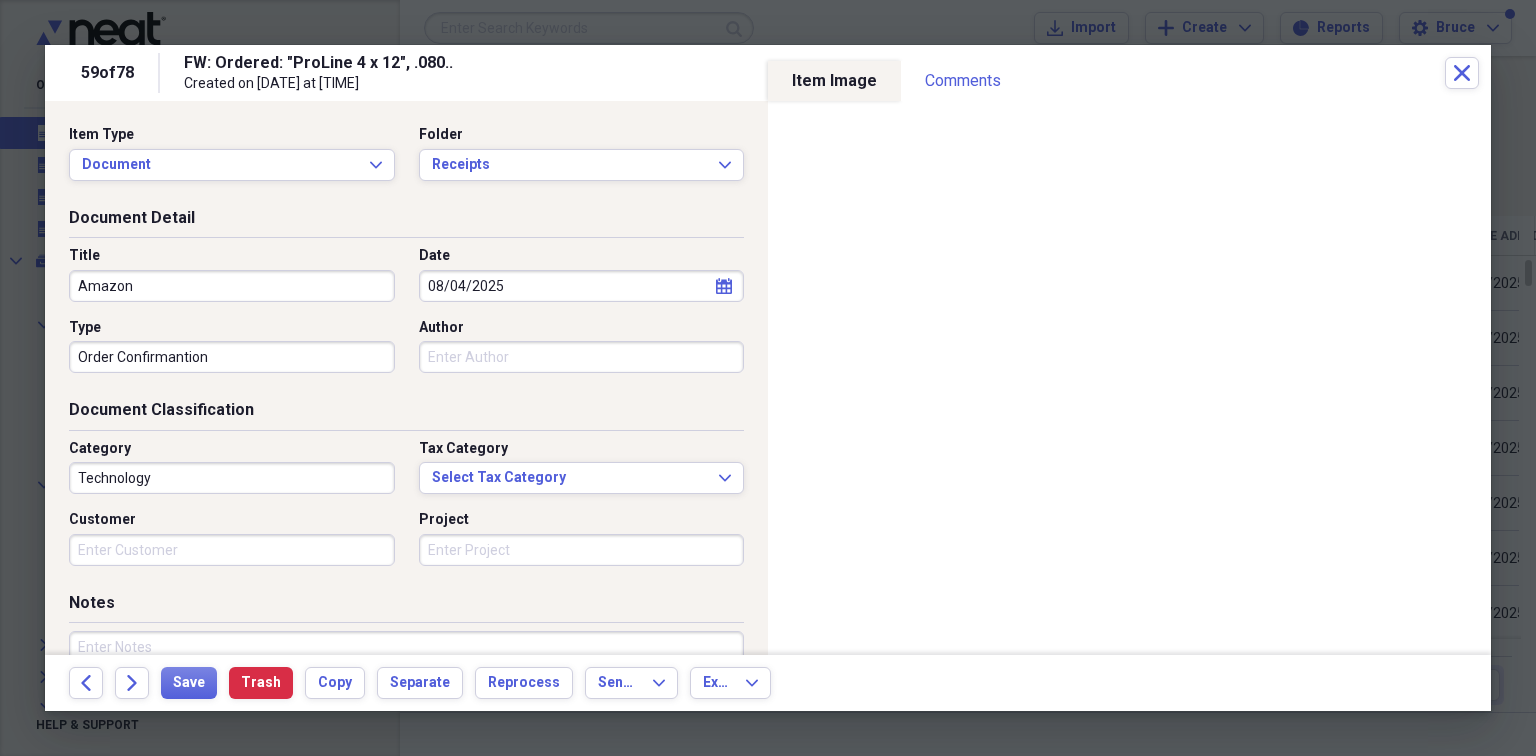 click on "Order Confirmantion" at bounding box center (232, 357) 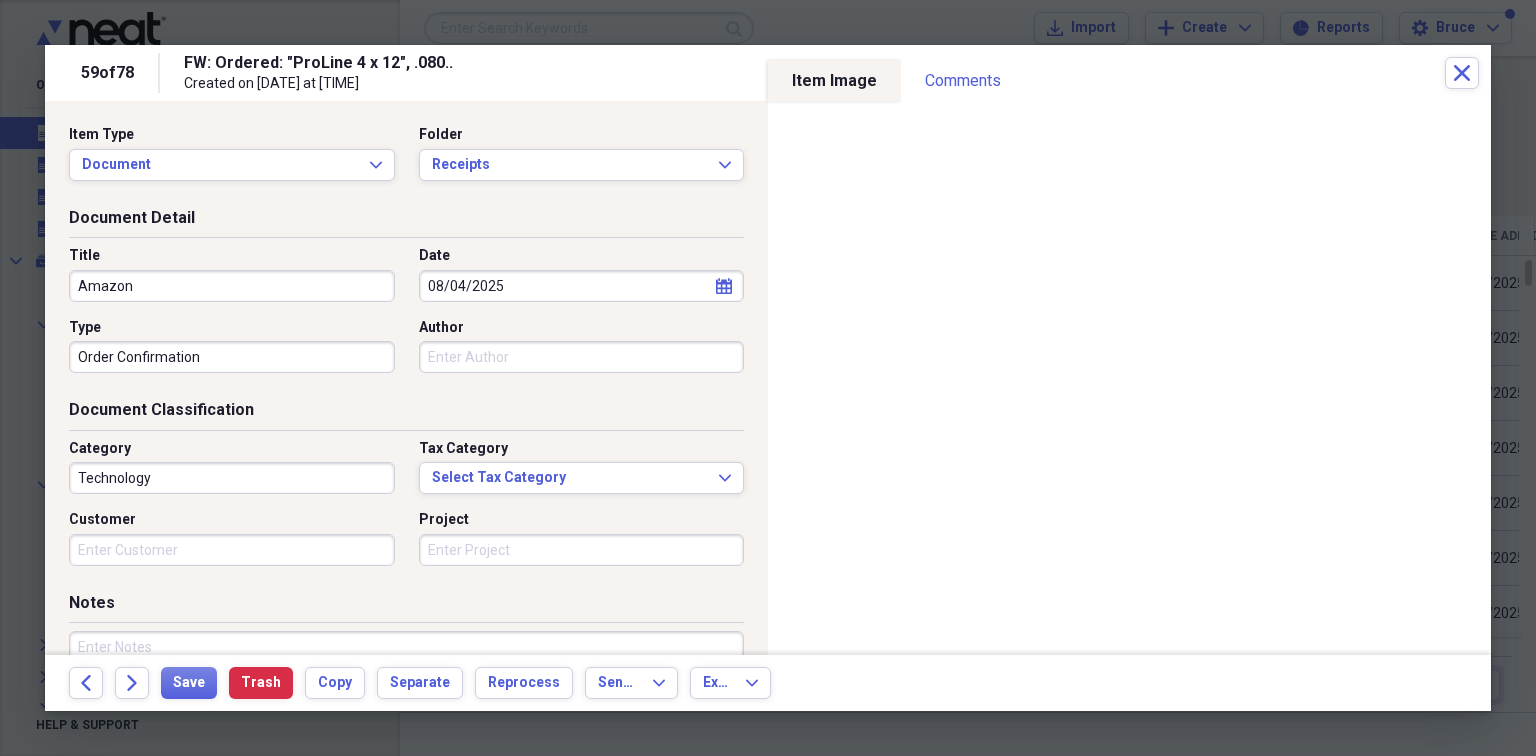 click on "Title Amazon Date 08/04/2025 calendar Calendar Type Order Confirmation Author" at bounding box center [406, 317] 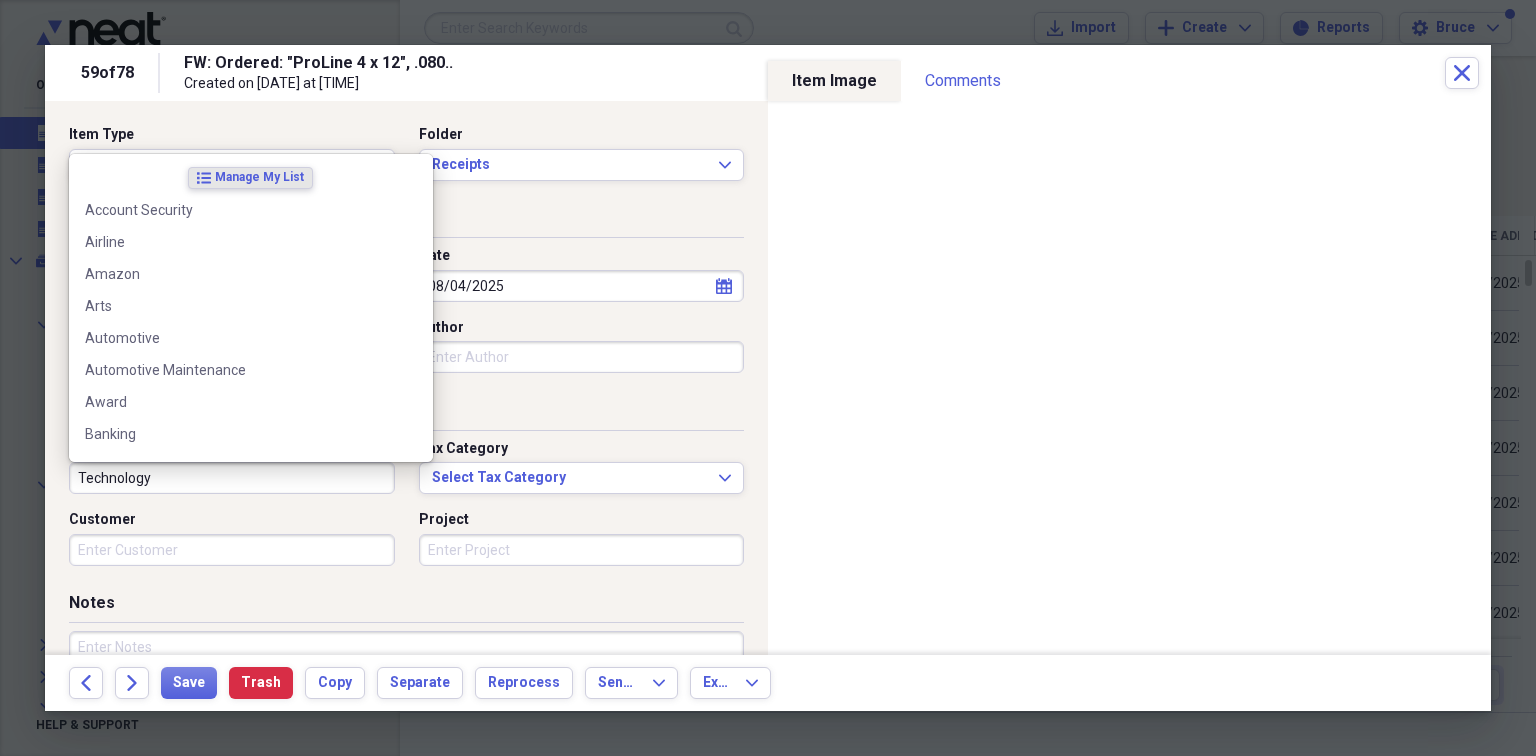 click on "Technology" at bounding box center (232, 478) 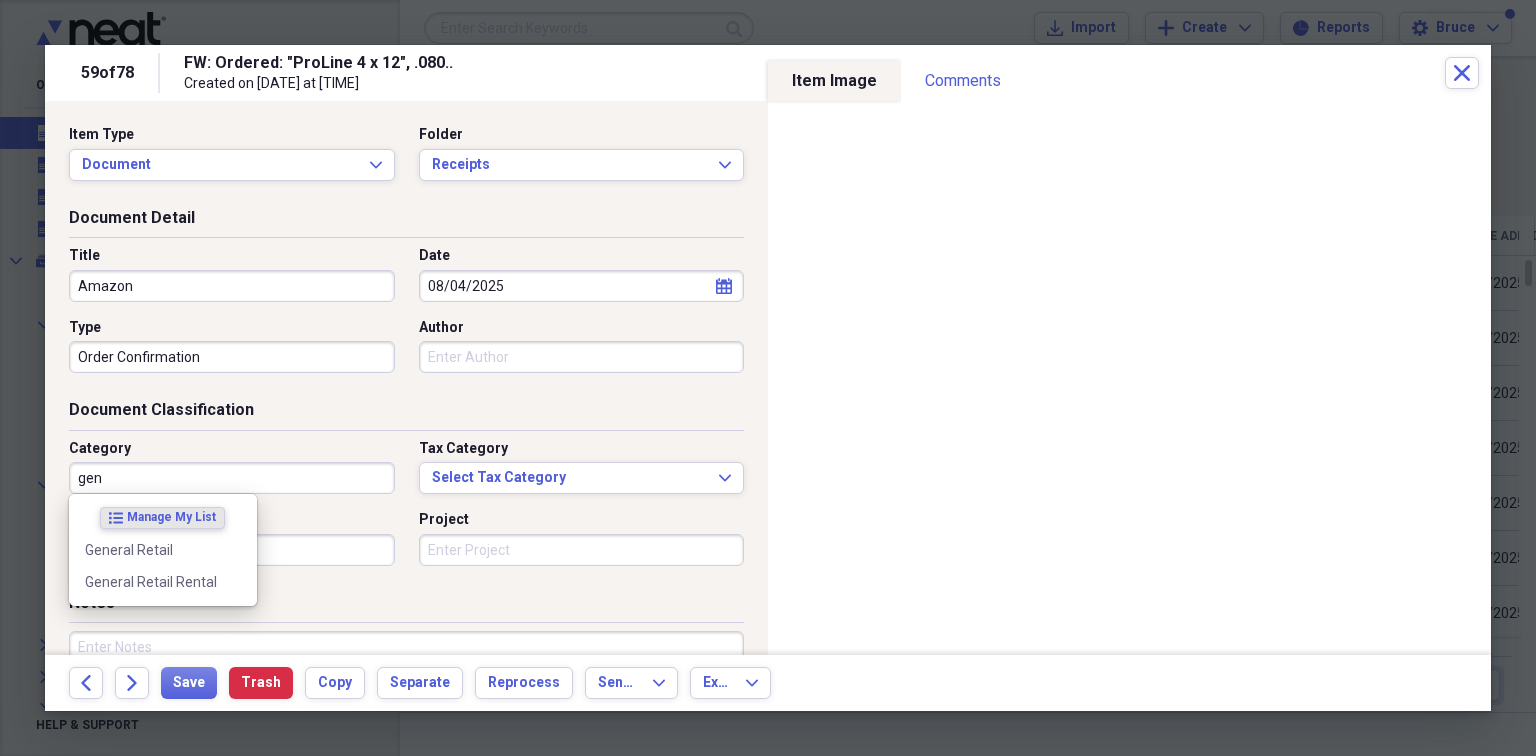 click on "list Manage My List" at bounding box center (163, 518) 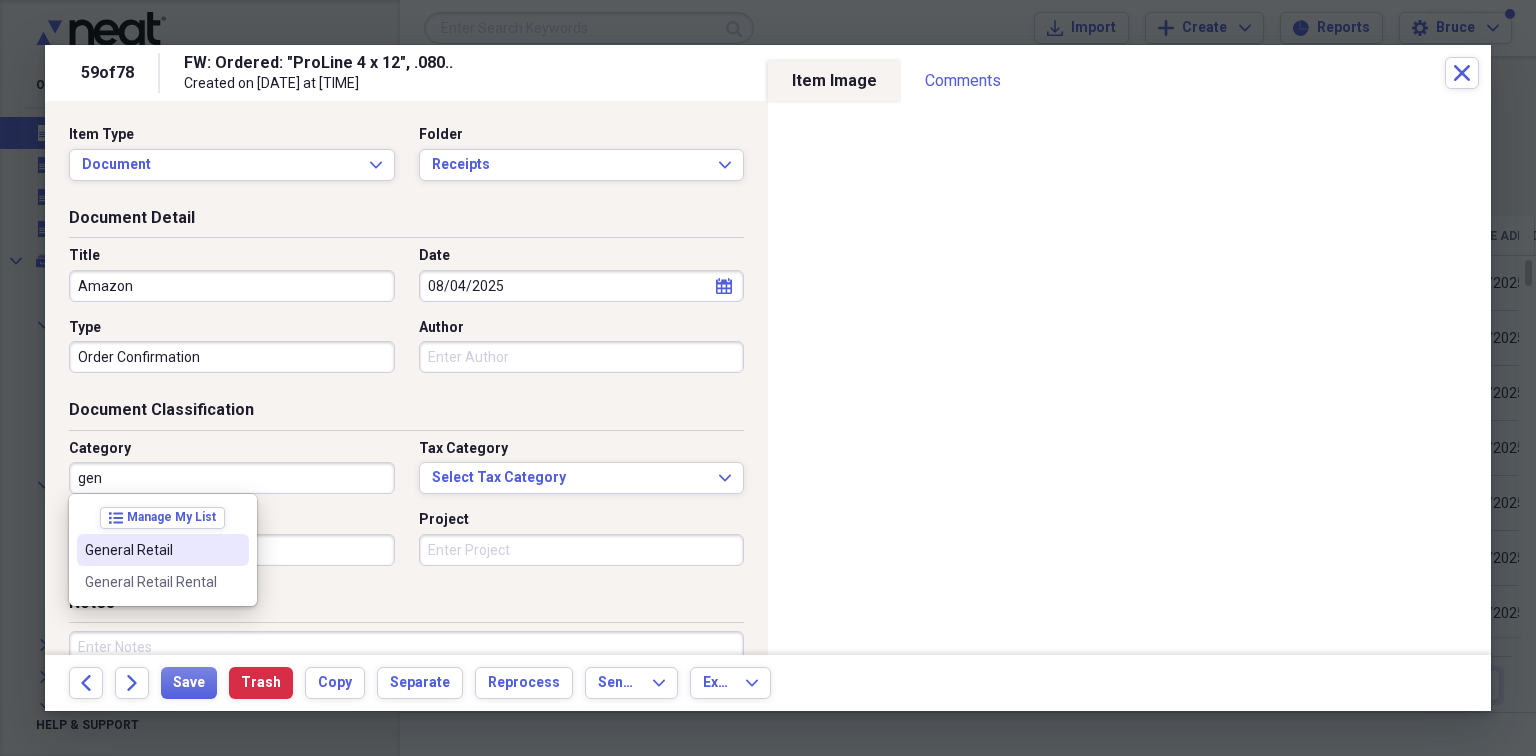 click on "General Retail" at bounding box center [163, 550] 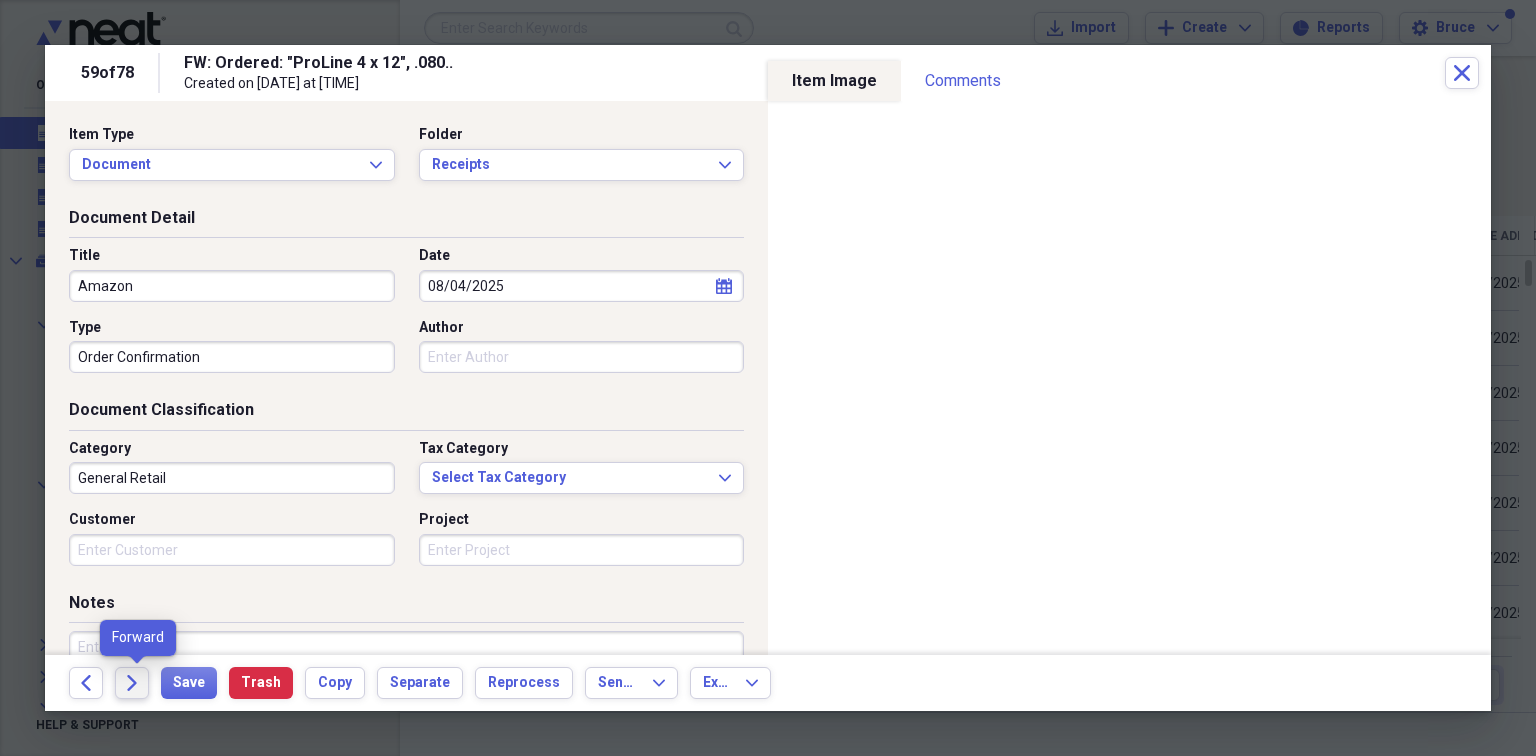 click on "Forward" at bounding box center [132, 683] 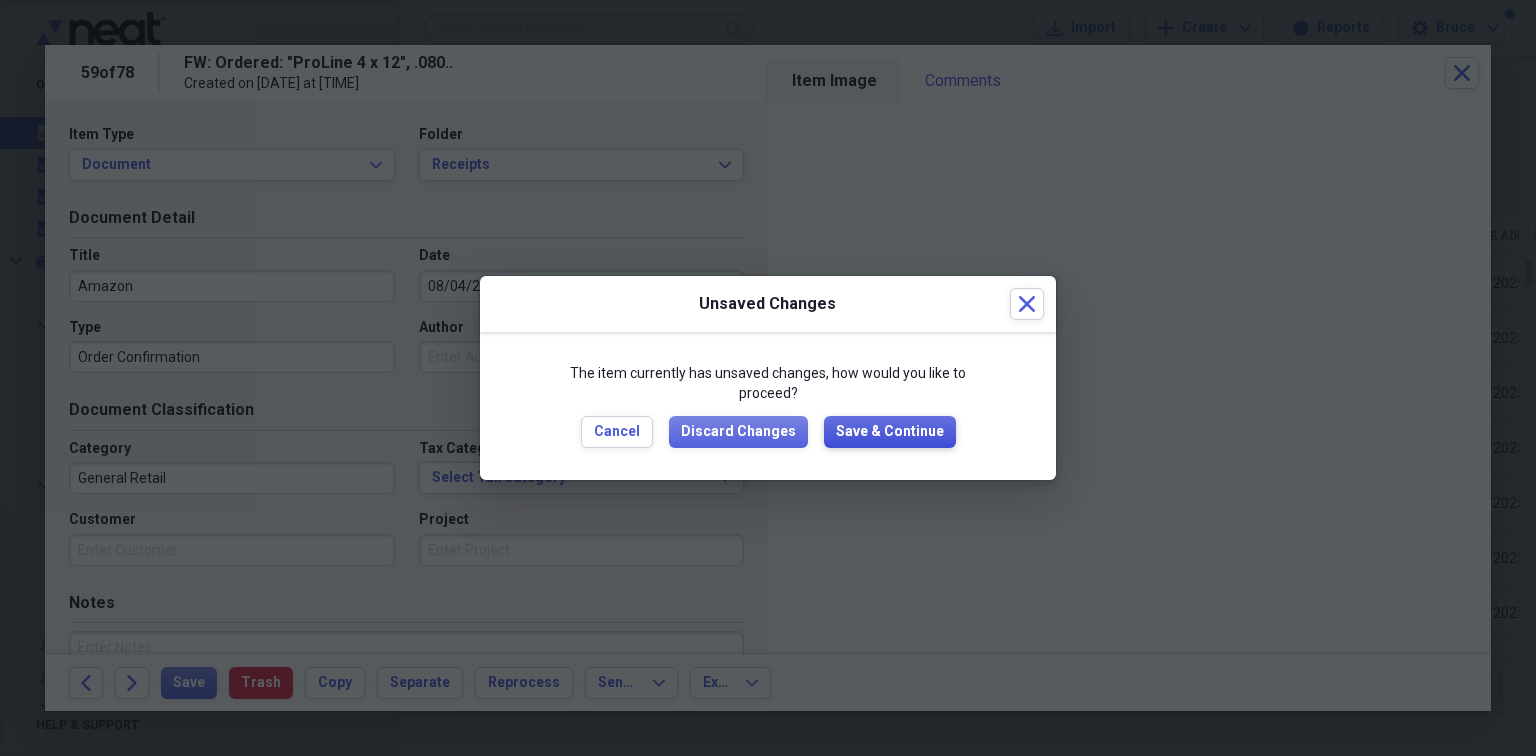 click on "Save & Continue" at bounding box center [890, 432] 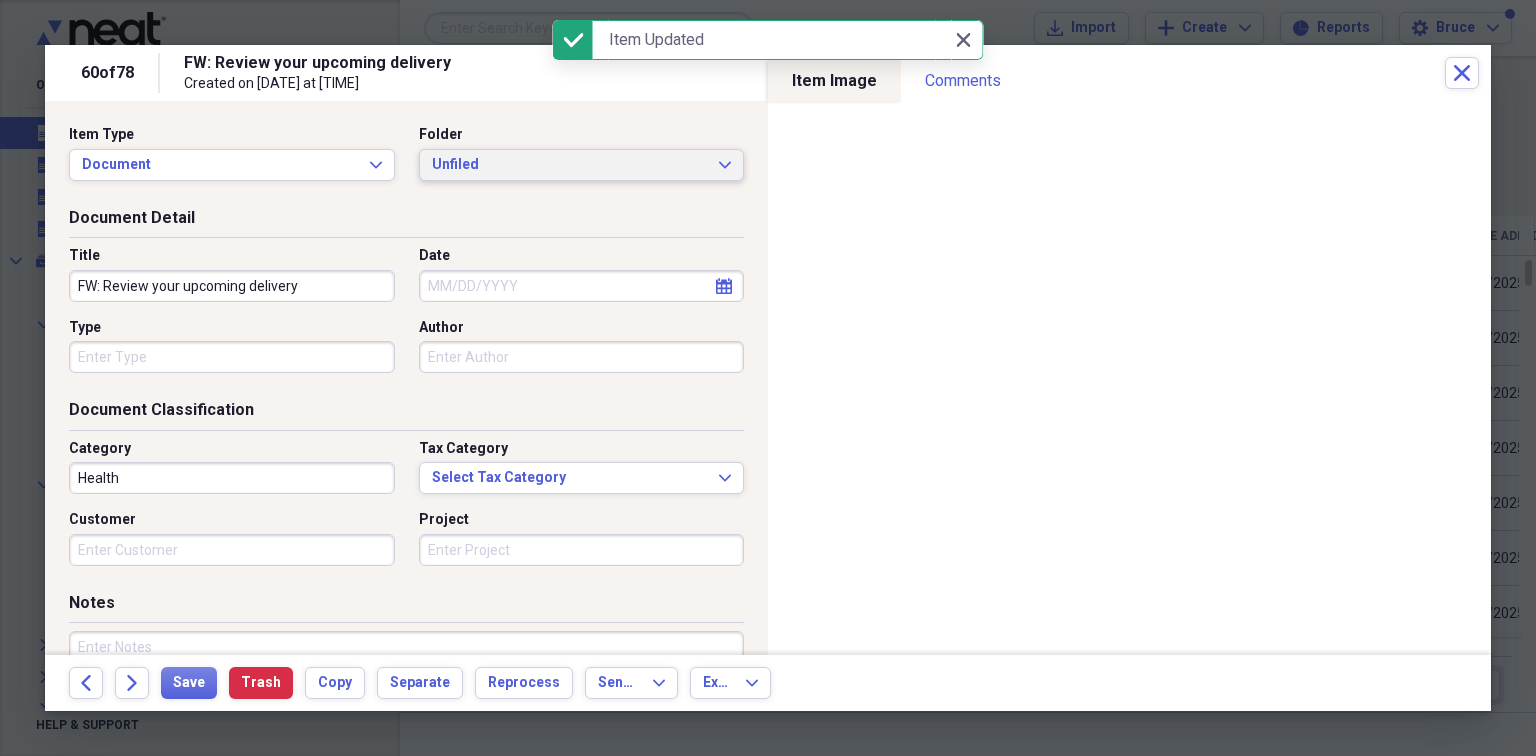 click on "Unfiled" at bounding box center (570, 165) 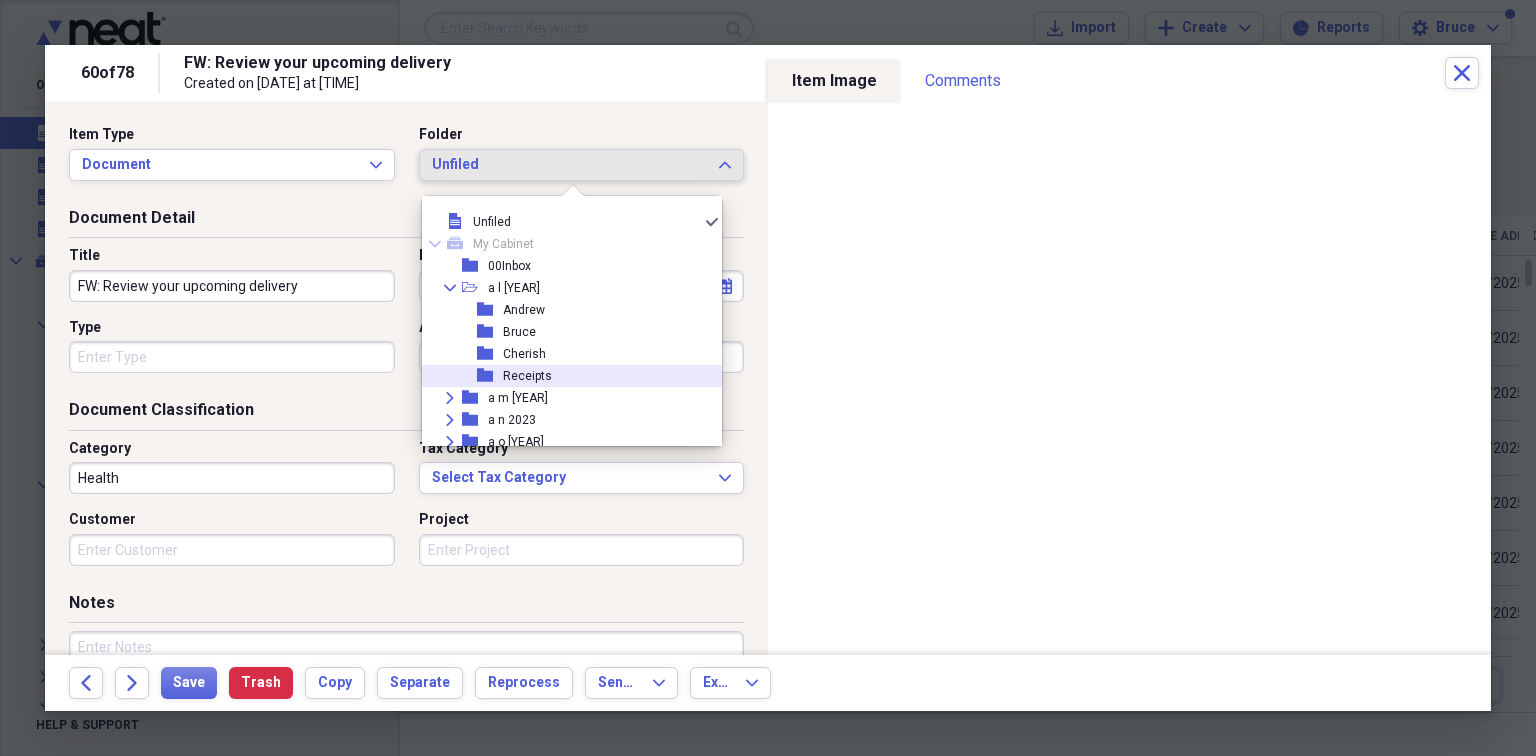 click on "Receipts" at bounding box center (527, 376) 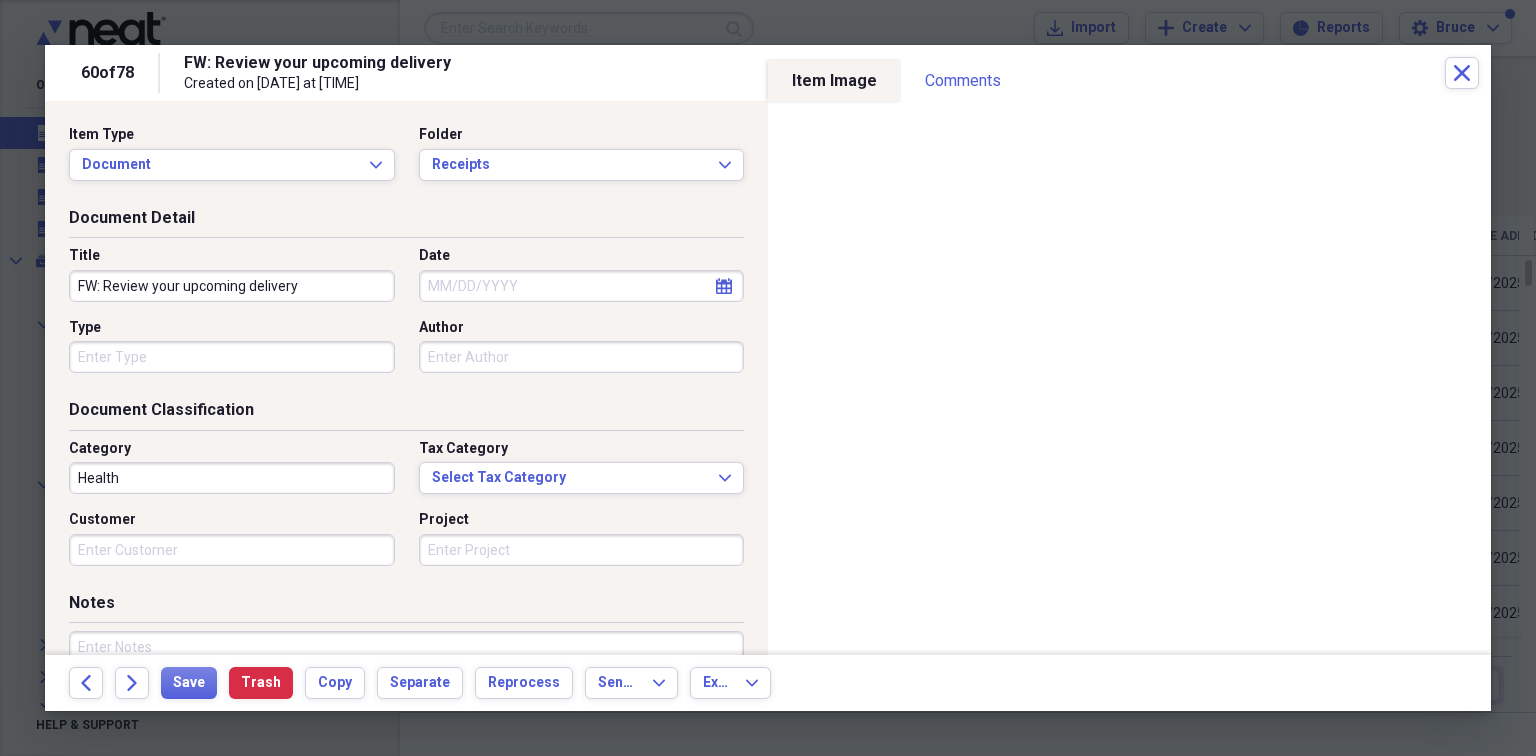 drag, startPoint x: 340, startPoint y: 280, endPoint x: 0, endPoint y: 278, distance: 340.0059 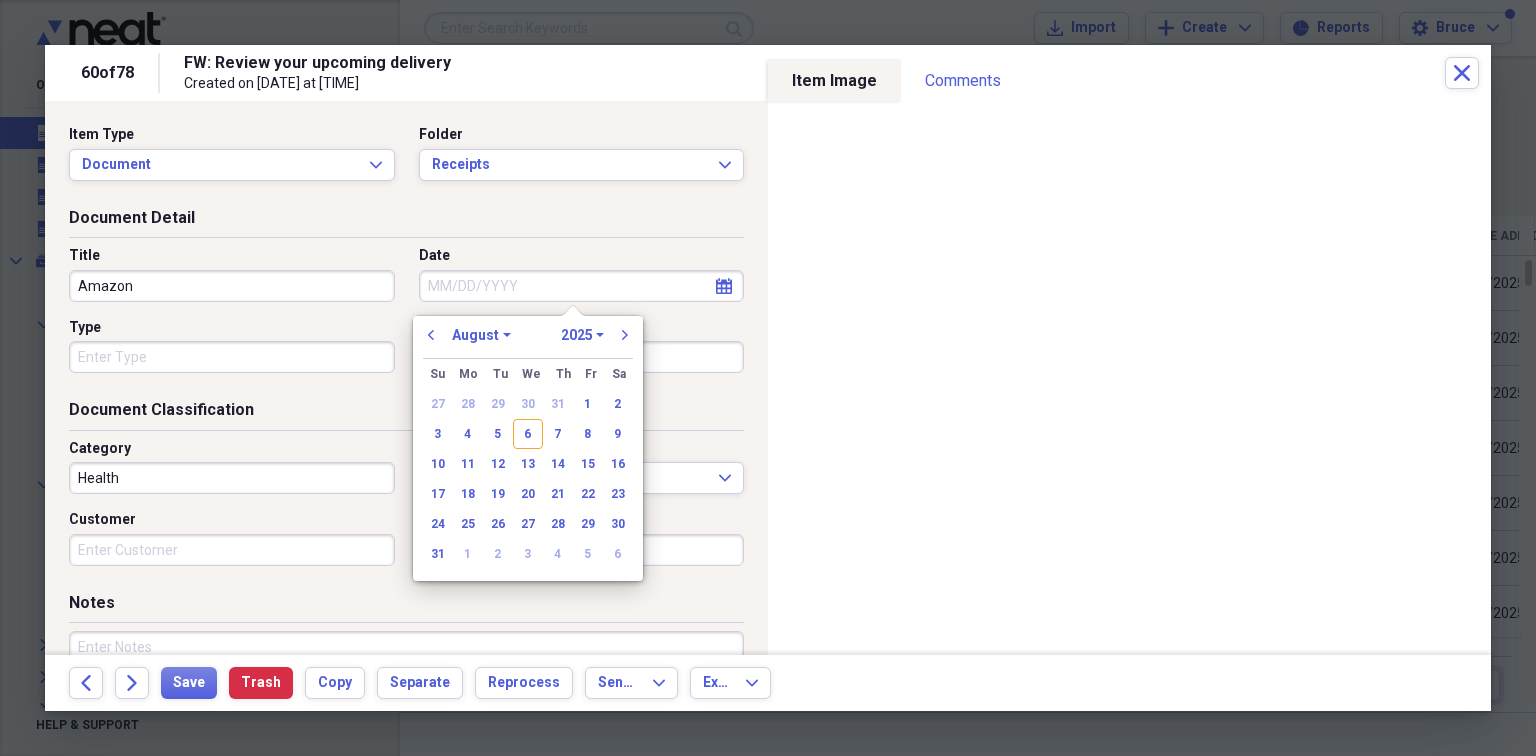 click on "Date" at bounding box center (582, 286) 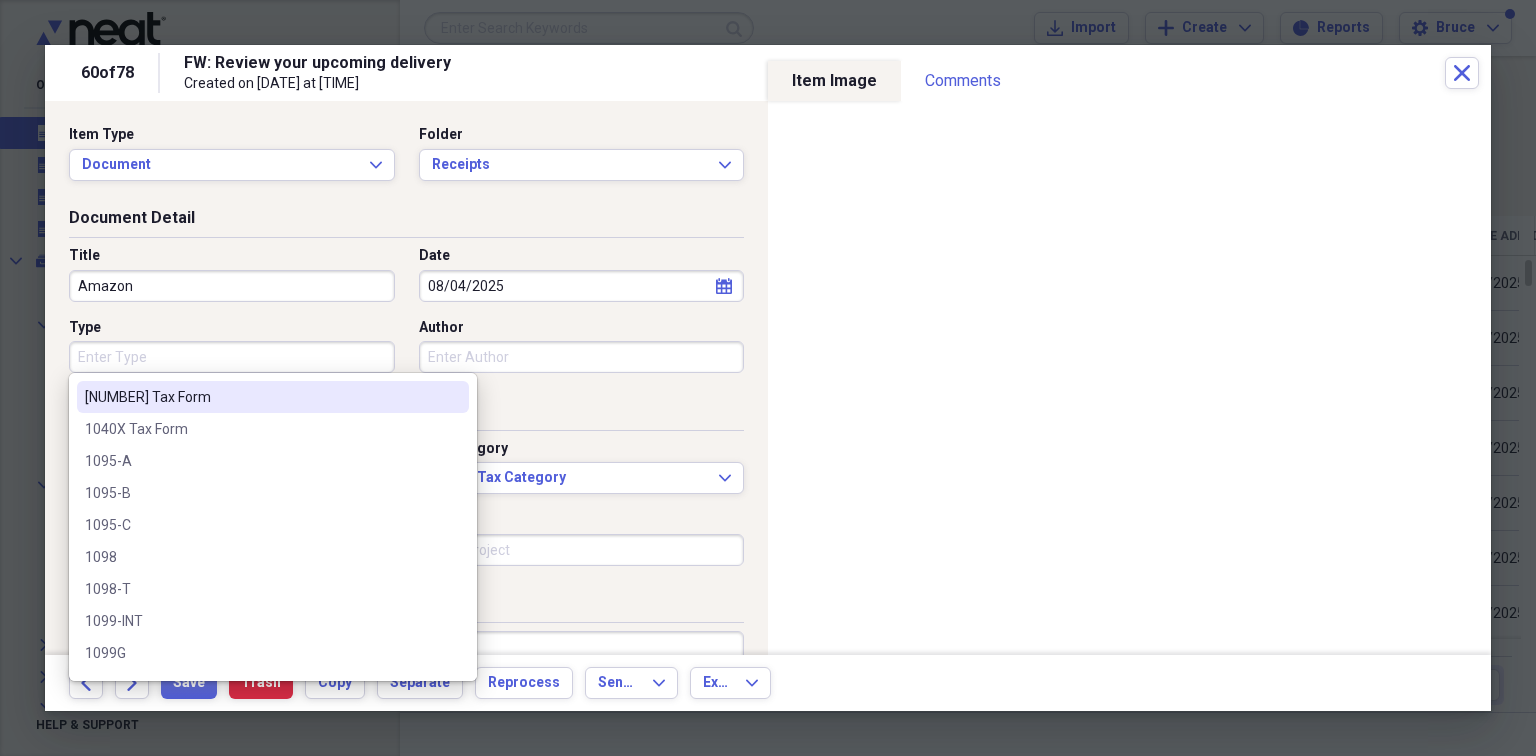 click on "Type" at bounding box center (232, 357) 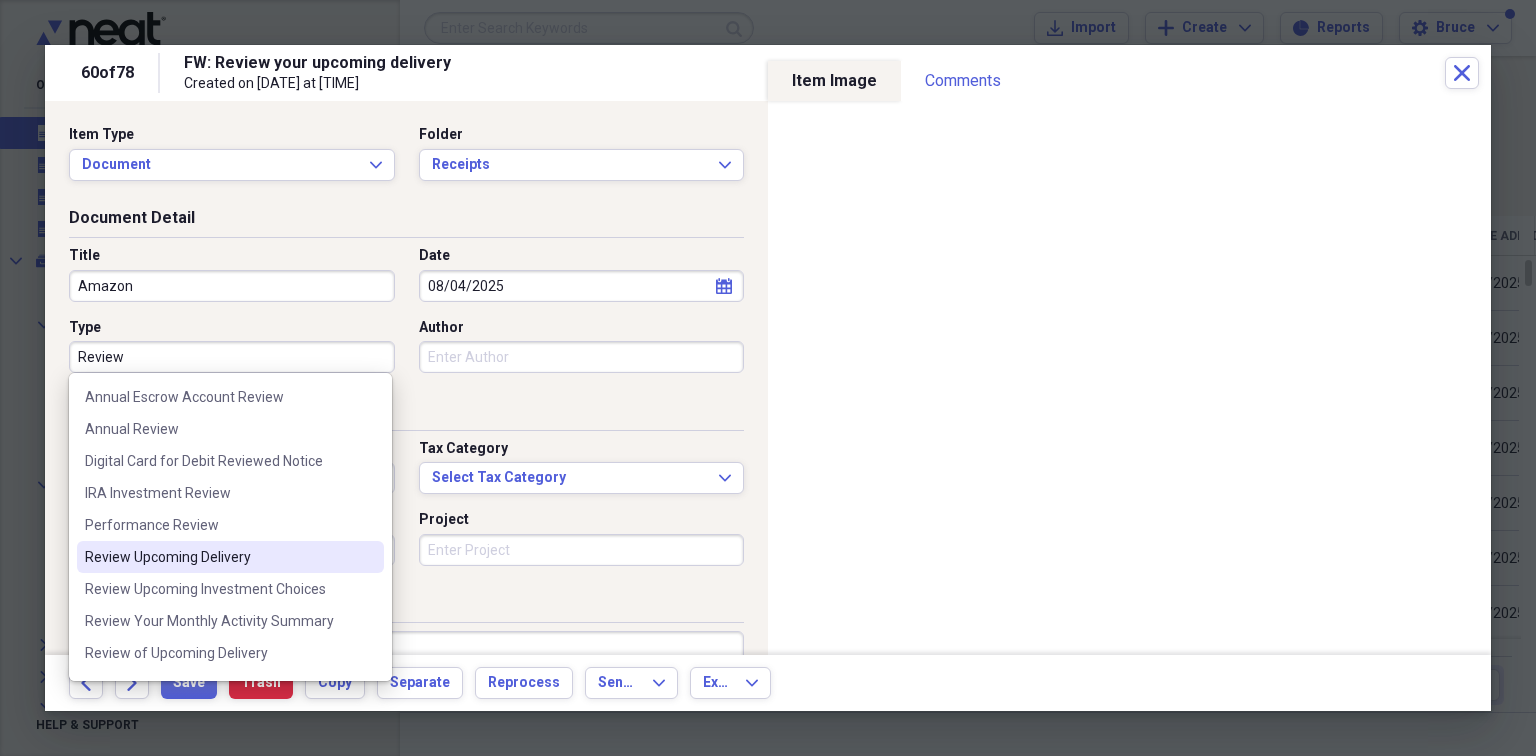 click on "Review Upcoming Delivery" at bounding box center [218, 557] 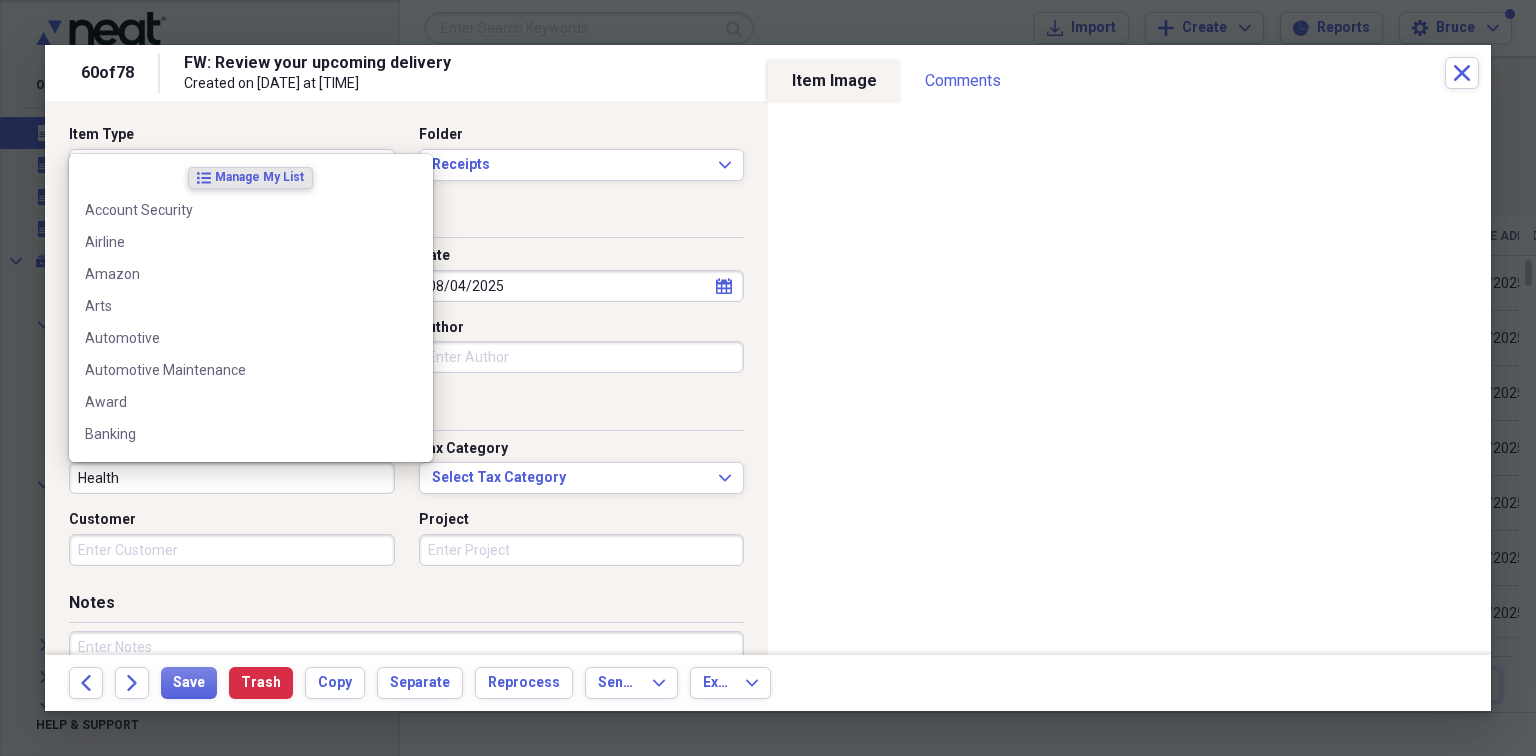 click on "Health" at bounding box center [232, 478] 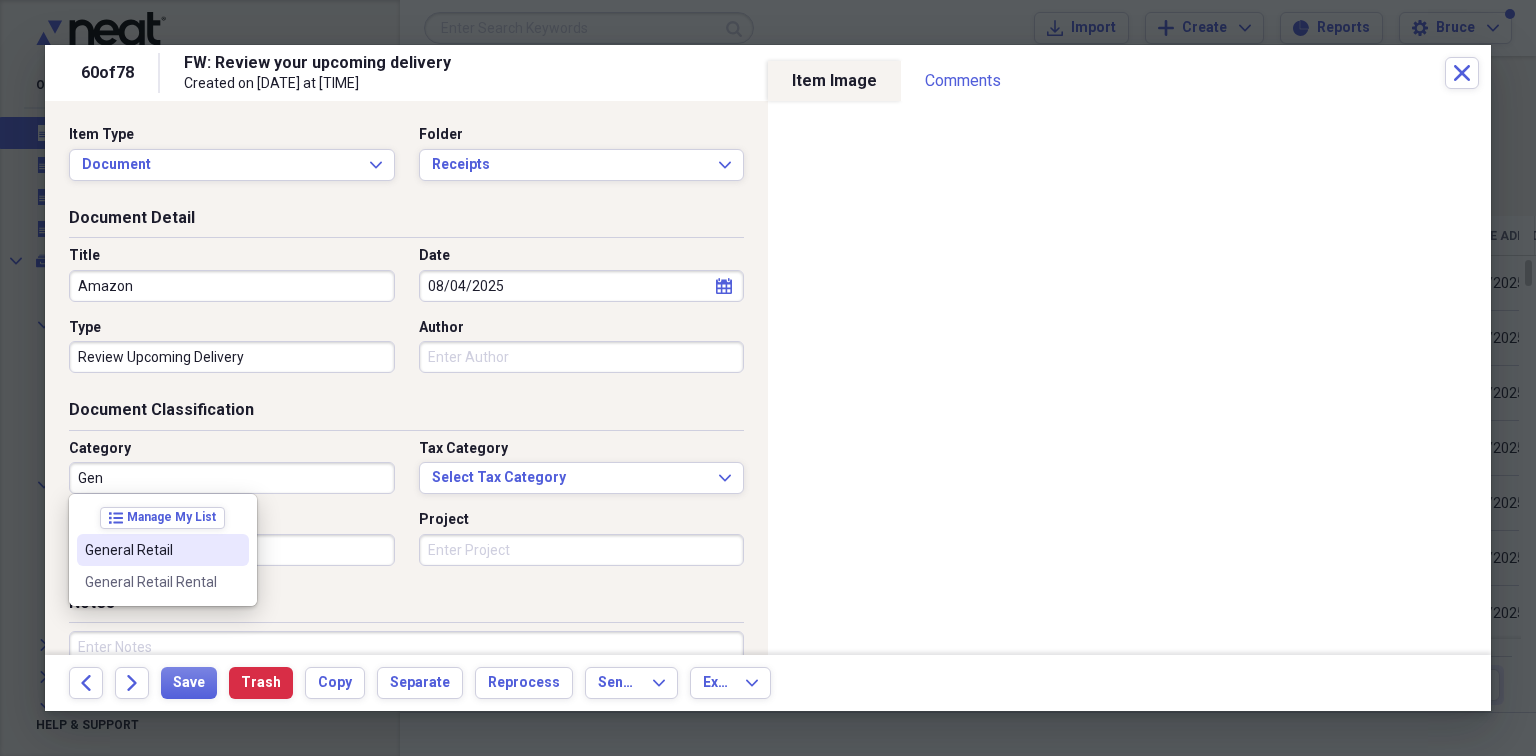 click on "General Retail" at bounding box center (163, 550) 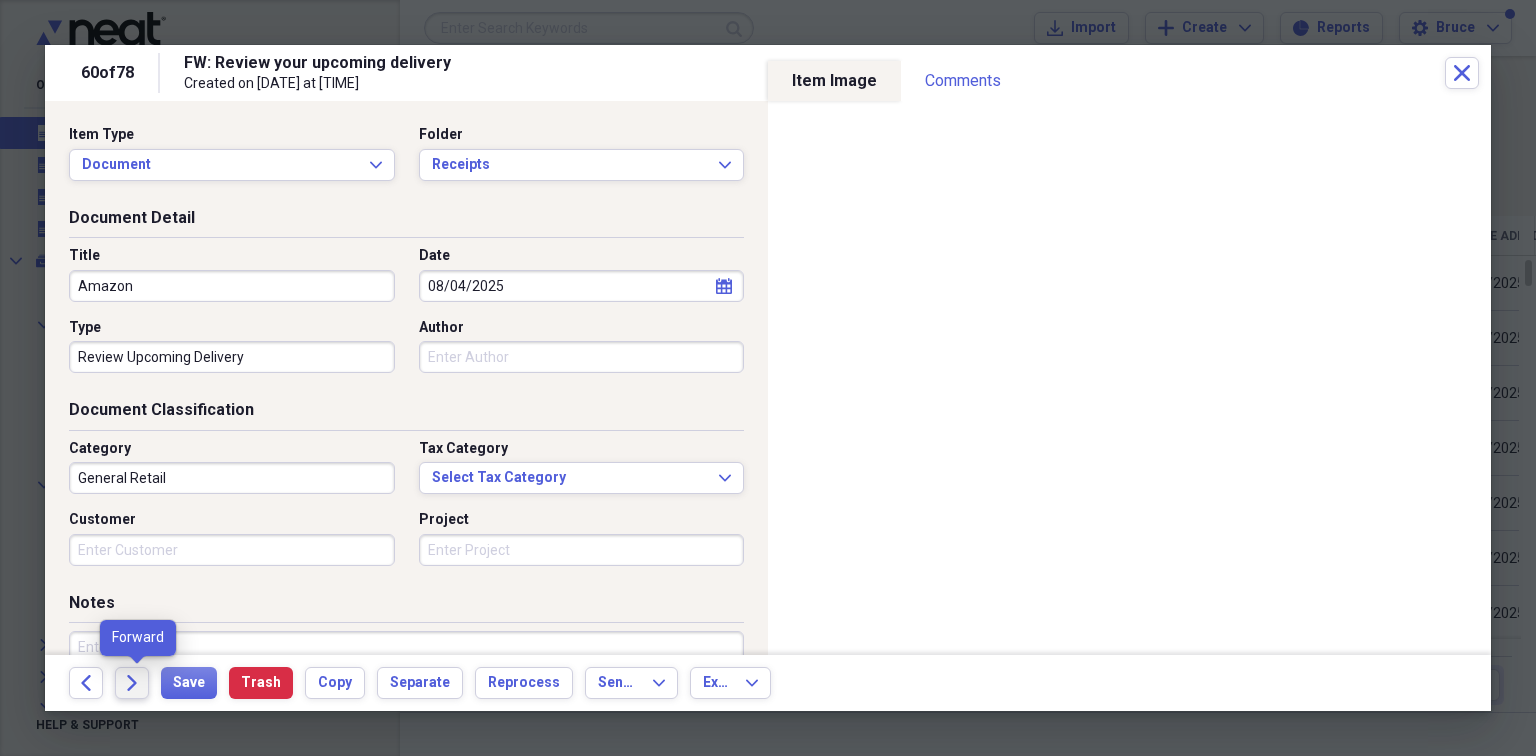 click on "Forward" 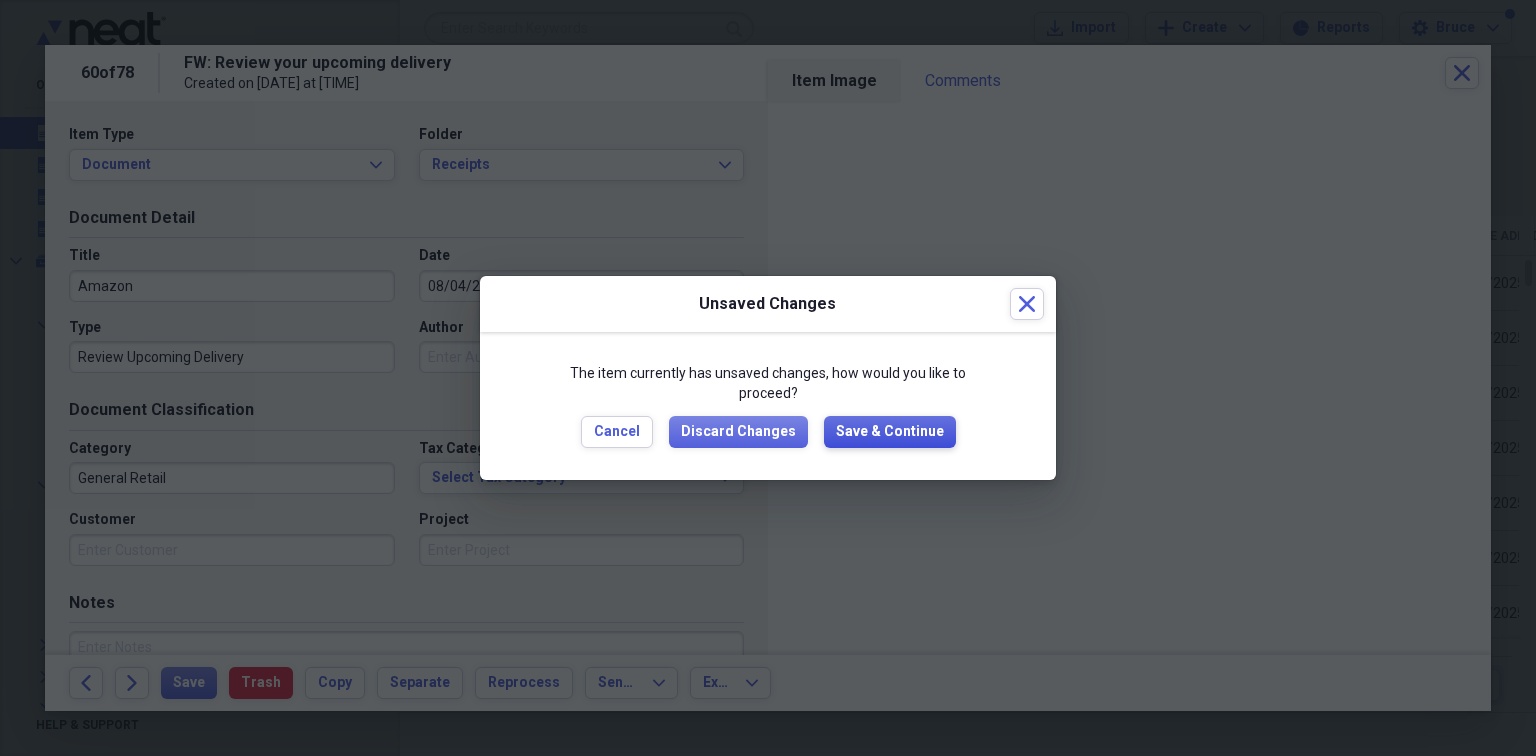 click on "Save & Continue" at bounding box center [890, 432] 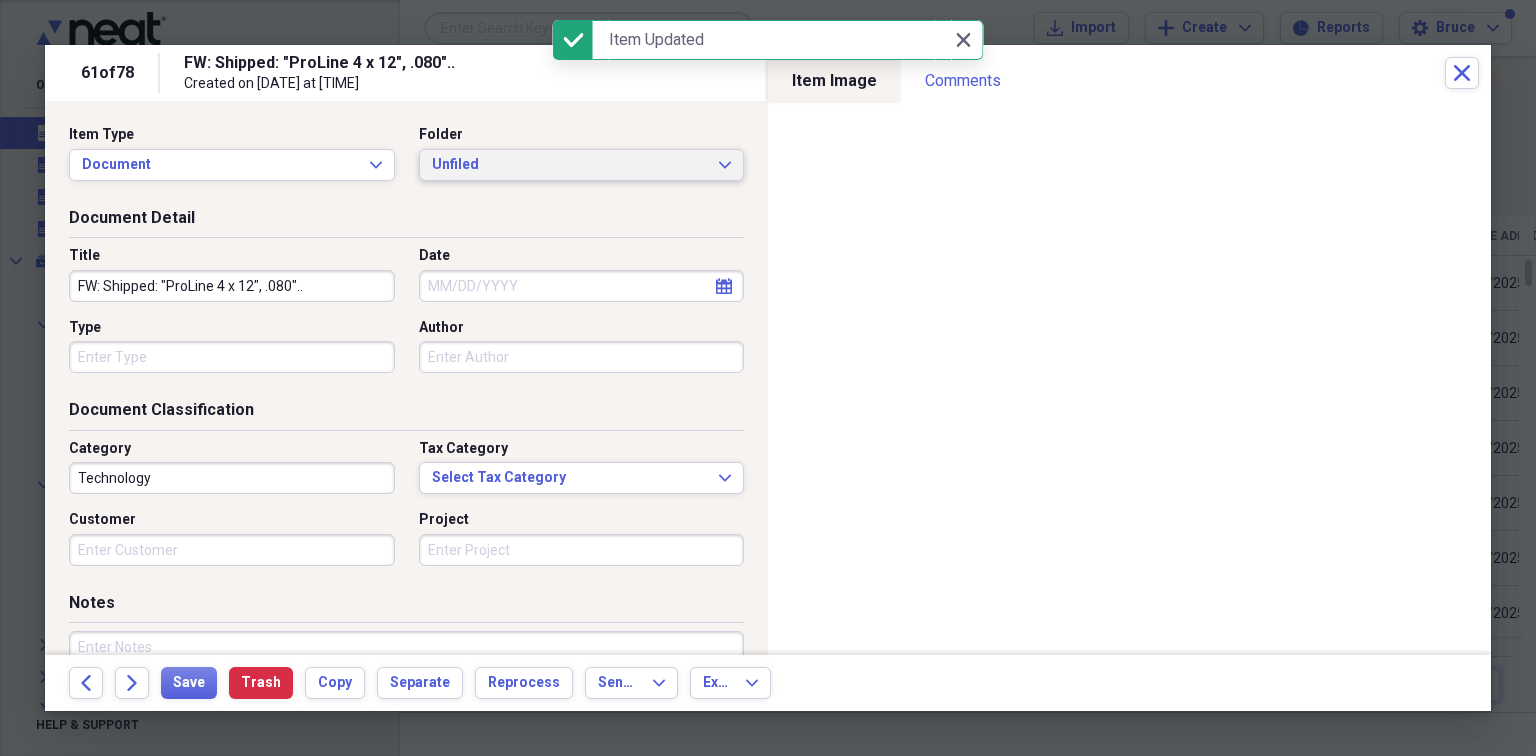 click on "Unfiled" at bounding box center (570, 165) 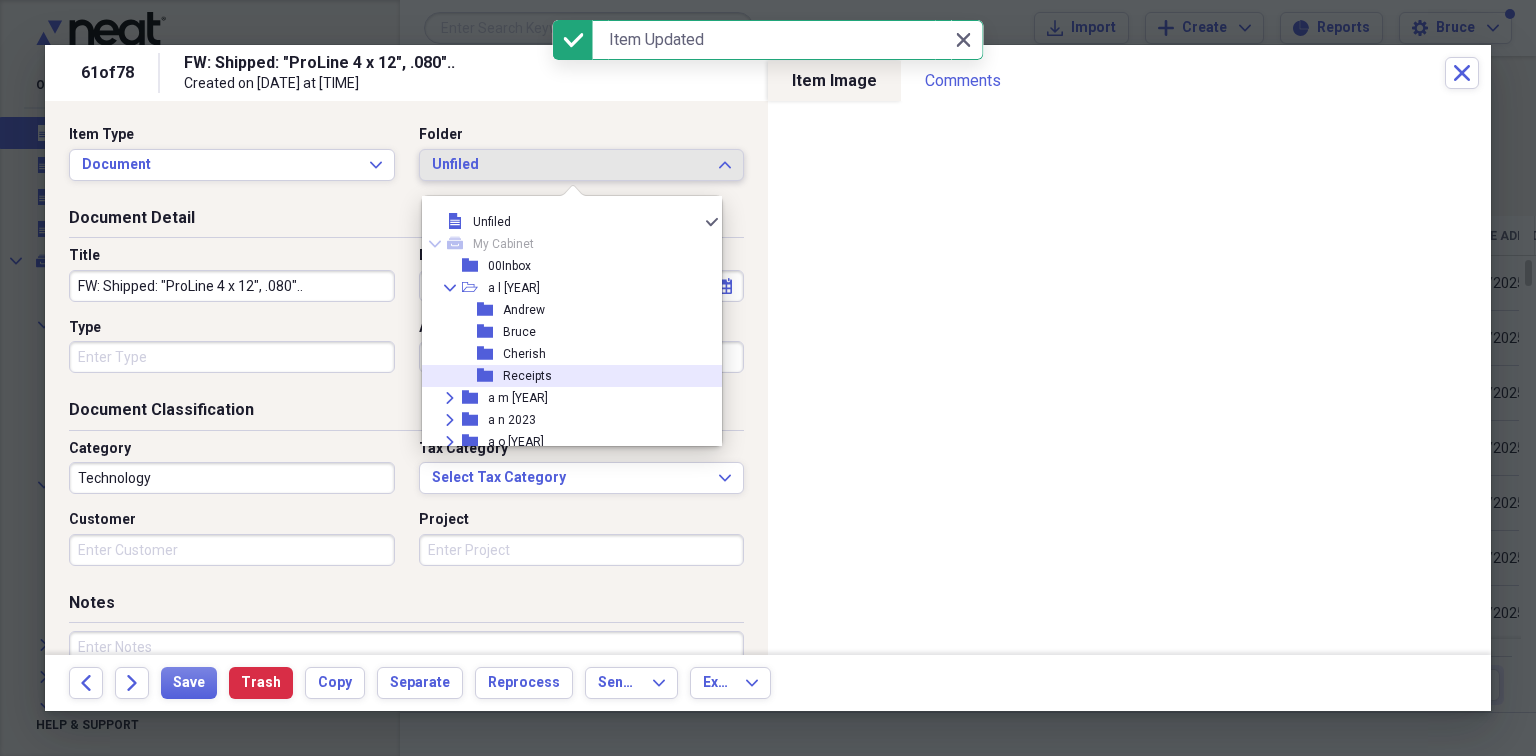 click on "Receipts" at bounding box center (527, 376) 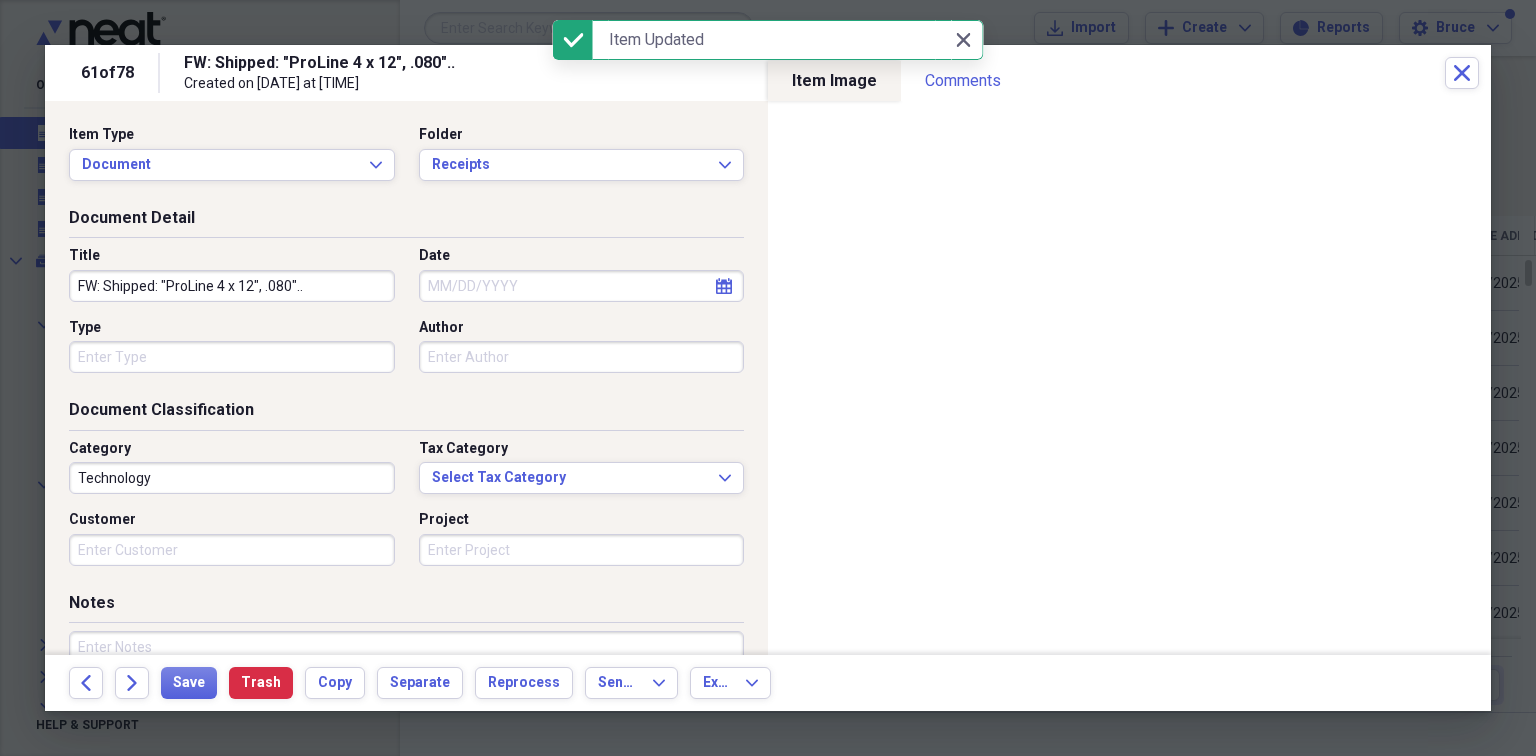 drag, startPoint x: 319, startPoint y: 285, endPoint x: 0, endPoint y: 254, distance: 320.50272 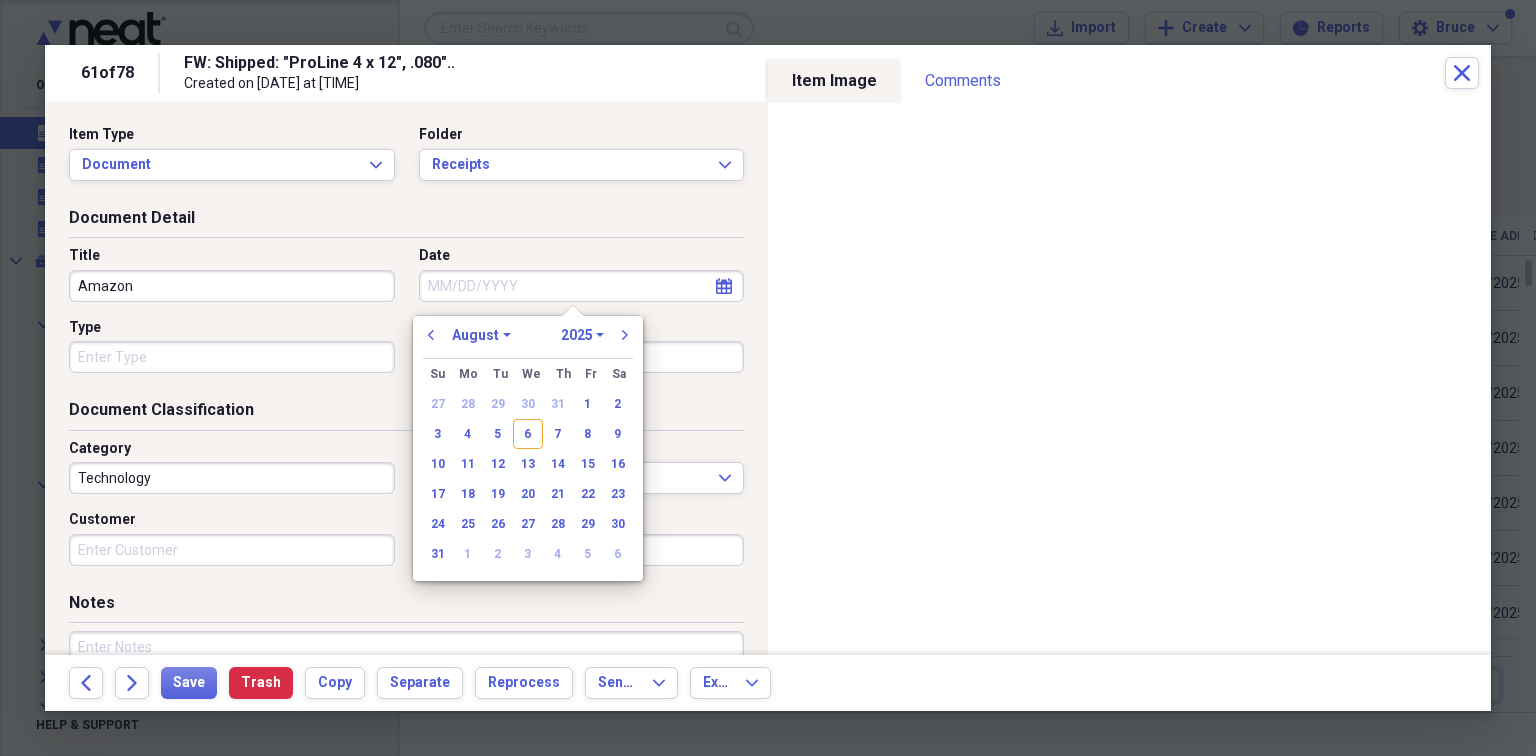 click on "Date" at bounding box center [582, 286] 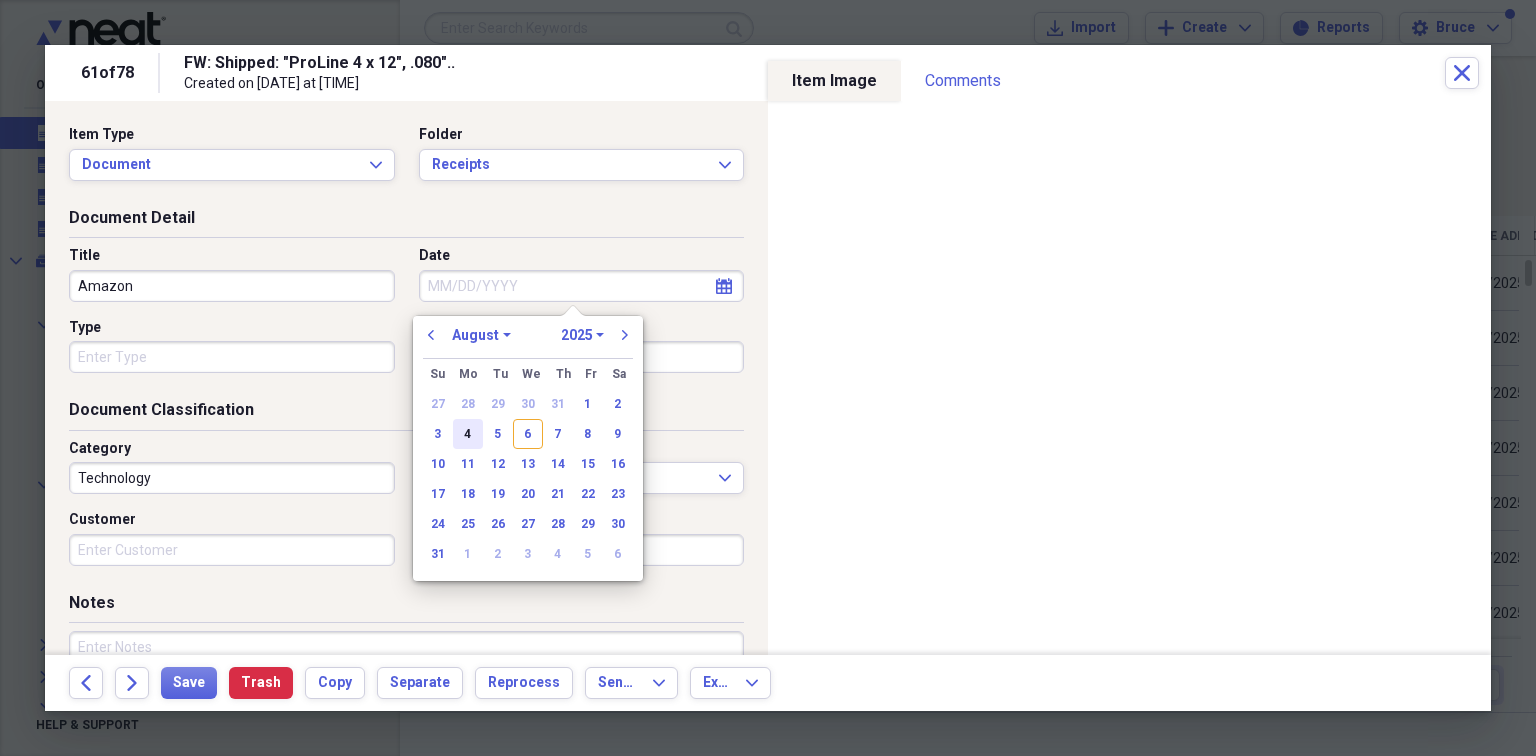 click on "4" at bounding box center [468, 434] 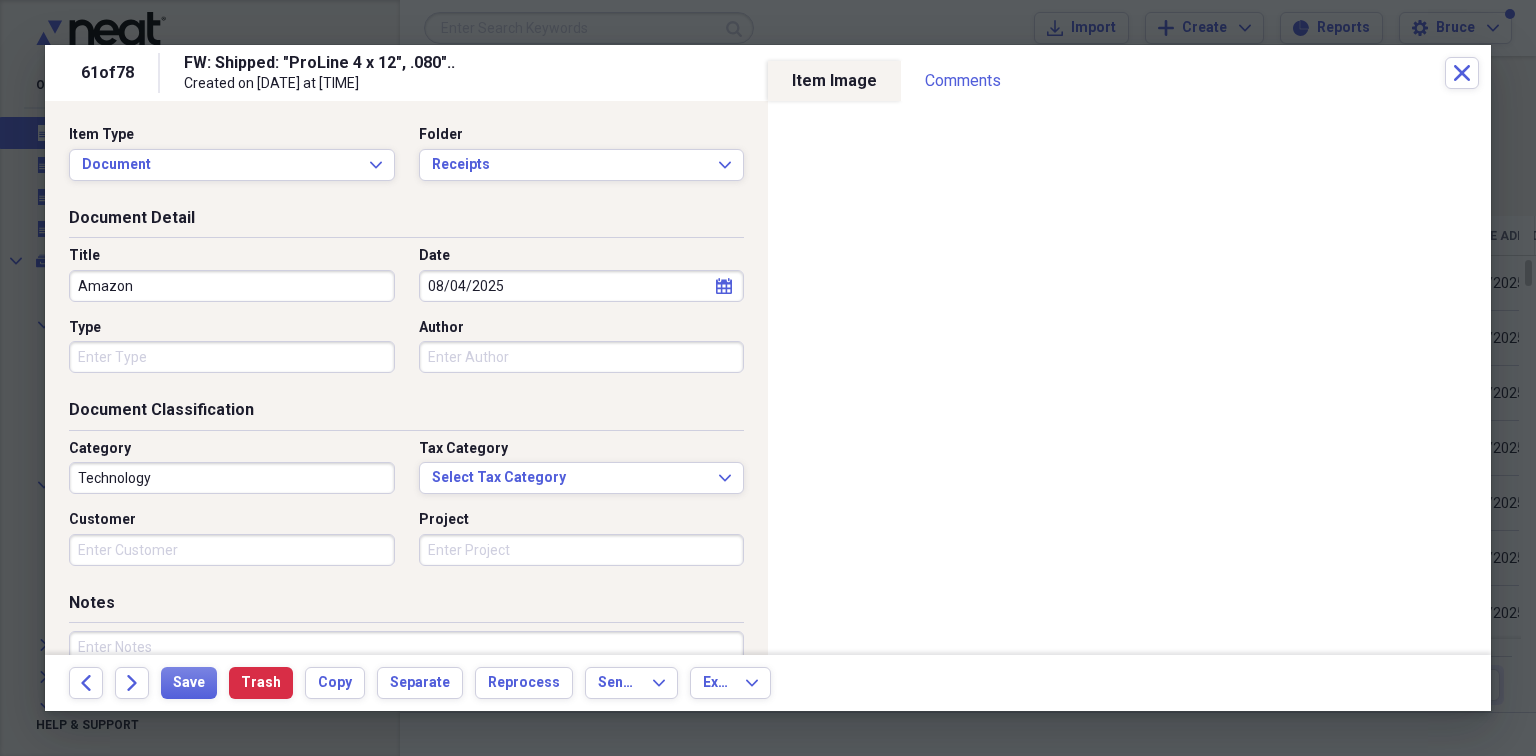 click on "Type" at bounding box center [232, 357] 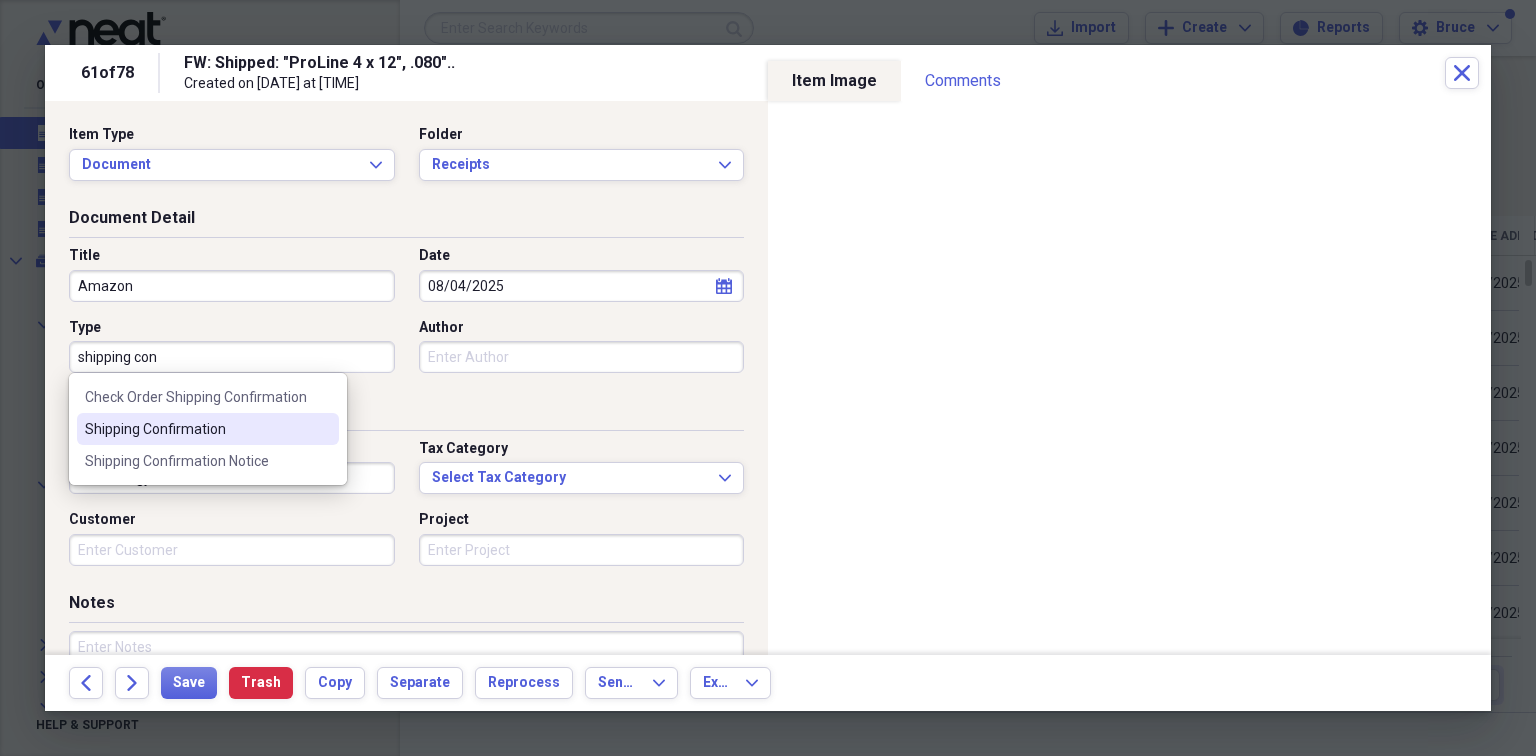 click on "Shipping Confirmation" at bounding box center [196, 429] 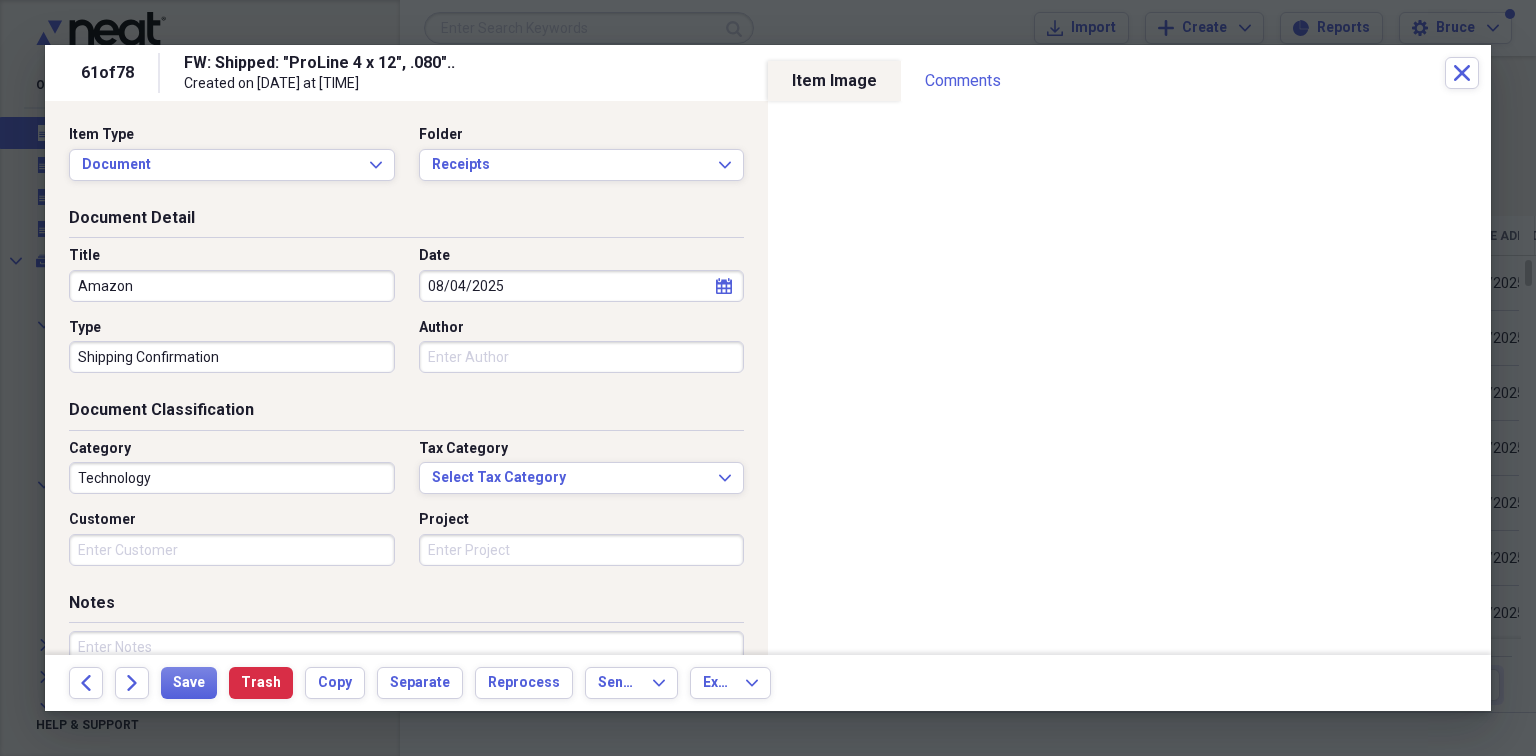 click on "Technology" at bounding box center [232, 478] 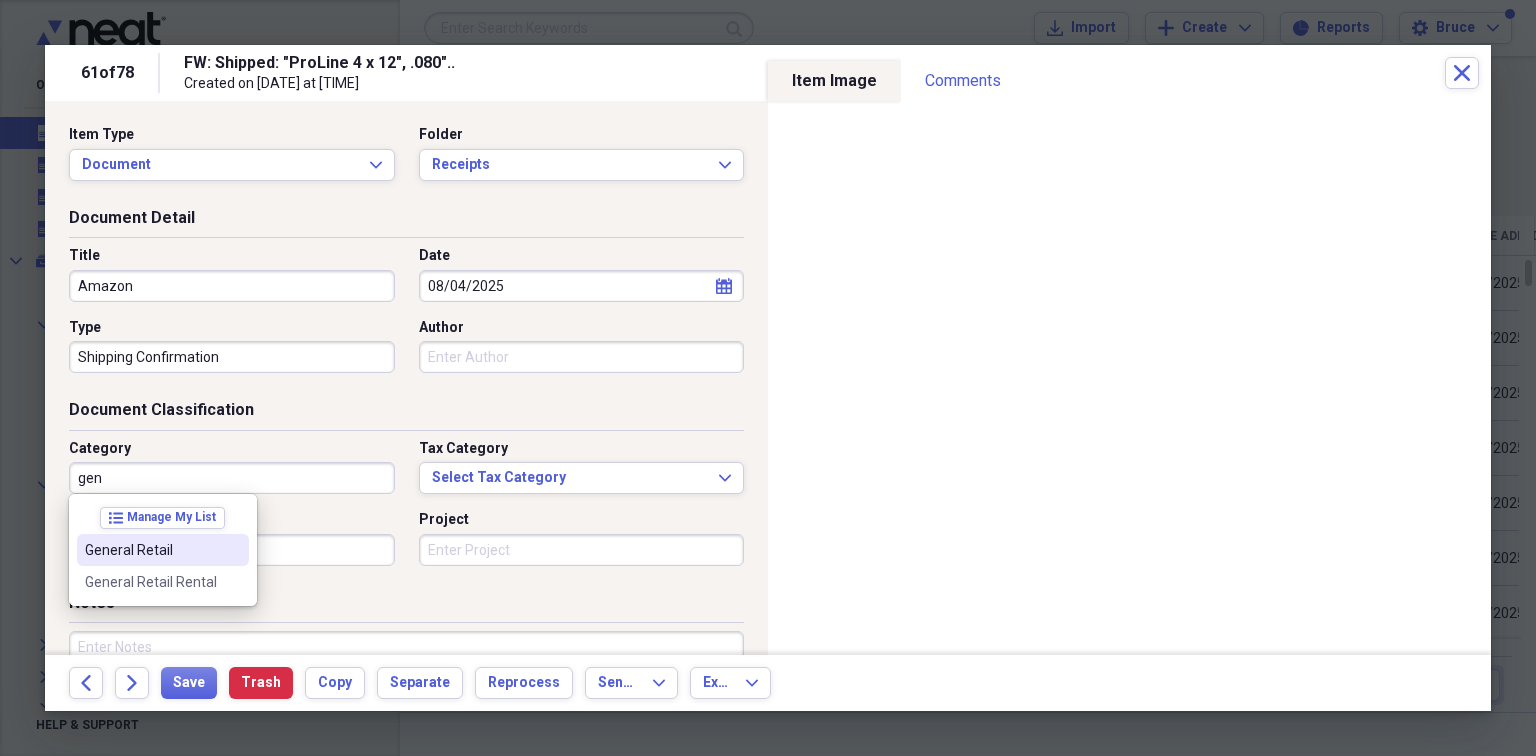 click on "General Retail" at bounding box center (151, 550) 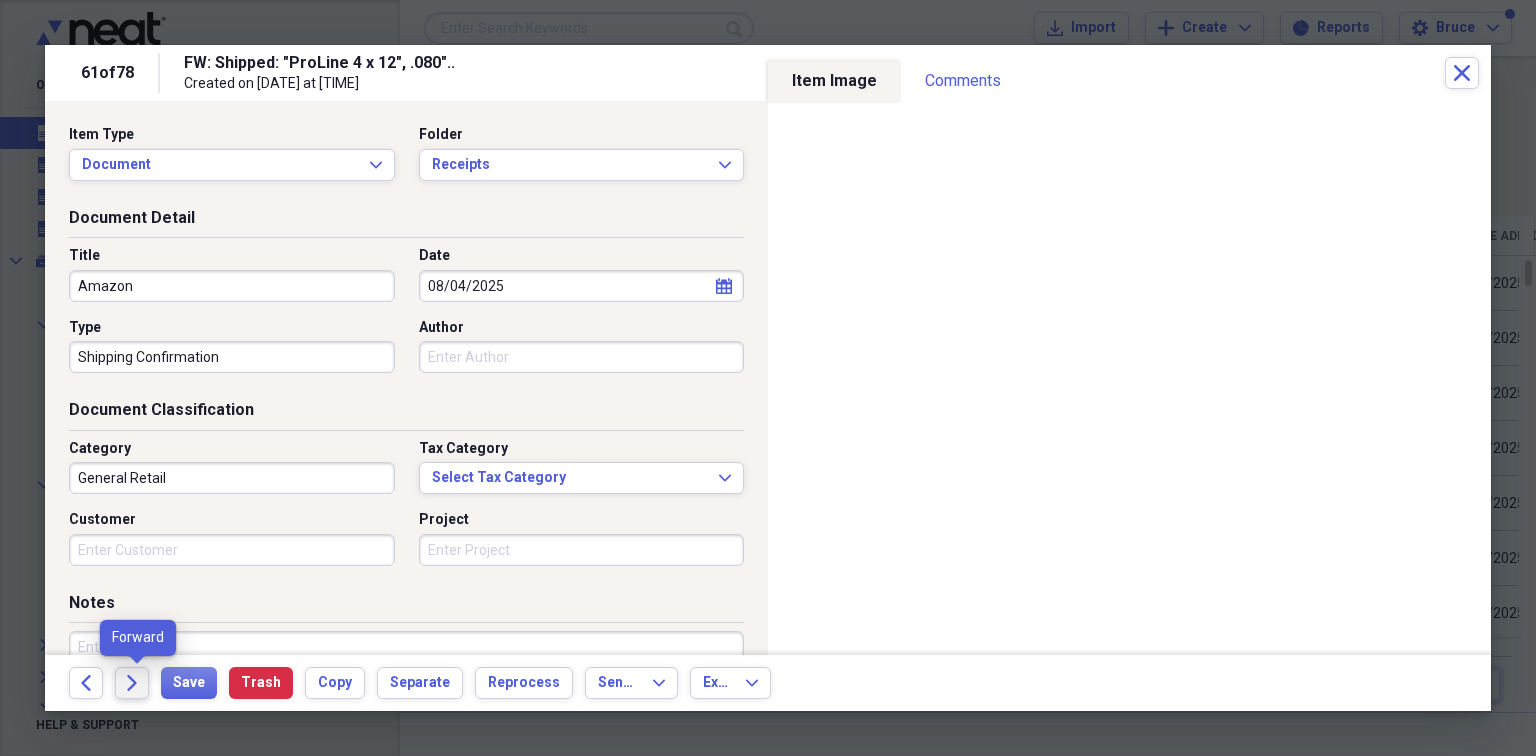 click 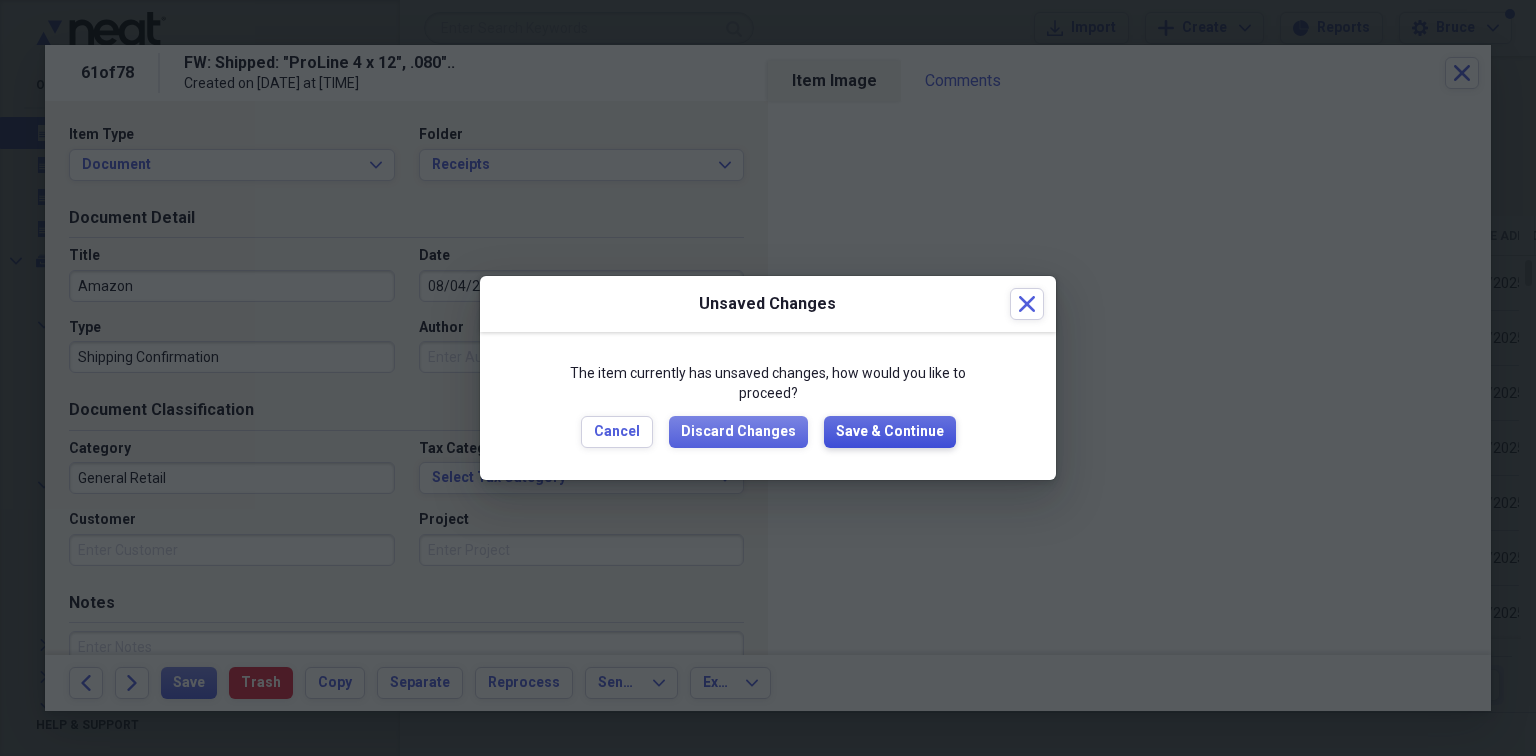 click on "Save & Continue" at bounding box center [890, 432] 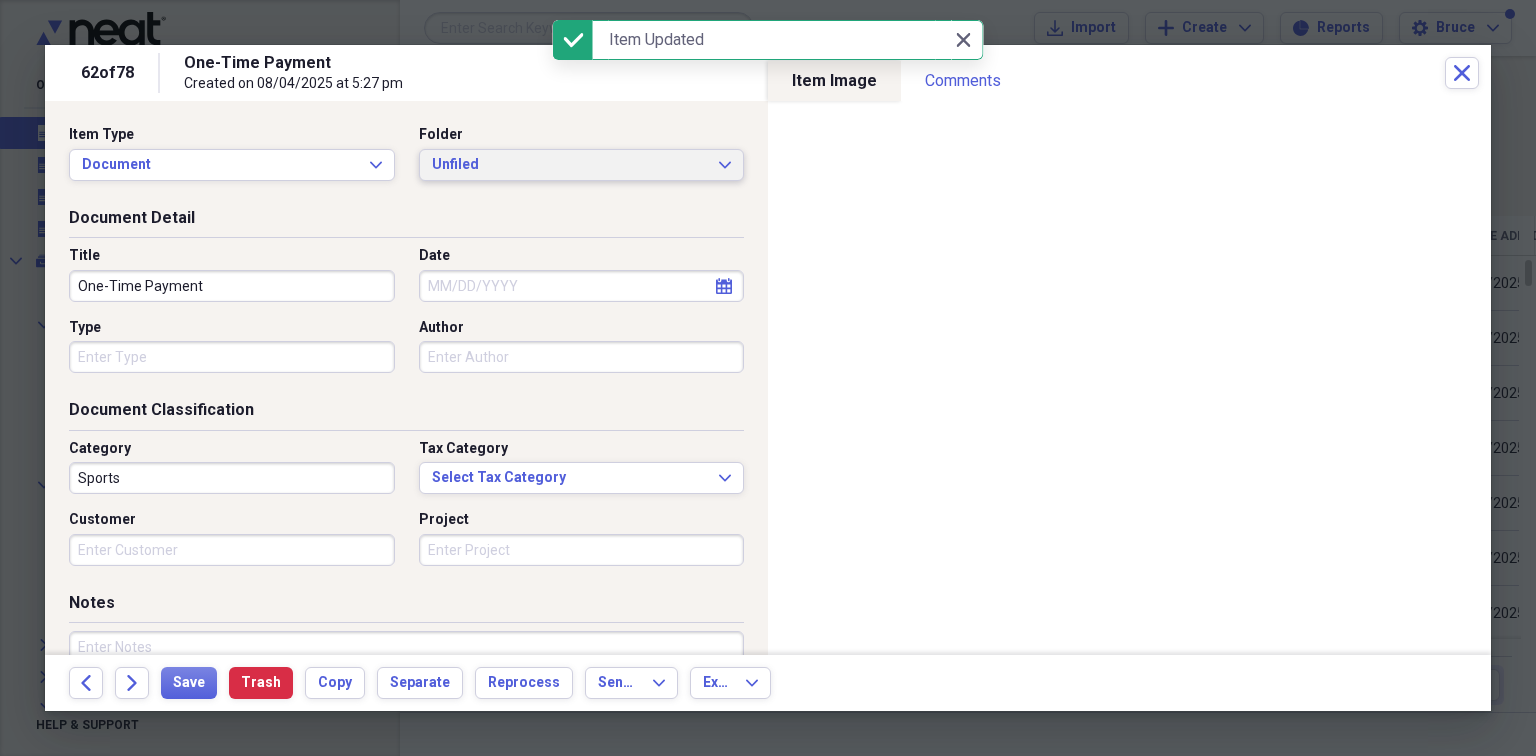 click on "Unfiled" at bounding box center [570, 165] 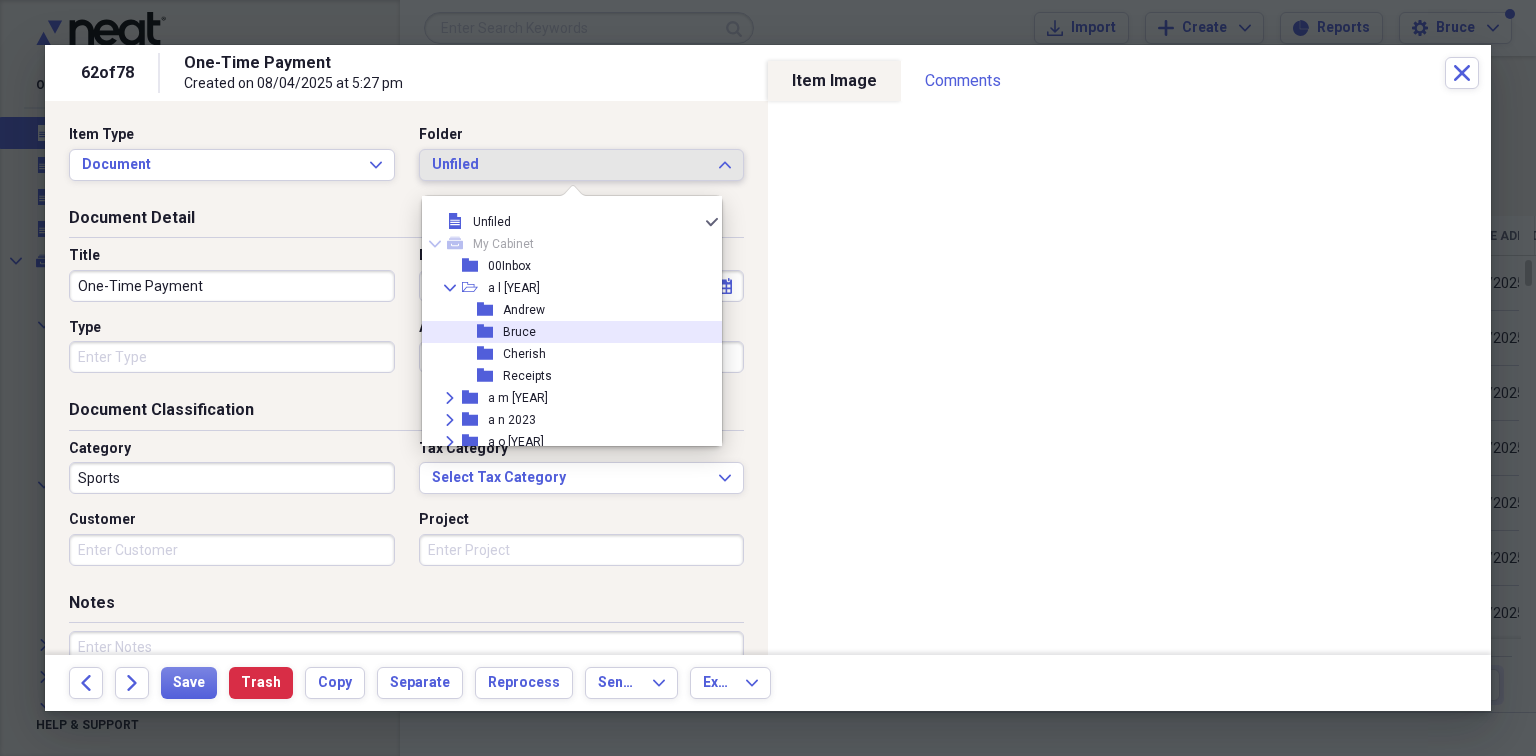 click on "Bruce" at bounding box center (519, 332) 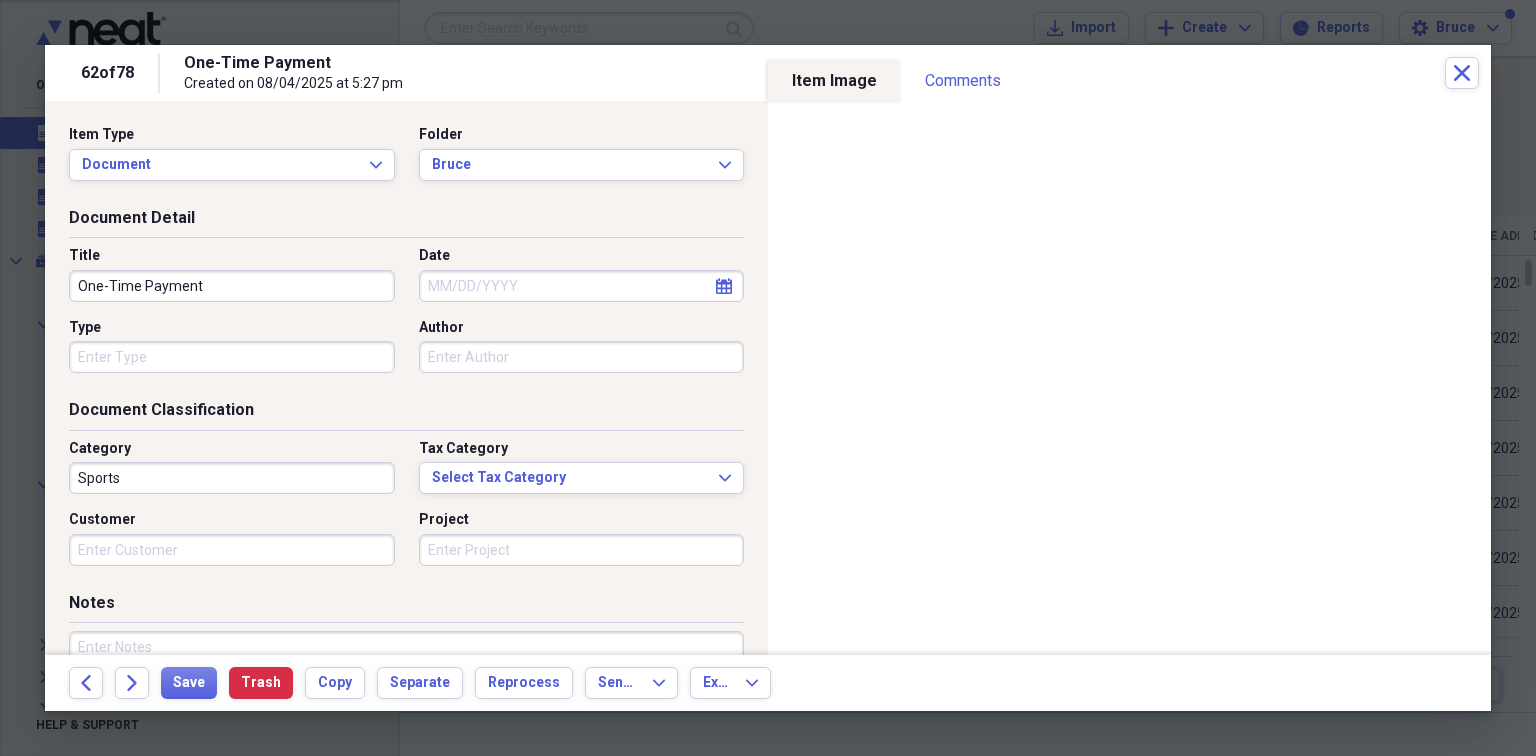 drag, startPoint x: 236, startPoint y: 285, endPoint x: 0, endPoint y: 308, distance: 237.11812 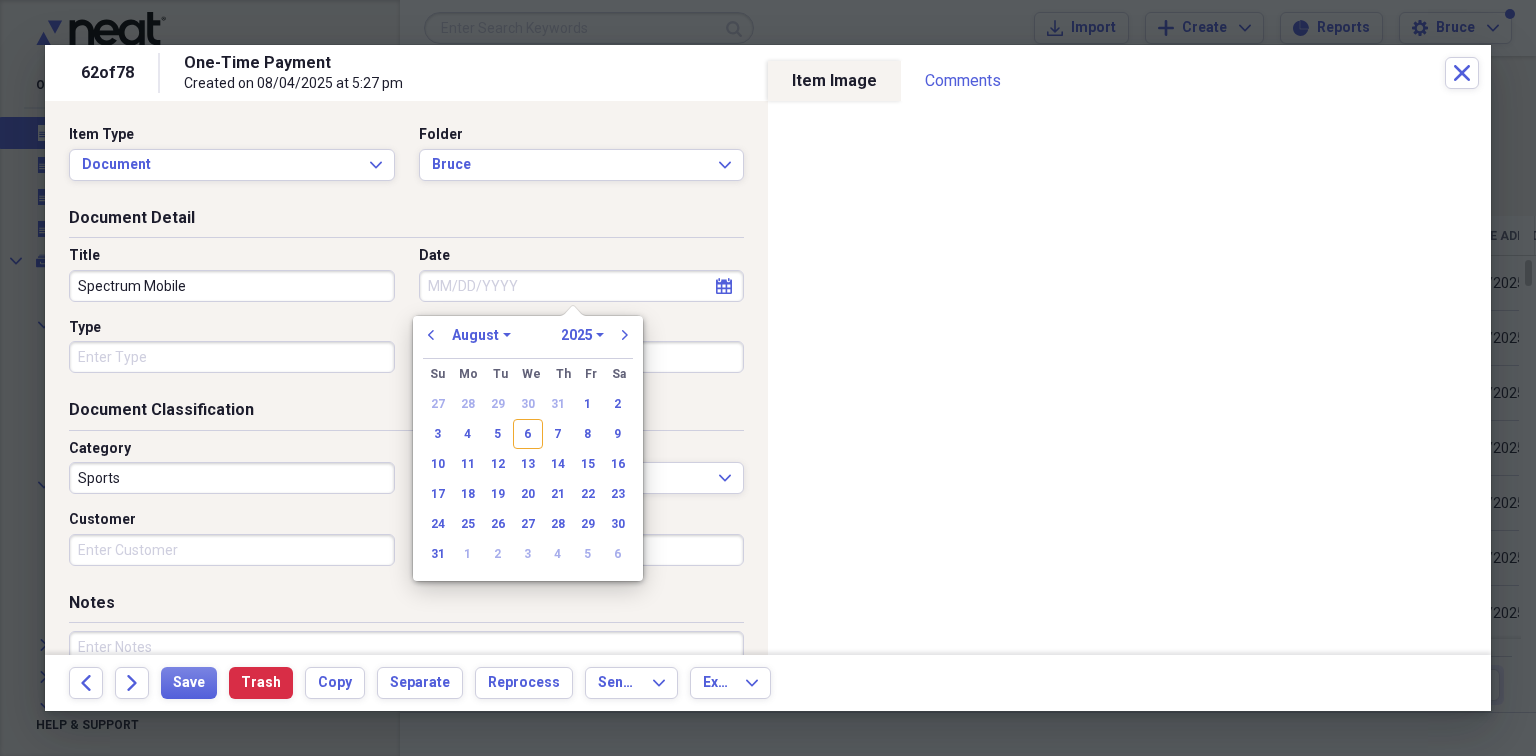 click on "Date" at bounding box center [582, 286] 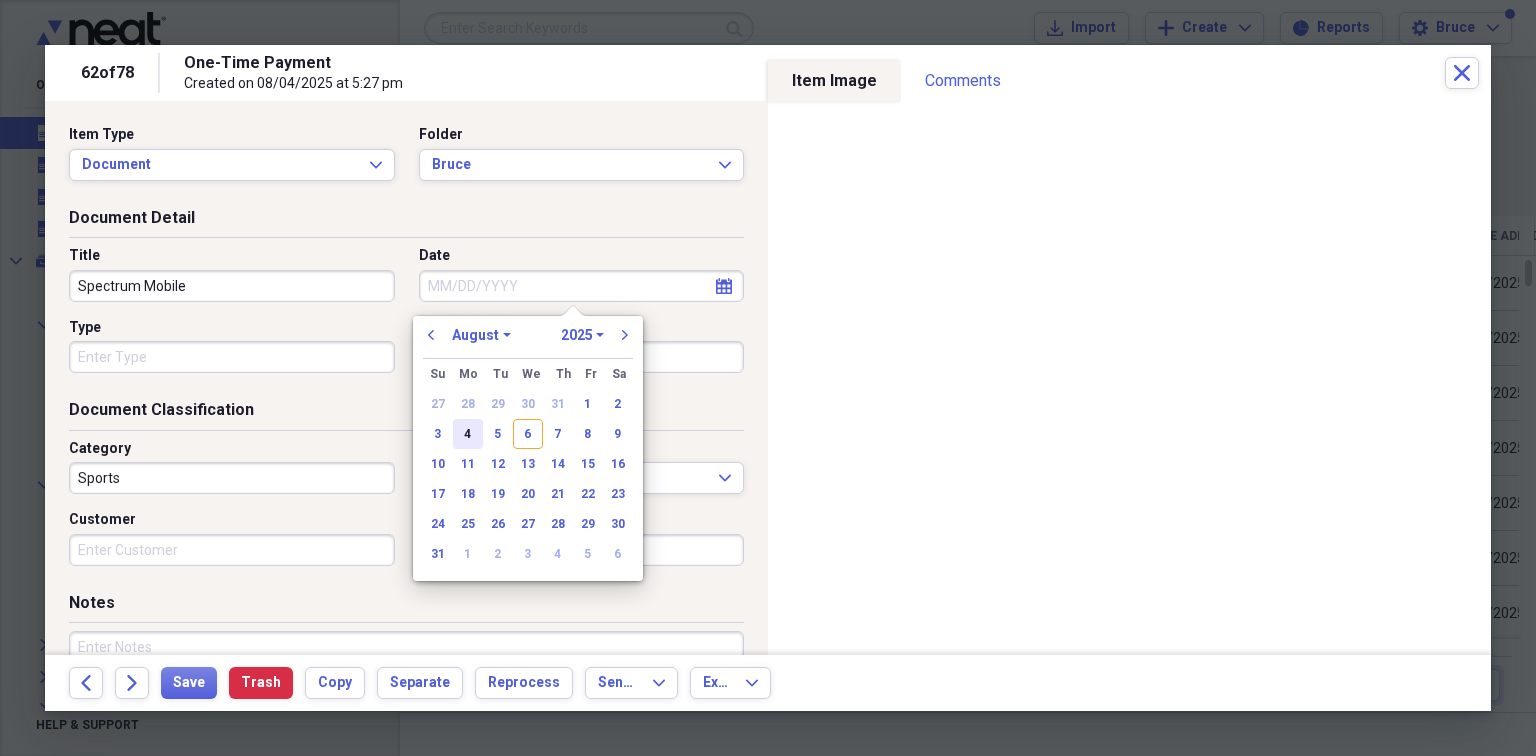 click on "4" at bounding box center [468, 434] 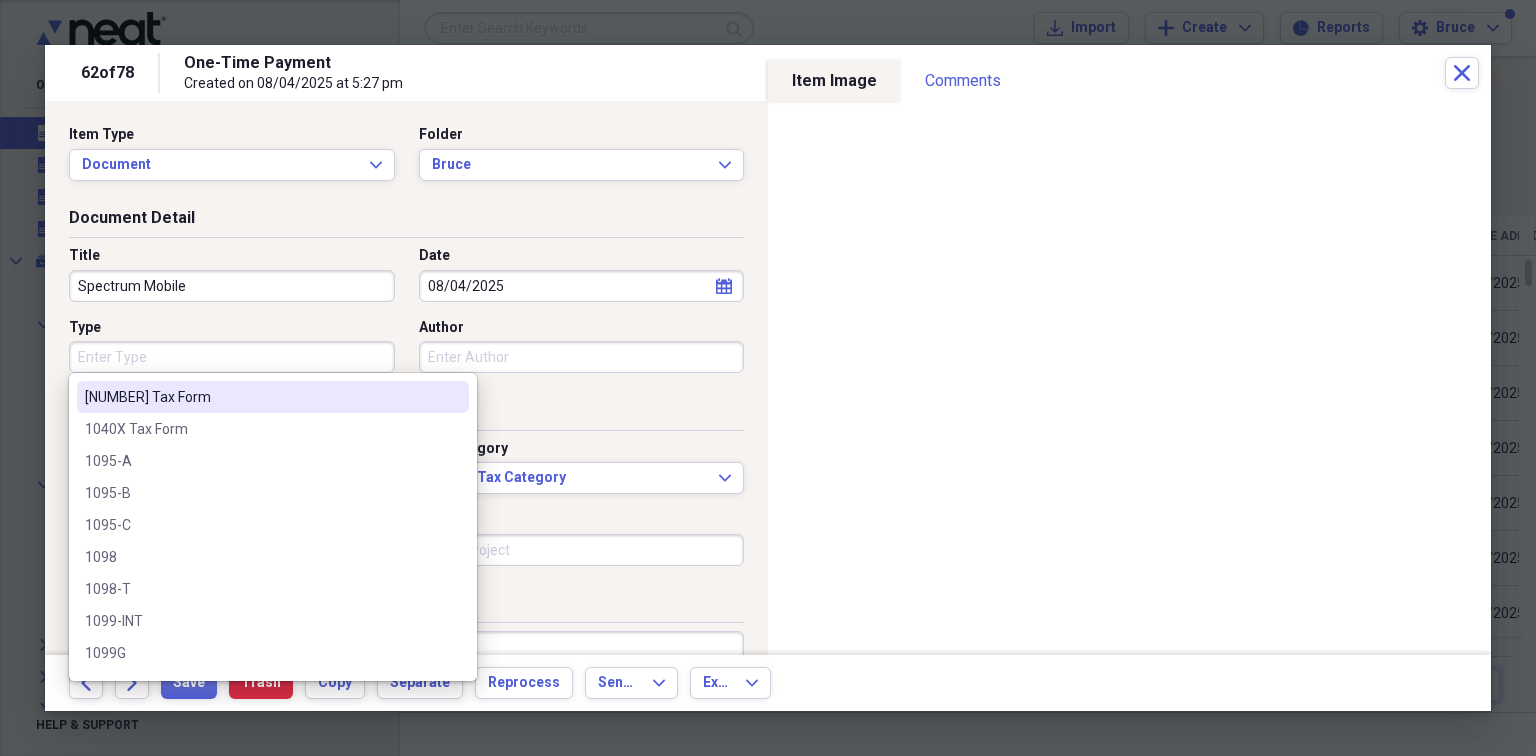 click on "Type" at bounding box center (232, 357) 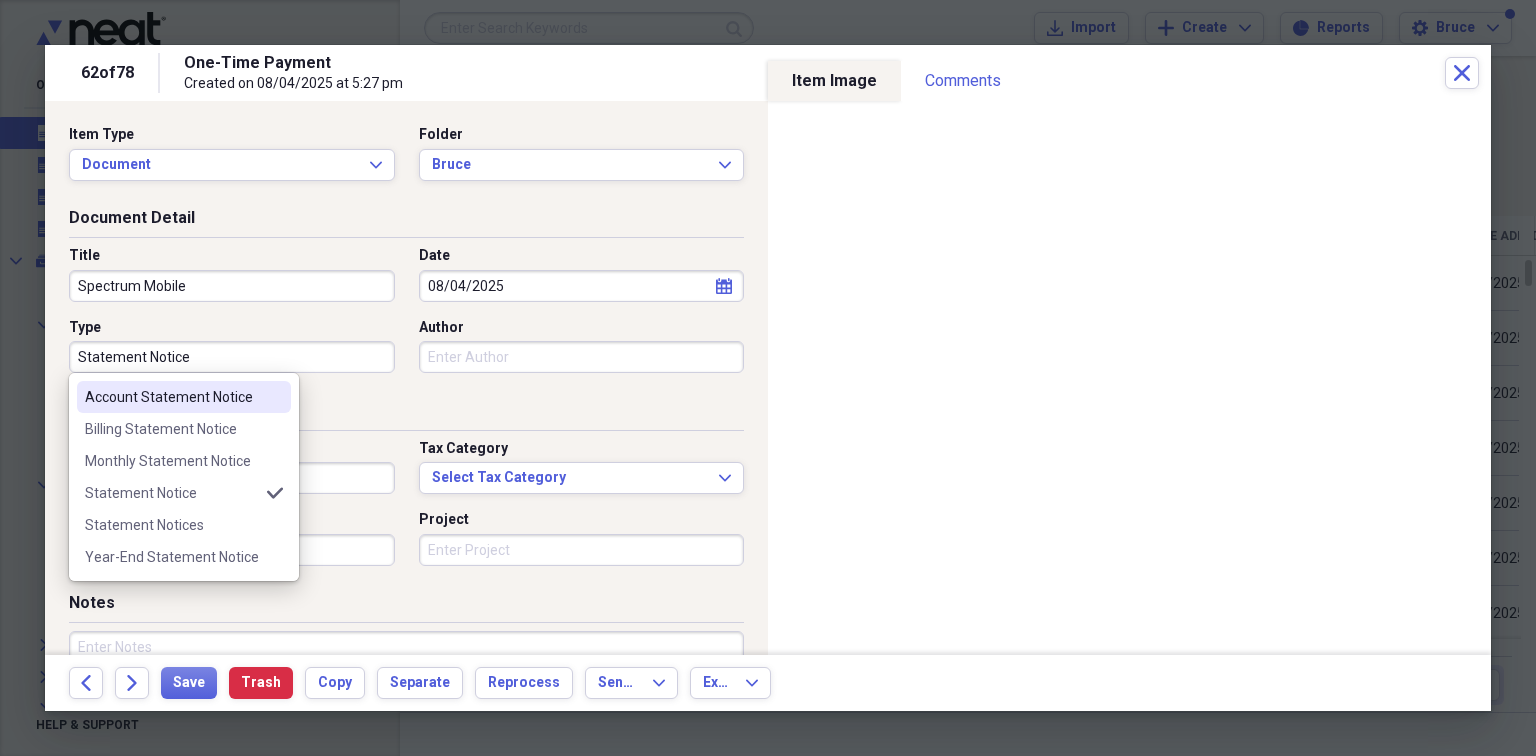 click on "Title Spectrum Mobile Date [DATE] calendar Calendar Type Statement Notice Author" at bounding box center (406, 317) 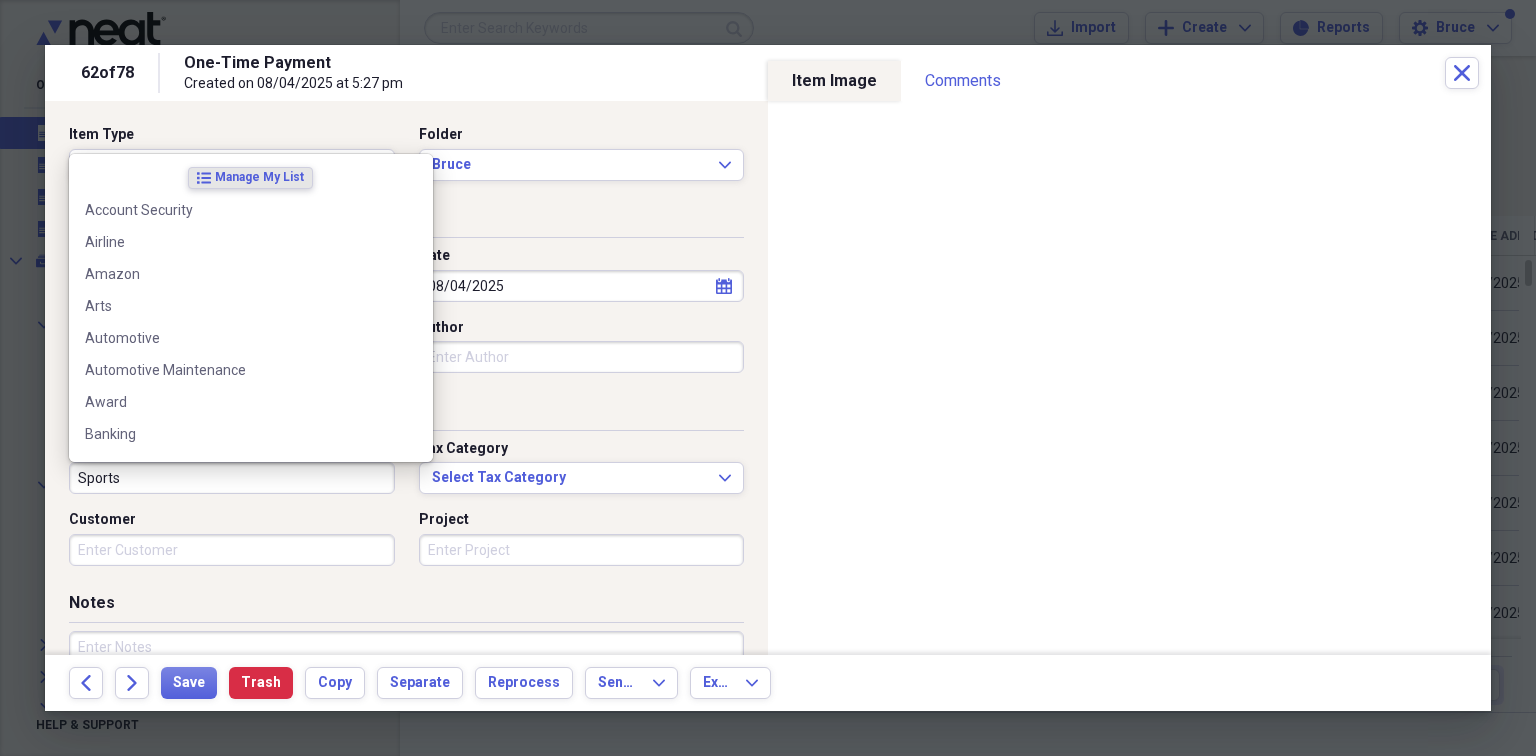 click on "Sports" at bounding box center (232, 478) 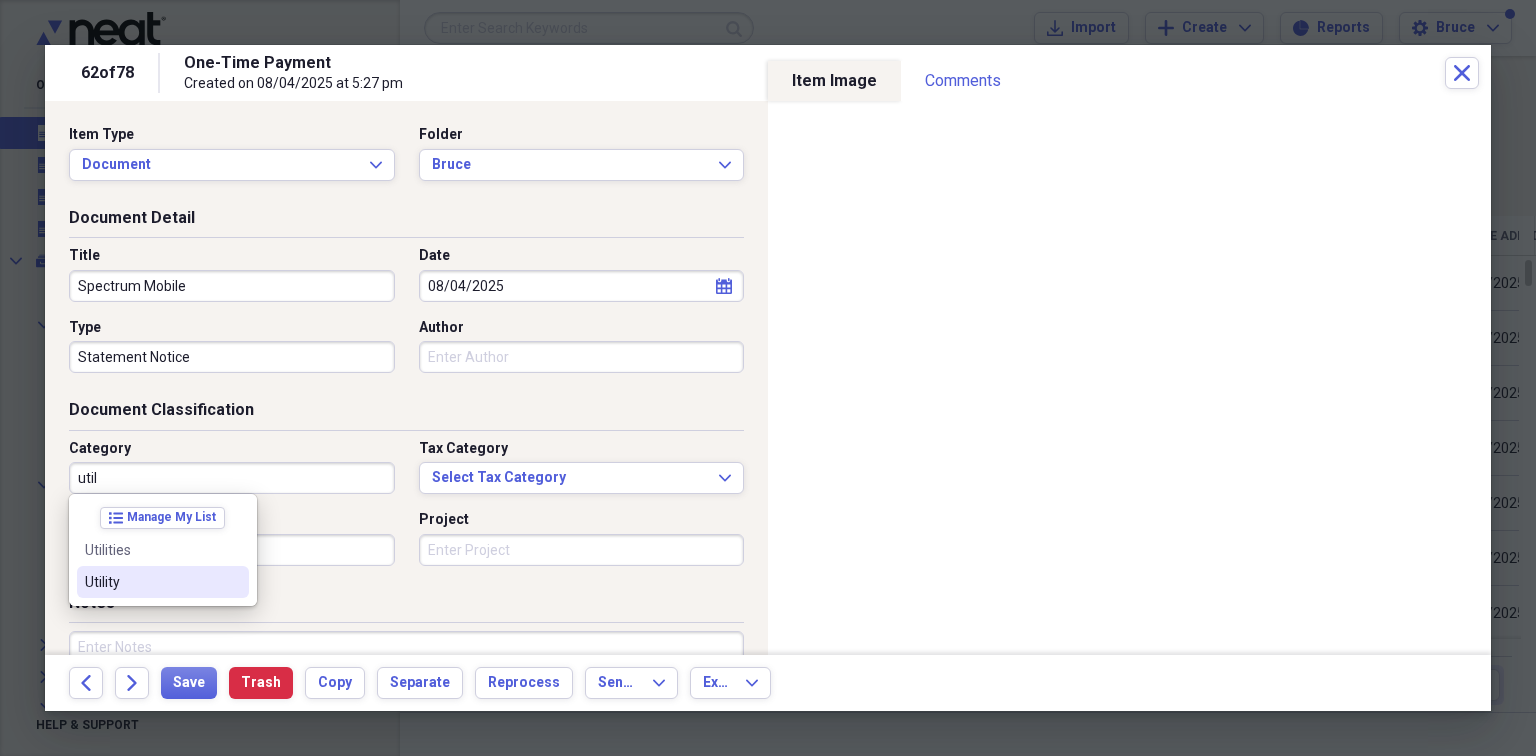 click on "Utility" at bounding box center [151, 582] 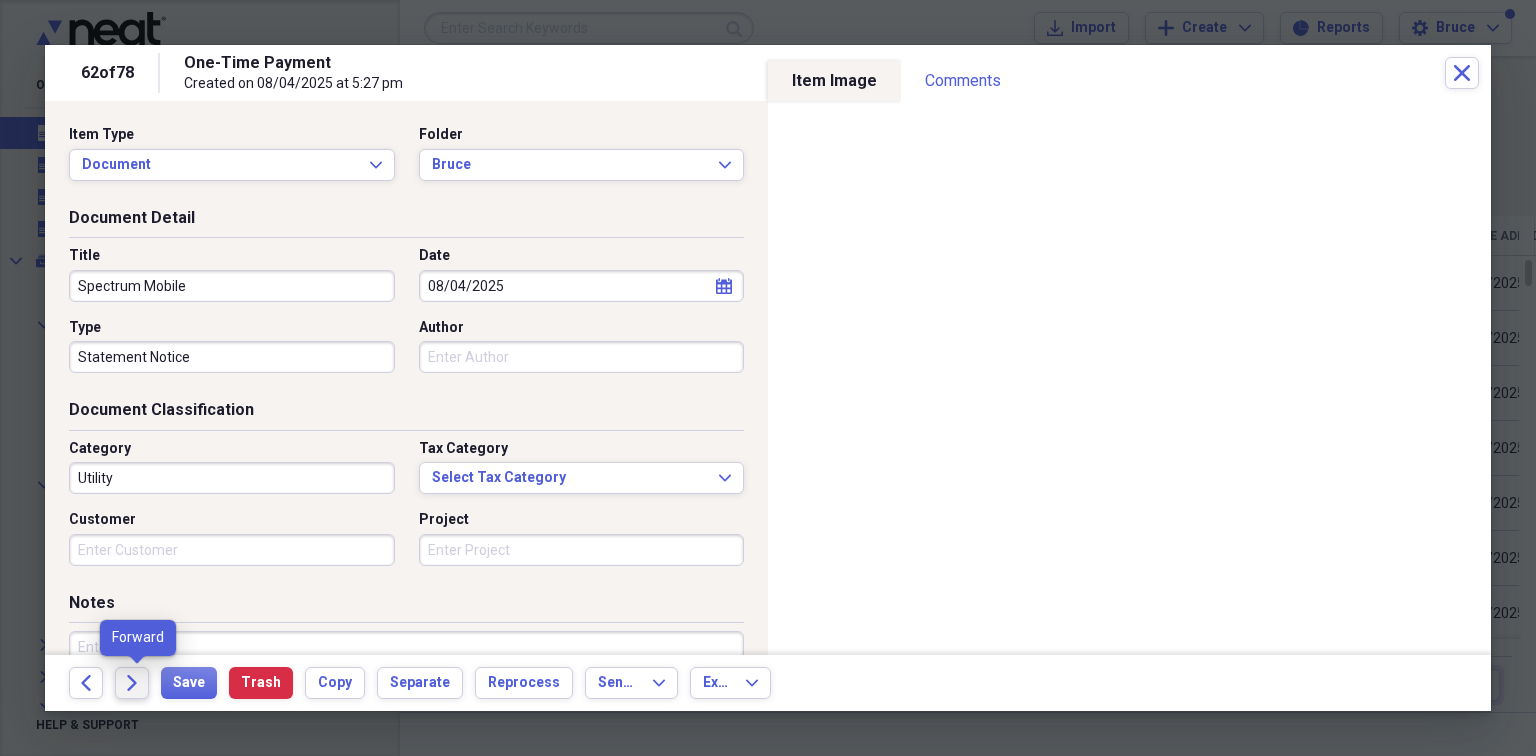 click on "Forward" 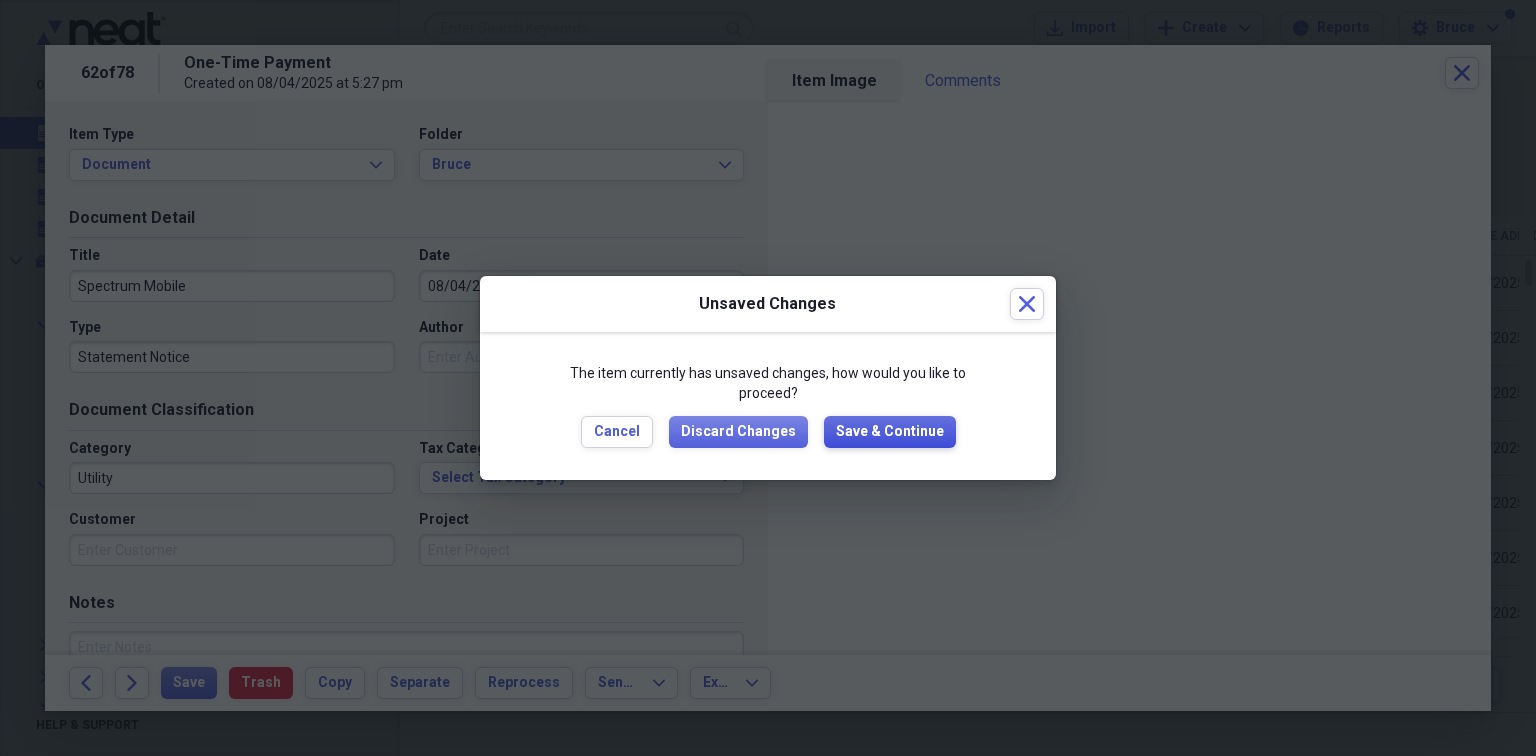click on "Save & Continue" at bounding box center (890, 432) 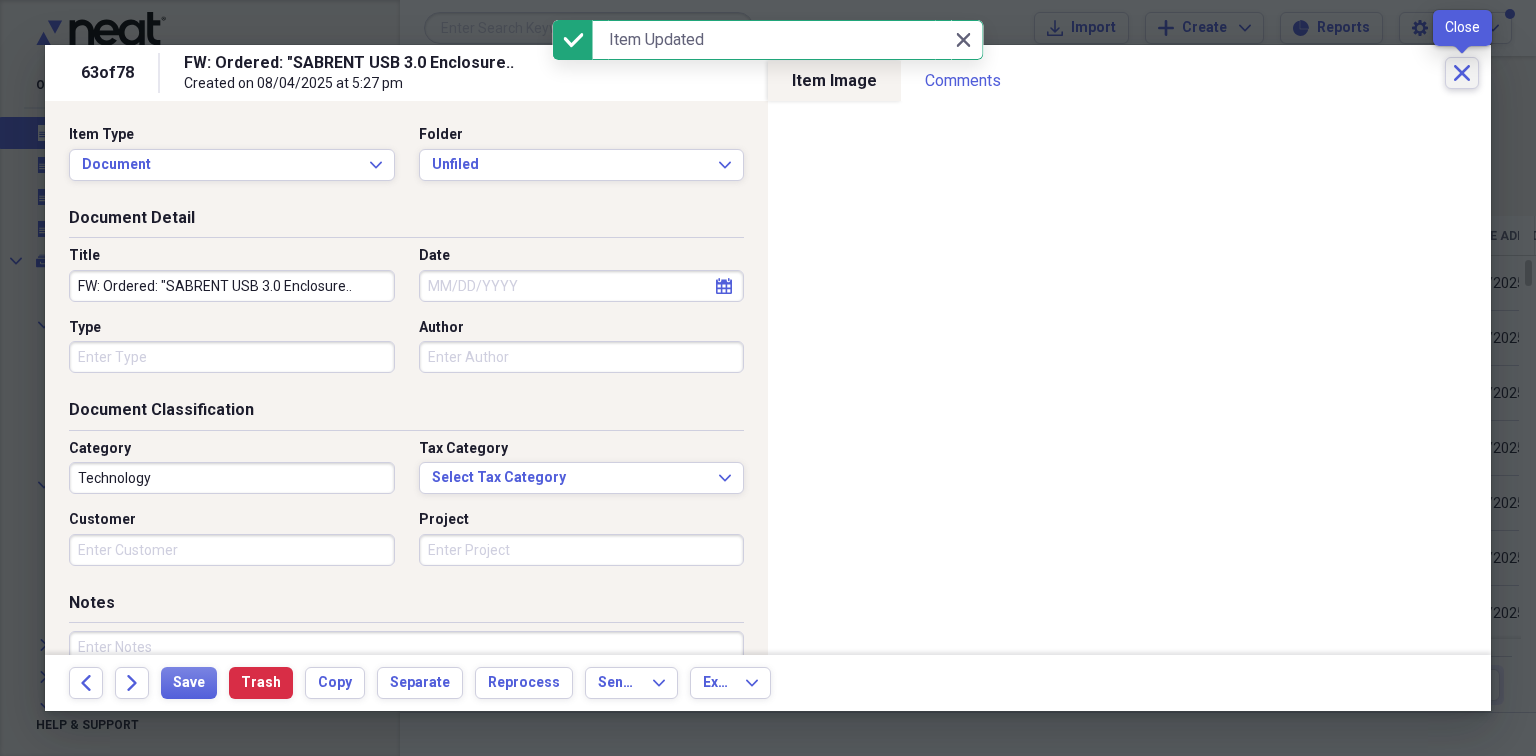 click on "Close" 